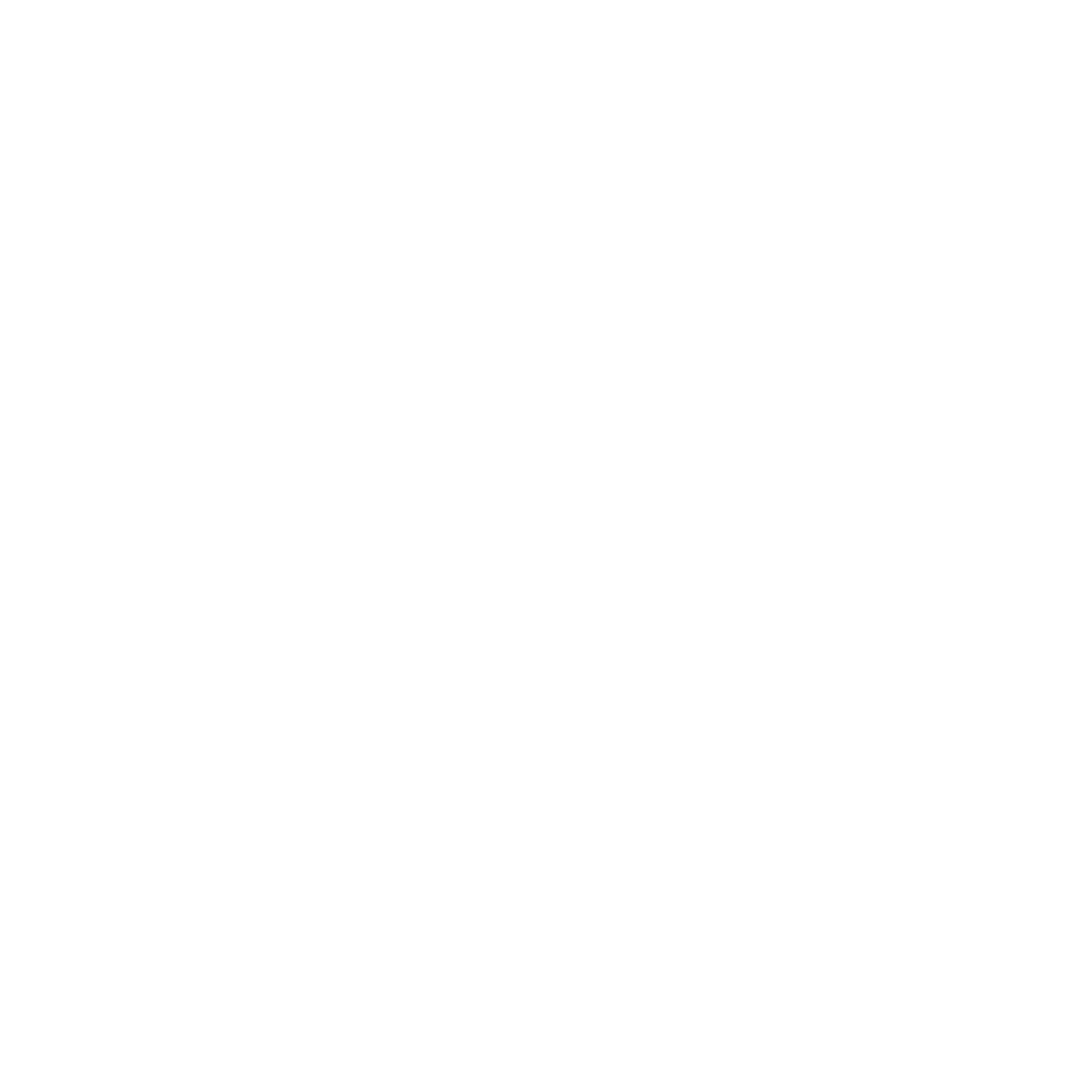 scroll, scrollTop: 0, scrollLeft: 0, axis: both 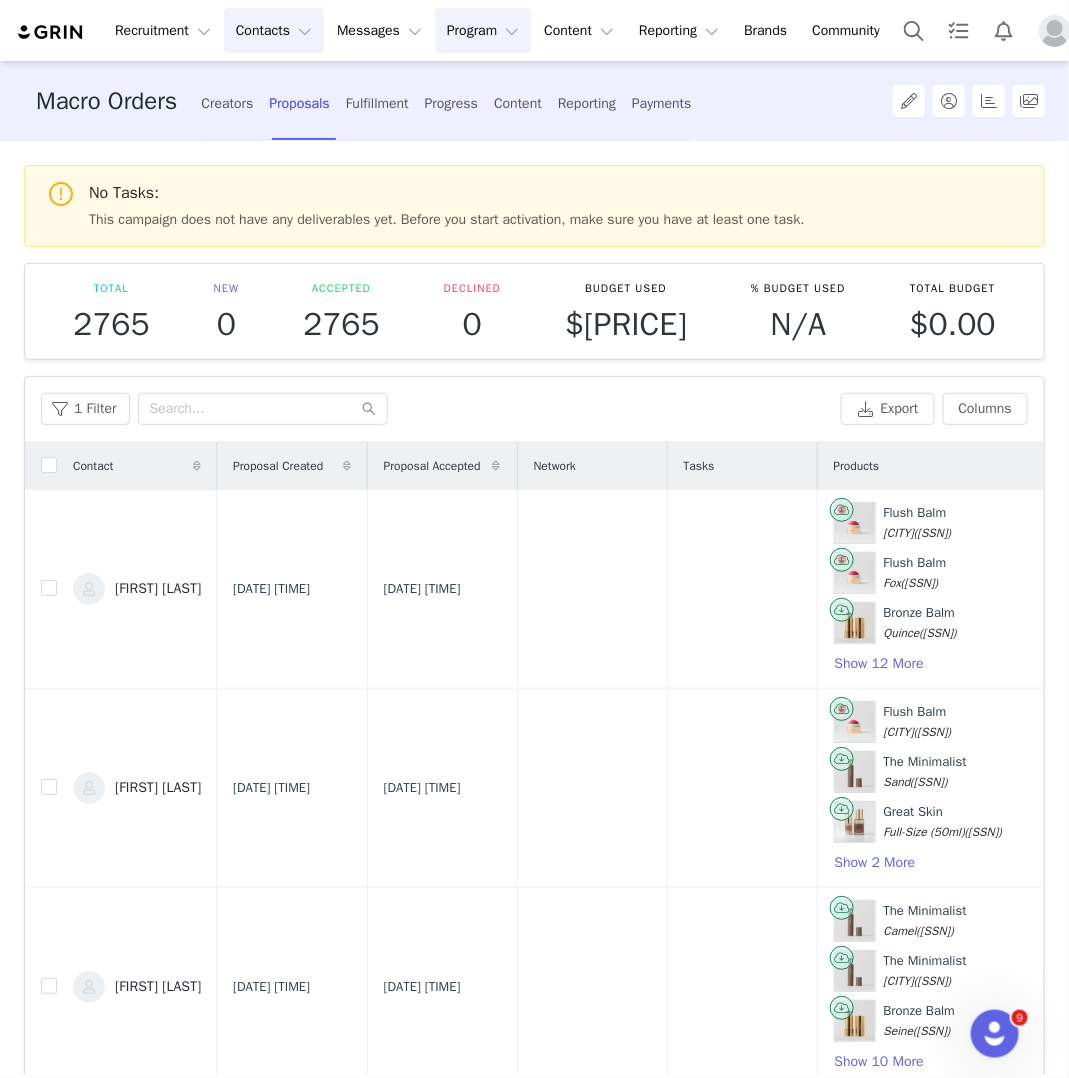 click on "Contacts Contacts" at bounding box center (274, 30) 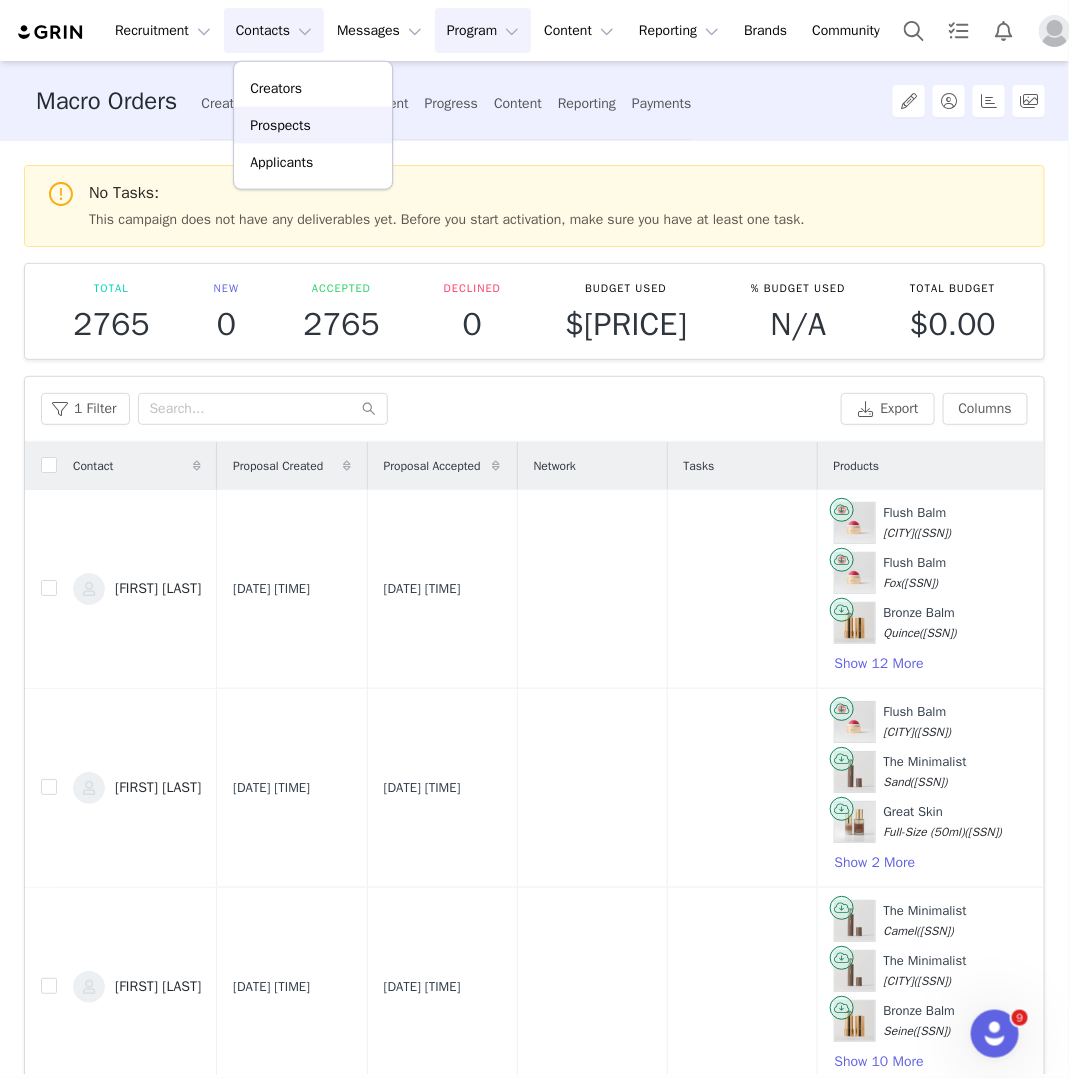 click on "Prospects" at bounding box center [280, 125] 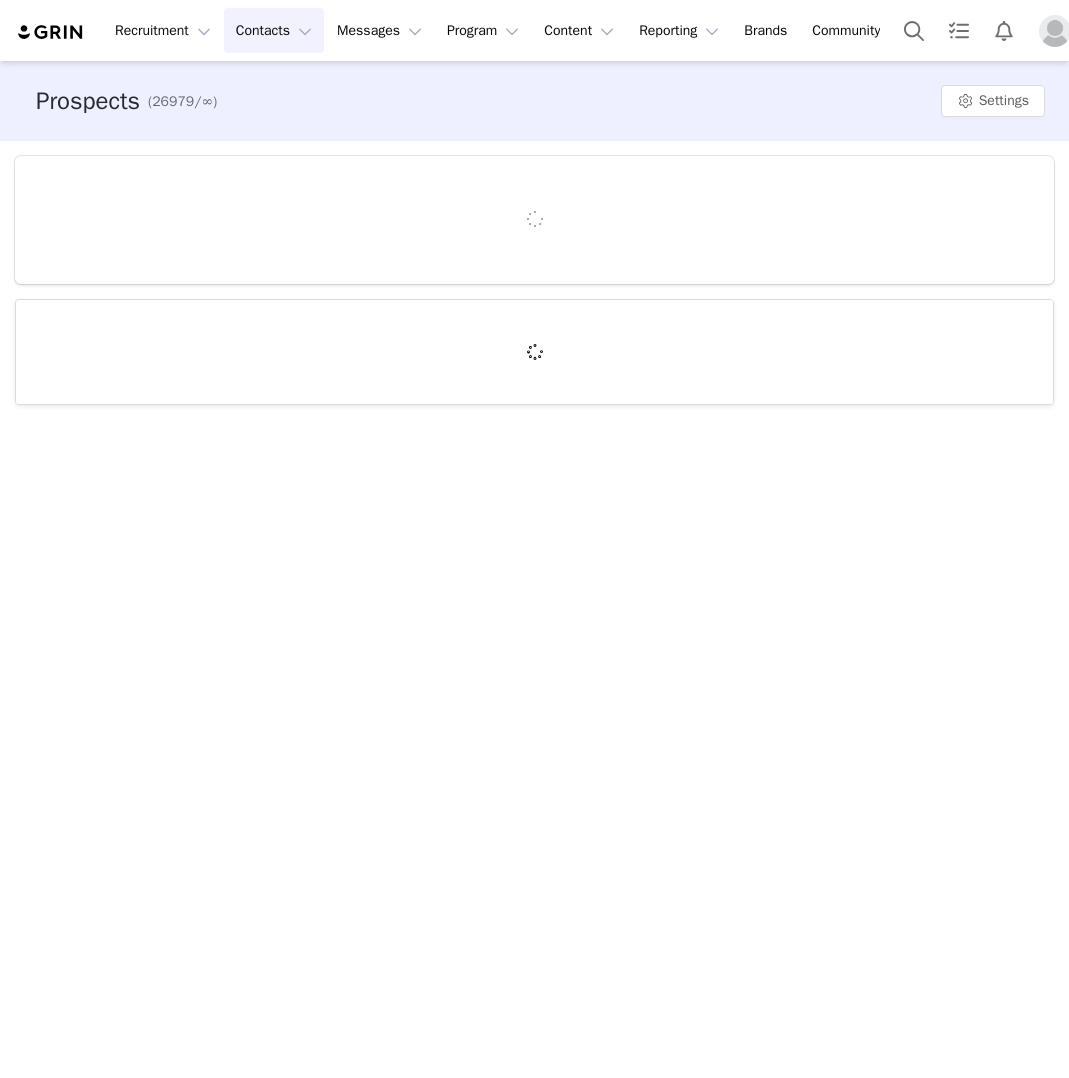 scroll, scrollTop: 0, scrollLeft: 0, axis: both 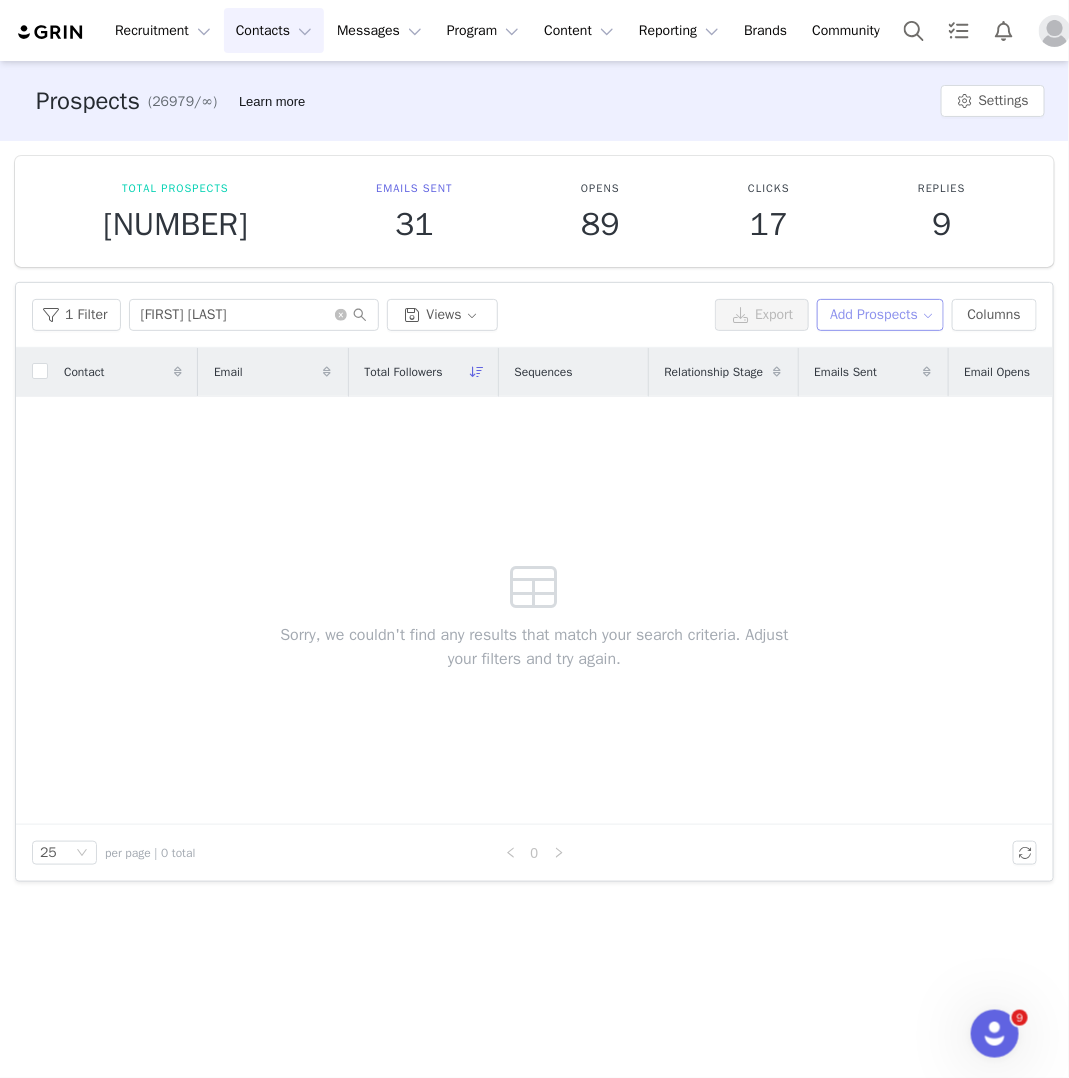 click on "Add Prospects" at bounding box center (880, 315) 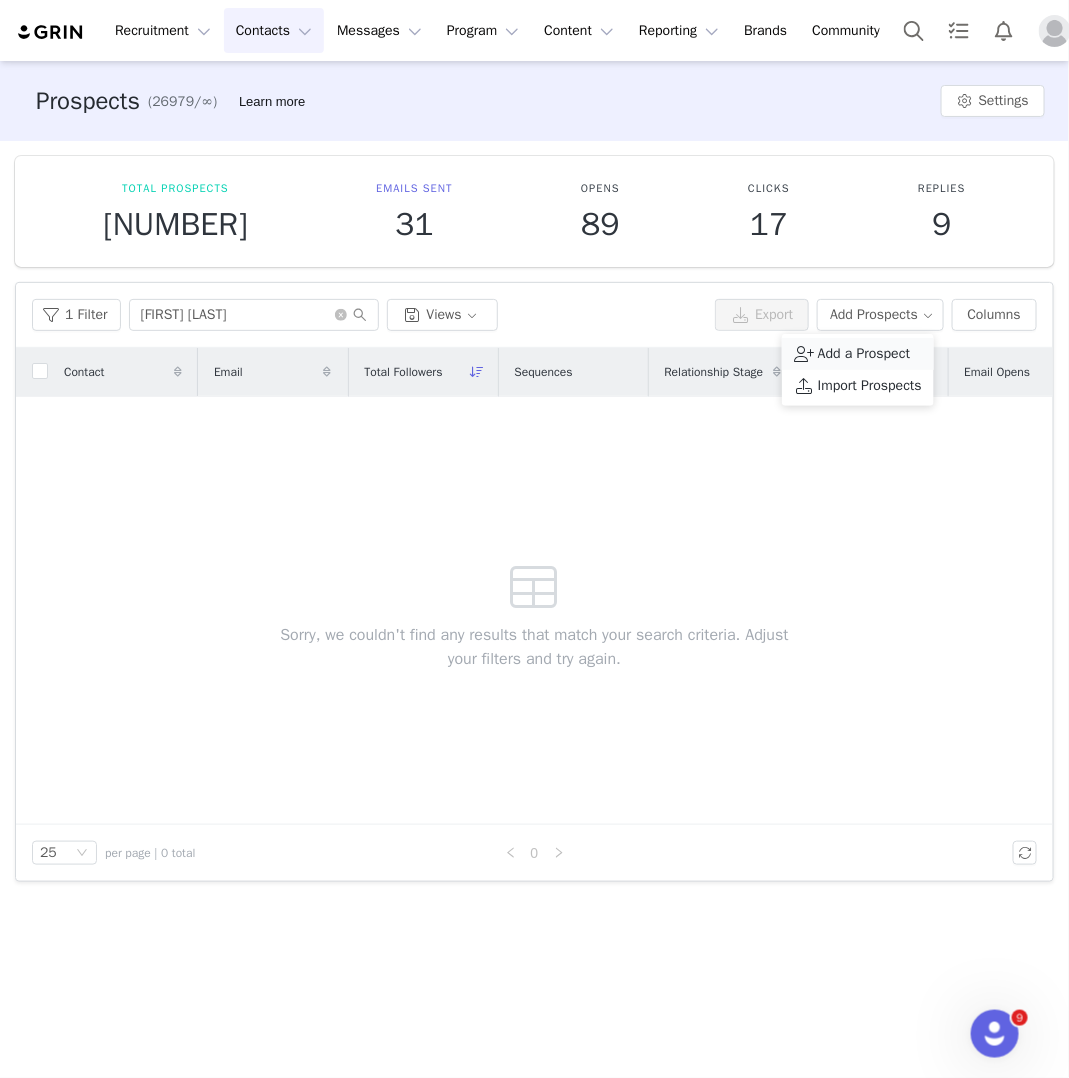 click on "Add a Prospect" at bounding box center [858, 354] 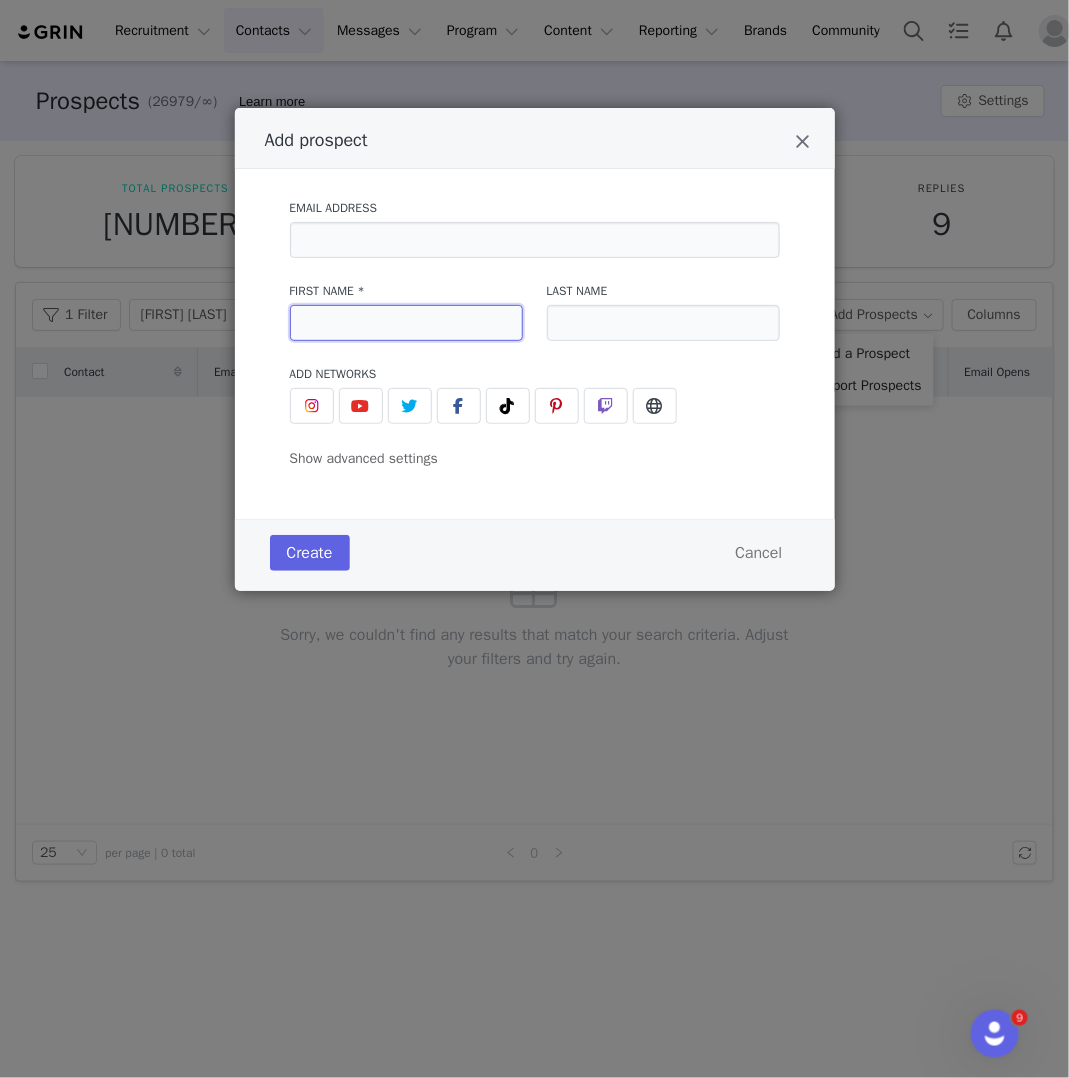 click at bounding box center [406, 323] 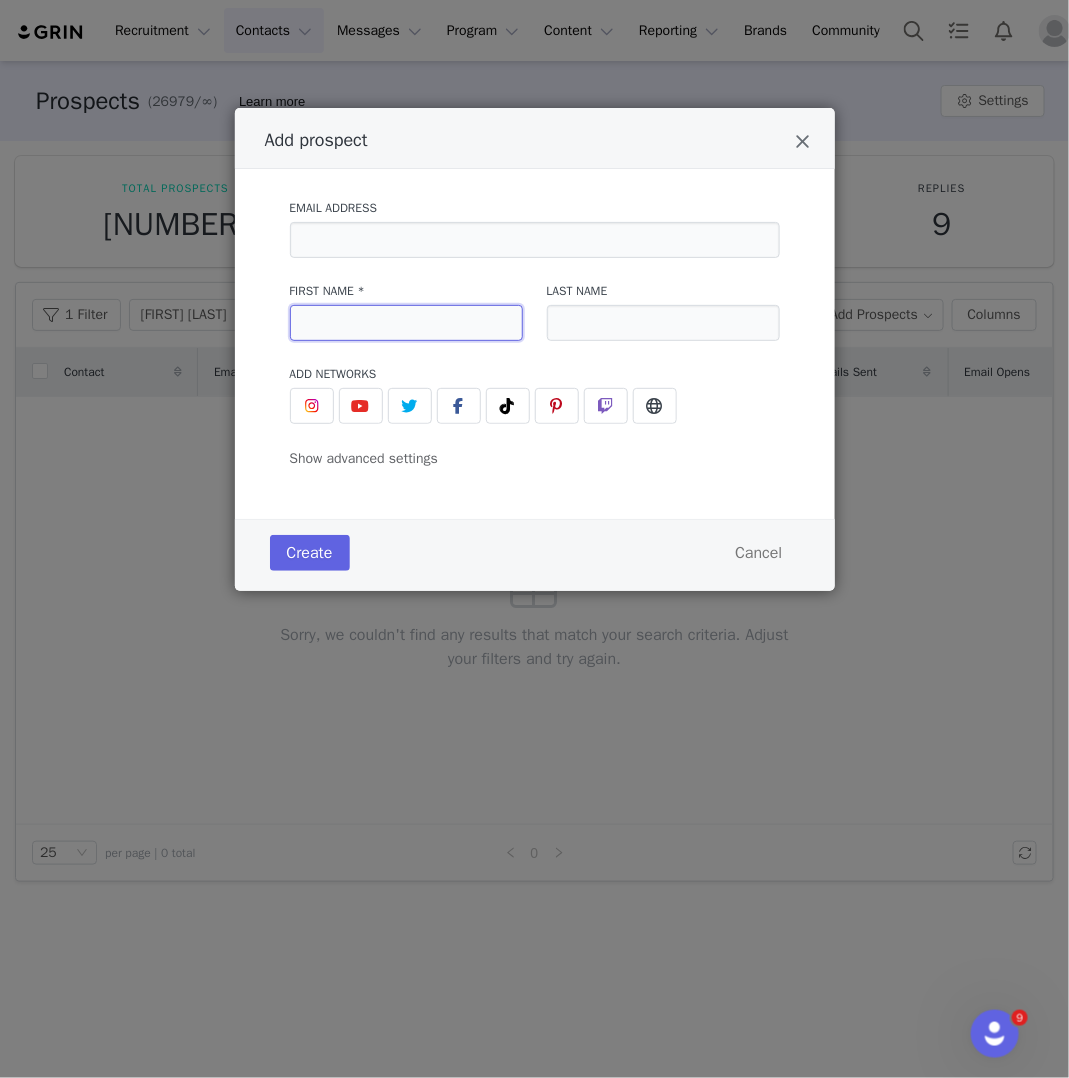 paste on "[FIRST] ([EVENT])" 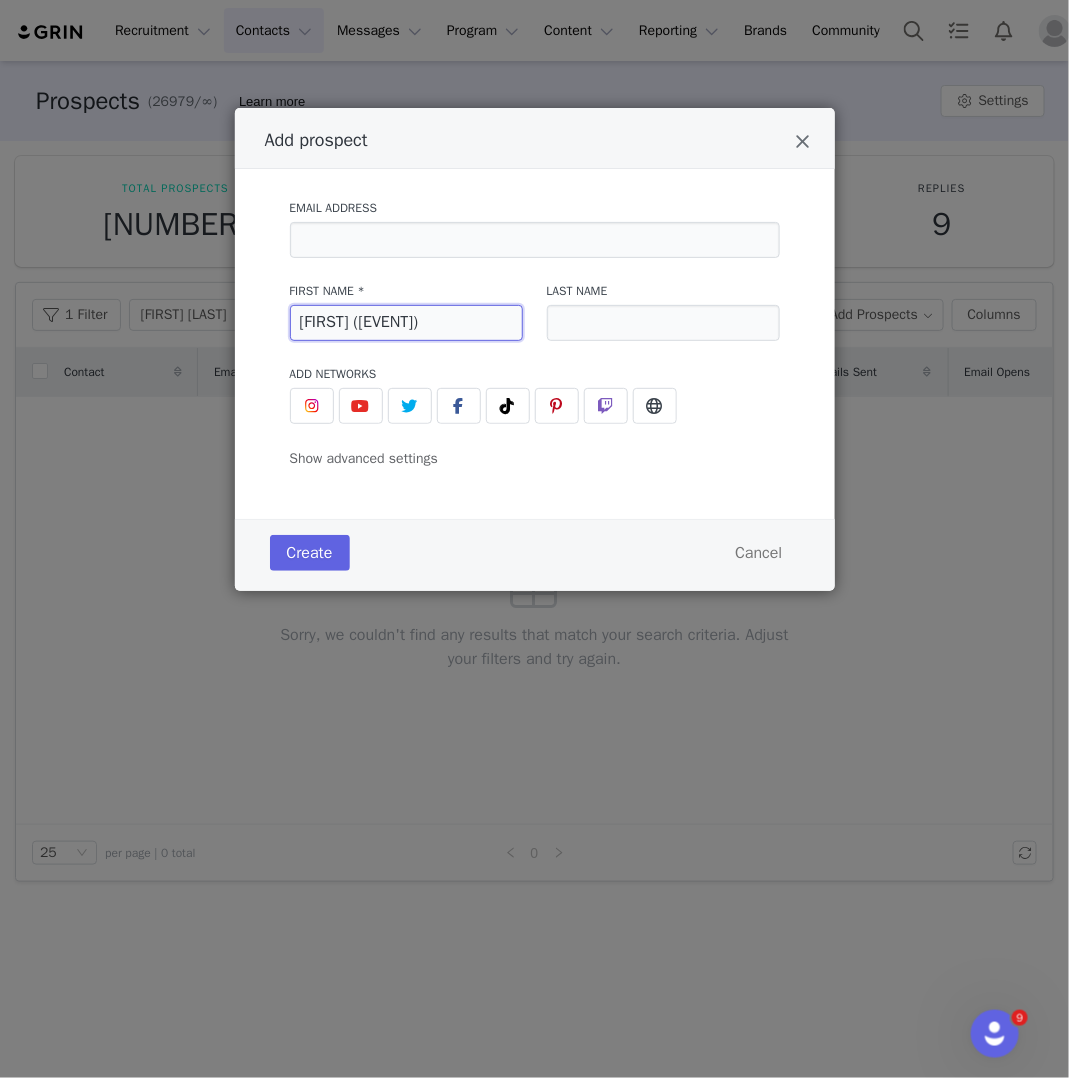 drag, startPoint x: 489, startPoint y: 330, endPoint x: 362, endPoint y: 326, distance: 127.06297 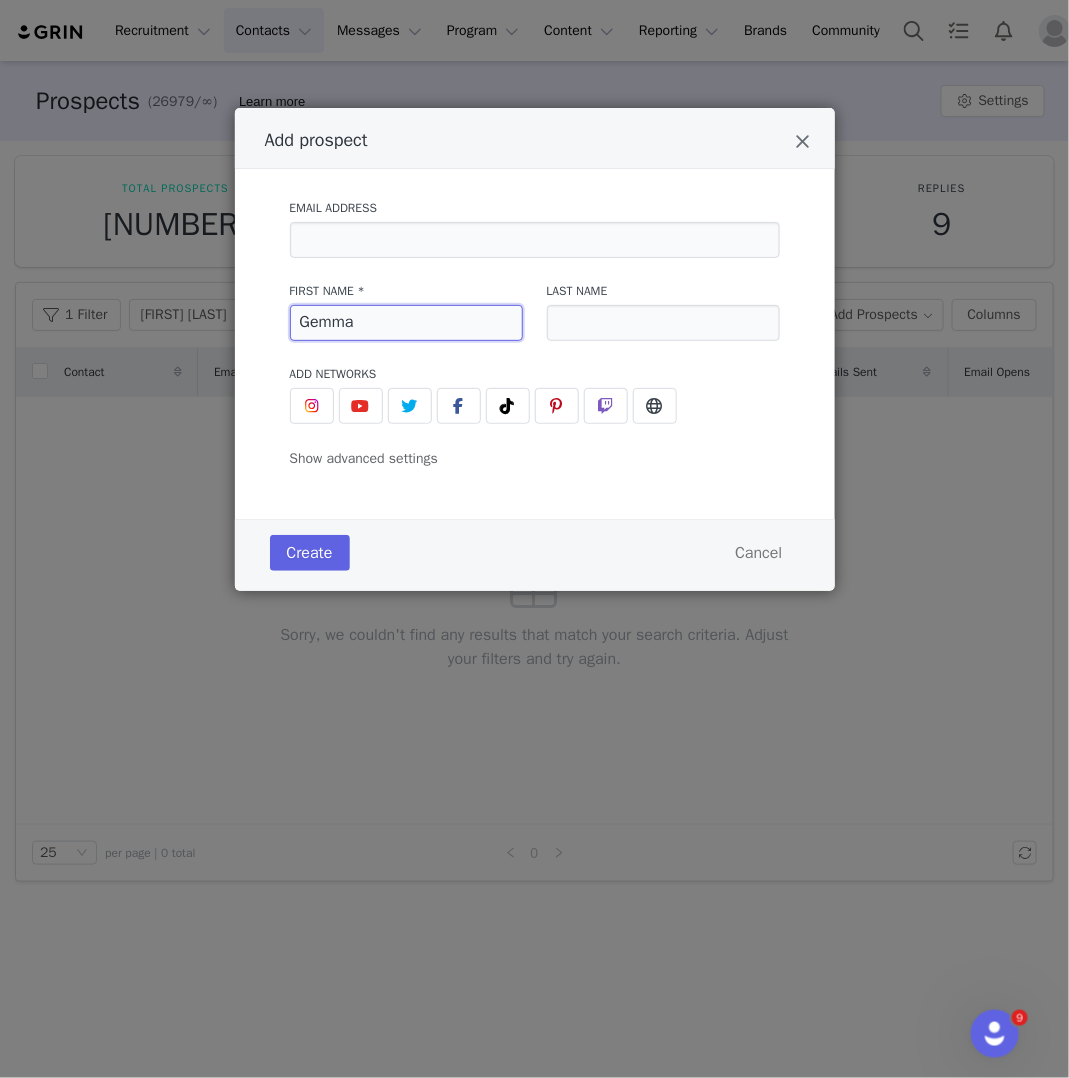 type on "Gemma" 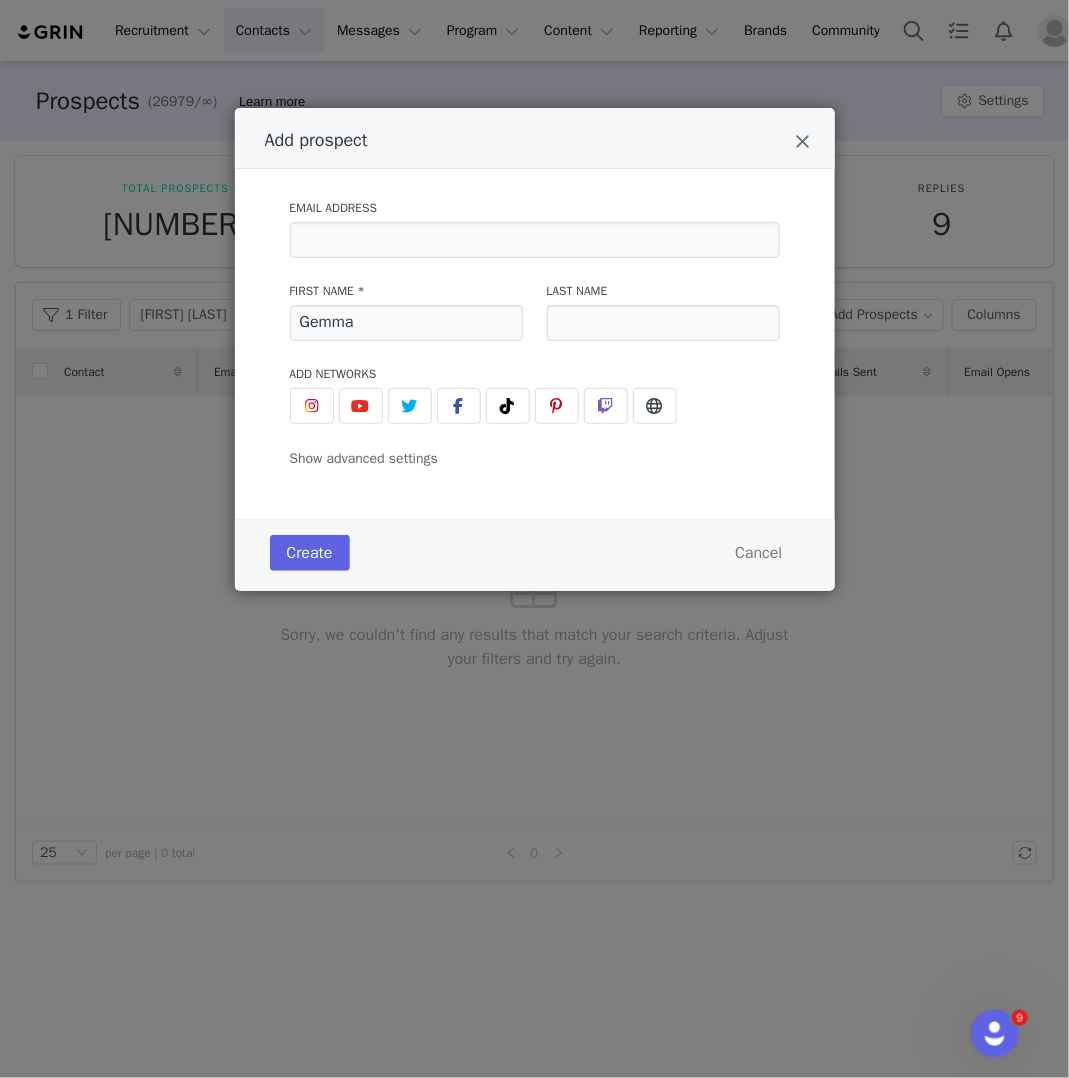 click on "Last Name" at bounding box center (663, 311) 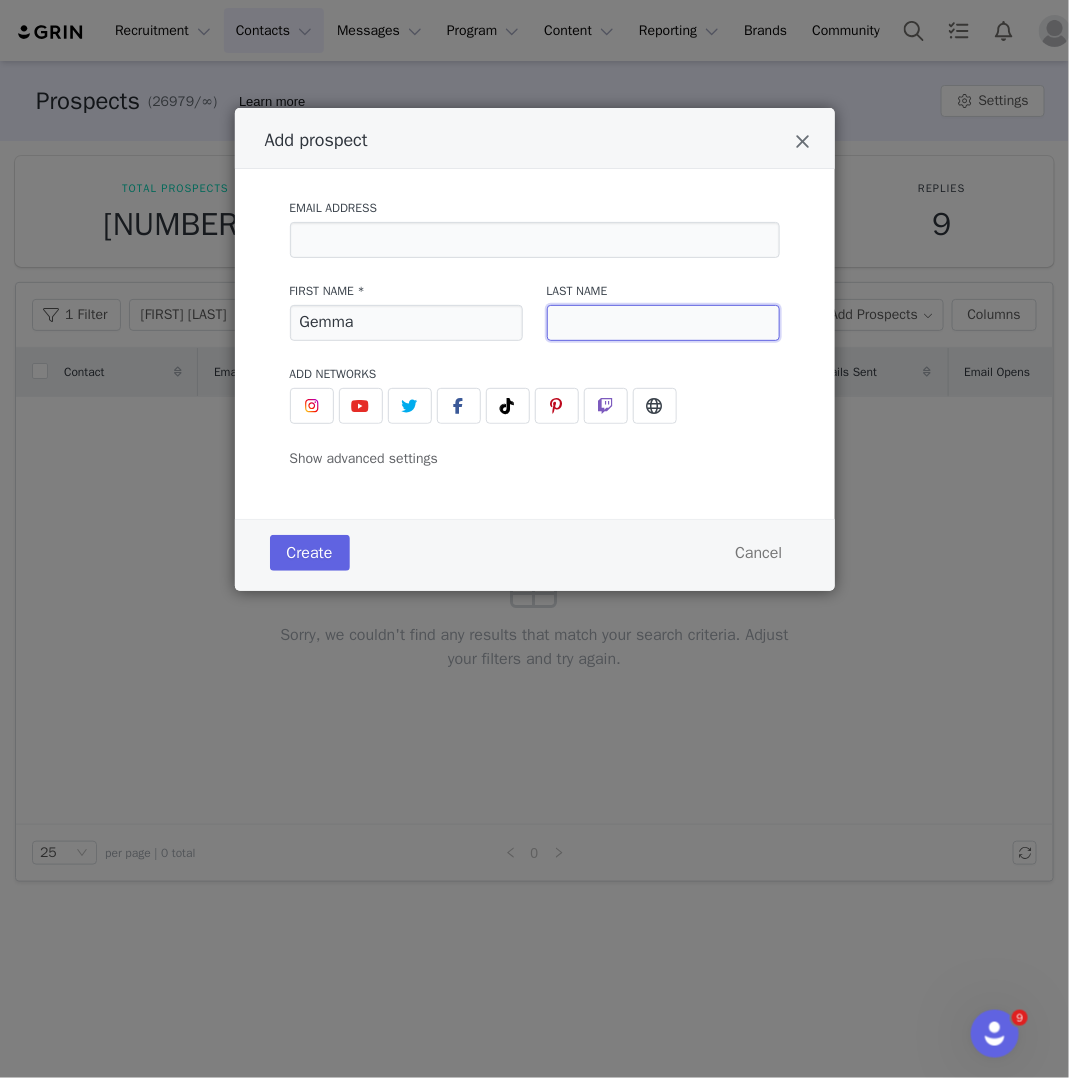 click at bounding box center [663, 323] 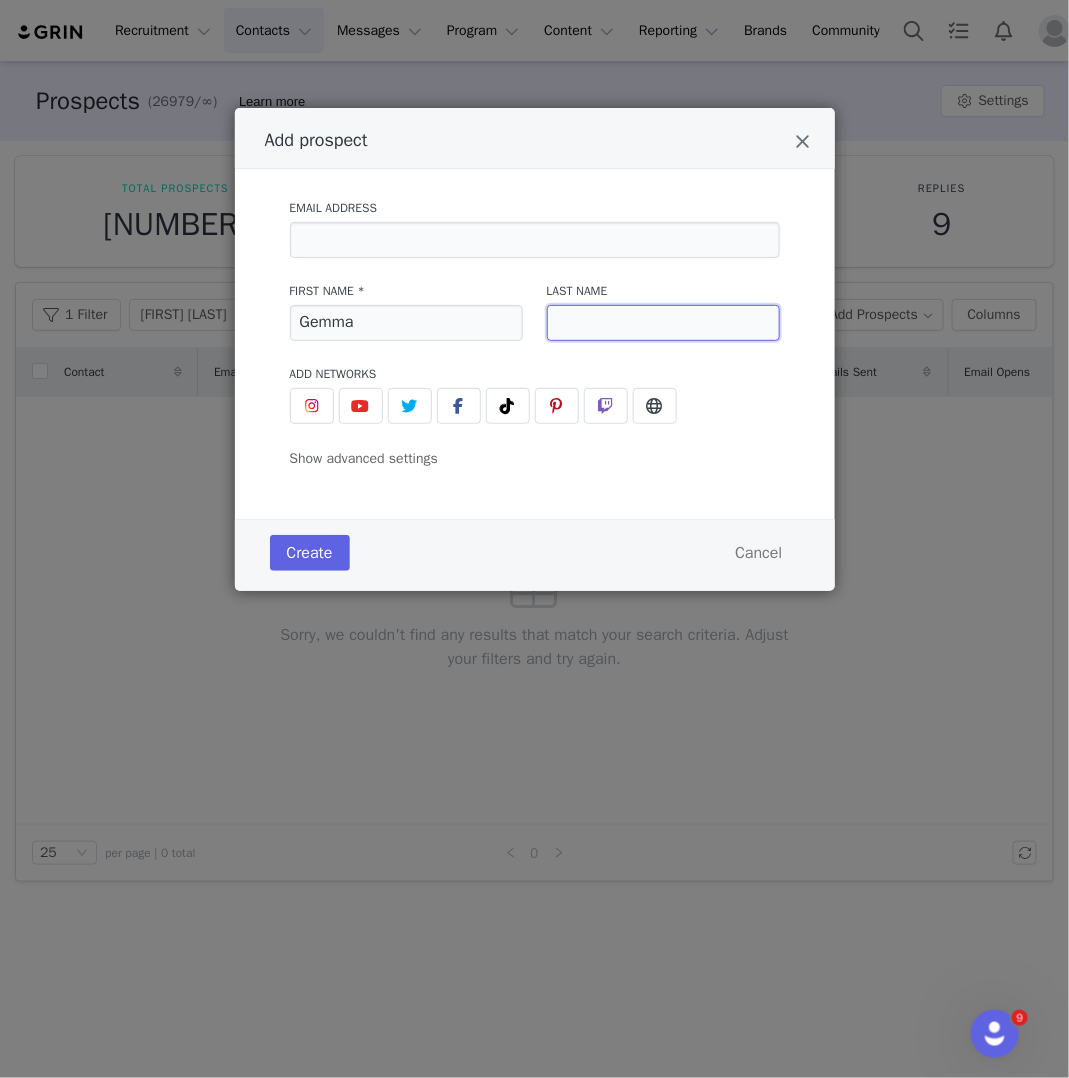 paste on "(What to Wear)" 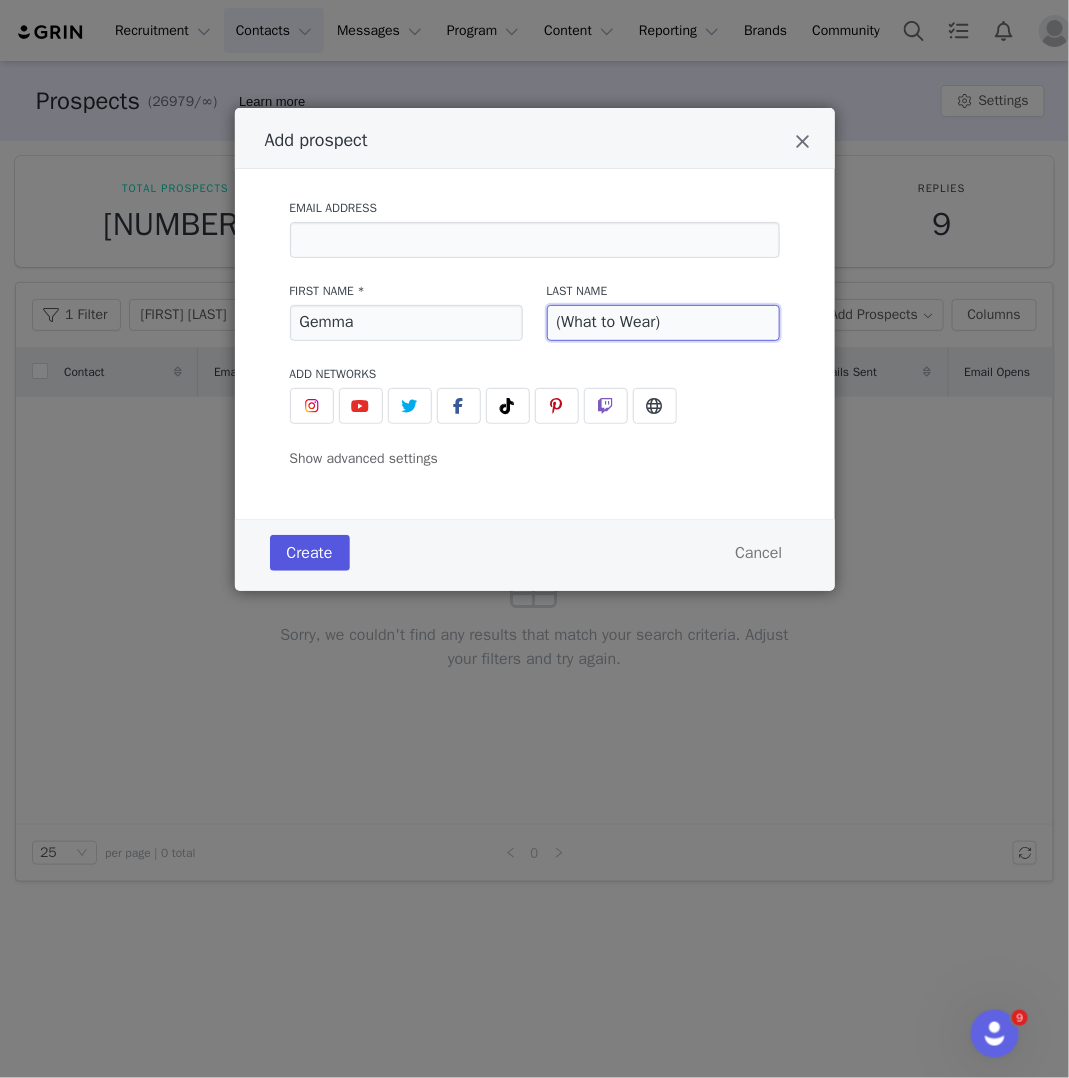 type on "(What to Wear)" 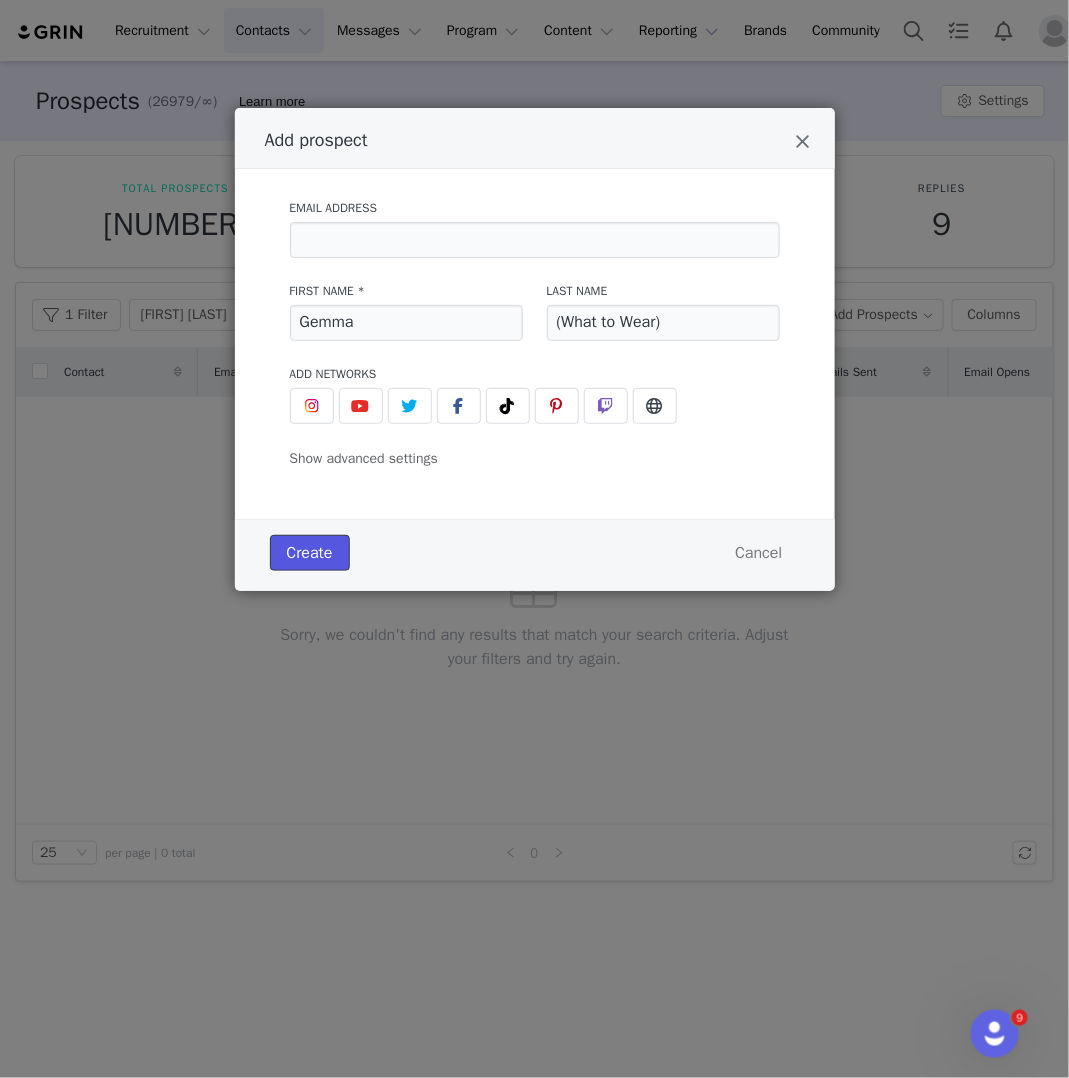 click on "Create" at bounding box center [310, 553] 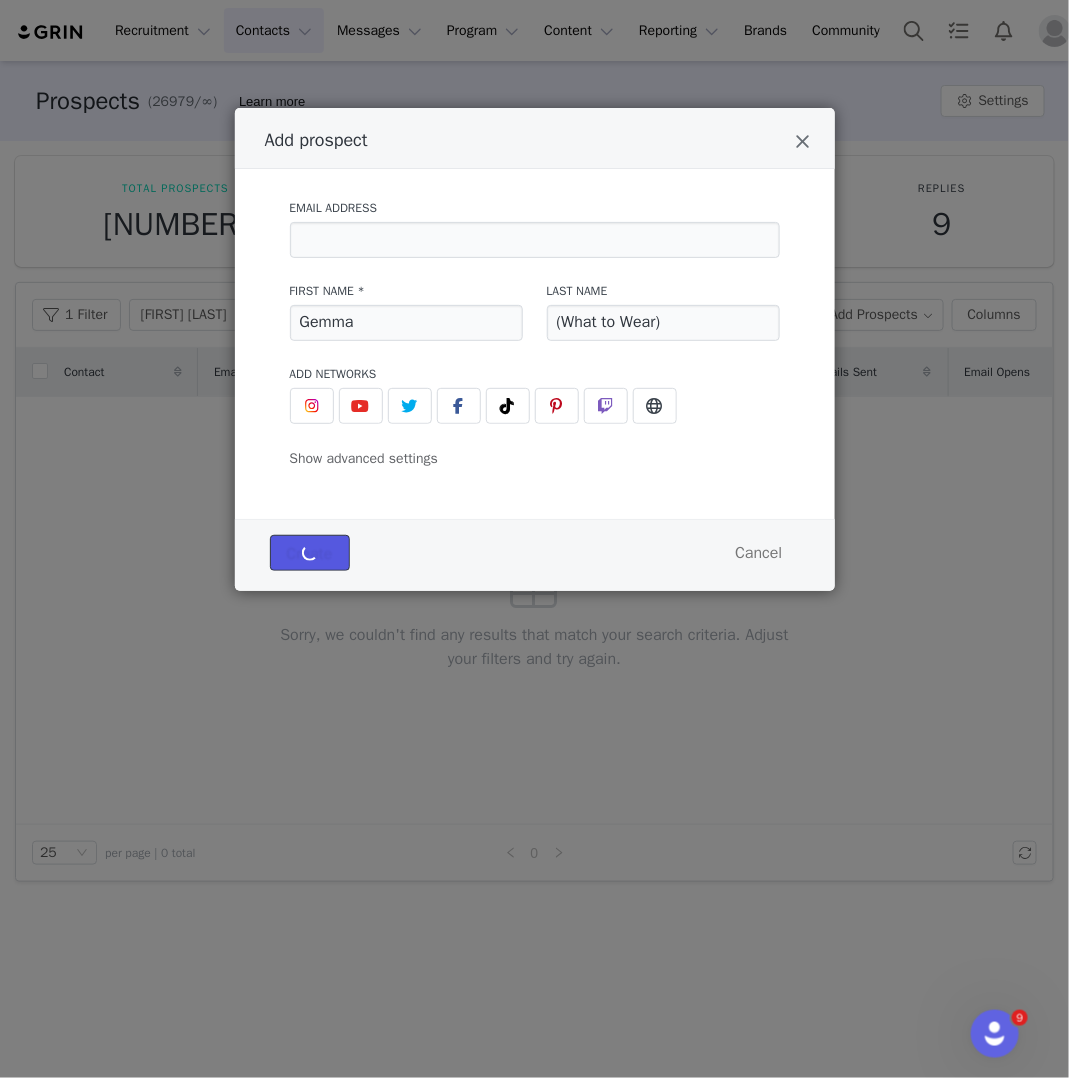 type 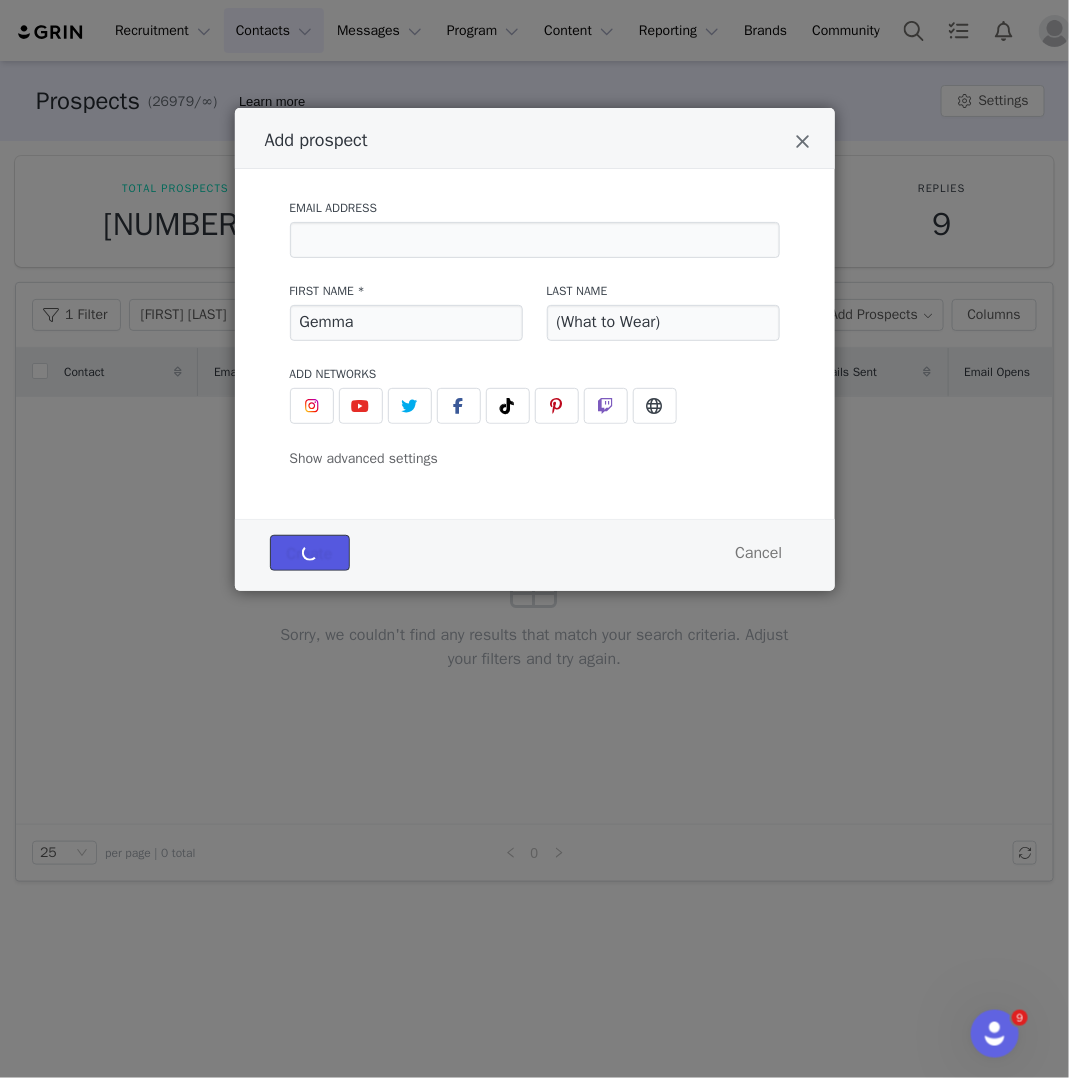 type 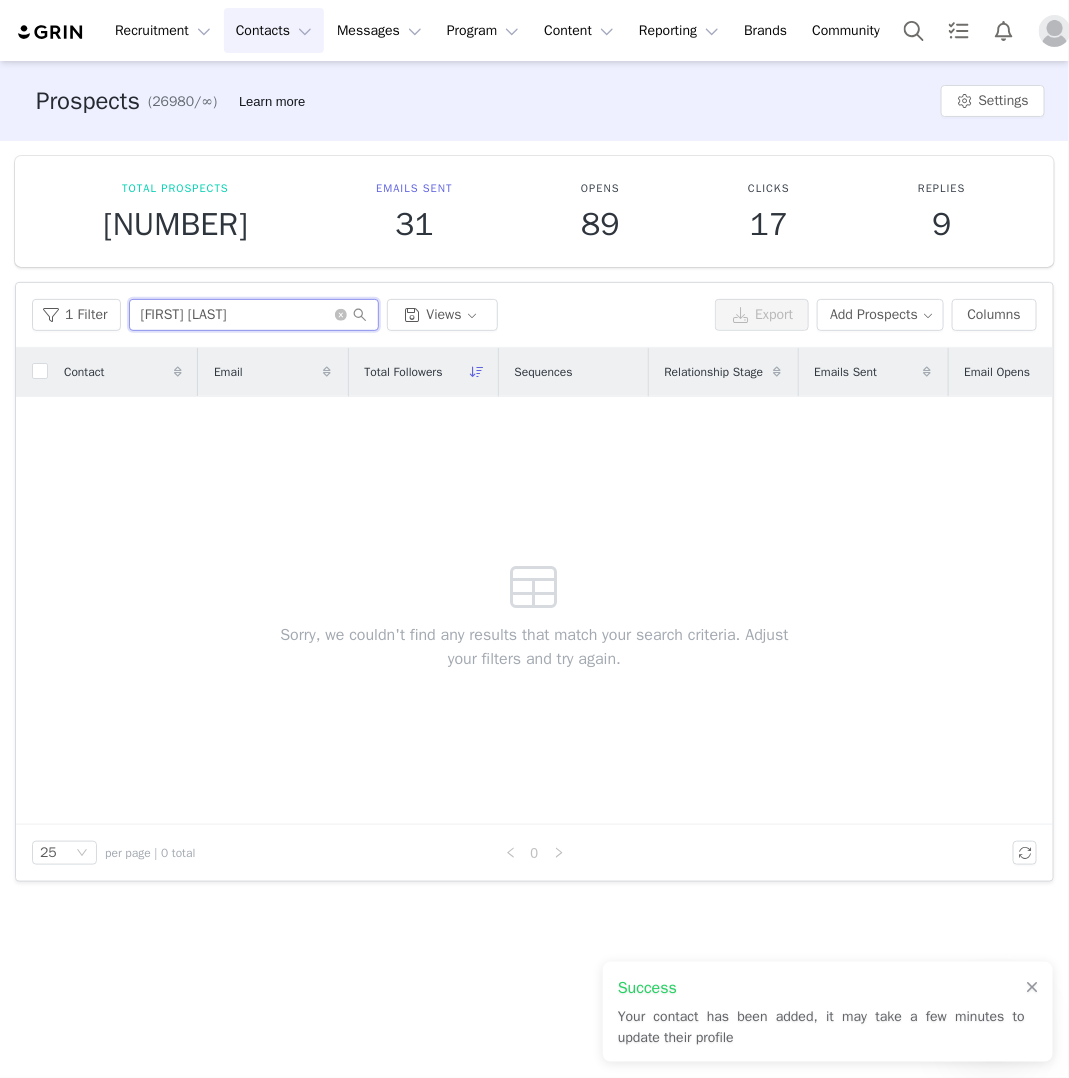 click on "[FIRST] [LAST]" at bounding box center [254, 315] 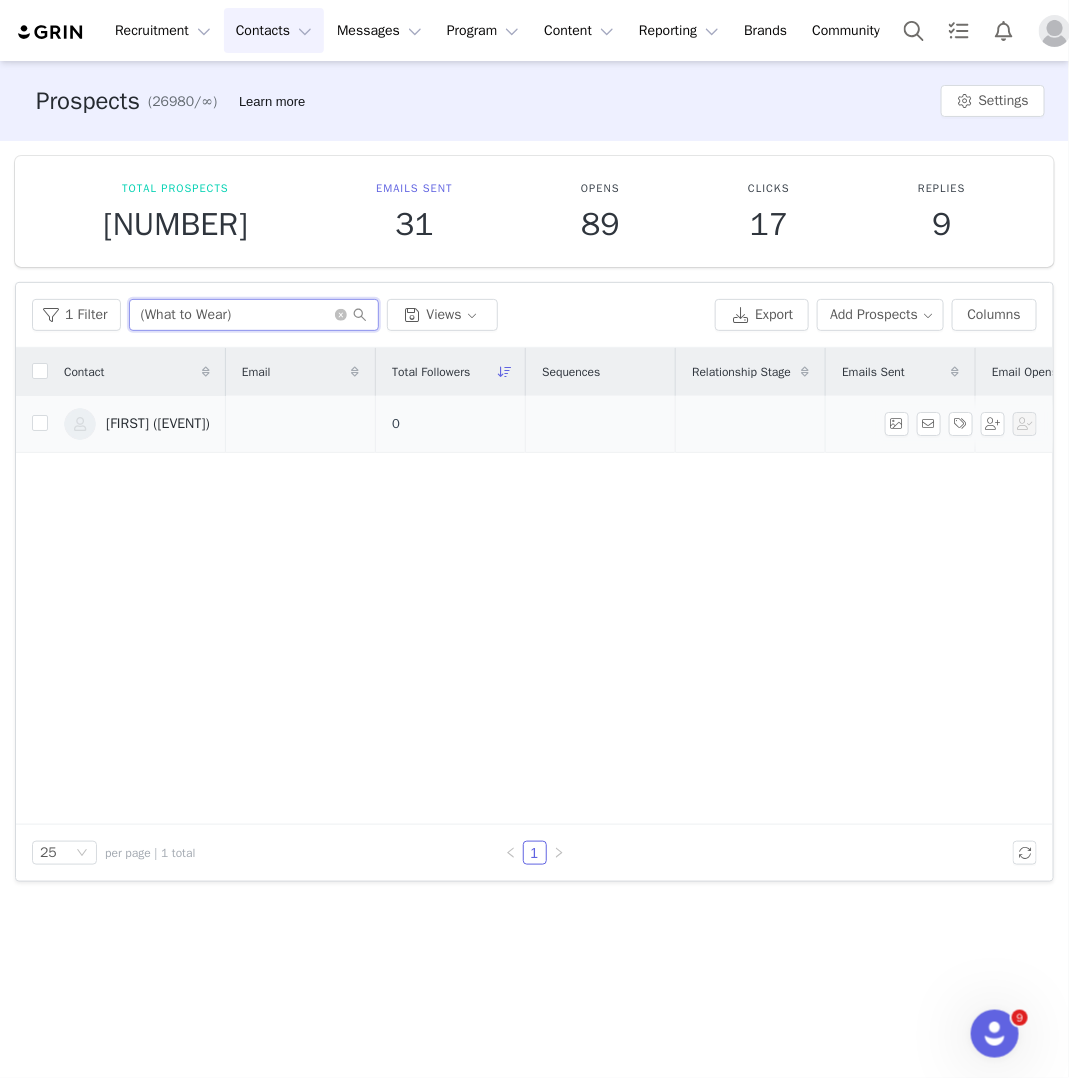 type on "(What to Wear)" 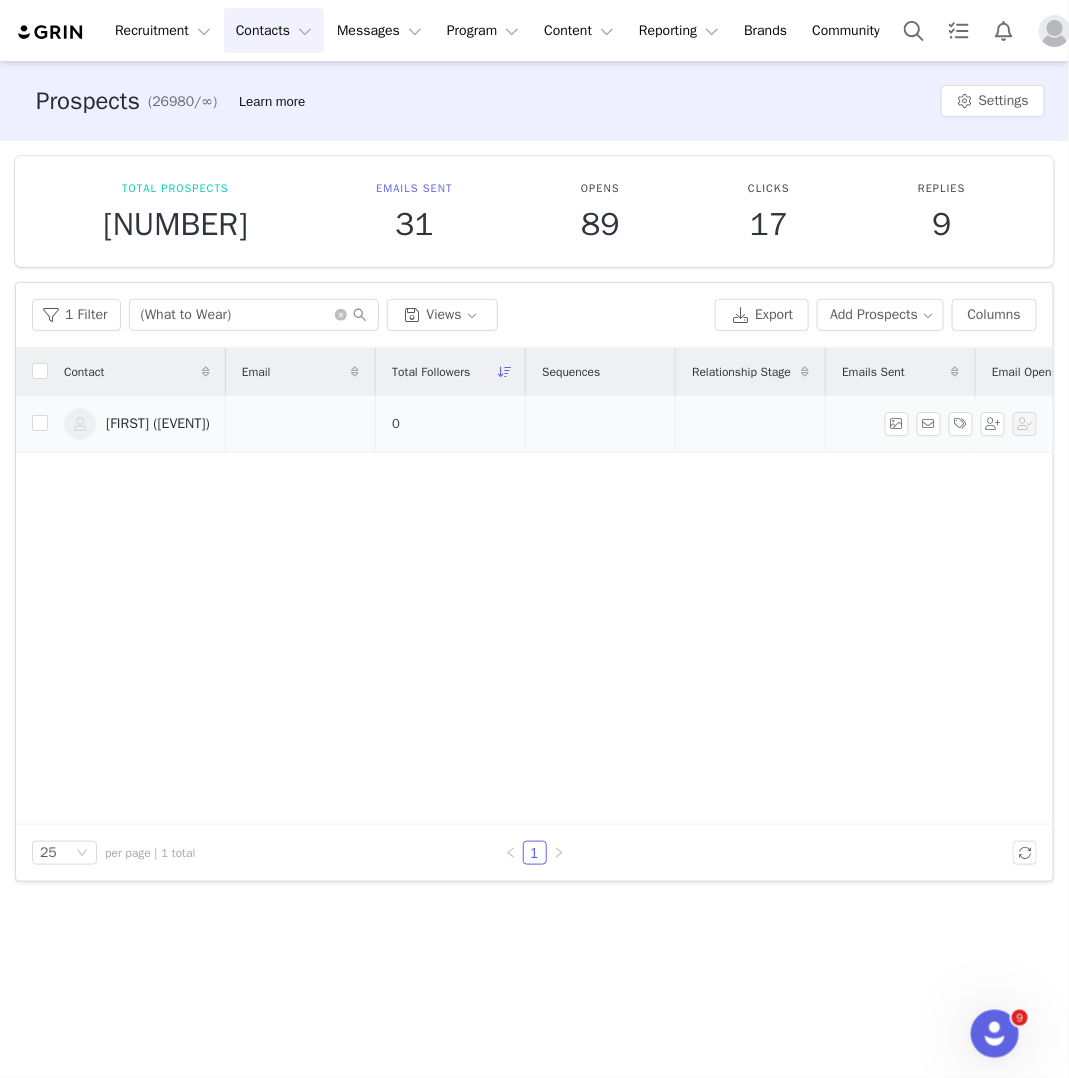 click on "[FIRST] ([EVENT])" at bounding box center (137, 424) 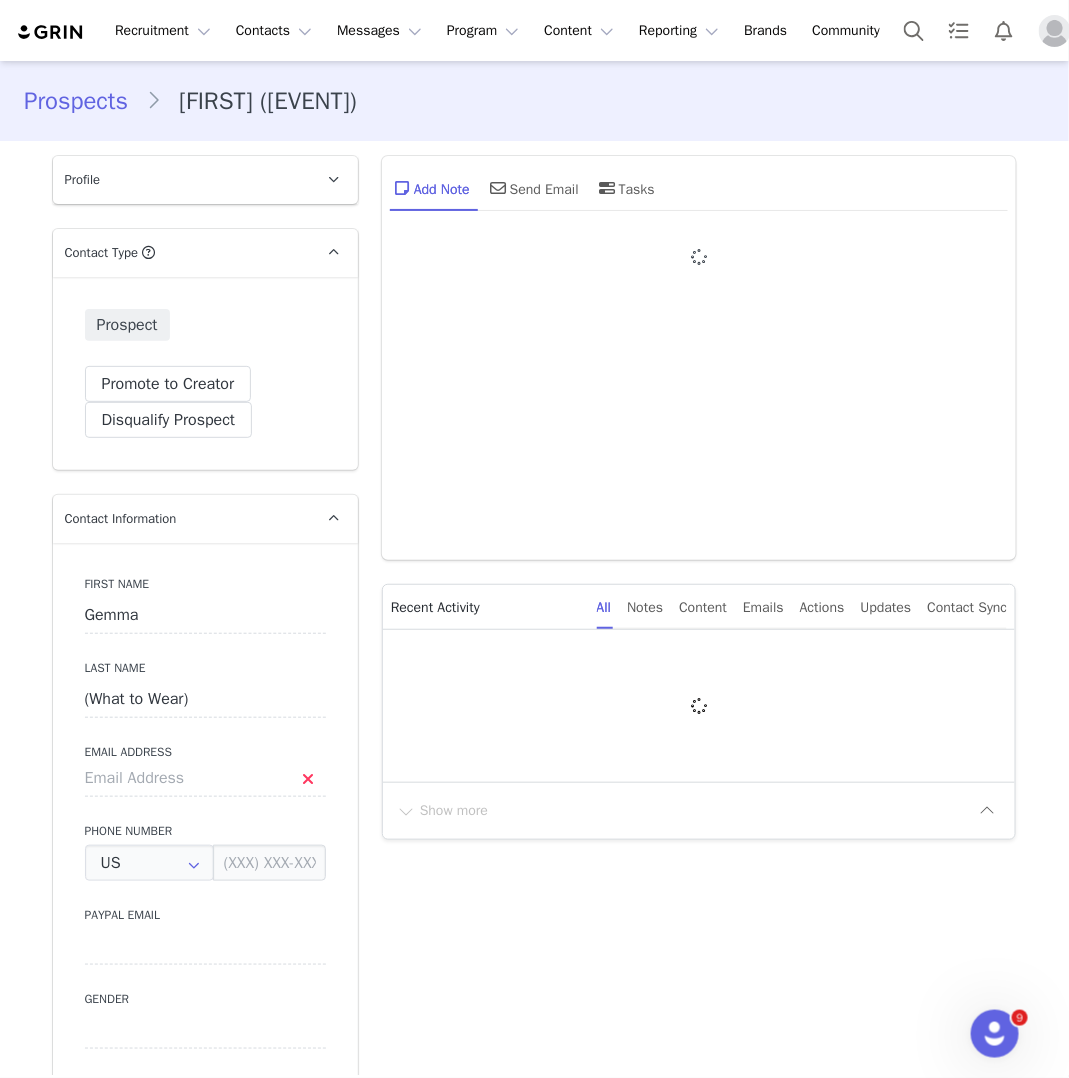 type on "+1 (United States)" 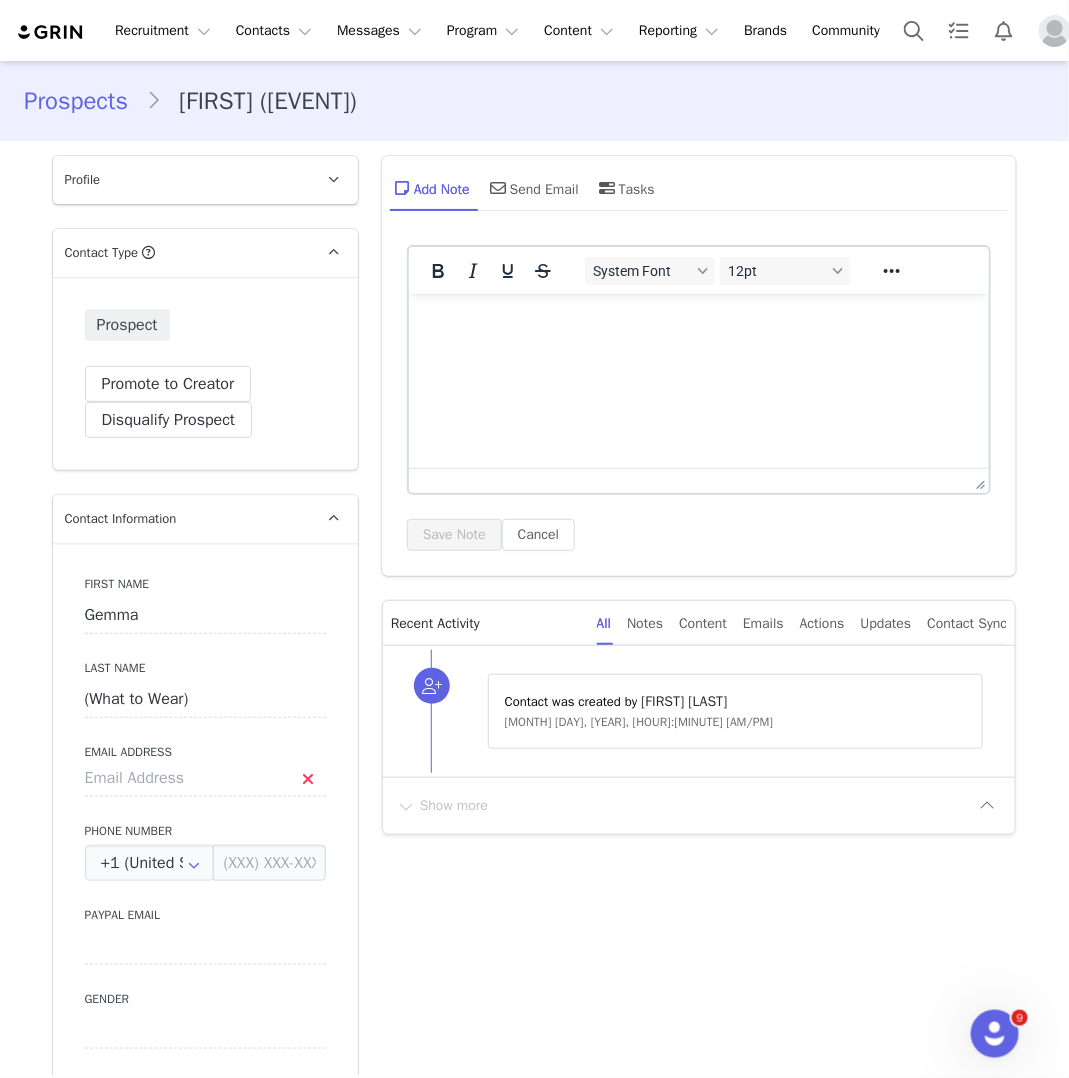 scroll, scrollTop: 0, scrollLeft: 0, axis: both 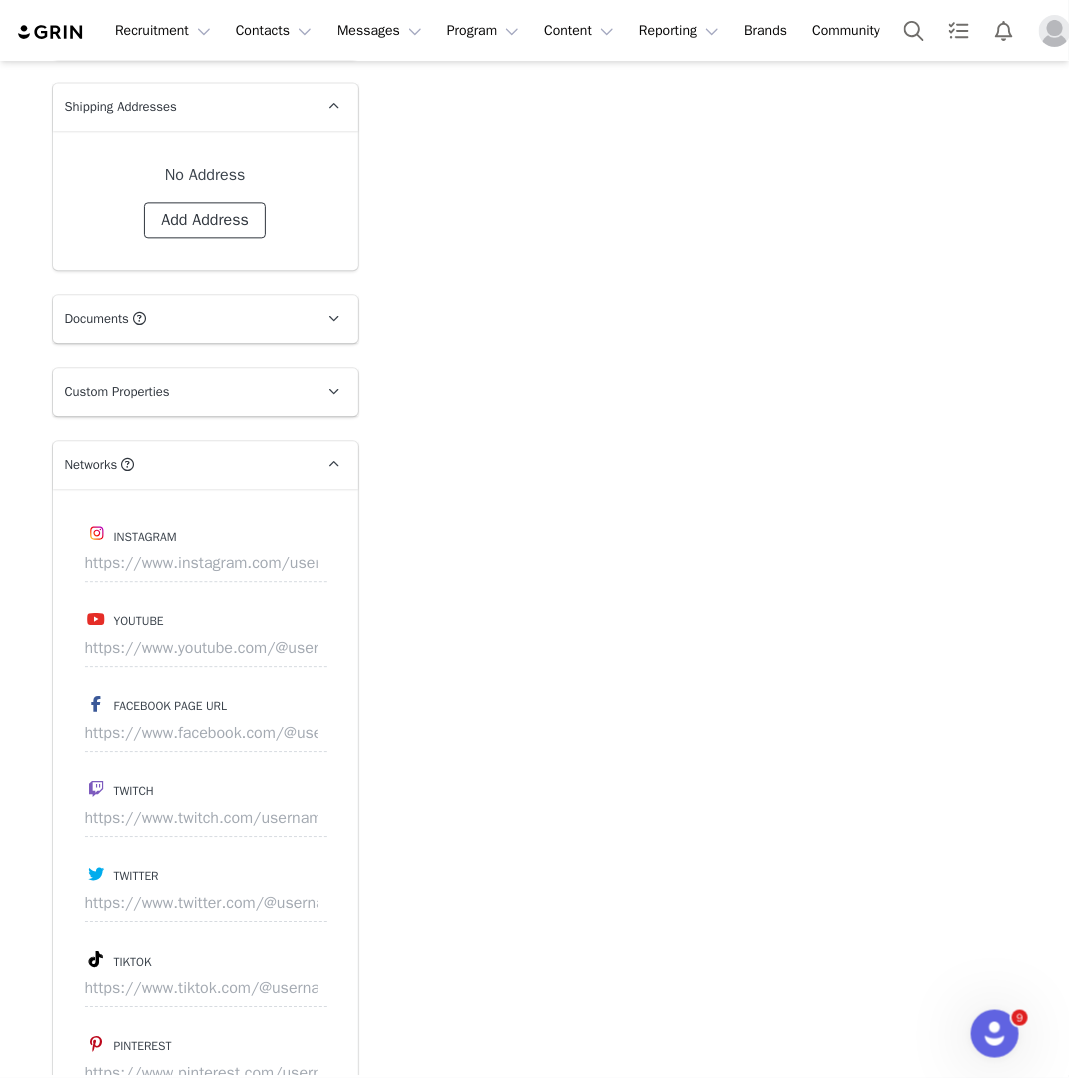 click on "Add Address" at bounding box center (205, 220) 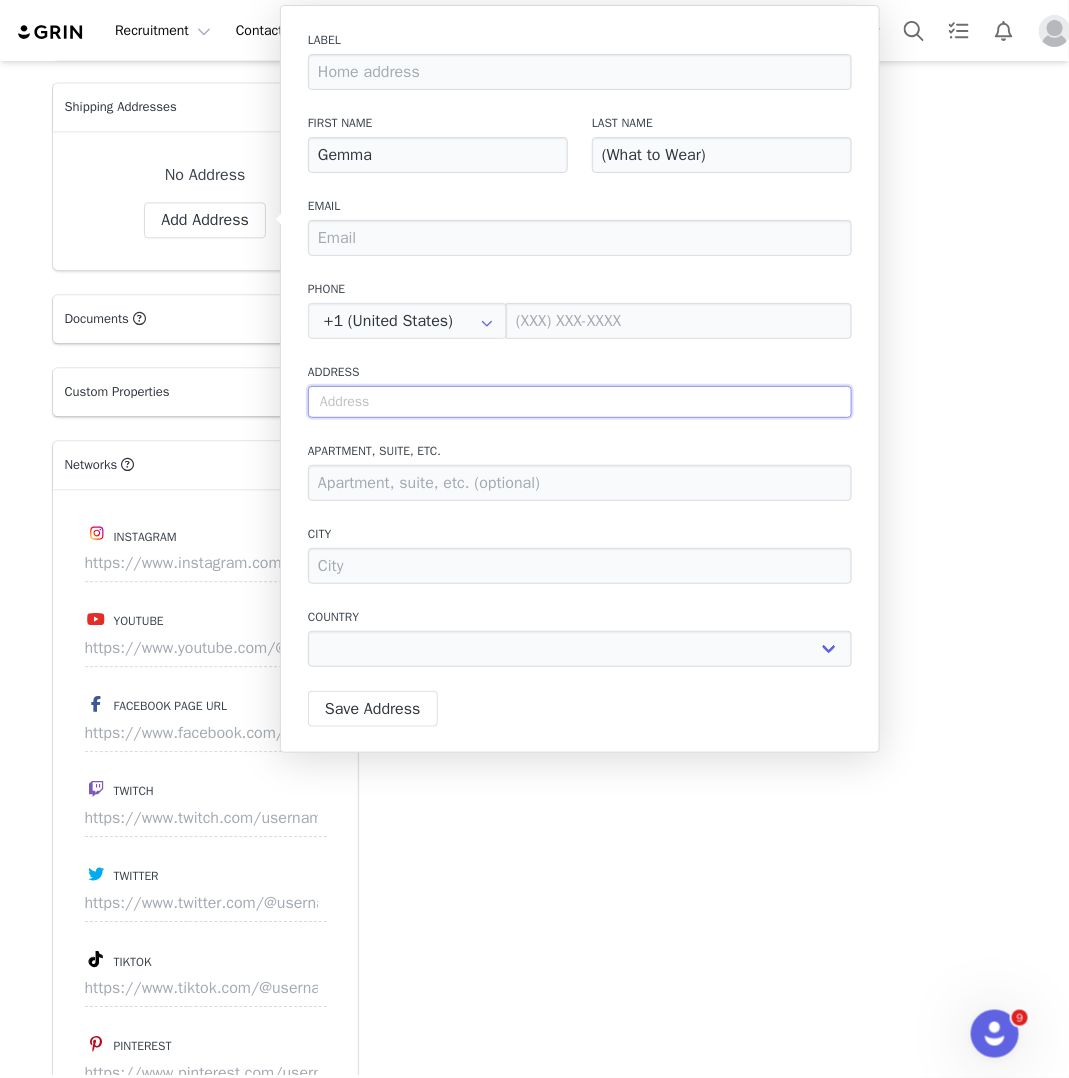 click at bounding box center [580, 402] 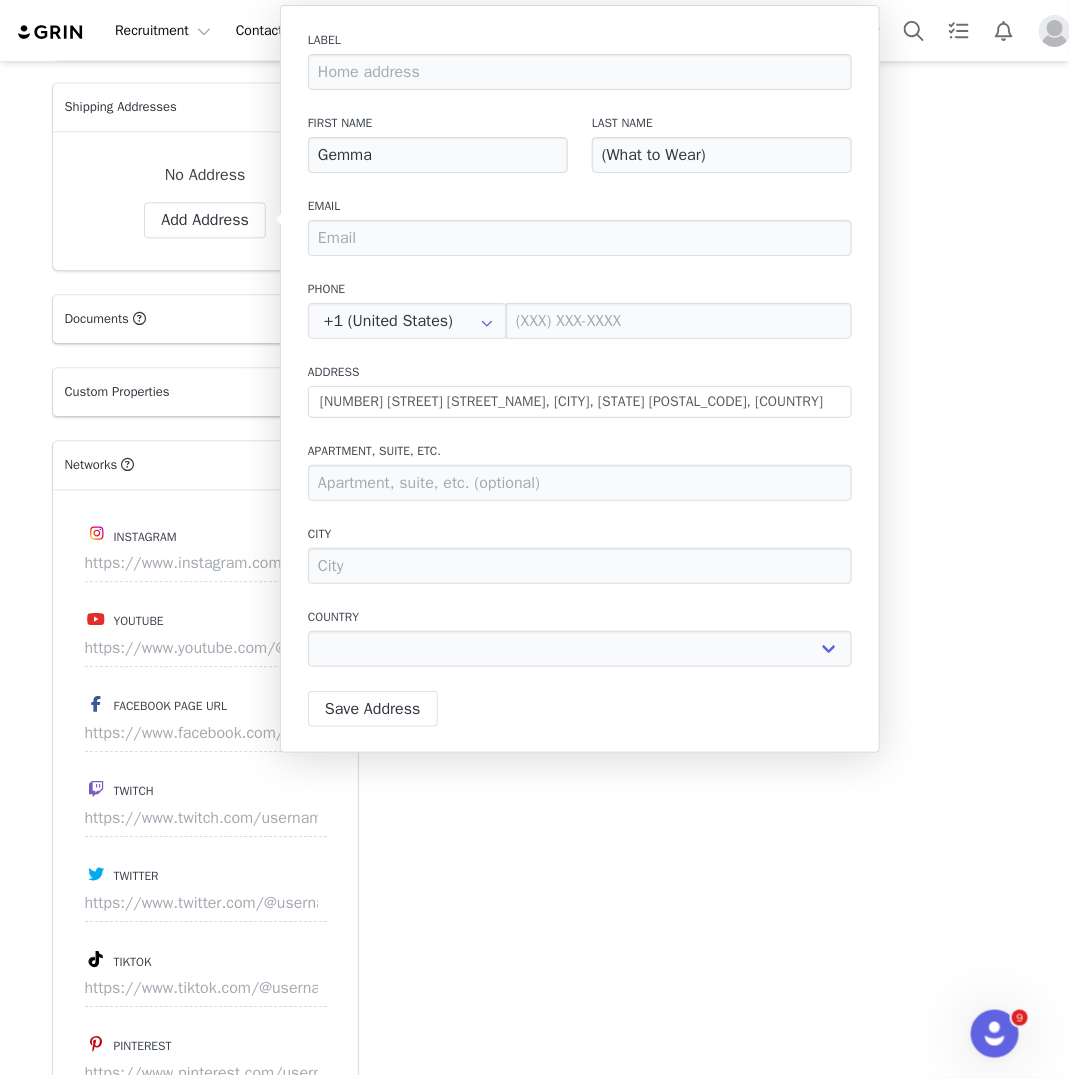 type on "[NUMBER] [STREET]" 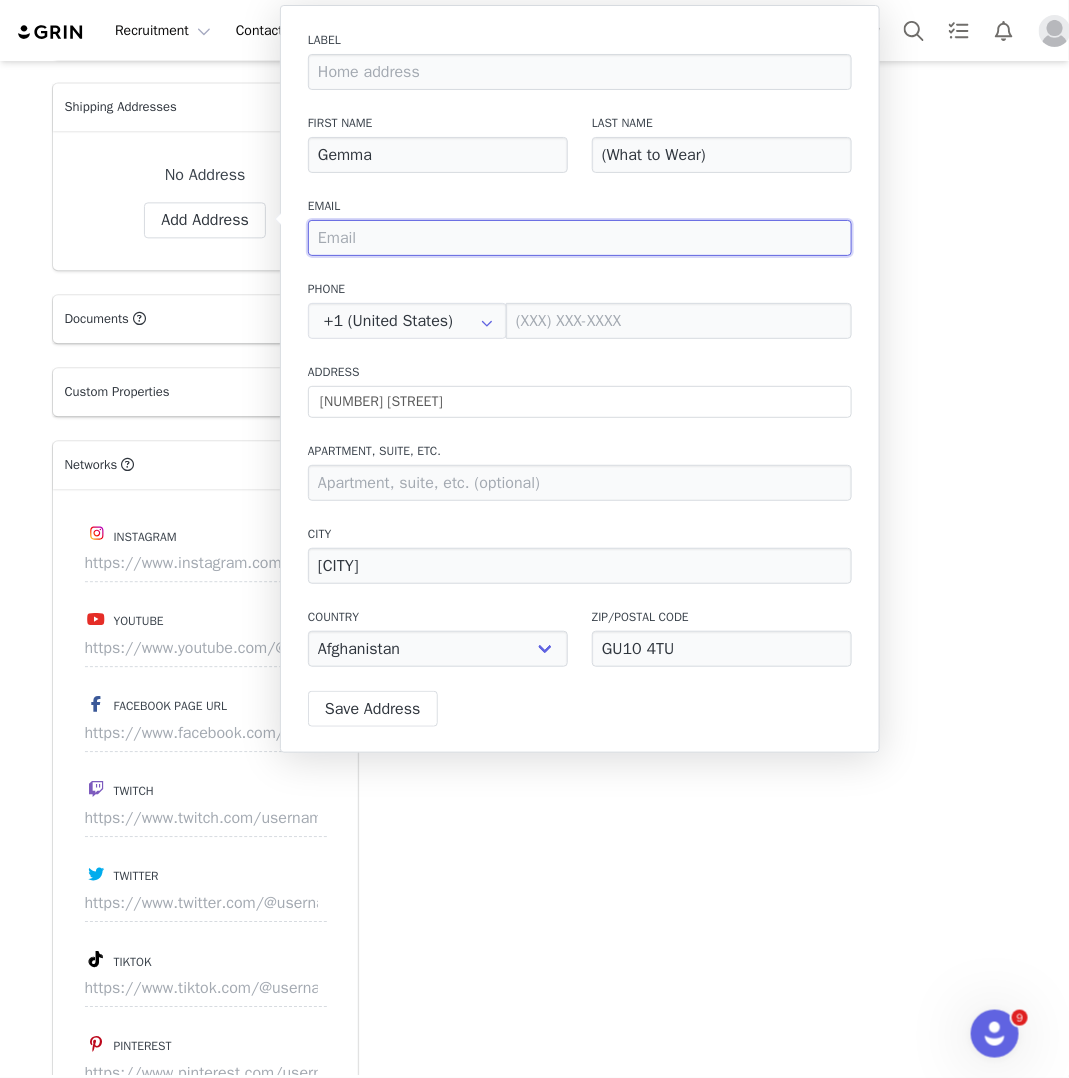click at bounding box center [580, 238] 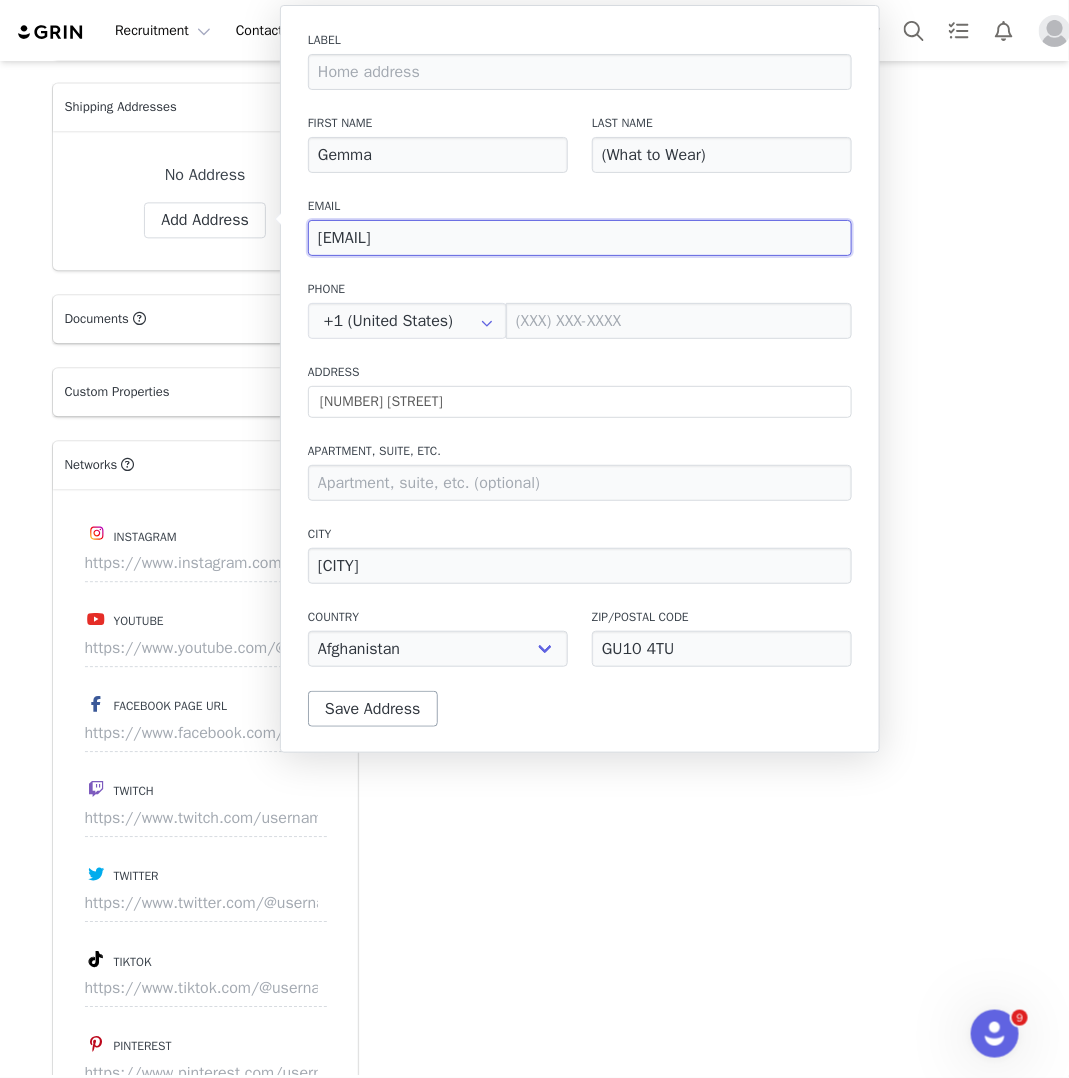 type on "[EMAIL]" 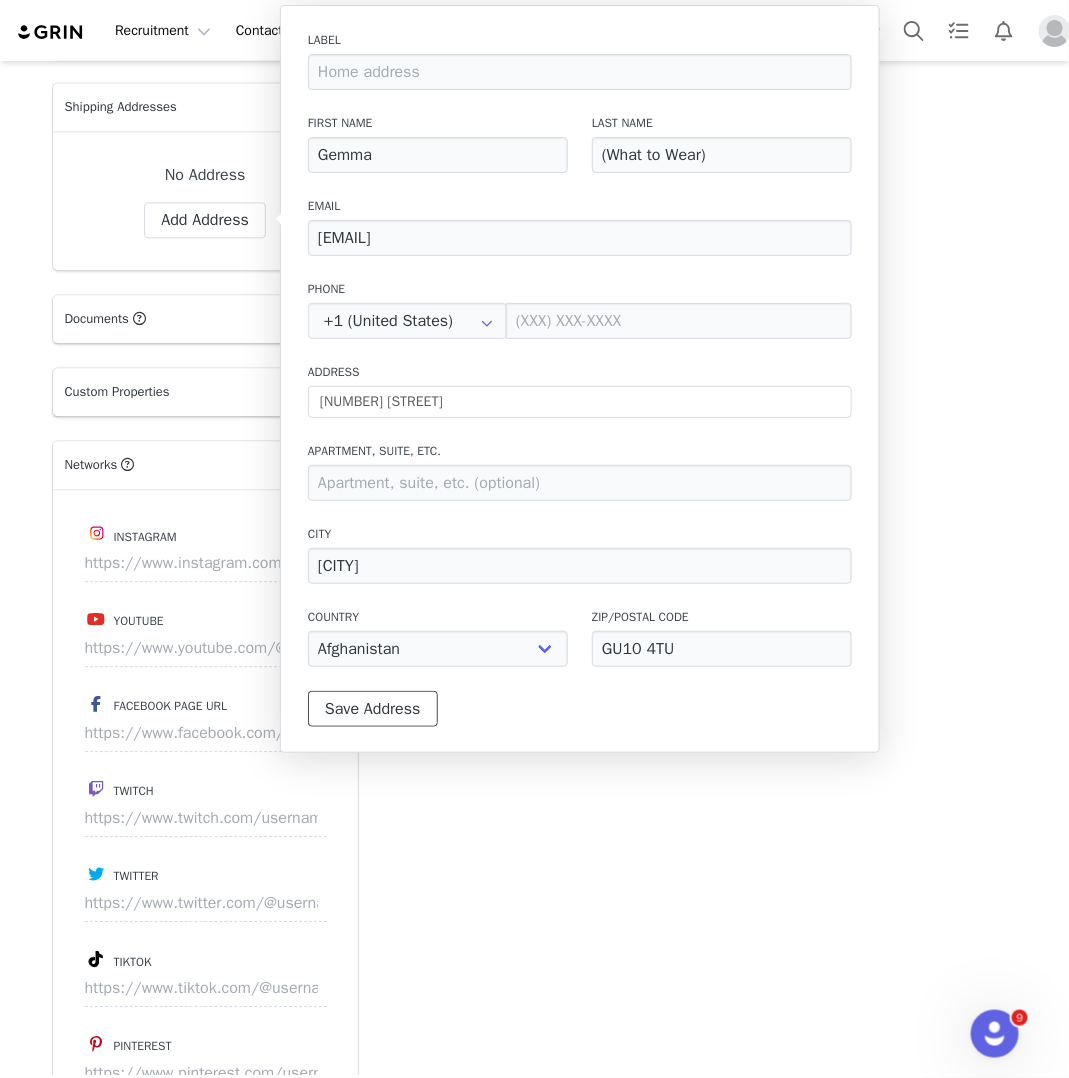 click on "Save Address" at bounding box center [373, 709] 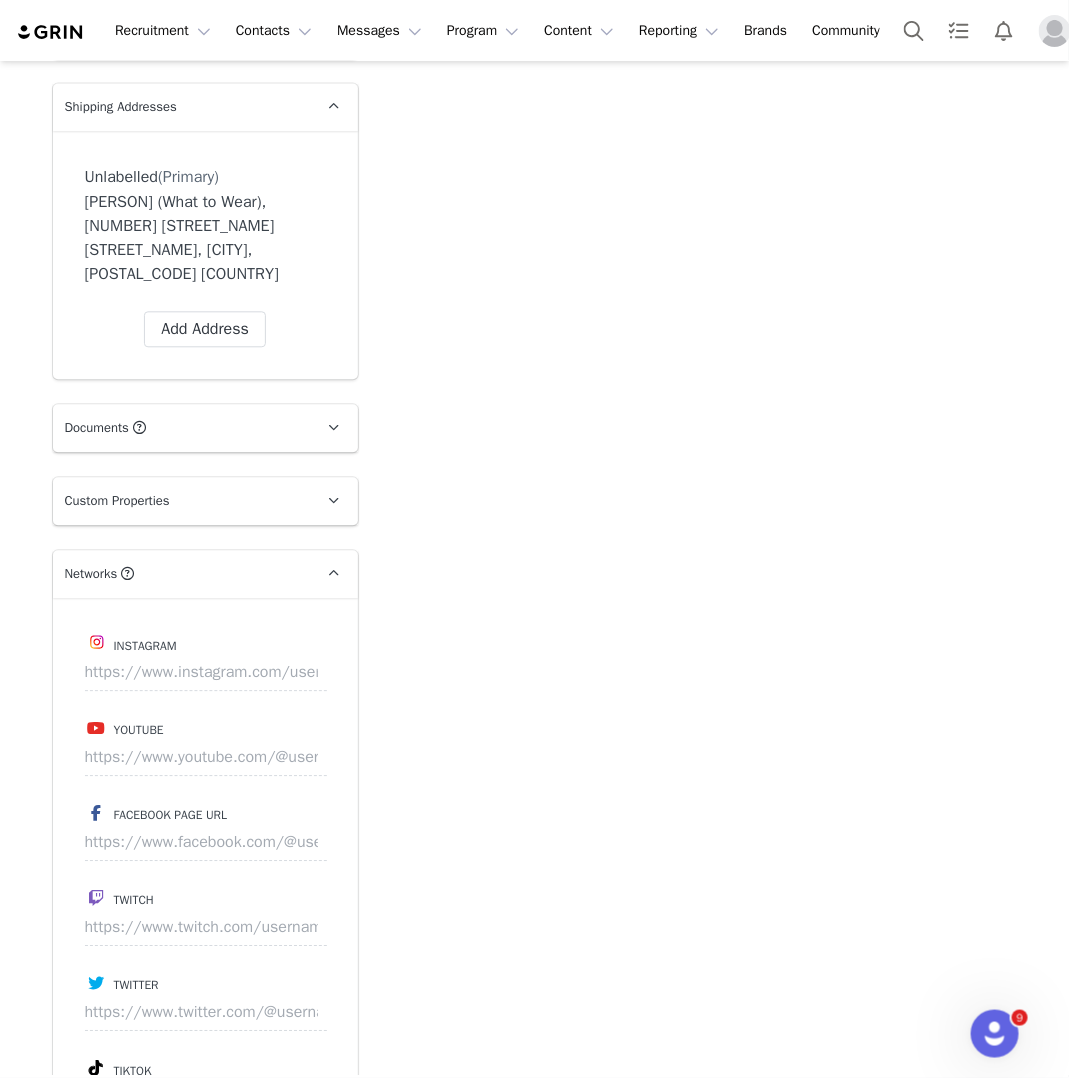 scroll, scrollTop: 2394, scrollLeft: 0, axis: vertical 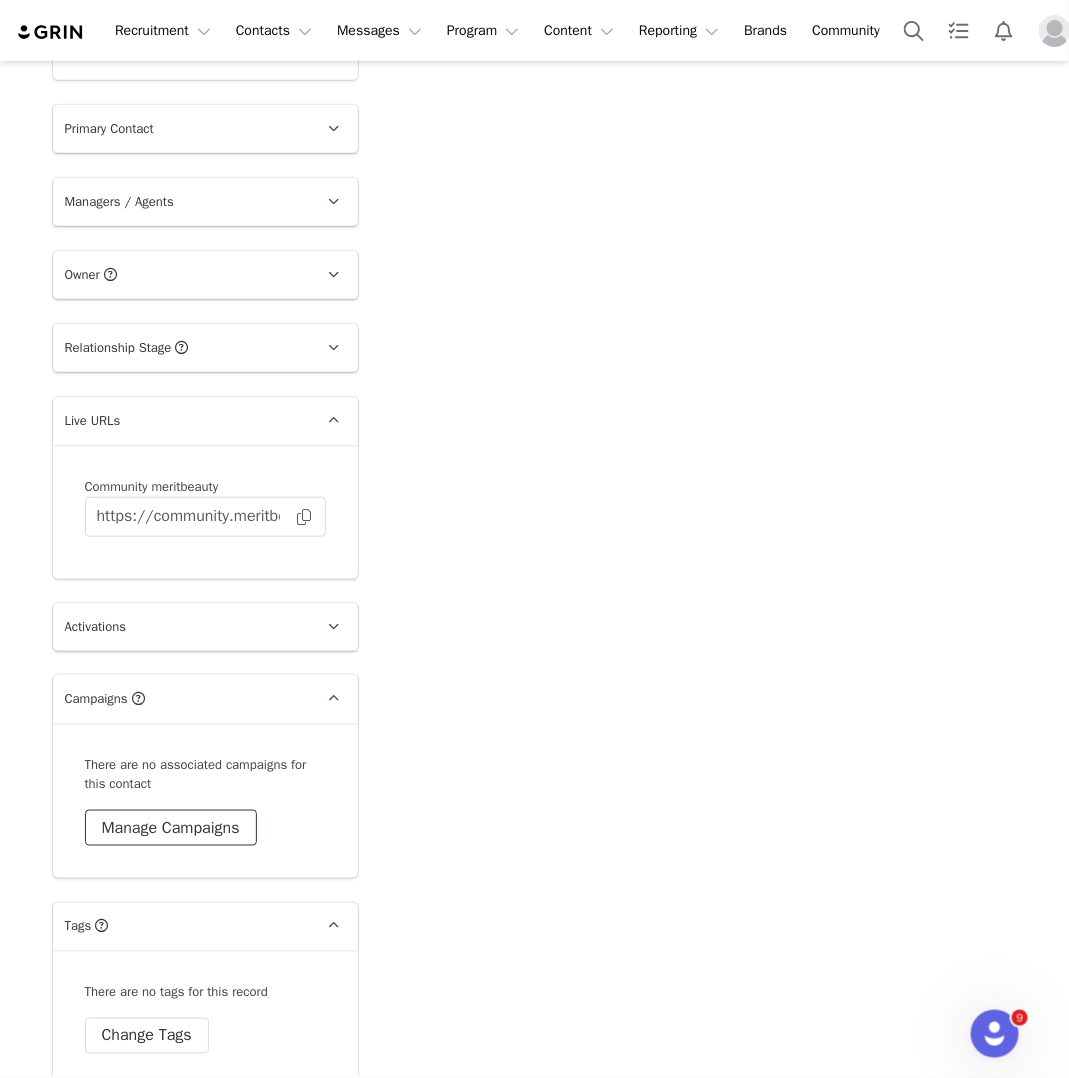 click on "Manage Campaigns" at bounding box center [171, 828] 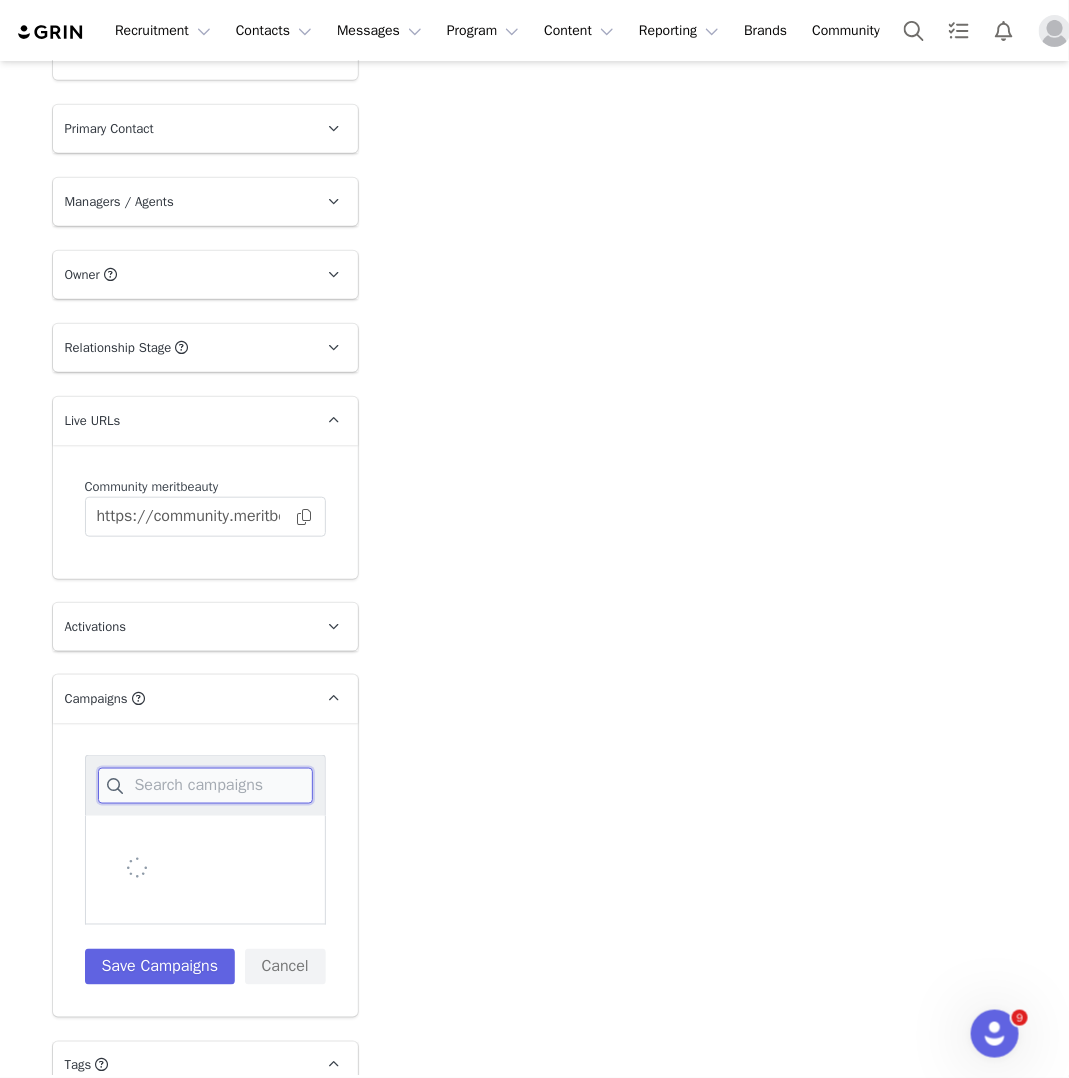 click at bounding box center (205, 786) 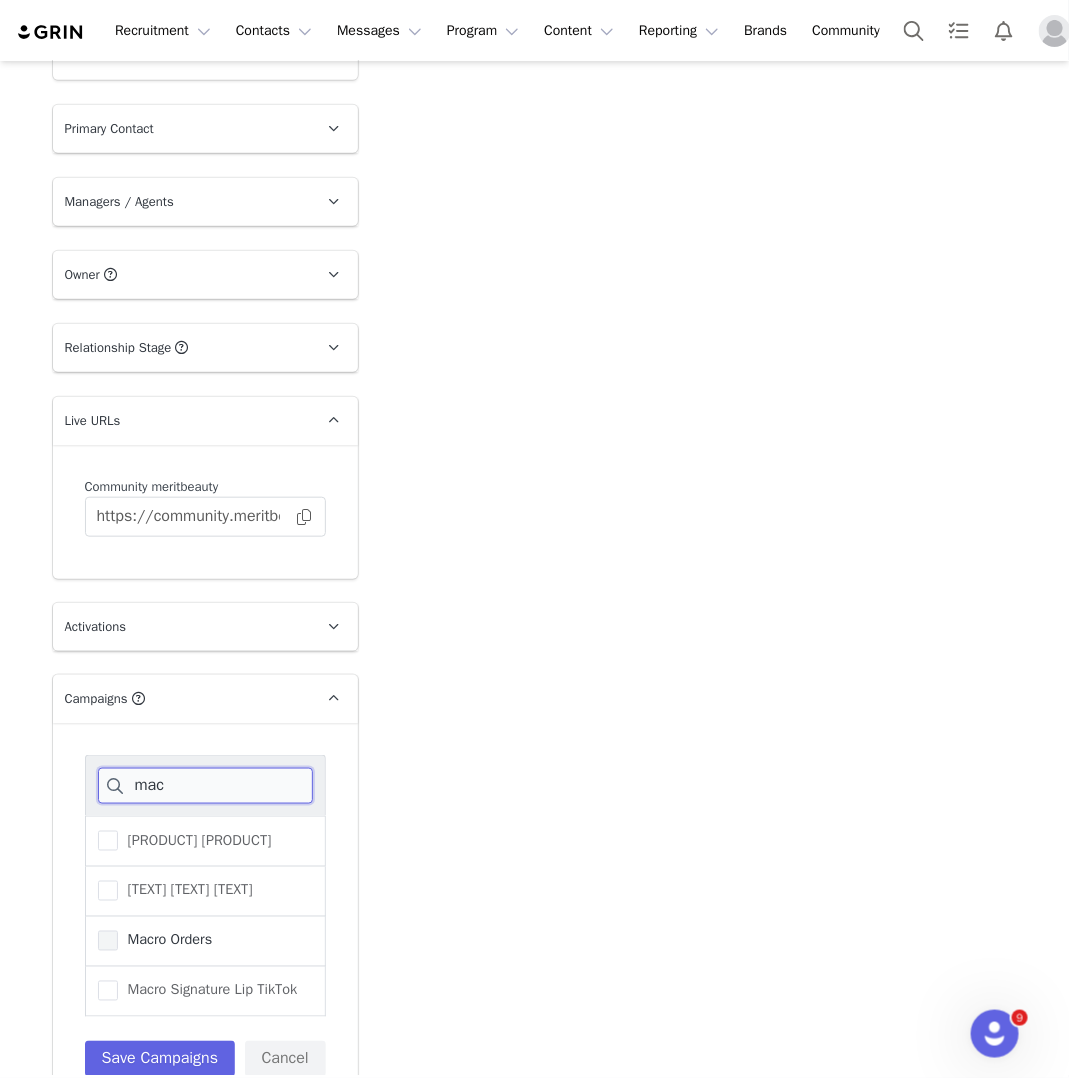 type on "mac" 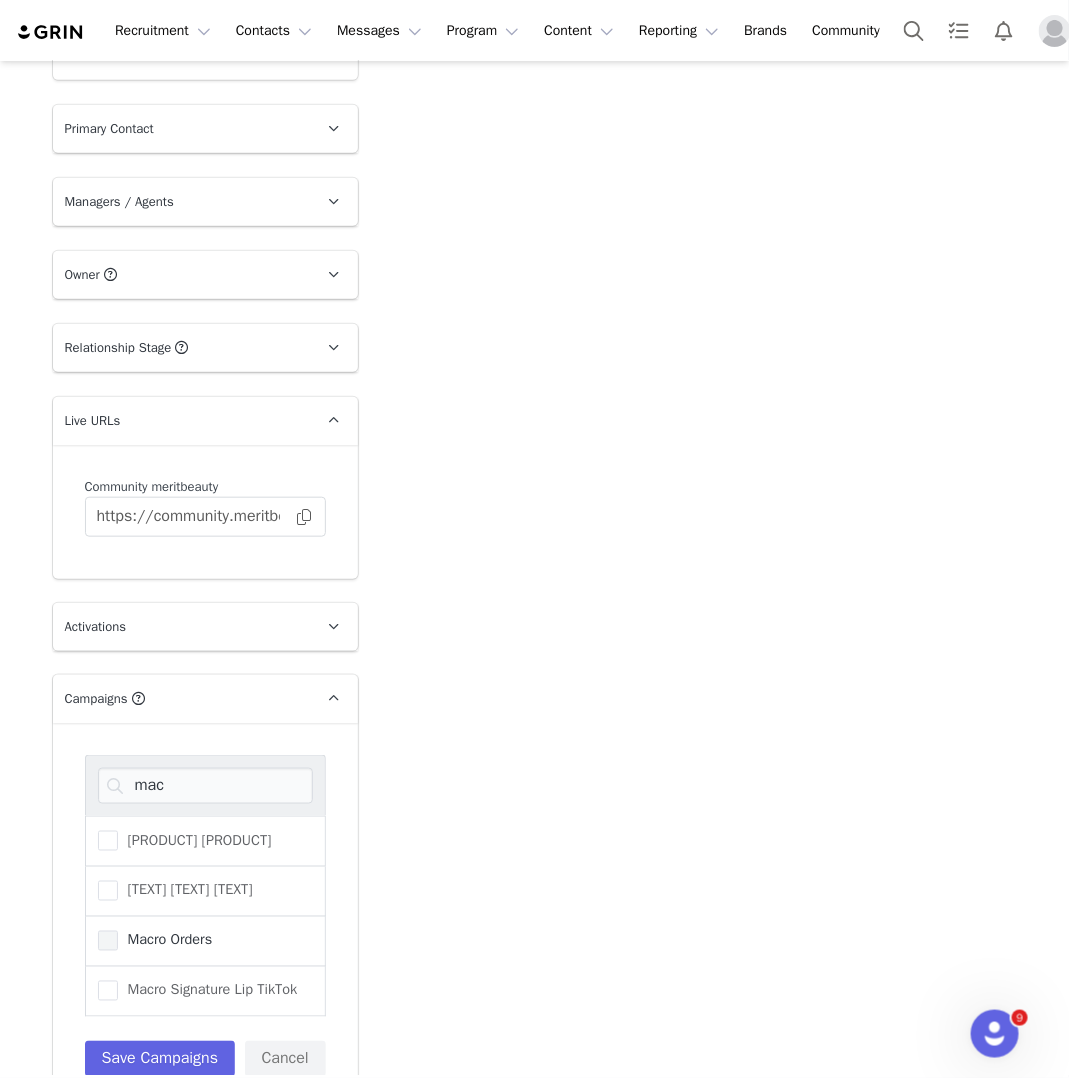 click on "Macro Orders" at bounding box center [165, 940] 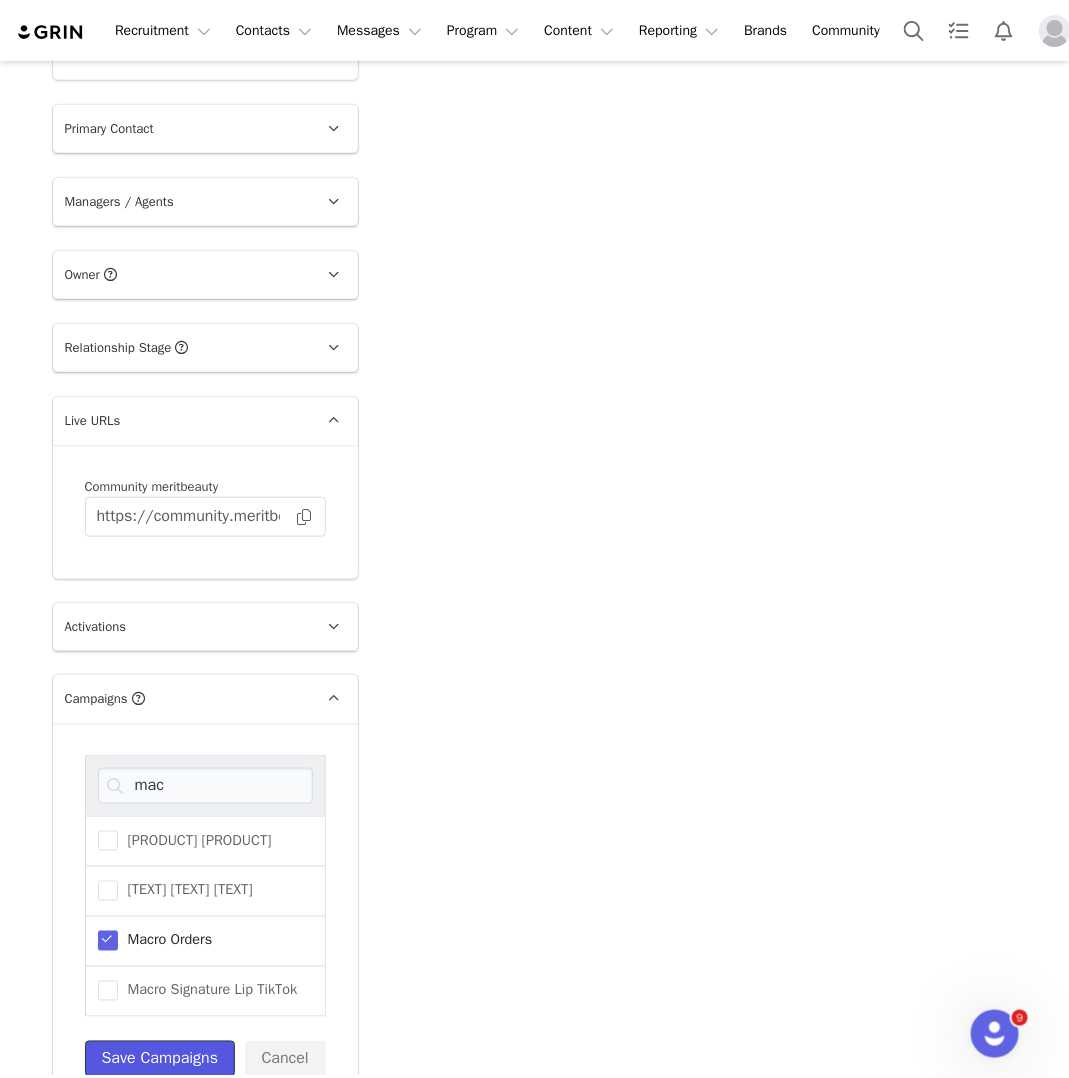 click on "Save Campaigns" at bounding box center (160, 1059) 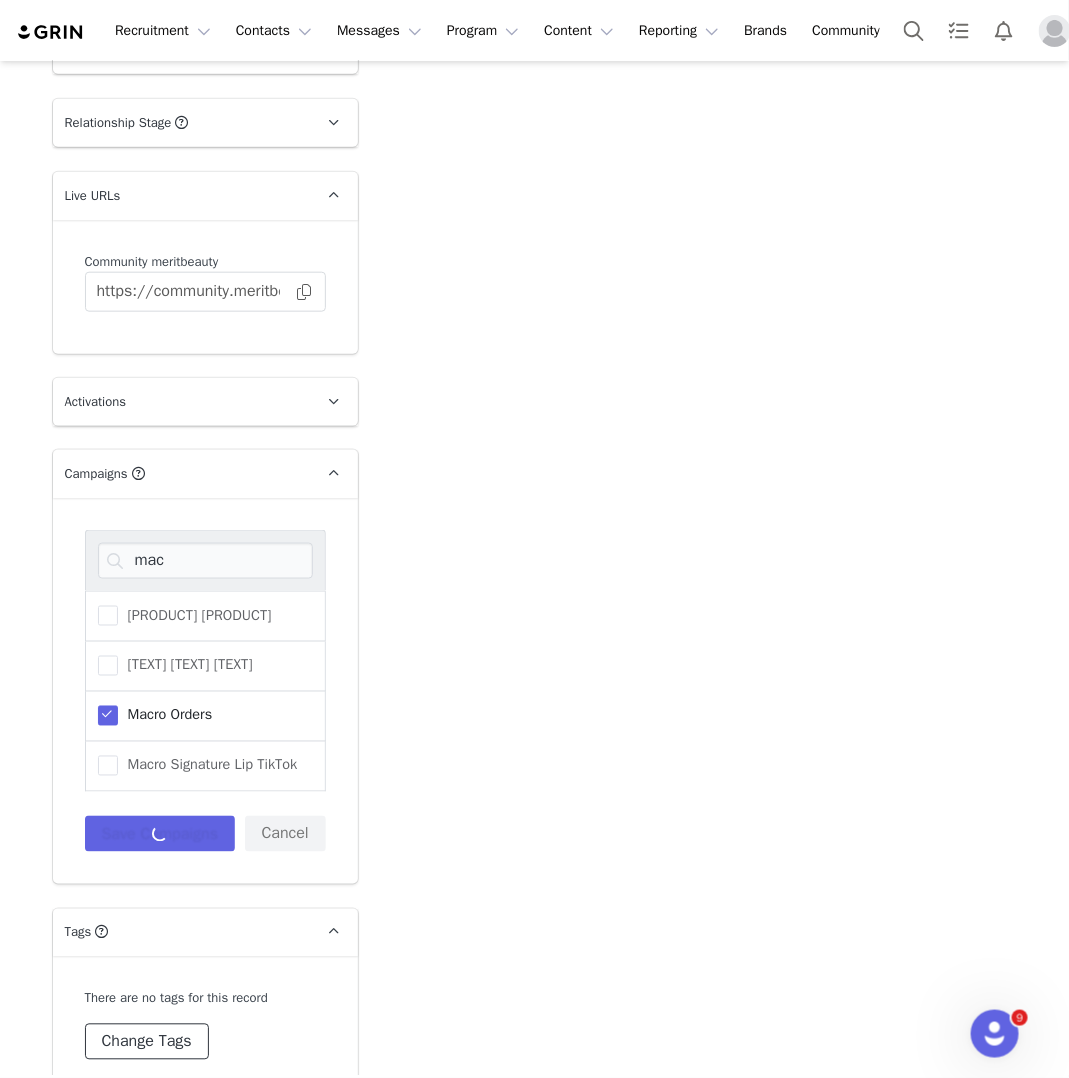 click on "Change Tags" at bounding box center (147, 1042) 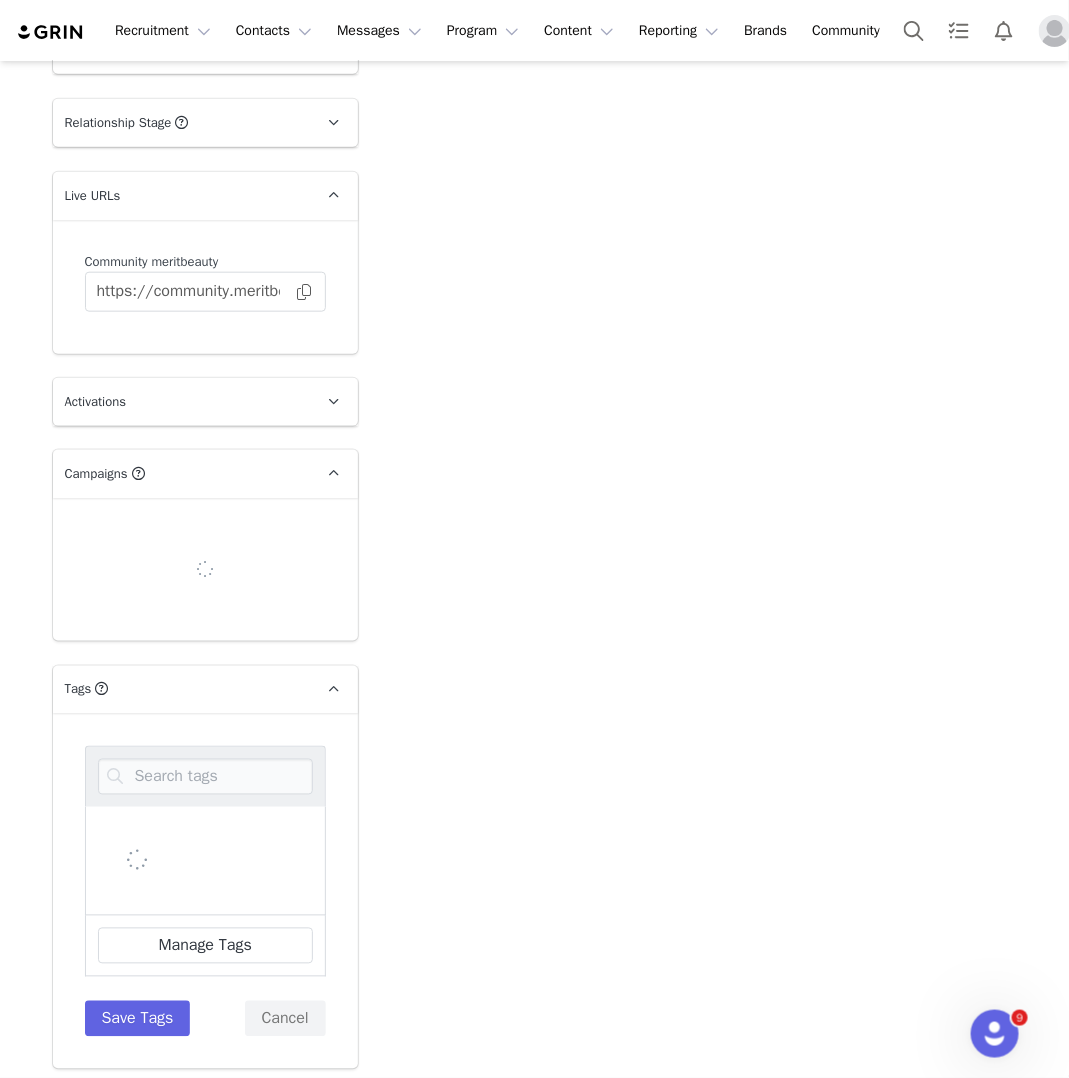 scroll, scrollTop: 2382, scrollLeft: 0, axis: vertical 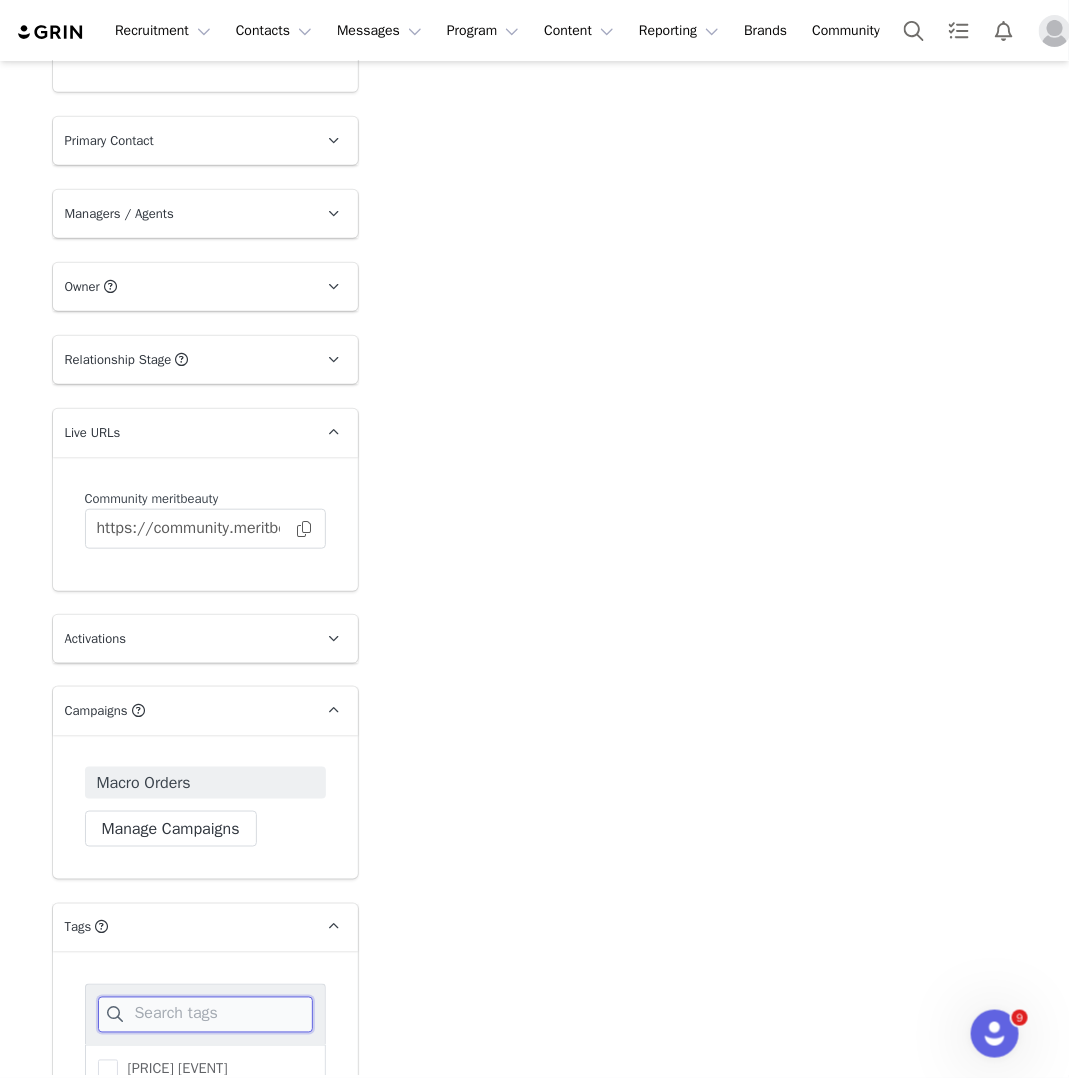 click at bounding box center [205, 1015] 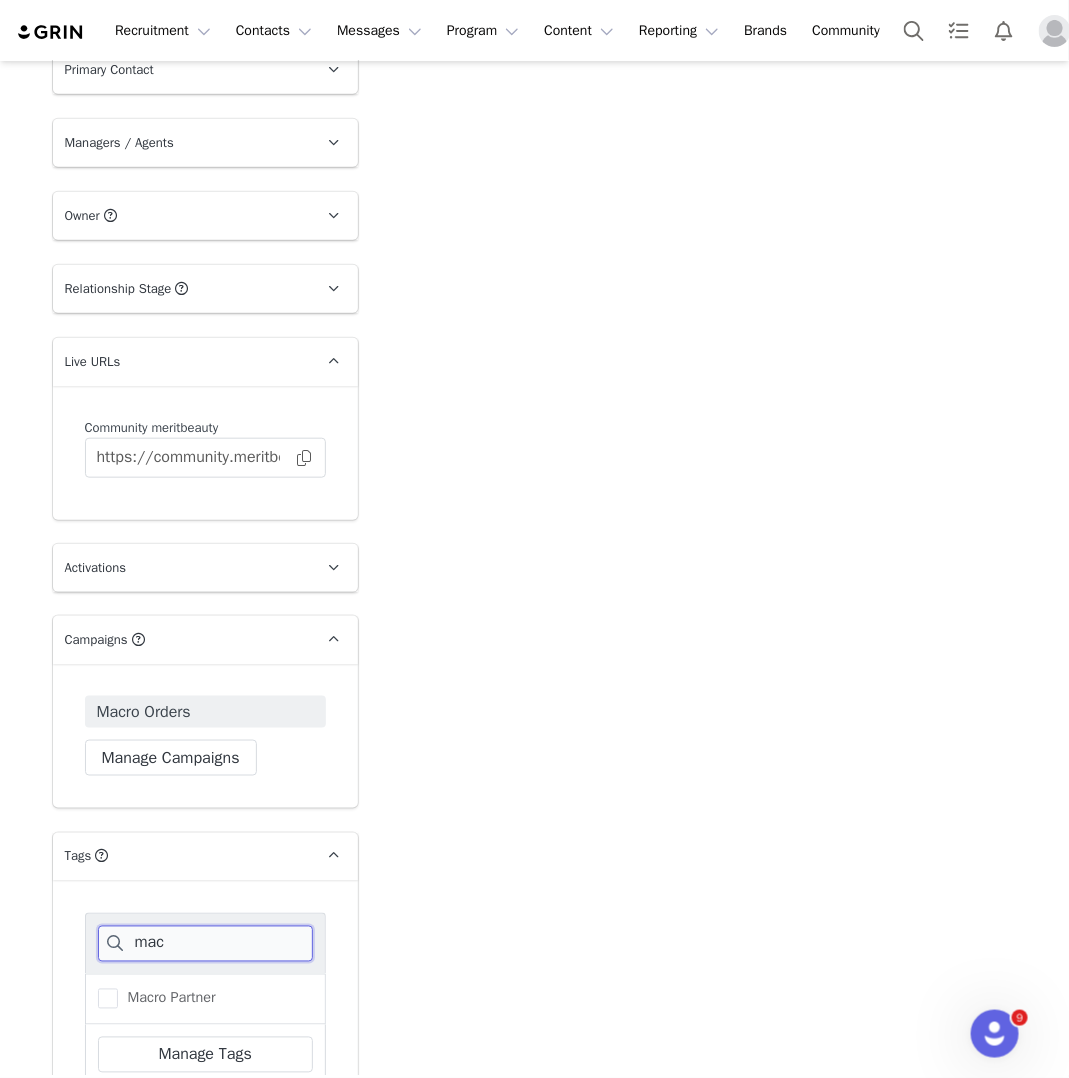 scroll, scrollTop: 2456, scrollLeft: 0, axis: vertical 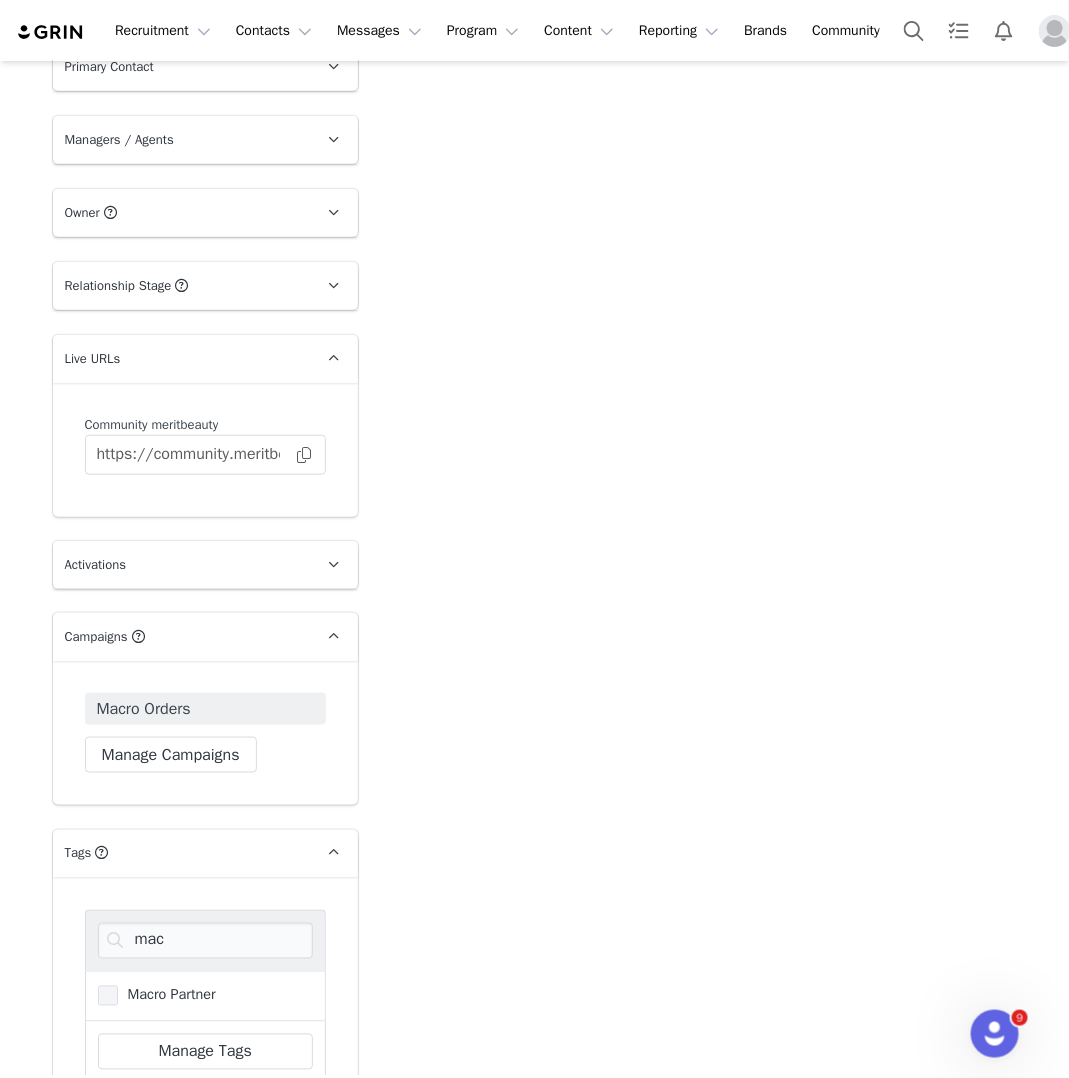 click on "Macro Partner" at bounding box center [167, 995] 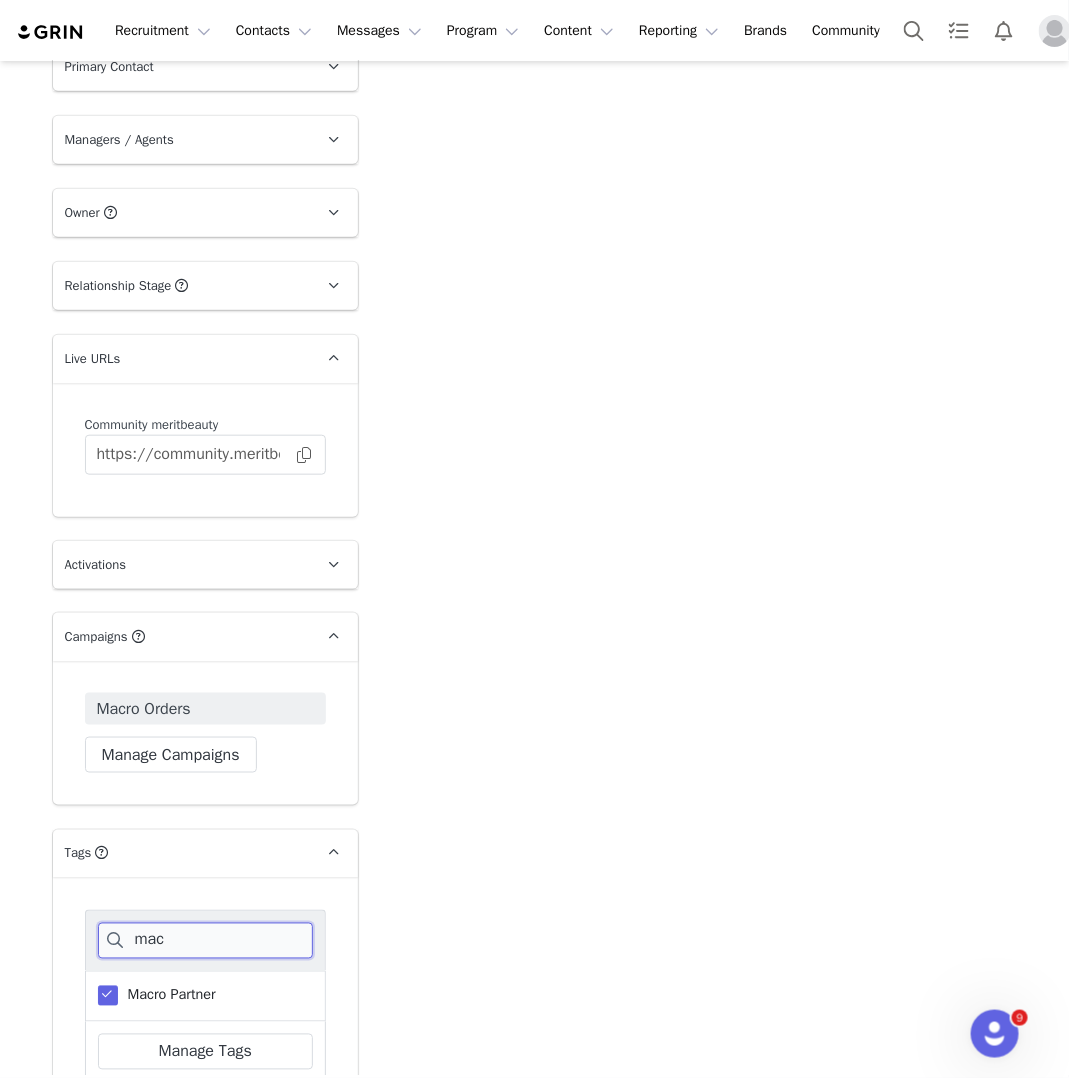 click on "mac" at bounding box center (205, 941) 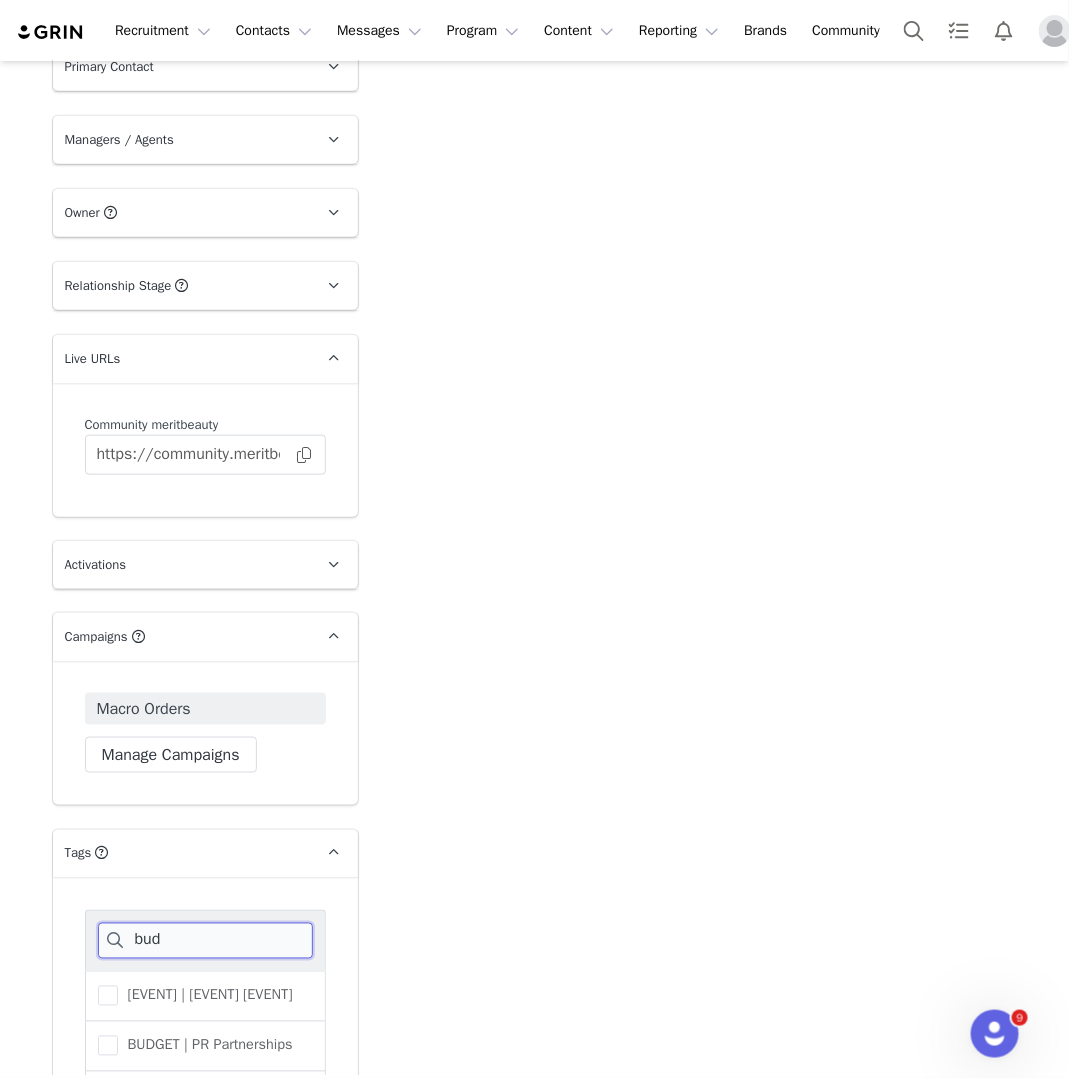 scroll, scrollTop: 2547, scrollLeft: 0, axis: vertical 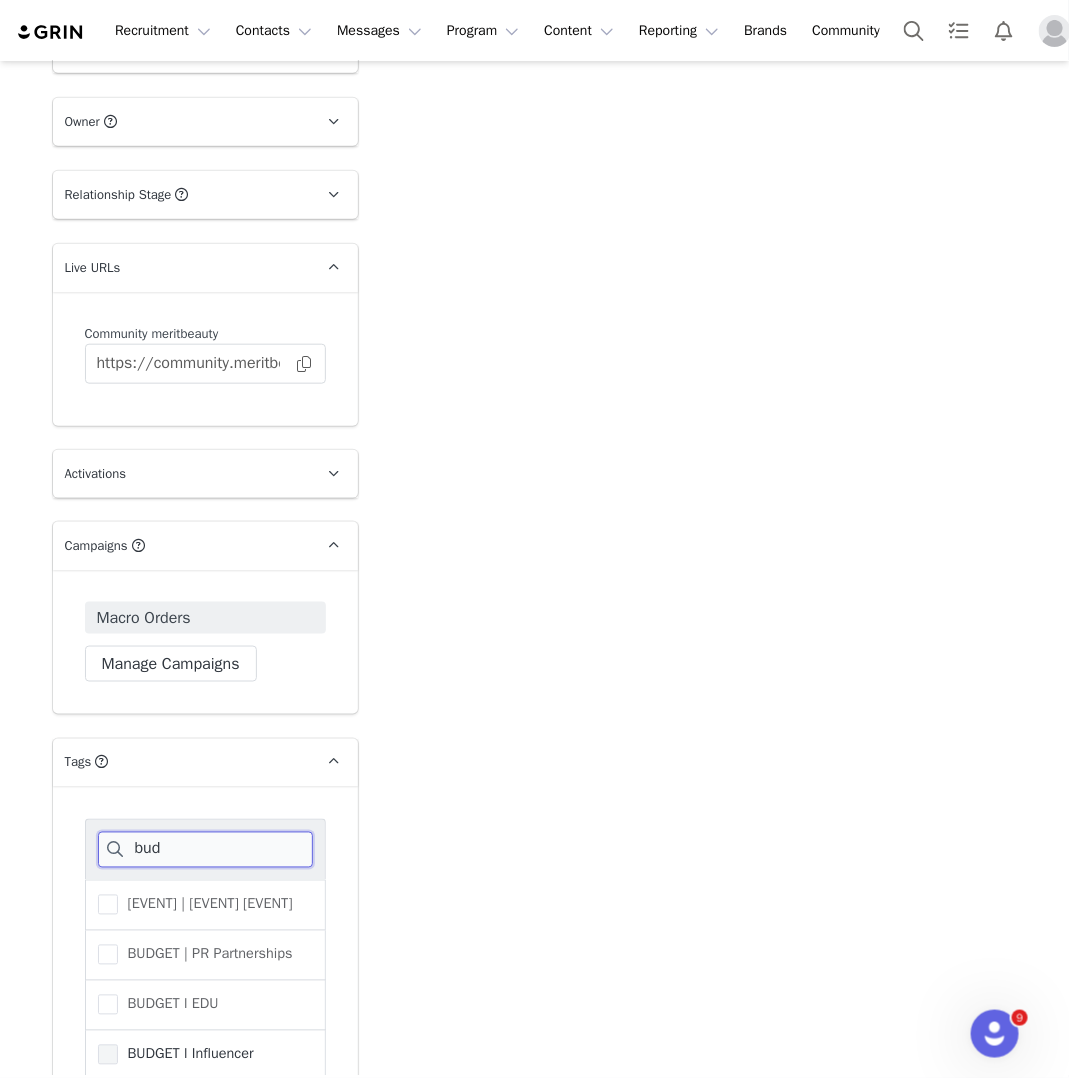 type on "bud" 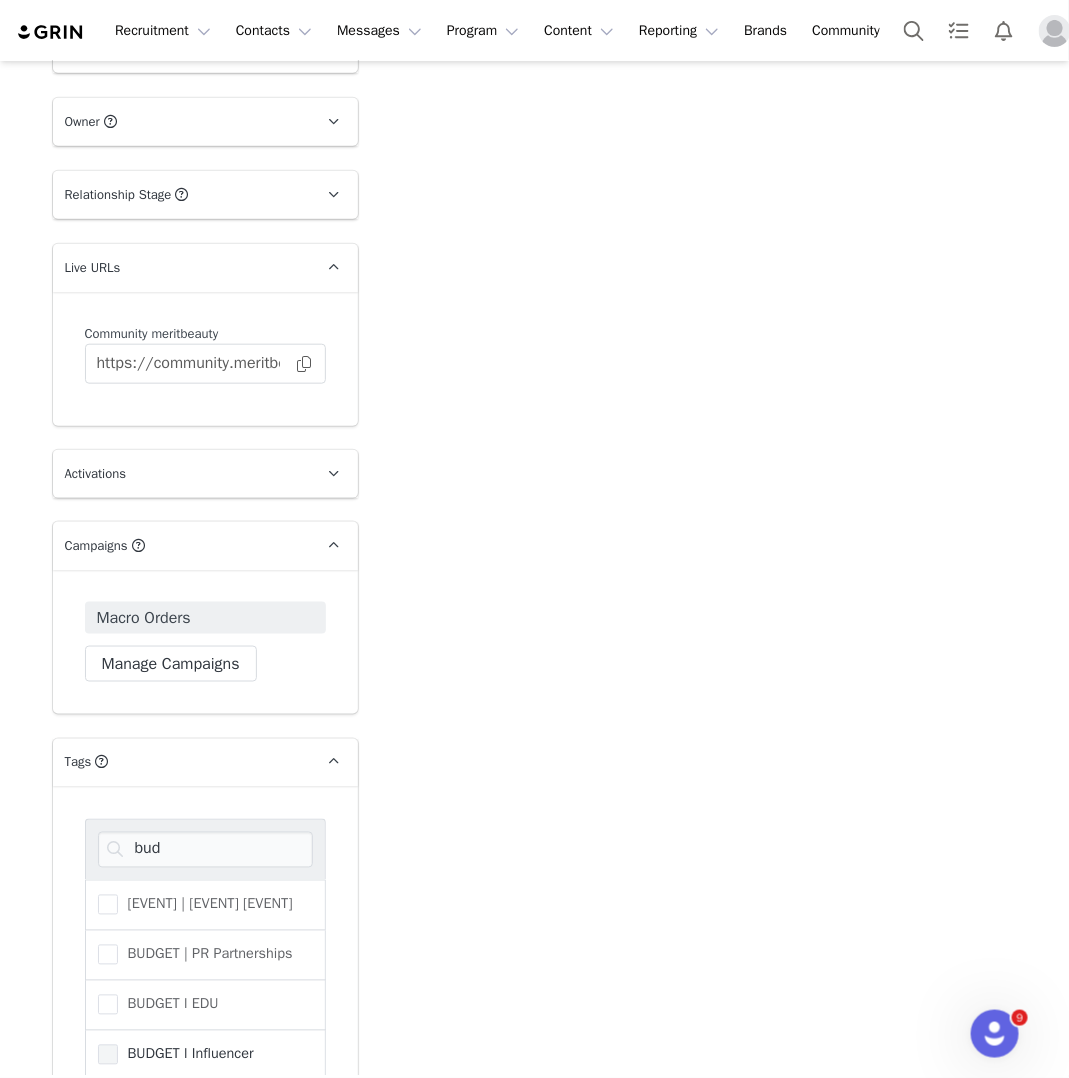 click on "BUDGET l Influencer" at bounding box center [186, 1054] 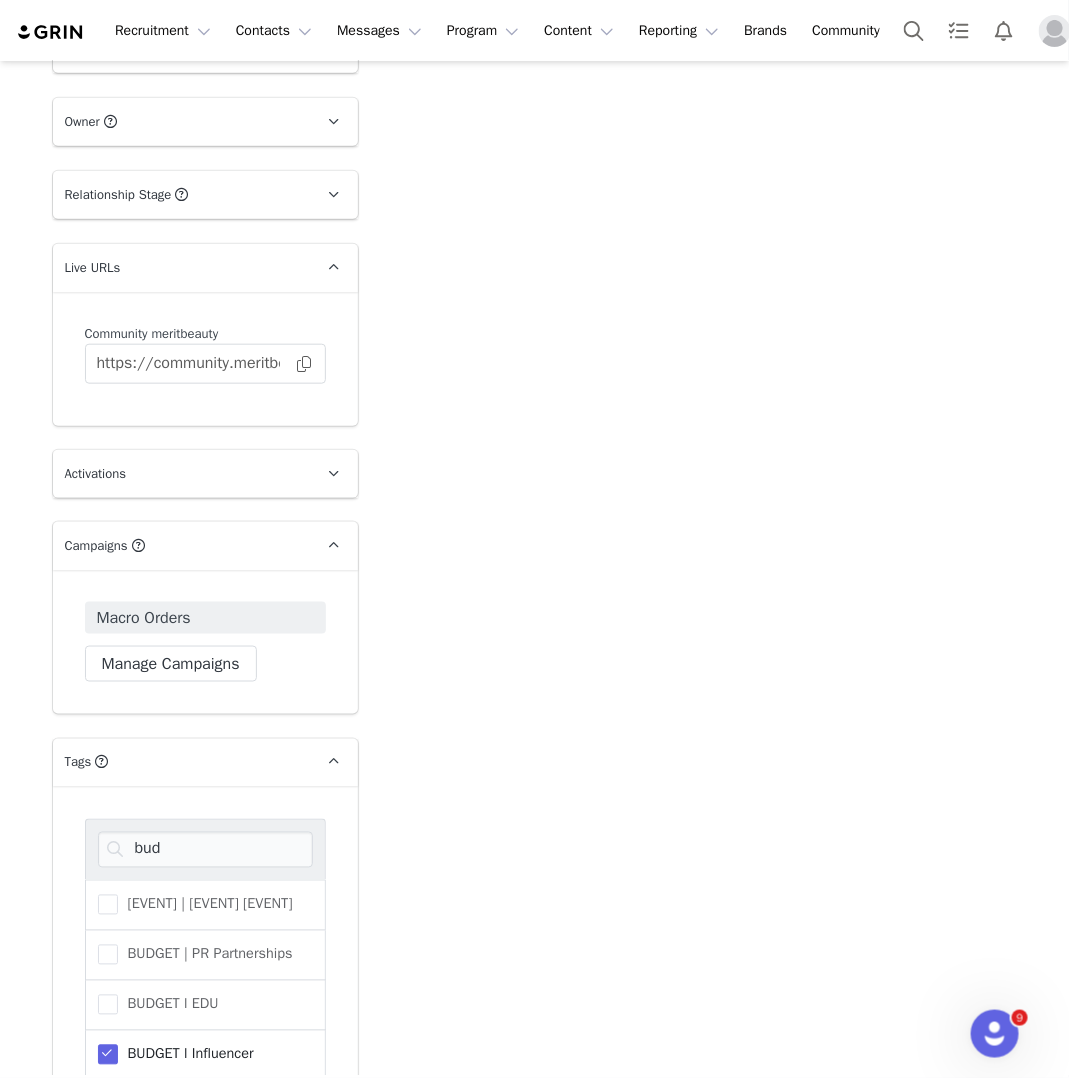 scroll, scrollTop: 2681, scrollLeft: 0, axis: vertical 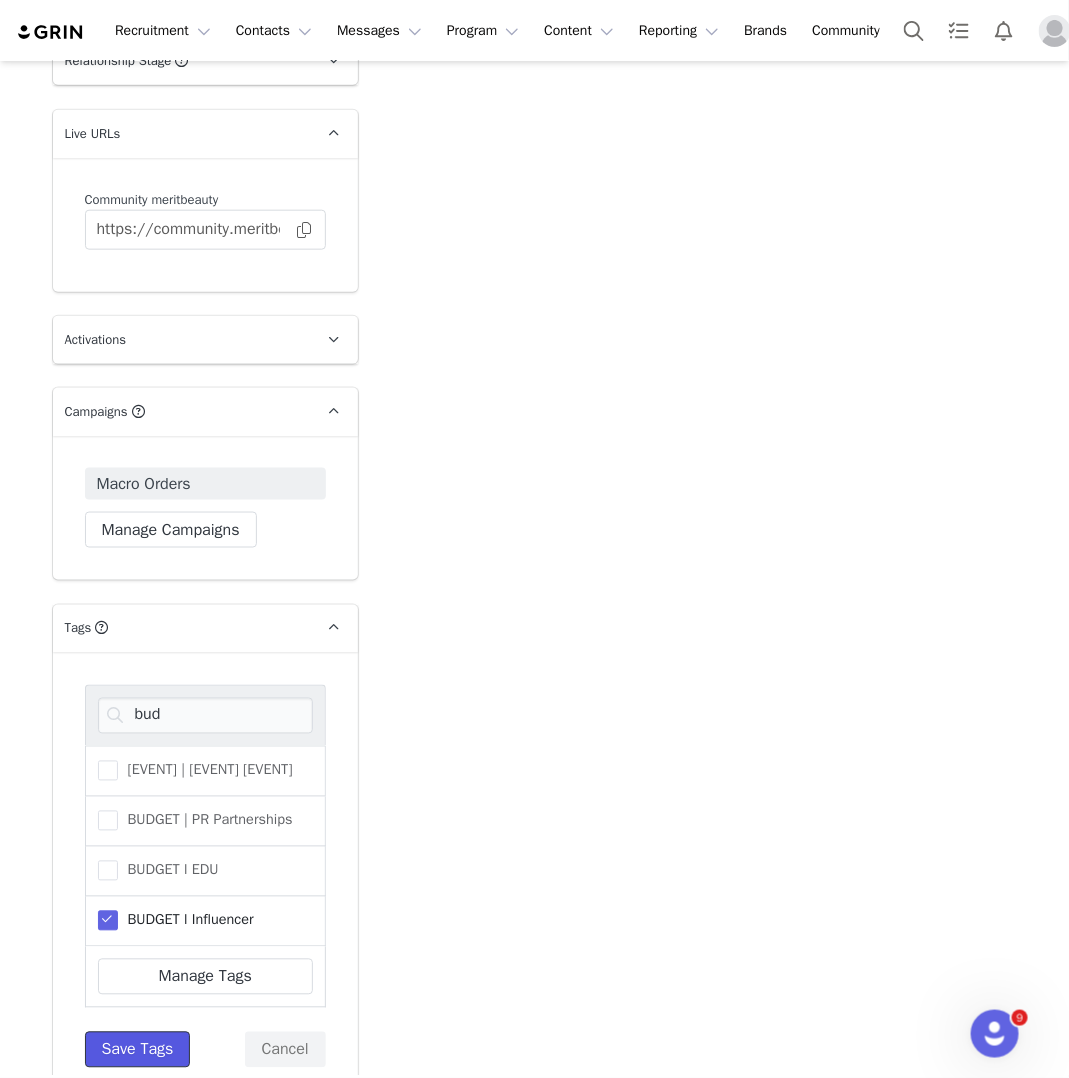 click on "Save Tags" at bounding box center [138, 1050] 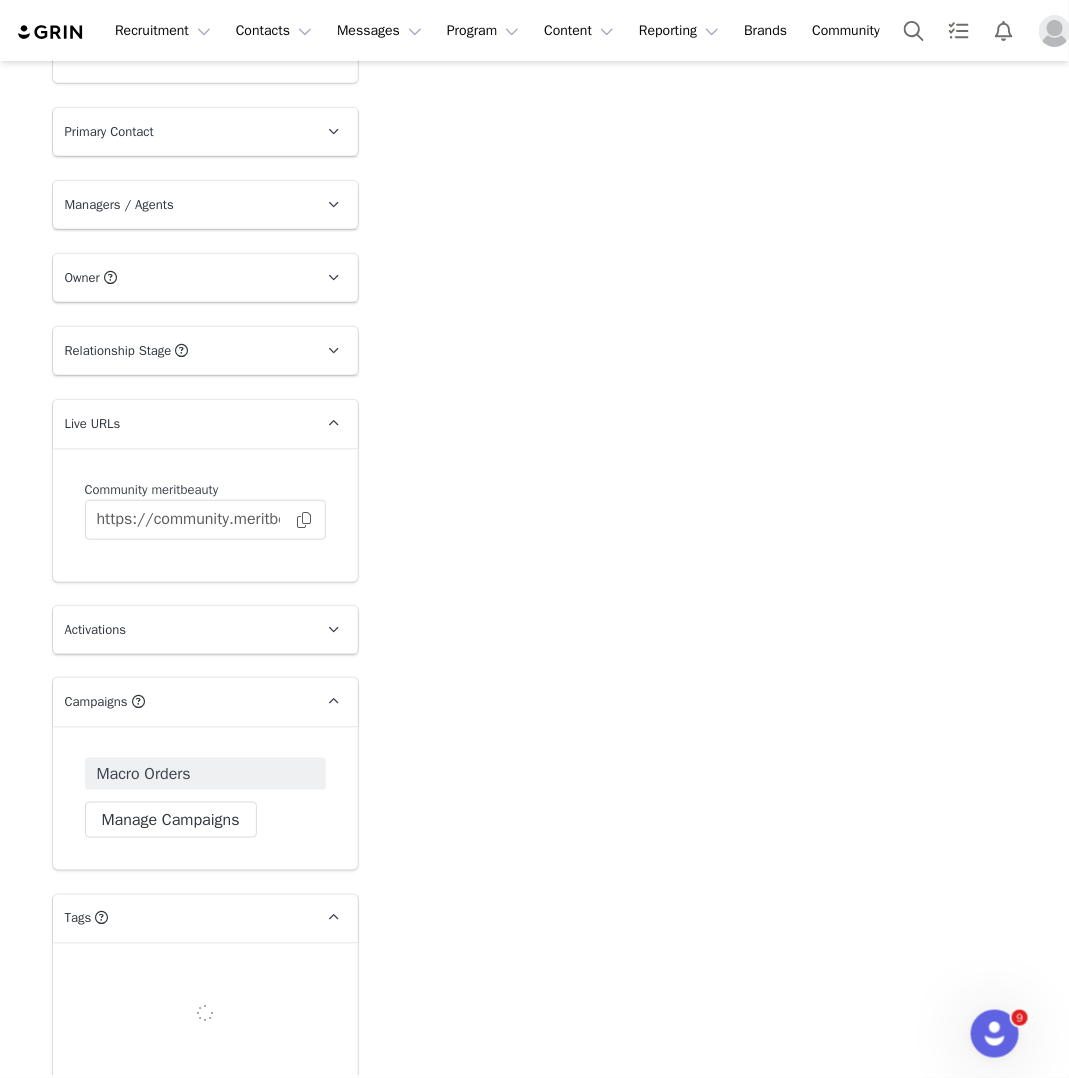 scroll, scrollTop: 2444, scrollLeft: 0, axis: vertical 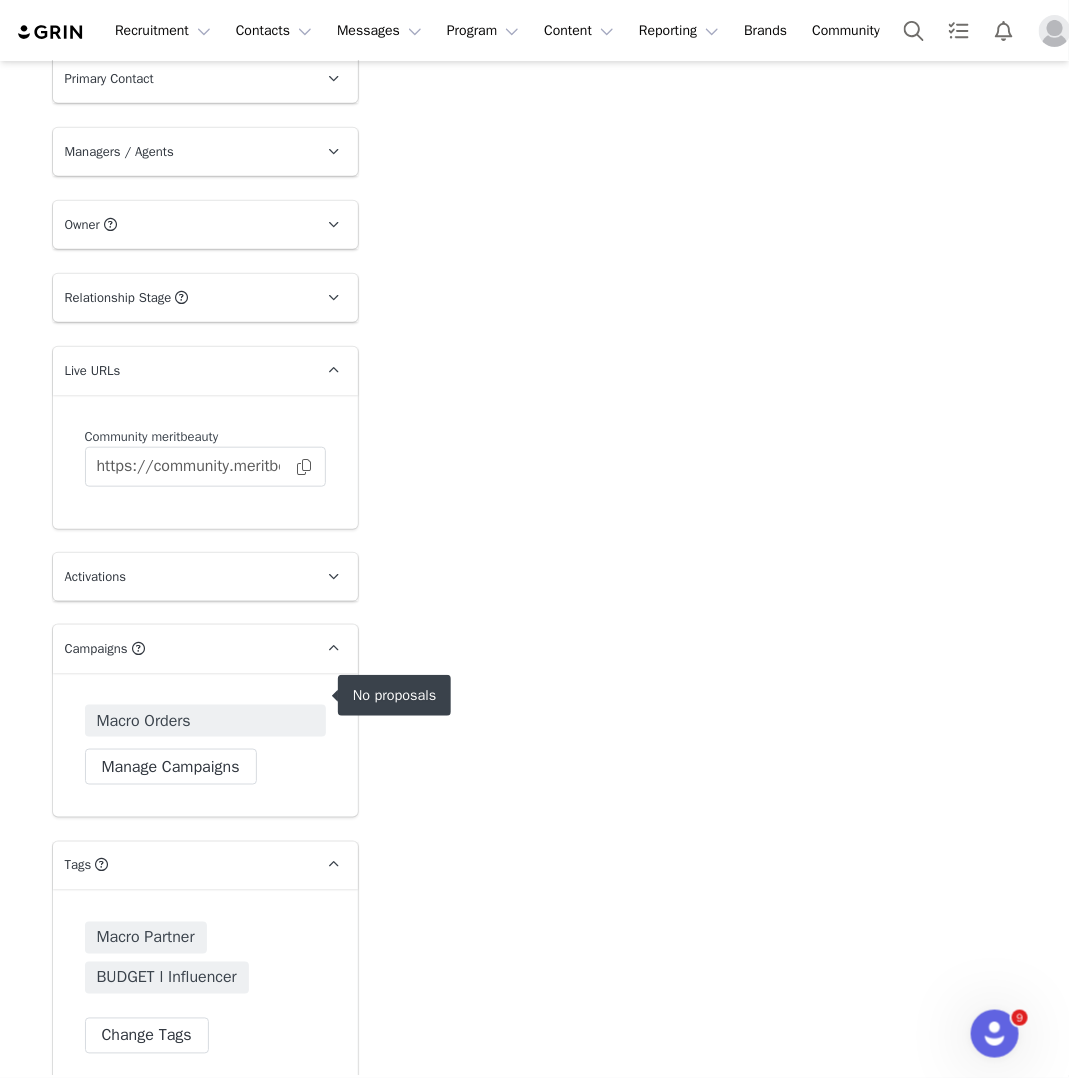 click on "Macro Orders" at bounding box center (205, 721) 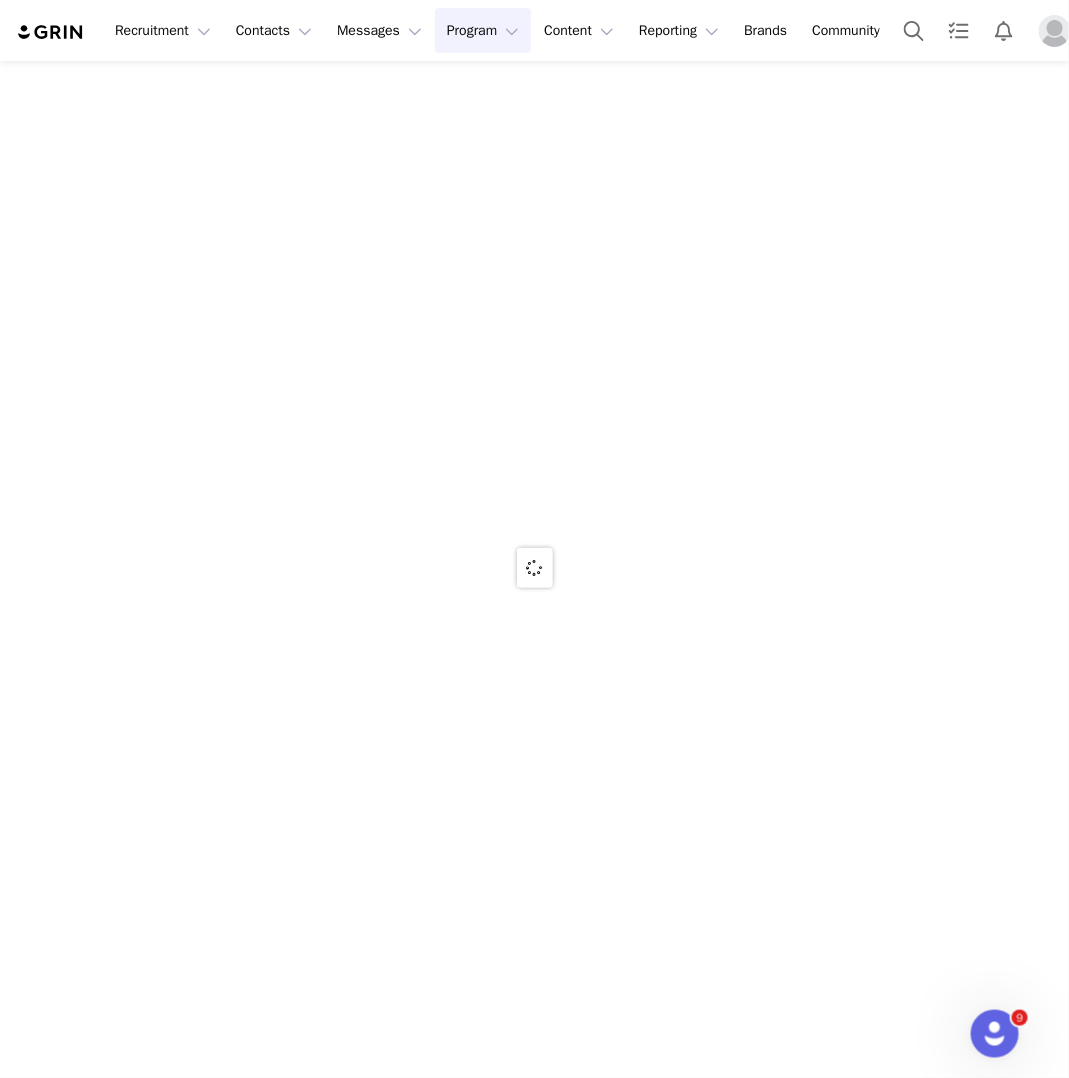 scroll, scrollTop: 0, scrollLeft: 0, axis: both 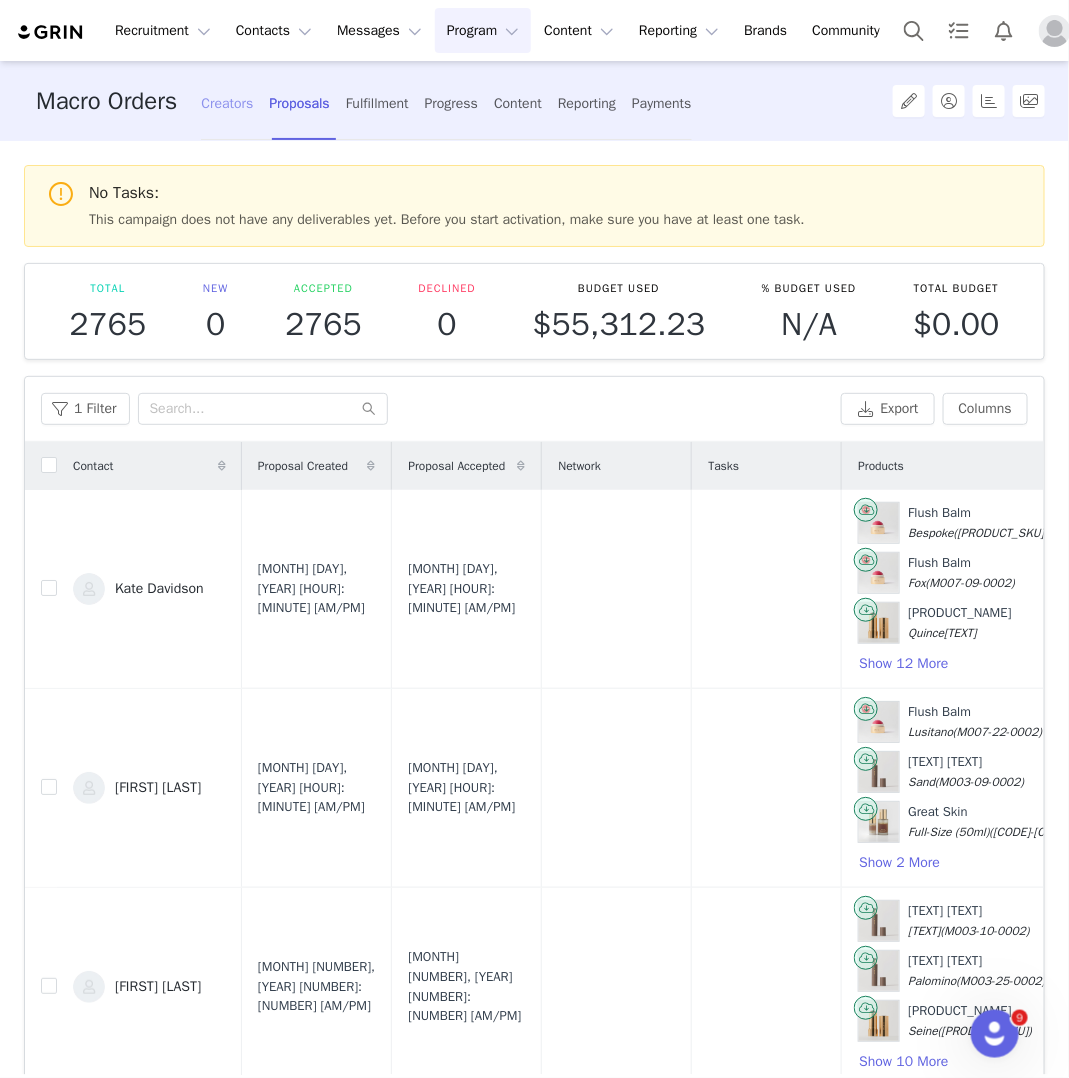 click on "Creators" at bounding box center [227, 103] 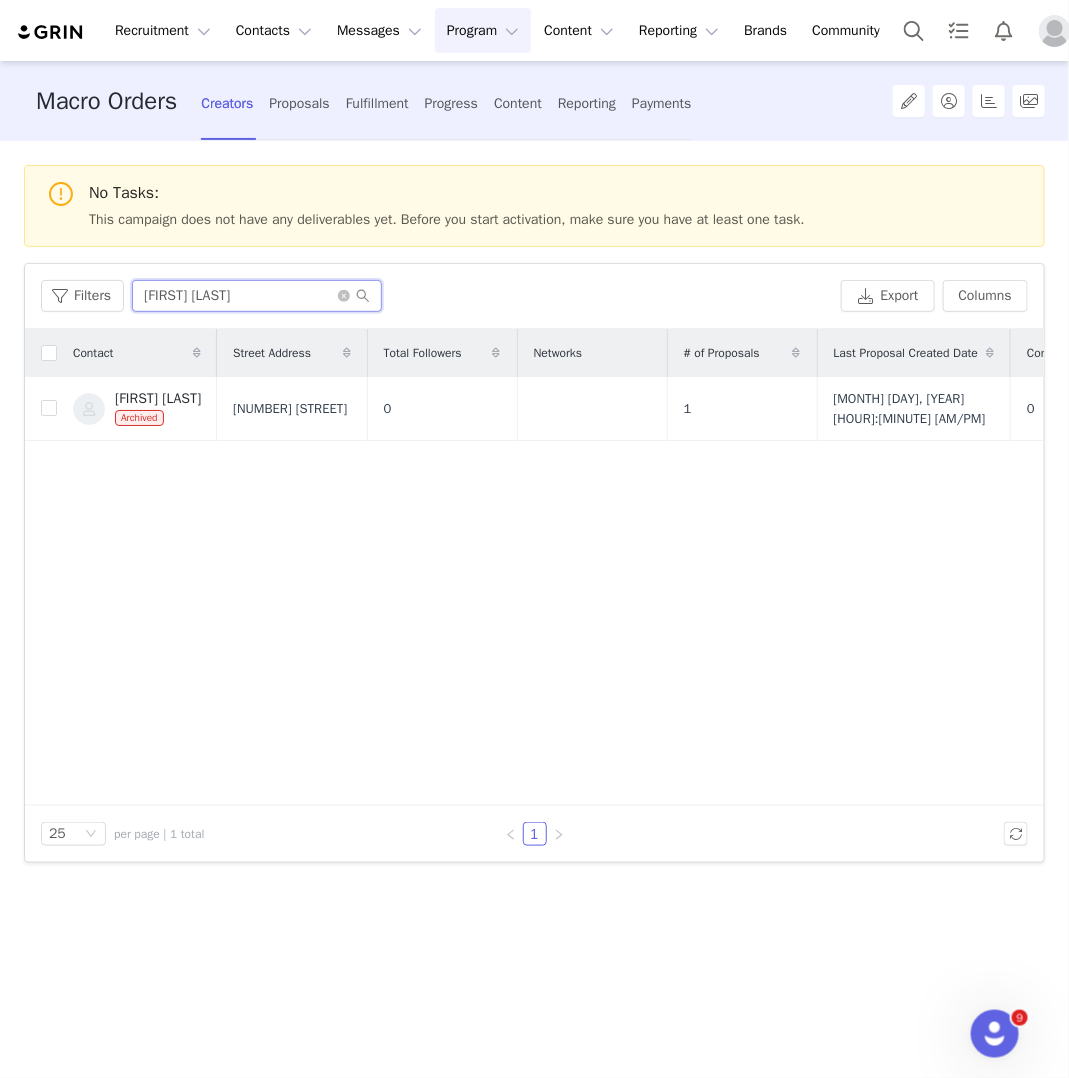 click on "[FIRST] [LAST]" at bounding box center (257, 296) 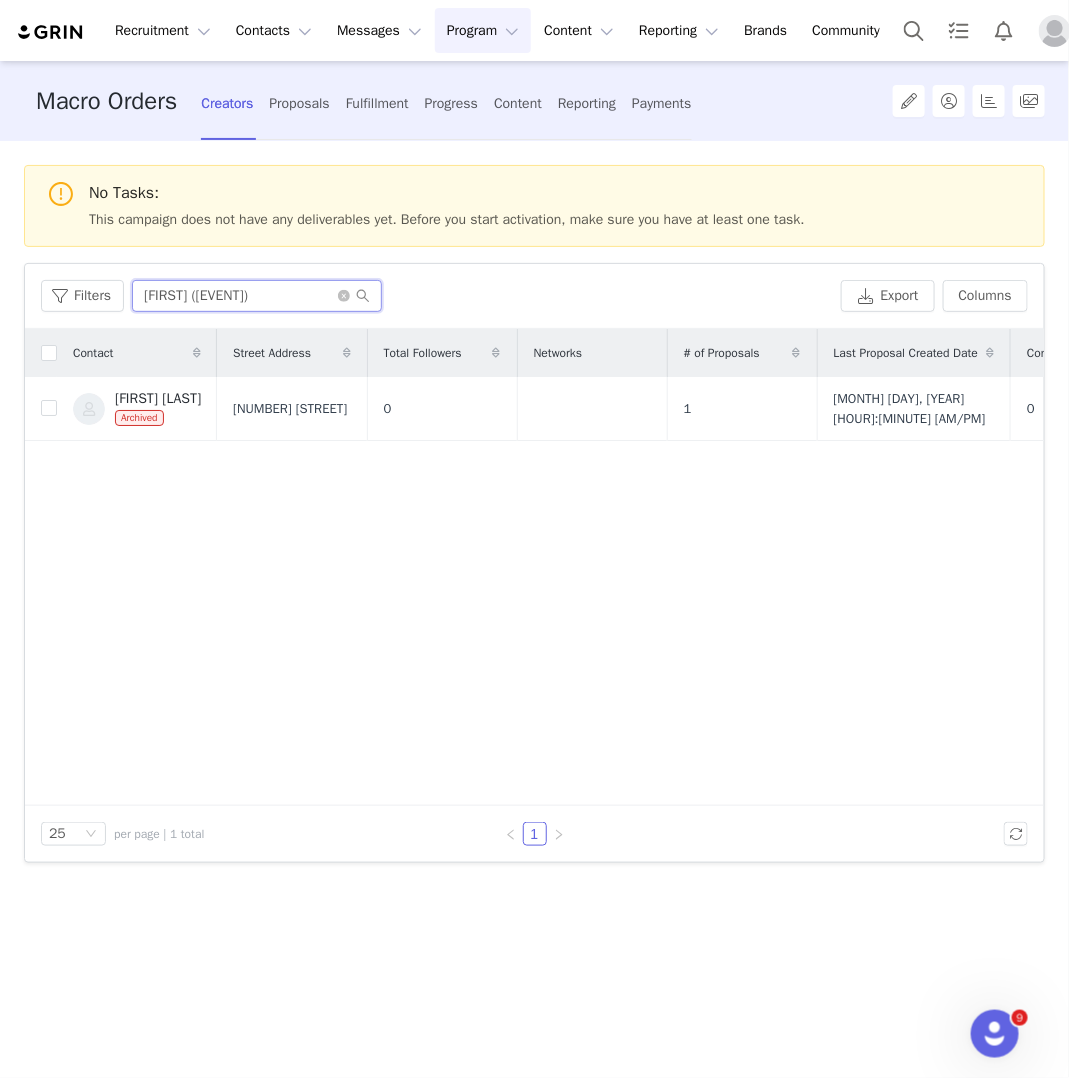 type on "[FIRST] ([EVENT])" 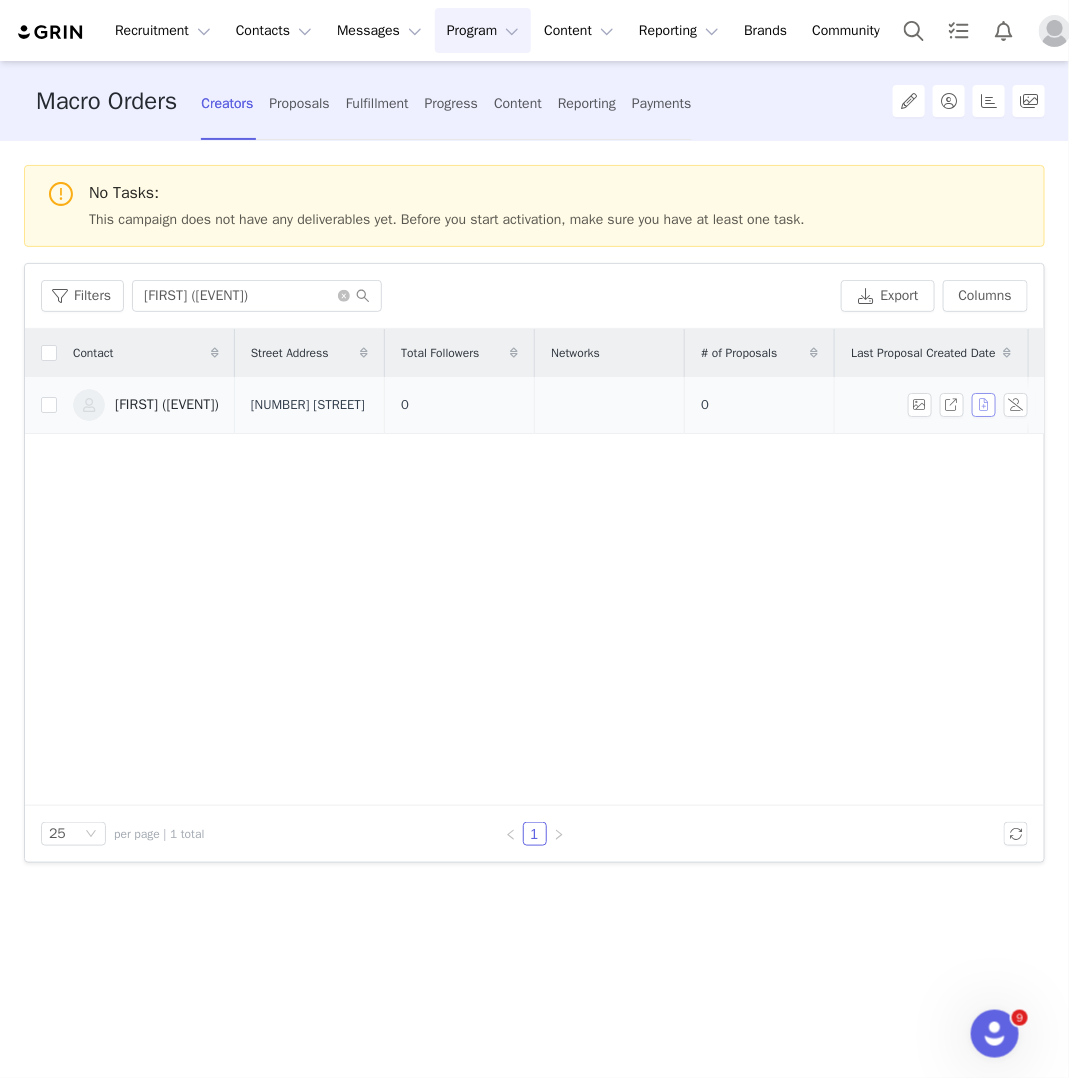 click at bounding box center (984, 405) 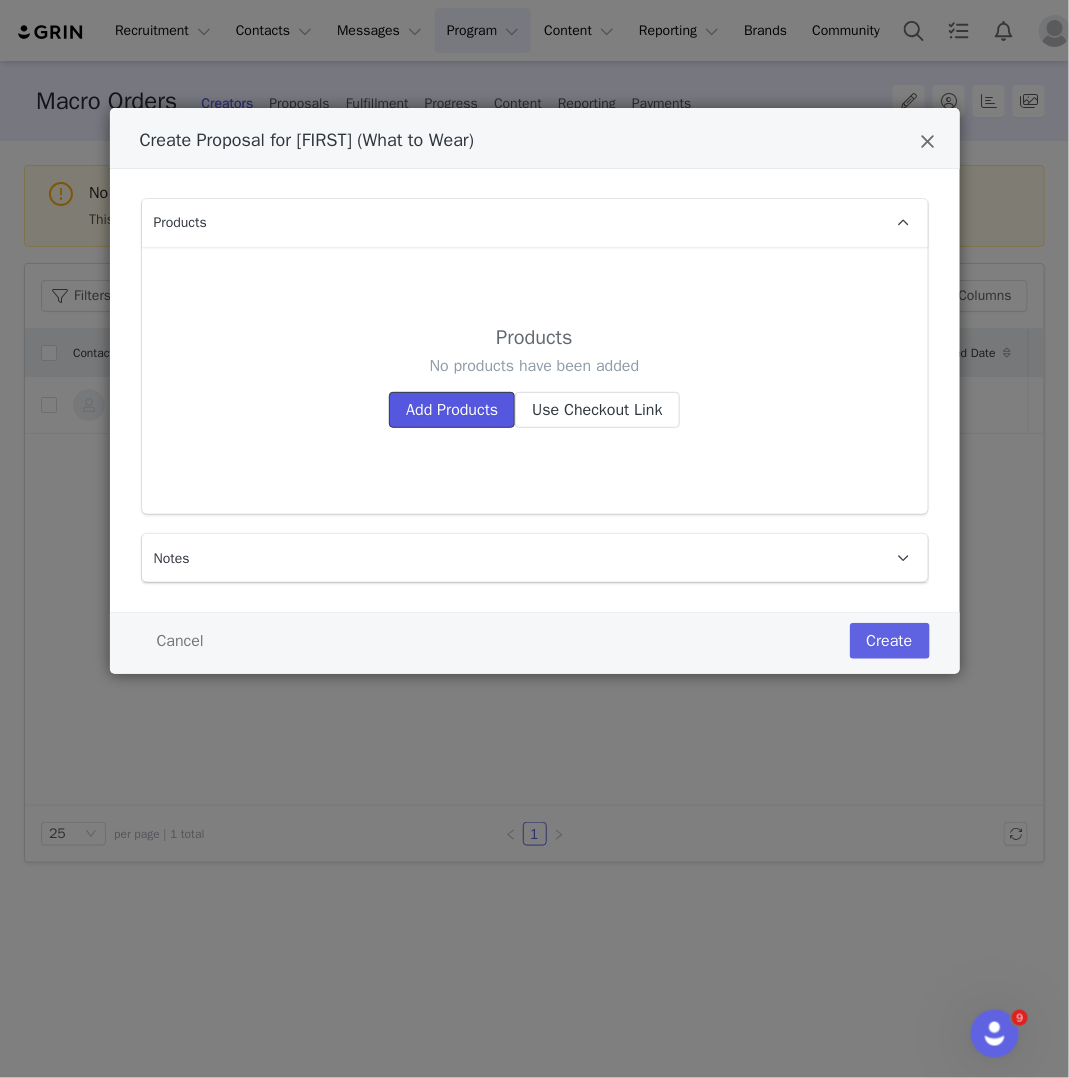 click on "Add Products" at bounding box center [452, 410] 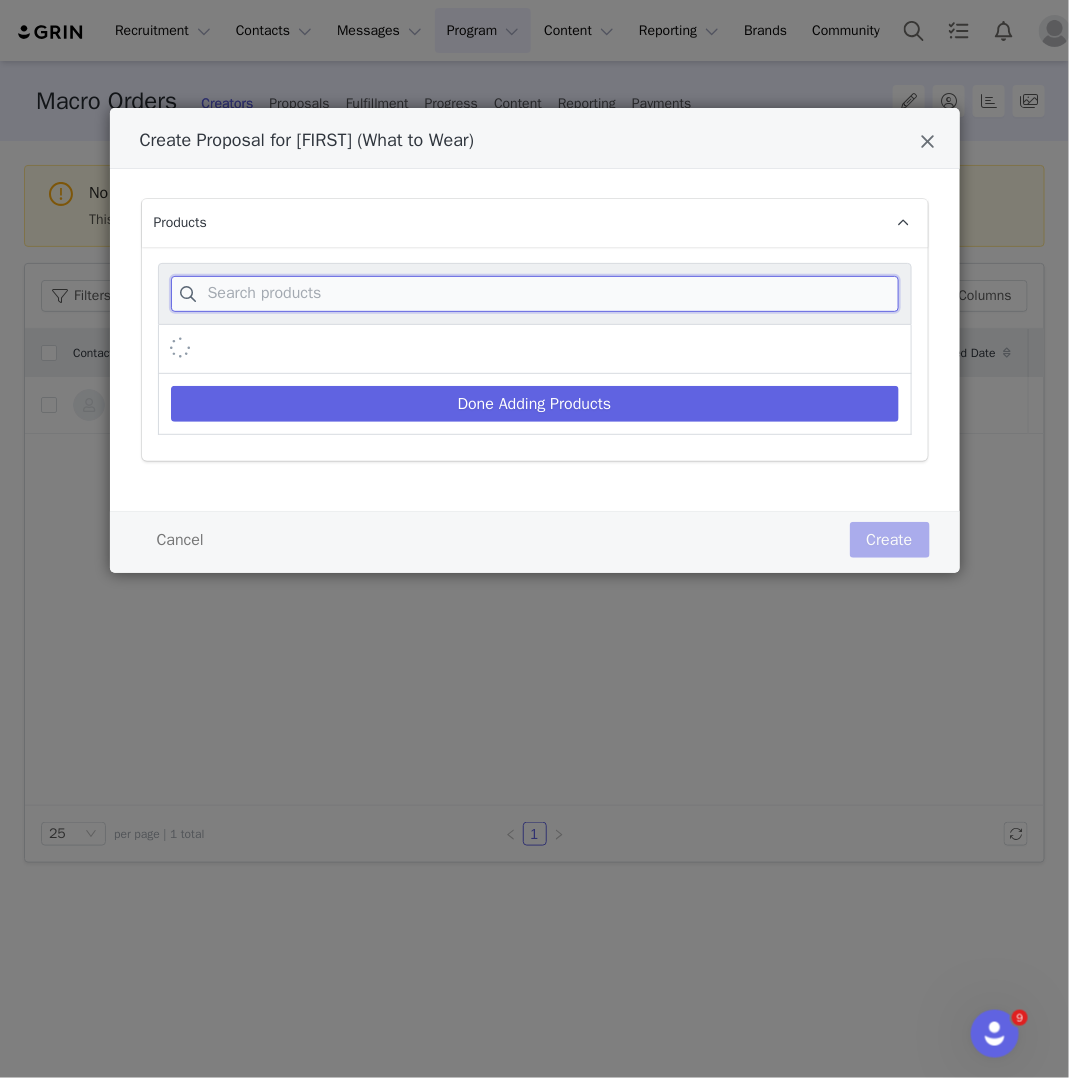 click at bounding box center [535, 294] 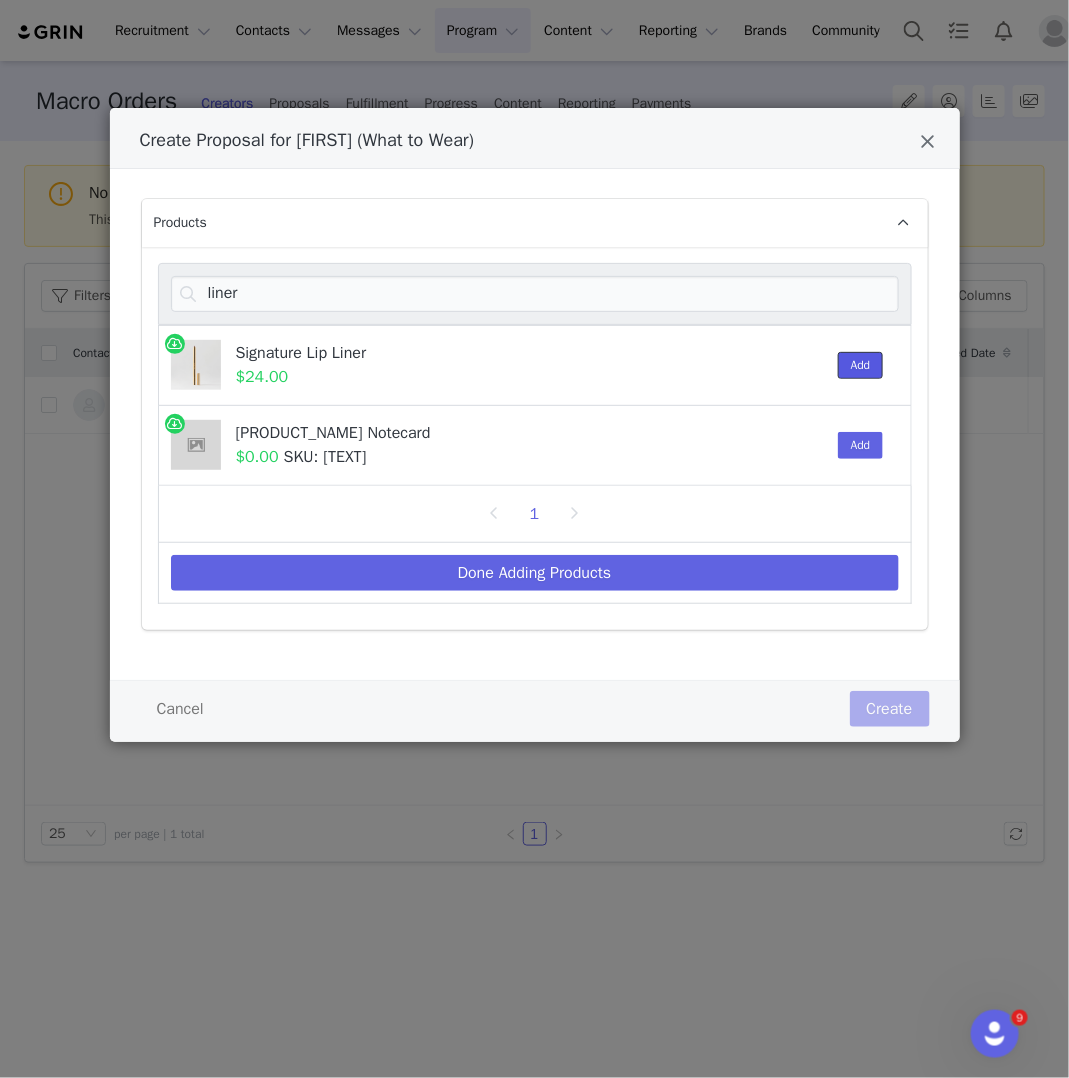 click on "Add" at bounding box center (861, 365) 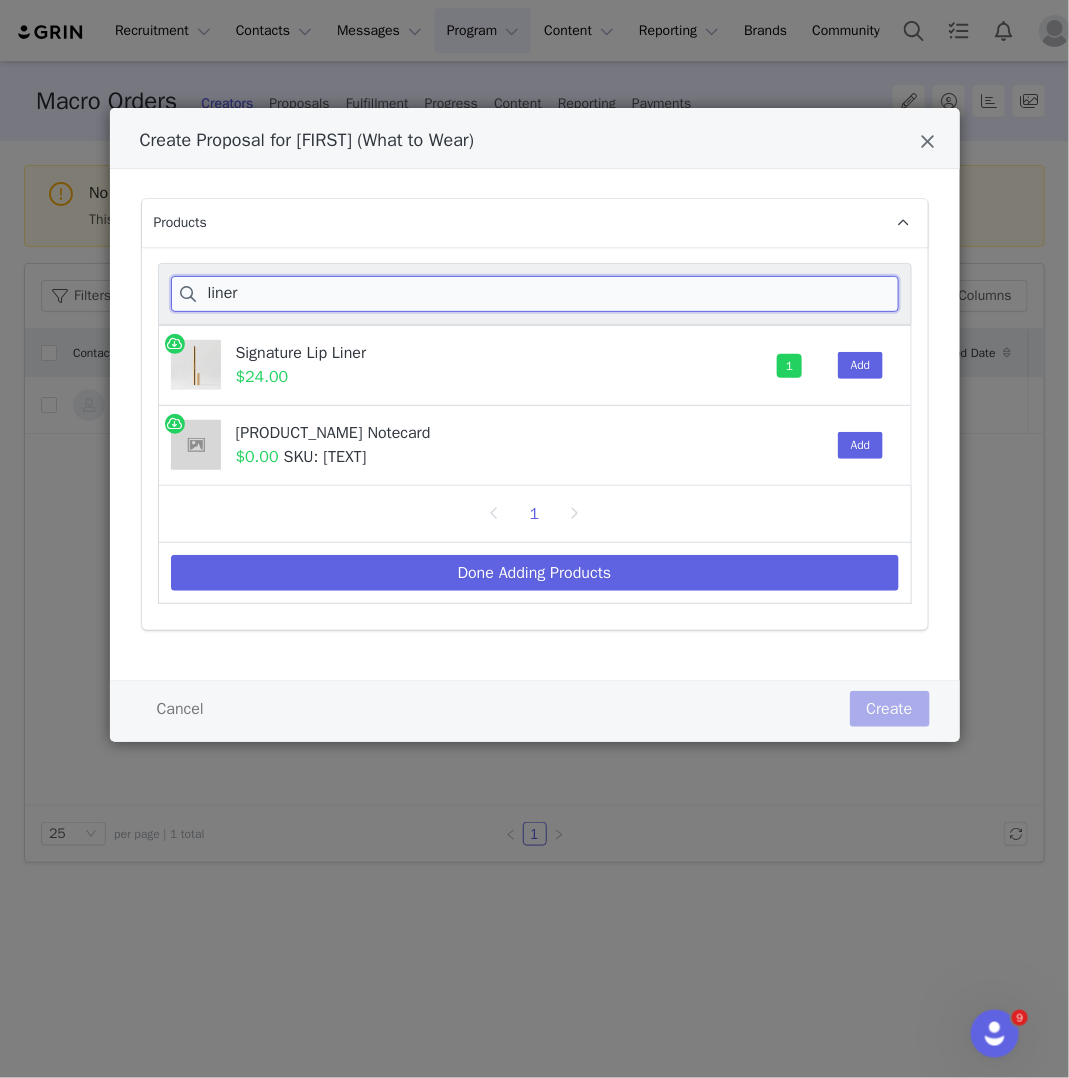click on "liner" at bounding box center [535, 294] 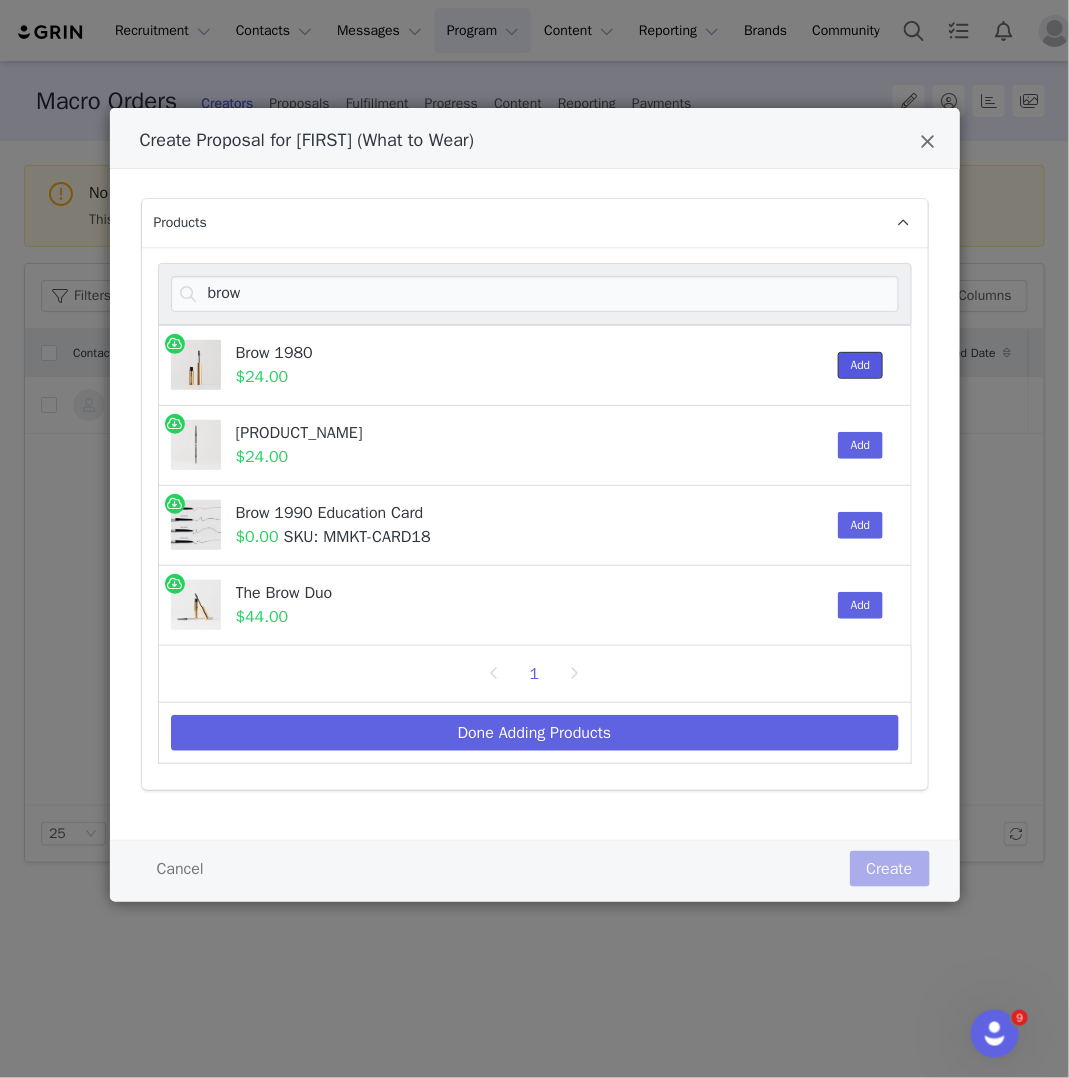 click on "Add" at bounding box center (861, 365) 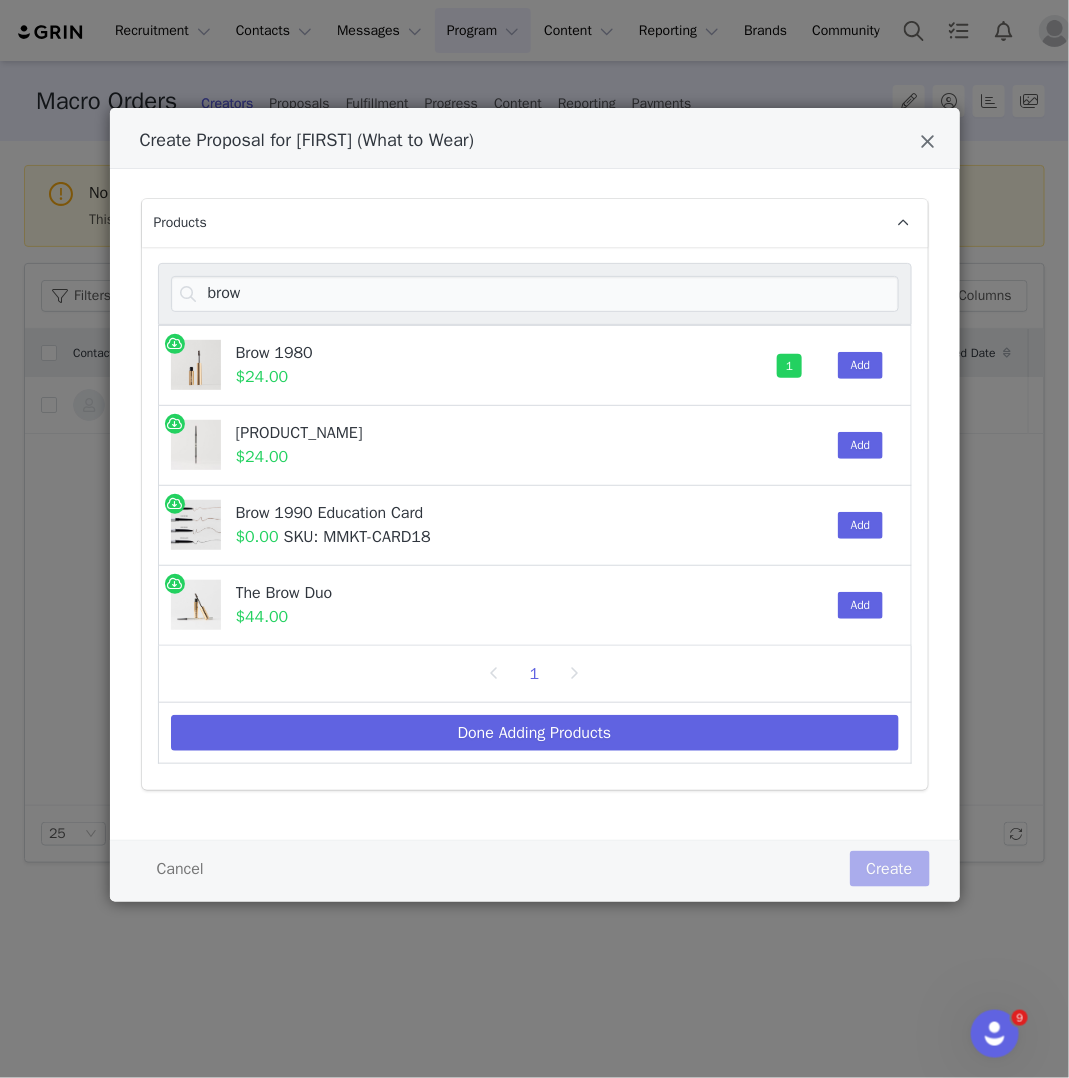 click on "Add" at bounding box center (856, 445) 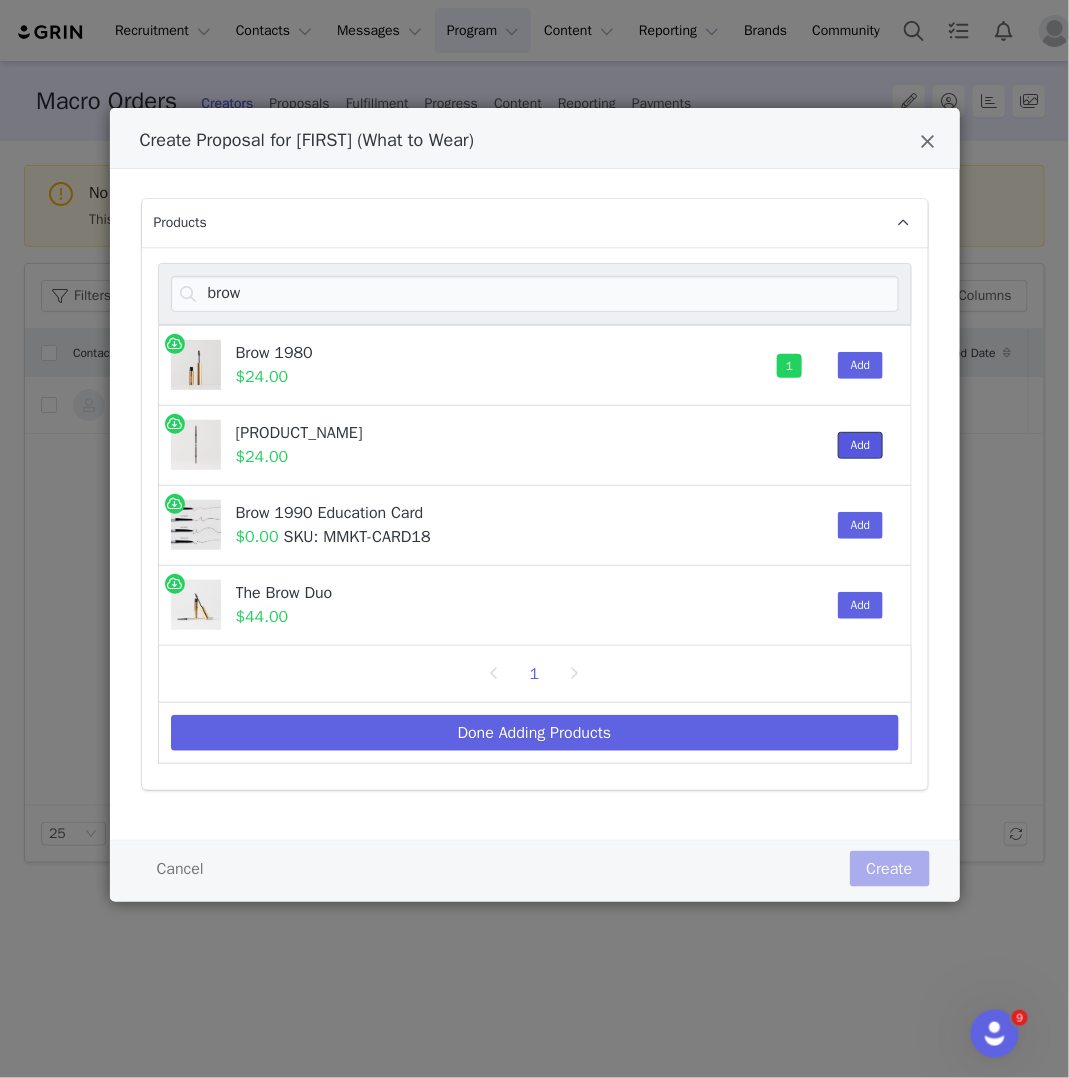 click on "Add" at bounding box center (861, 445) 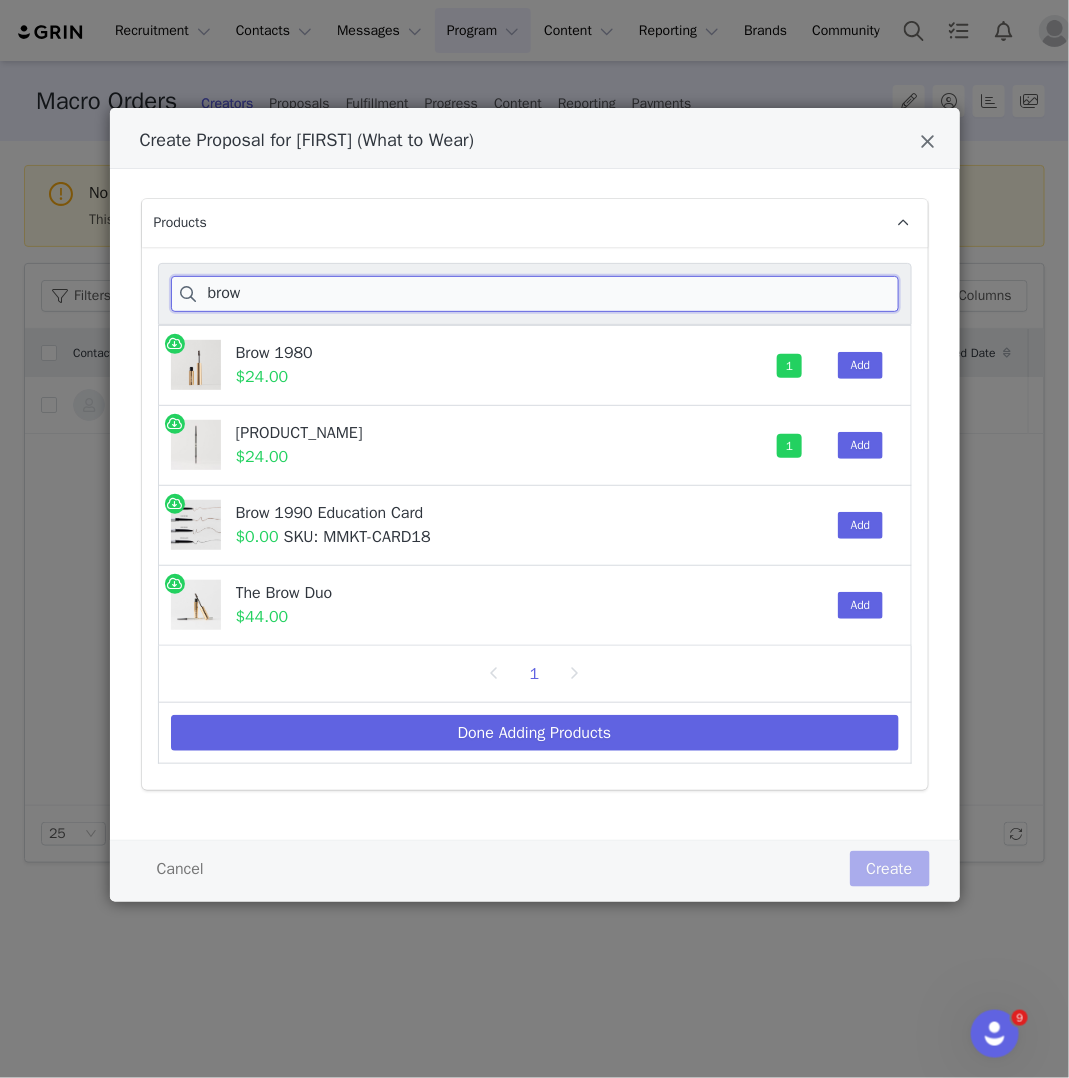 click on "brow" at bounding box center (535, 294) 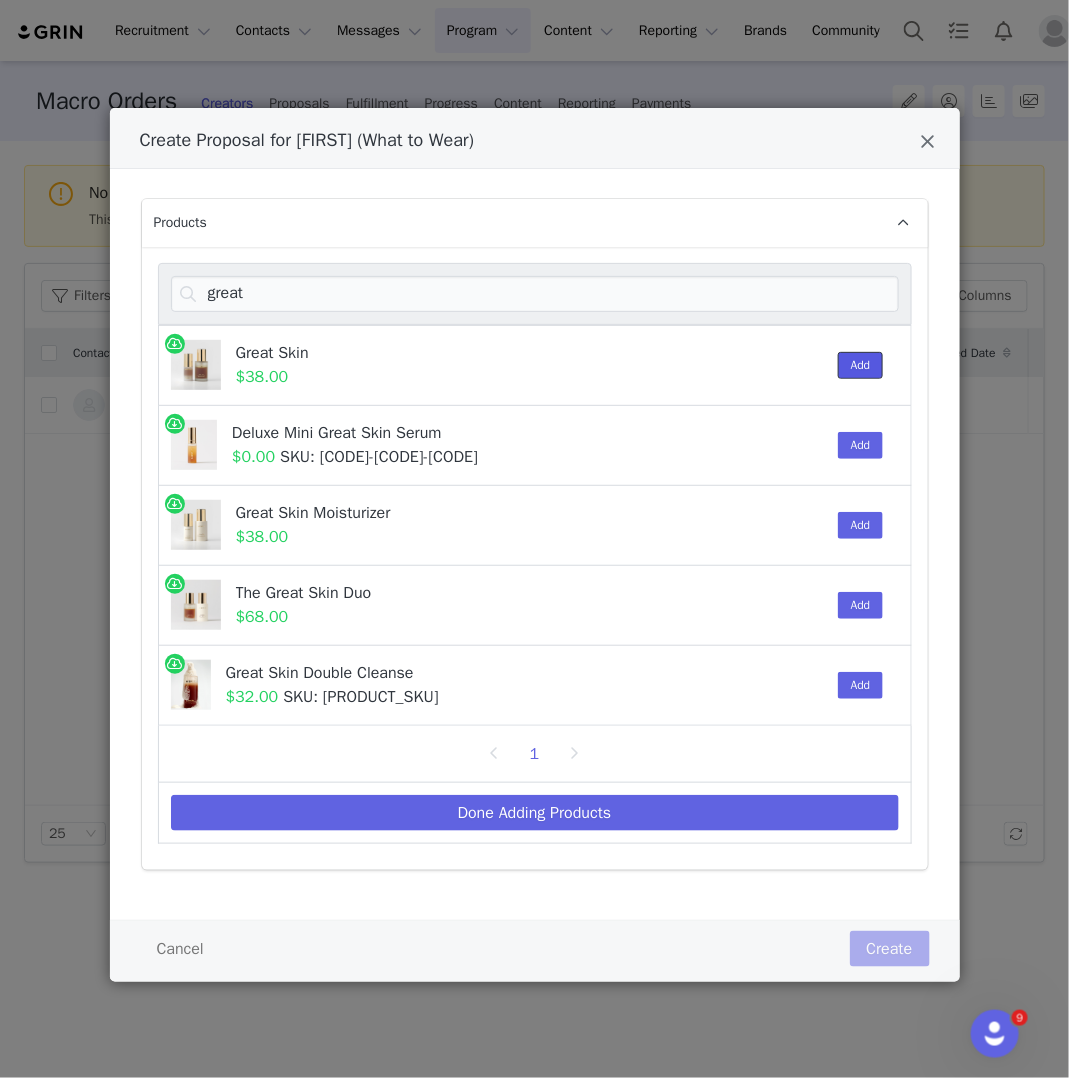 click on "Add" at bounding box center [861, 365] 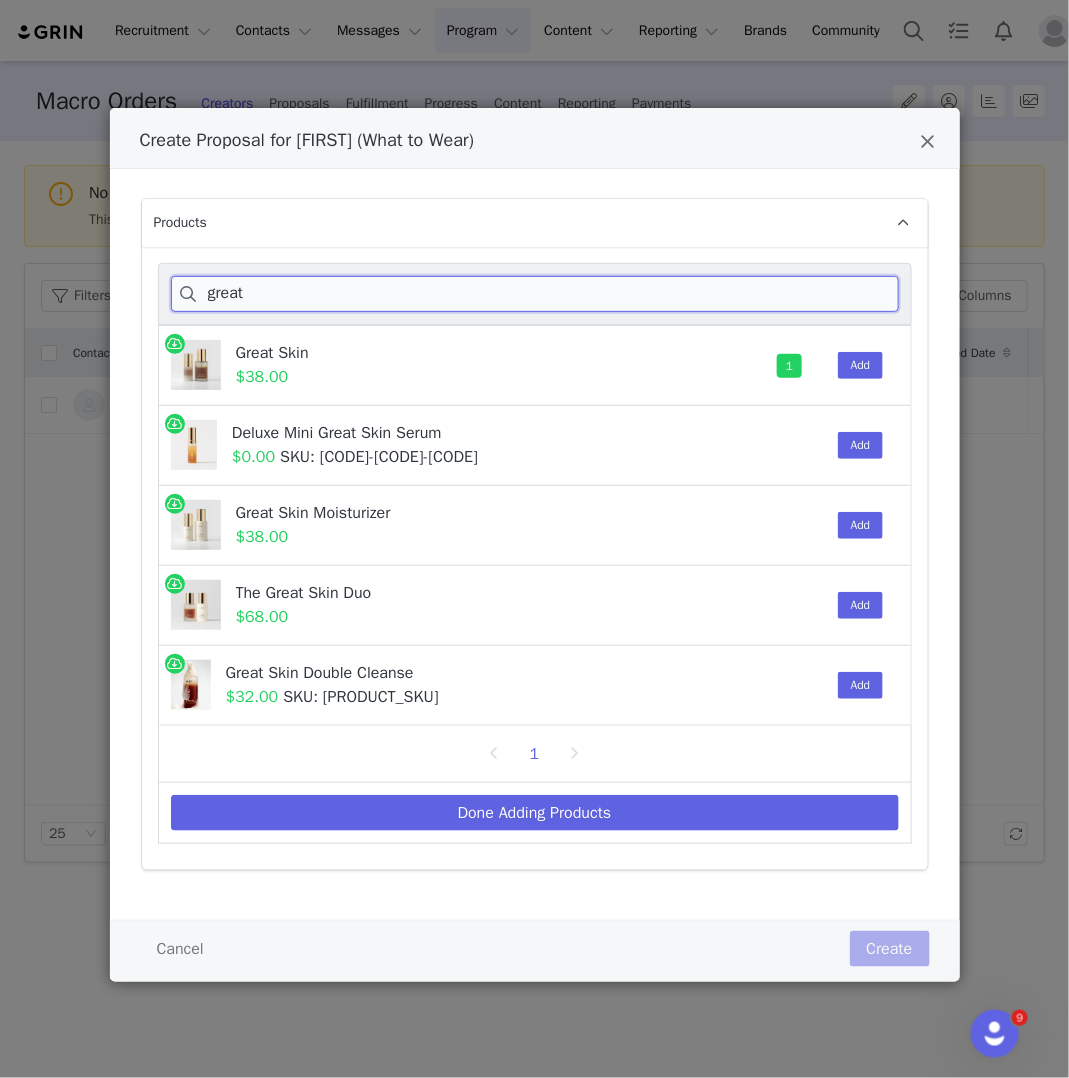 click on "great" at bounding box center [535, 294] 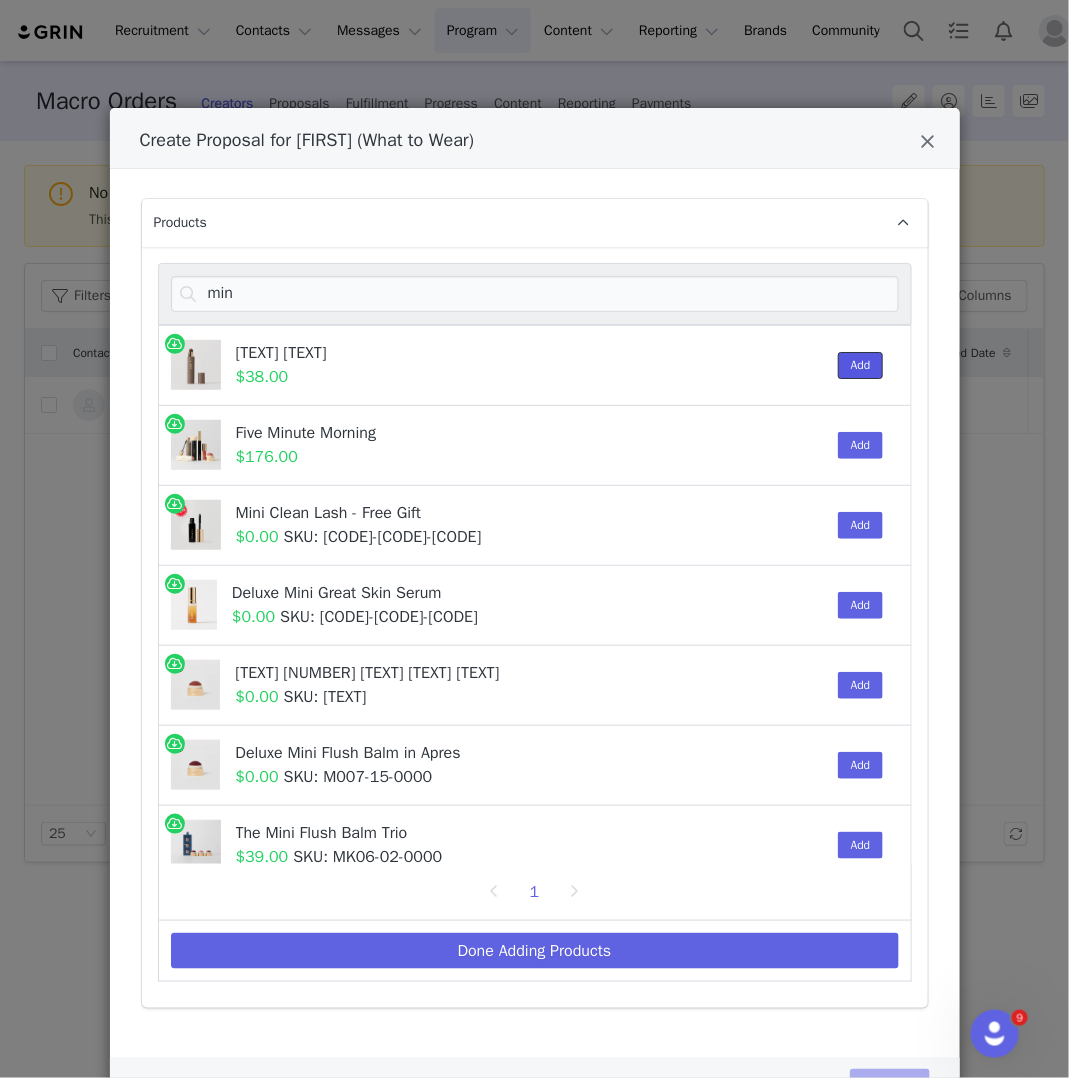 click on "Add" at bounding box center (861, 365) 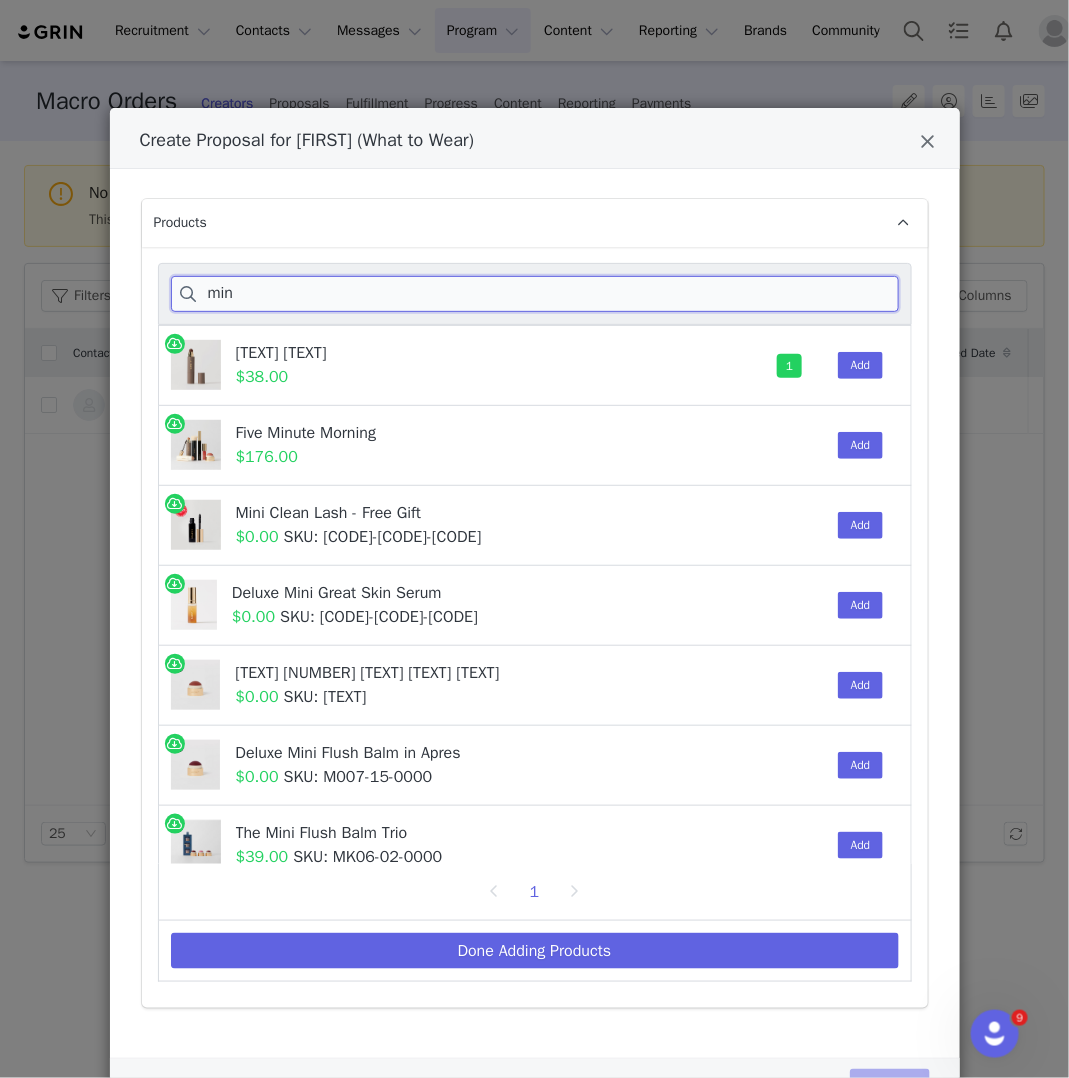 click on "min" at bounding box center [535, 294] 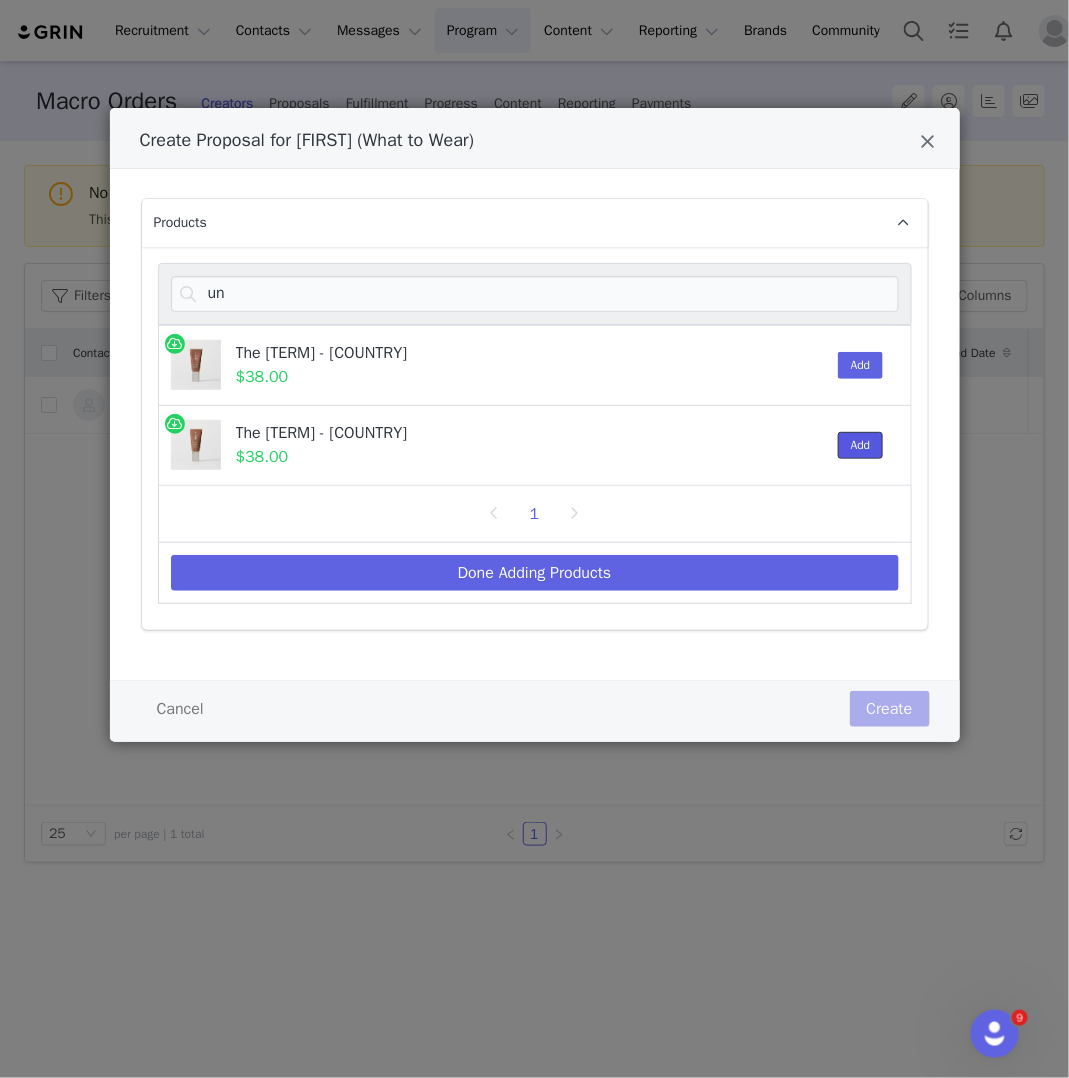 click on "Add" at bounding box center [861, 445] 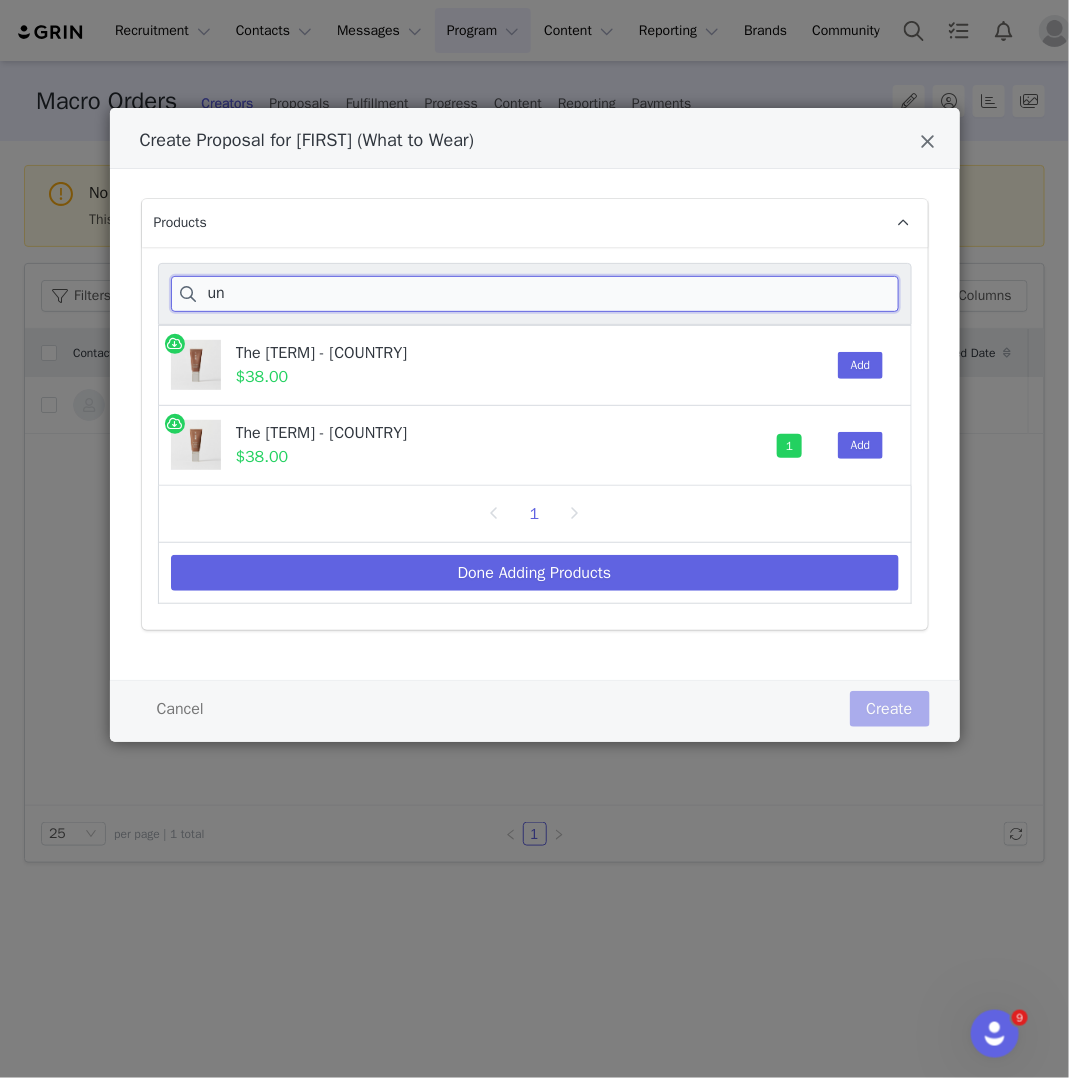 click on "un" at bounding box center (535, 294) 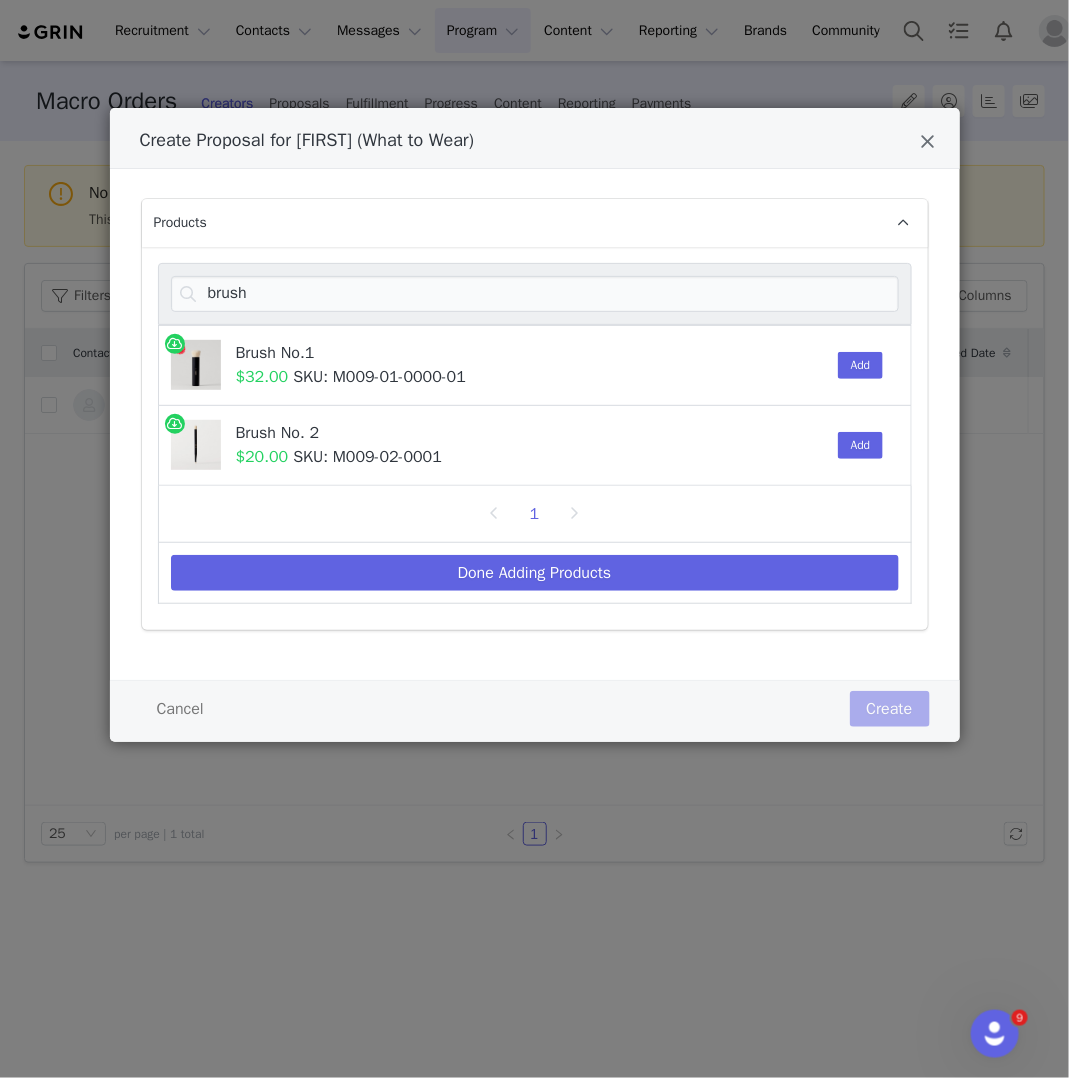 click on "Add" at bounding box center (856, 365) 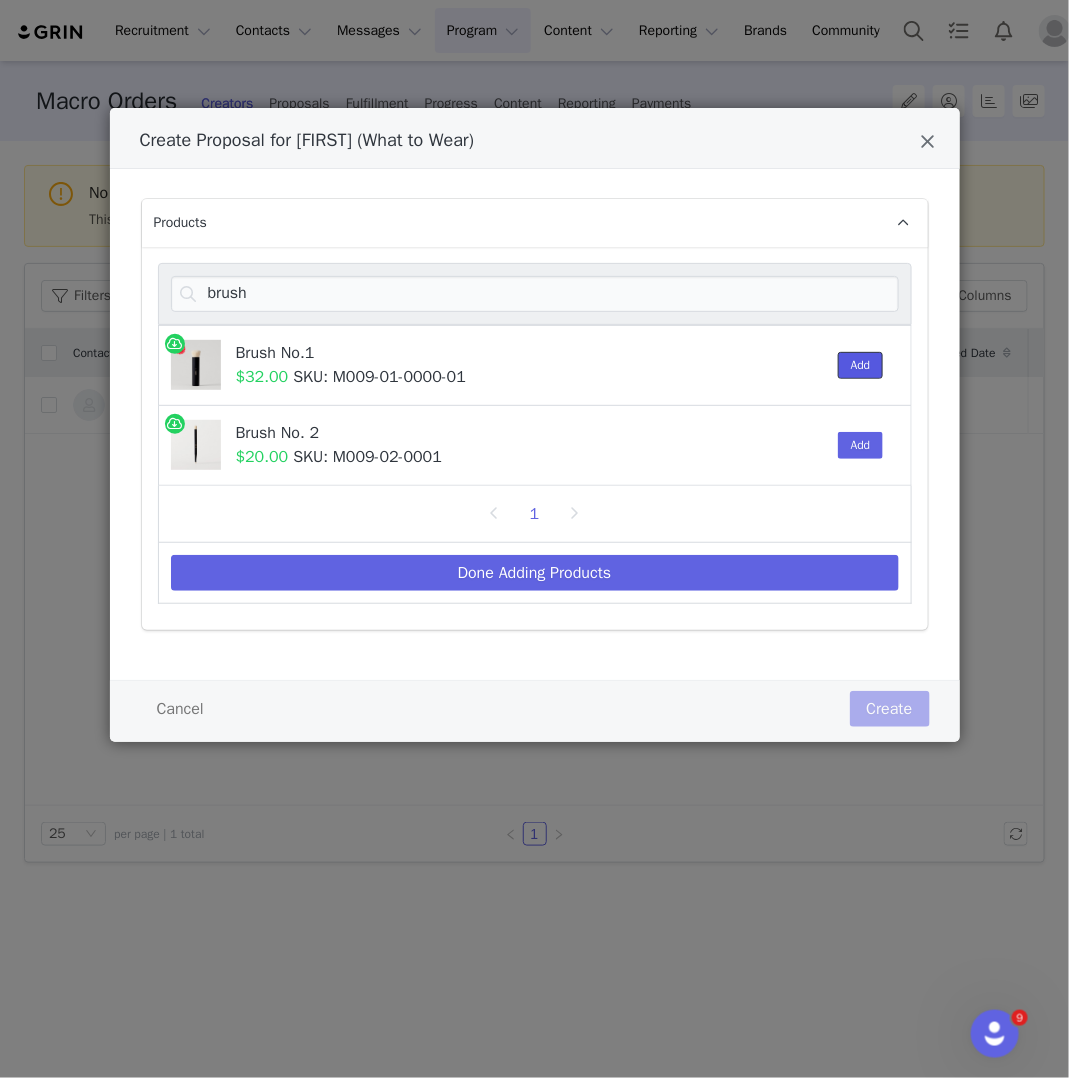 click on "Add" at bounding box center (861, 365) 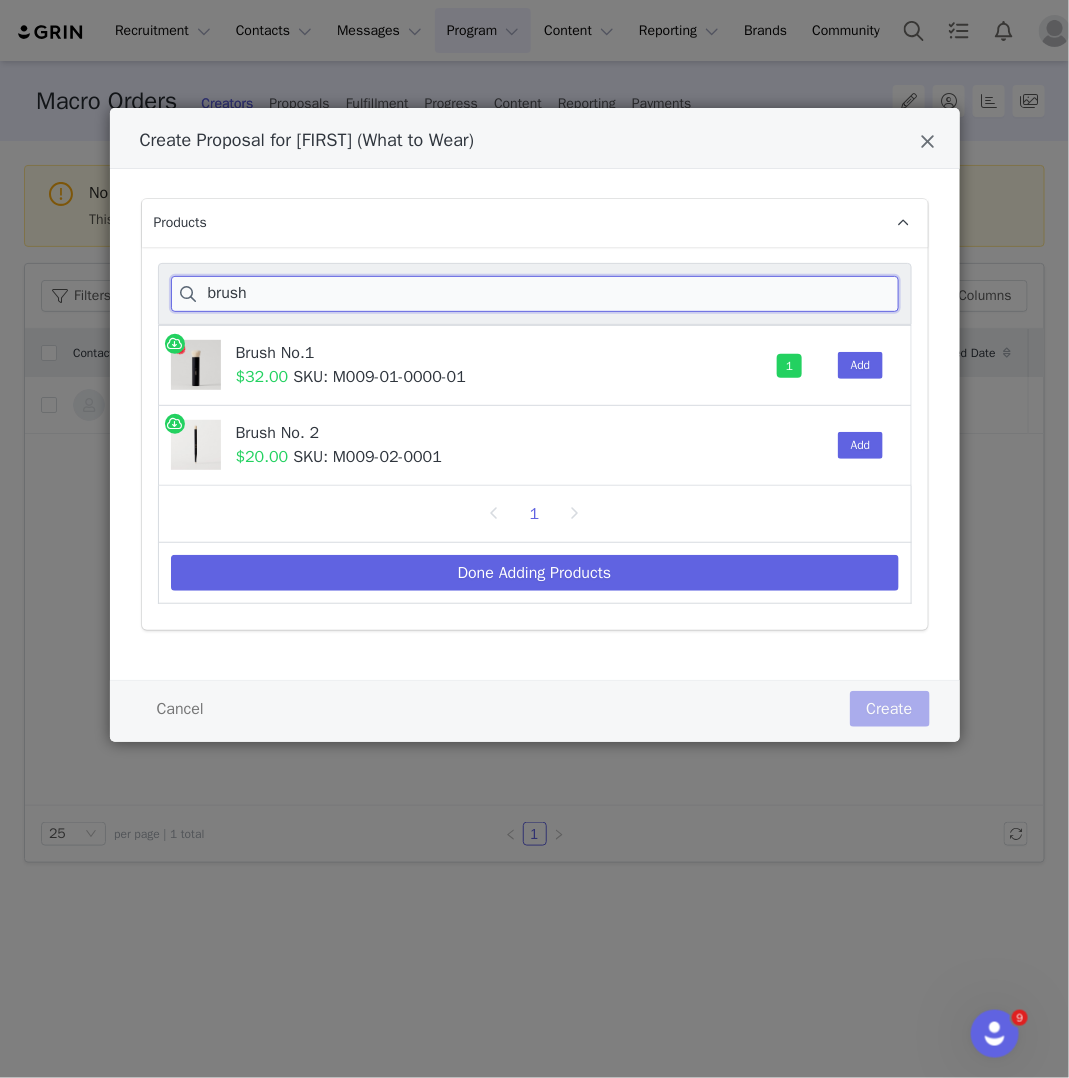click on "brush" at bounding box center (535, 294) 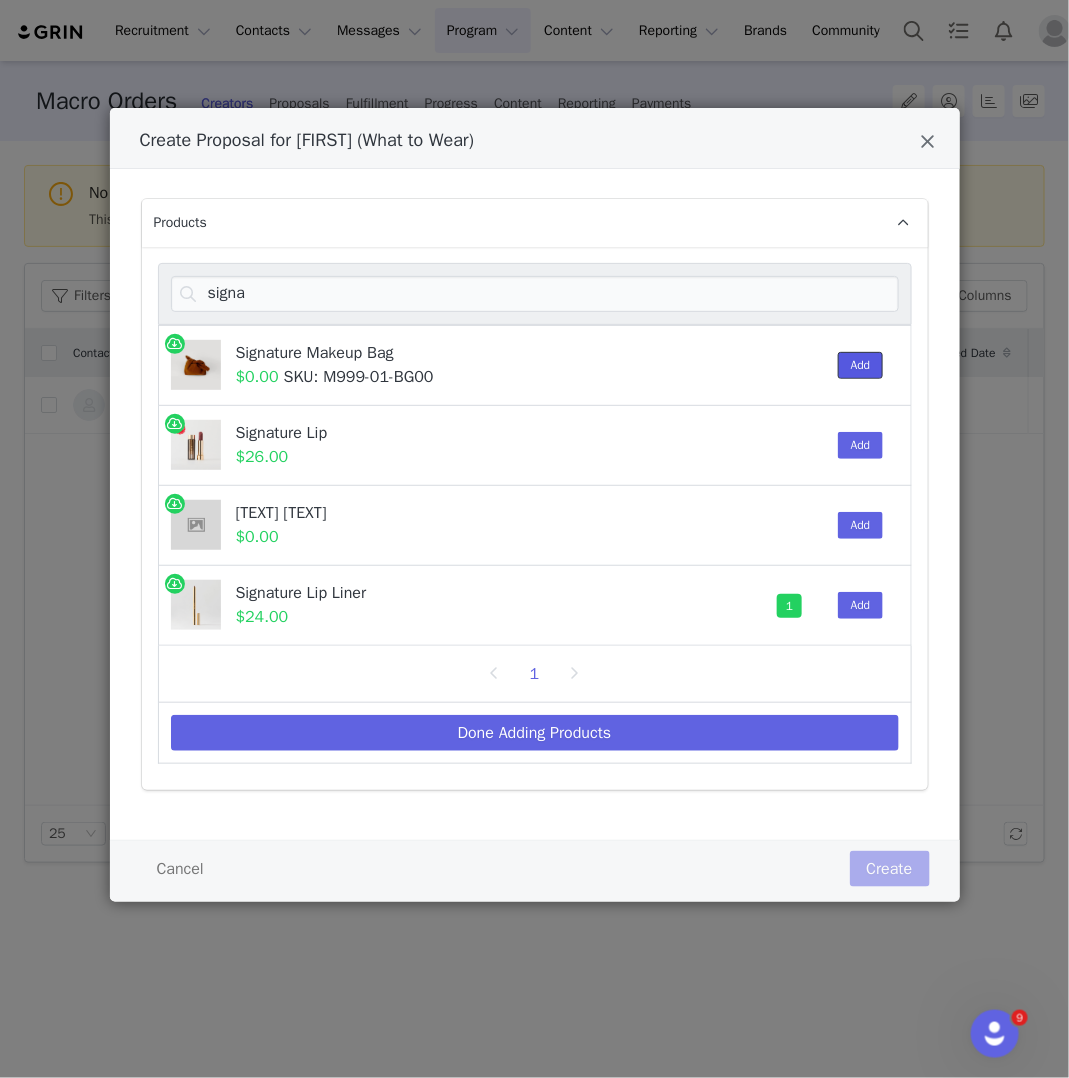 click on "Add" at bounding box center [861, 365] 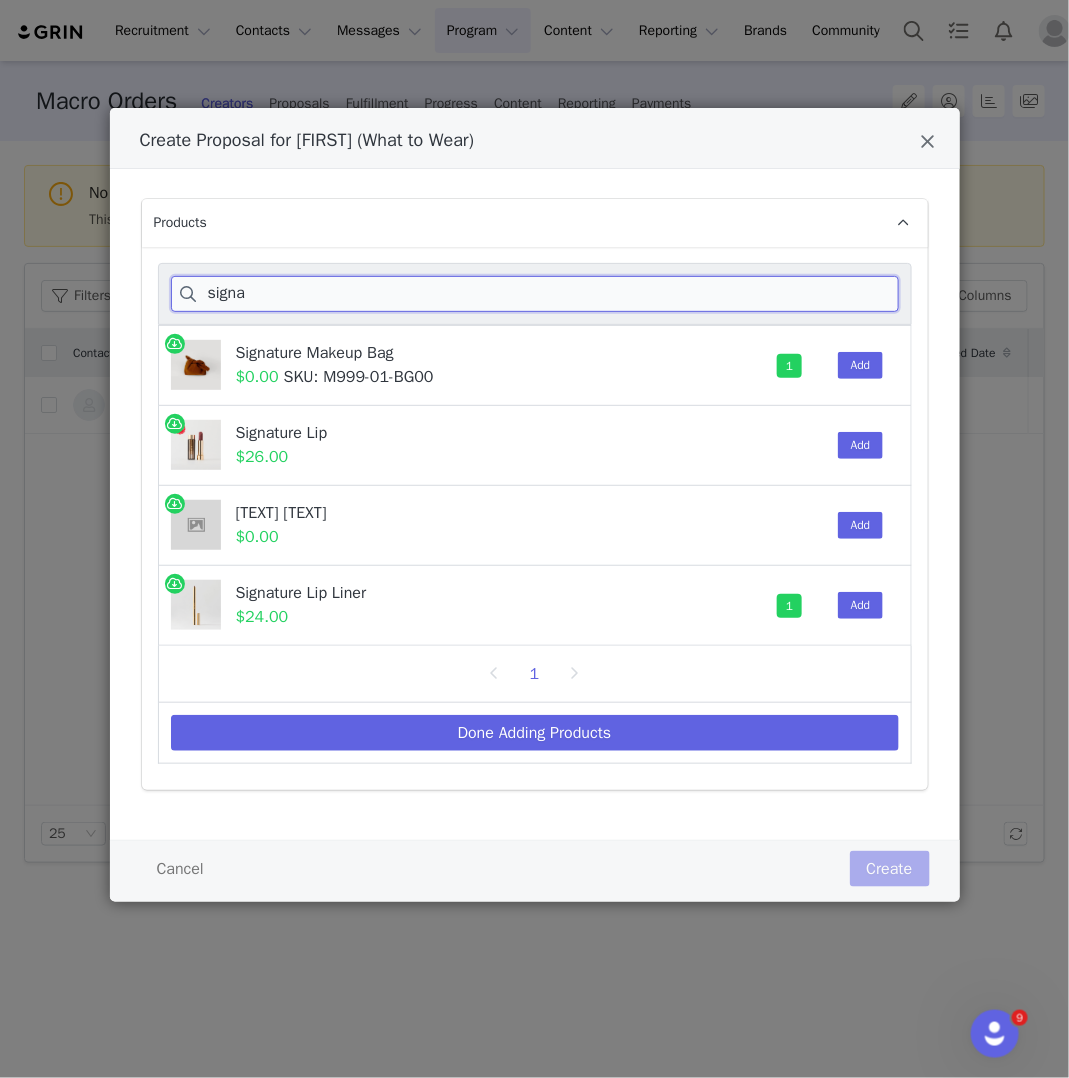 click on "signa" at bounding box center [535, 294] 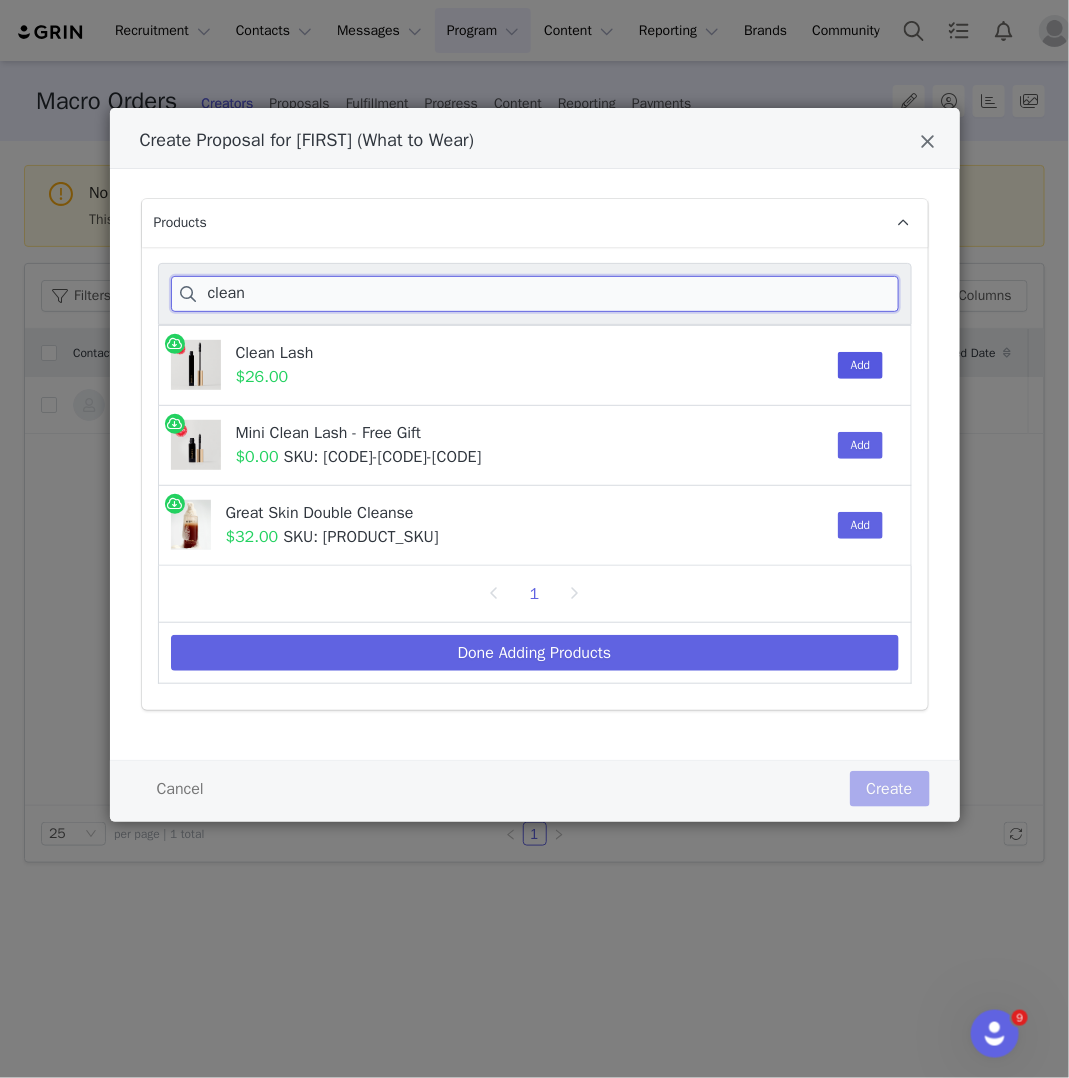 type on "clean" 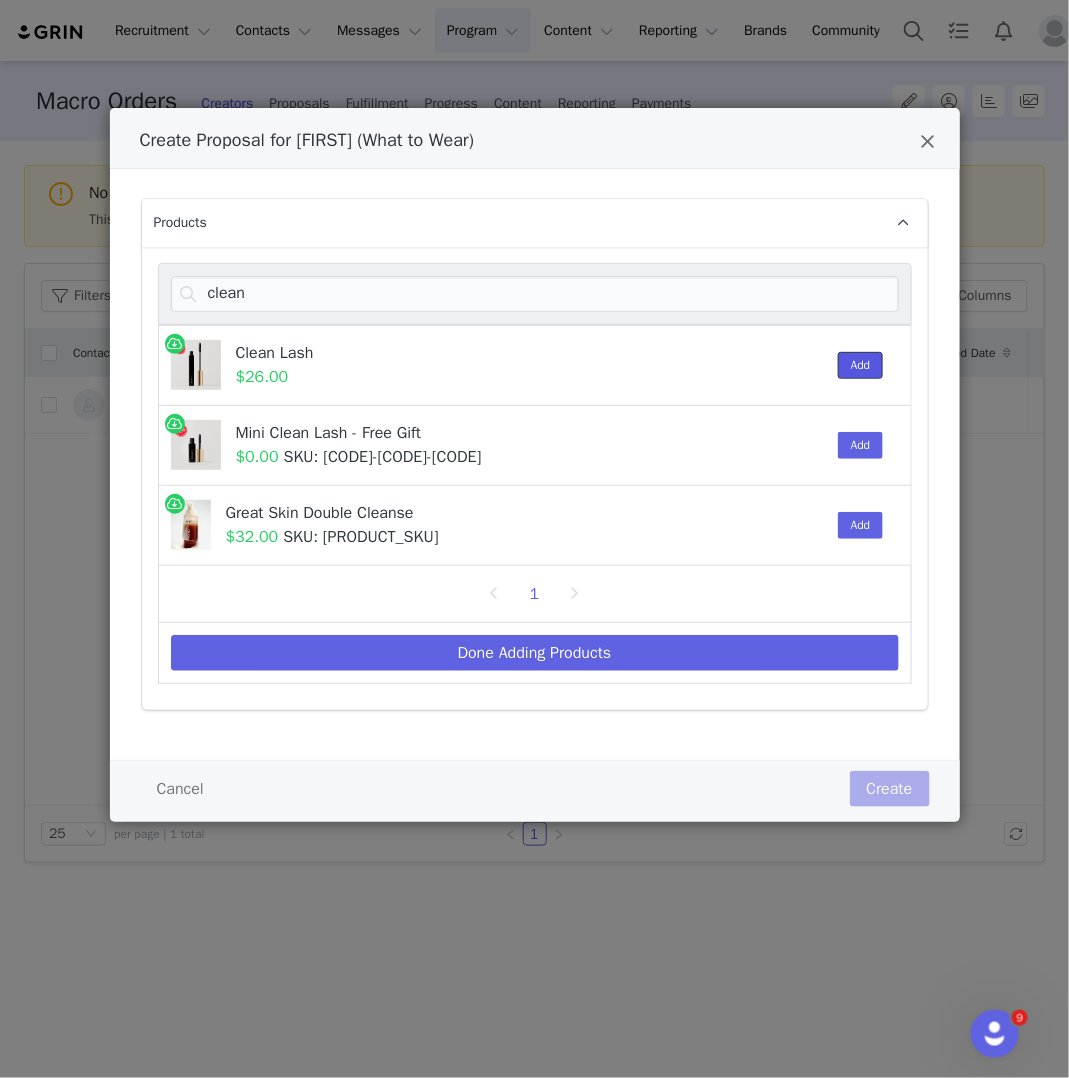 click on "Add" at bounding box center (861, 365) 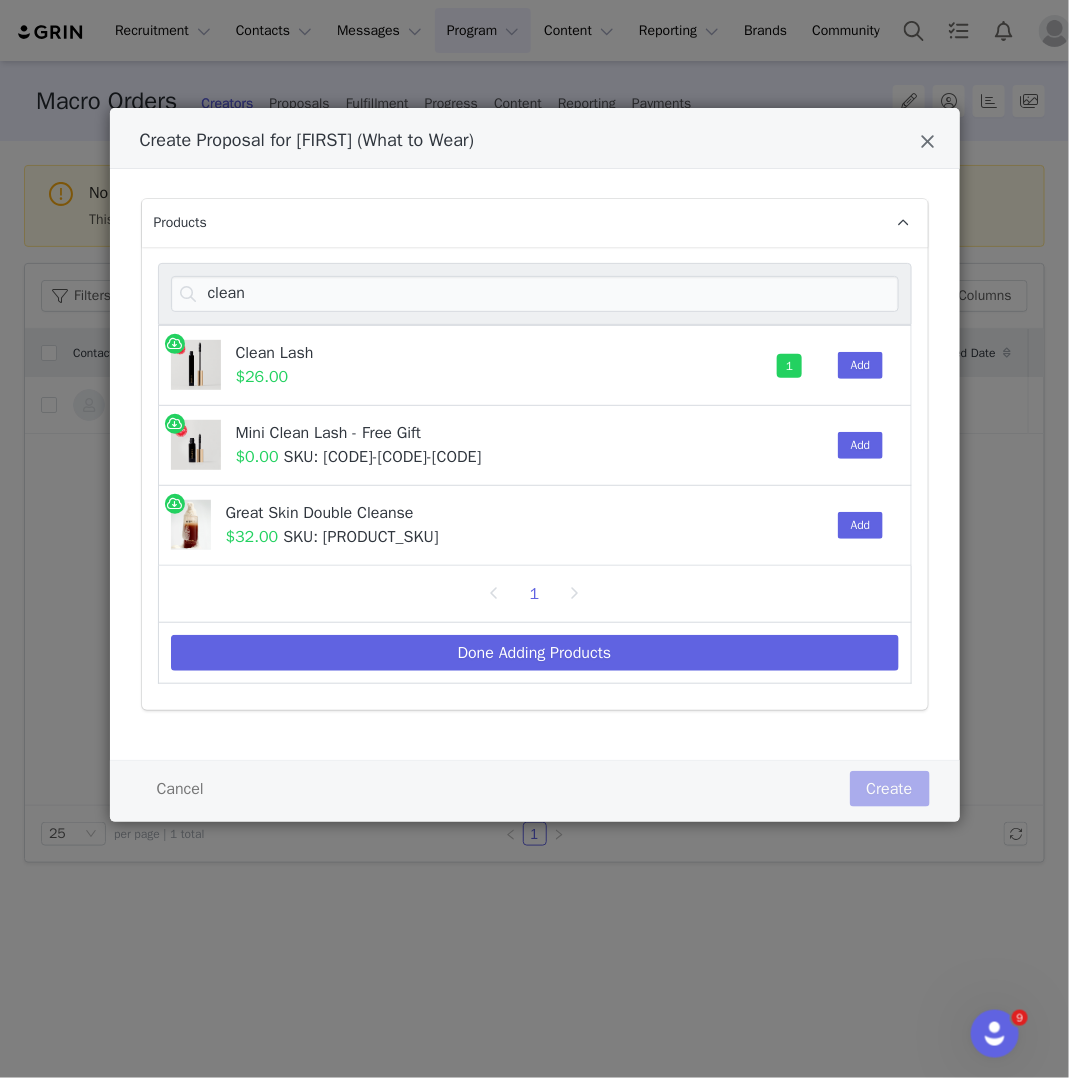 click on "clean" at bounding box center (535, 294) 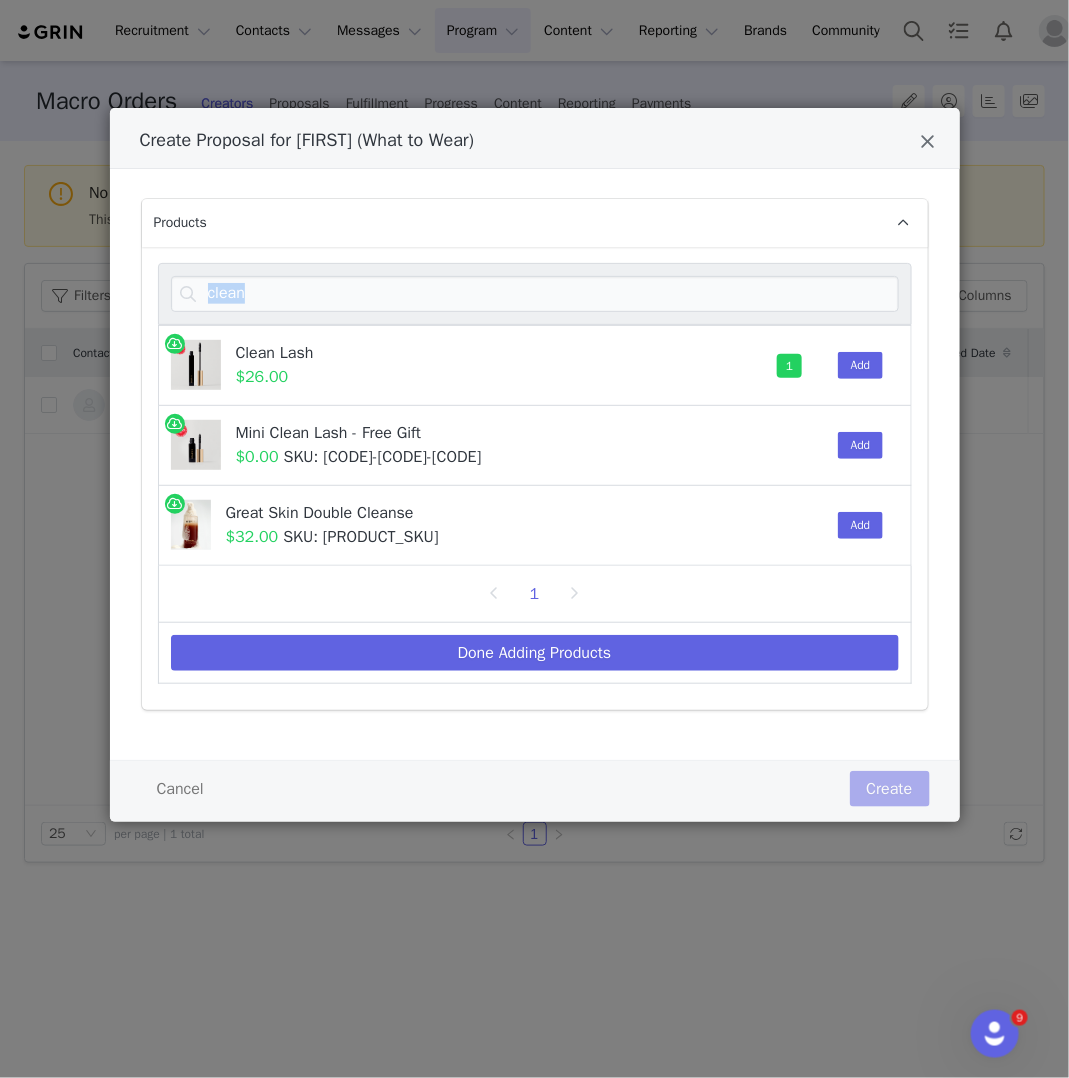 click on "clean" at bounding box center (535, 294) 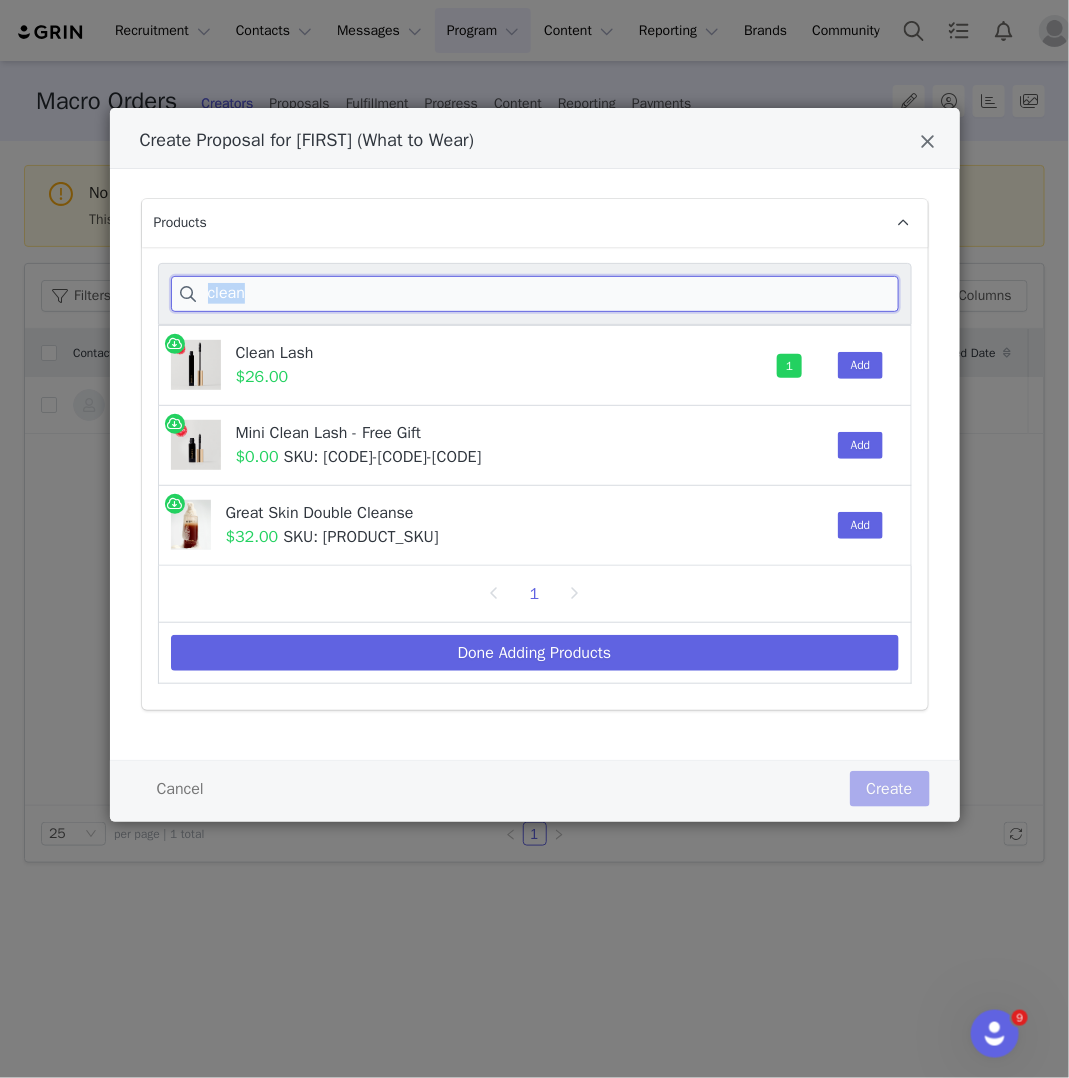 click on "clean" at bounding box center [535, 294] 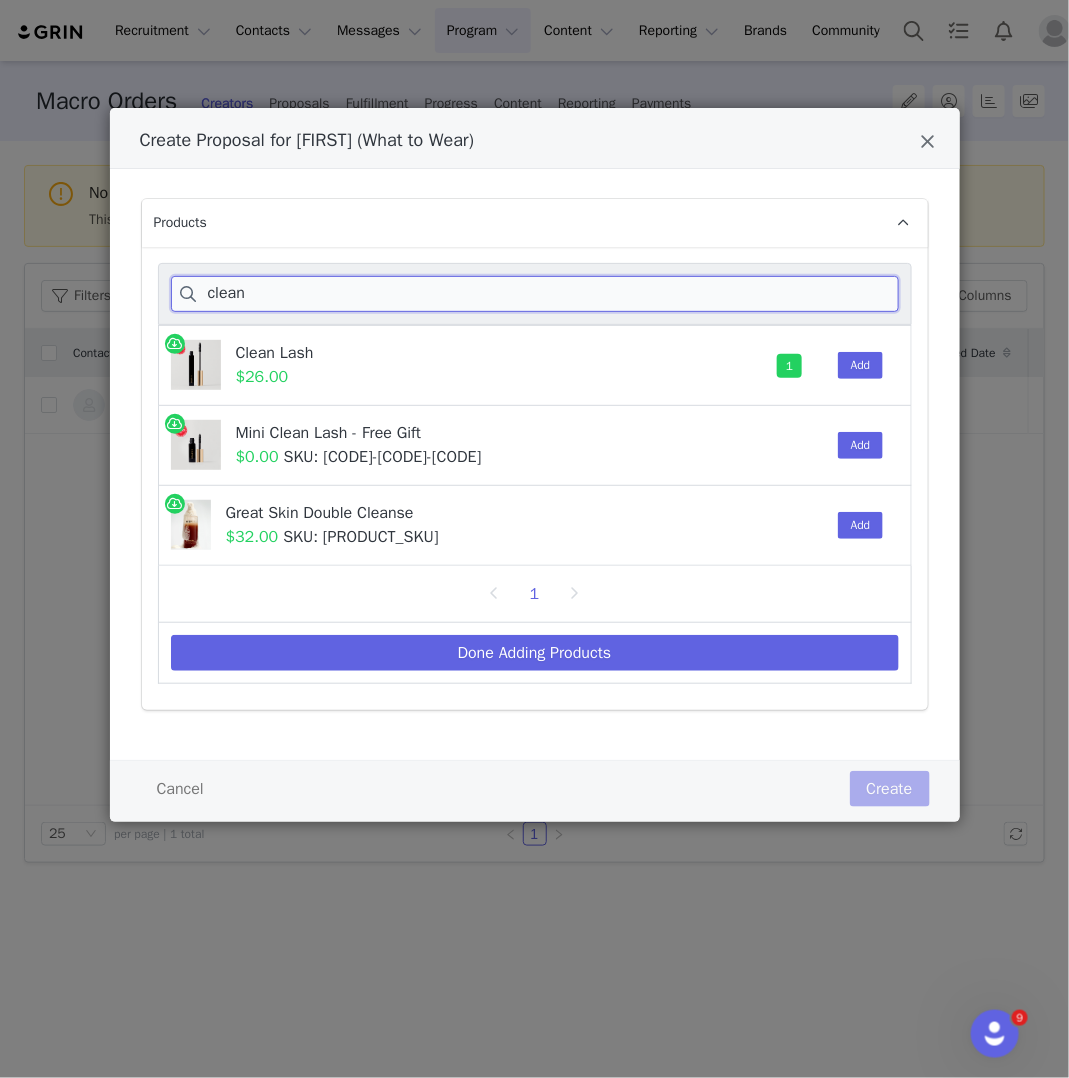 click on "clean" at bounding box center (535, 294) 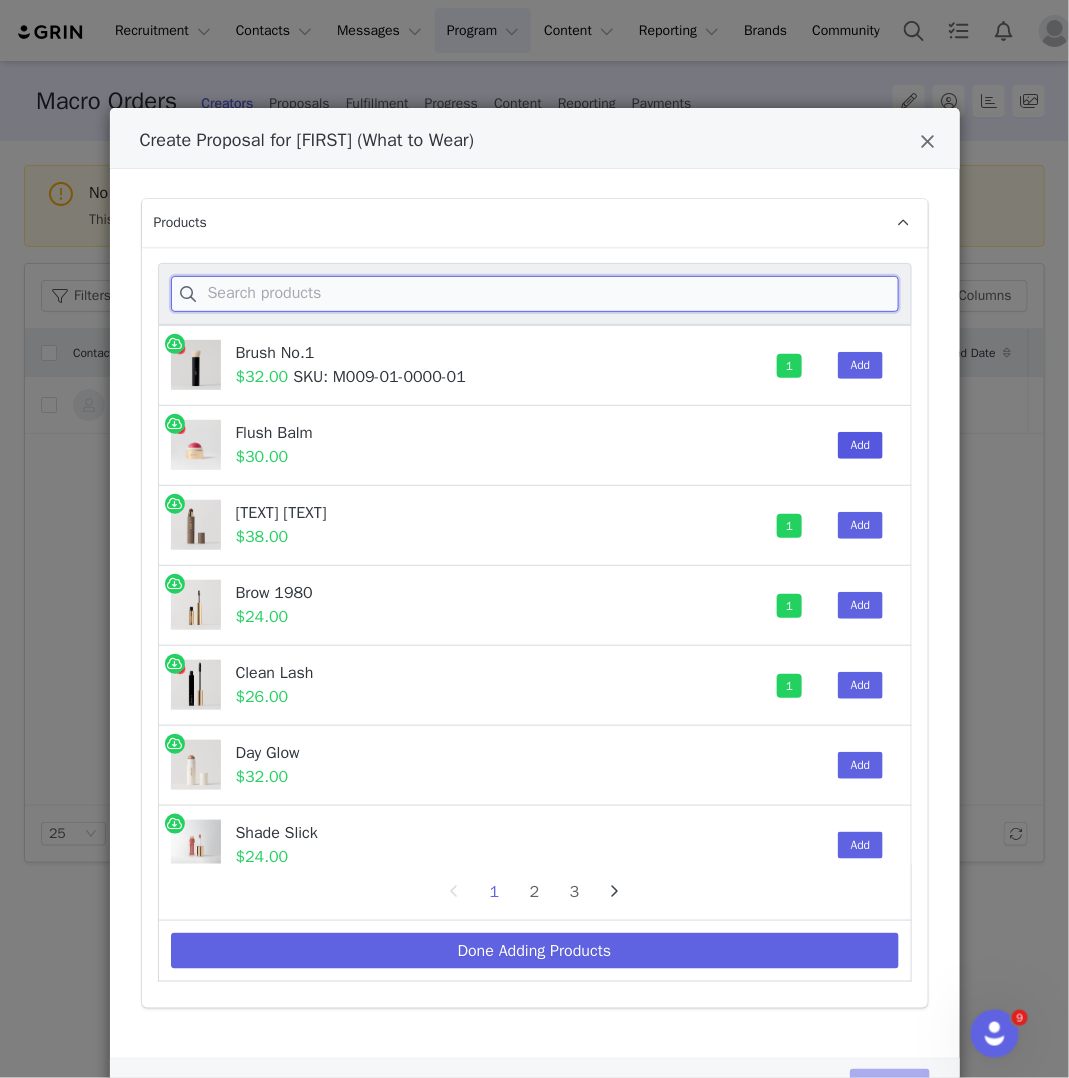 type 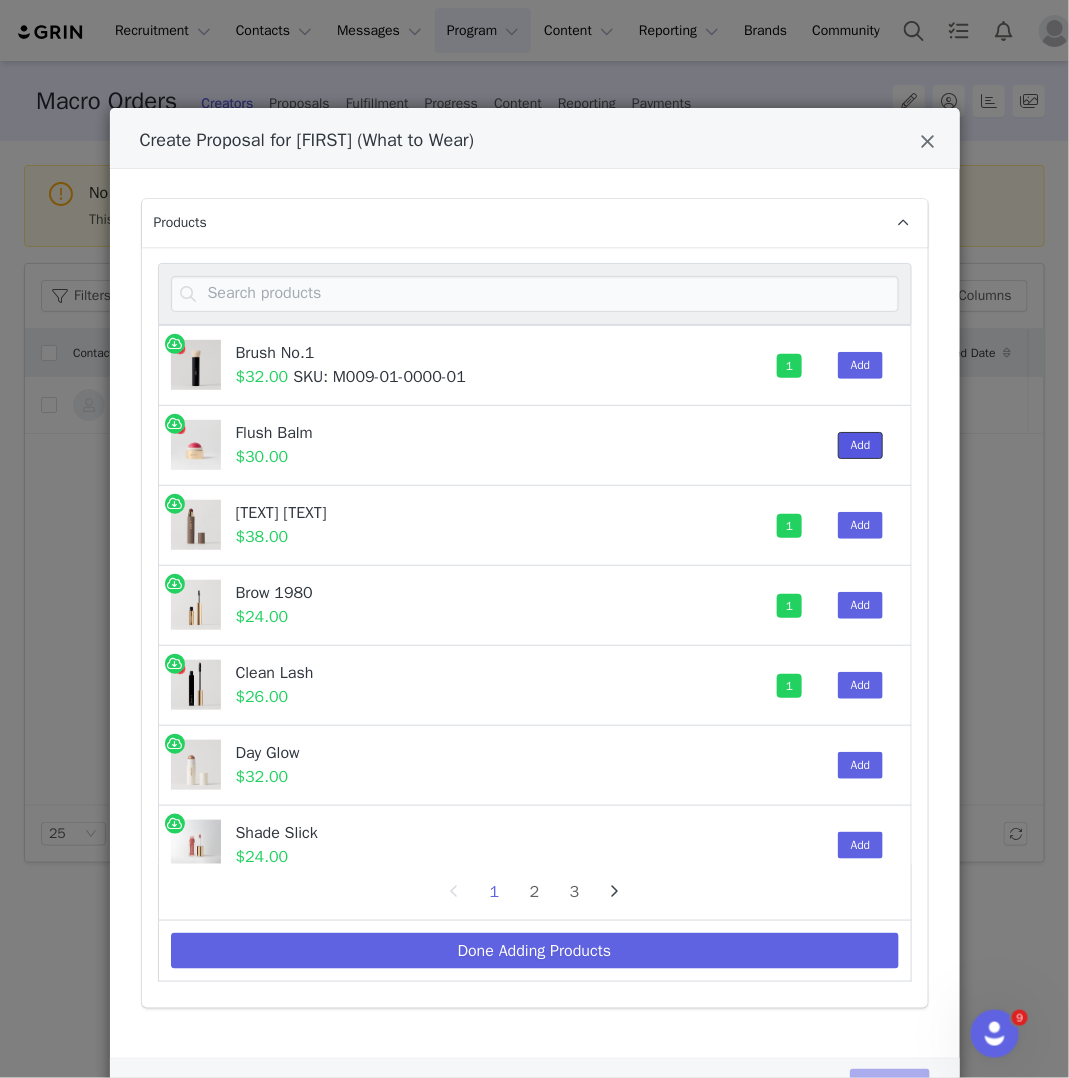 click on "Add" at bounding box center [861, 445] 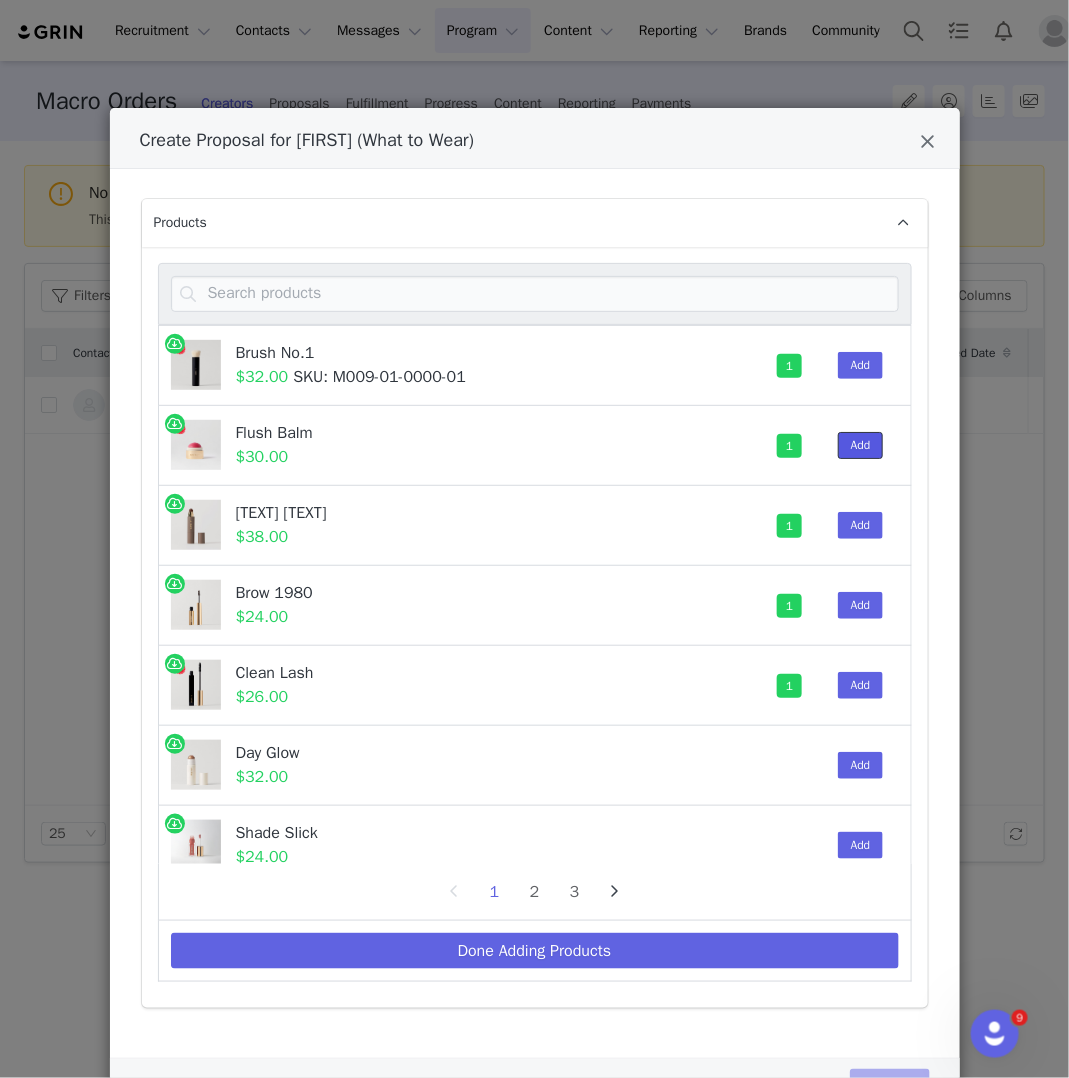 click on "Add" at bounding box center (861, 445) 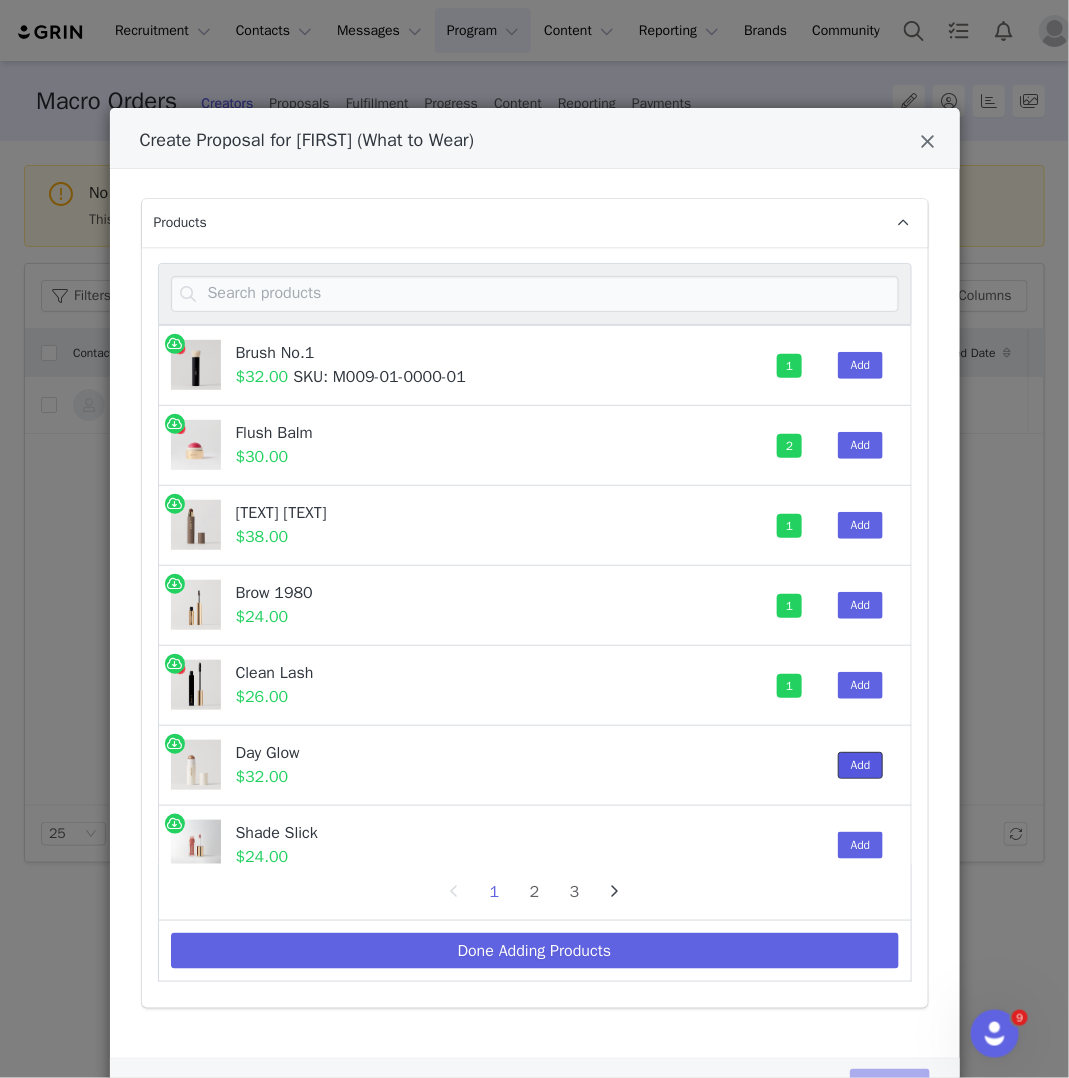 click on "Add" at bounding box center (861, 765) 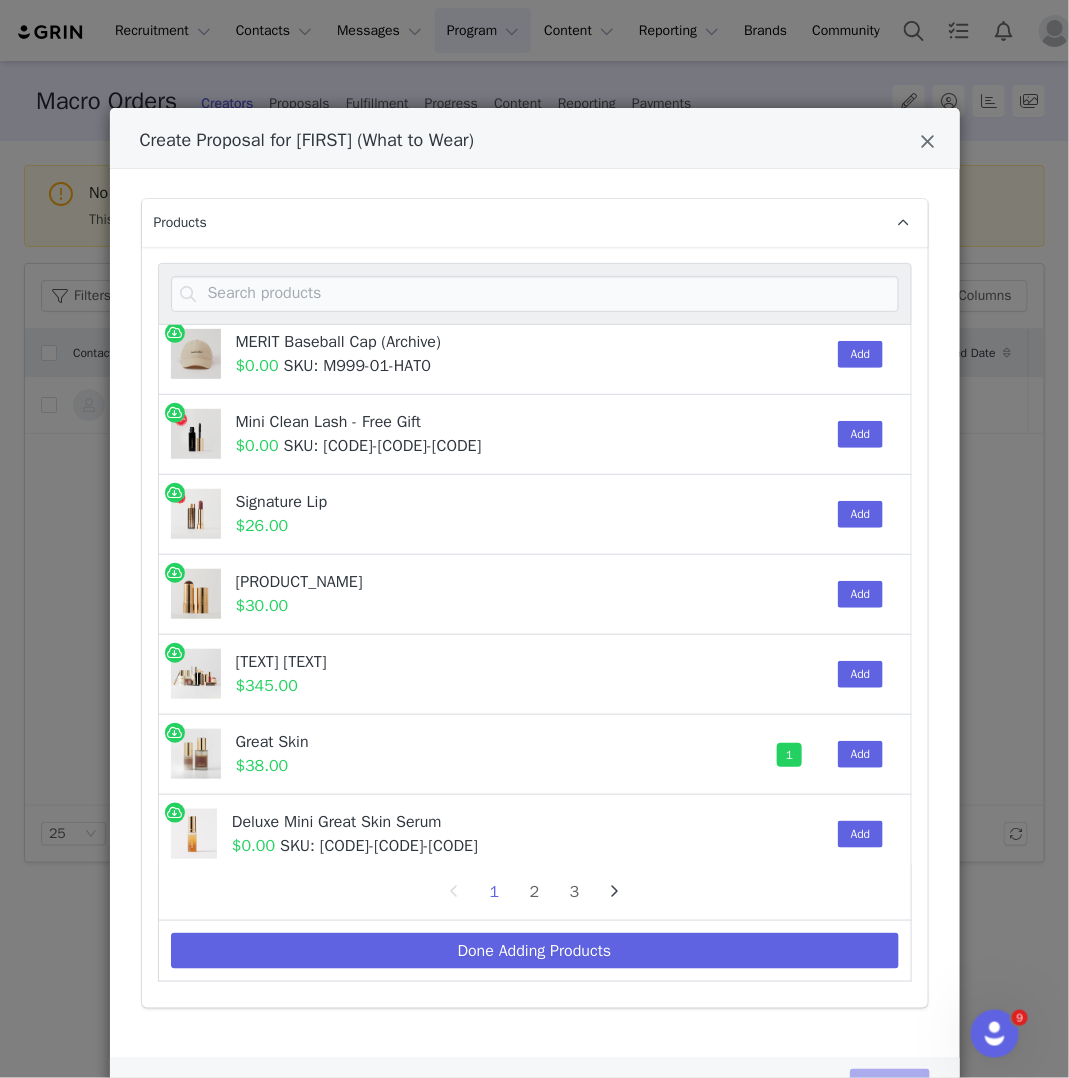 scroll, scrollTop: 844, scrollLeft: 0, axis: vertical 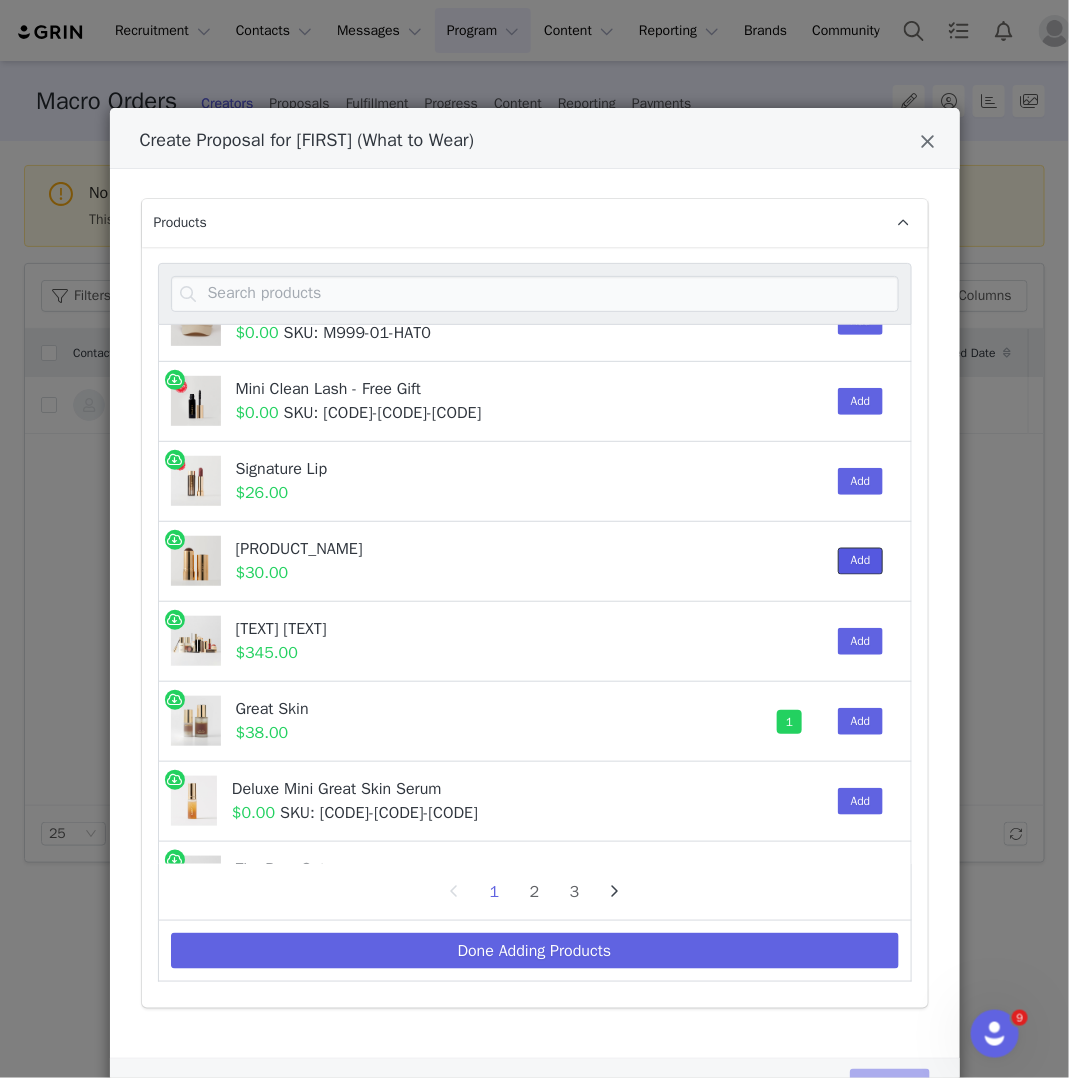 click on "Add" at bounding box center (861, 561) 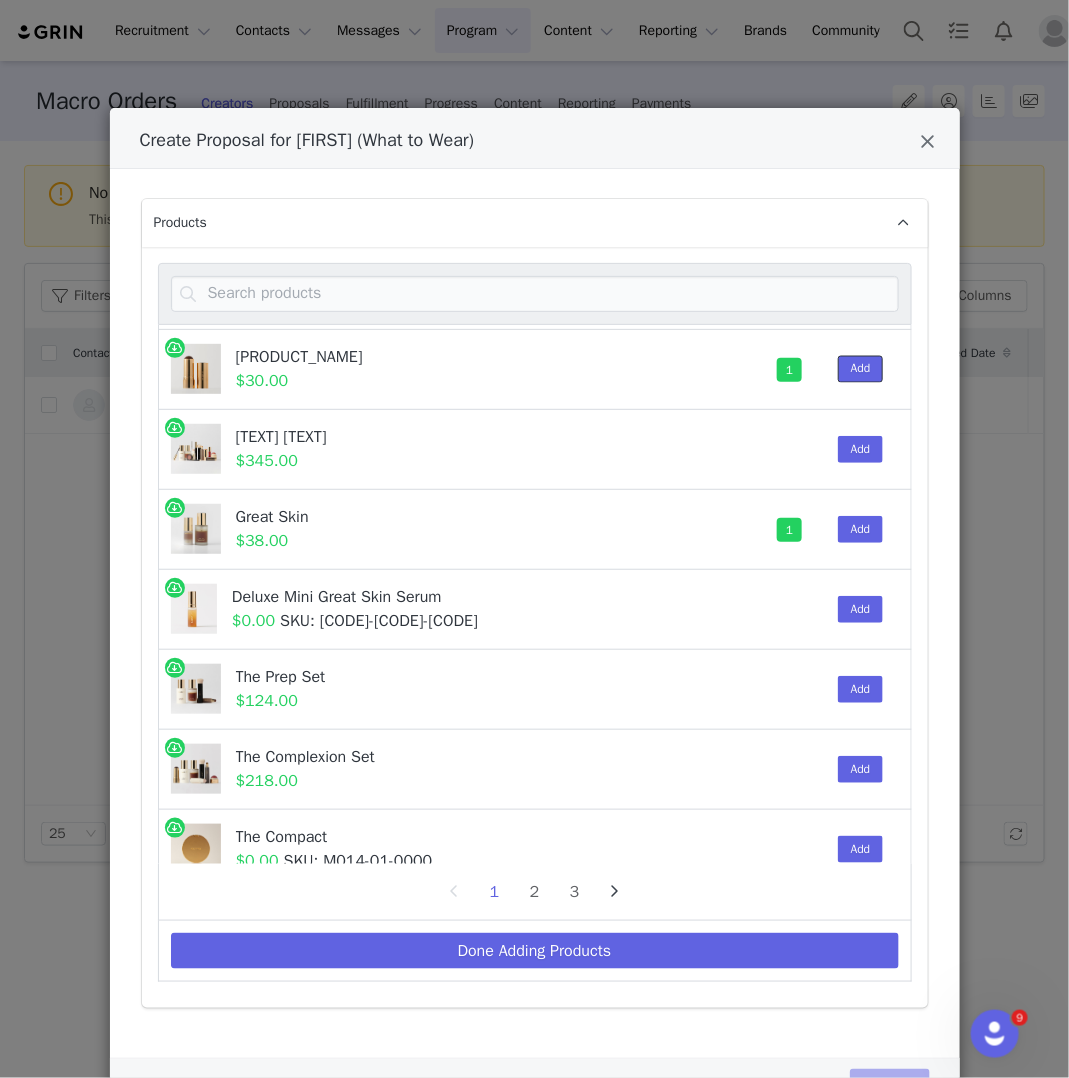scroll, scrollTop: 904, scrollLeft: 0, axis: vertical 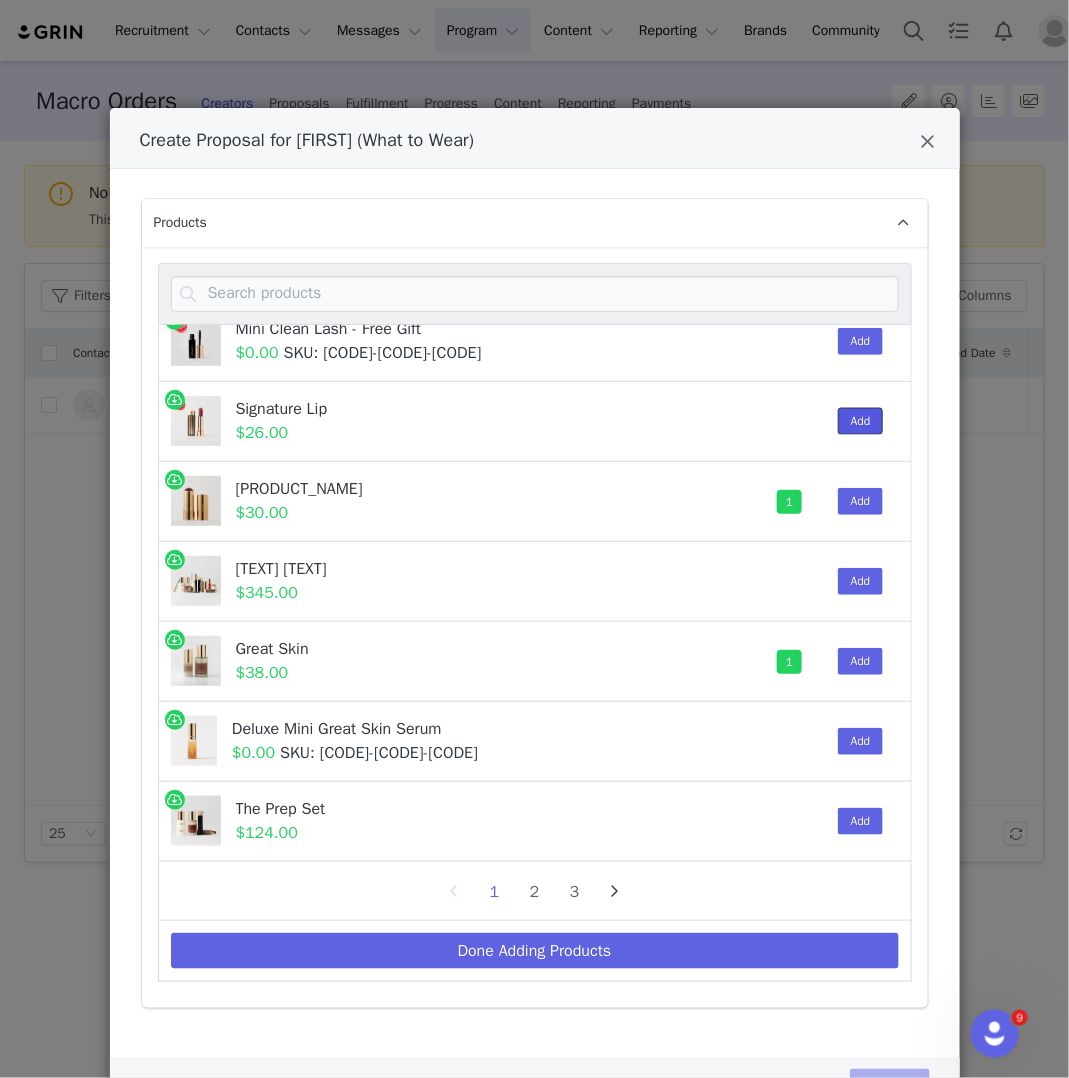 click on "Add" at bounding box center [861, 421] 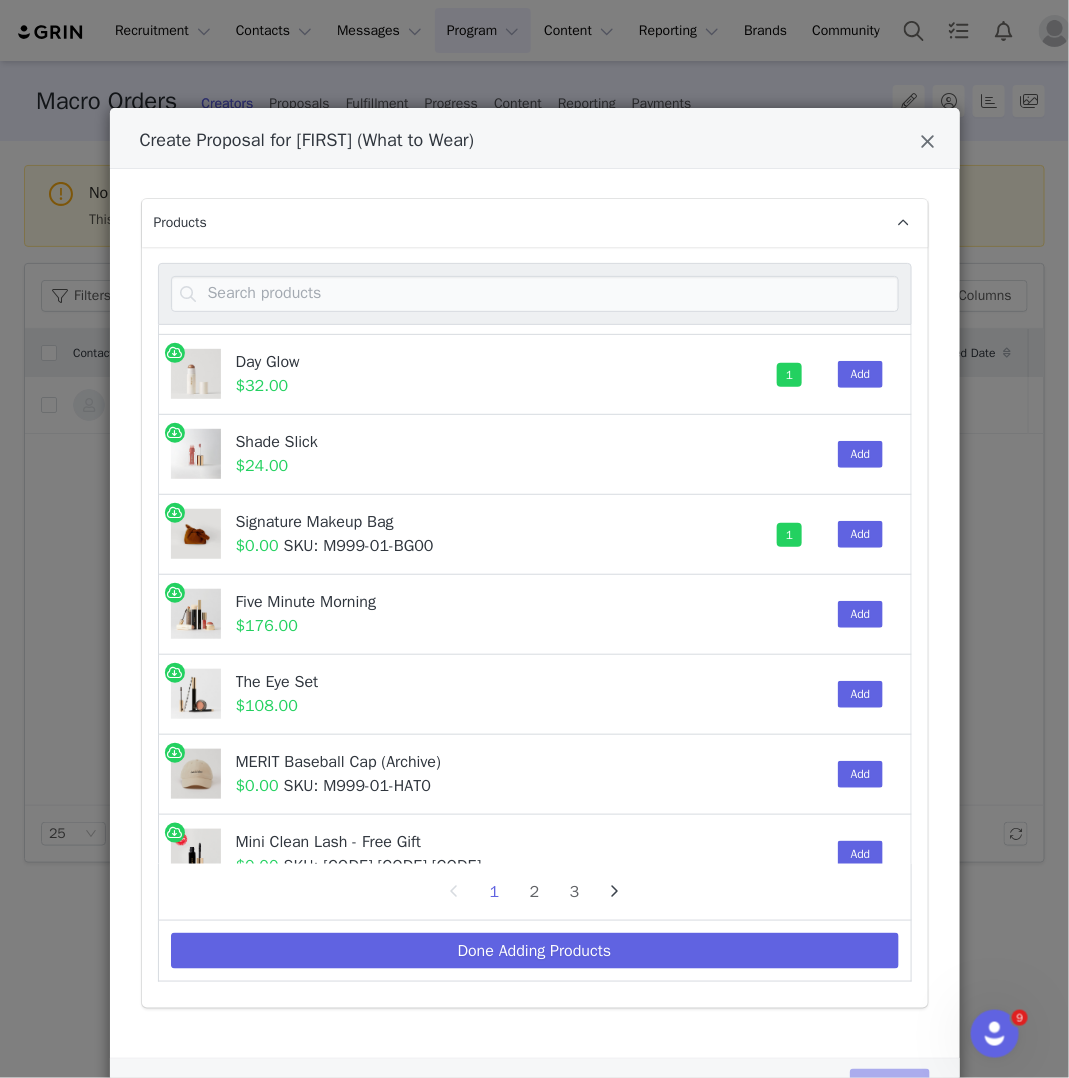 scroll, scrollTop: 348, scrollLeft: 0, axis: vertical 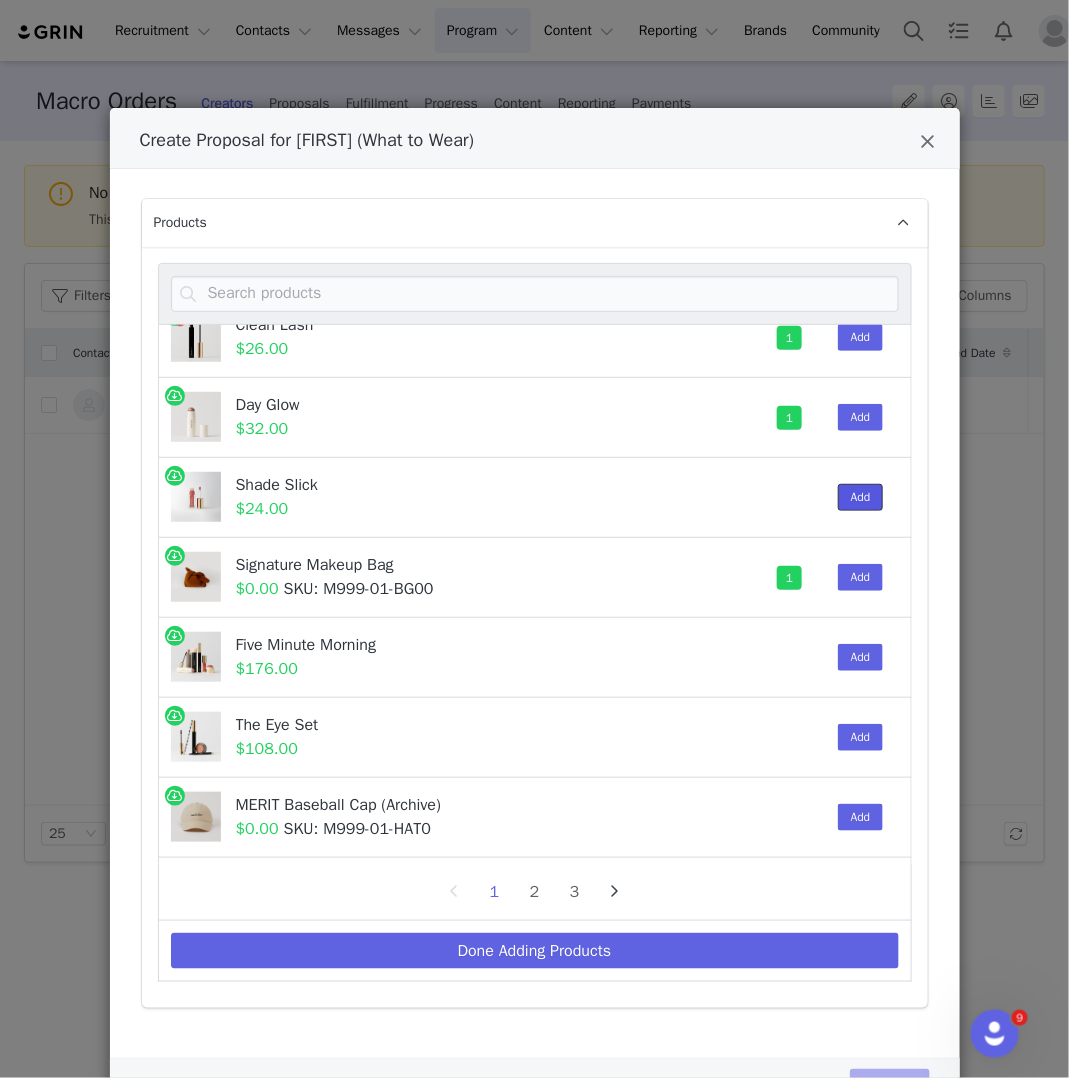 click on "Add" at bounding box center [861, 497] 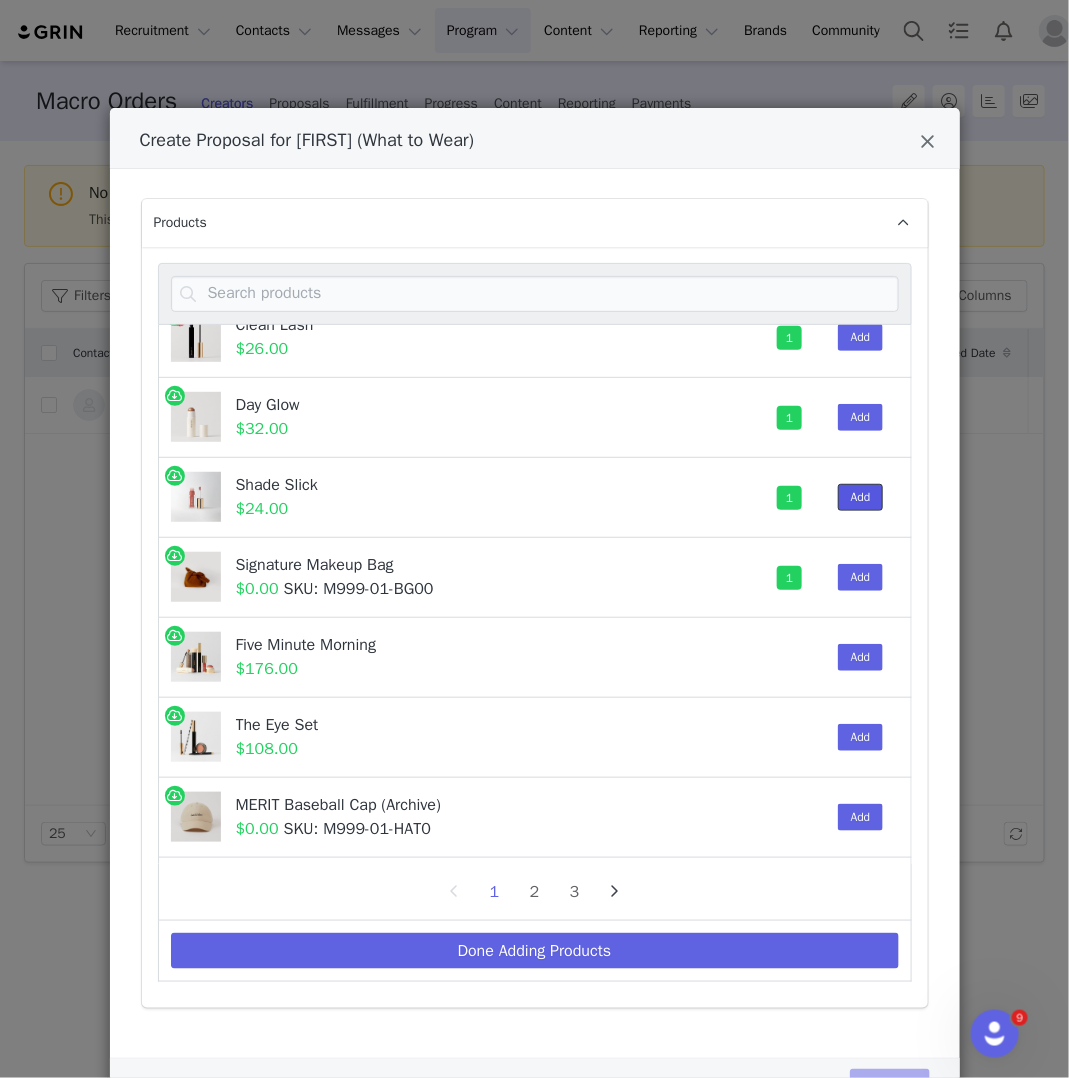 click on "Add" at bounding box center (861, 497) 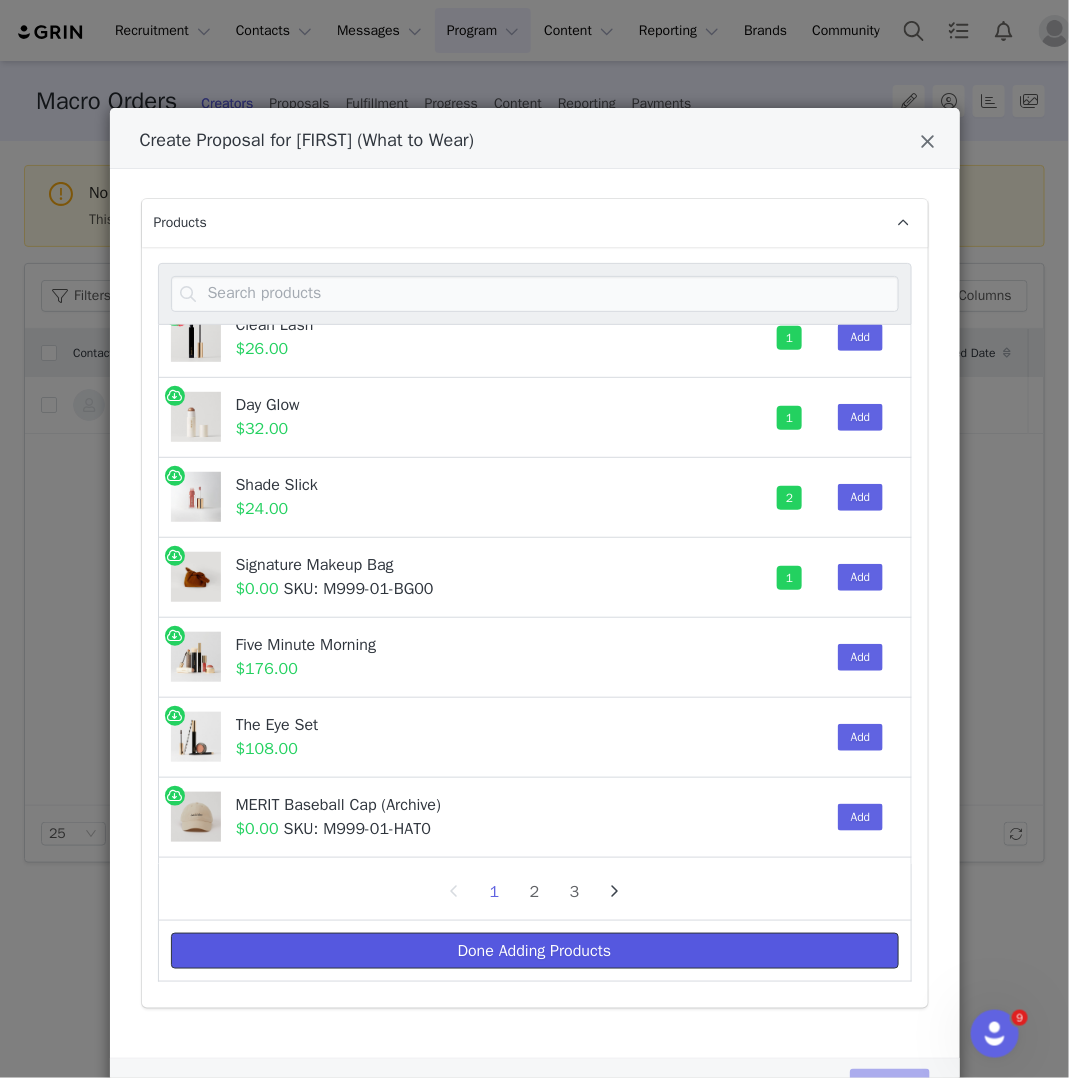 click on "Done Adding Products" at bounding box center [535, 951] 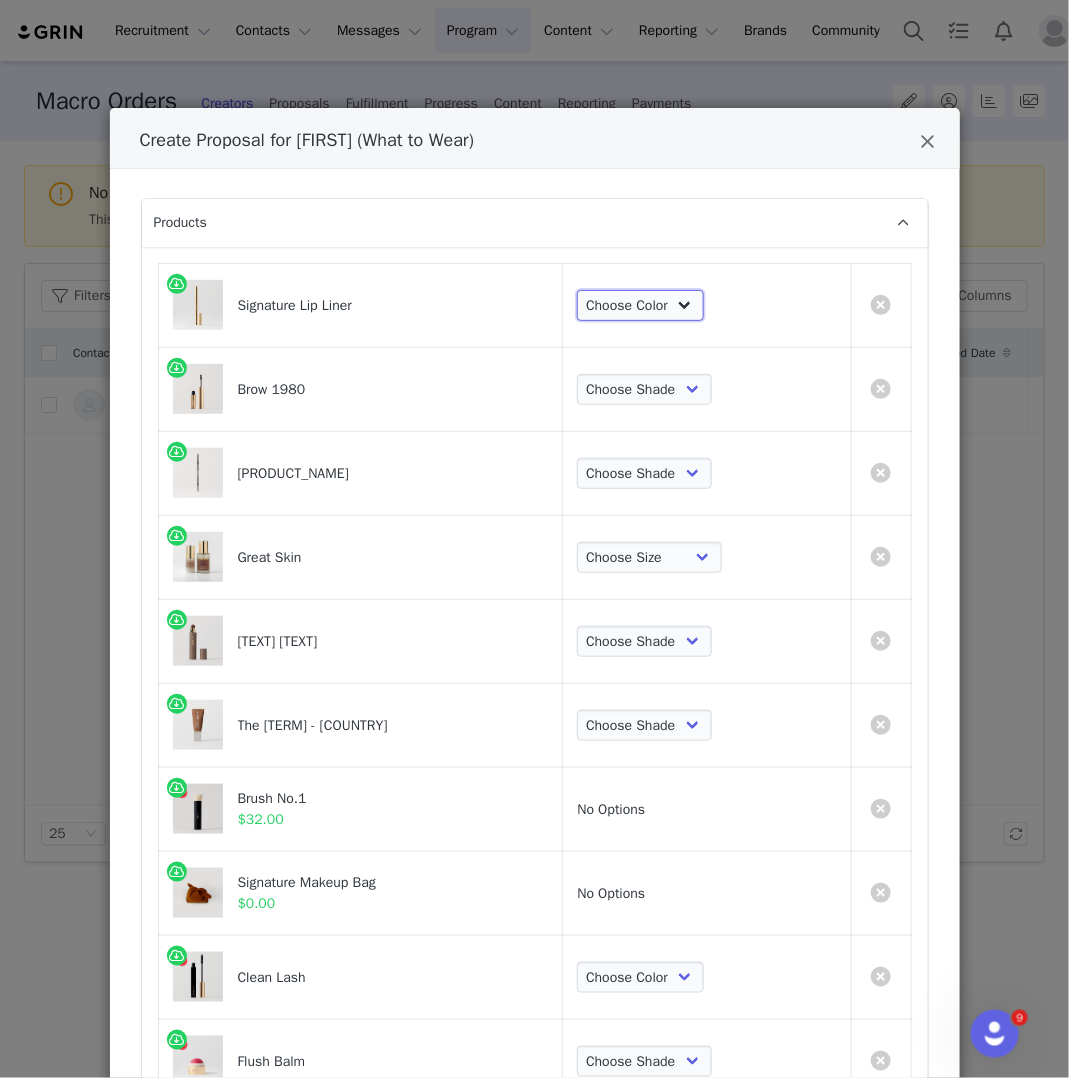 click on "[COLOR] [FIRST] [LAST] [COLOR] [COLOR] [COLOR] [COLOR] [COLOR] [COLOR] [COLOR] [COLOR] [COLOR]" at bounding box center (640, 306) 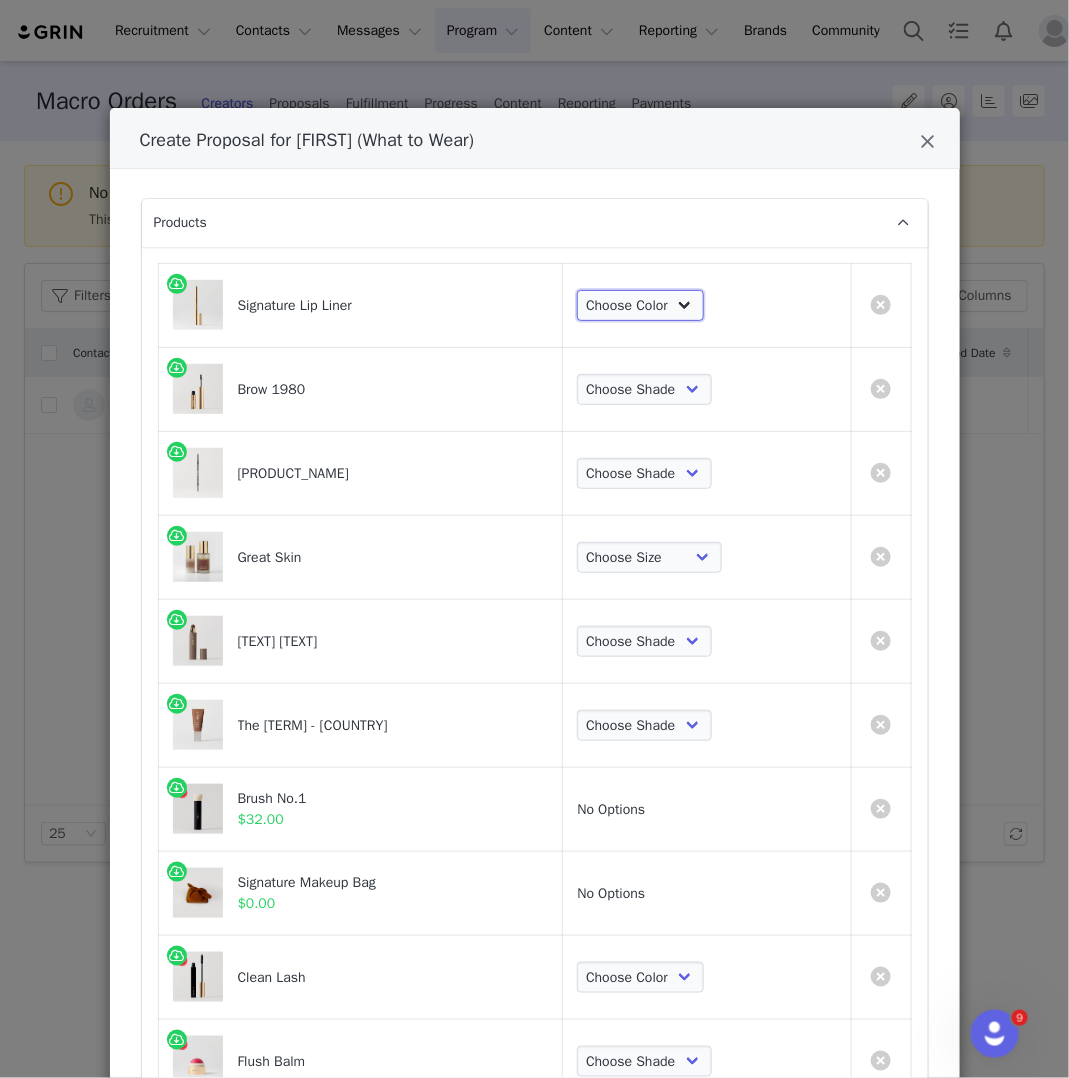 select on "[NUMBER]" 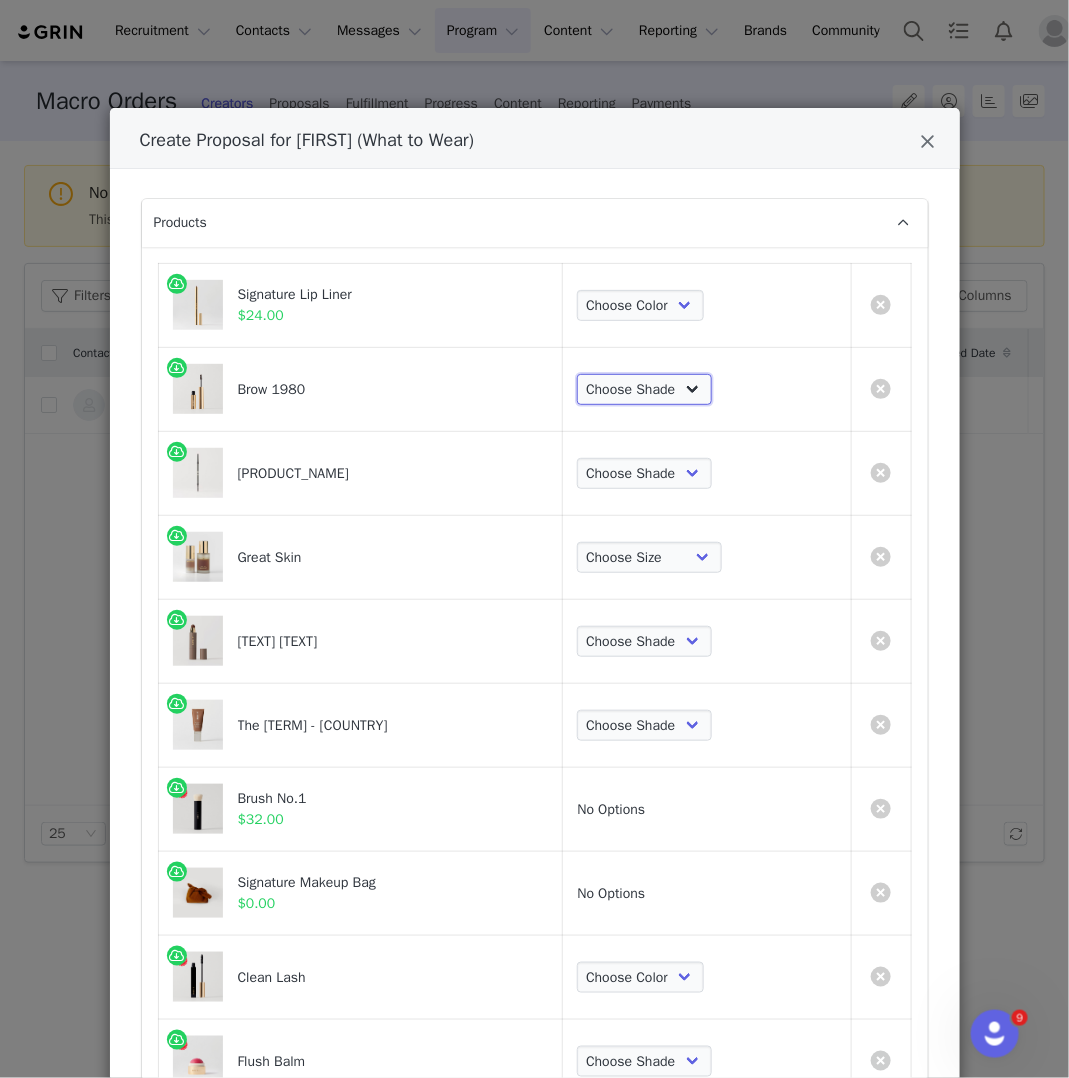 click on "Choose Shade Taupe Light Brown Dark Brown Brown Black" at bounding box center [644, 390] 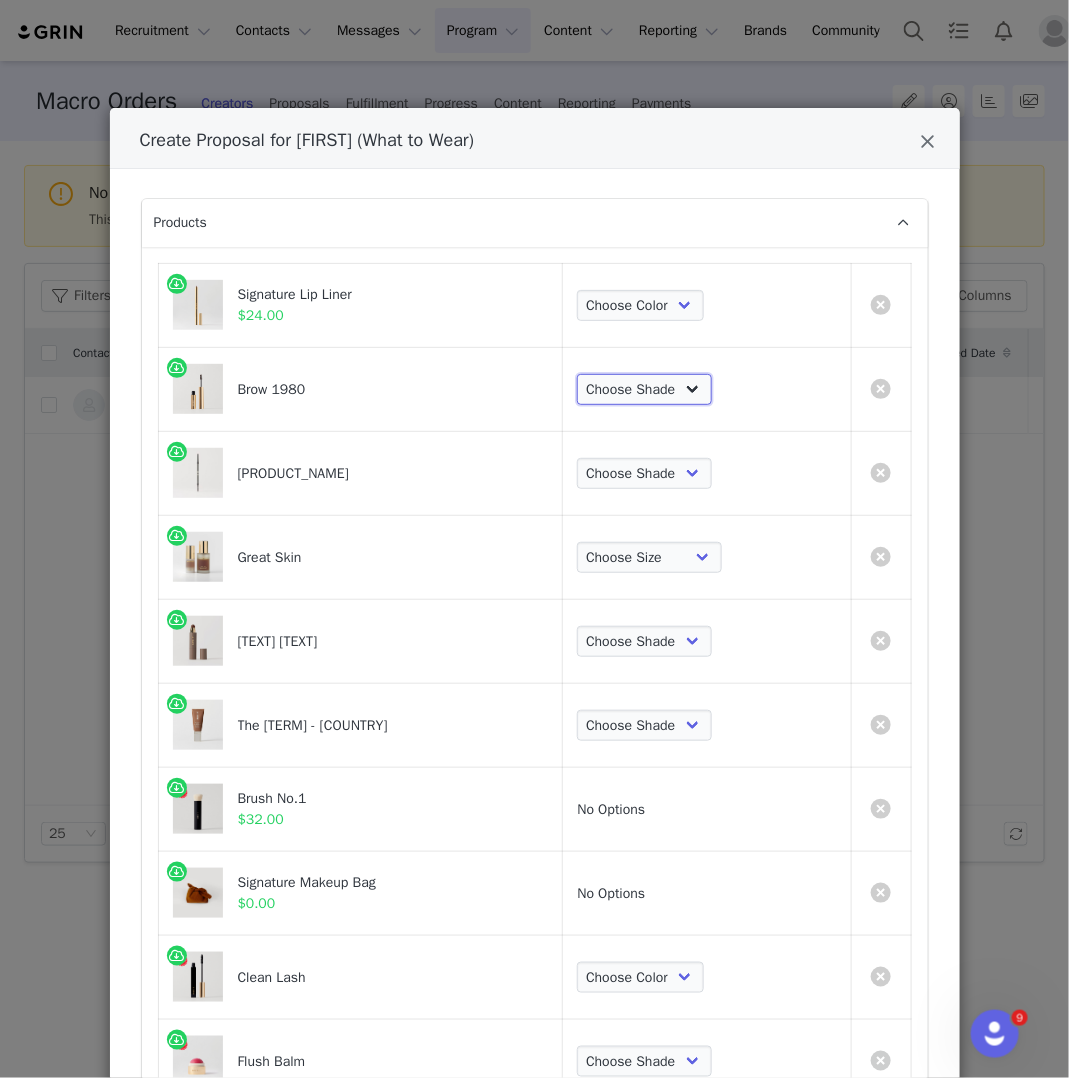 select on "24680038" 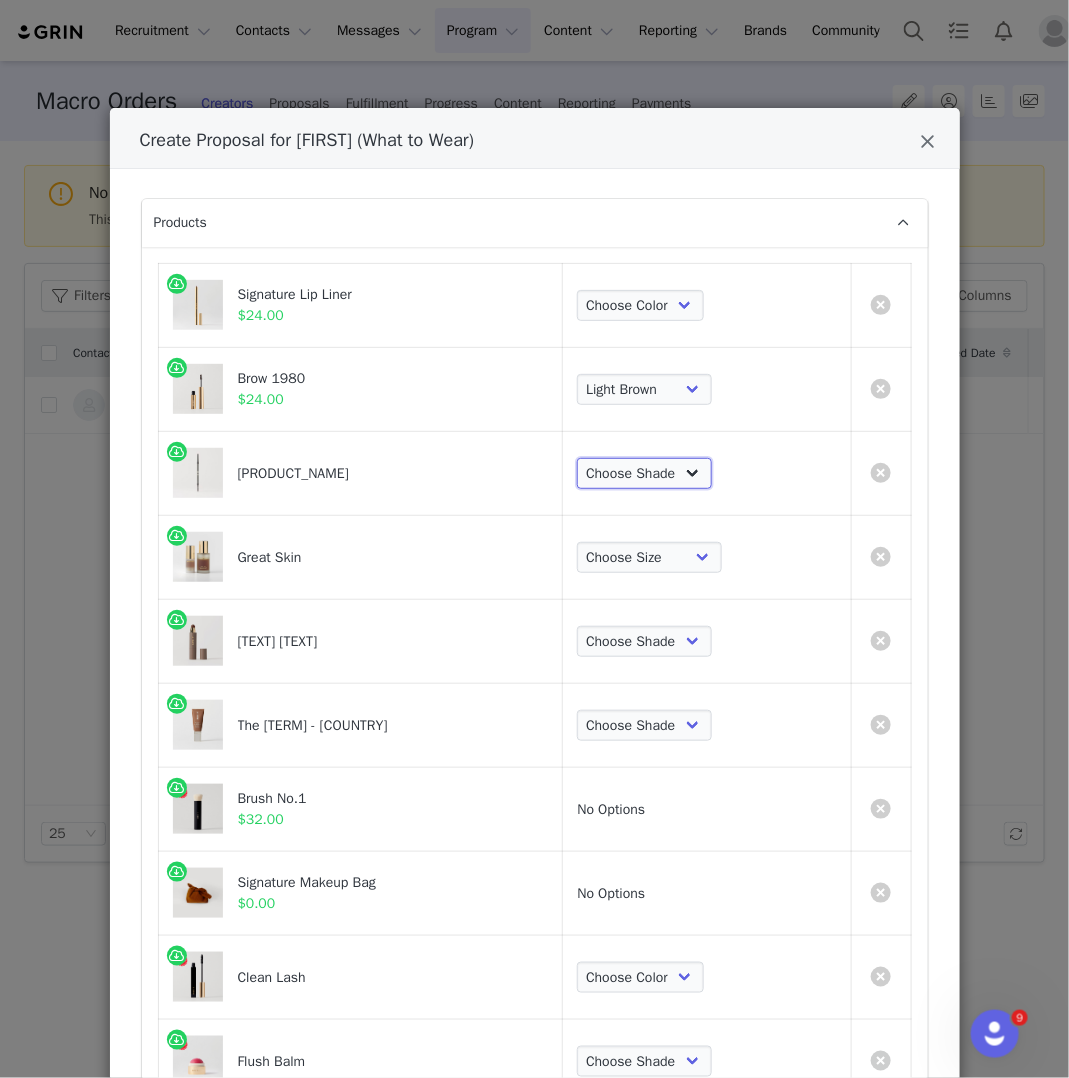 click on "Choose Shade  Taupe   Light Brown   Dark Brown   Brown-Black" at bounding box center [644, 474] 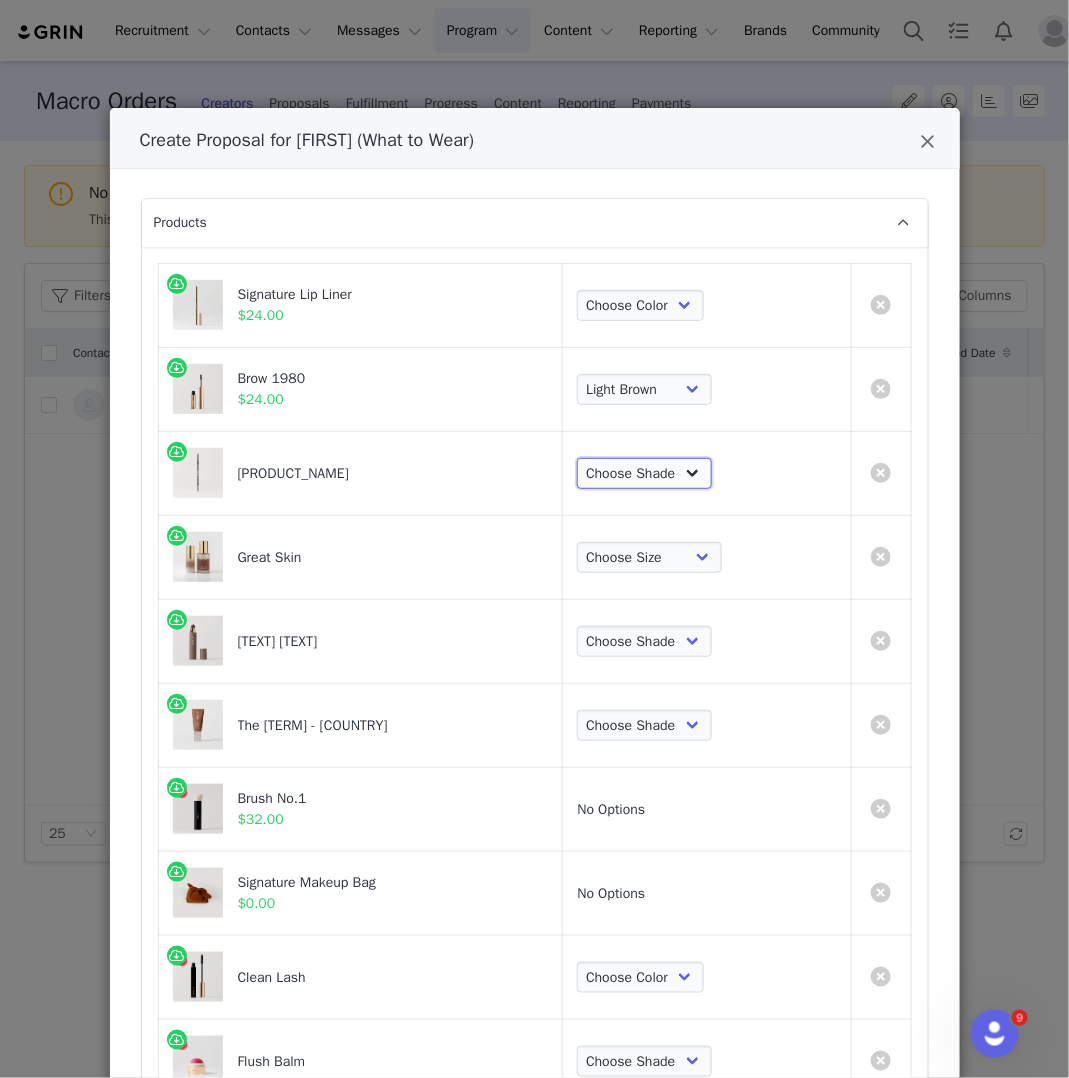 select on "24455150" 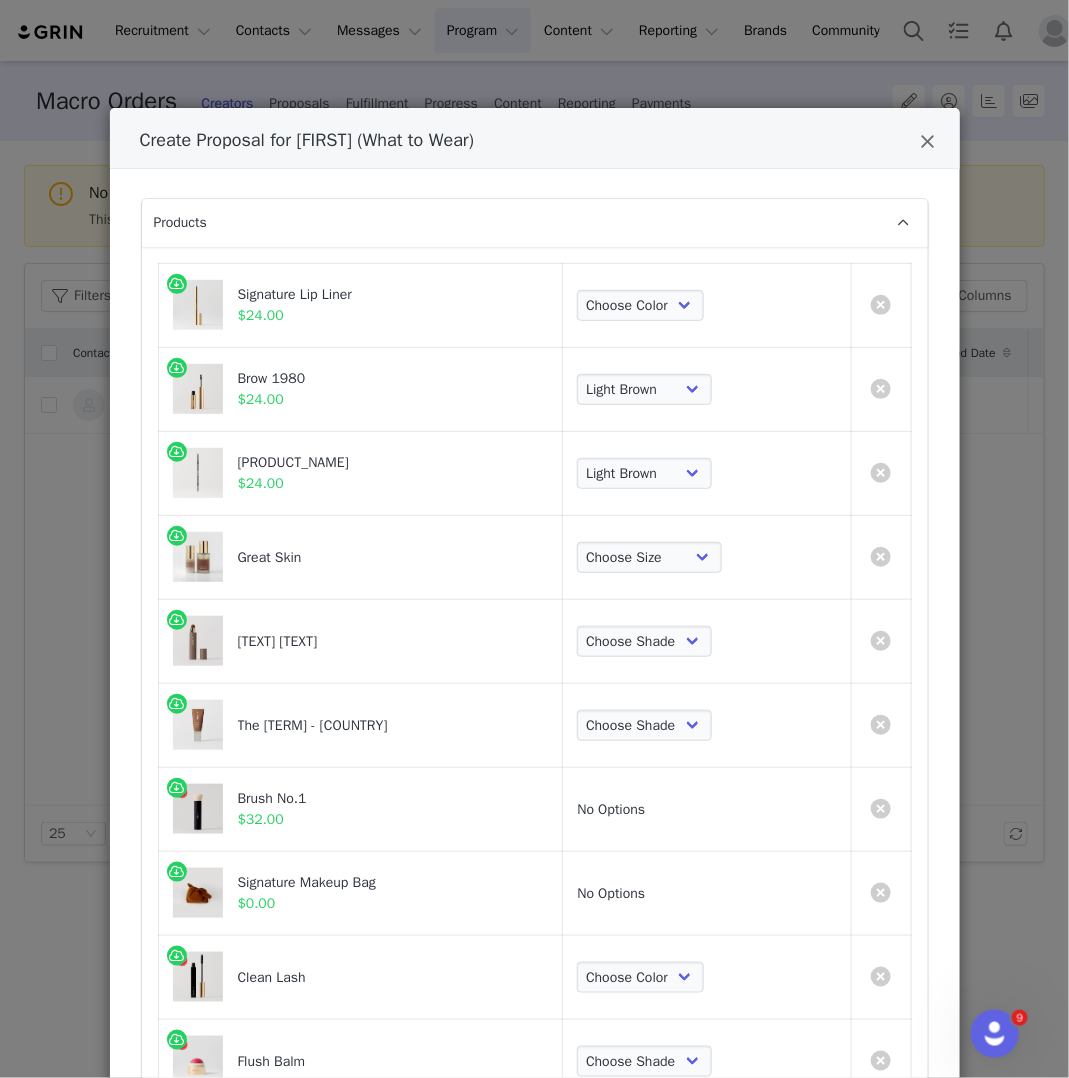 click on "Choose Size Full-Size (50ml) Mini-Size (15ml)" at bounding box center [707, 557] 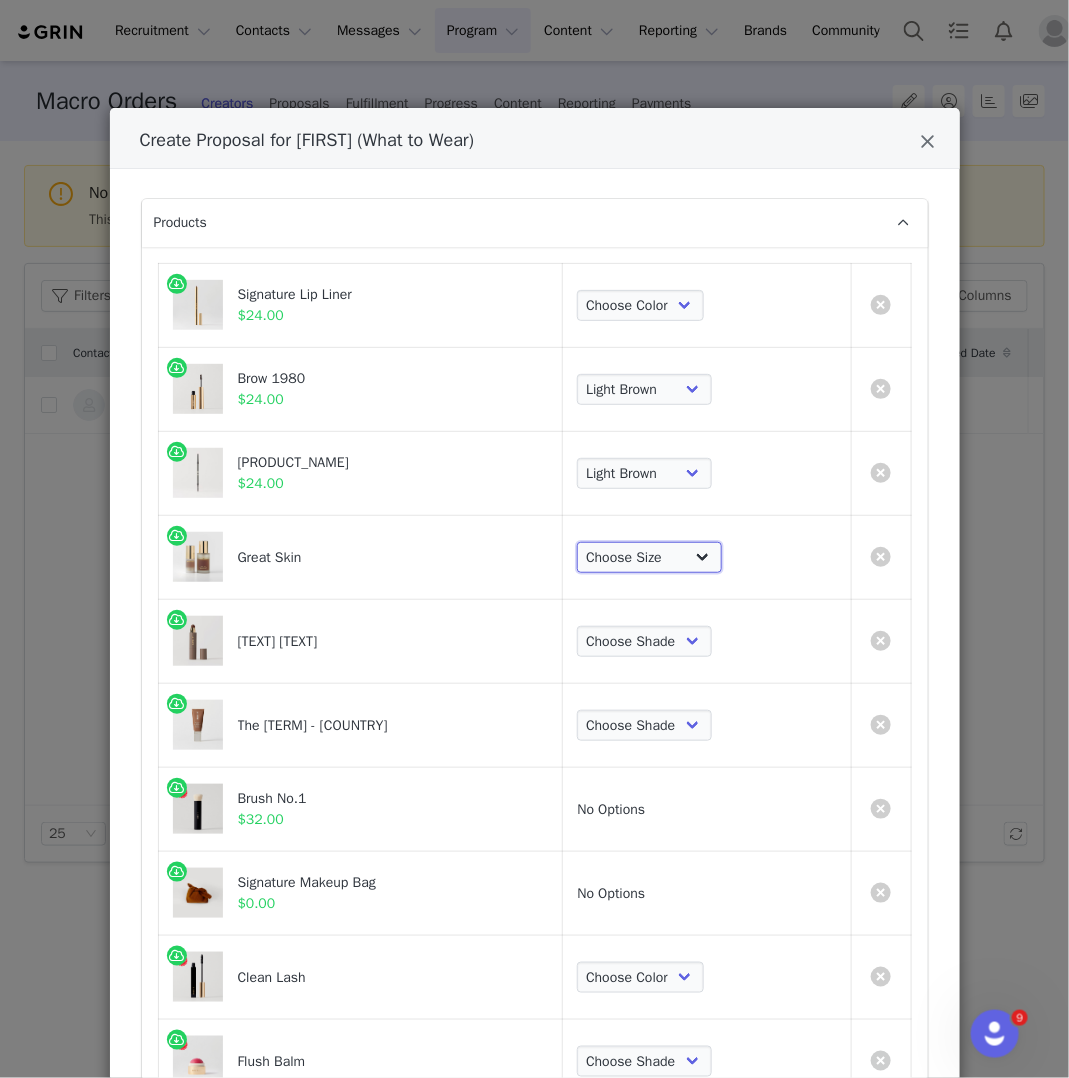 click on "Choose Size Full-Size (50ml) Mini-Size (15ml)" at bounding box center (649, 558) 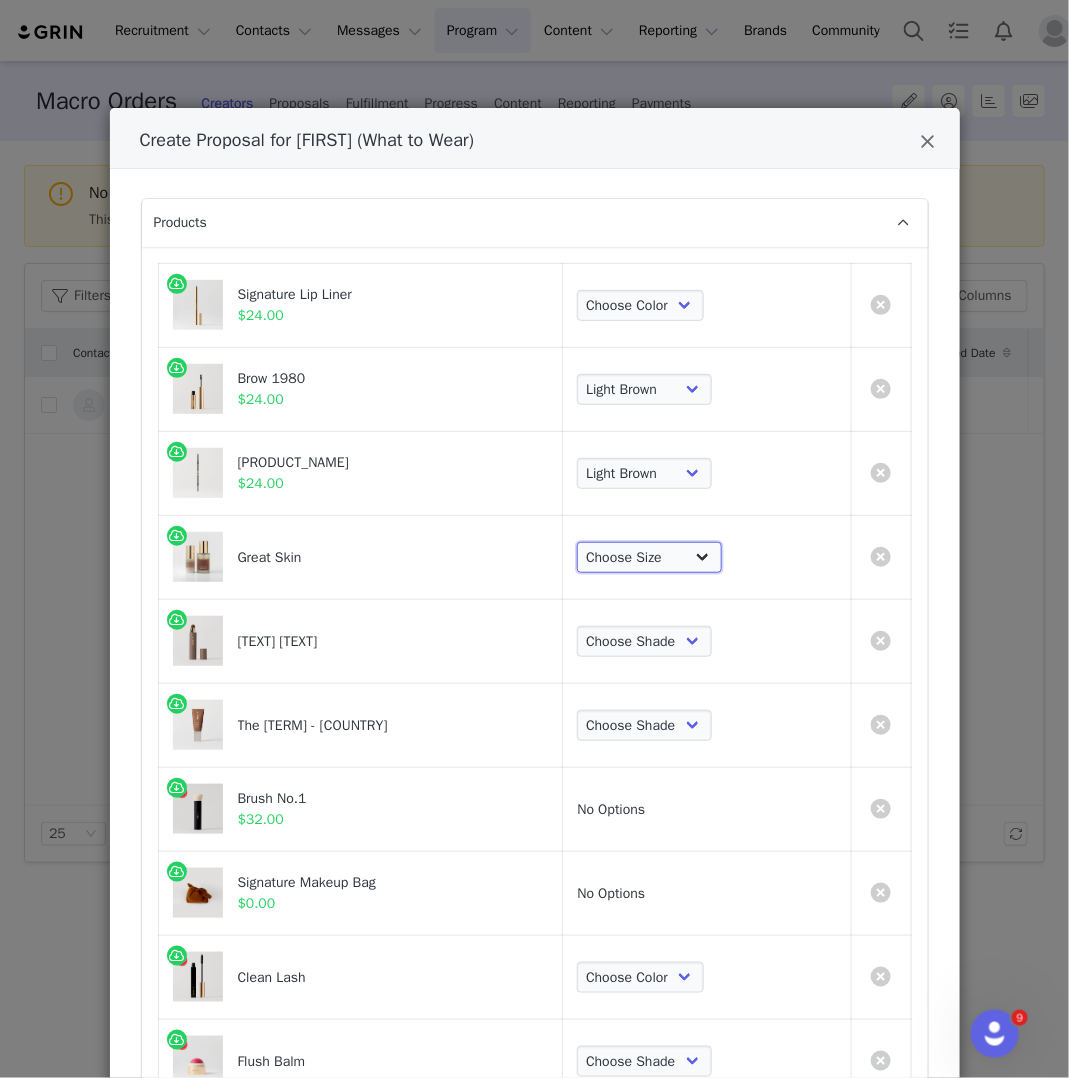select on "27326623" 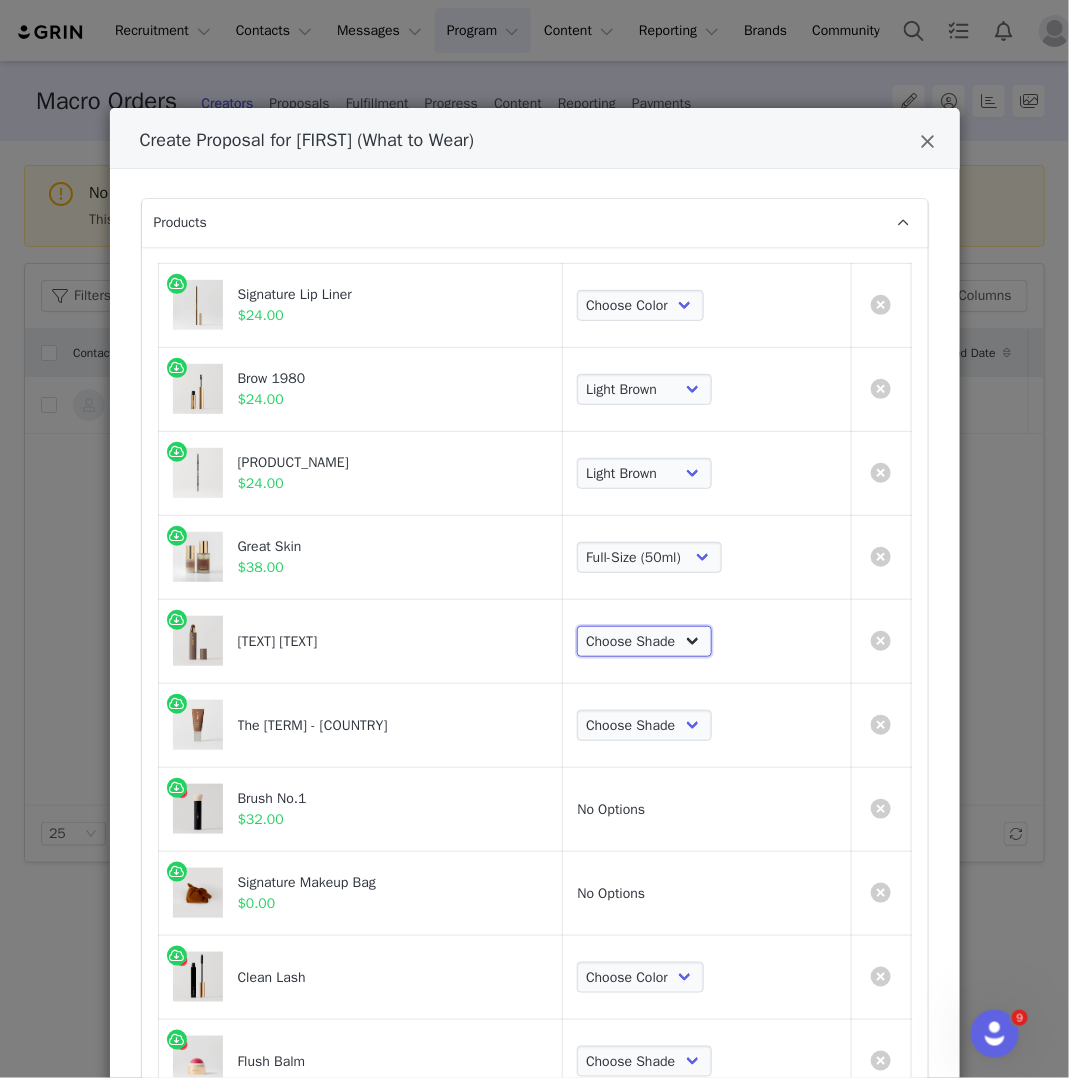 click on "Choose Shade  Umber   Sepia   Tiger Eye   Cacao   Sienna   Chestnut   Amber   Buff   Khaki   Camel   Bisque   Suede   Ecru   Sand   Cream   Ochre   Dune   Bone   Linen   Silk   Bistre   Taurillon   Calico   Burlwood   Jute   Palomino   Oak   Sandstone   Chiffon   Ceramic" at bounding box center (644, 642) 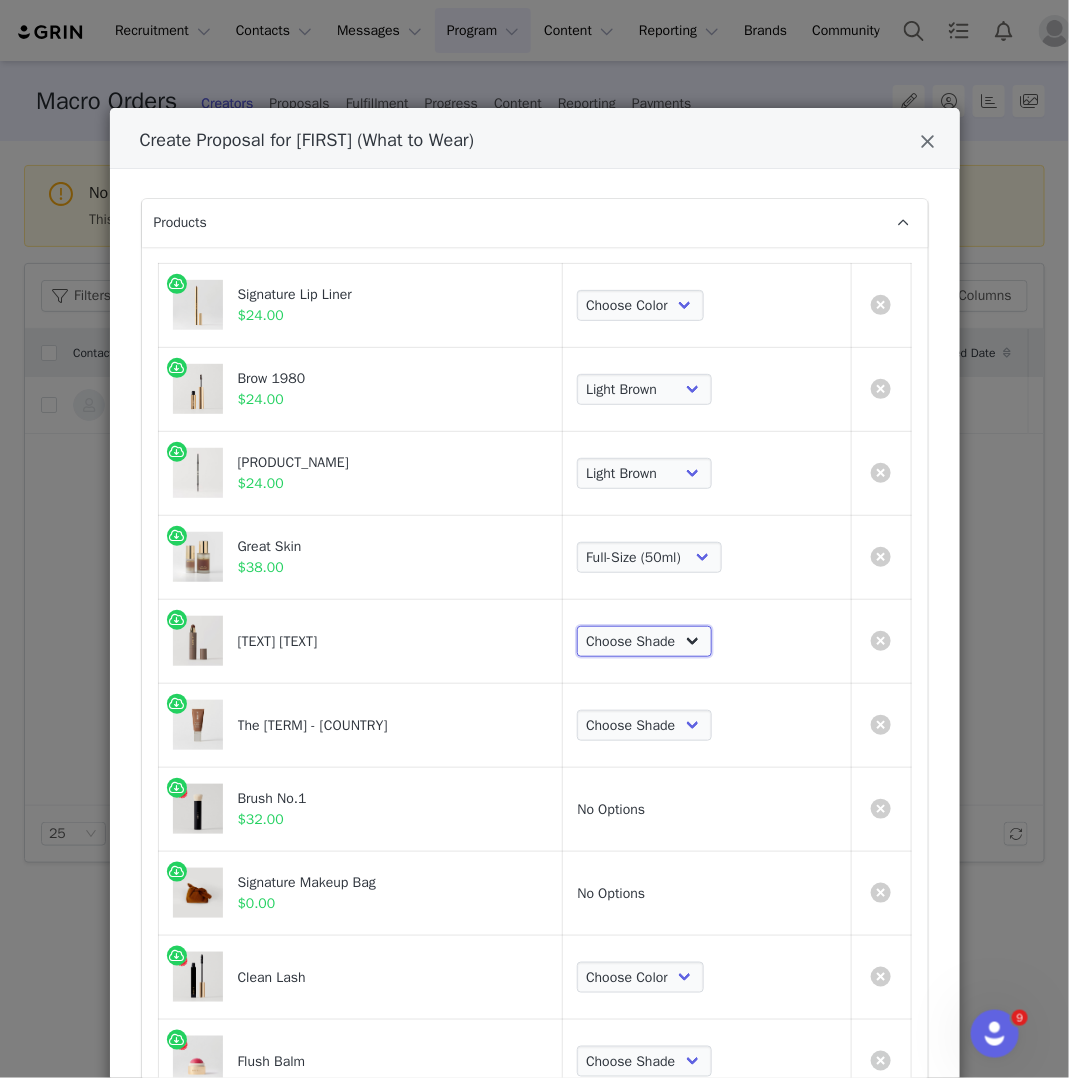 select on "5273100" 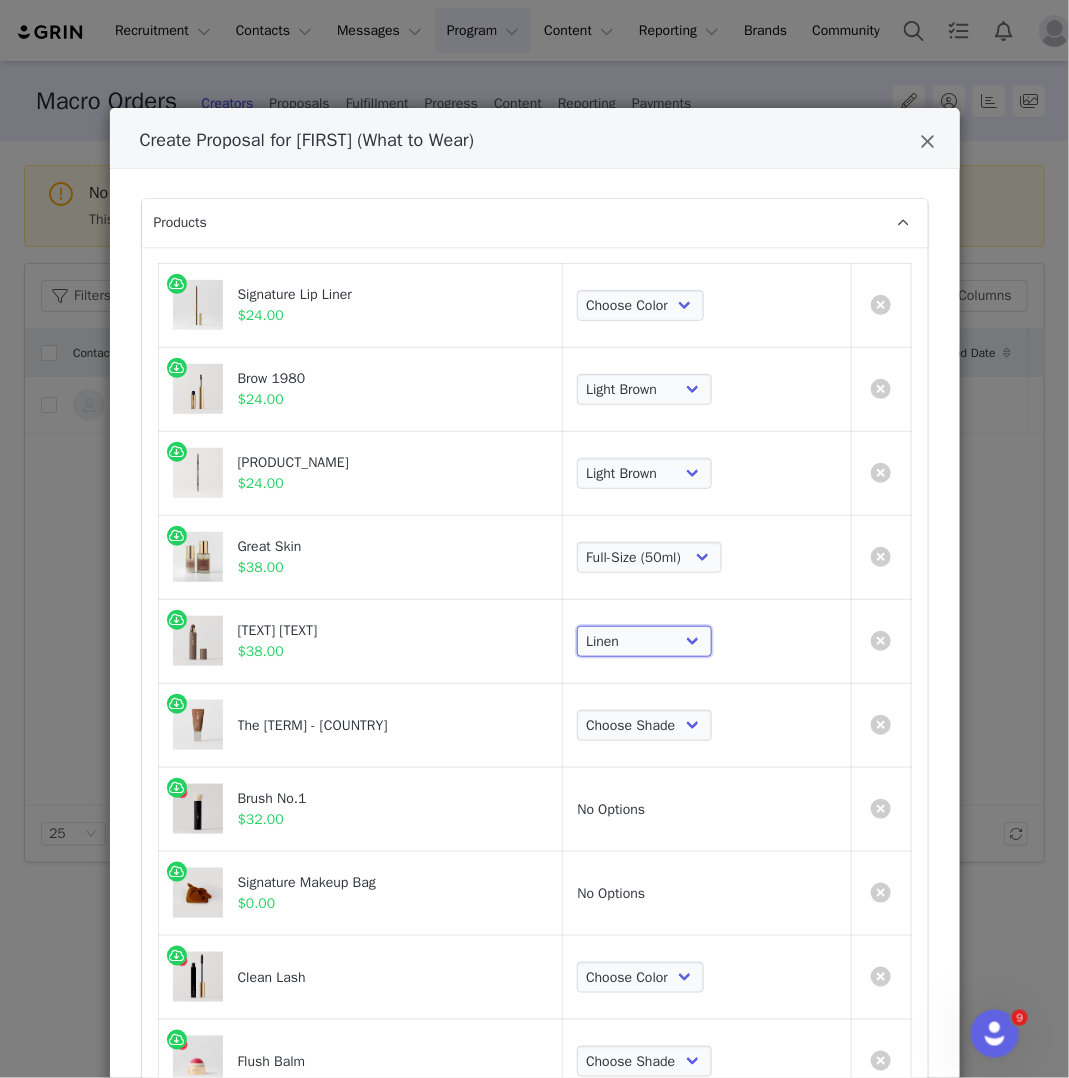 scroll, scrollTop: 117, scrollLeft: 0, axis: vertical 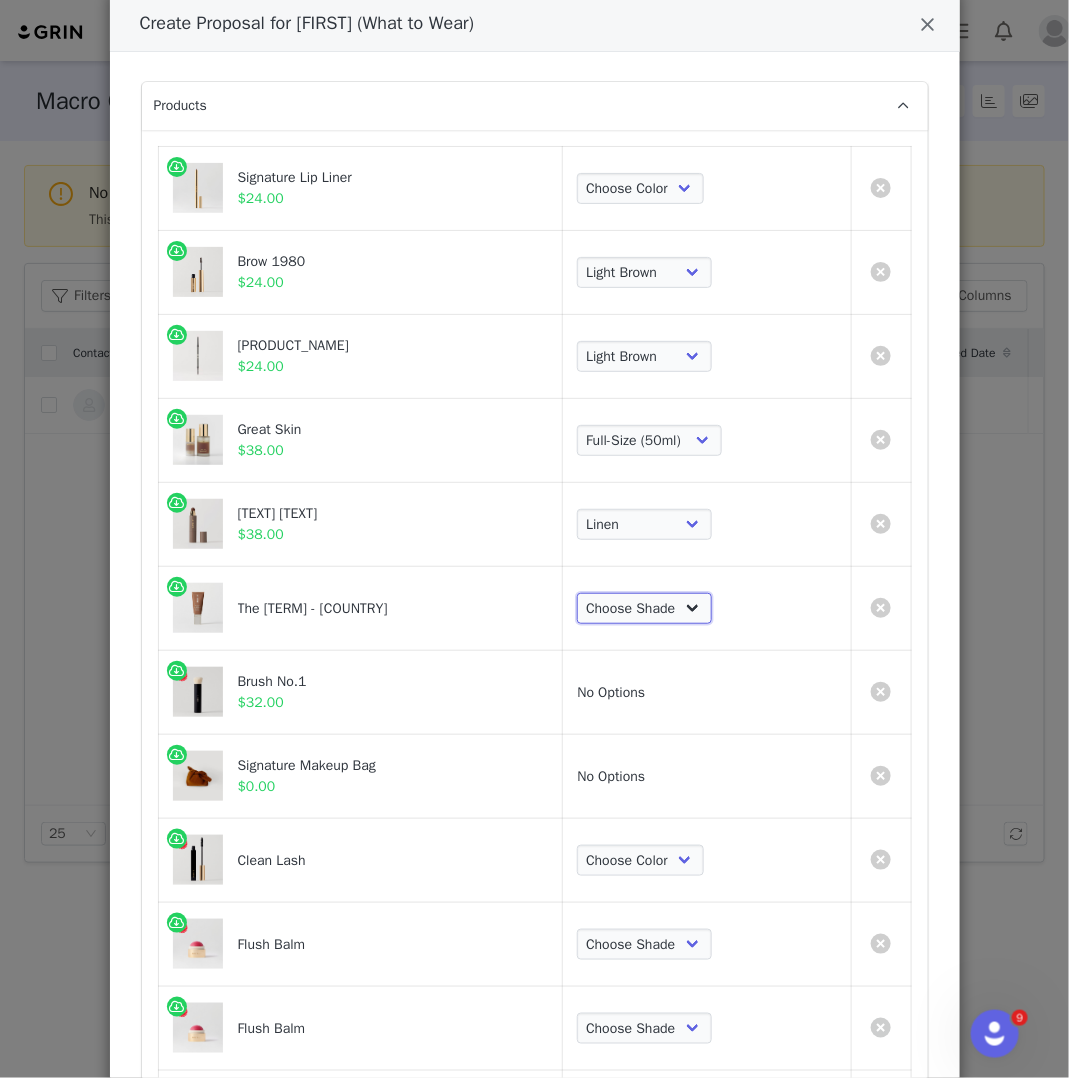 click on "Choose Shade  02   04   06   08   10   12   14   16   18   20   22   24   26   28   30" at bounding box center [644, 609] 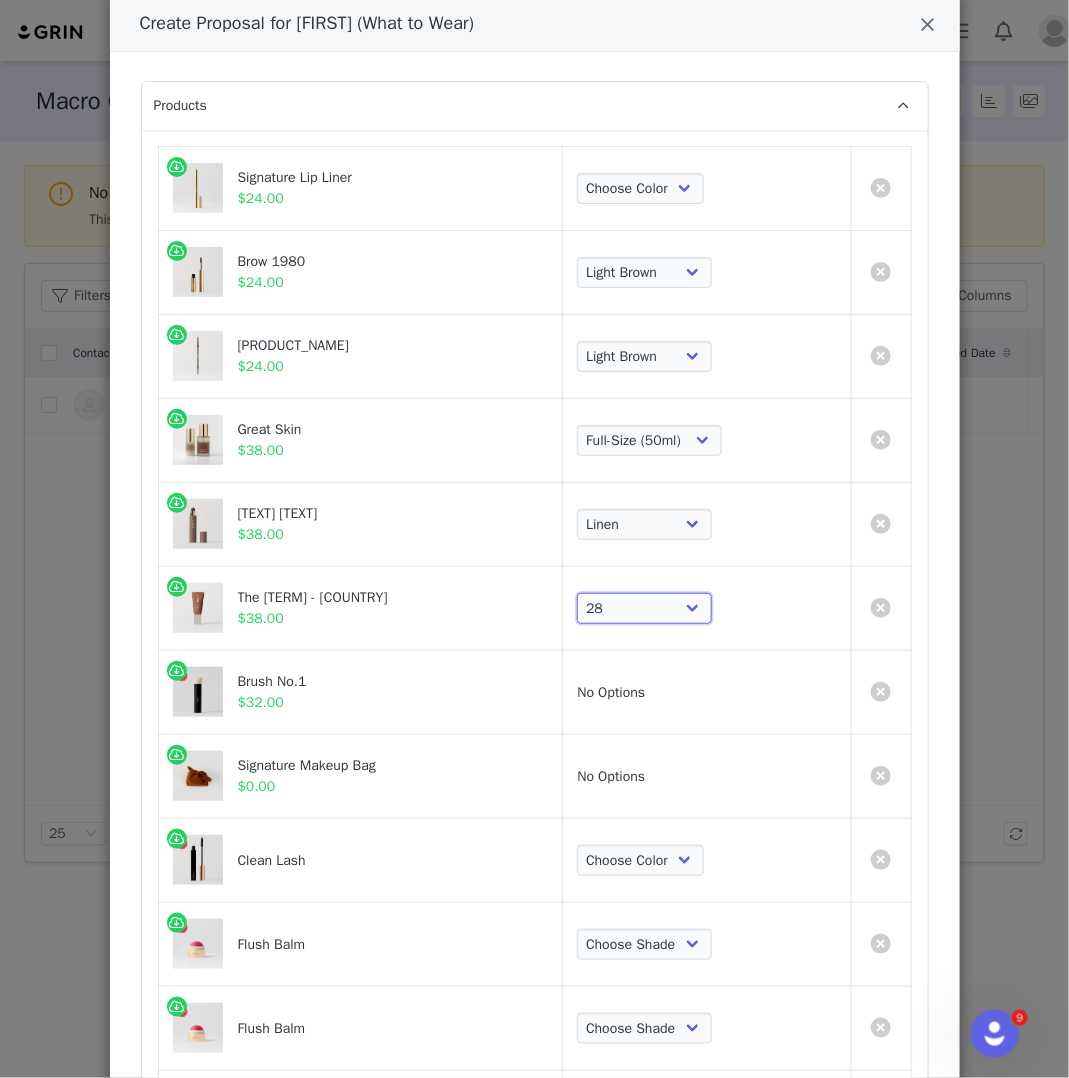 scroll, scrollTop: 345, scrollLeft: 0, axis: vertical 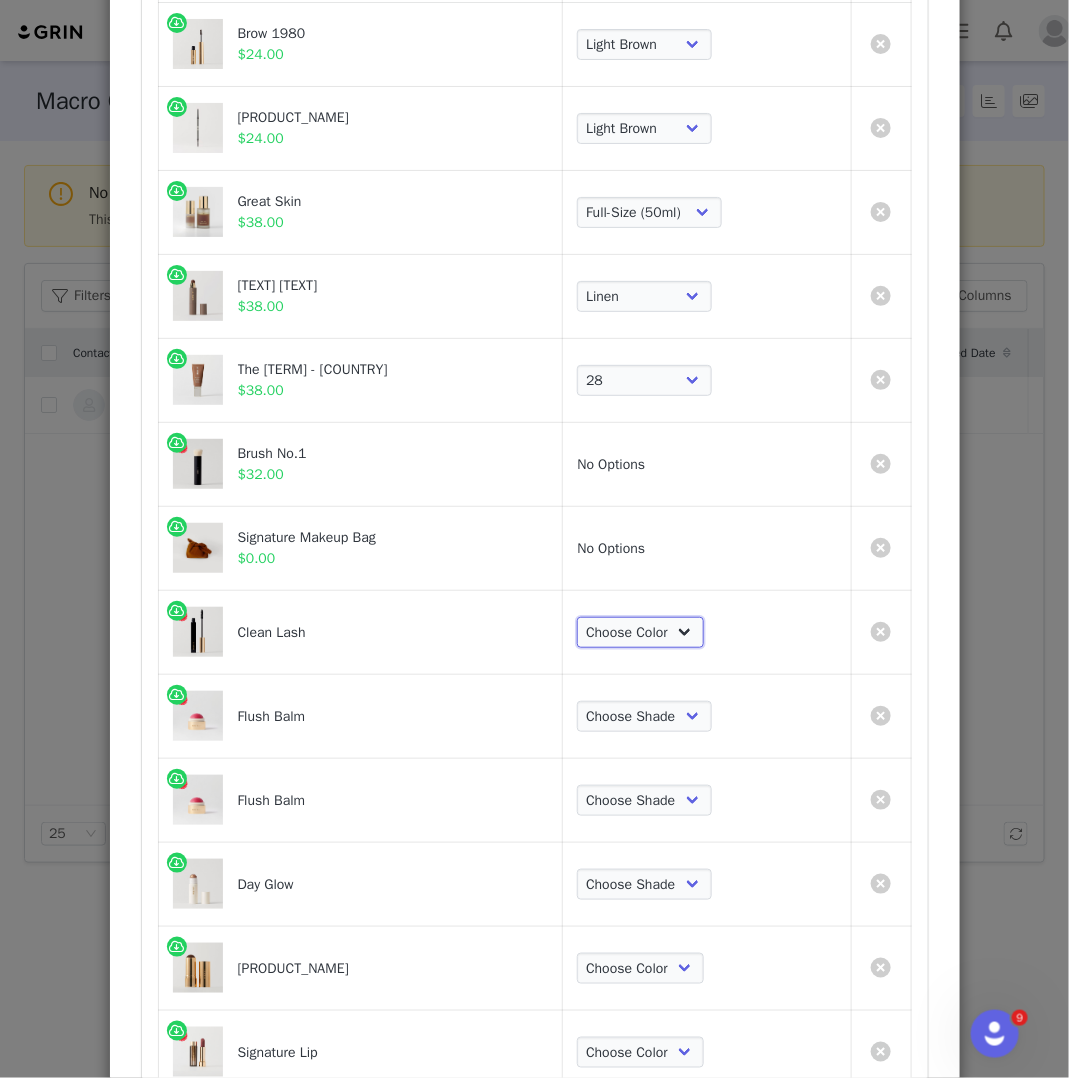 click on "Choose Color Perfect Black" at bounding box center (640, 633) 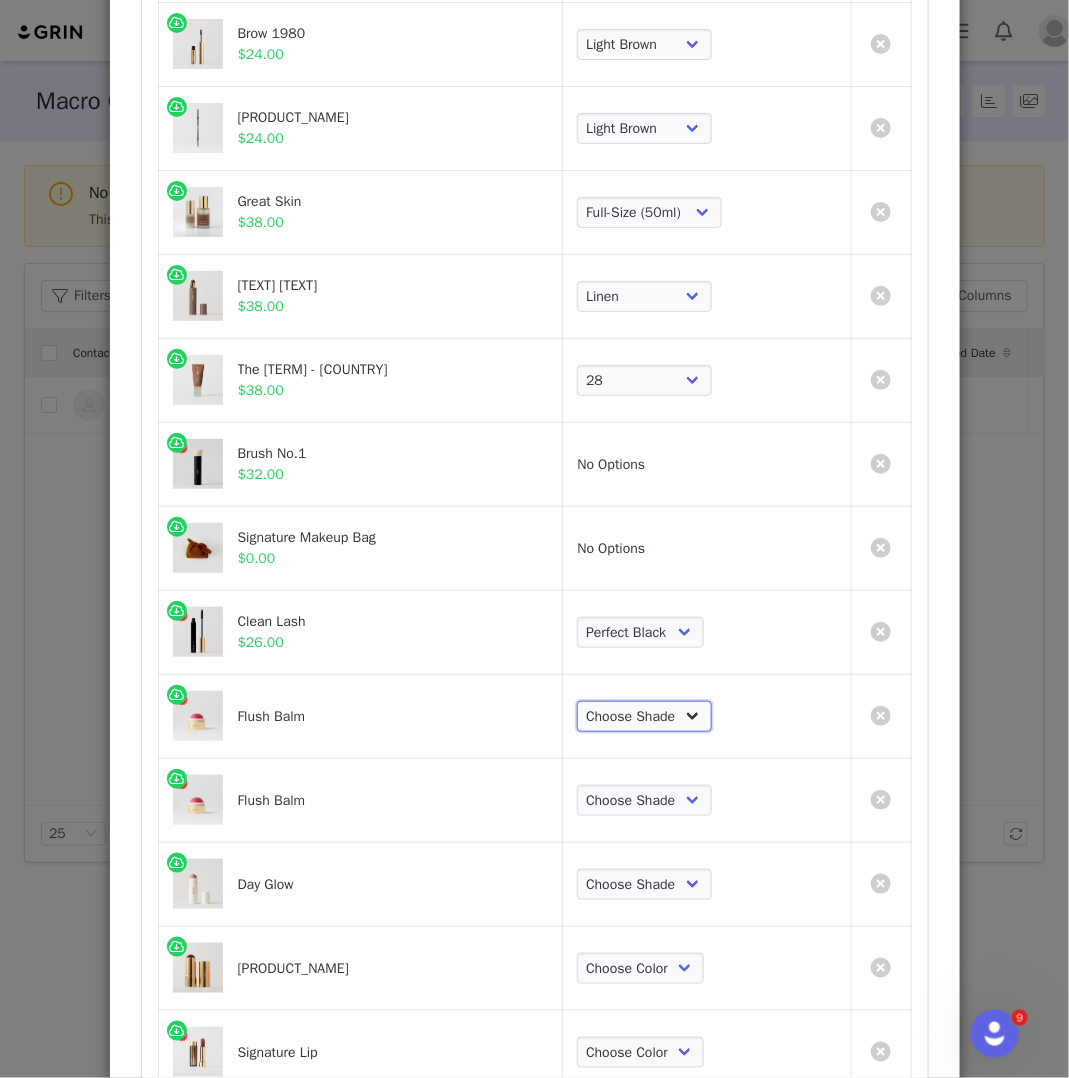 click on "Choose Shade  Beverly Hills   Cheeky   Après   Fox   Stockholm   Terracotta   Le Bonbon   Rouge   Persimmon   Lusitano   Archival   Postmodern   Bespoke" at bounding box center [644, 717] 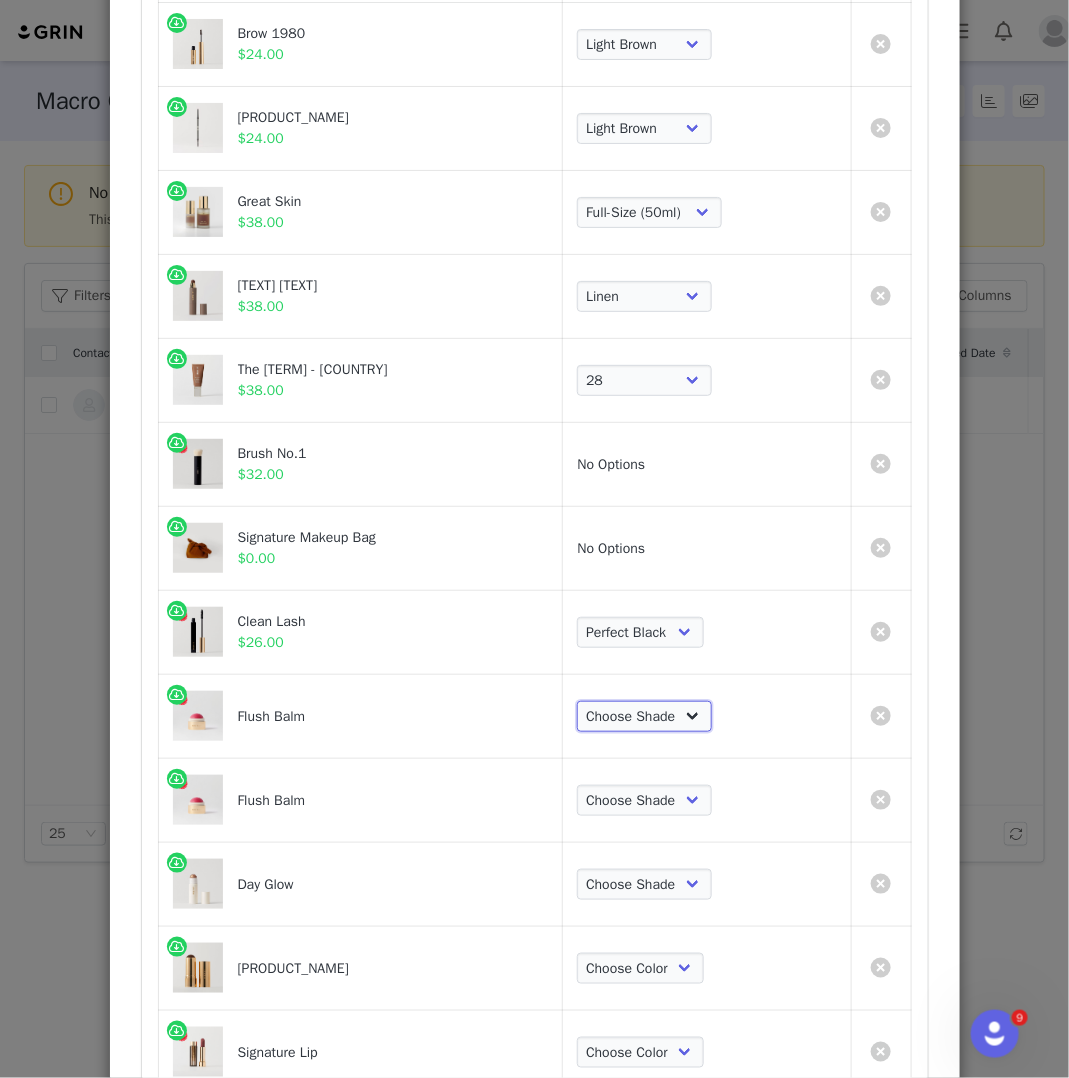 select on "2838518" 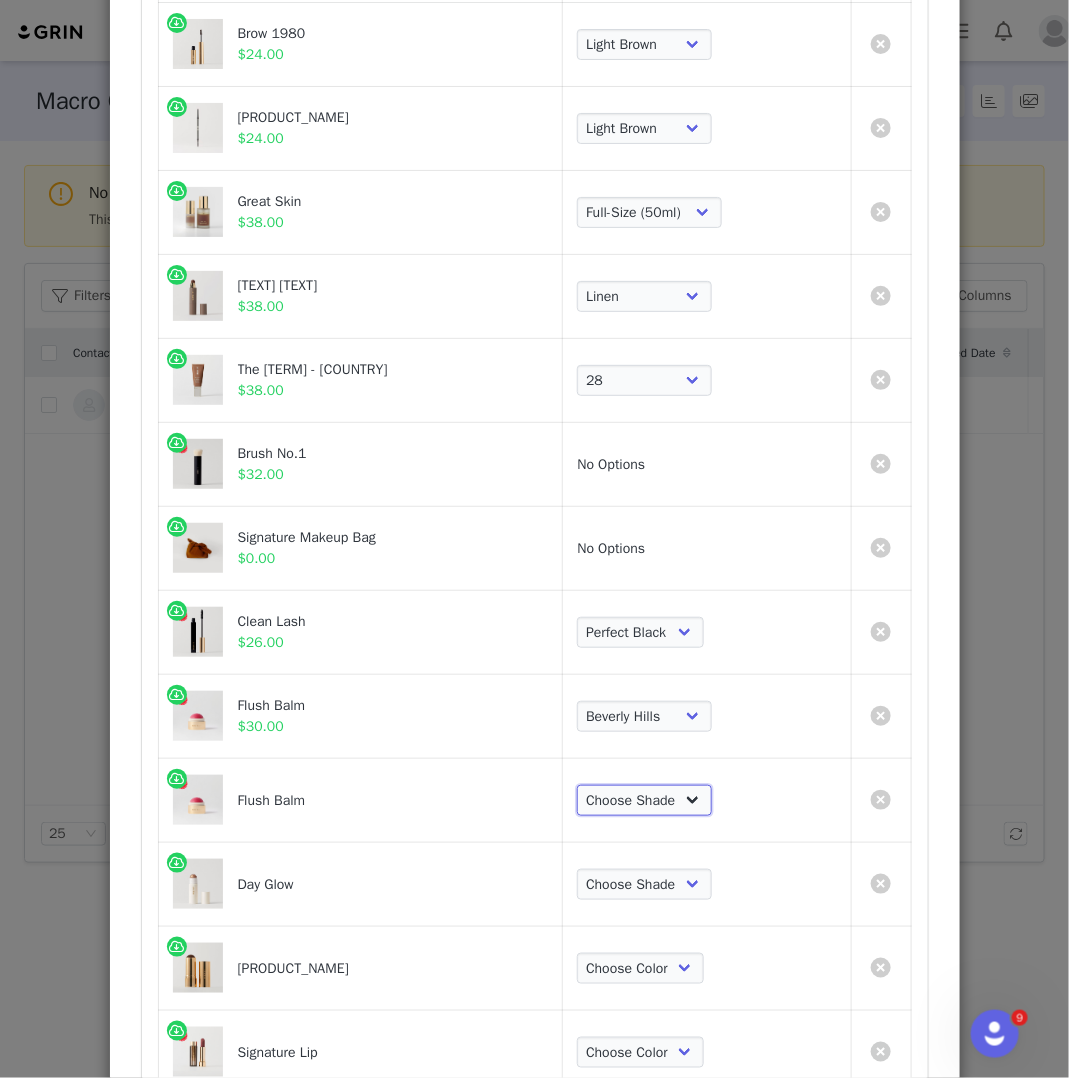 click on "Choose Shade  Beverly Hills   Cheeky   Après   Fox   Stockholm   Terracotta   Le Bonbon   Rouge   Persimmon   Lusitano   Archival   Postmodern   Bespoke" at bounding box center (644, 801) 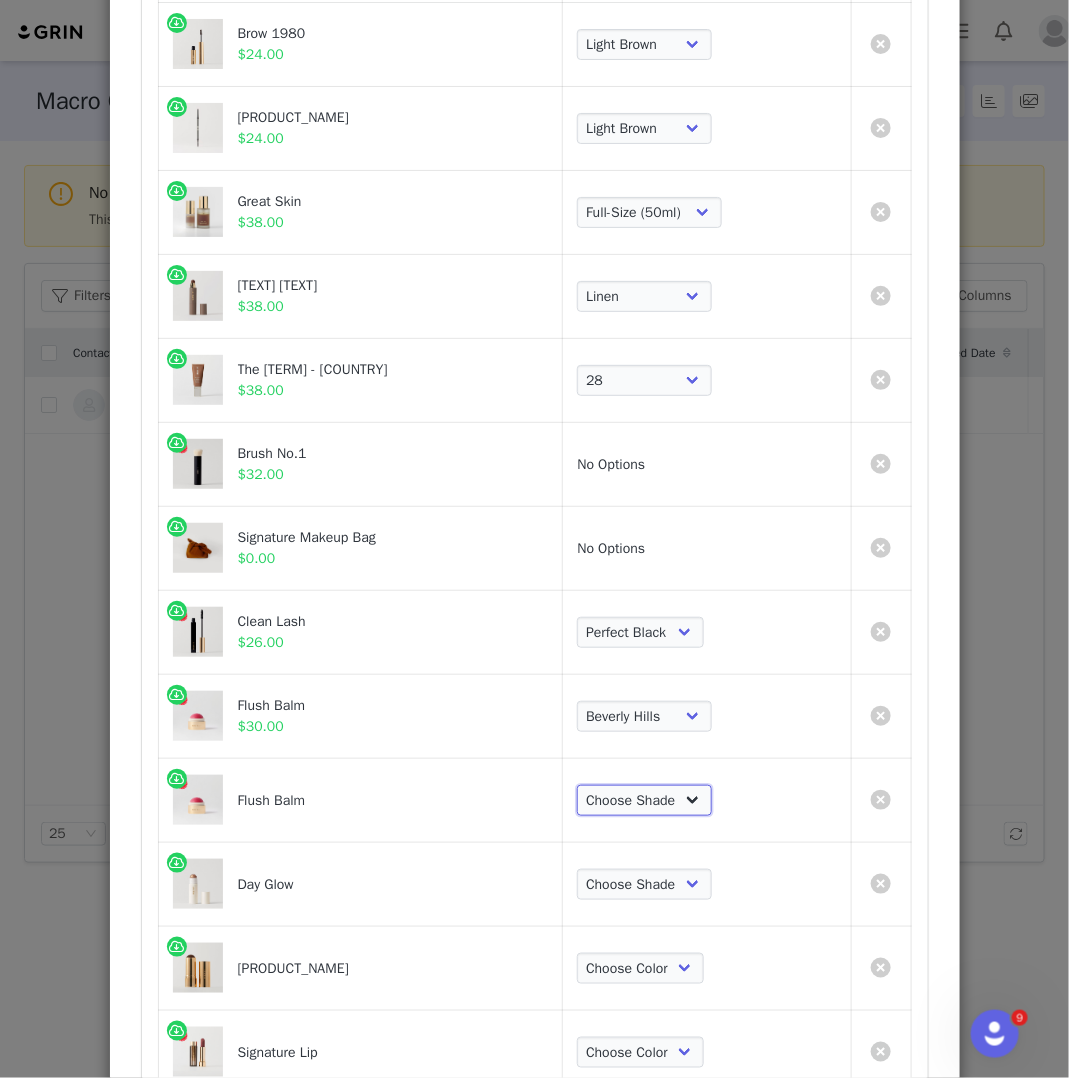 select on "2838519" 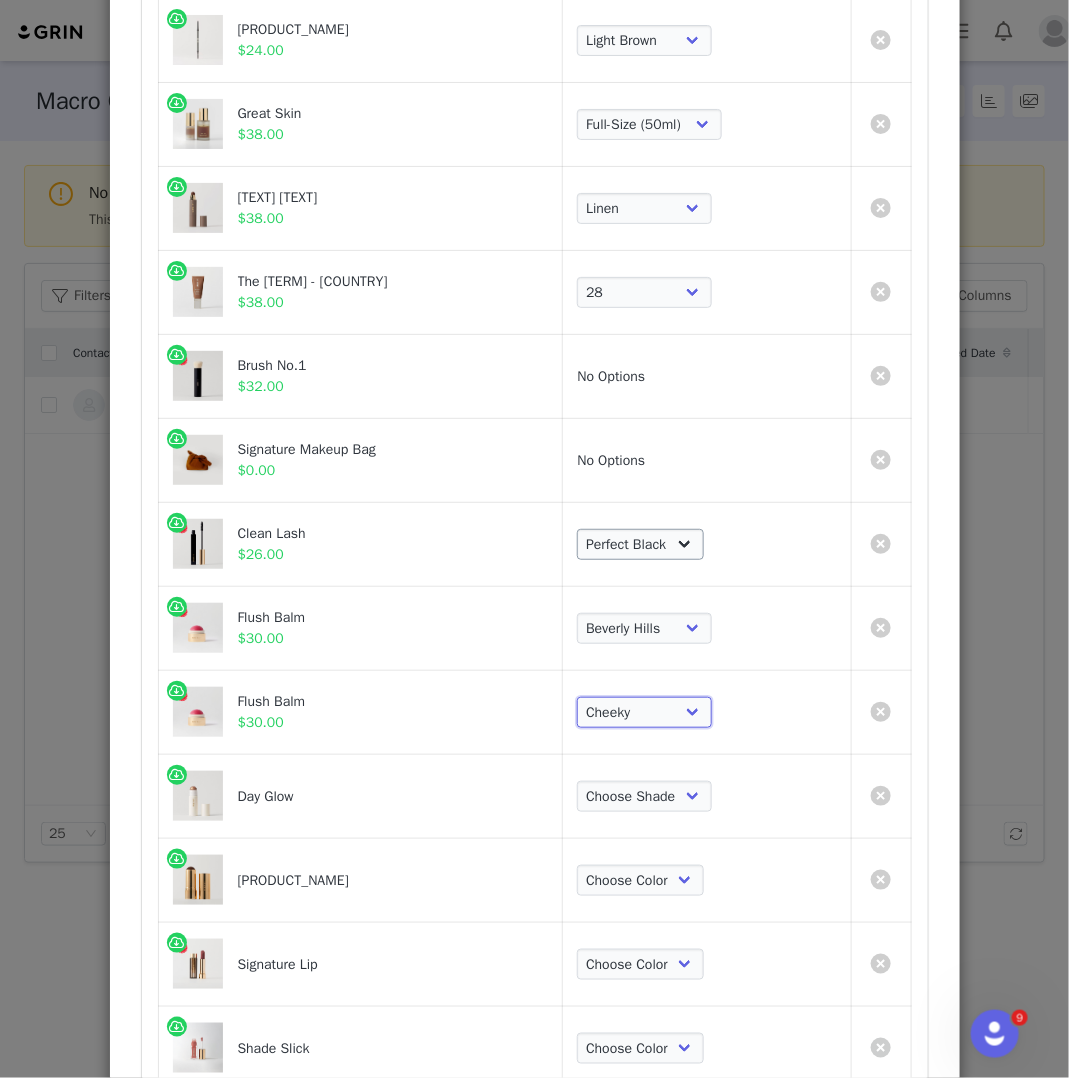 scroll, scrollTop: 495, scrollLeft: 0, axis: vertical 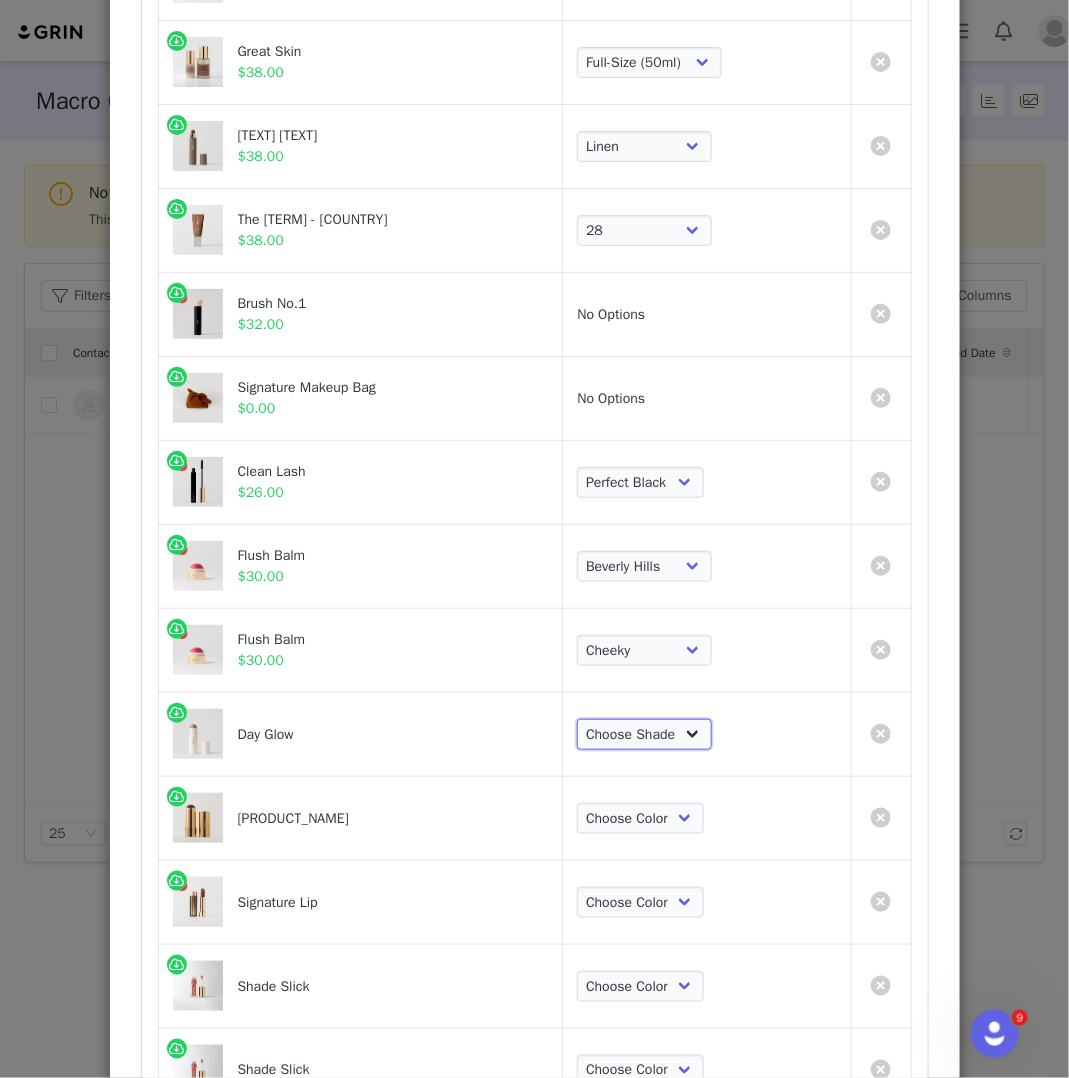 click on "Choose Shade  [TEXT]   [TEXT]   [TEXT]   [TEXT]" at bounding box center (644, 735) 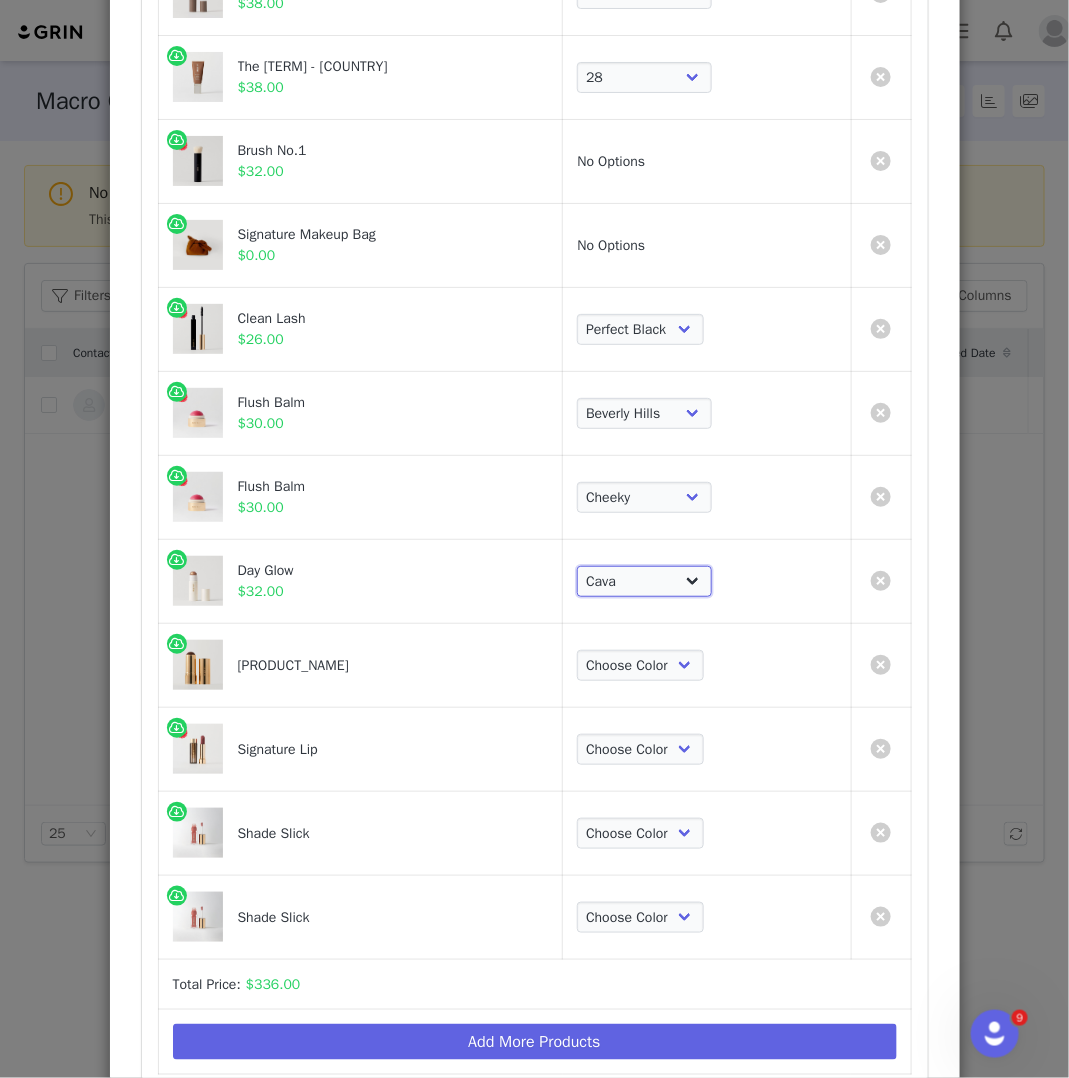 scroll, scrollTop: 654, scrollLeft: 0, axis: vertical 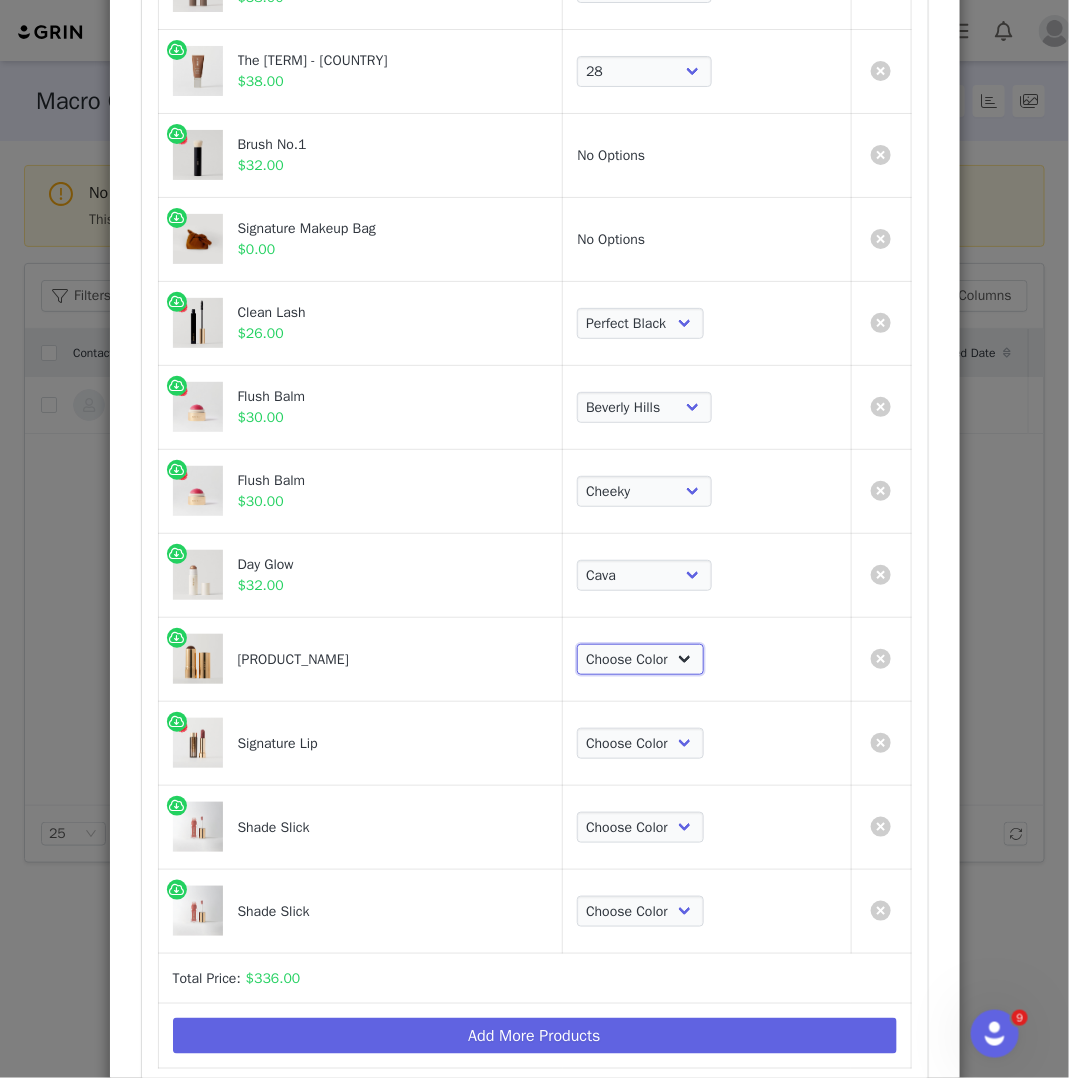 click on "Choose [COLOR]  [COLOR]   [COLOR]   [COLOR]   [COLOR]   [COLOR]" at bounding box center [640, 660] 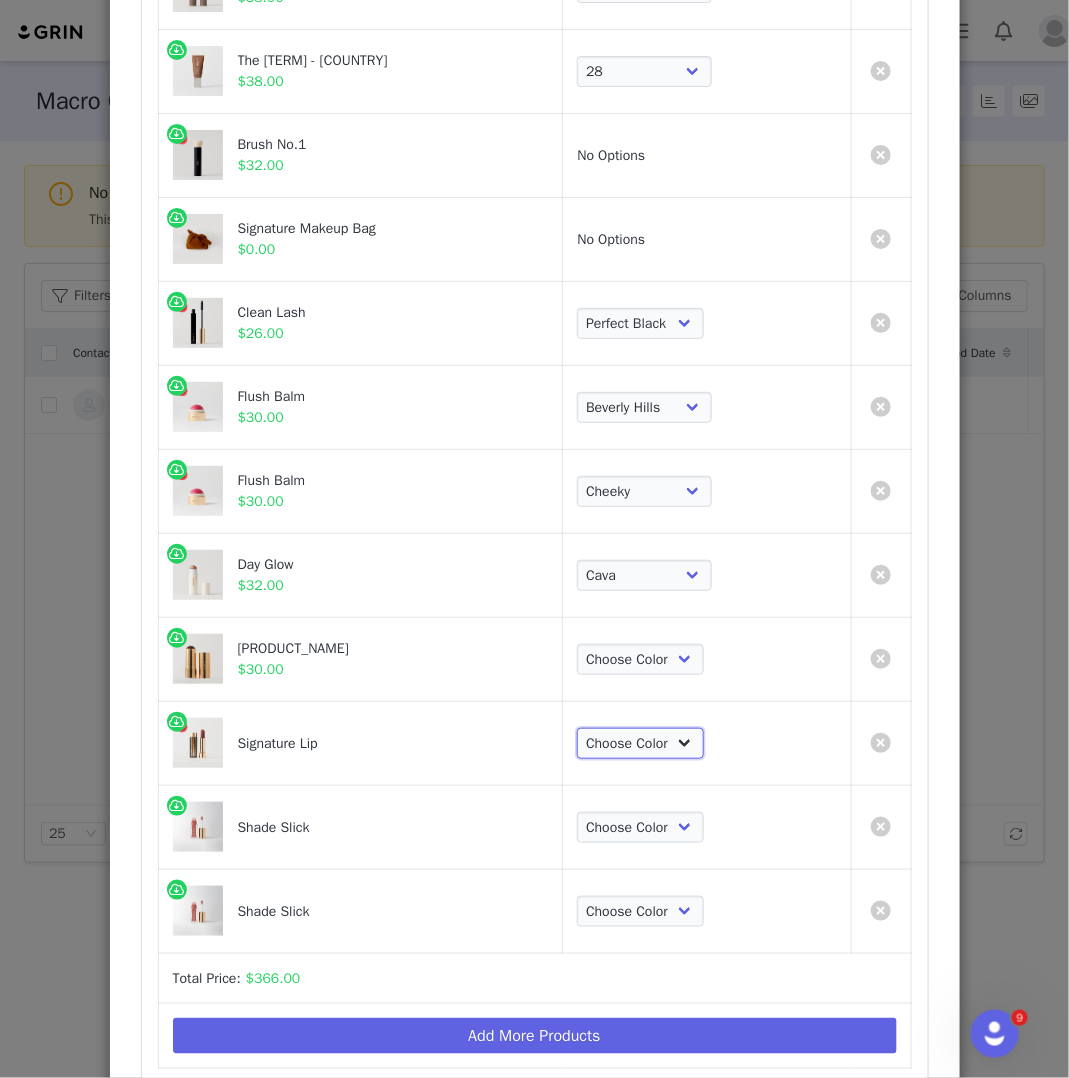 click on "Choose Color Slip Millennial Cabo L'Avenue Baby Tiger 1990 Fashion Equestrian Ginger Maison Court Power Vermillion Sunday Classic Antibes" at bounding box center [640, 744] 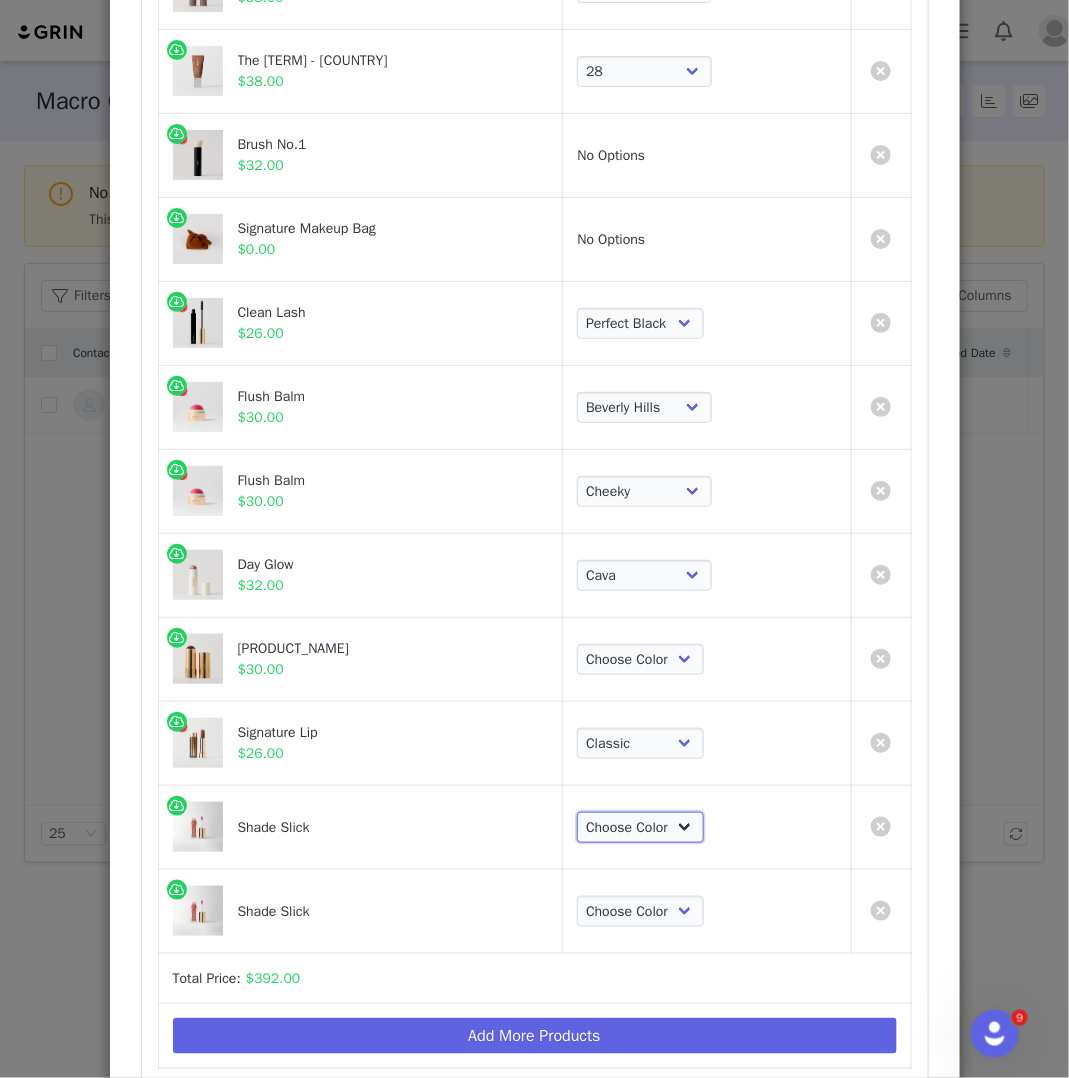 click on "[COLOR] [COLOR] [COLOR] [COLOR] [COLOR] [COLOR] [COLOR] [COLOR] [COLOR] [COLOR] [COLOR] [COLOR]" at bounding box center [640, 828] 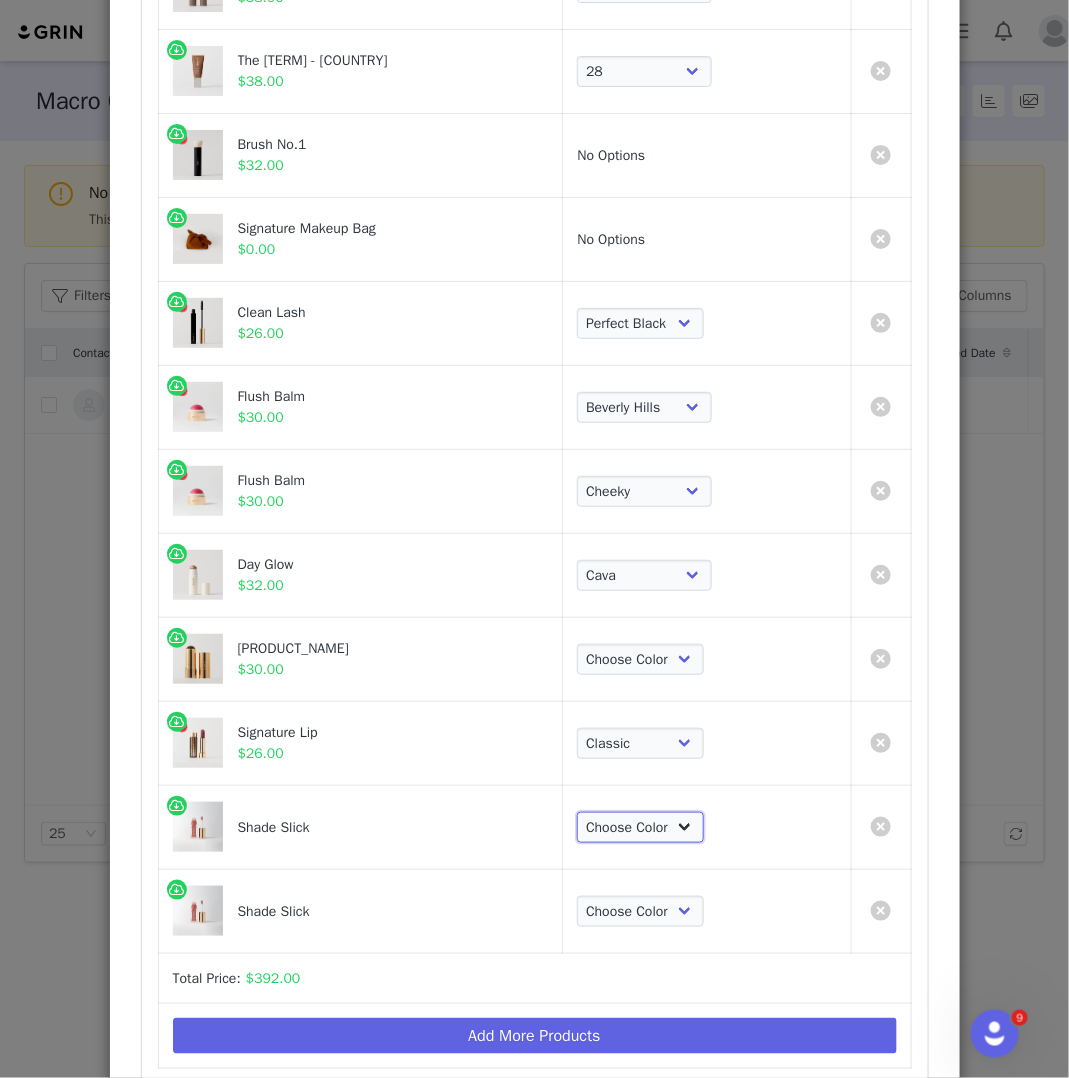 select on "17369266" 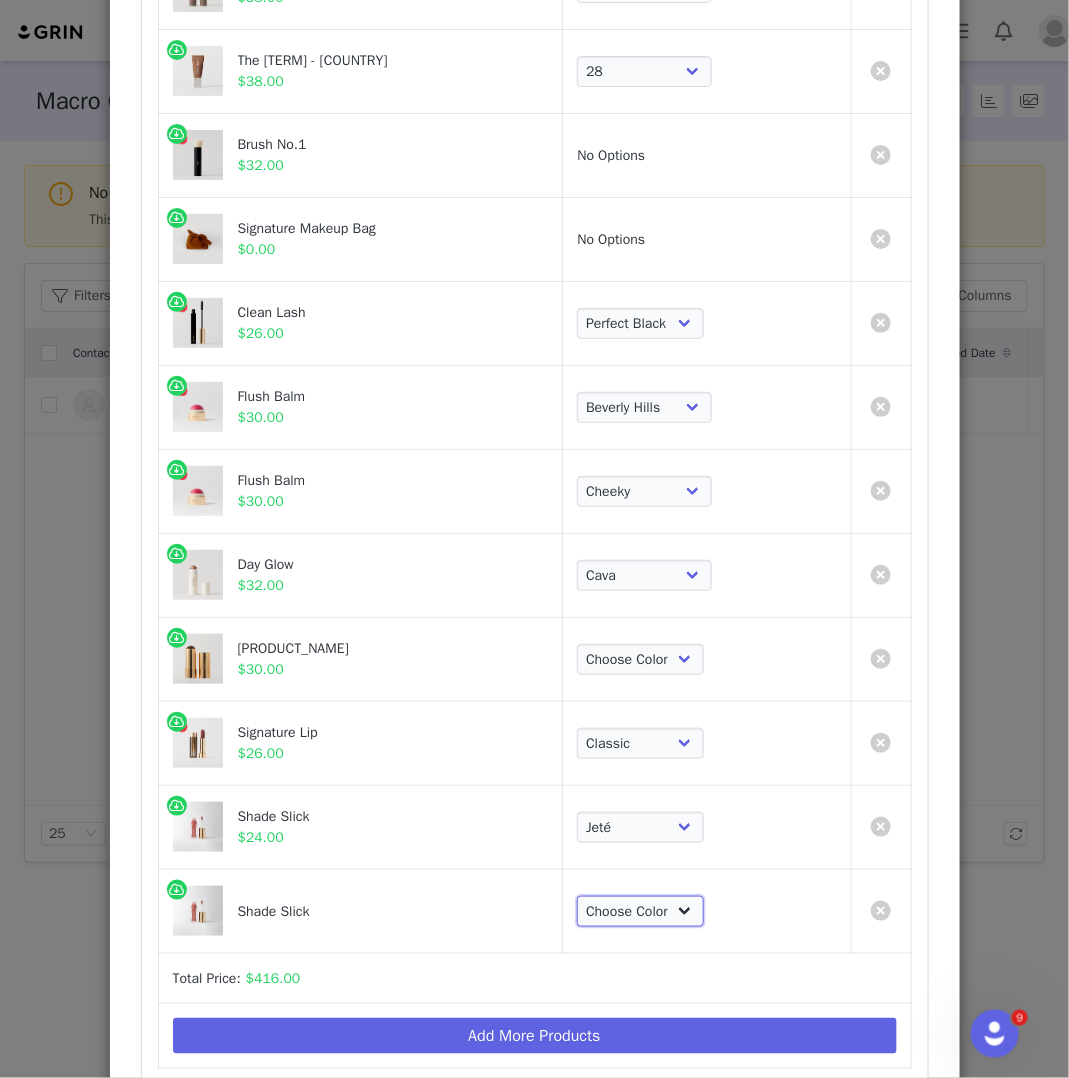 click on "[COLOR] [COLOR] [COLOR] [COLOR] [COLOR] [COLOR] [COLOR] [COLOR] [COLOR] [COLOR] [COLOR] [COLOR]" at bounding box center (640, 912) 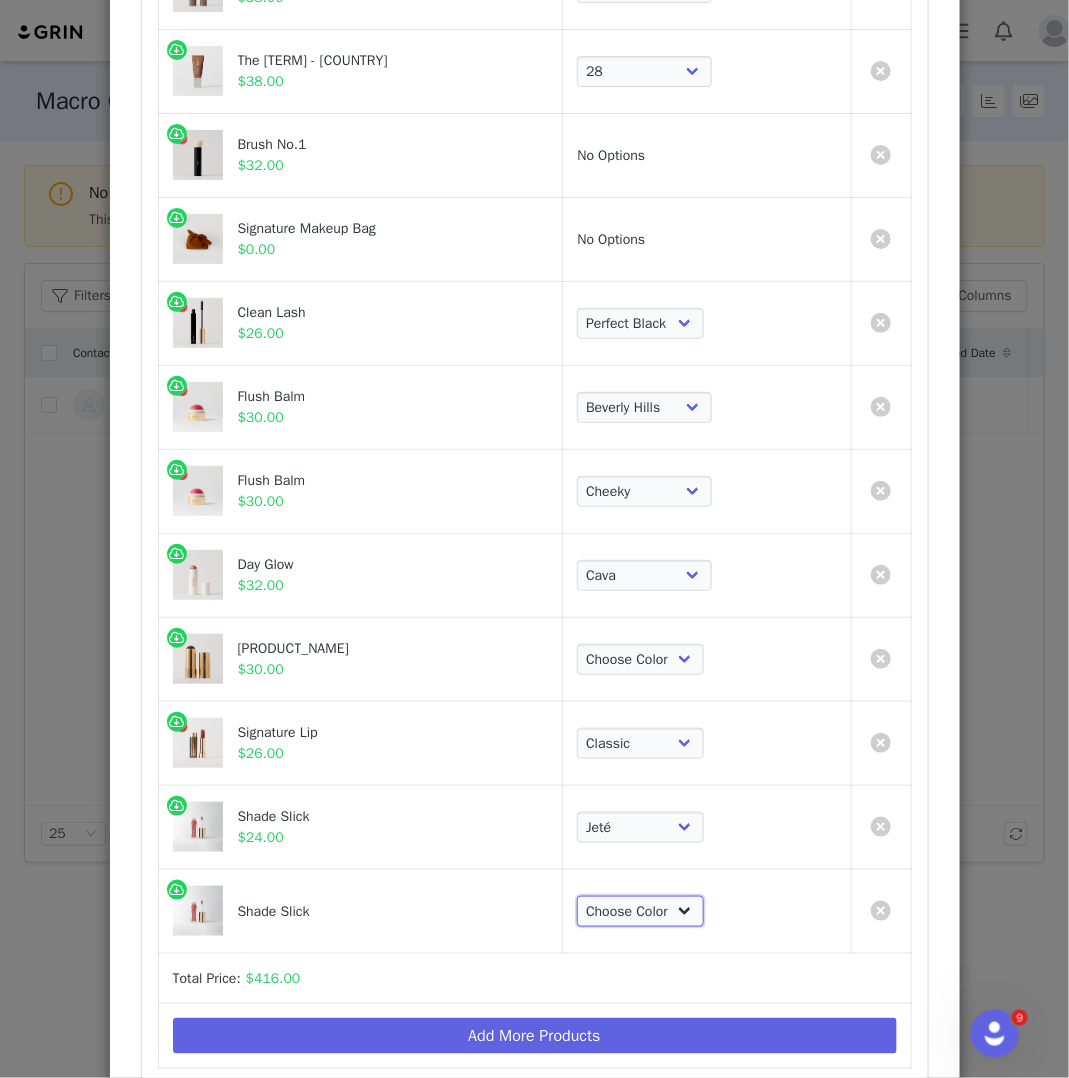 select on "2817275" 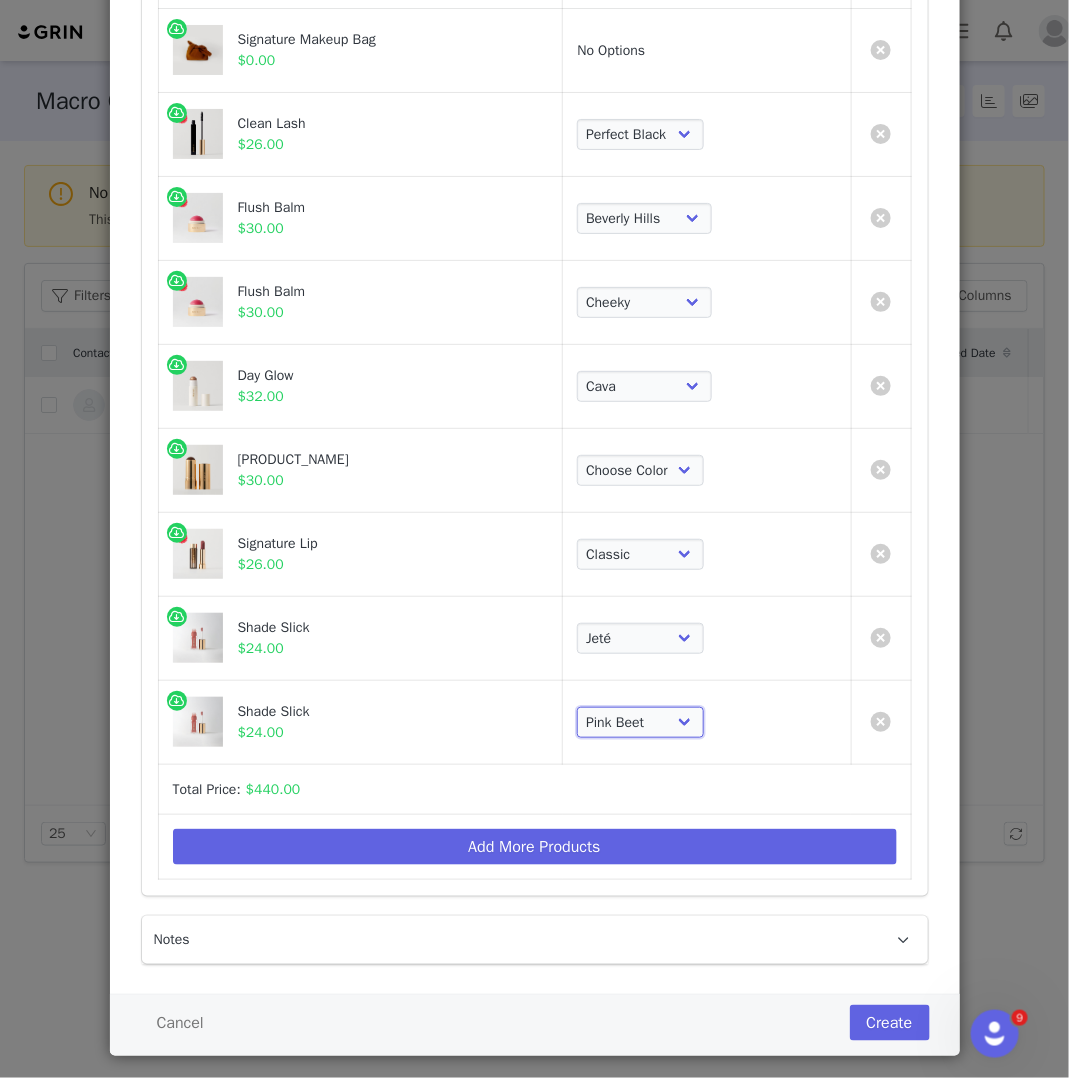 scroll, scrollTop: 864, scrollLeft: 0, axis: vertical 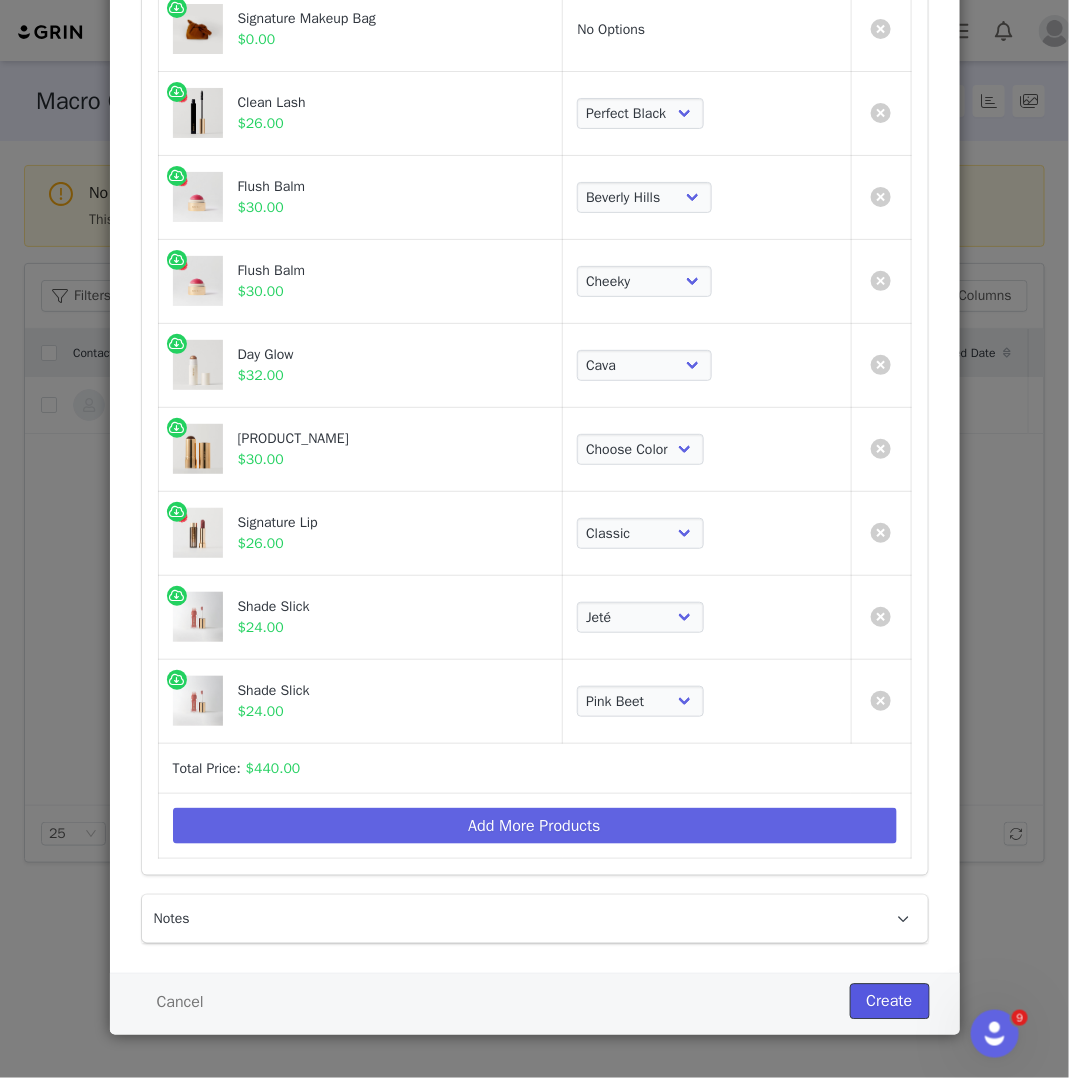 click on "Create" at bounding box center [890, 1002] 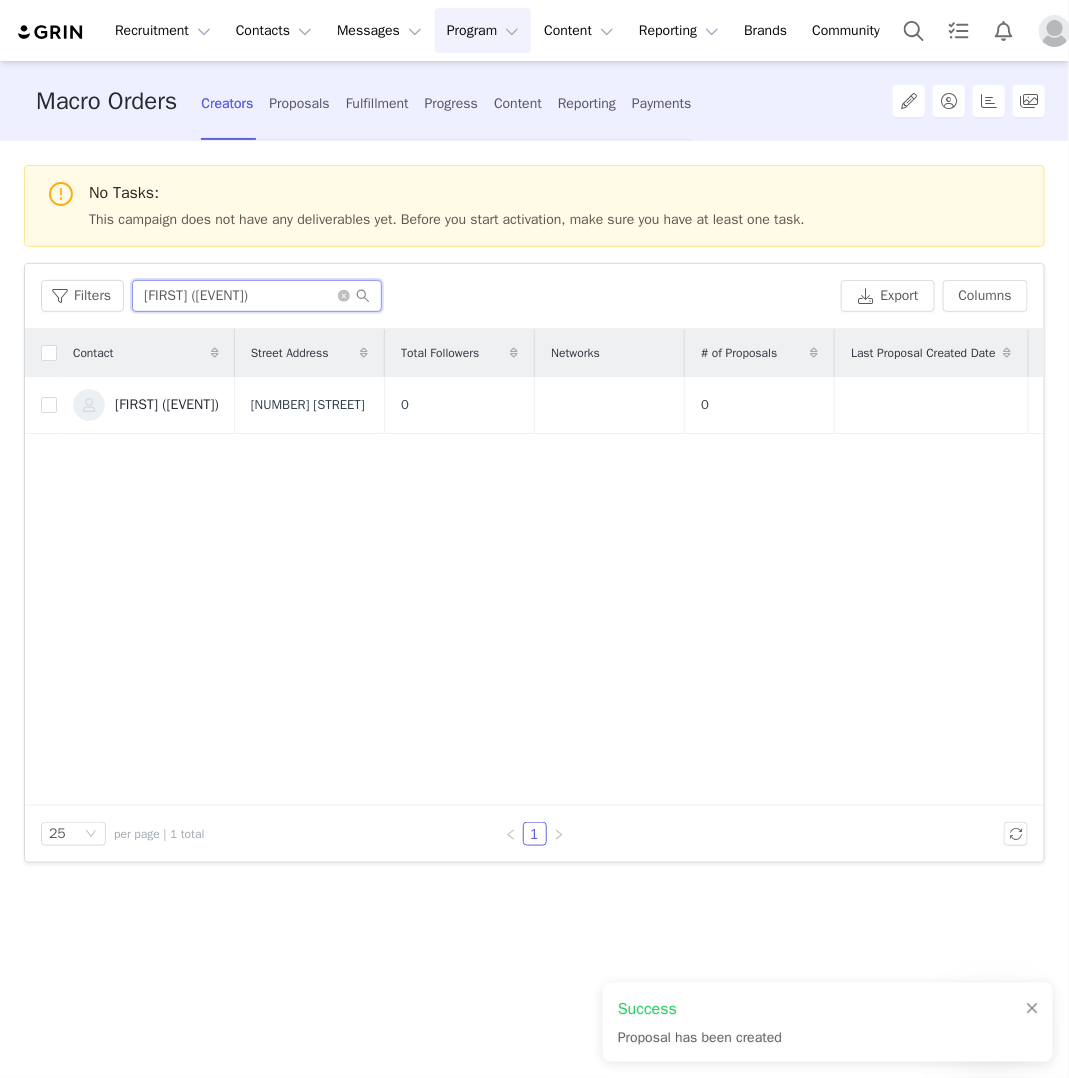 click on "[FIRST] ([EVENT])" at bounding box center (257, 296) 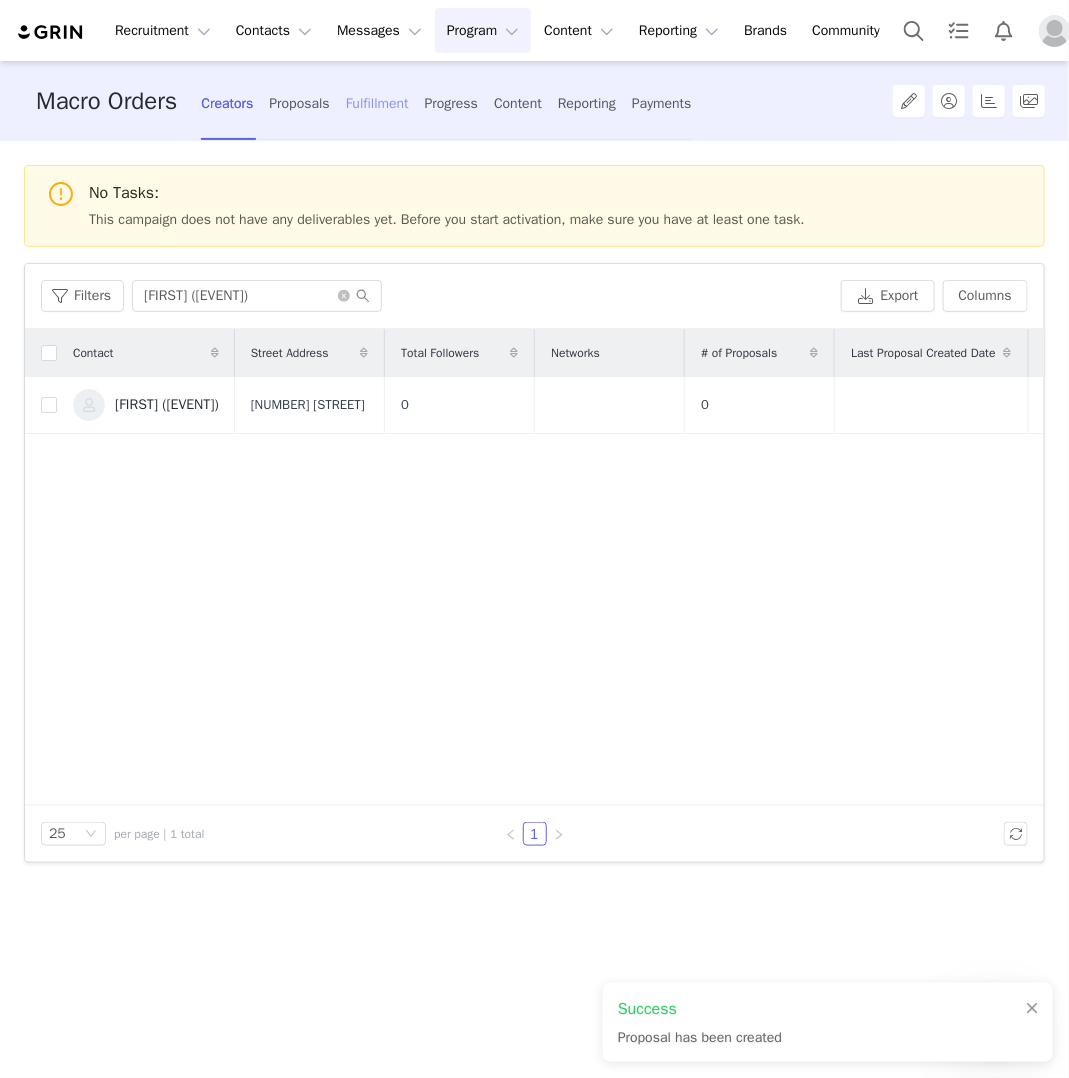 click on "Fulfillment" at bounding box center (377, 103) 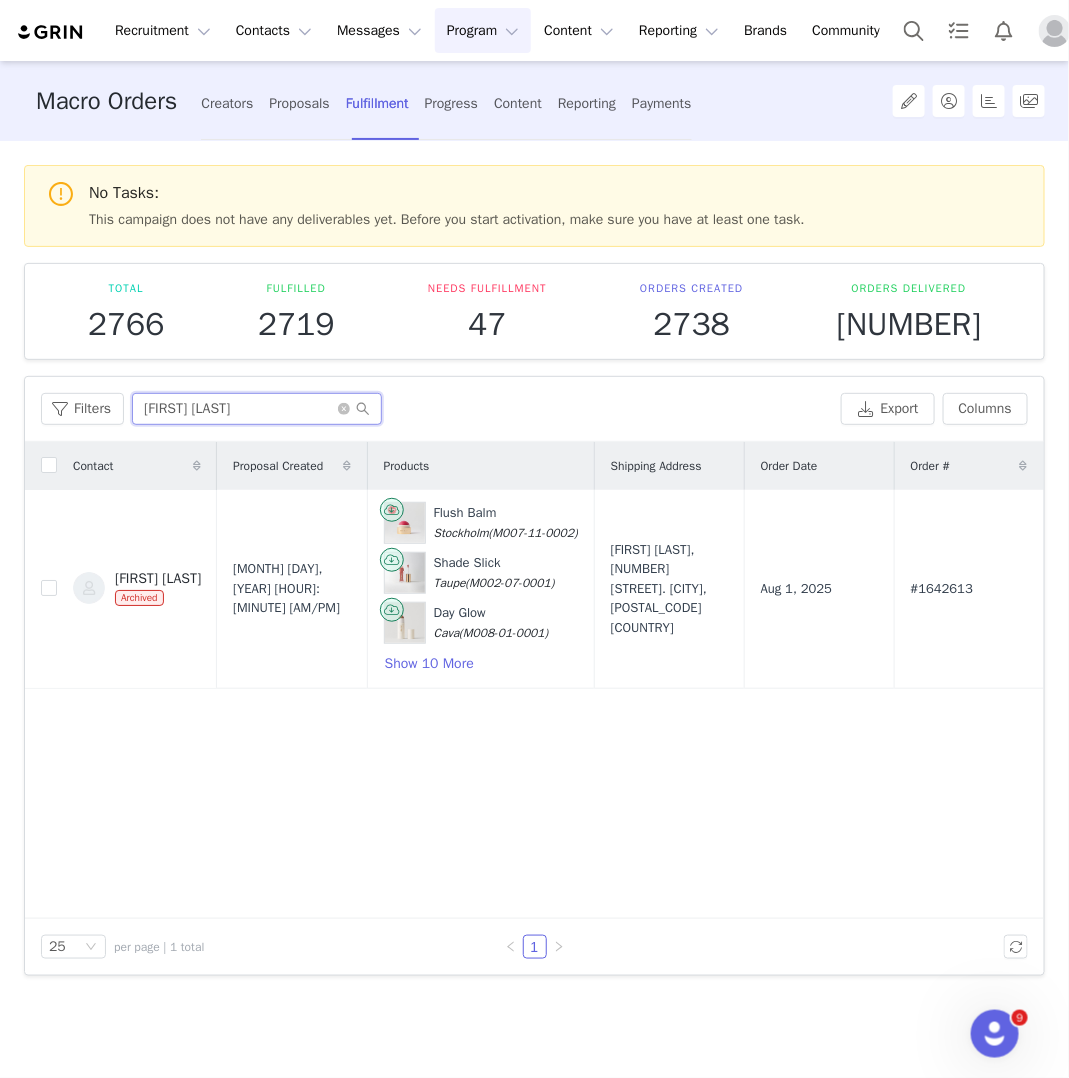 click on "[FIRST] [LAST]" at bounding box center [257, 409] 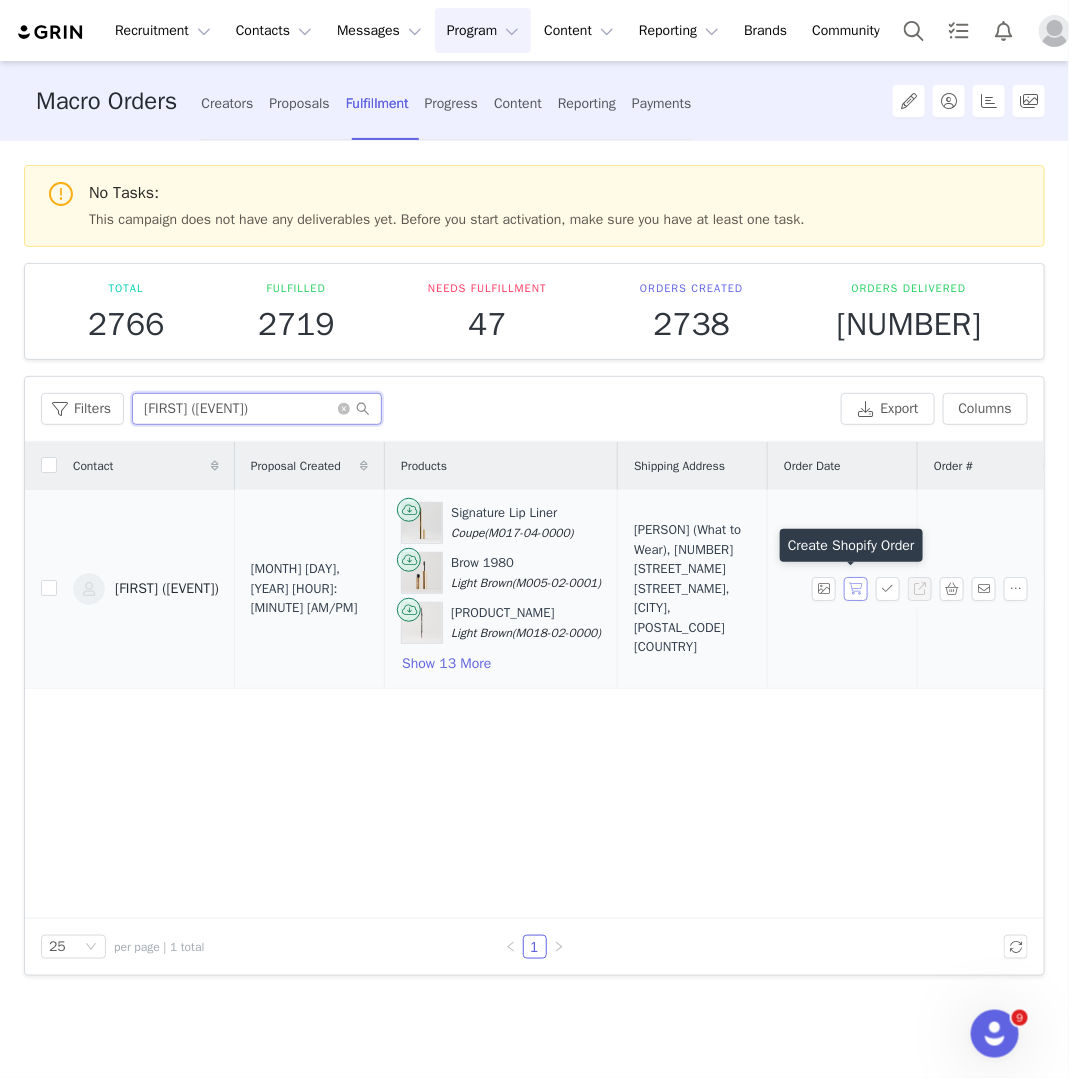 type on "[FIRST] ([EVENT])" 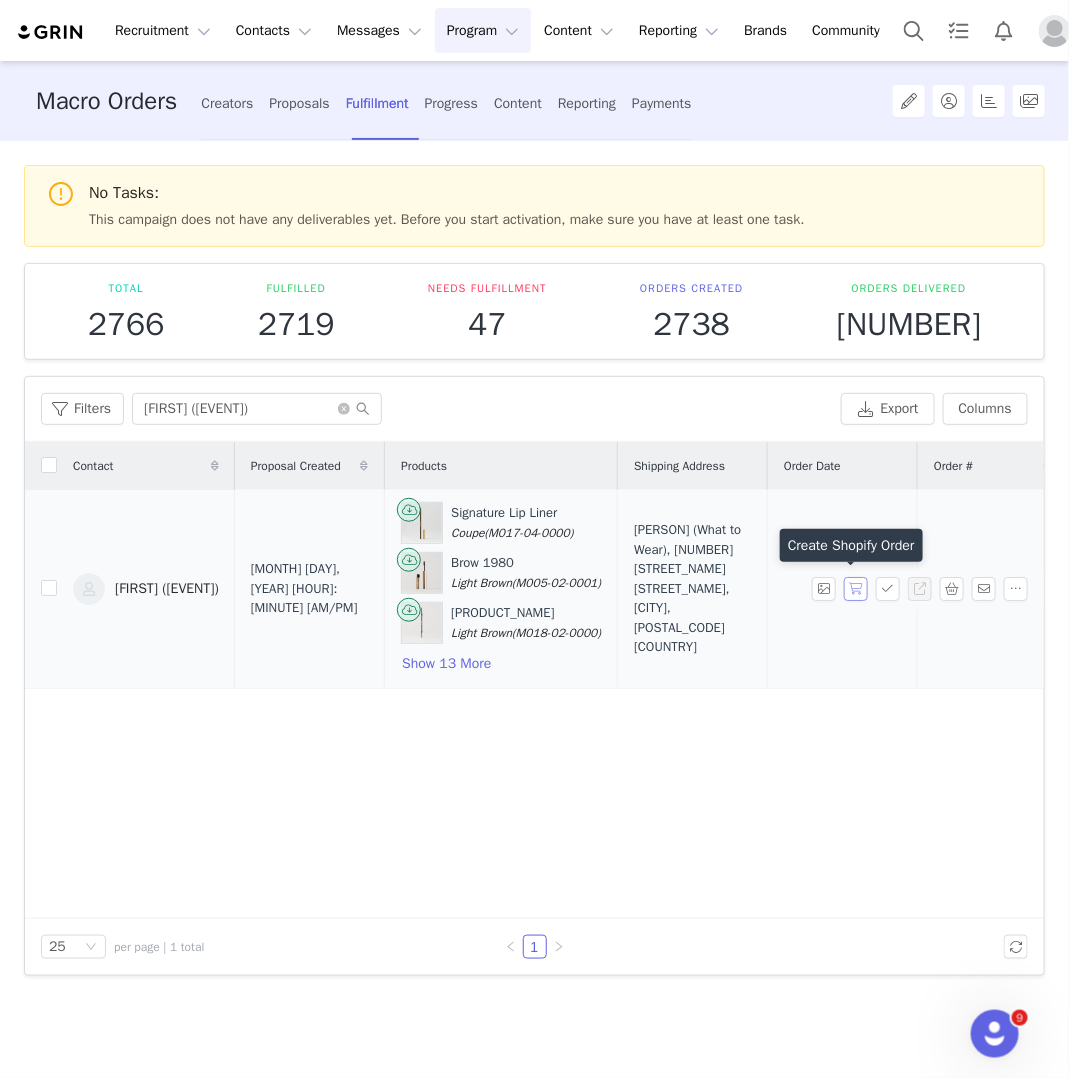 click at bounding box center [856, 589] 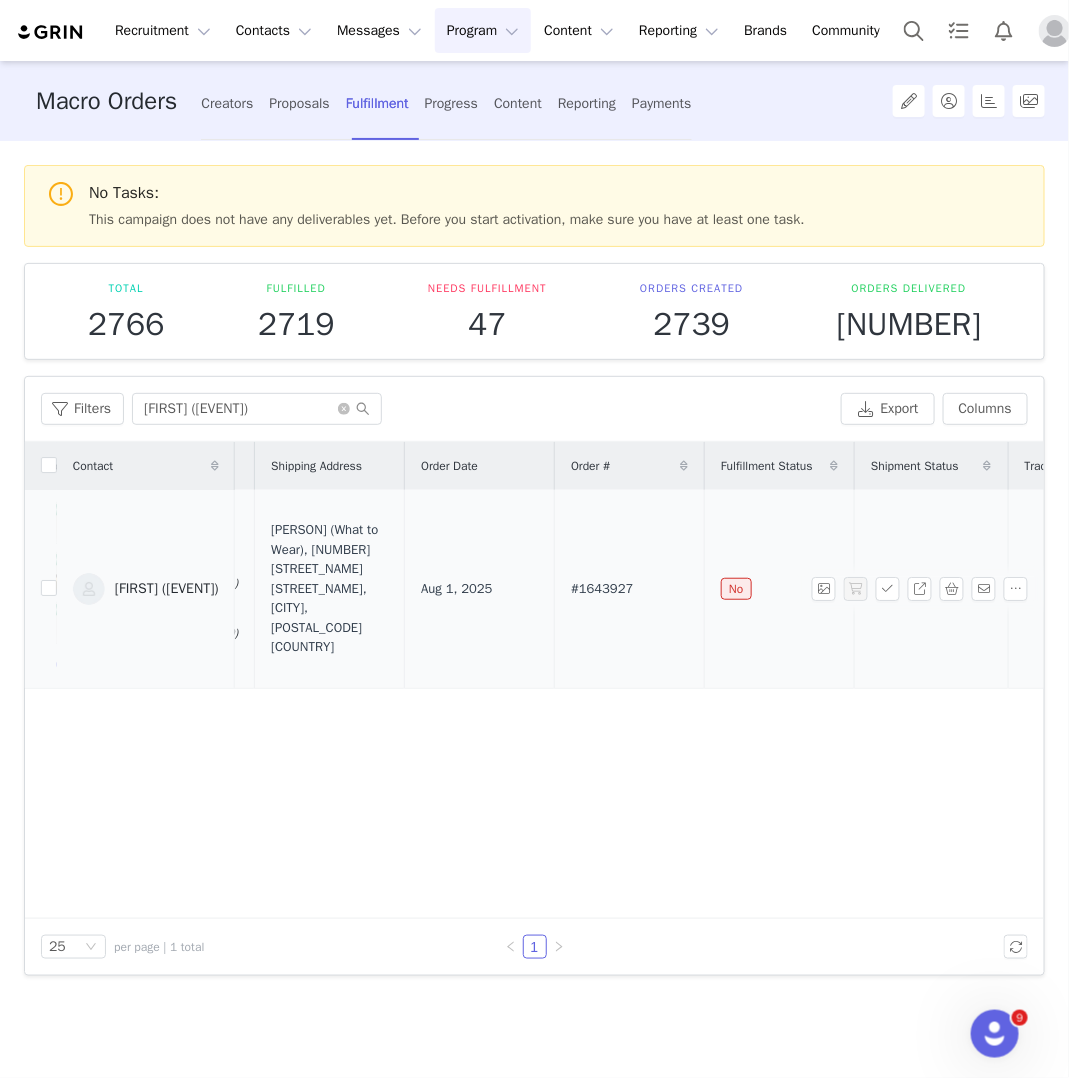 scroll, scrollTop: 0, scrollLeft: 556, axis: horizontal 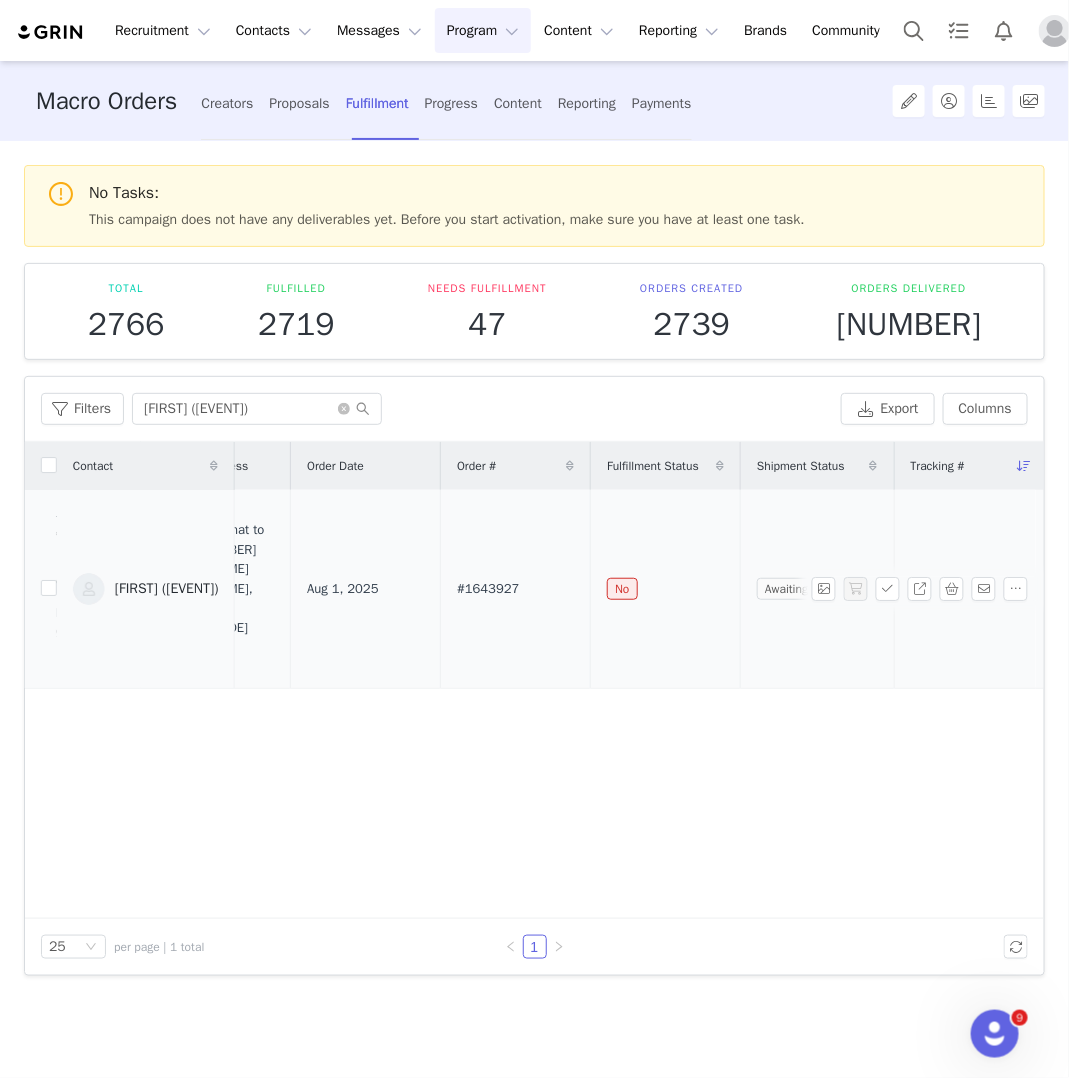 click on "#1643927" at bounding box center (488, 589) 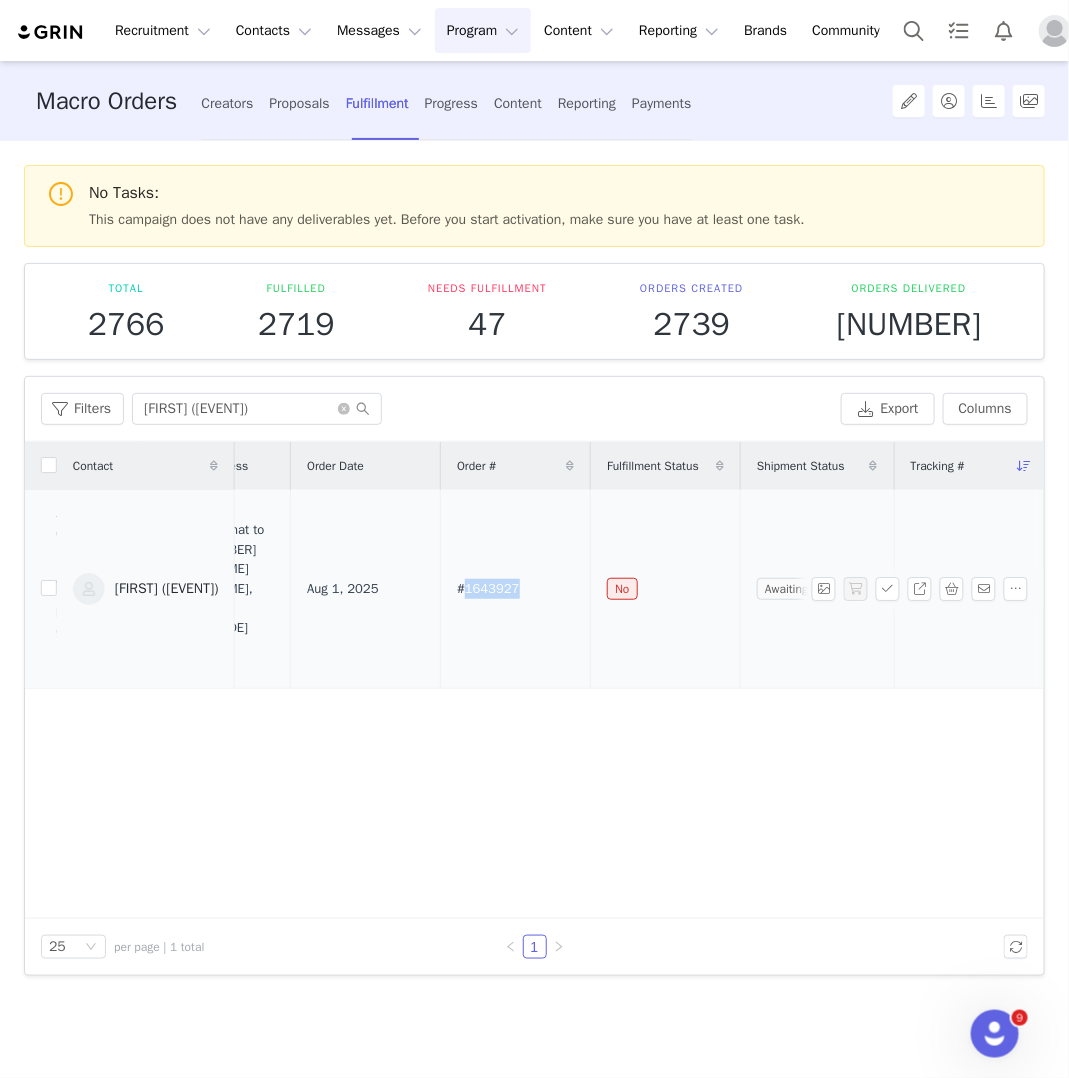 click on "#1643927" at bounding box center (488, 589) 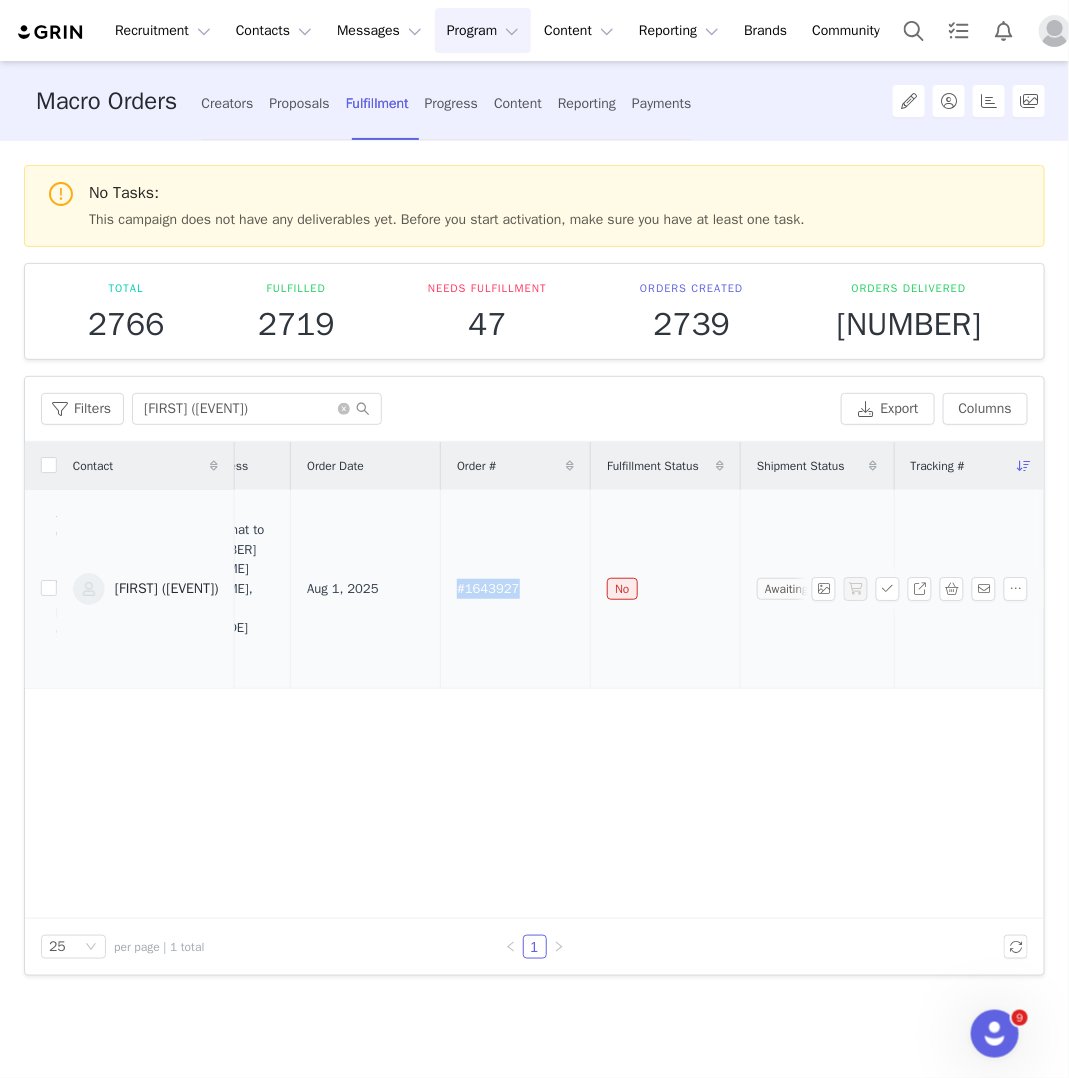 click on "#1643927" at bounding box center (488, 589) 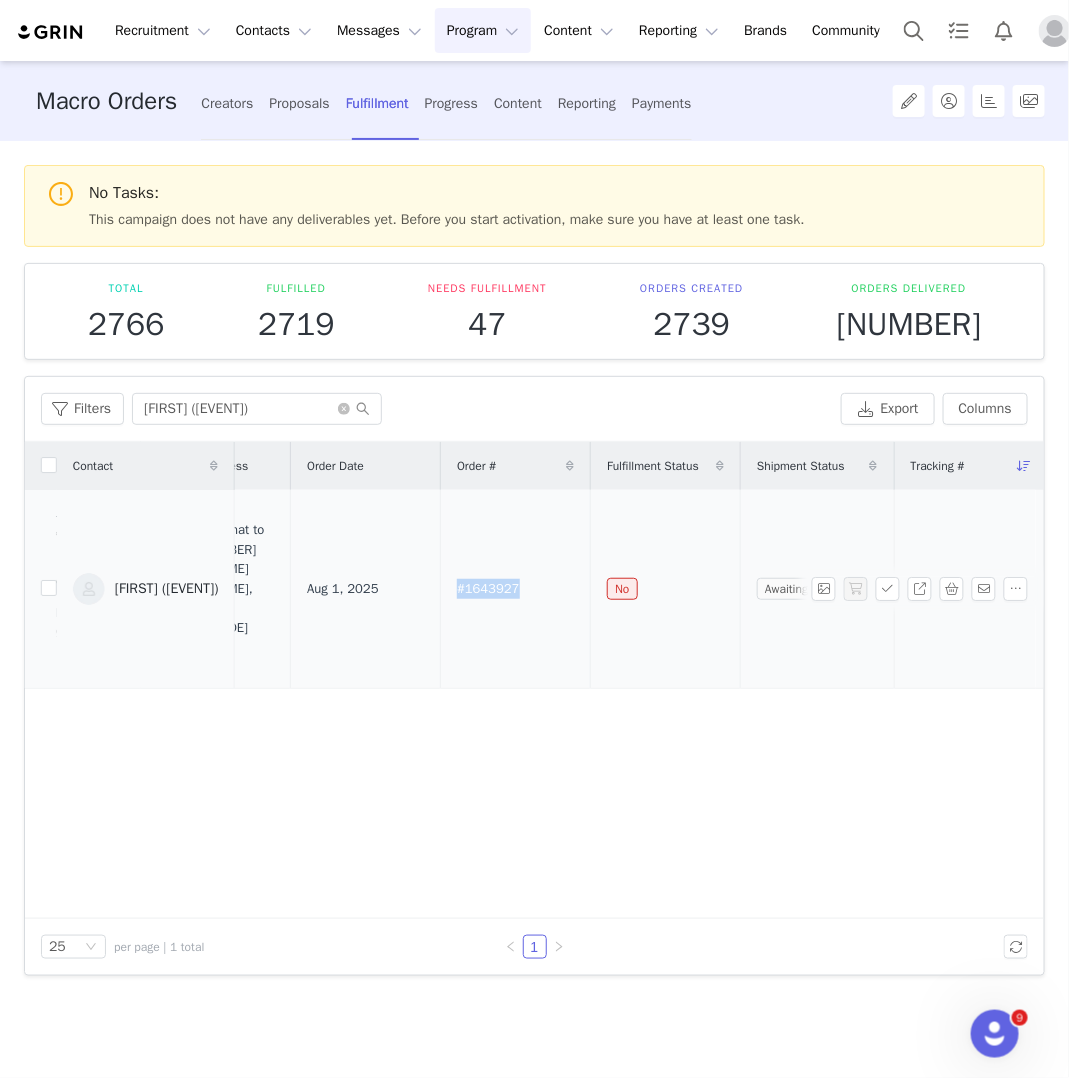 click on "[FIRST] ([EVENT])" at bounding box center [167, 589] 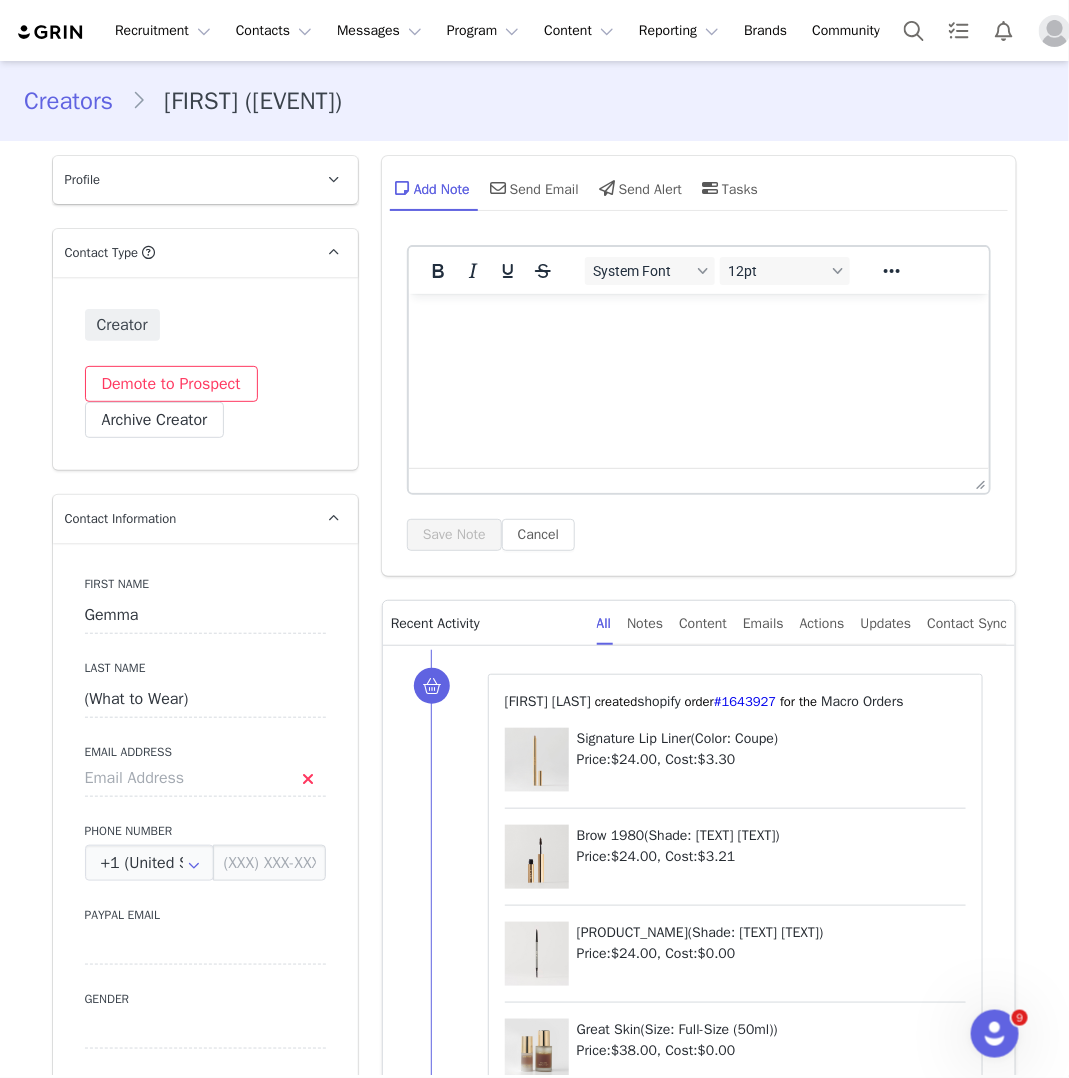scroll, scrollTop: 0, scrollLeft: 0, axis: both 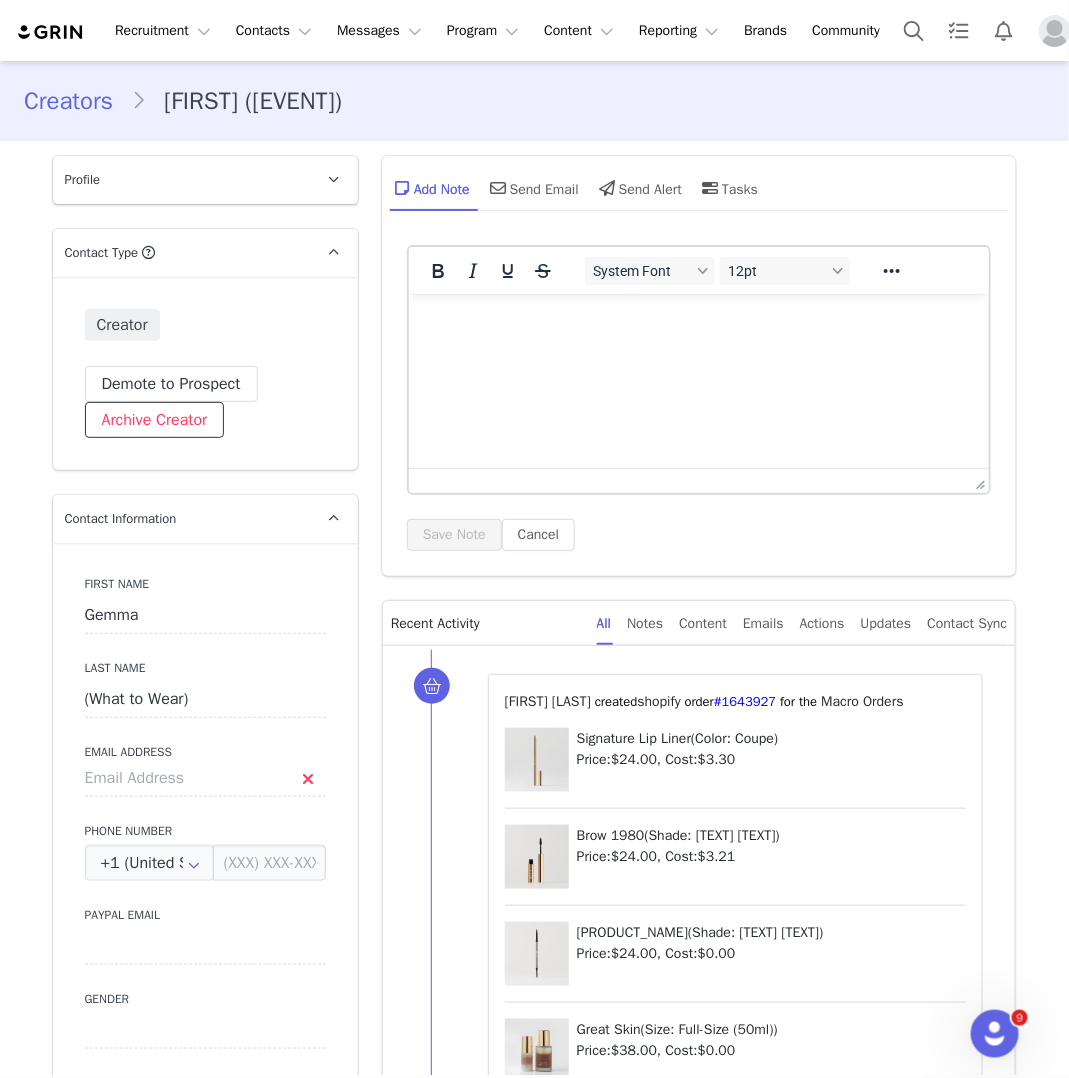 click on "Archive Creator" at bounding box center (155, 420) 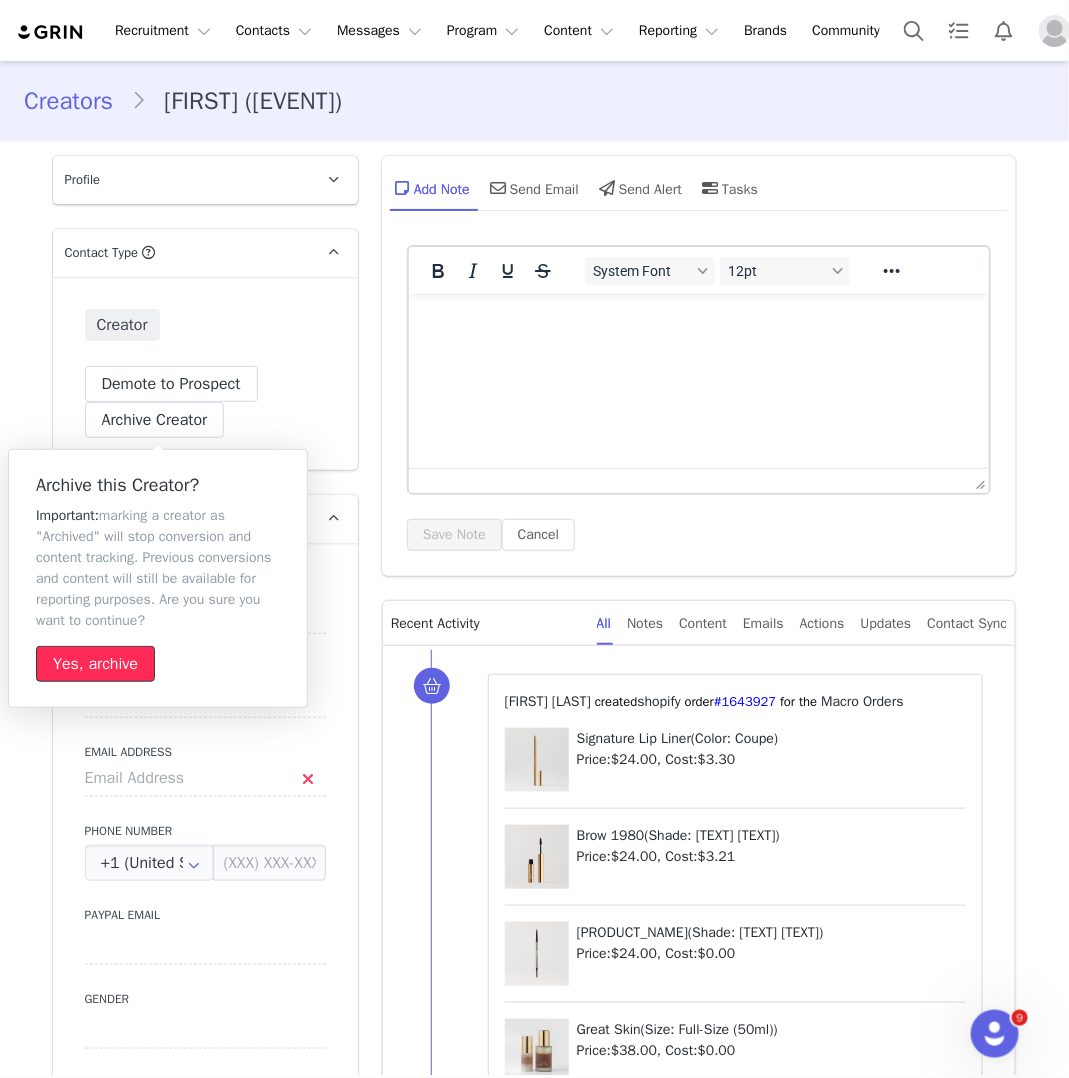 click on "Yes, archive" at bounding box center [95, 664] 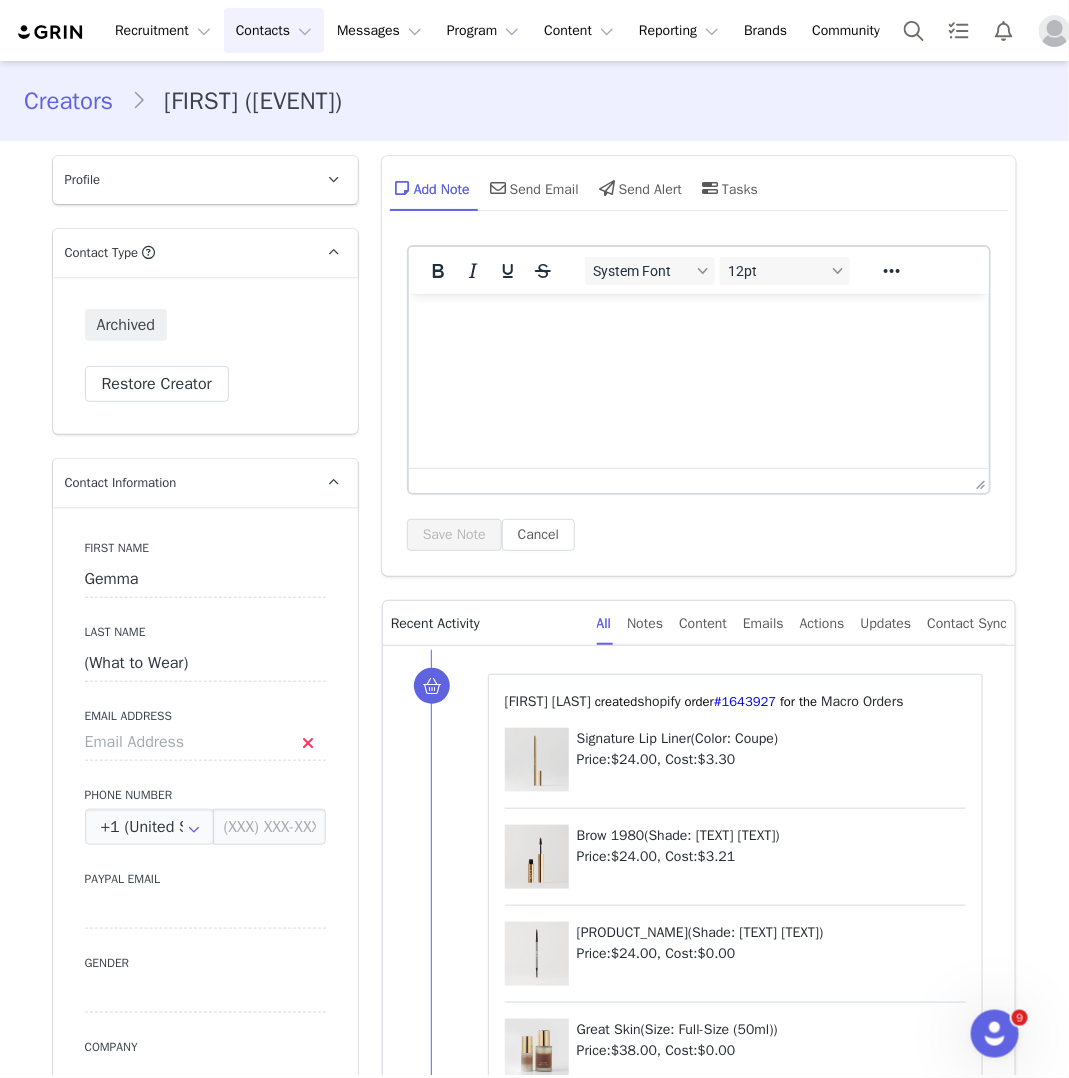 click on "Contacts Contacts" at bounding box center [274, 30] 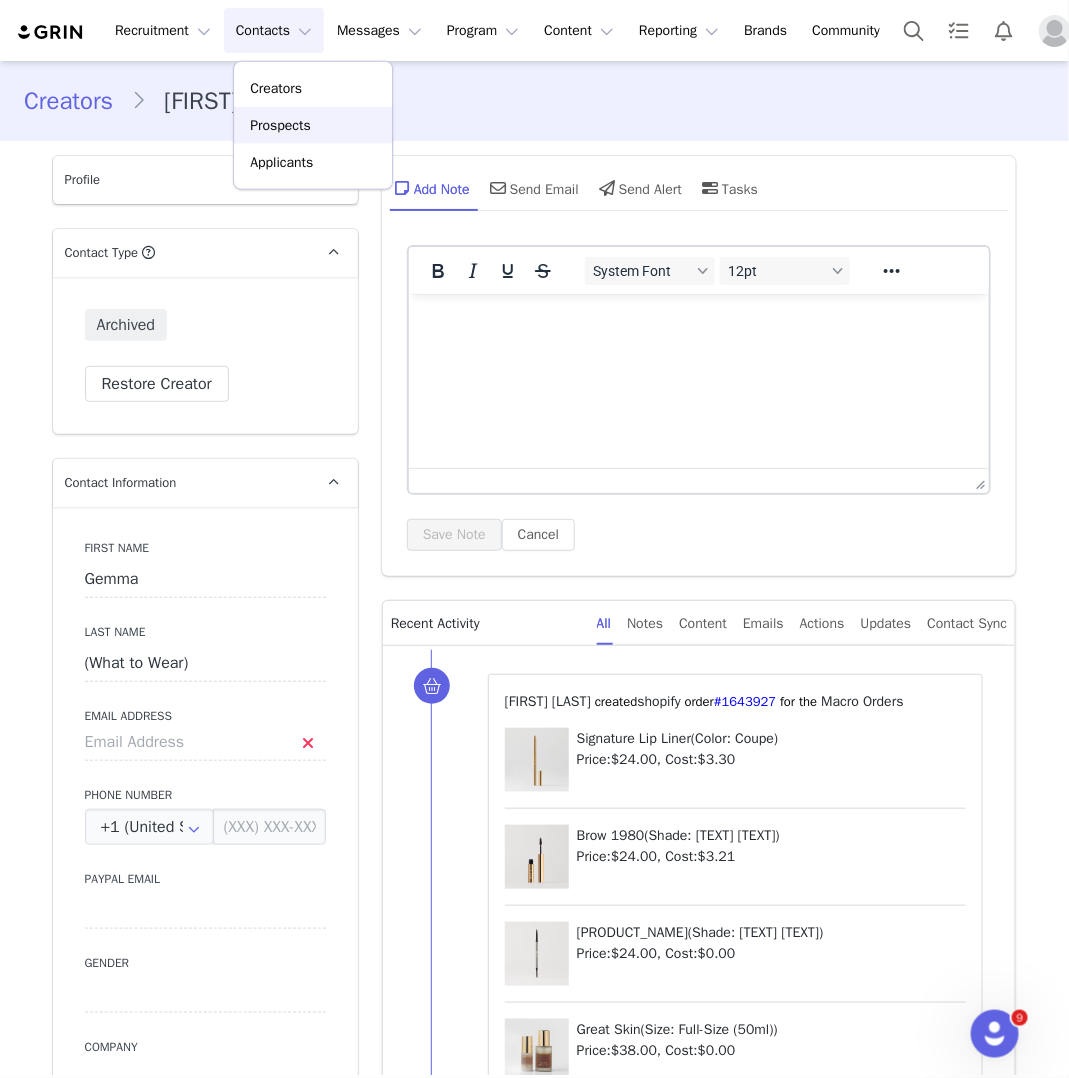 click on "Prospects" at bounding box center (280, 125) 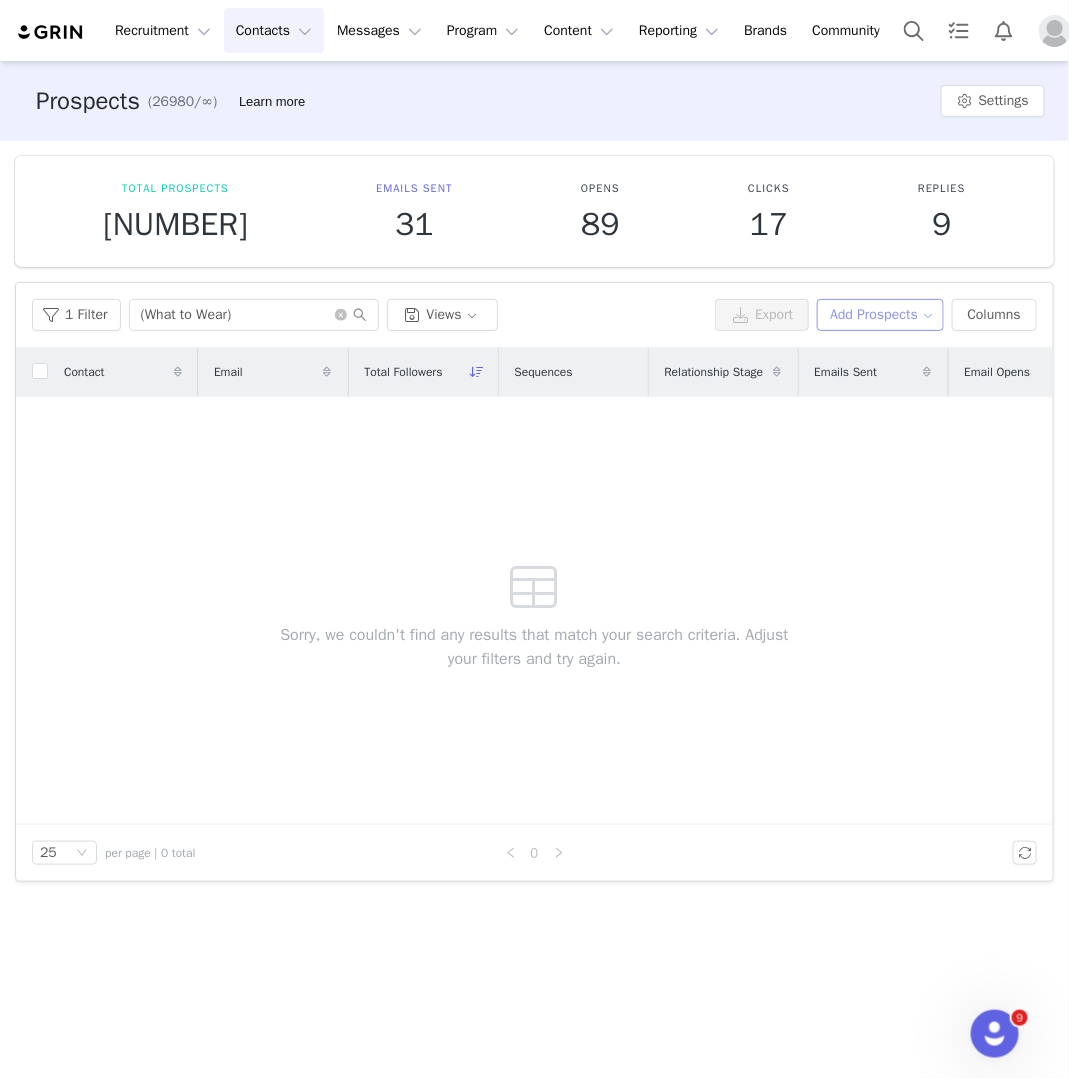 click on "Add Prospects" at bounding box center [880, 315] 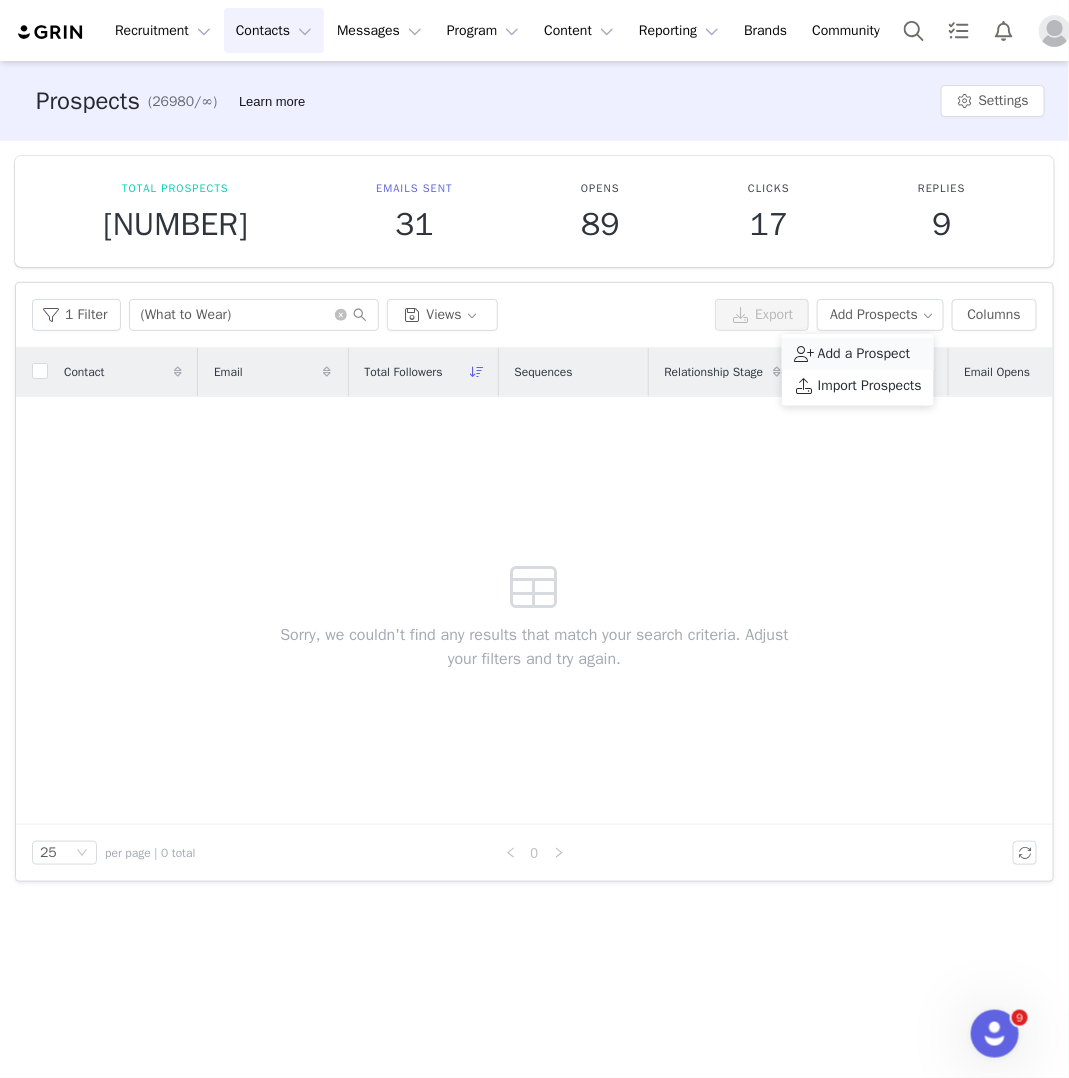 click on "Add a Prospect" at bounding box center [864, 354] 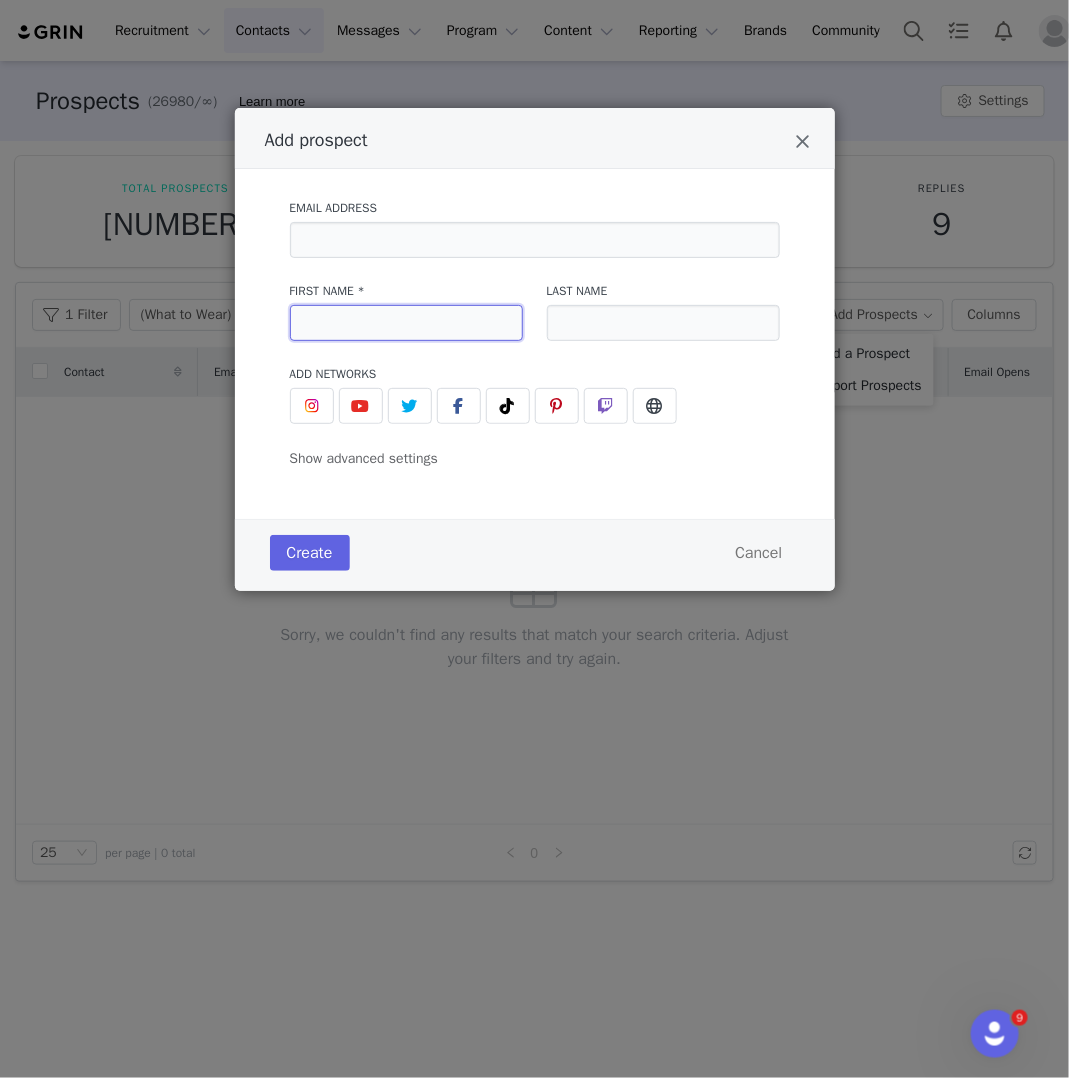 click at bounding box center [406, 323] 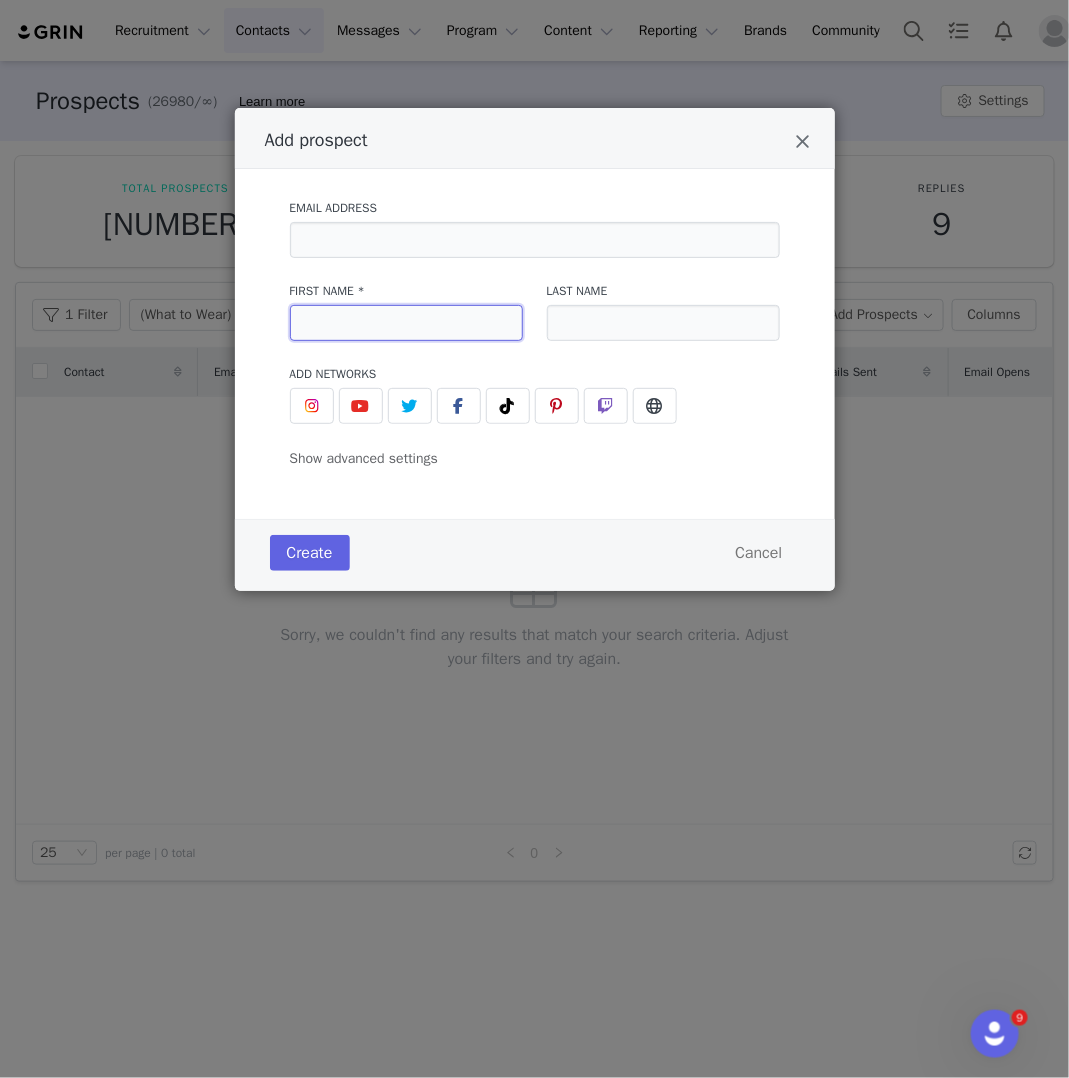 paste on "[FIRST] [LAST]" 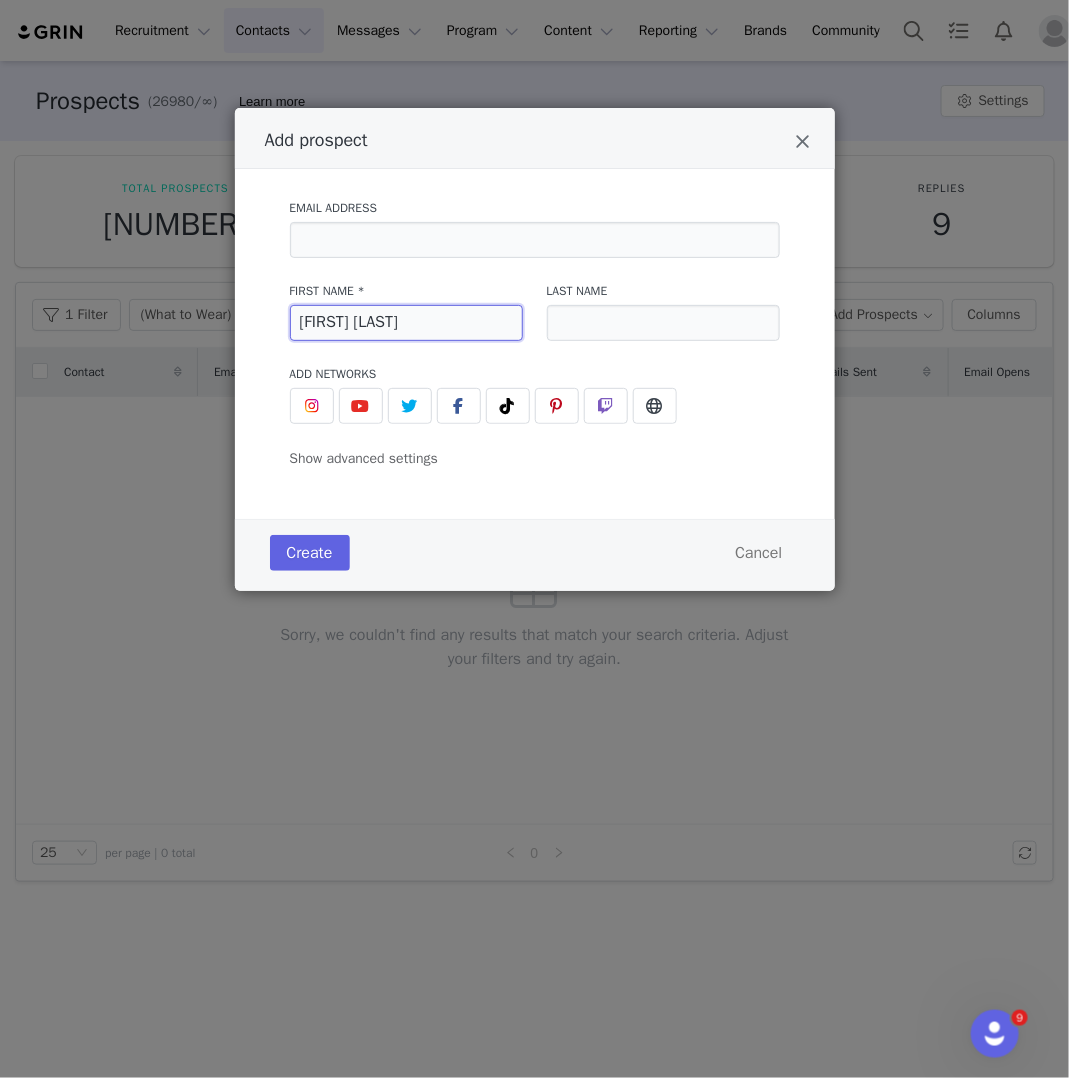 click on "[FIRST] [LAST]" at bounding box center (406, 323) 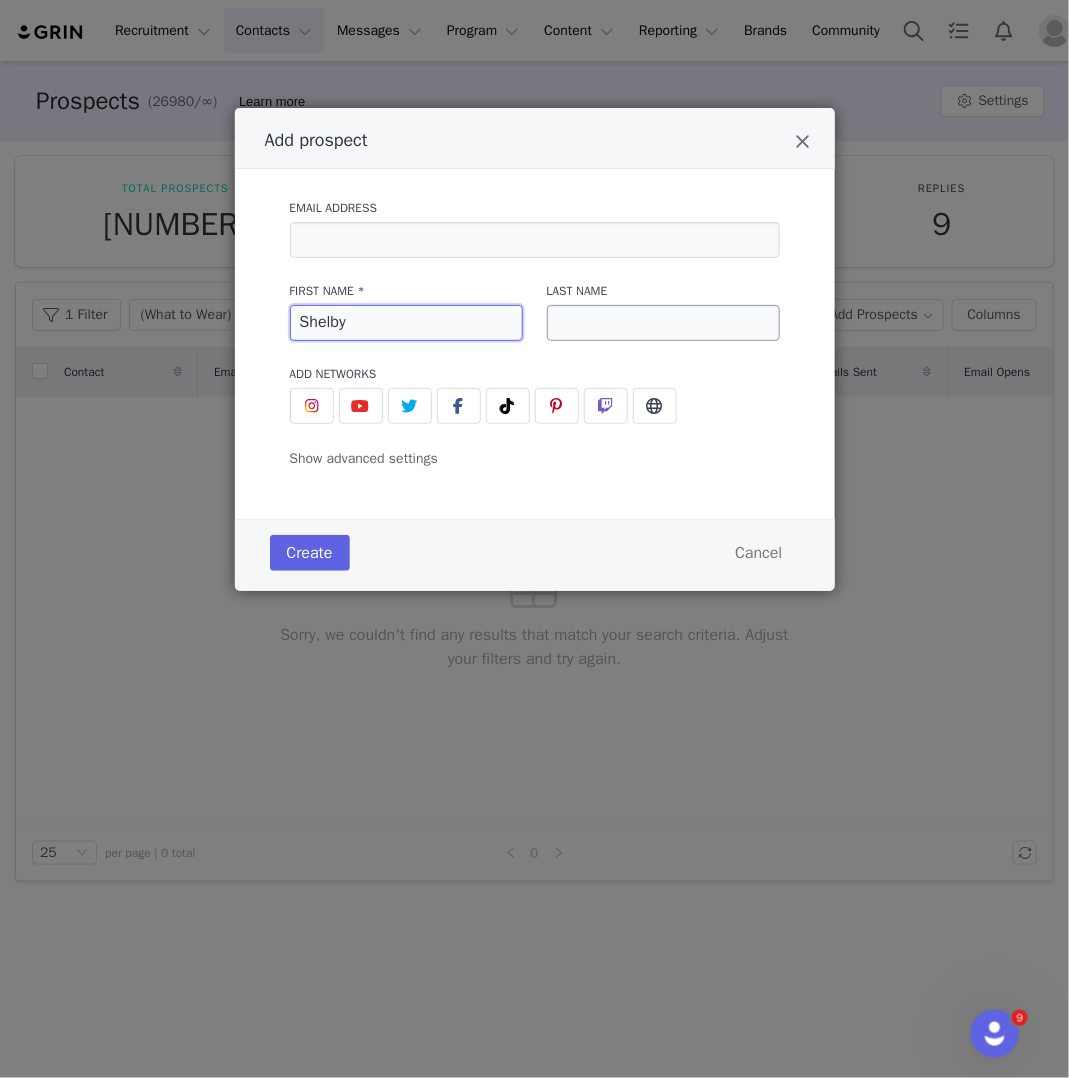 type on "Shelby" 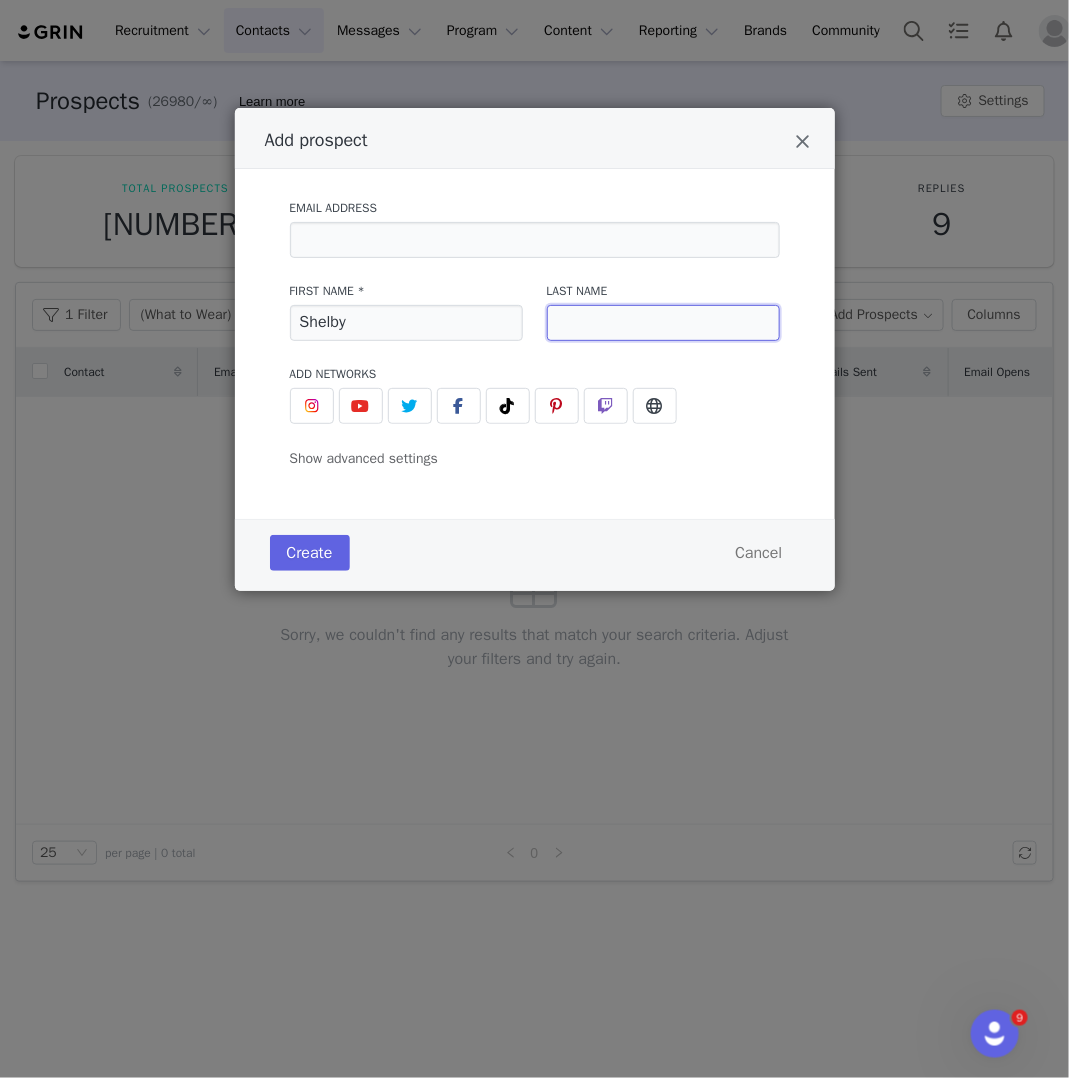 click at bounding box center [663, 323] 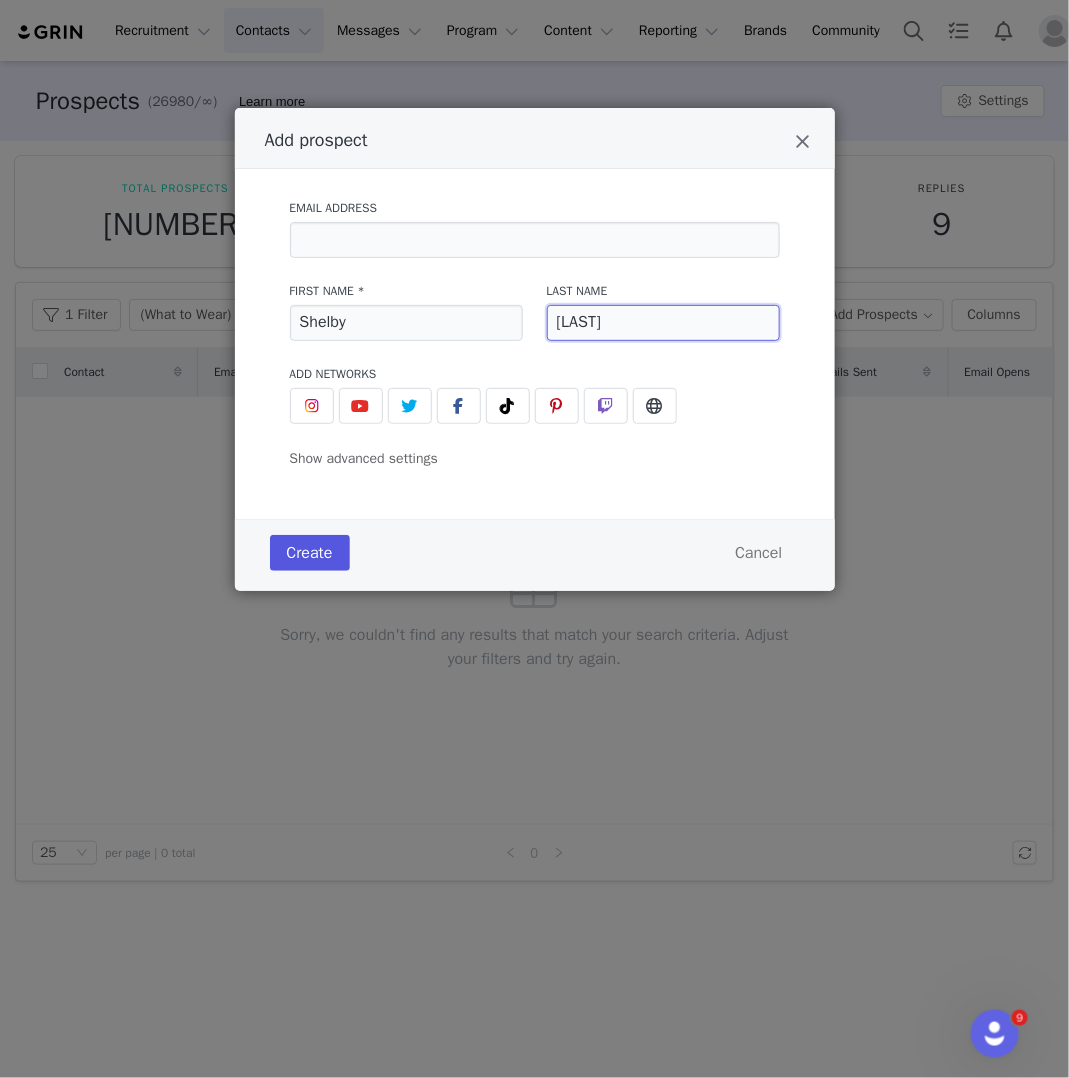 type on "[LAST]" 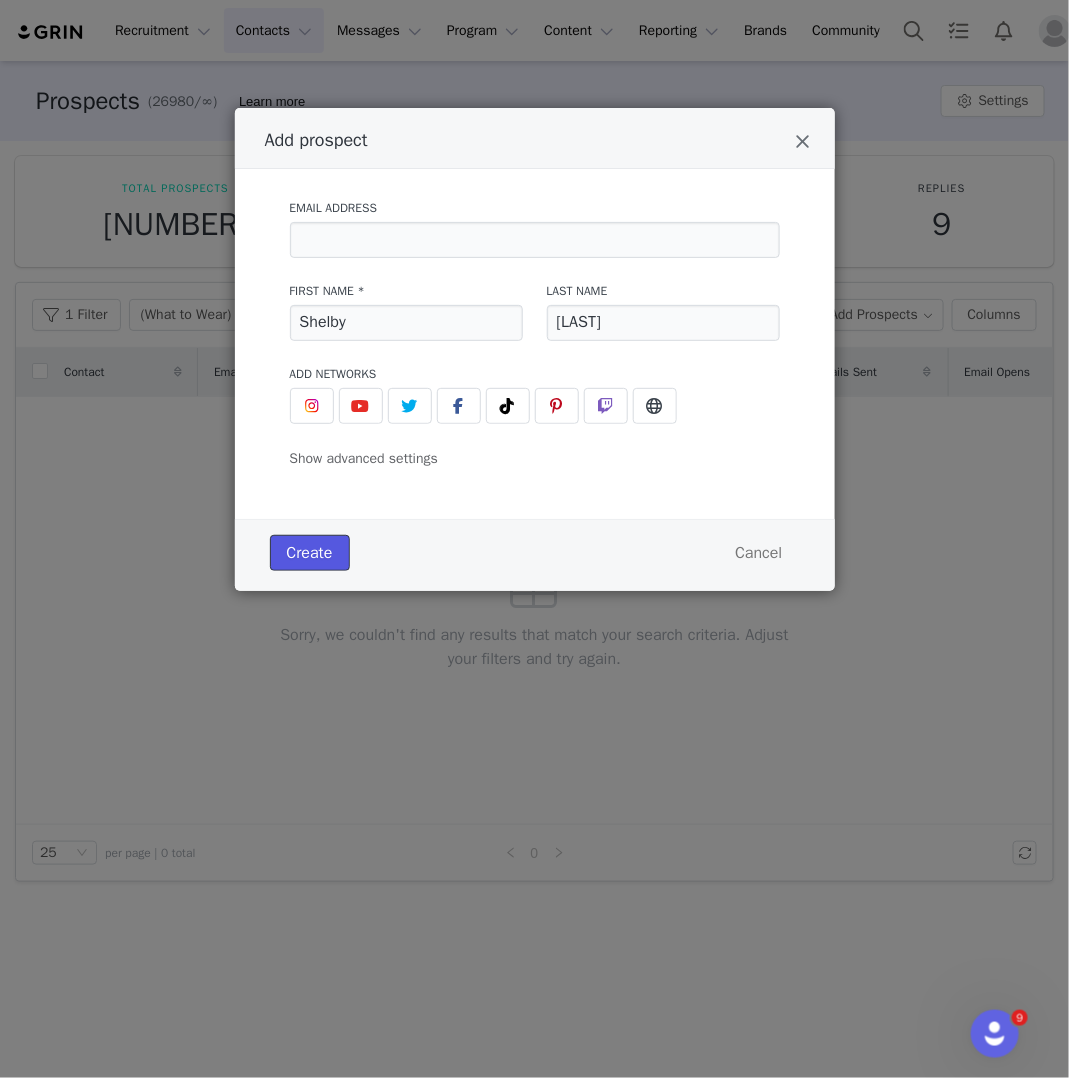 click on "Create" at bounding box center [310, 553] 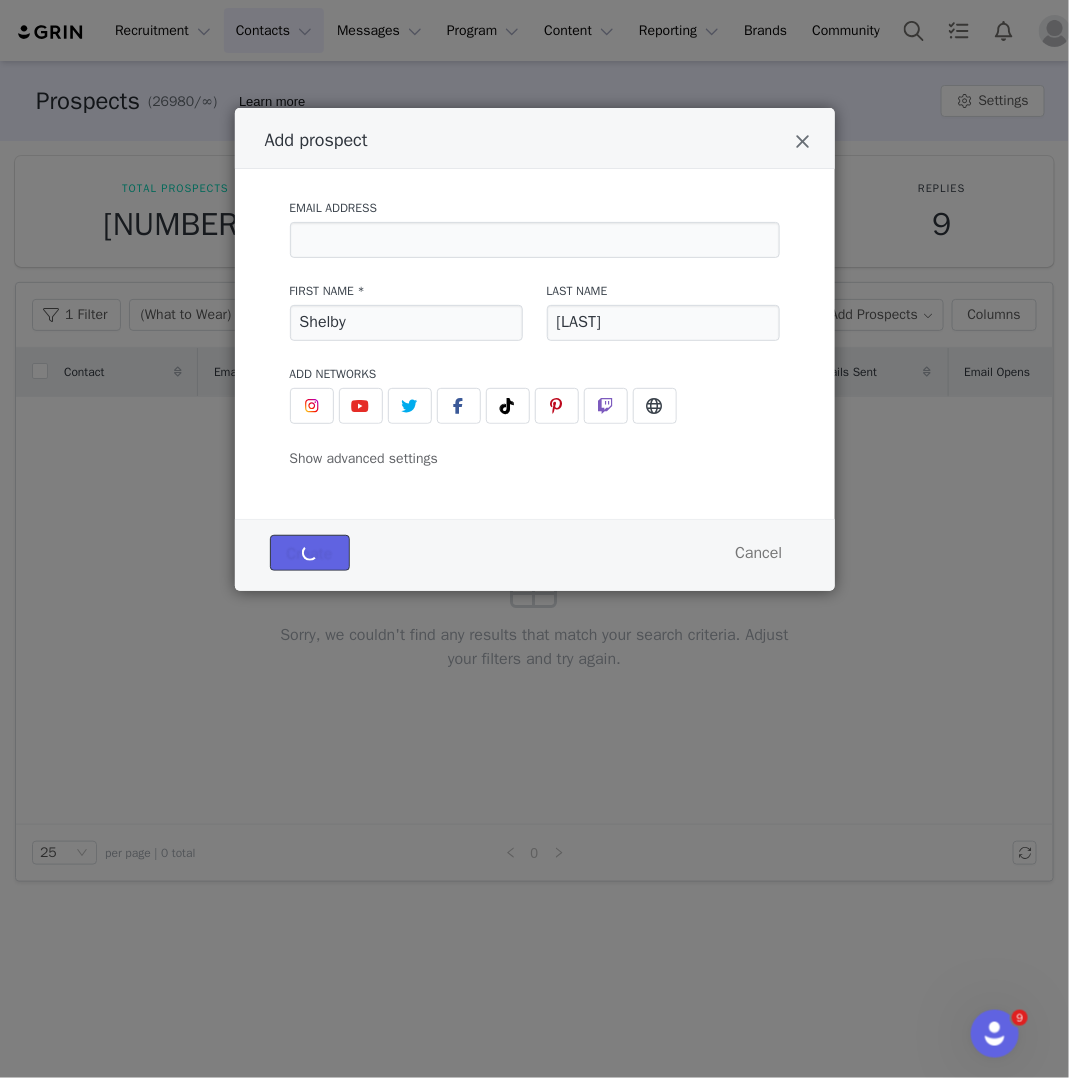 type 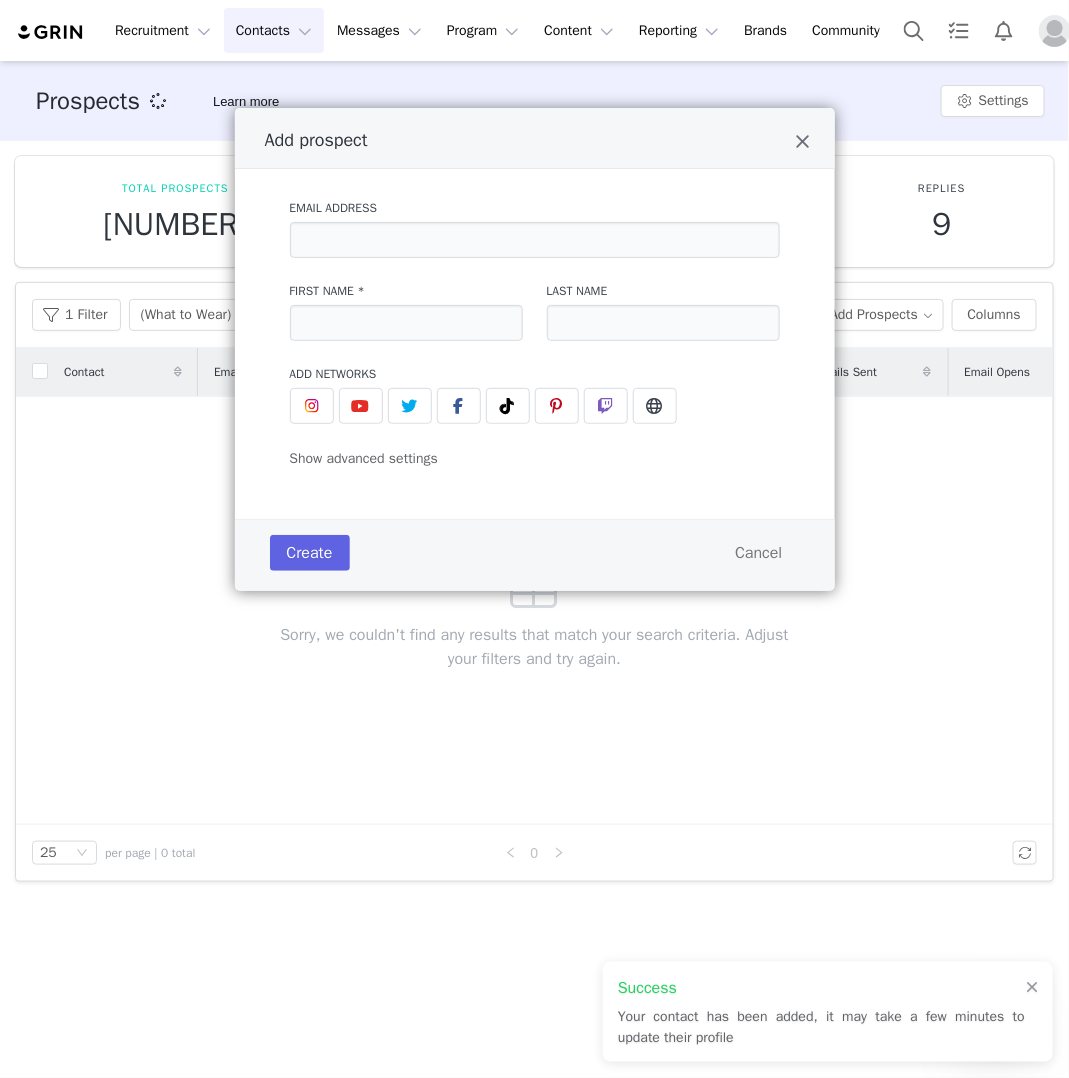 click on "Prospects Learn more Settings Total Prospects 32517 Emails Sent 31 Opens 89 Clicks 17 Replies 9 Filters Filter Logic And Or Disqualified Select No Owner Select Activation Select Contact Tag Select Relationship Stage Select Contact Created Date Total Followers Gender Select Advanced Filters Add Field Apply Filters Clear All 1 Filter (What to Wear) Views Export Add Prospects Columns Contact Email Total Followers Sequences Relationship Stage Emails Sent Email Opens Email Clicks Email Replies Source Curated List Sorry, we couldn't find any results that match your search criteria. Adjust your filters and try again. 25 per page | 0 total 0 Add prospect Email Address First Name * Last Name Add Networks instagram URL youtube URL twitter URL facebook URL tiktok URL pinterest URL twitch URL website URL Show advanced settings Add to Activation Select activation Relationship Stage Select stage Initial Tag(s) Create" at bounding box center (534, 568) 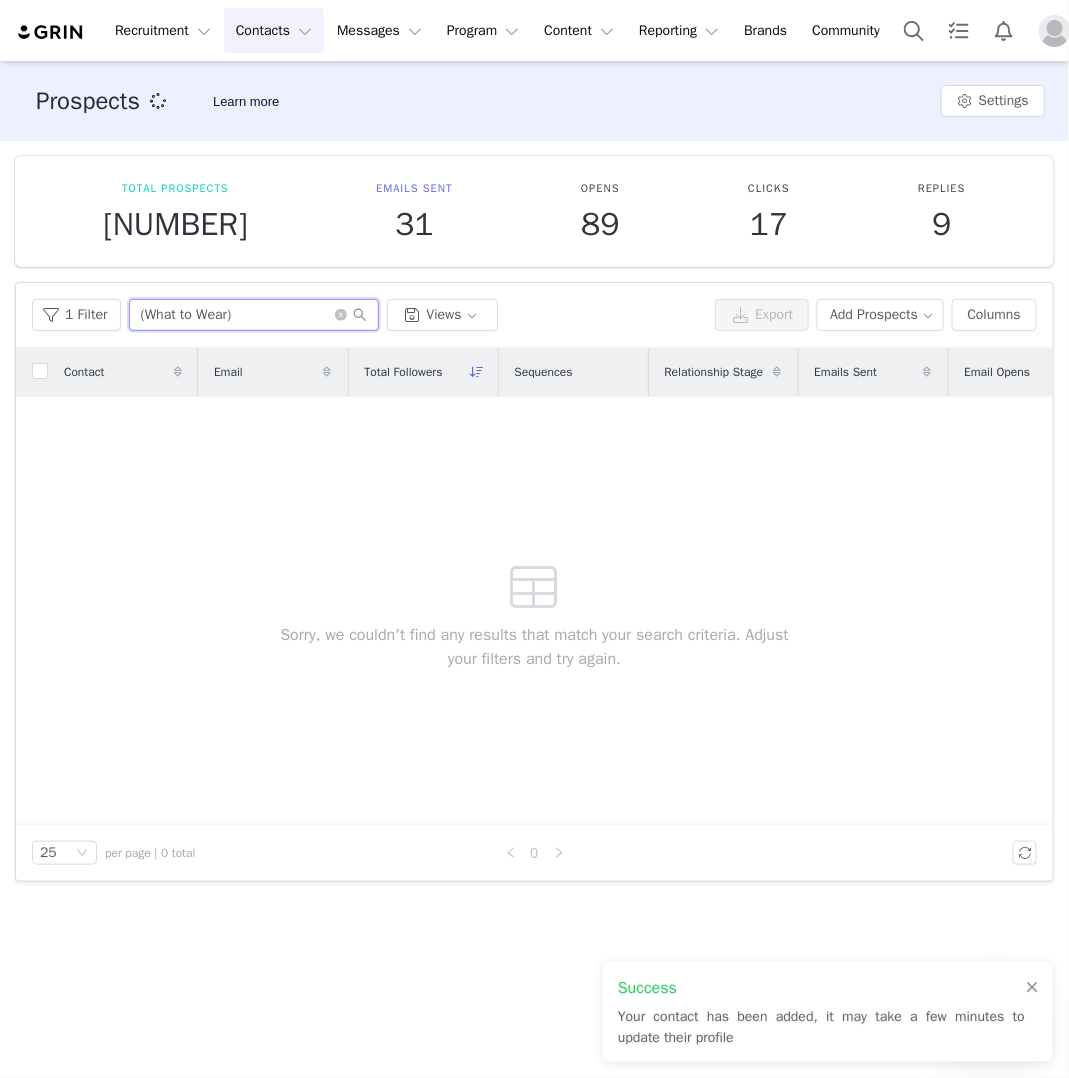 click on "(What to Wear)" at bounding box center [254, 315] 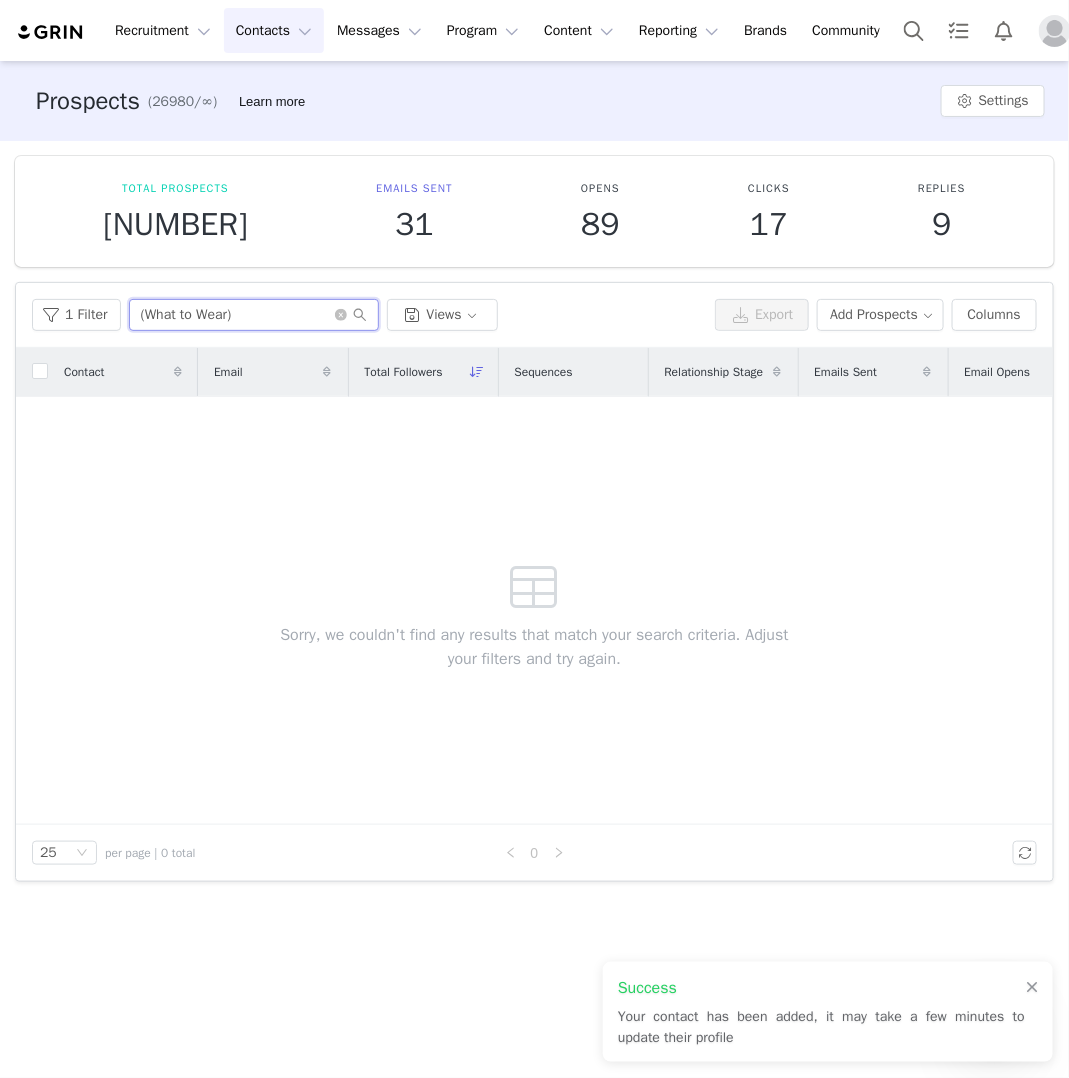 paste on "[LAST]" 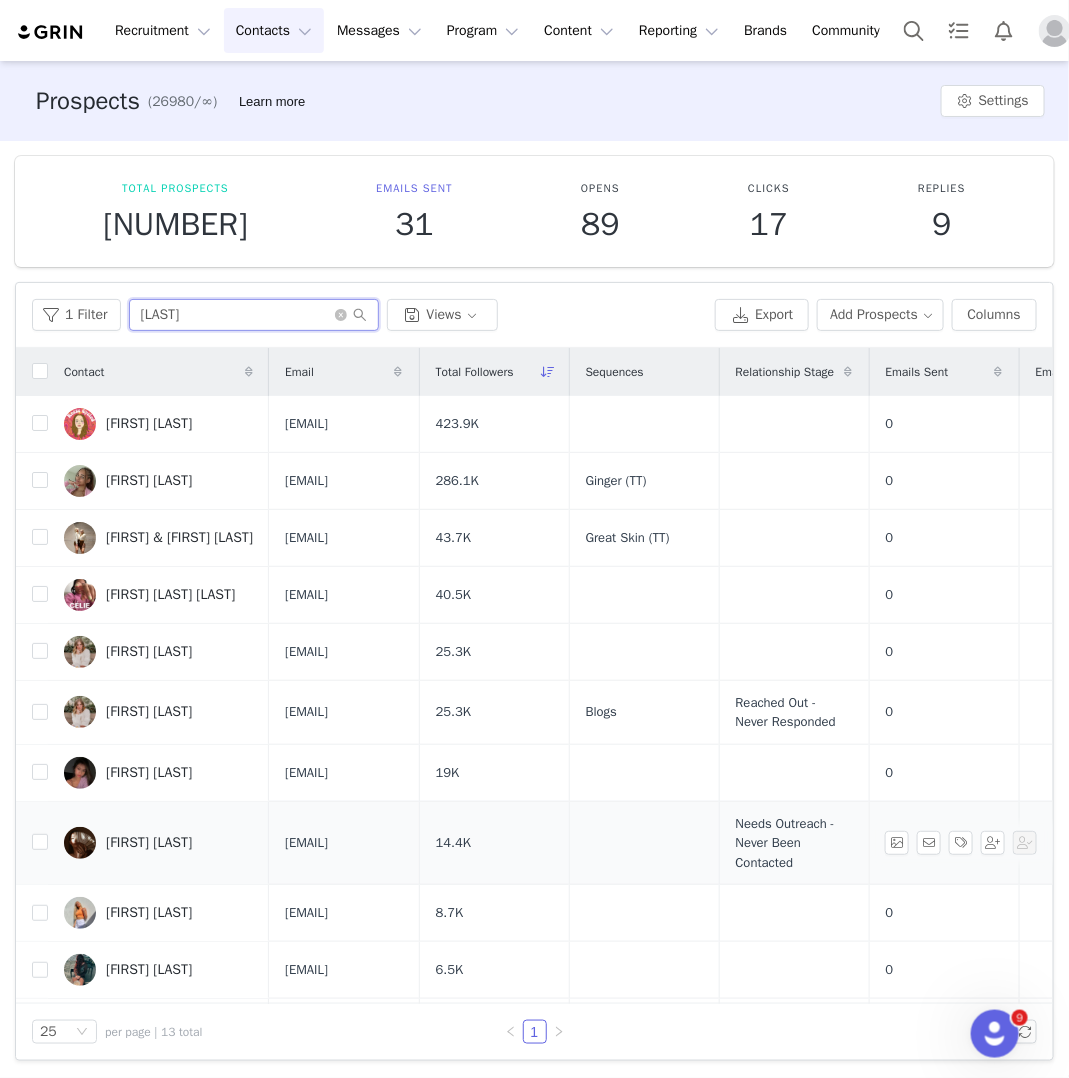 scroll, scrollTop: 188, scrollLeft: 0, axis: vertical 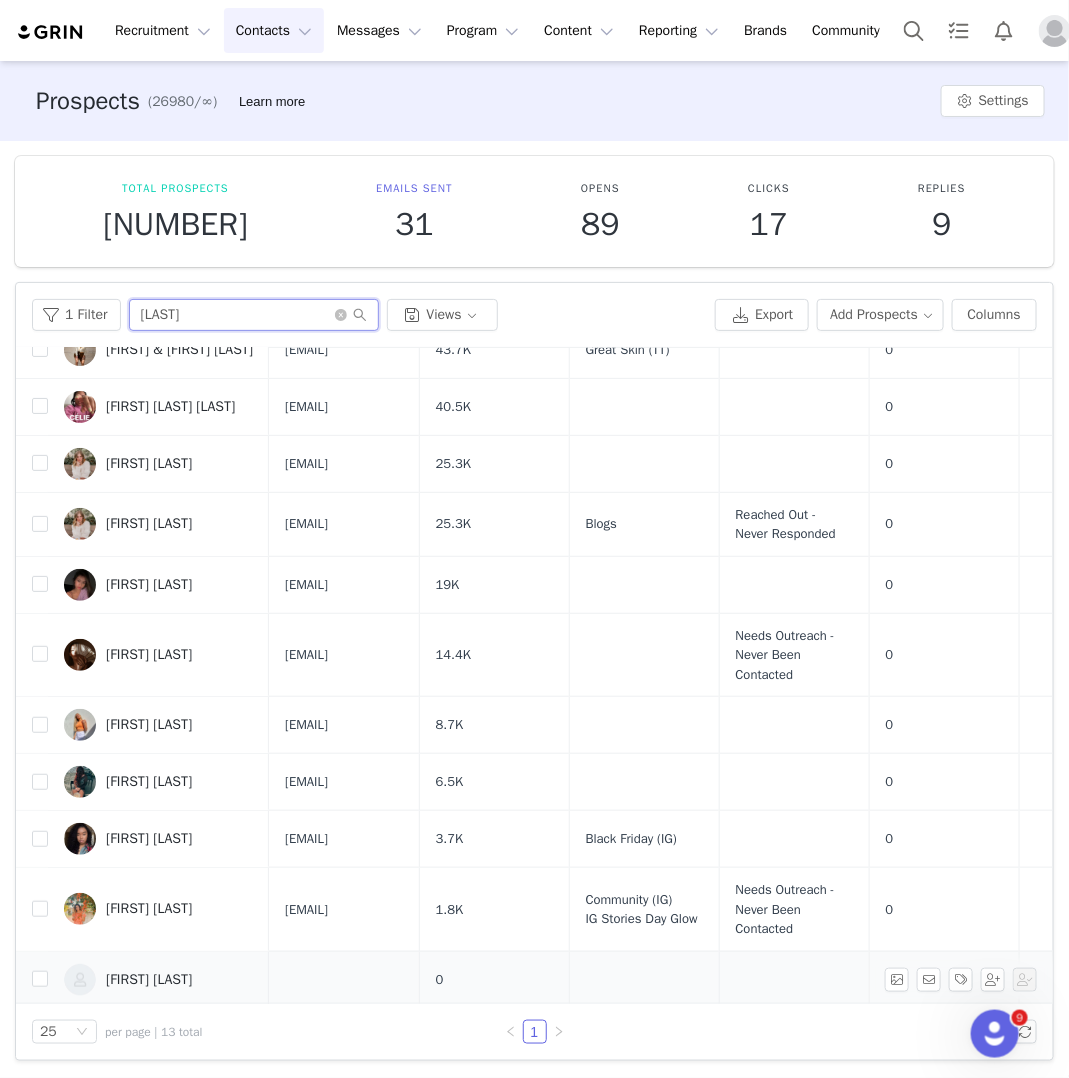 type on "[LAST]" 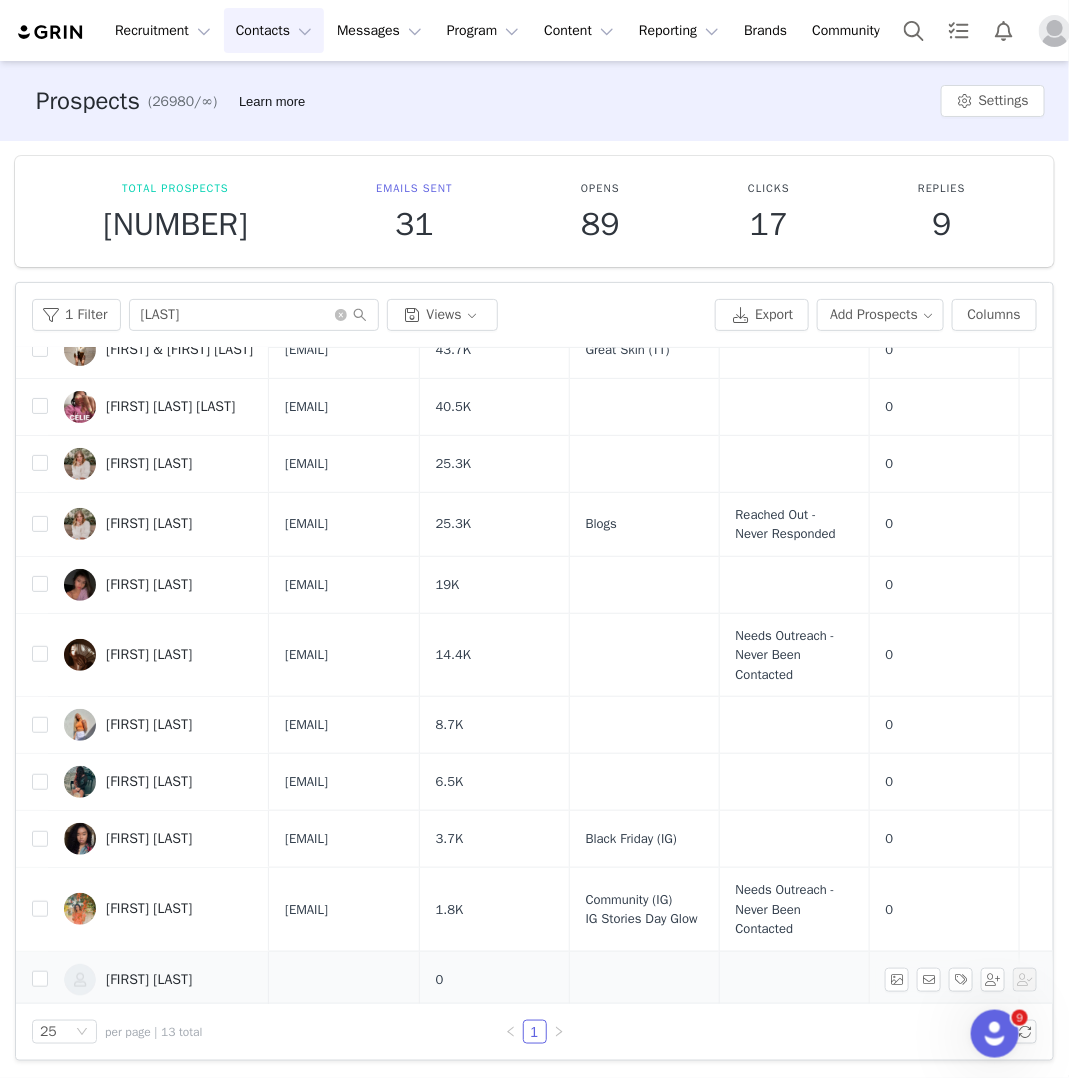 click on "[FIRST] [LAST]" at bounding box center (149, 980) 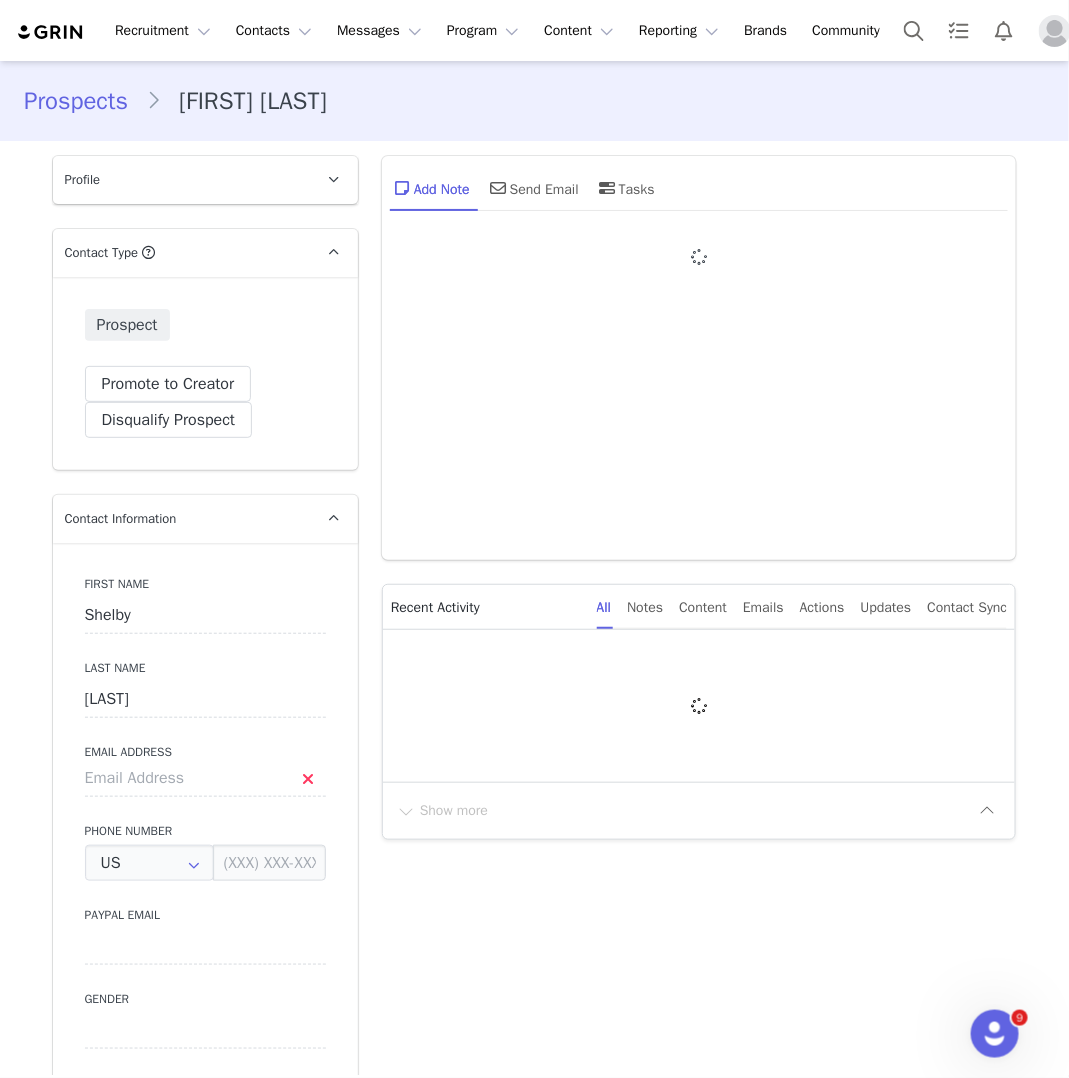 type on "+1 (United States)" 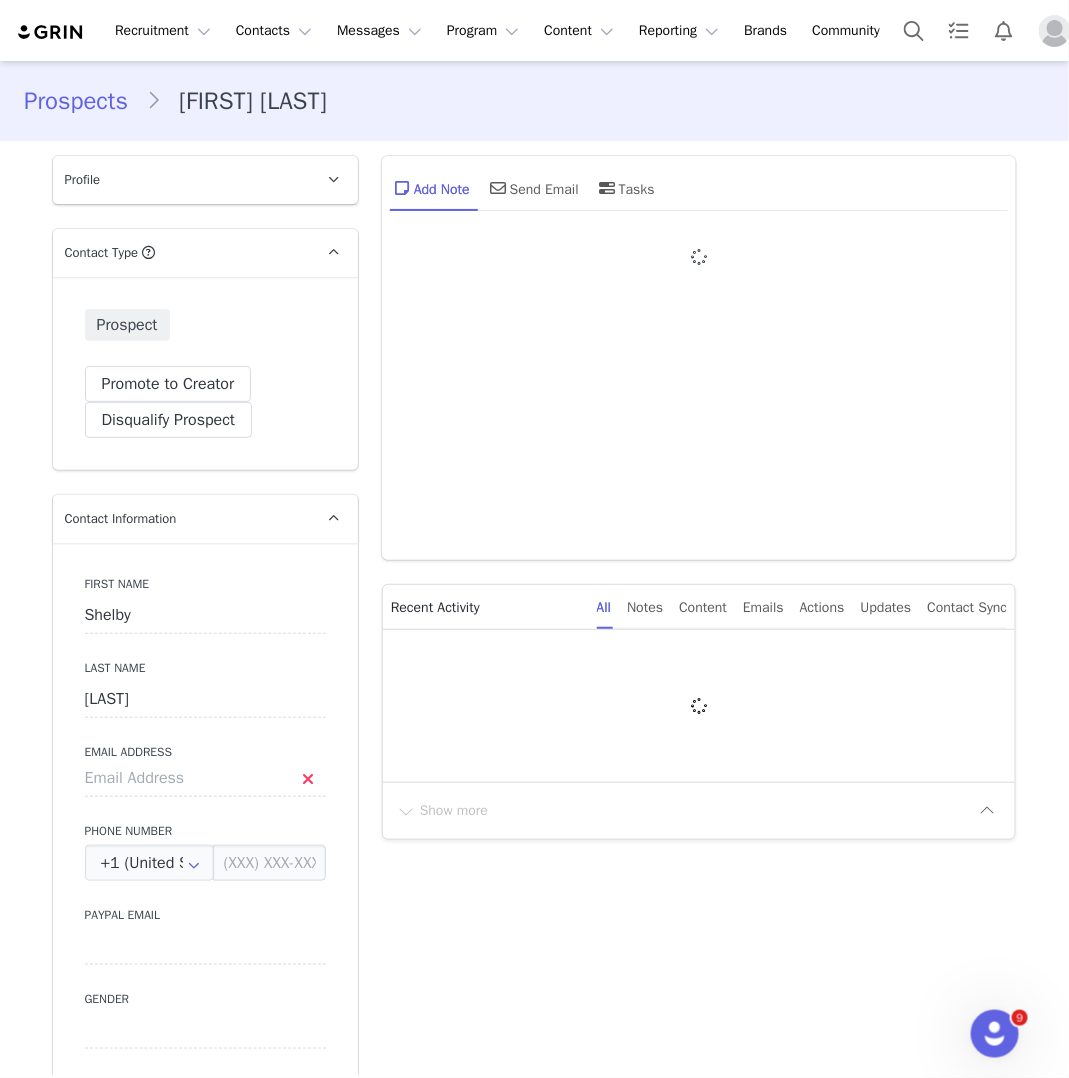 select 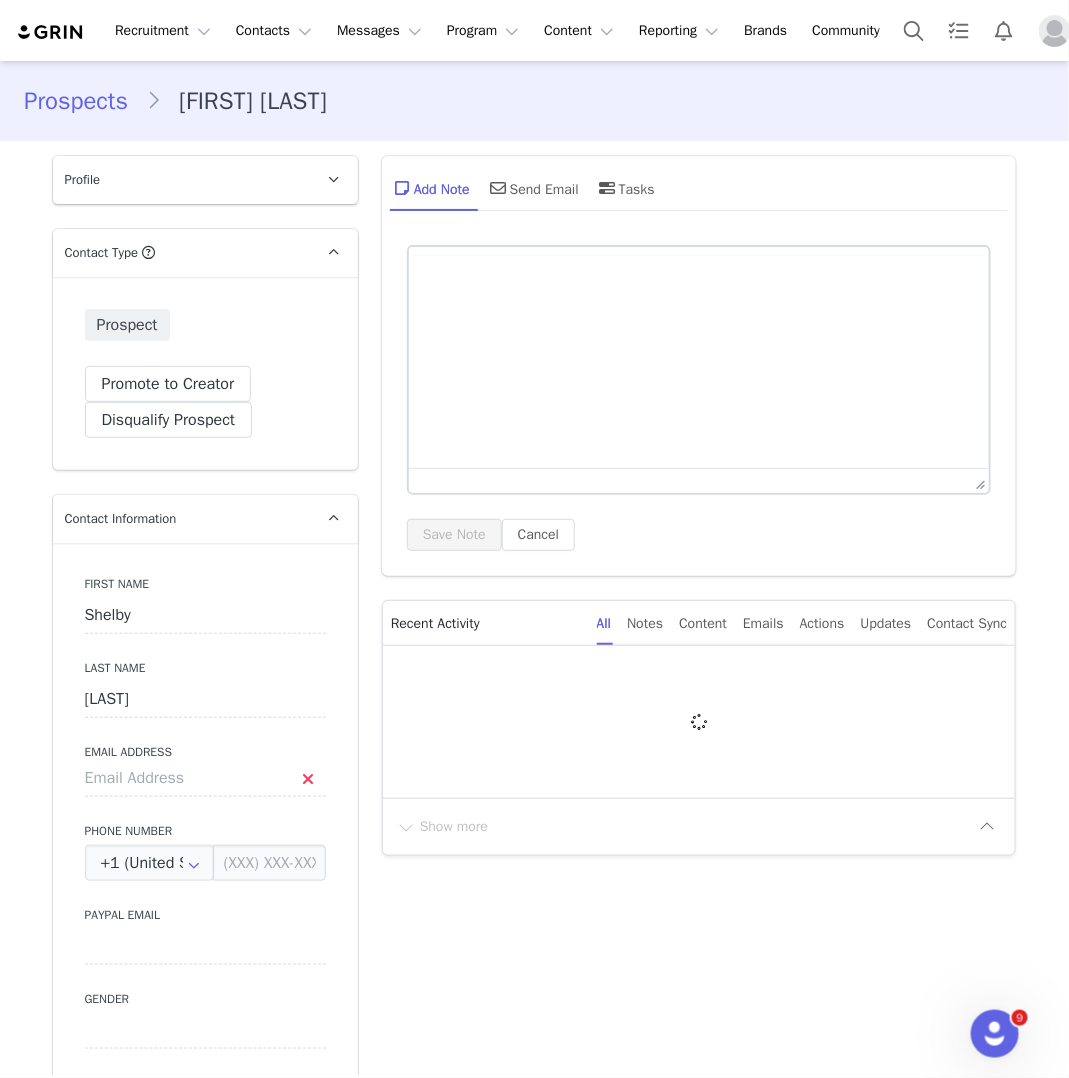 type on "+1 (United States)" 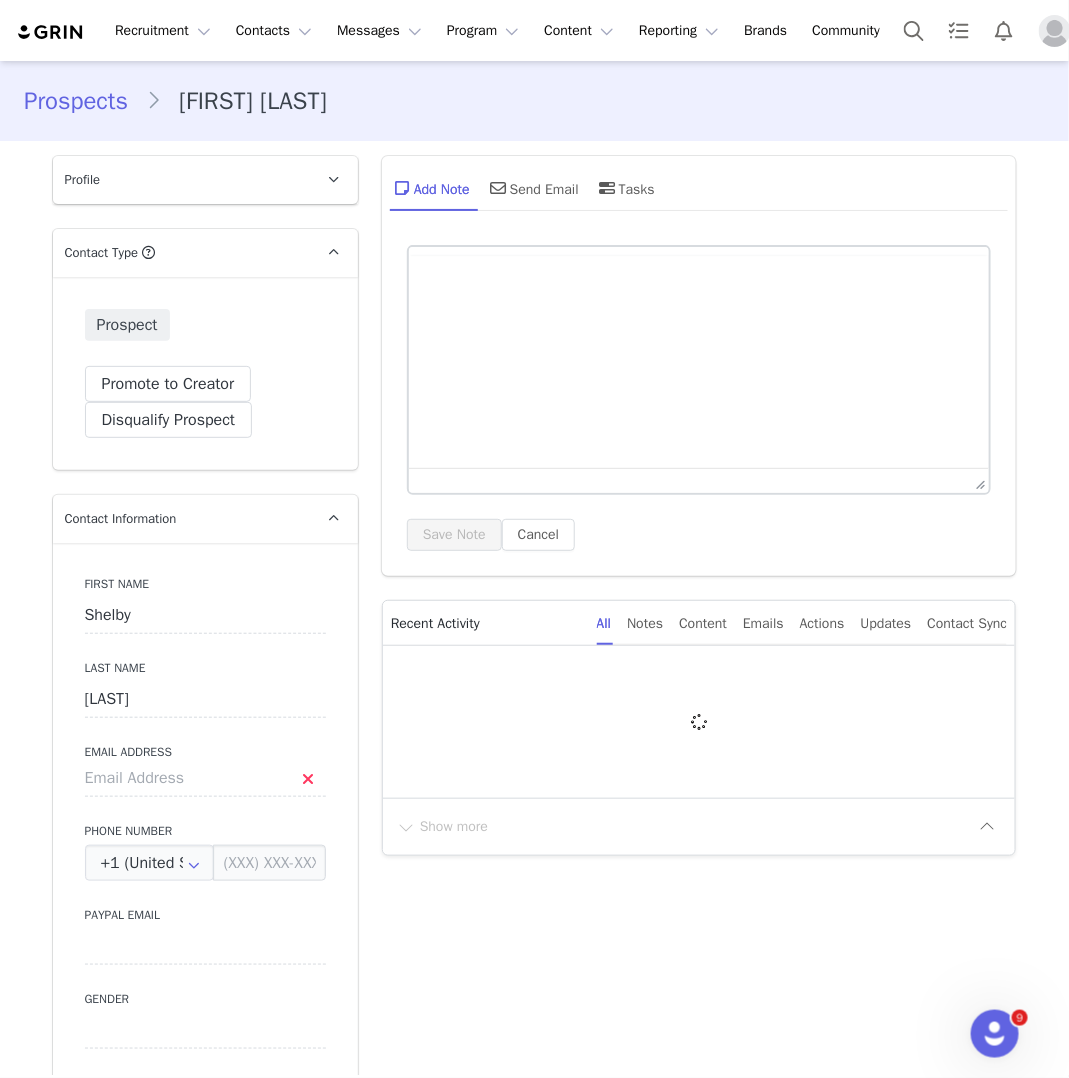 scroll, scrollTop: 0, scrollLeft: 0, axis: both 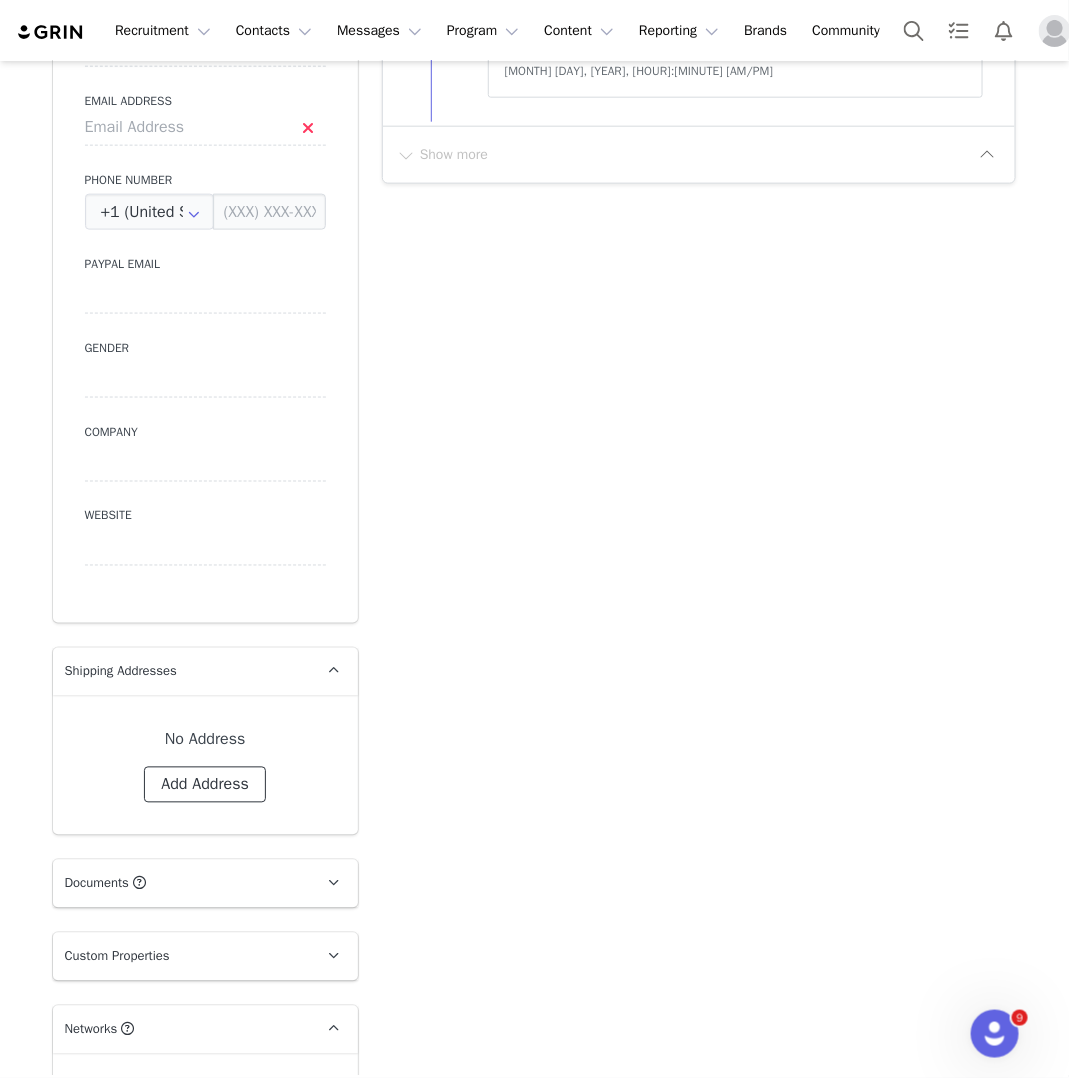 click on "Add Address" at bounding box center (205, 785) 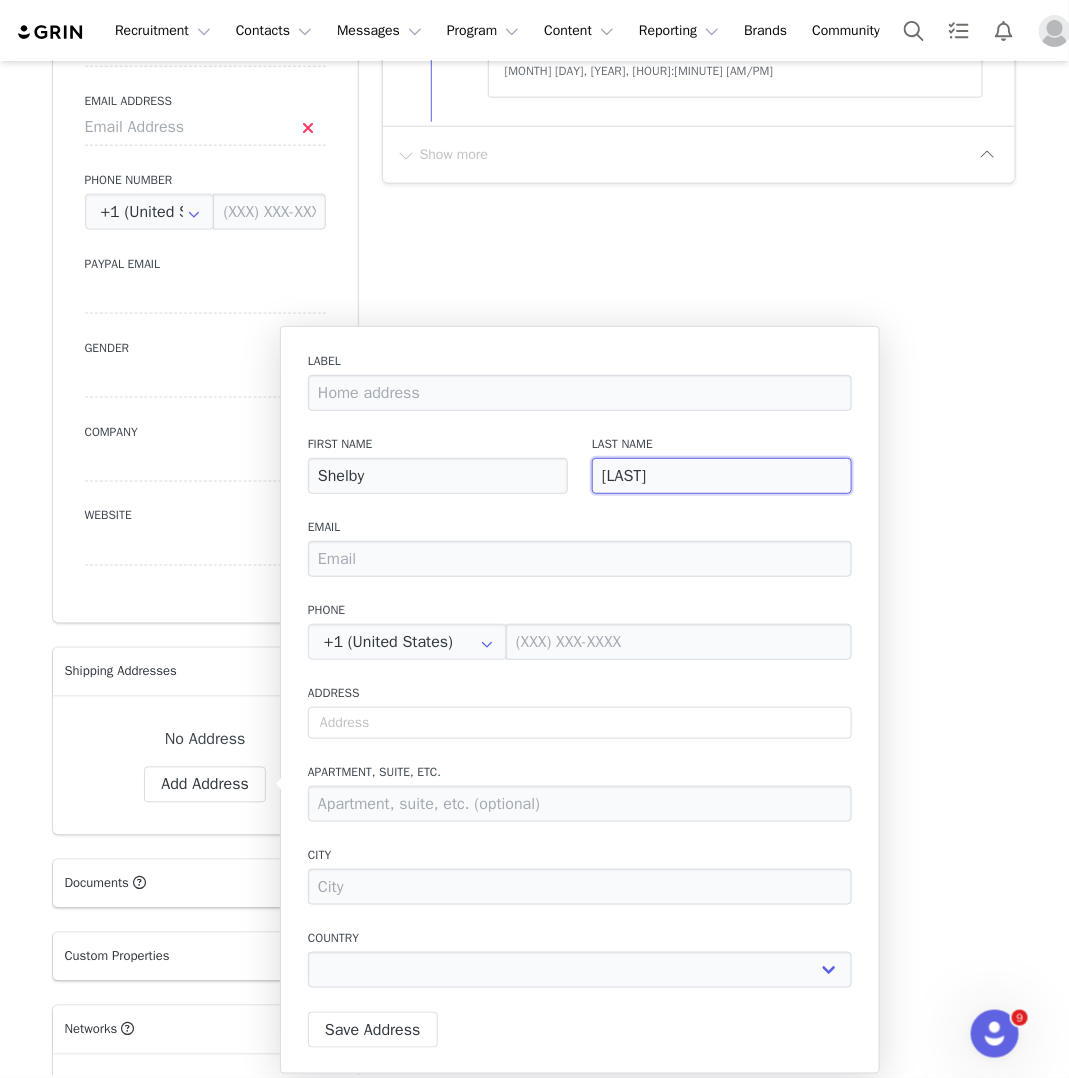 click on "[LAST]" at bounding box center (722, 476) 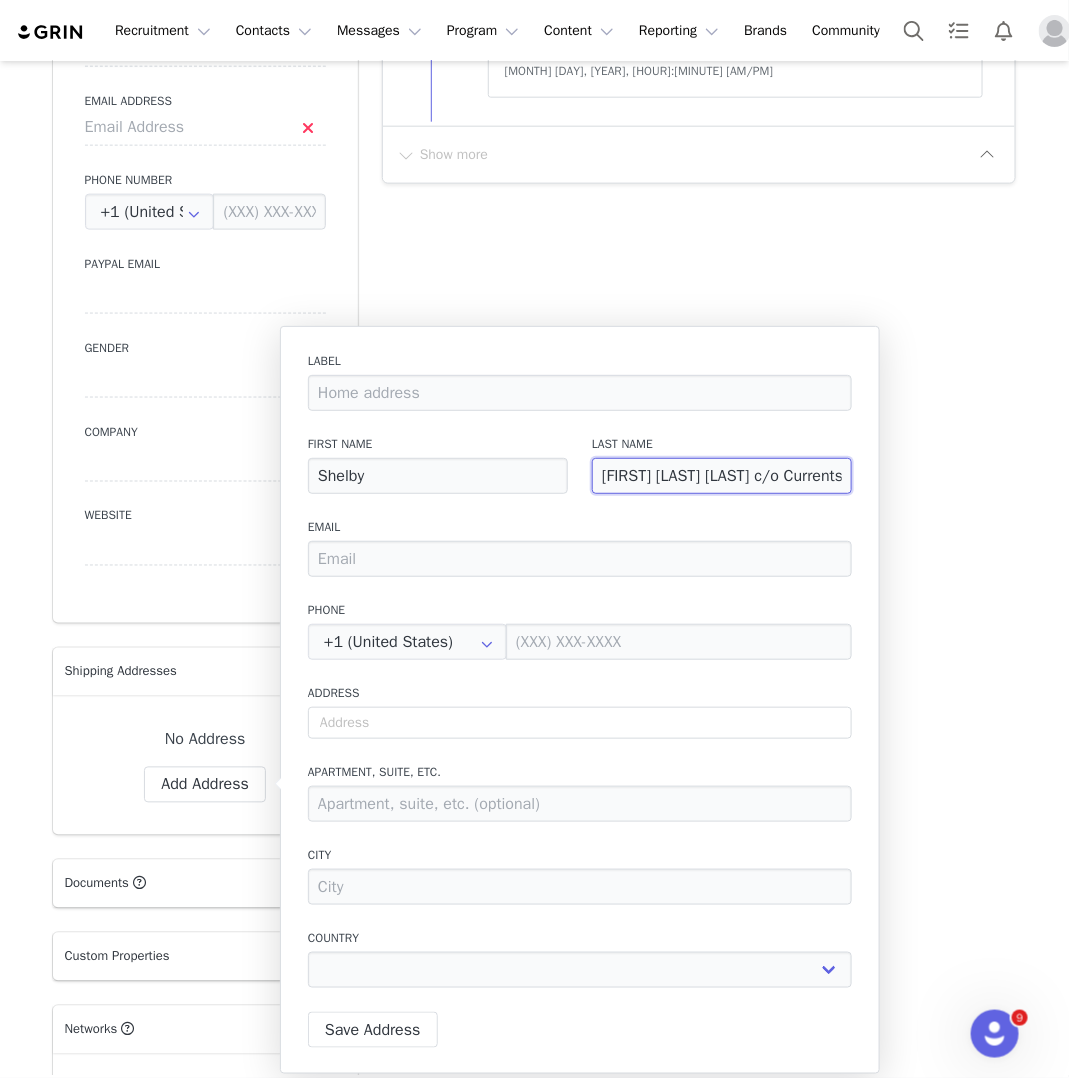 scroll, scrollTop: 0, scrollLeft: 102, axis: horizontal 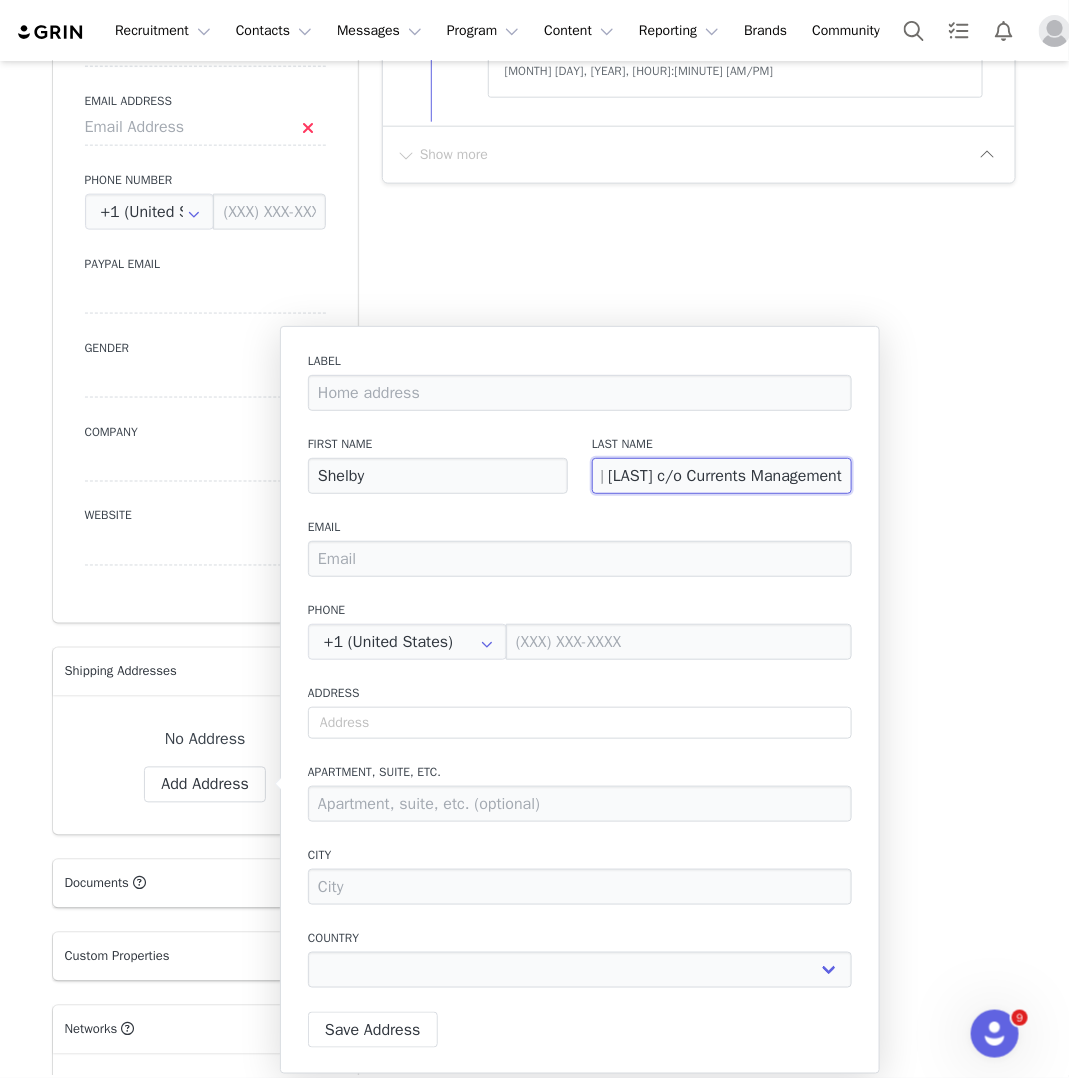 type on "[FIRST] [LAST] [LAST] c/o Currents Management" 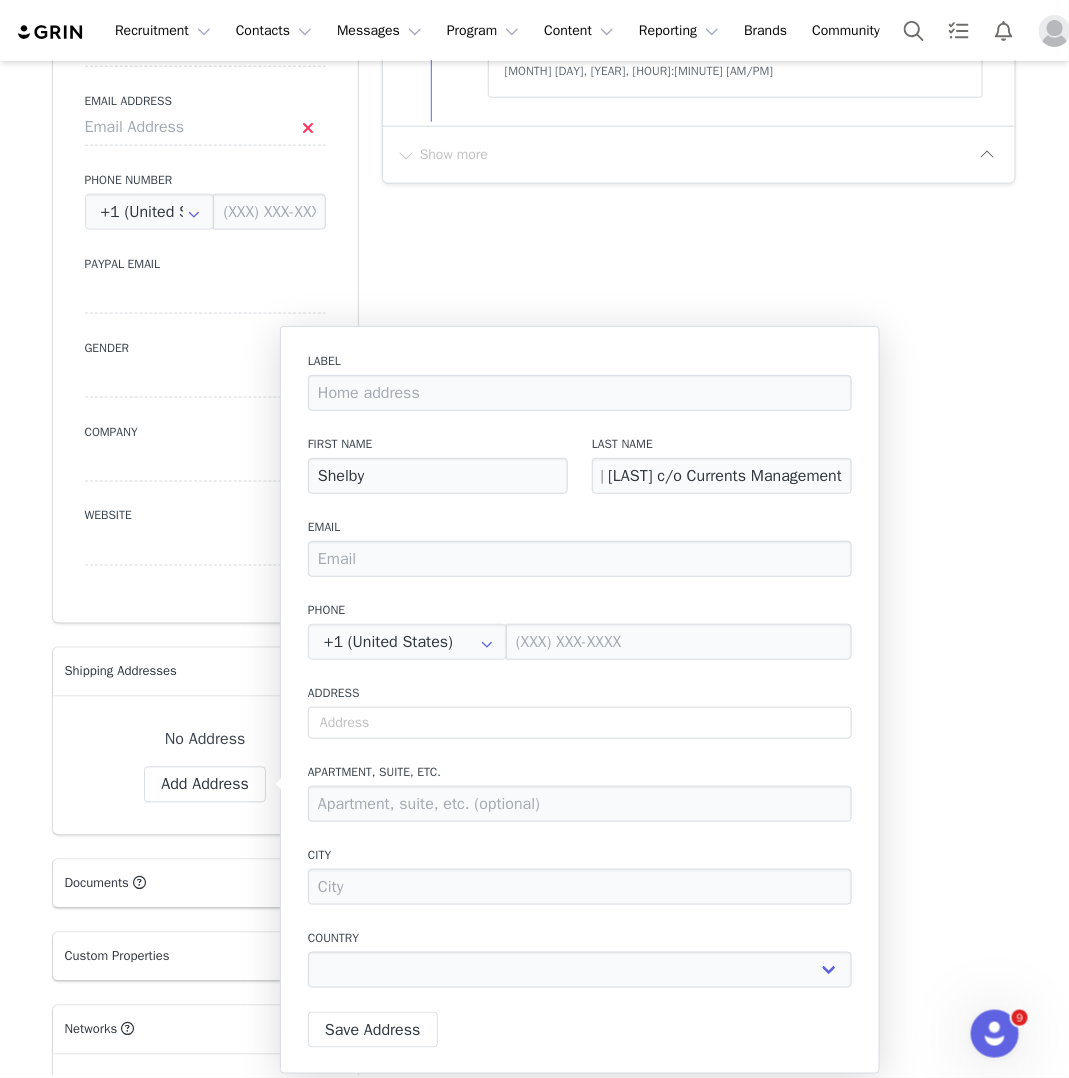 scroll, scrollTop: 0, scrollLeft: 0, axis: both 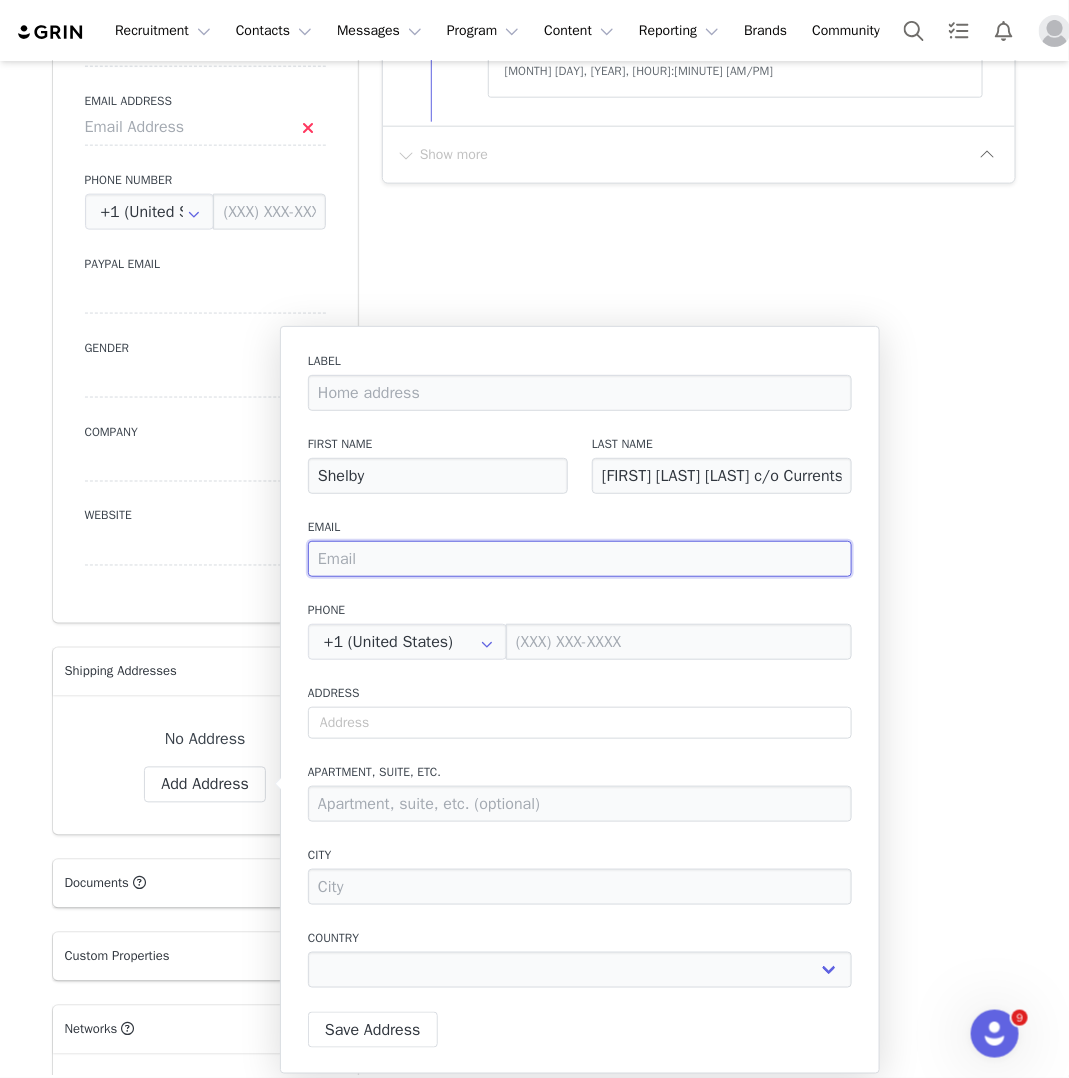 click at bounding box center (580, 559) 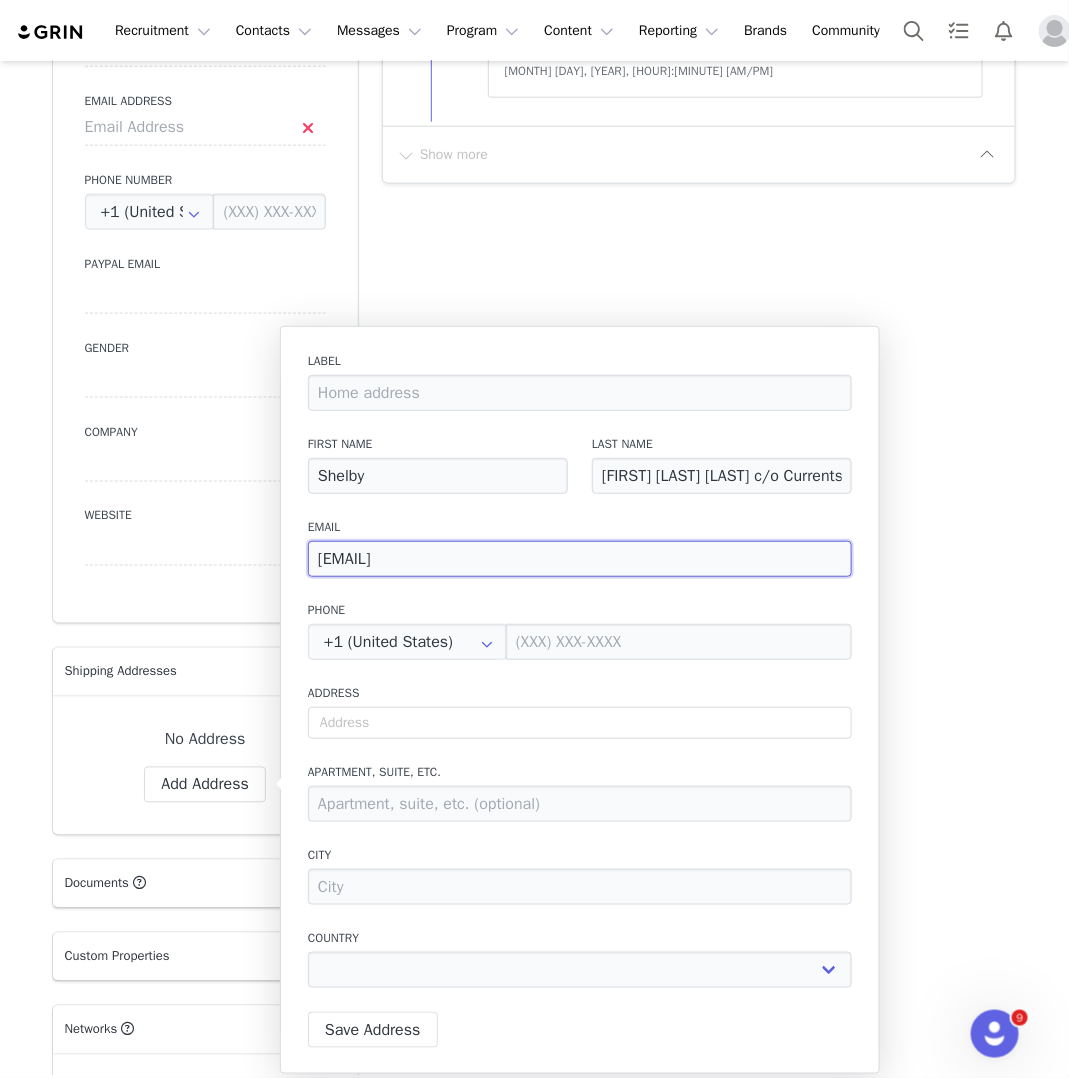 type on "[EMAIL]" 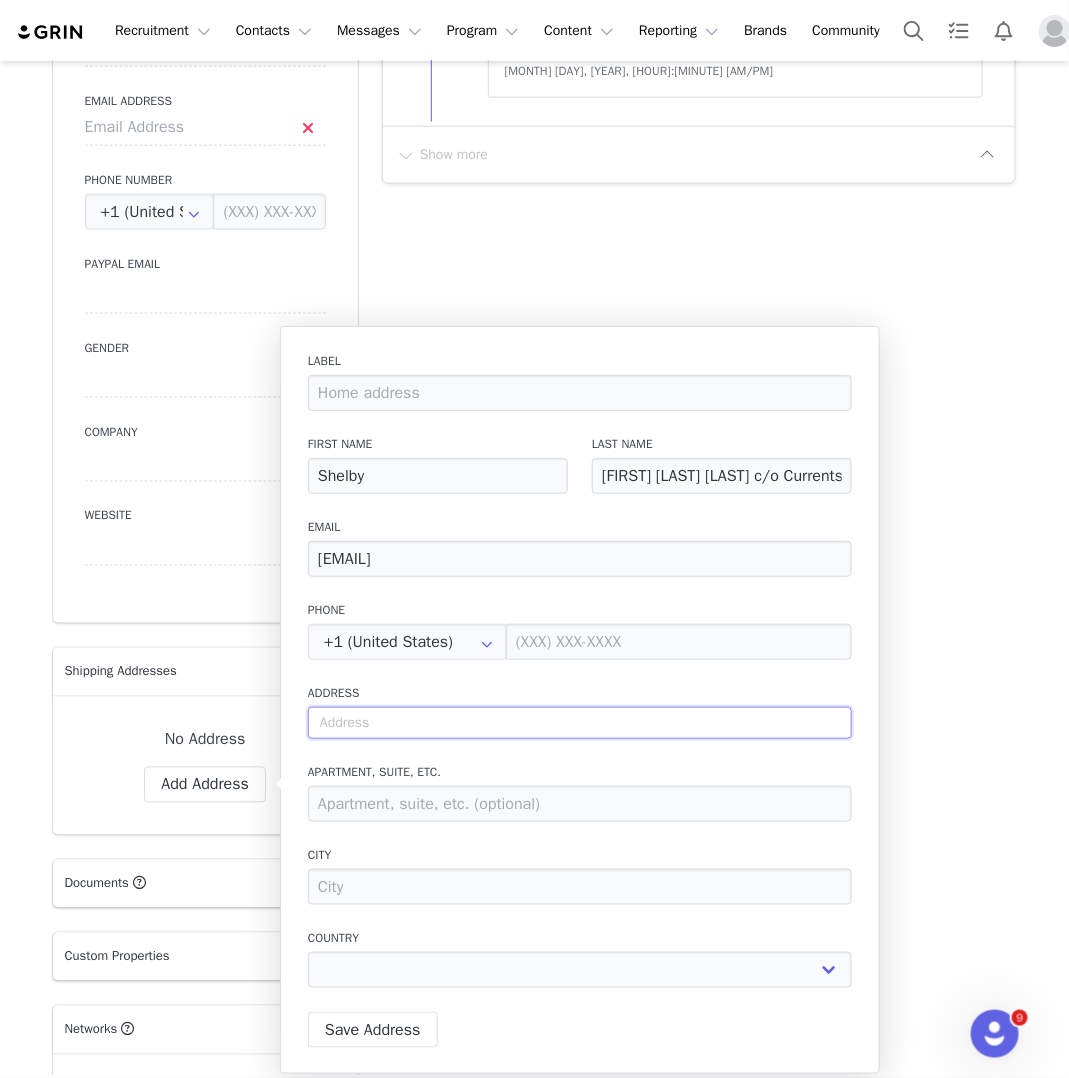 click at bounding box center [580, 723] 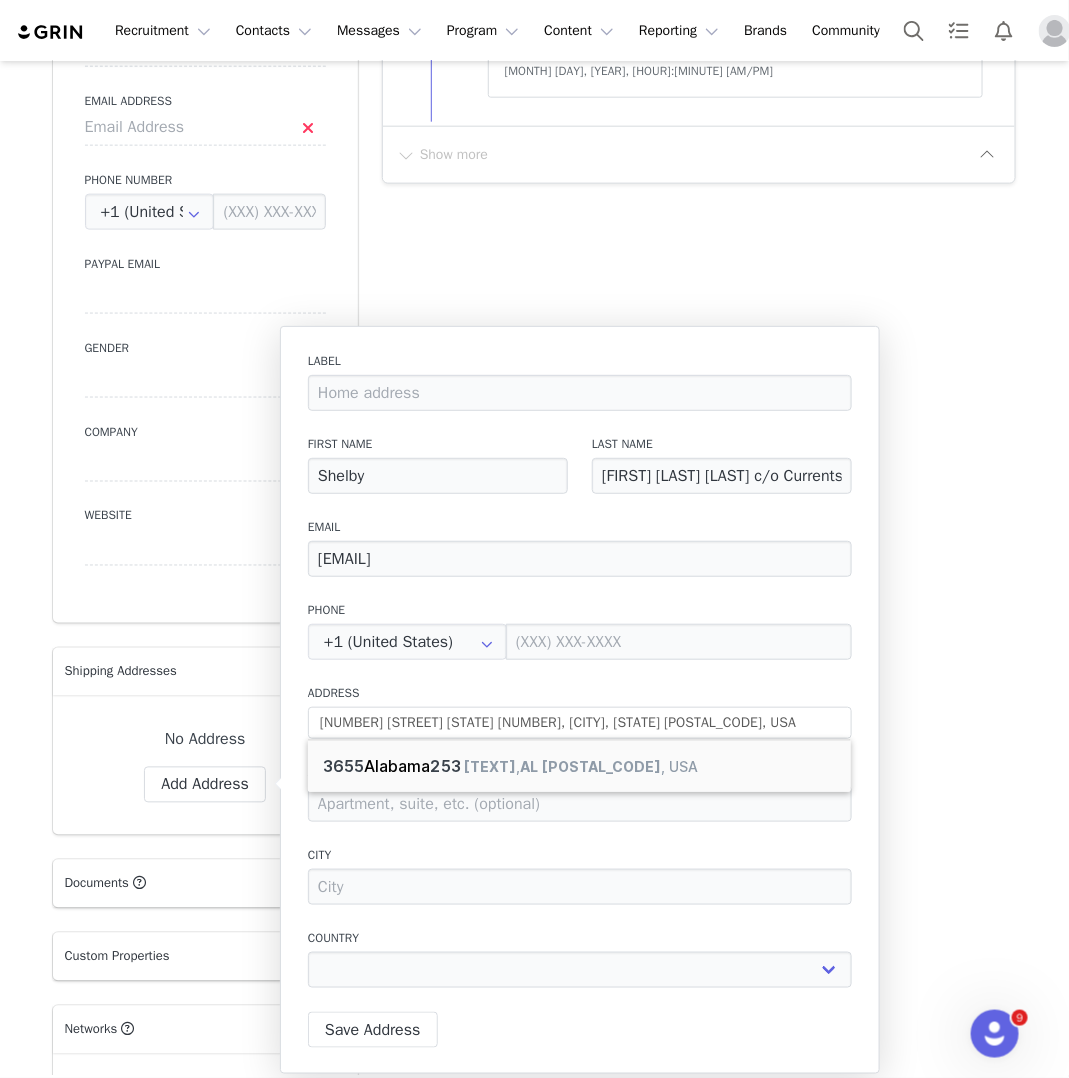 type on "[NUMBER] [STREET]" 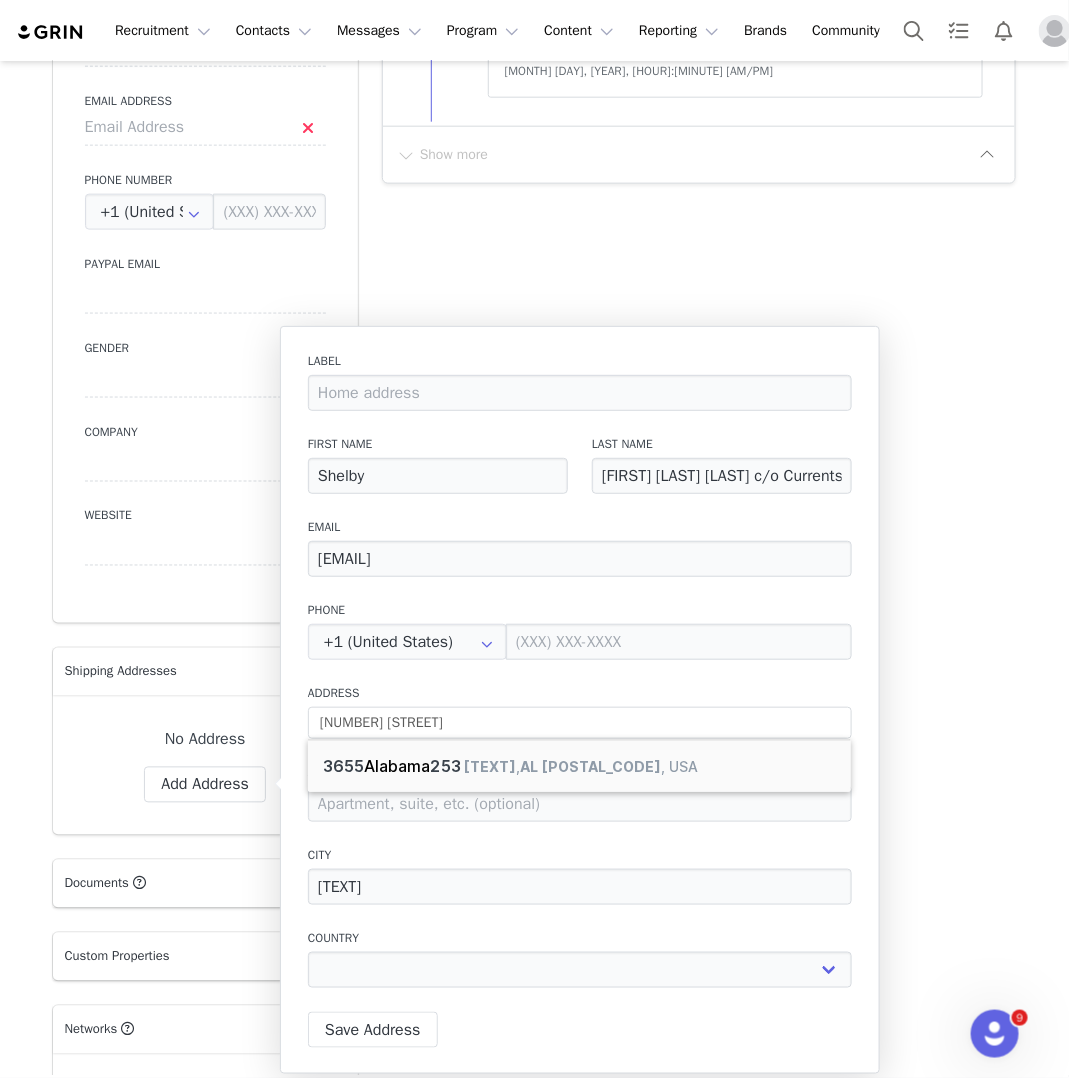 select 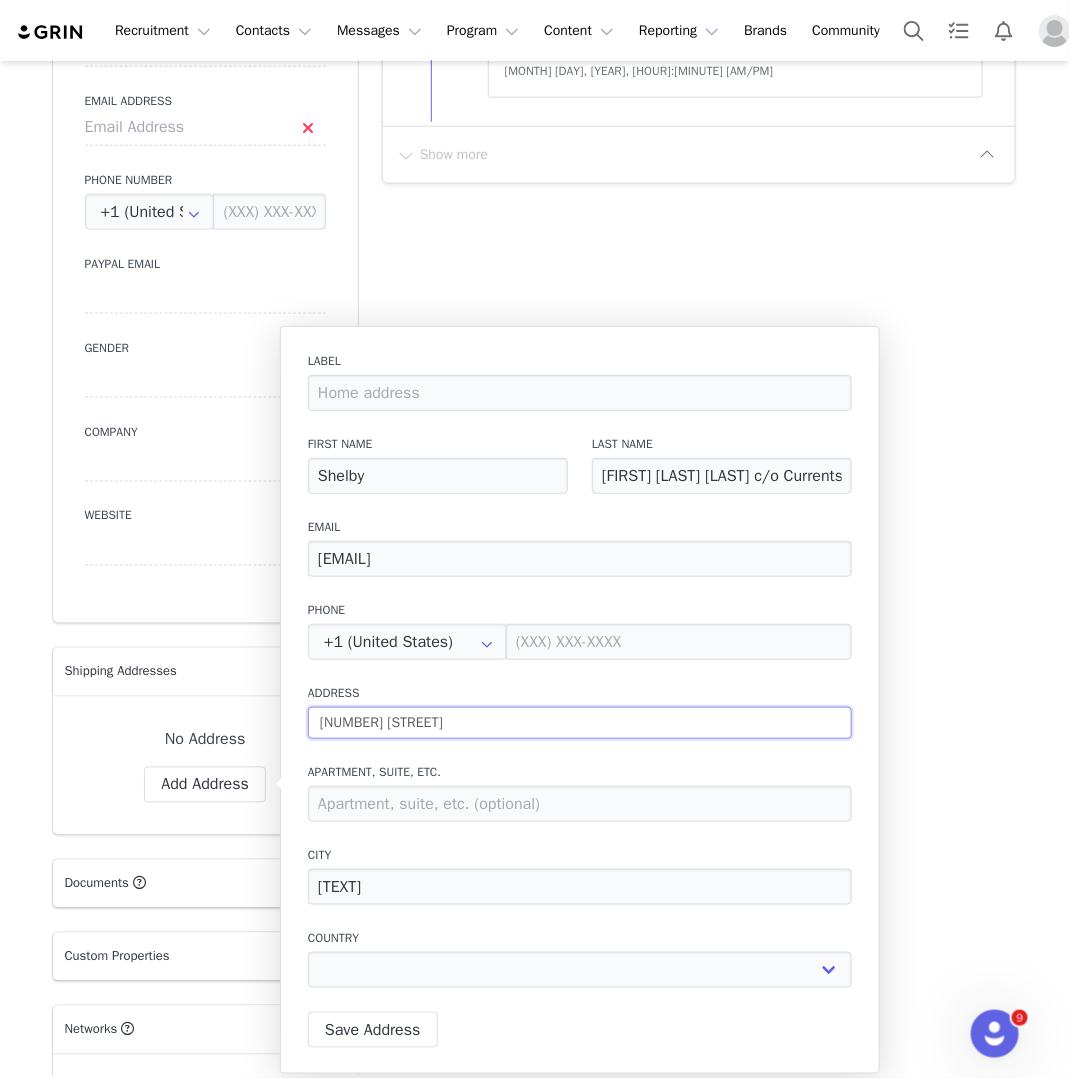 click on "[NUMBER] [STREET]" at bounding box center [580, 723] 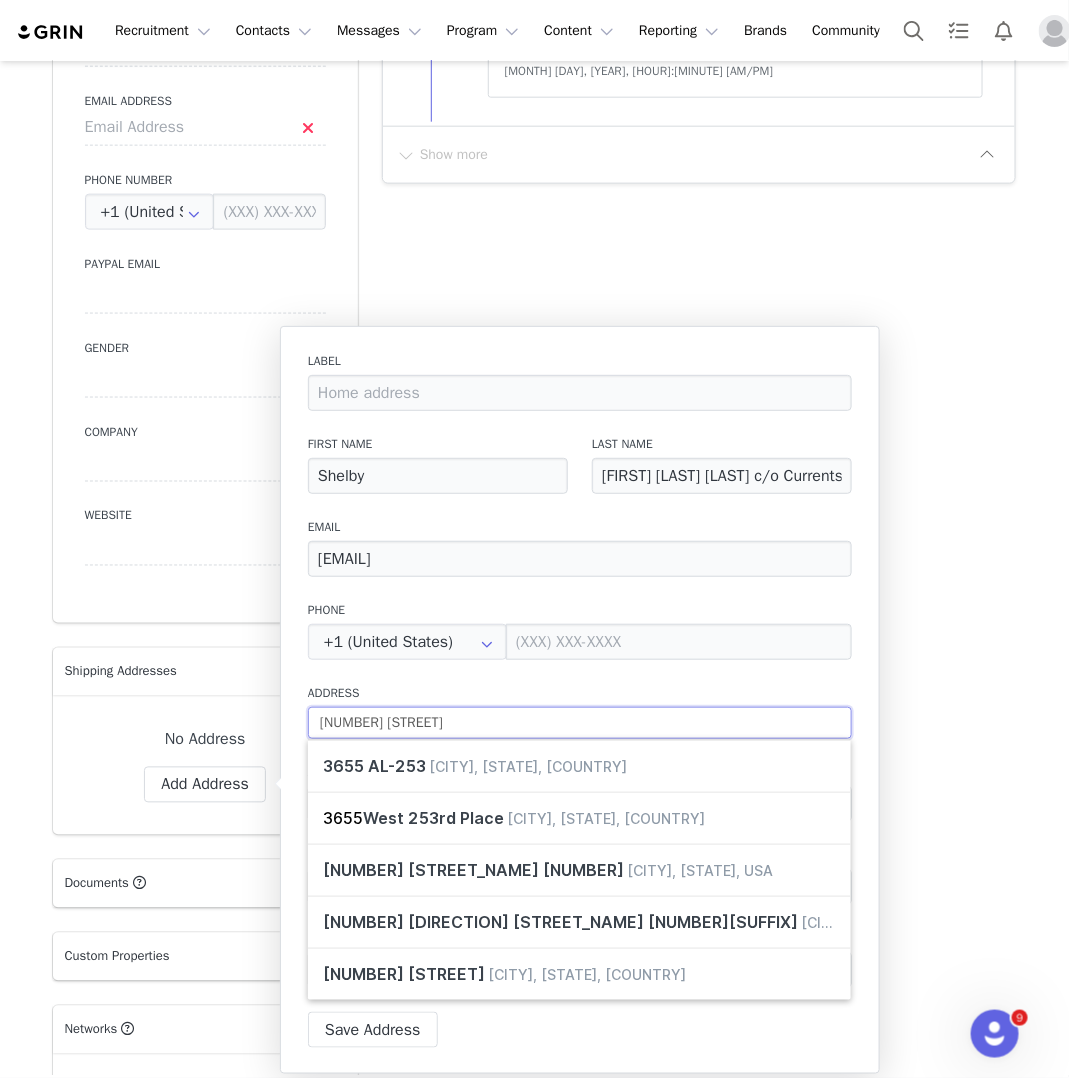 paste on "[NUMBER] [STREET_NAME] [STREET] [CITY], [STATE] [POSTAL_CODE]" 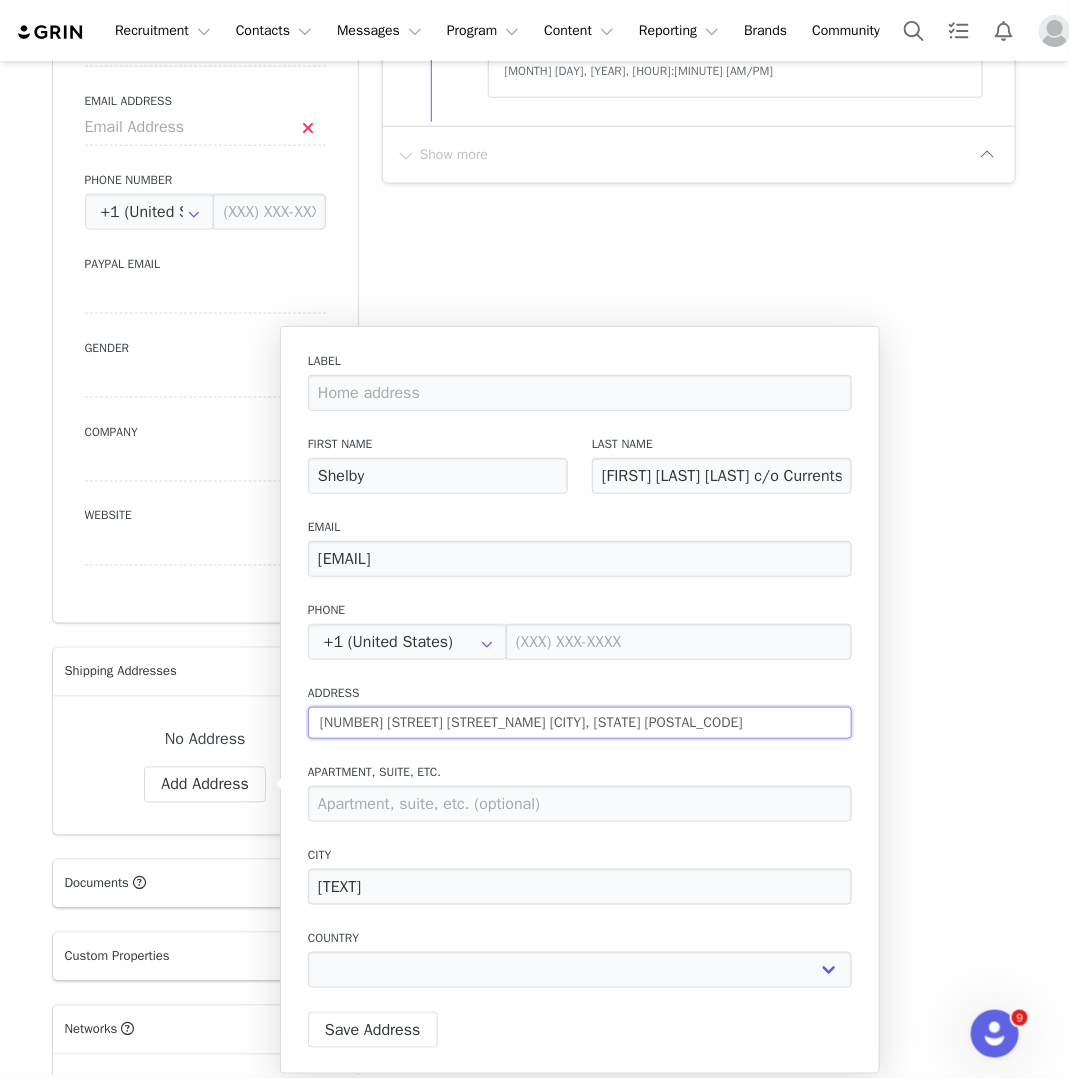 click on "[NUMBER] [STREET] [STREET_NAME] [CITY], [STATE] [POSTAL_CODE]" at bounding box center [580, 723] 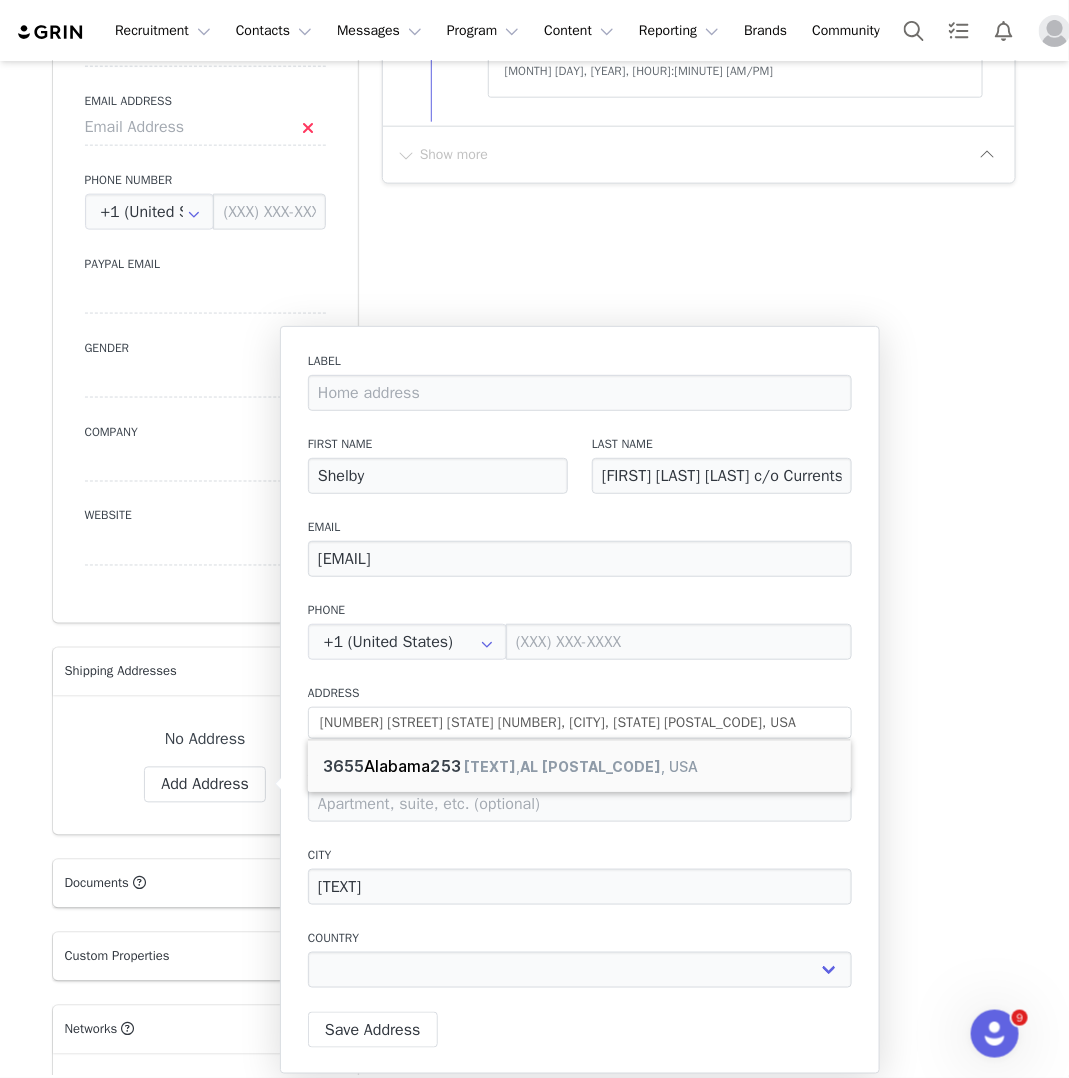 type on "[NUMBER] [STREET]" 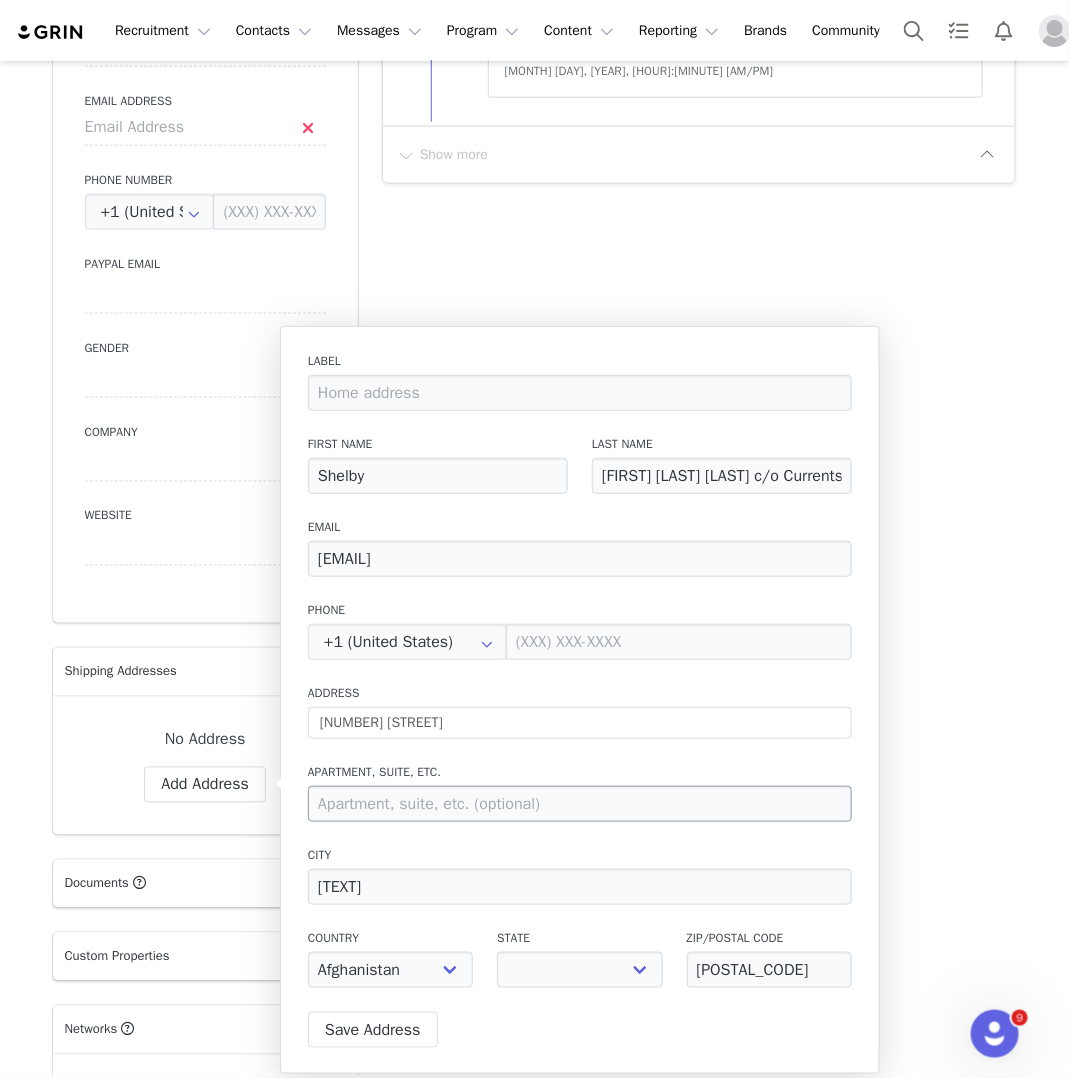 select on "[object Object]" 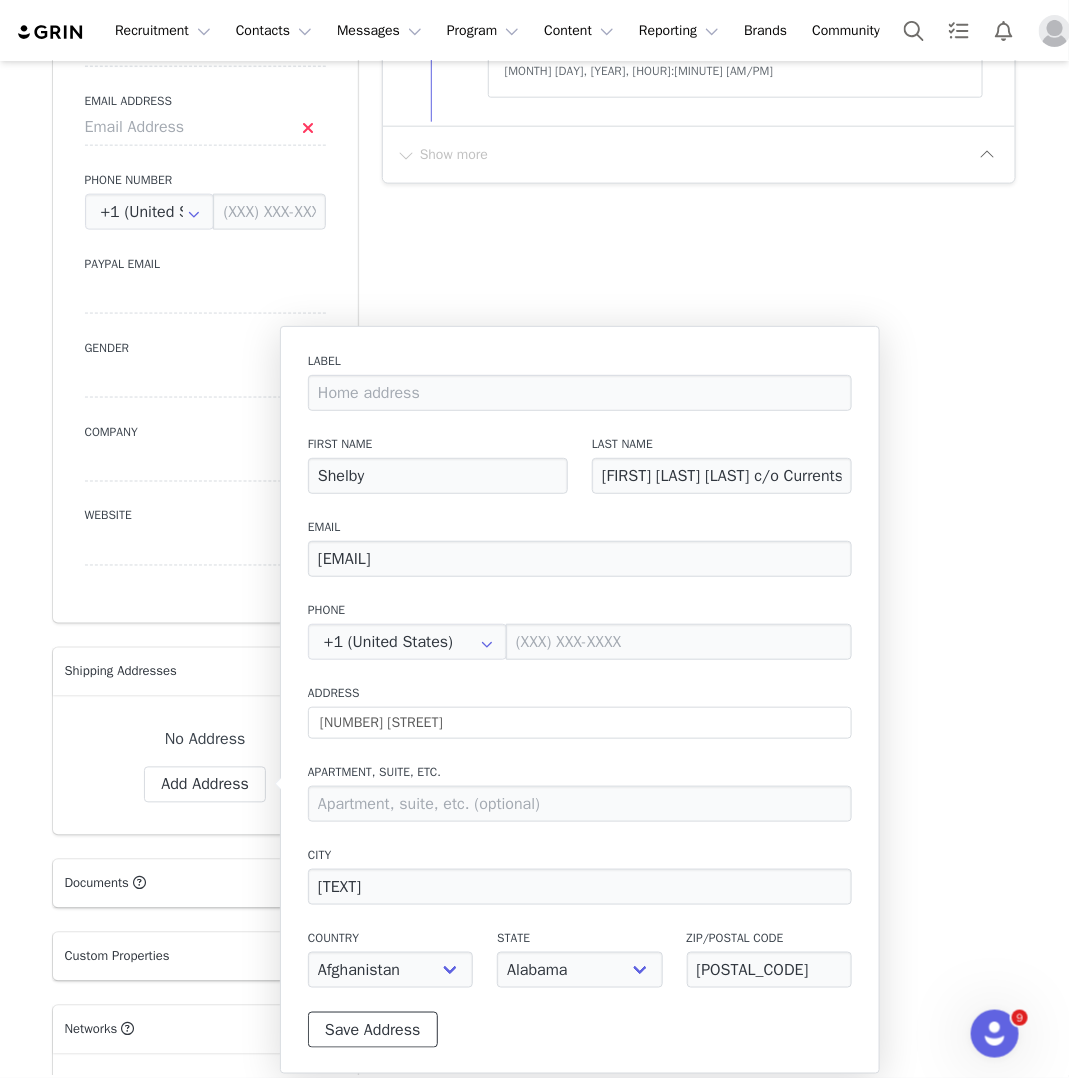 click on "Save Address" at bounding box center [373, 1030] 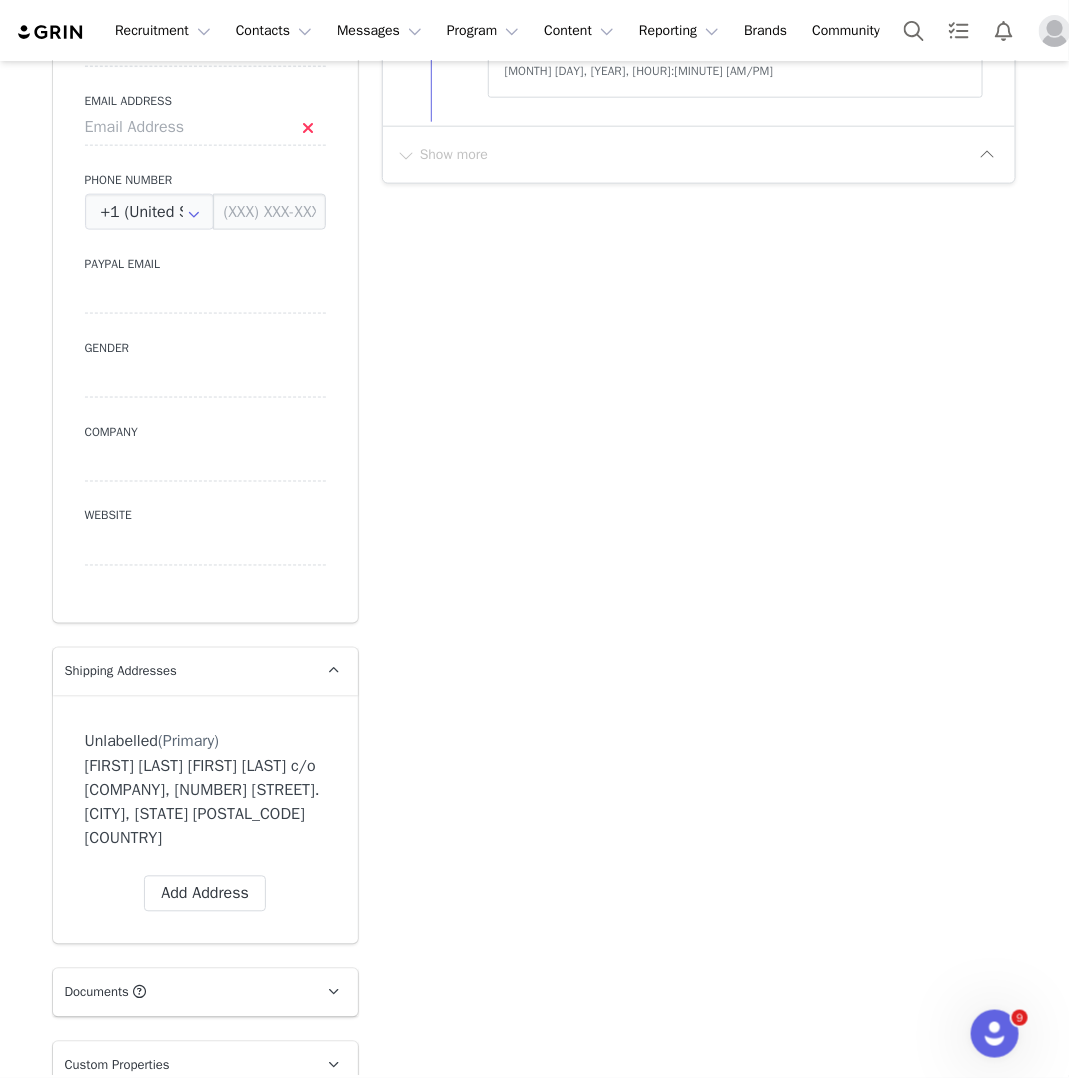 type on "Shelby" 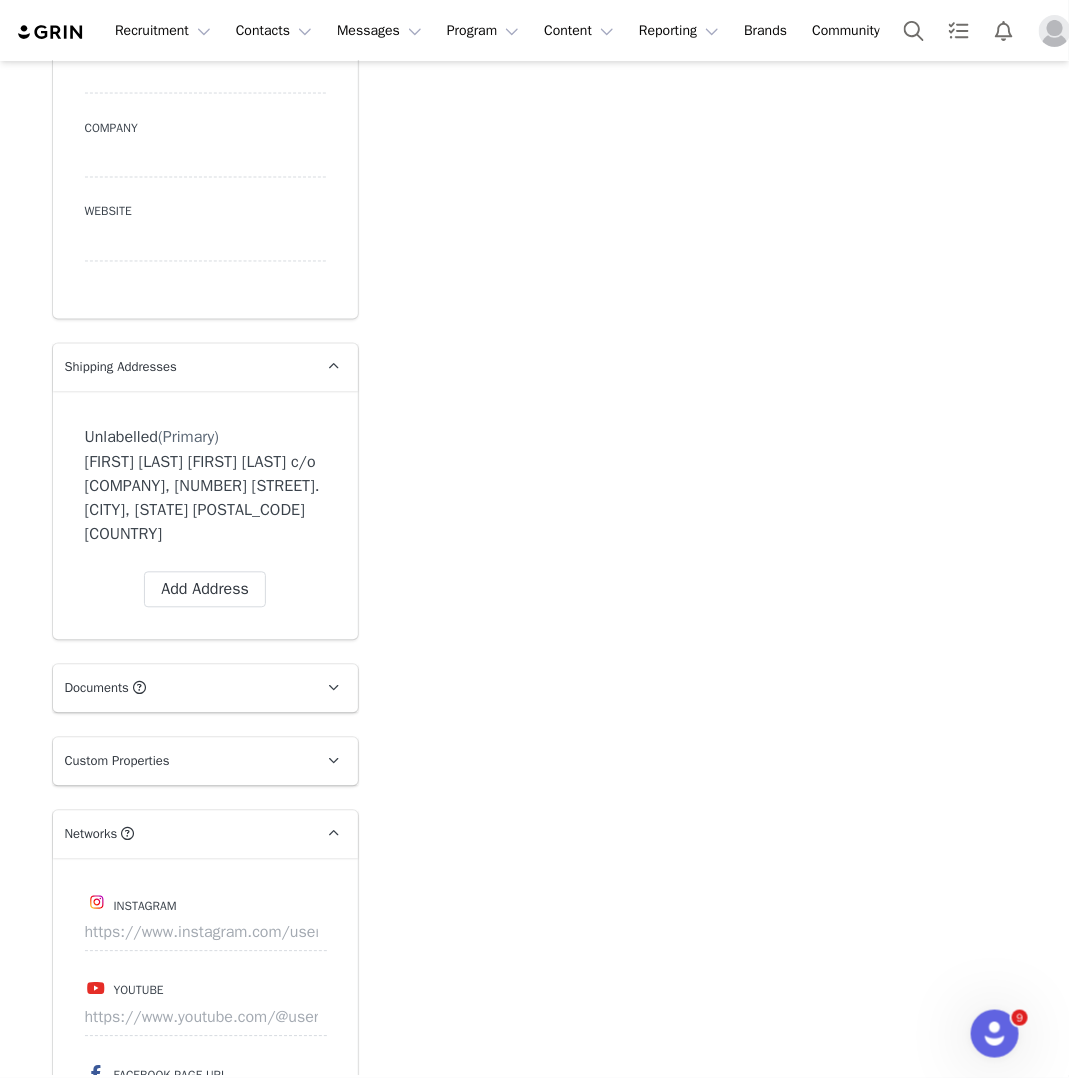 scroll, scrollTop: 1248, scrollLeft: 0, axis: vertical 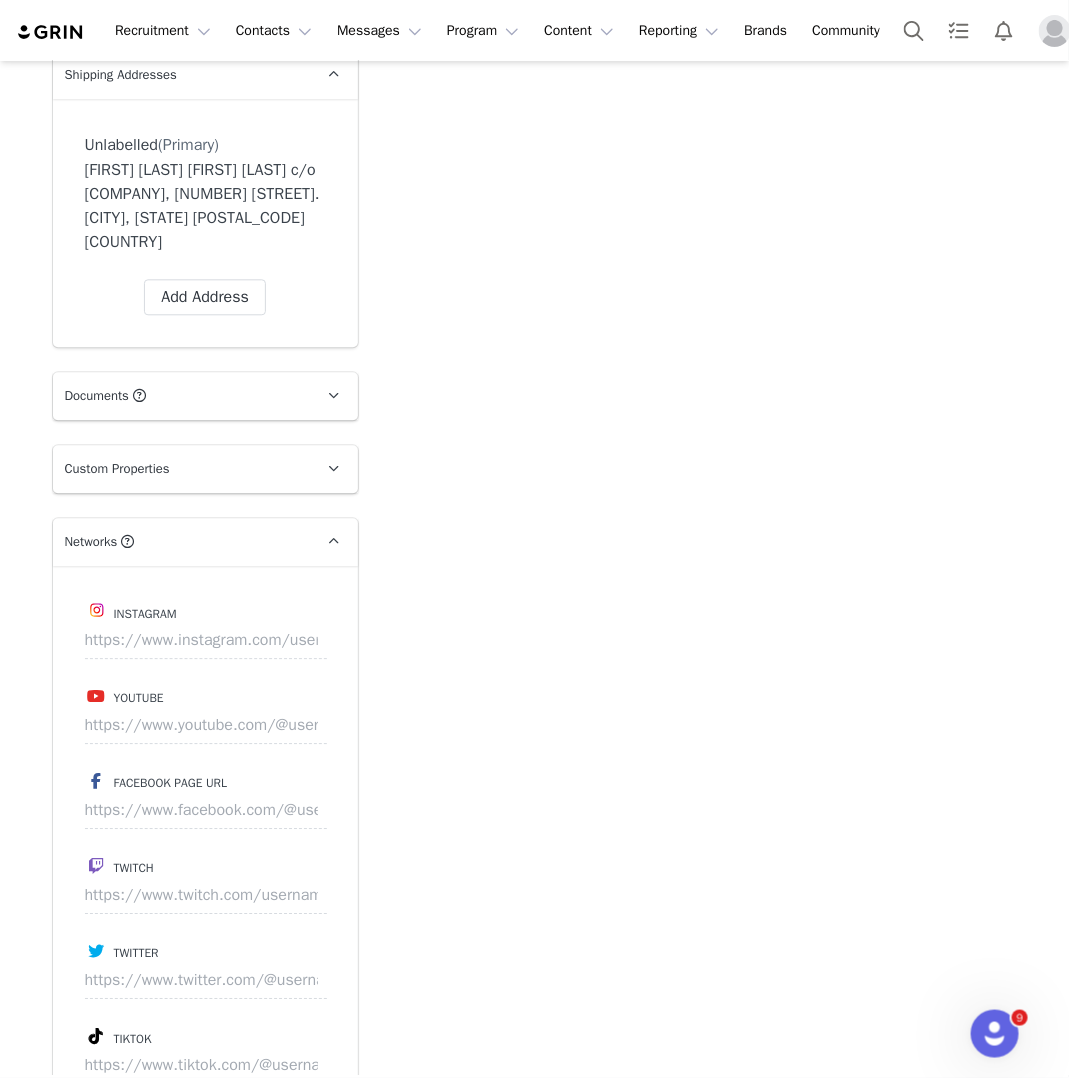 click on "[FIRST] [LAST] [FIRST] [LAST] c/o [COMPANY], [NUMBER] [STREET]. [CITY], [STATE] [POSTAL_CODE] [COUNTRY]" at bounding box center [205, 206] 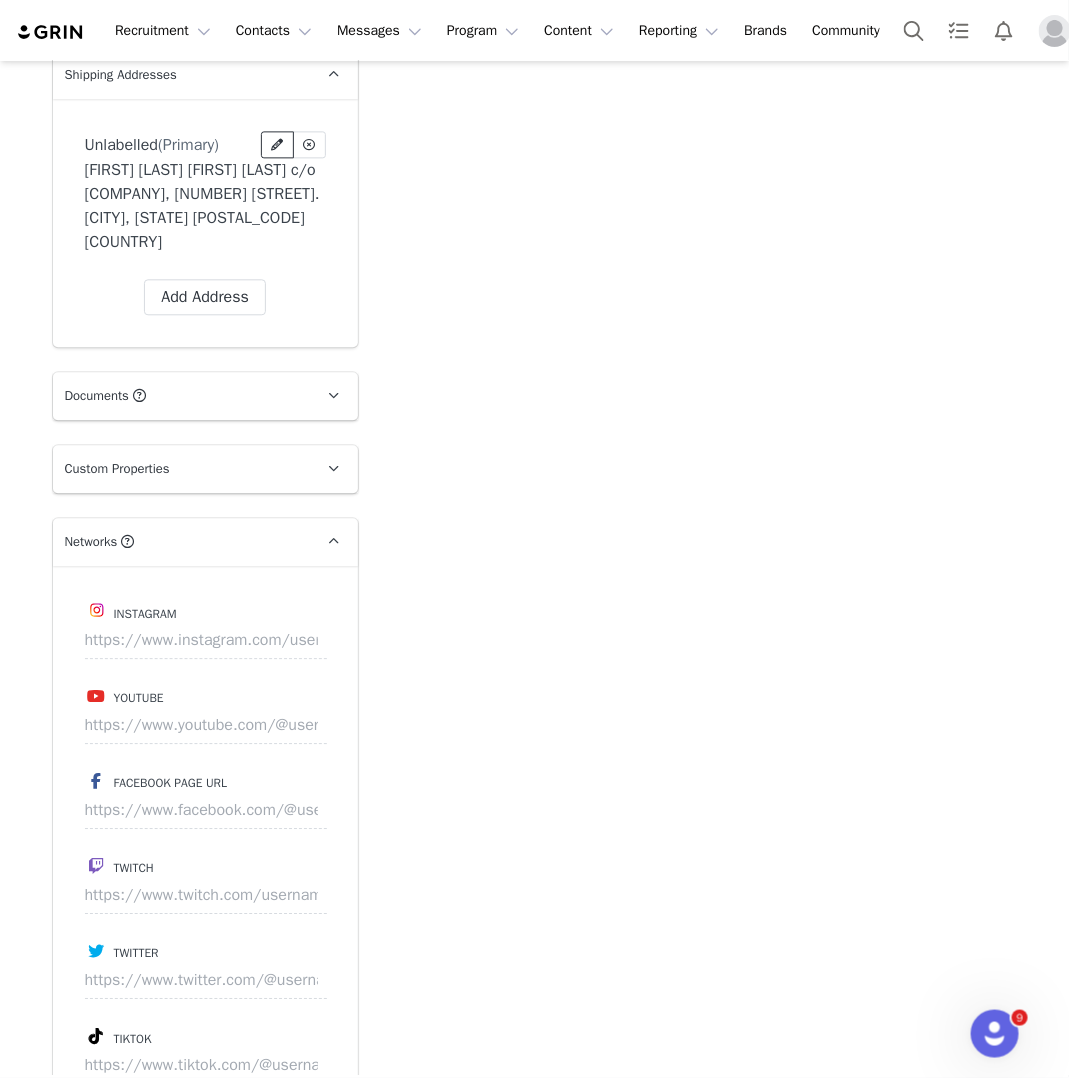 click at bounding box center [277, 145] 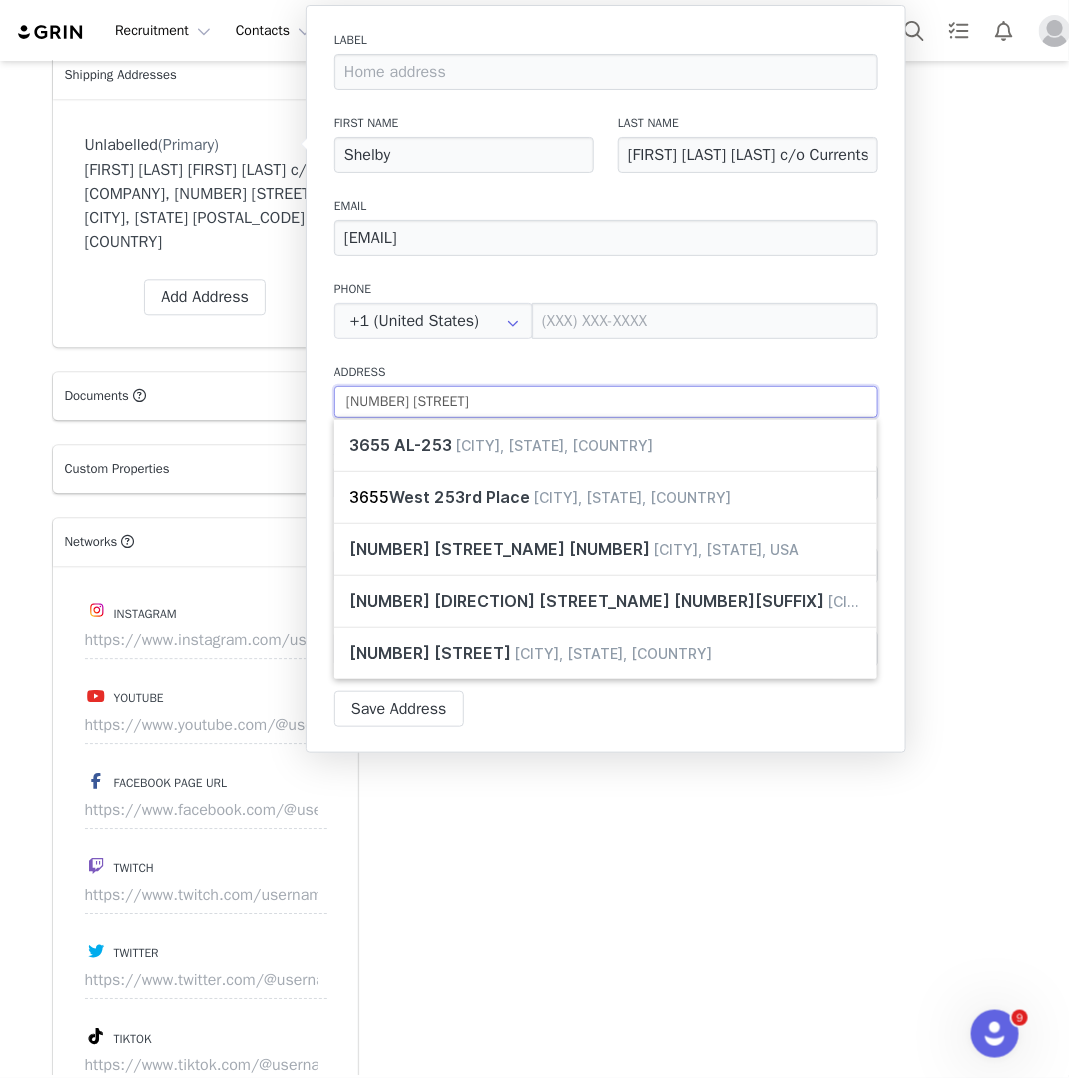 drag, startPoint x: 447, startPoint y: 396, endPoint x: 380, endPoint y: 400, distance: 67.11929 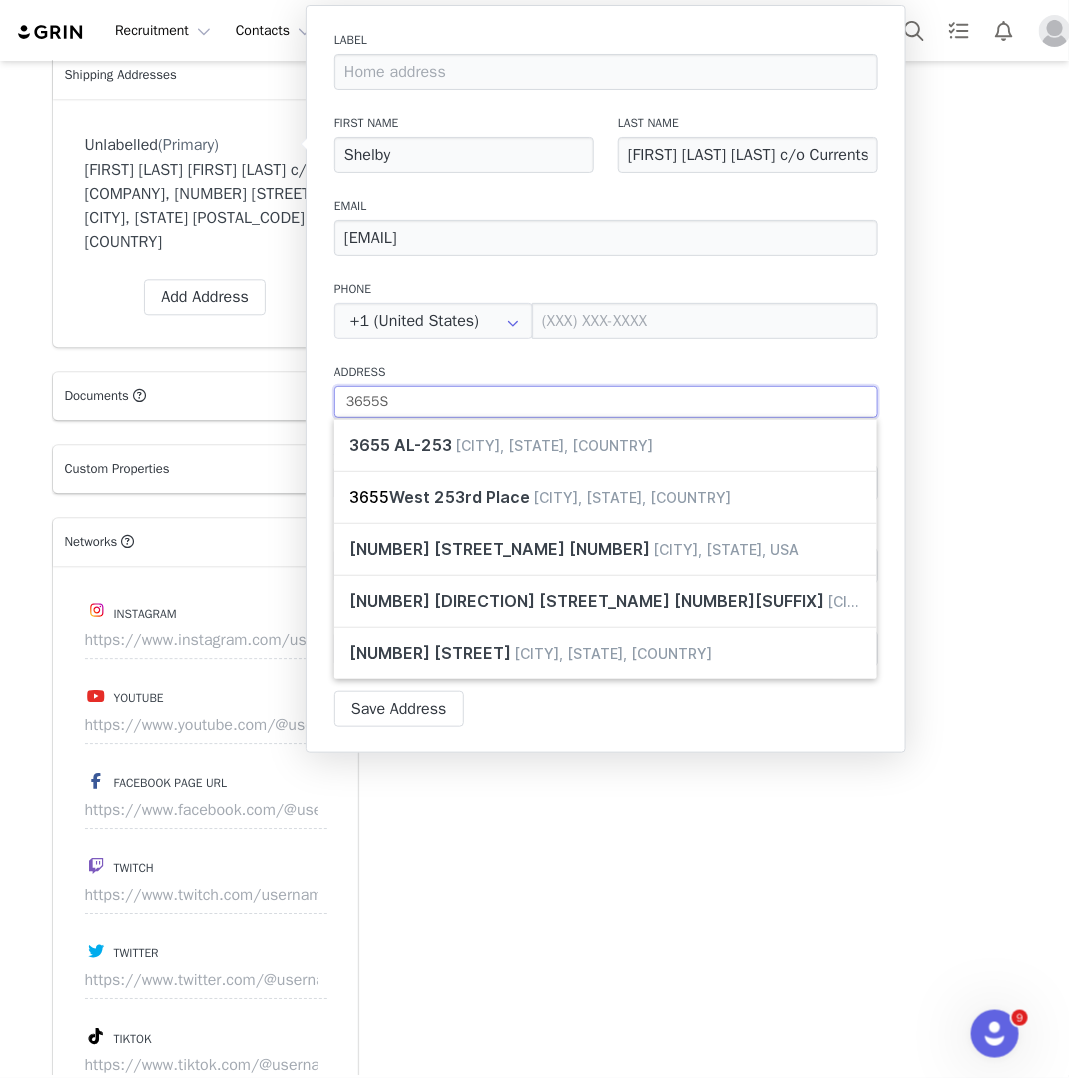 select 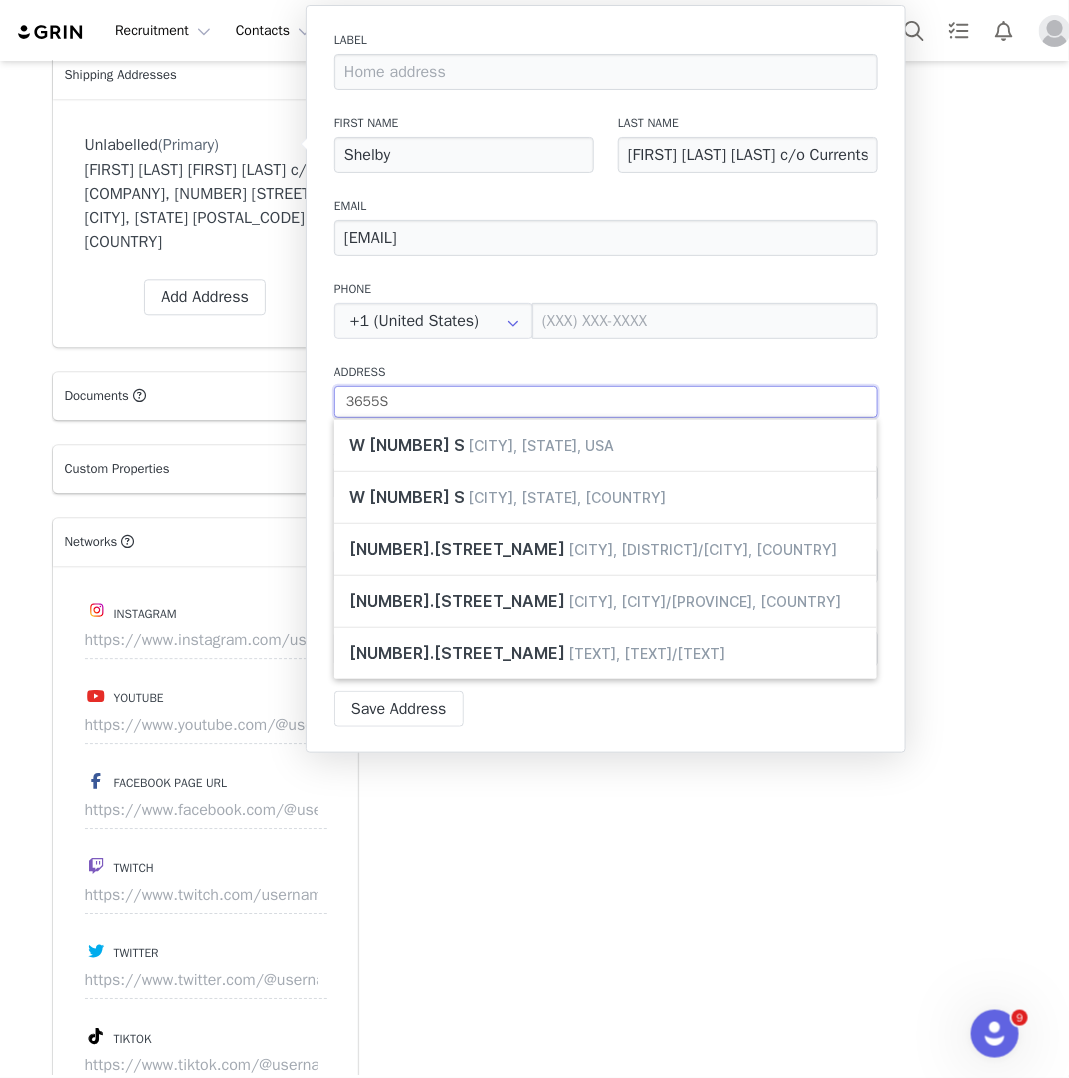 type on "[NUMBER]" 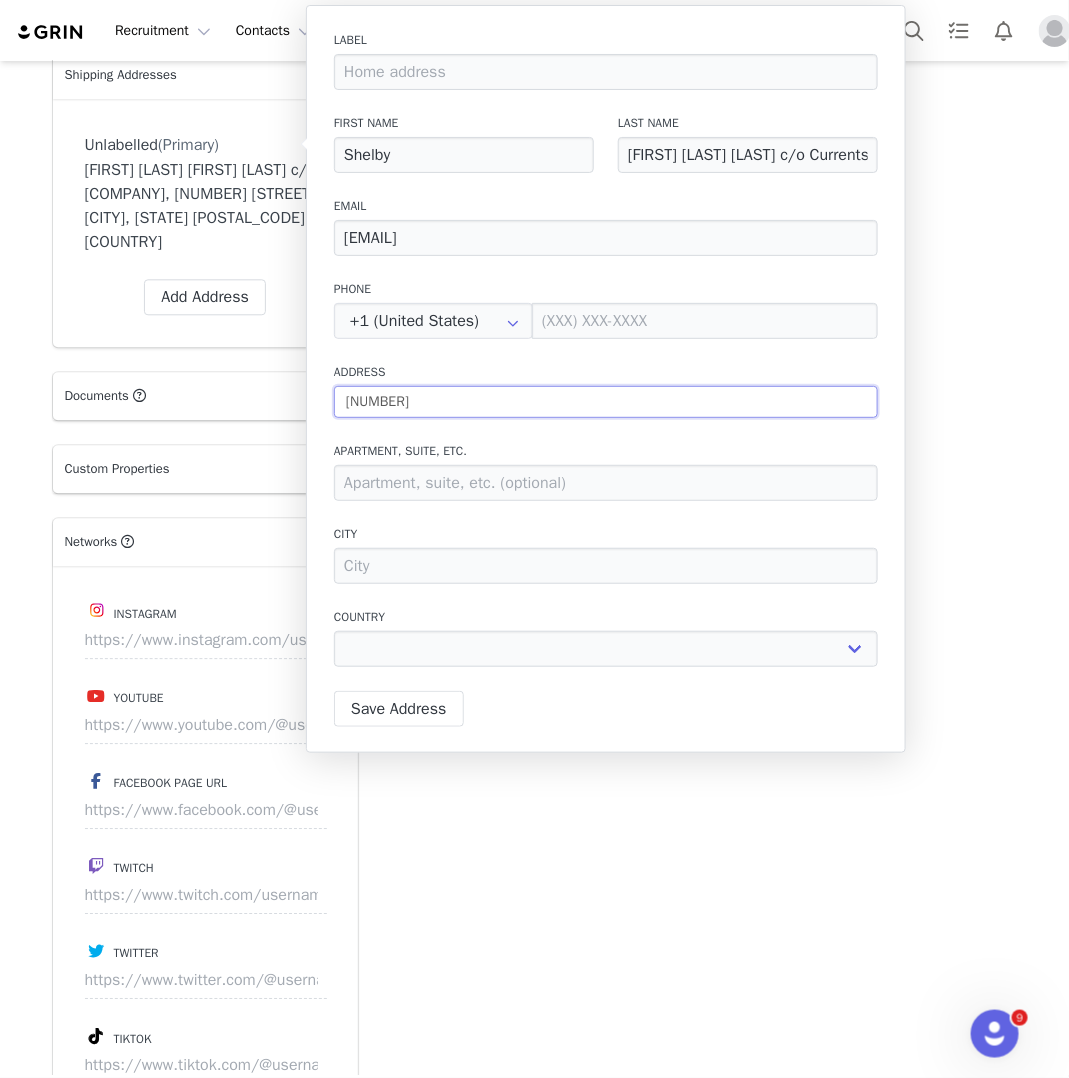 type on "3655S" 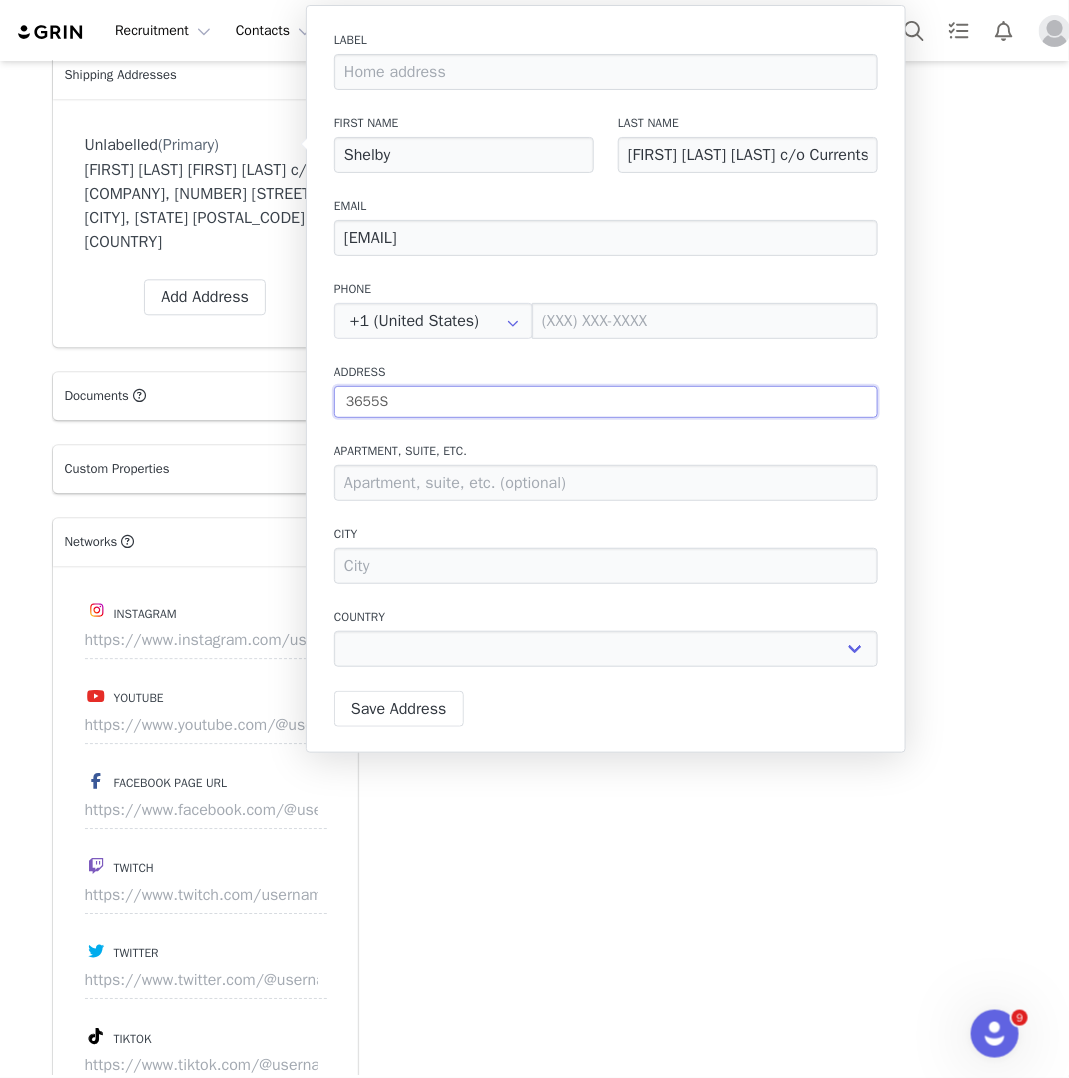type on "3655" 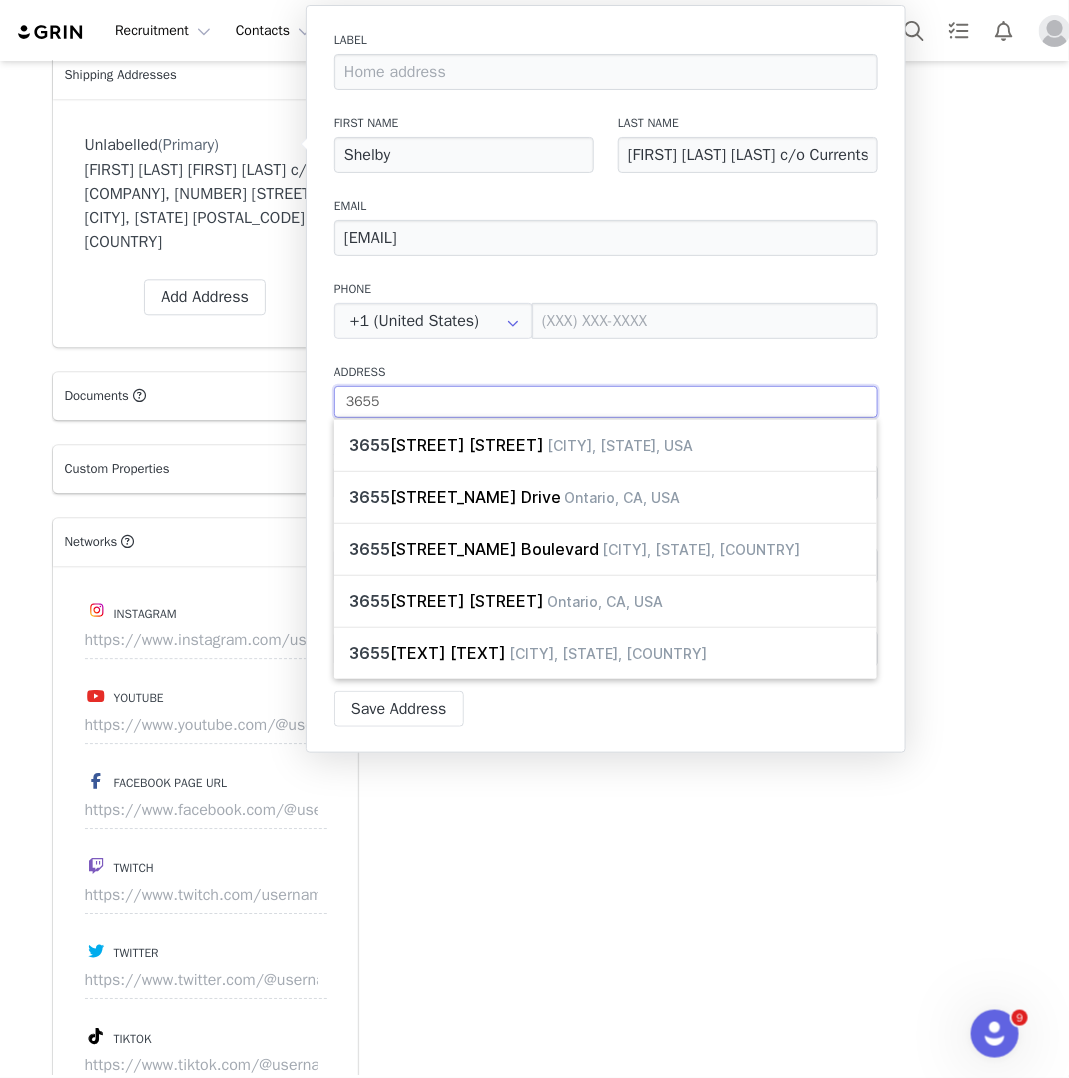 type on "3655" 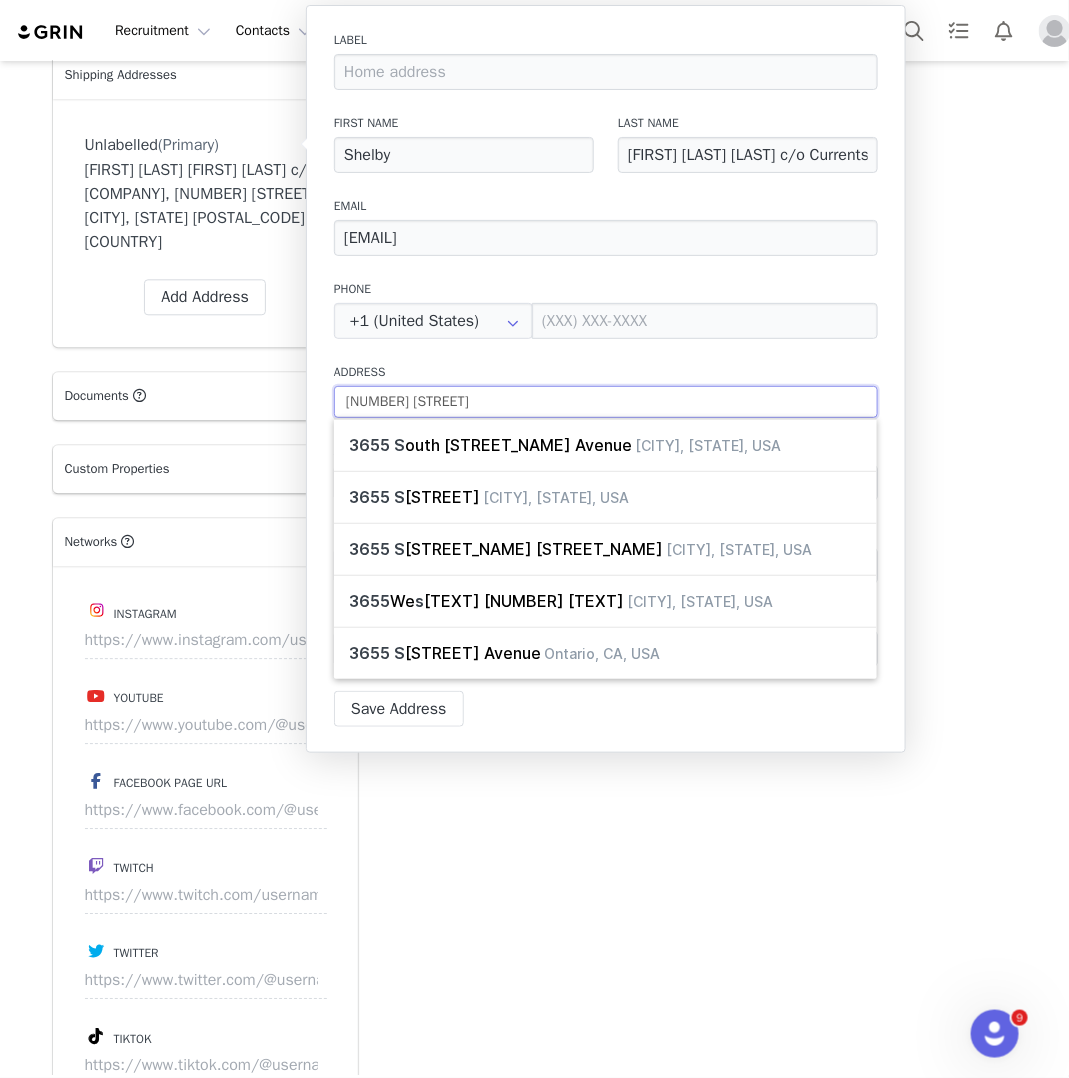 type on "3655 St" 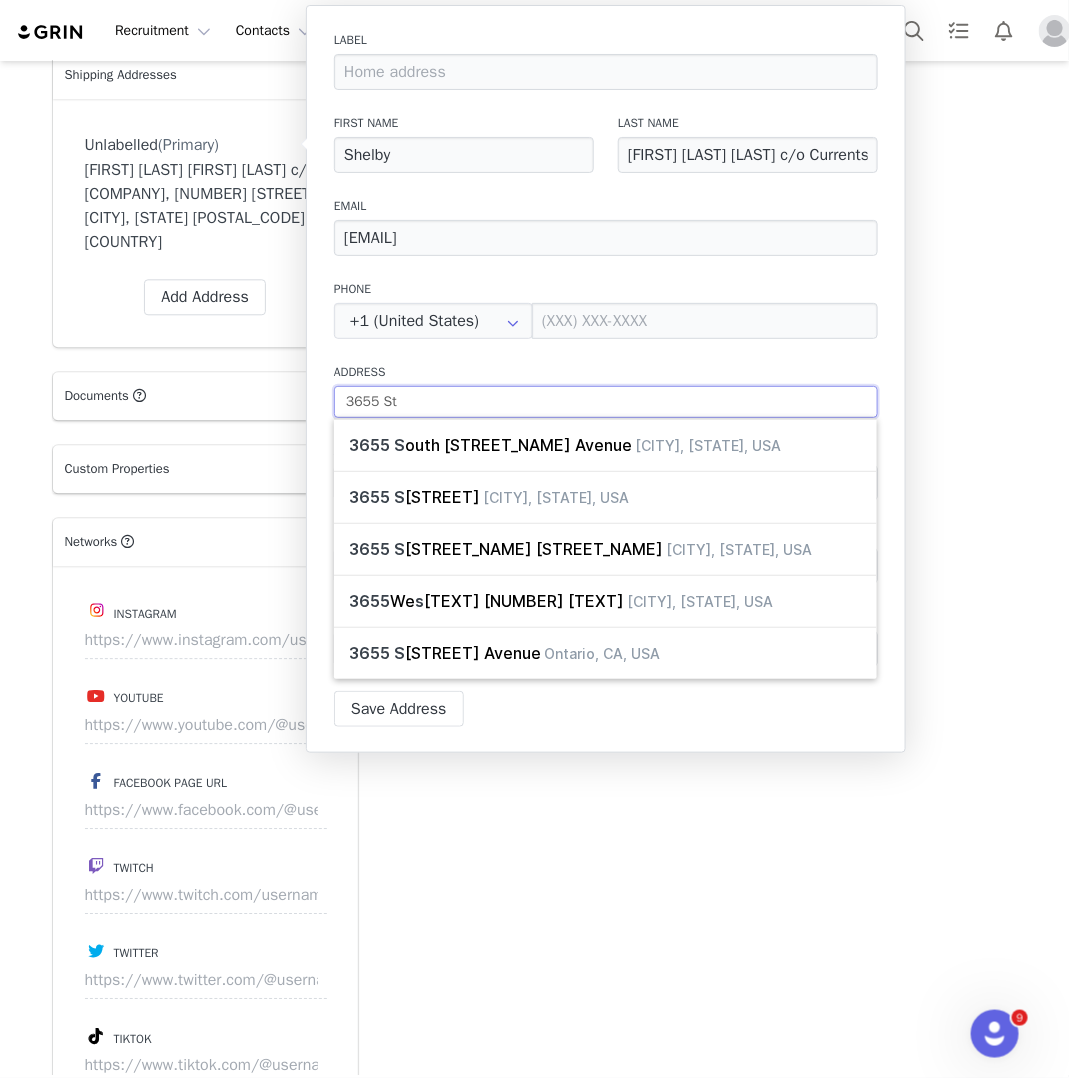 type on "3655 St" 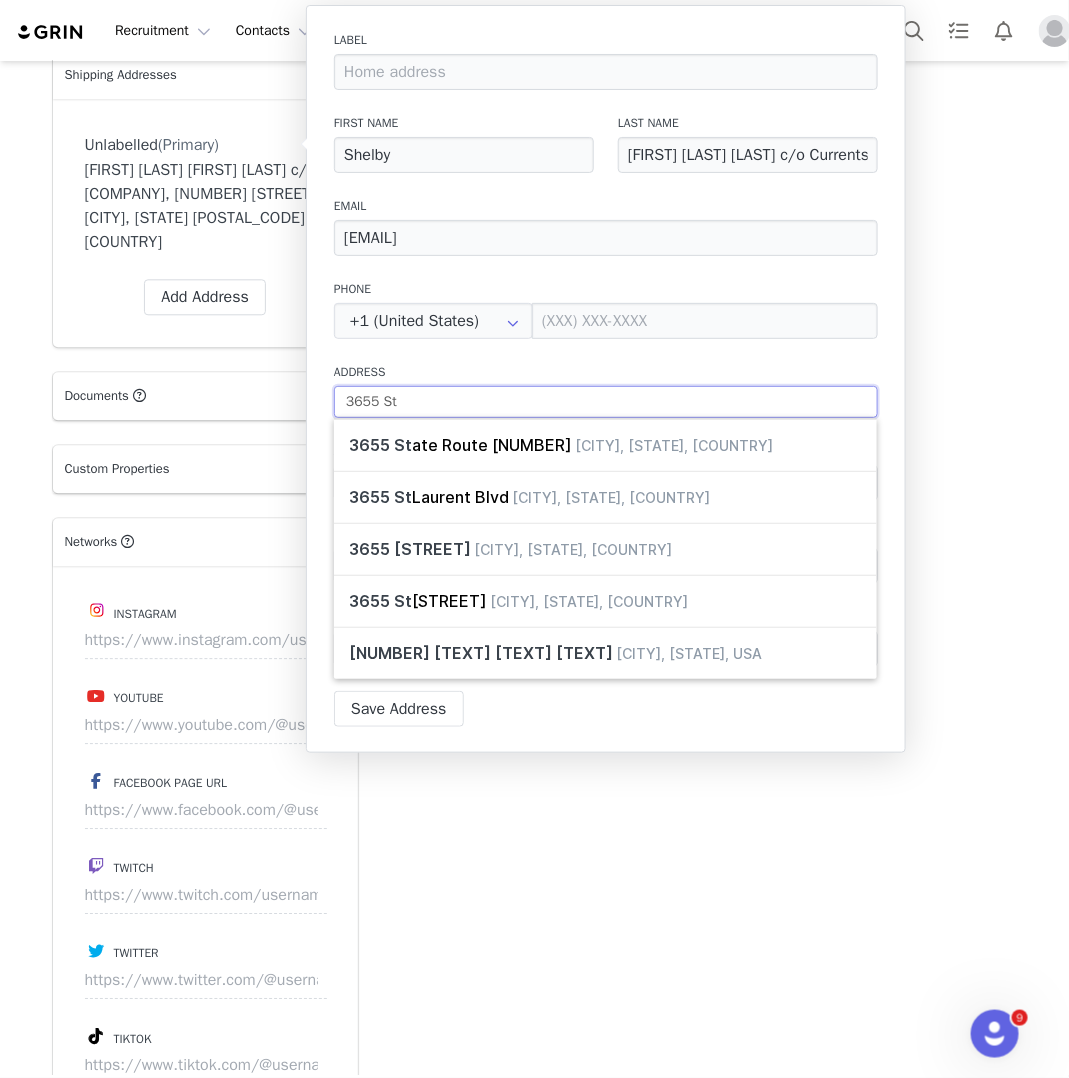 type on "[NUMBER] [STREET]" 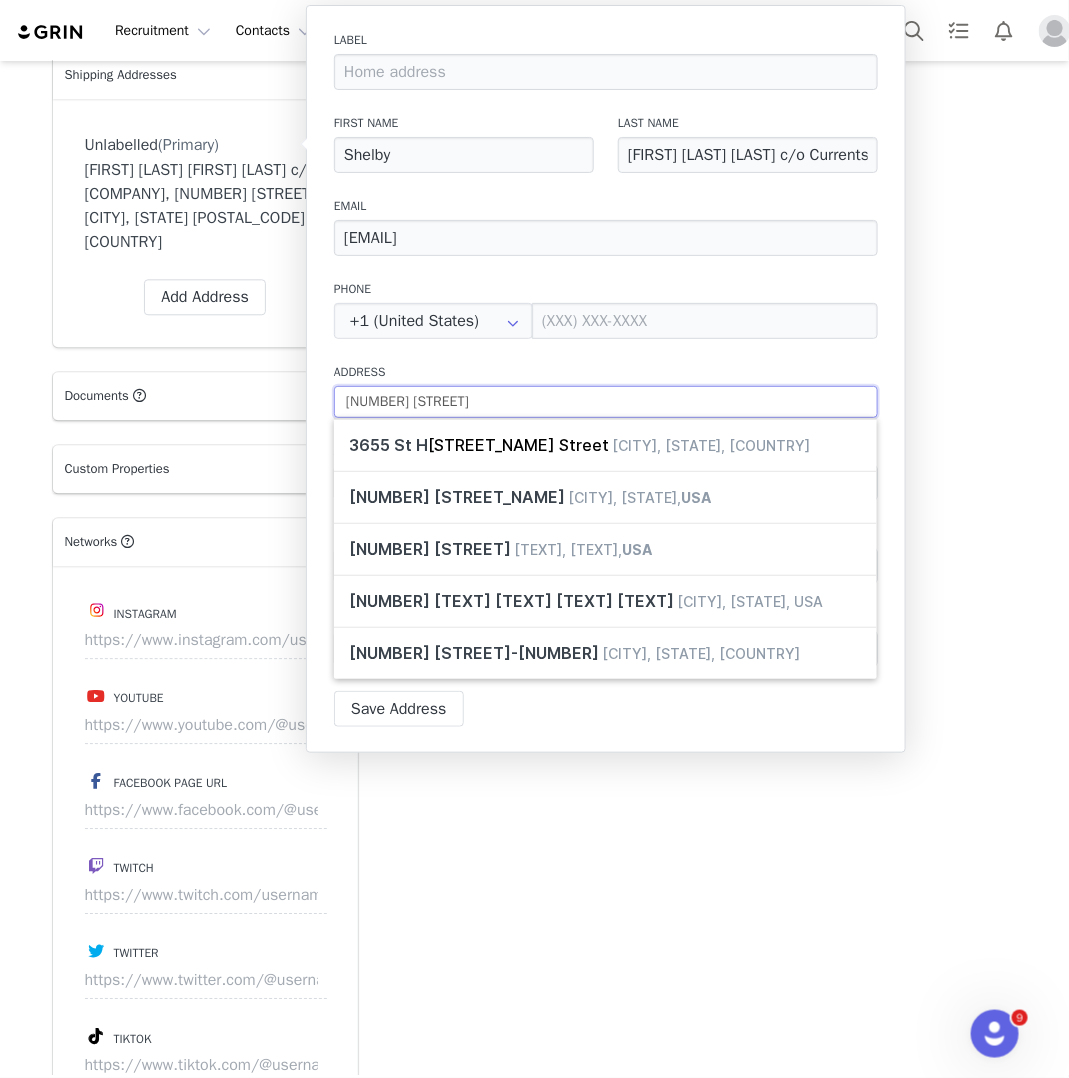 type on "[NUMBER] St Hw" 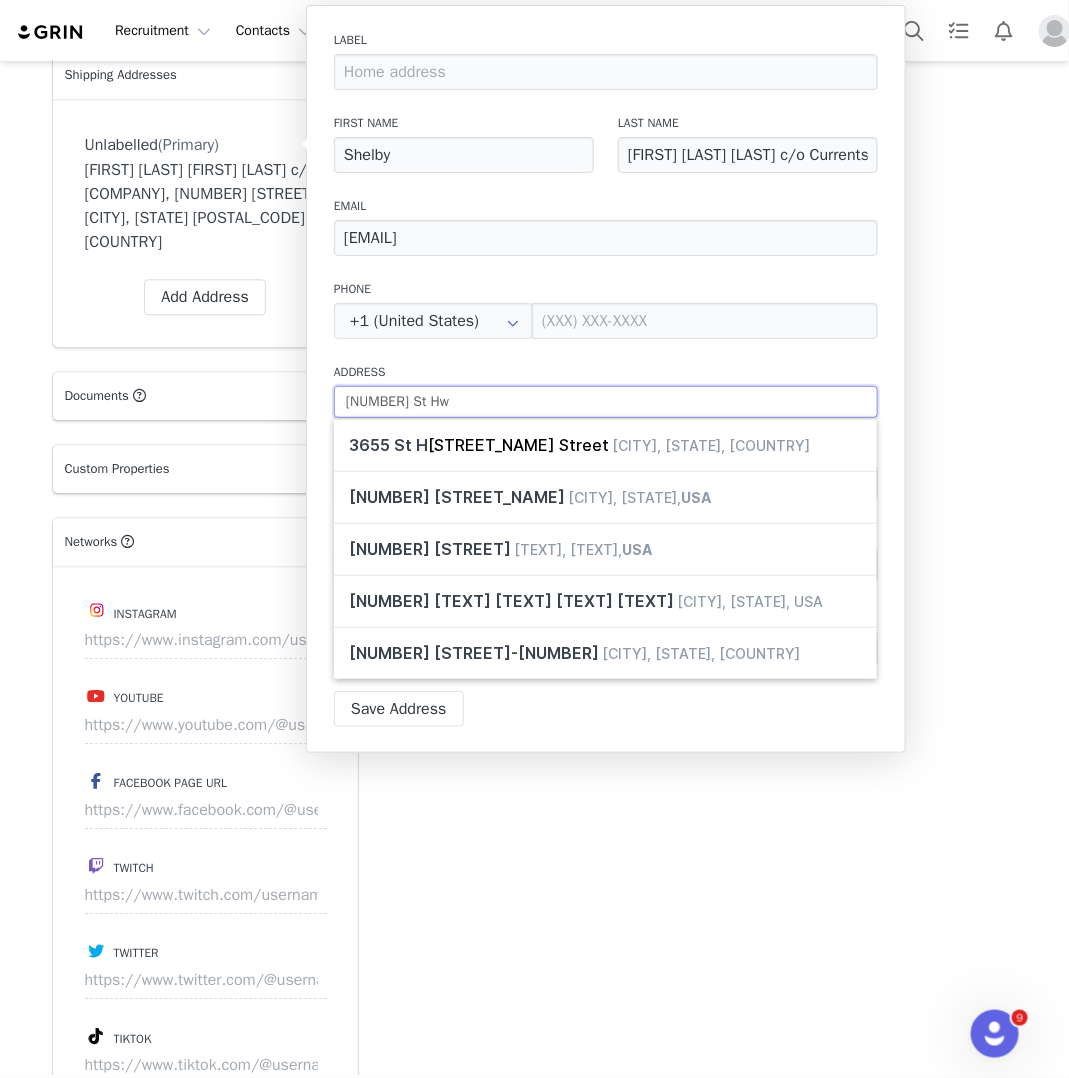 type on "[NUMBER] St Hwy" 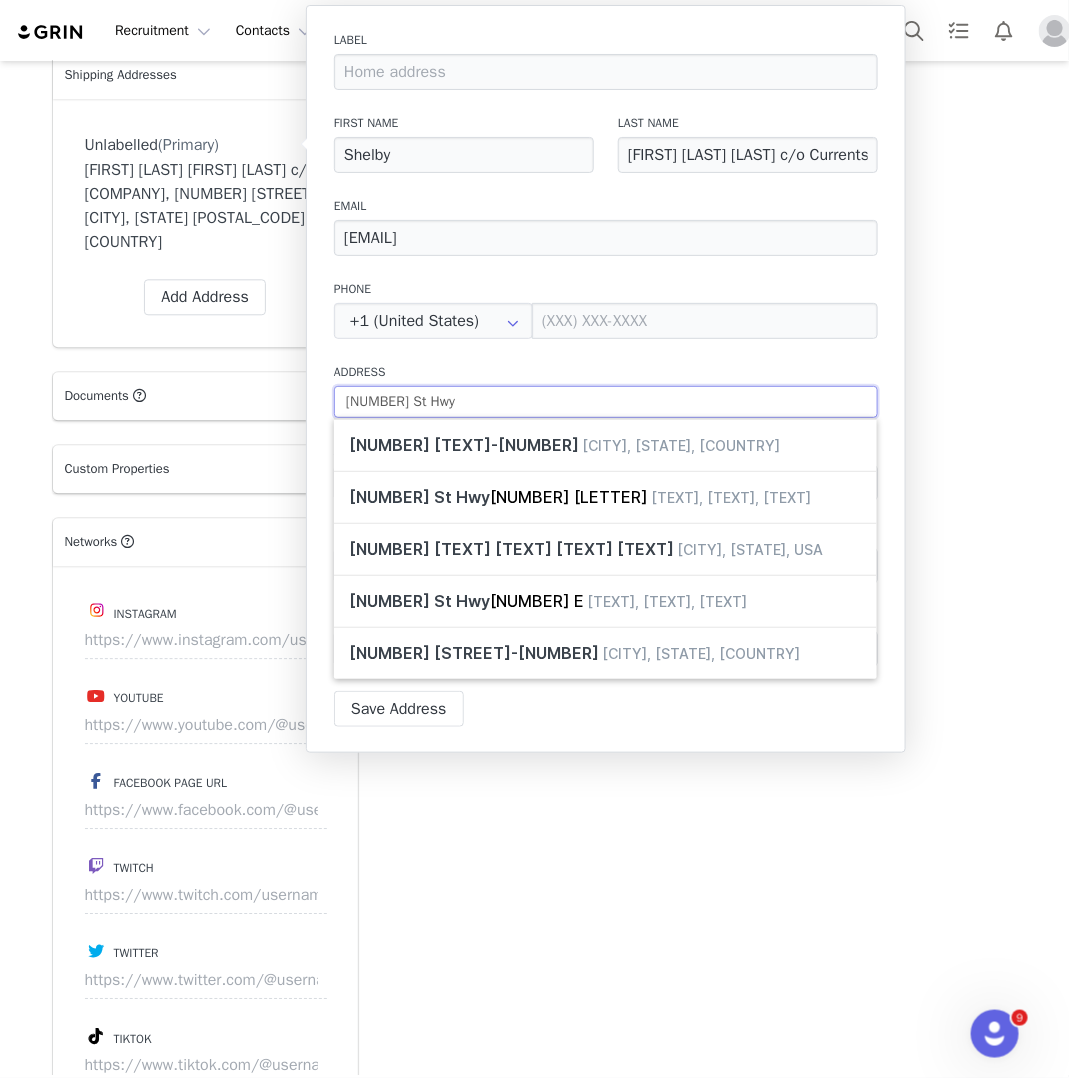 type on "[NUMBER] St Hwy" 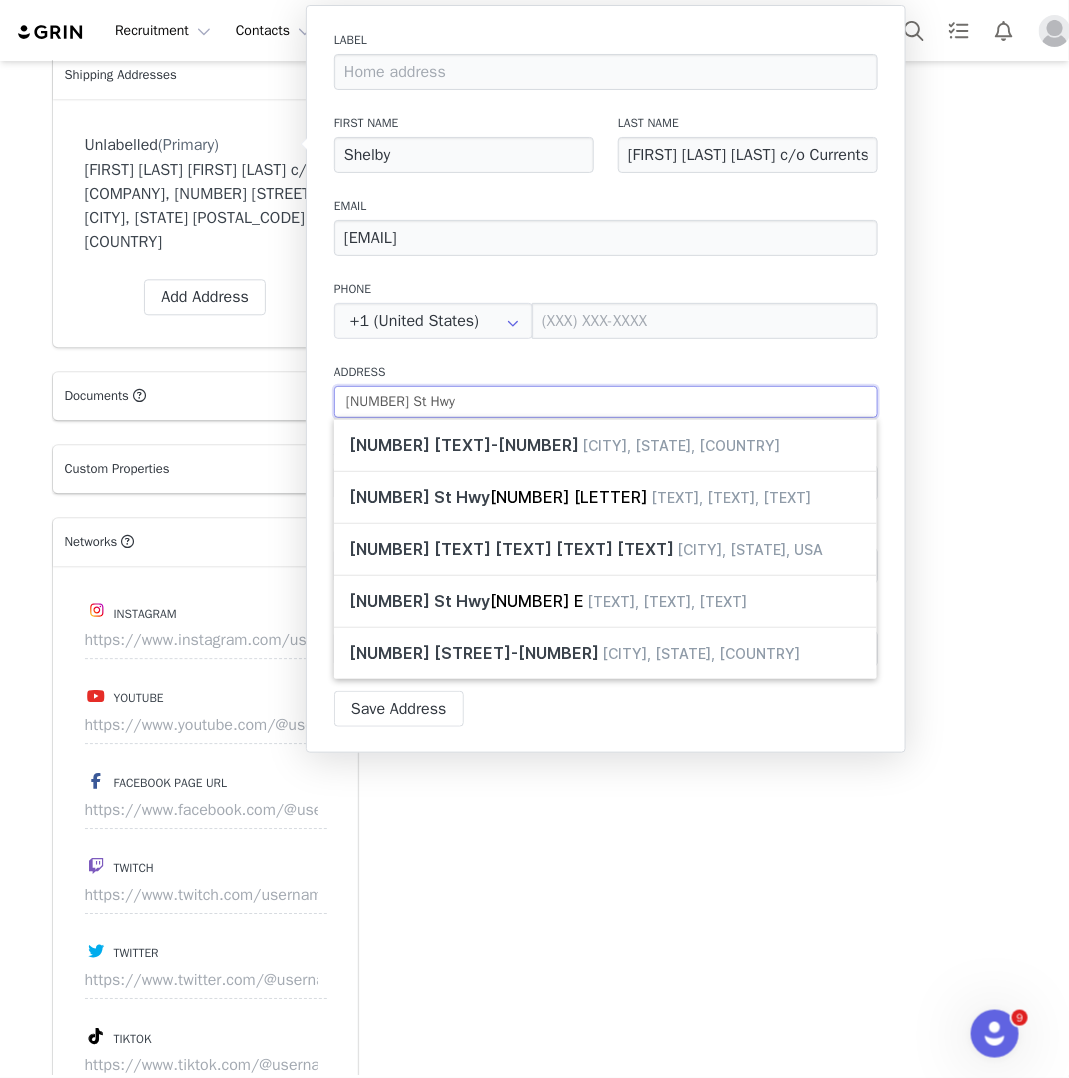 type on "[NUMBER] [STREET] [NUMBER]" 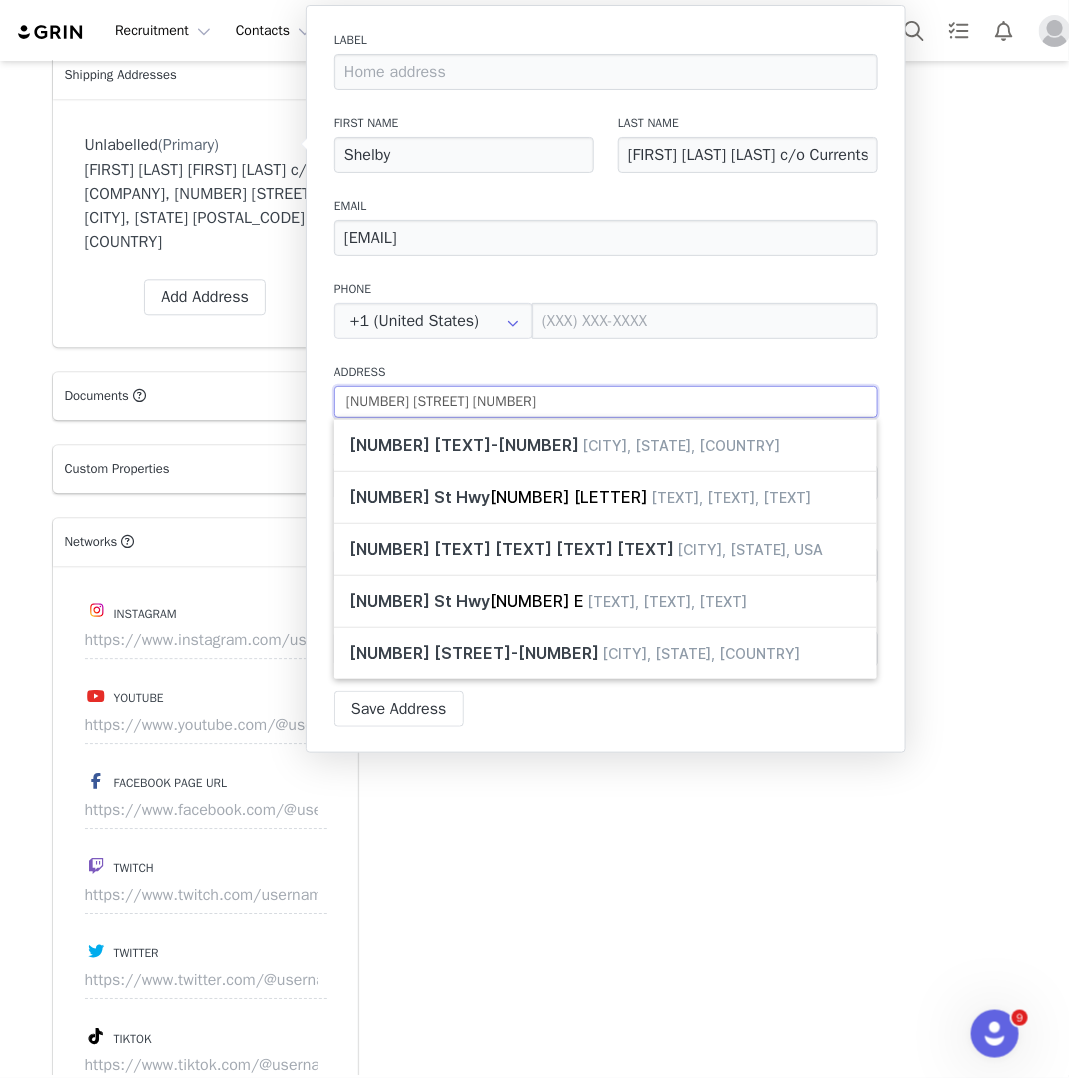 type on "[NUMBER] [STREET] [NUMBER]" 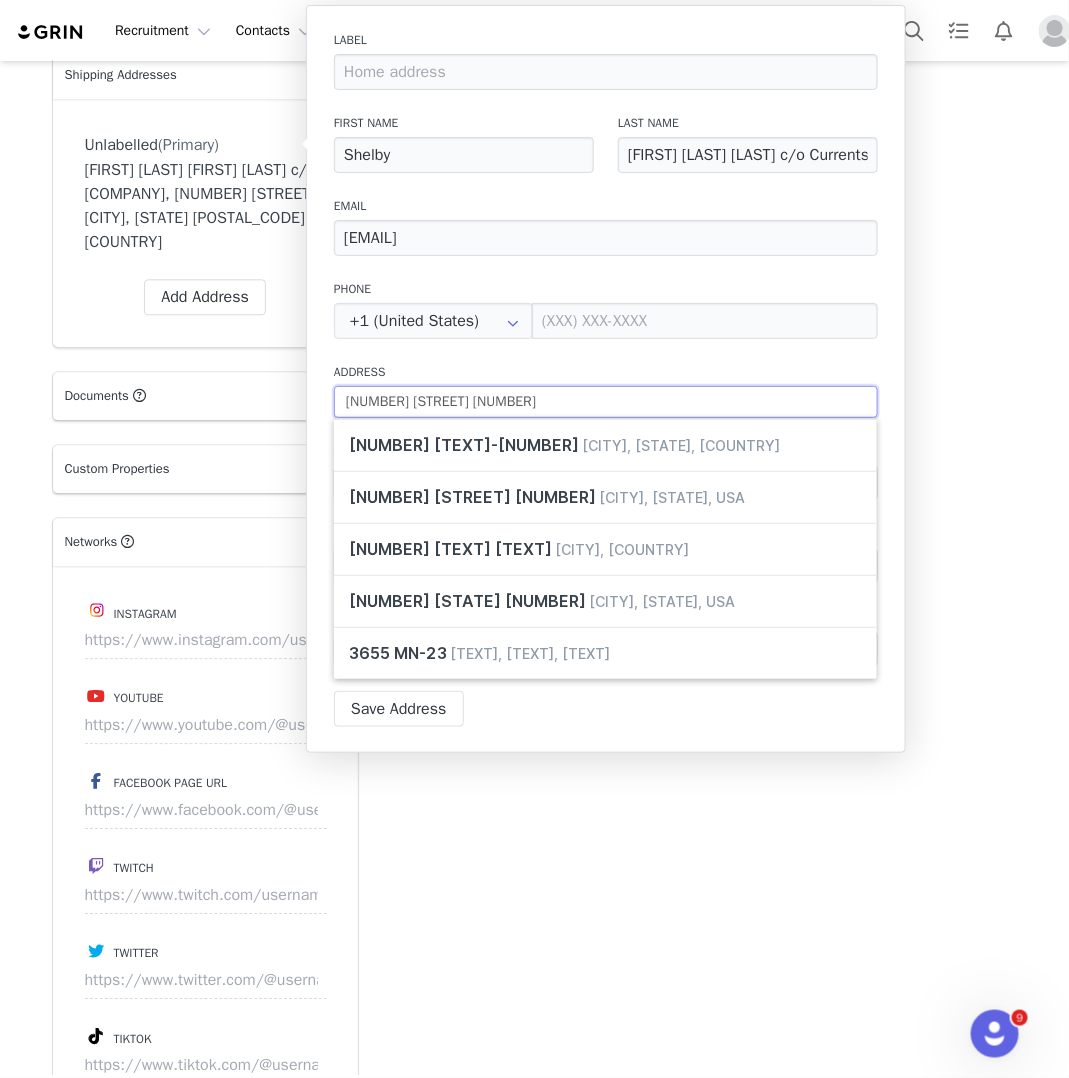 type on "[NUMBER] [STREET]" 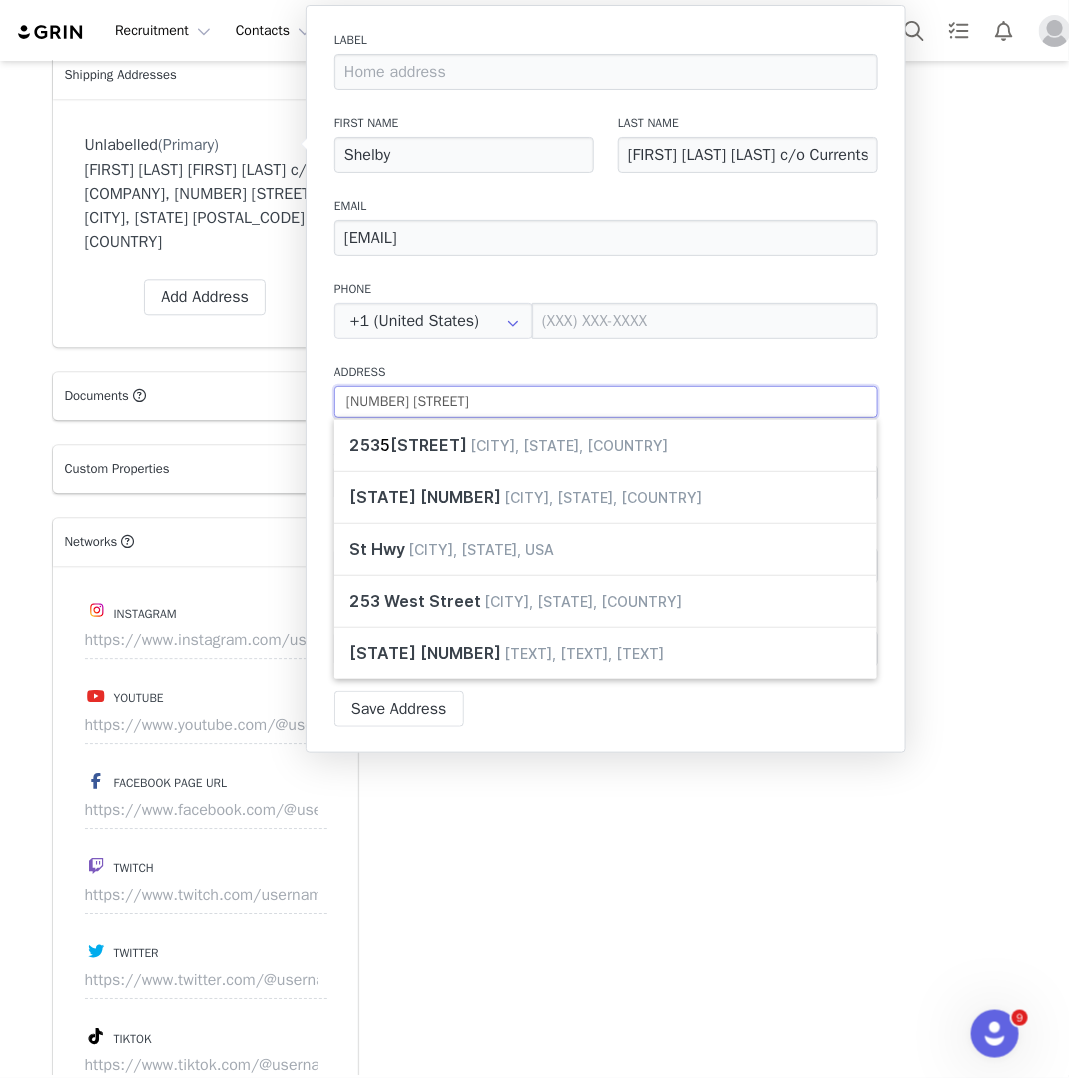 type on "[NUMBER] [STREET]" 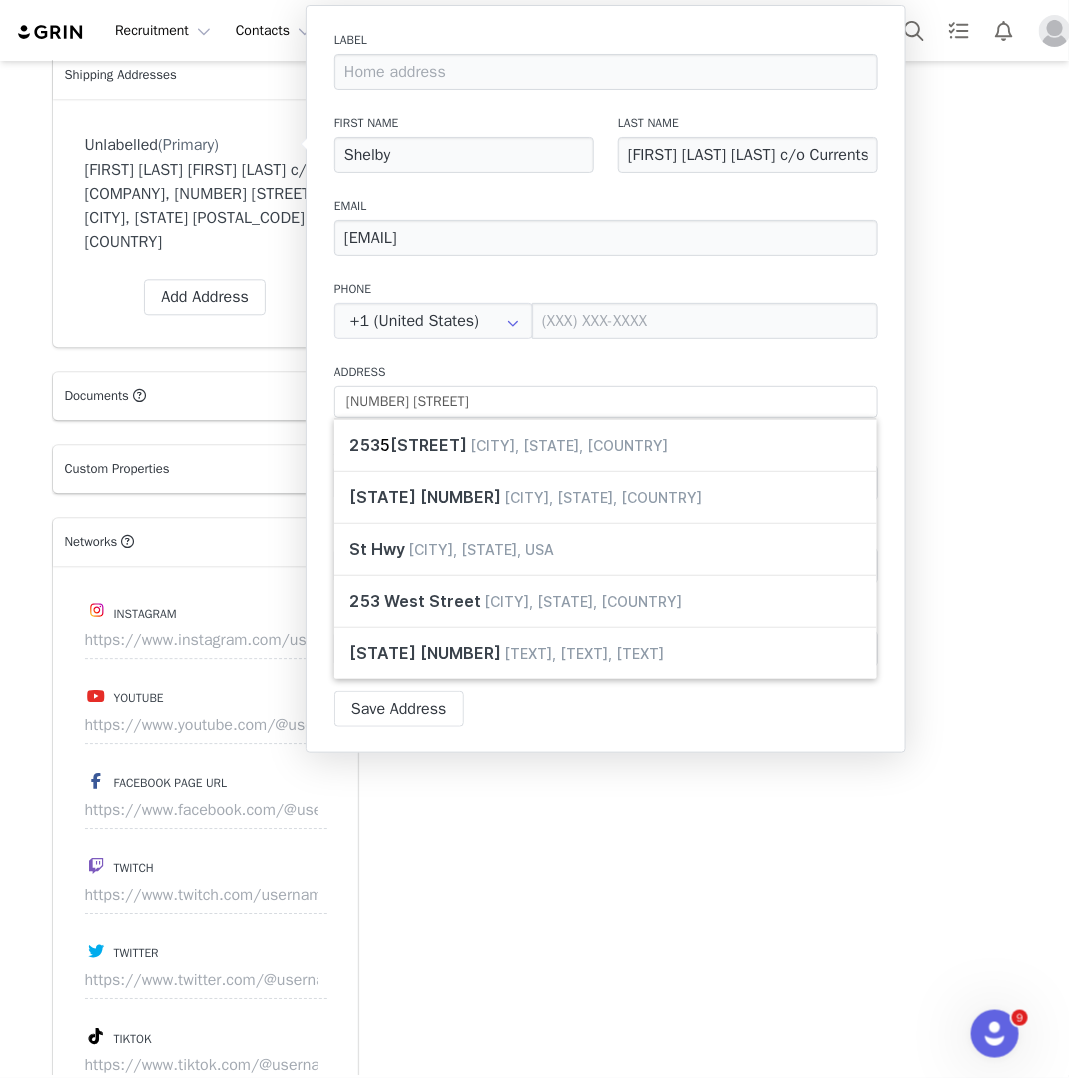 click on "Add Note   Send Email   Tasks  System Font 12pt To open the popup, press Shift+Enter To open the popup, press Shift+Enter To open the popup, press Shift+Enter To open the popup, press Shift+Enter Save Note Cancel Recent Activity All Notes Content Emails Actions Updates Contact Sync Contact was created by ⁨ [FIRST] [LAST] ⁩ [MONTH] [DAY], [YEAR], [HOUR]:[MINUTE] [AM/PM] Show more" at bounding box center (699, 570) 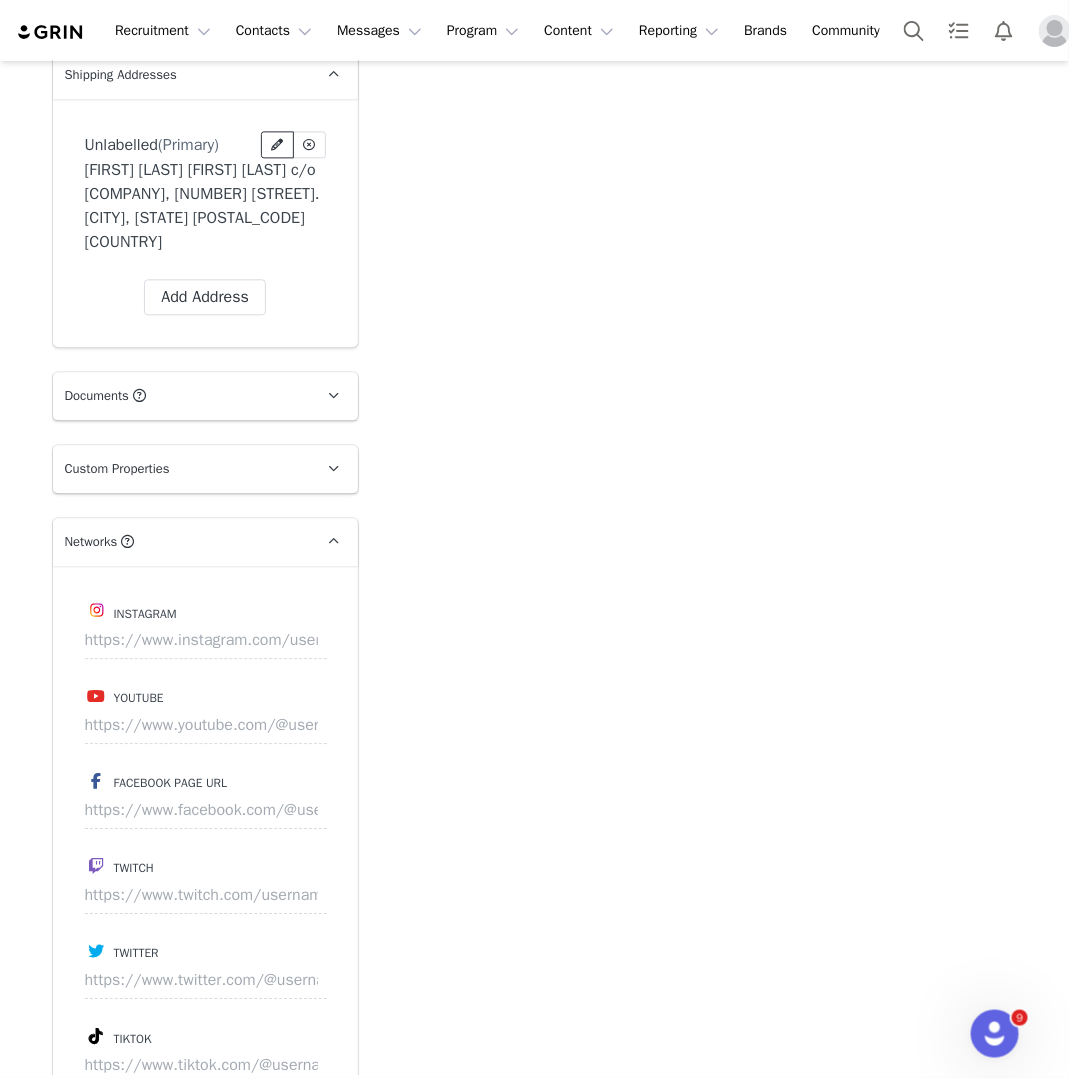 click at bounding box center (277, 145) 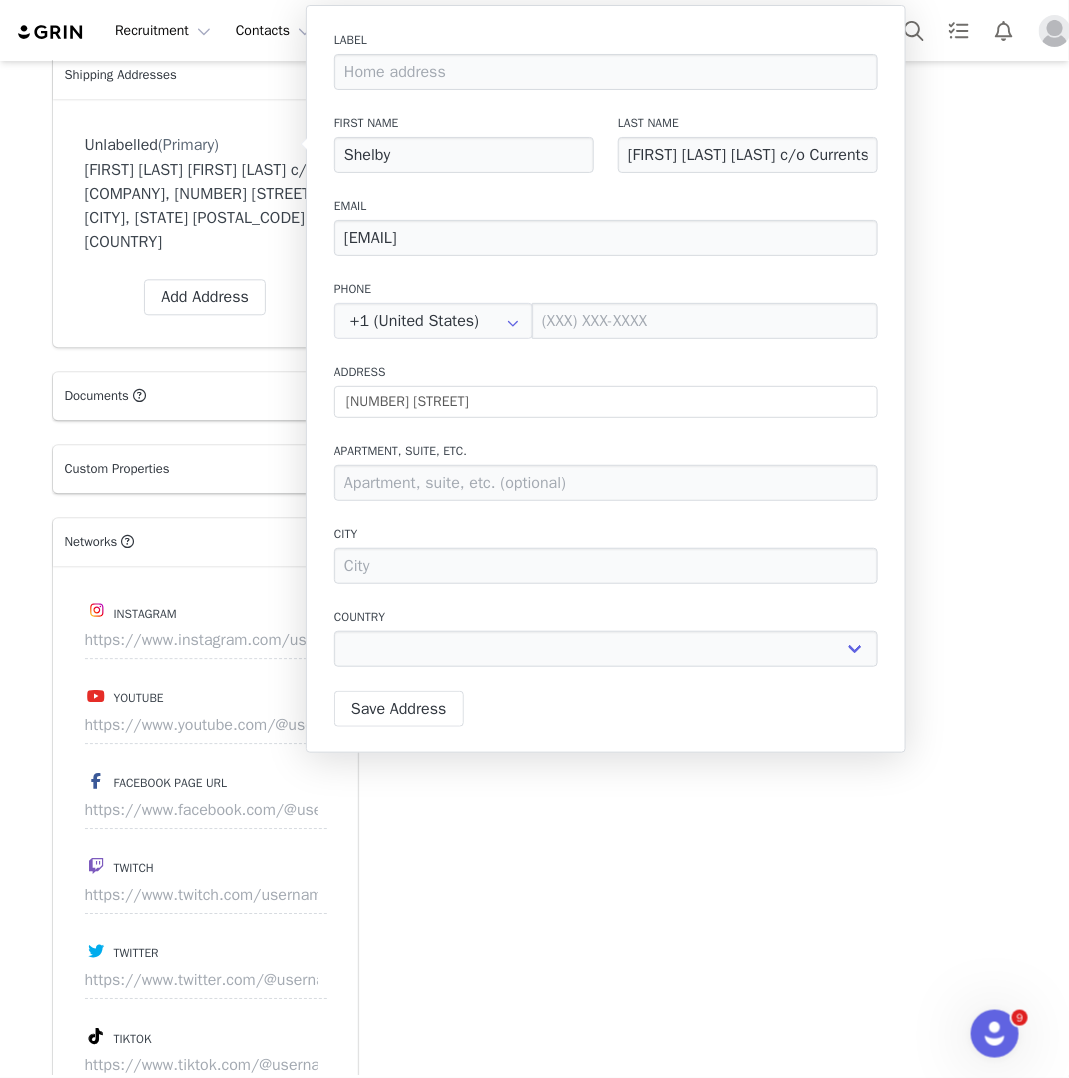 click on "City" at bounding box center [606, 554] 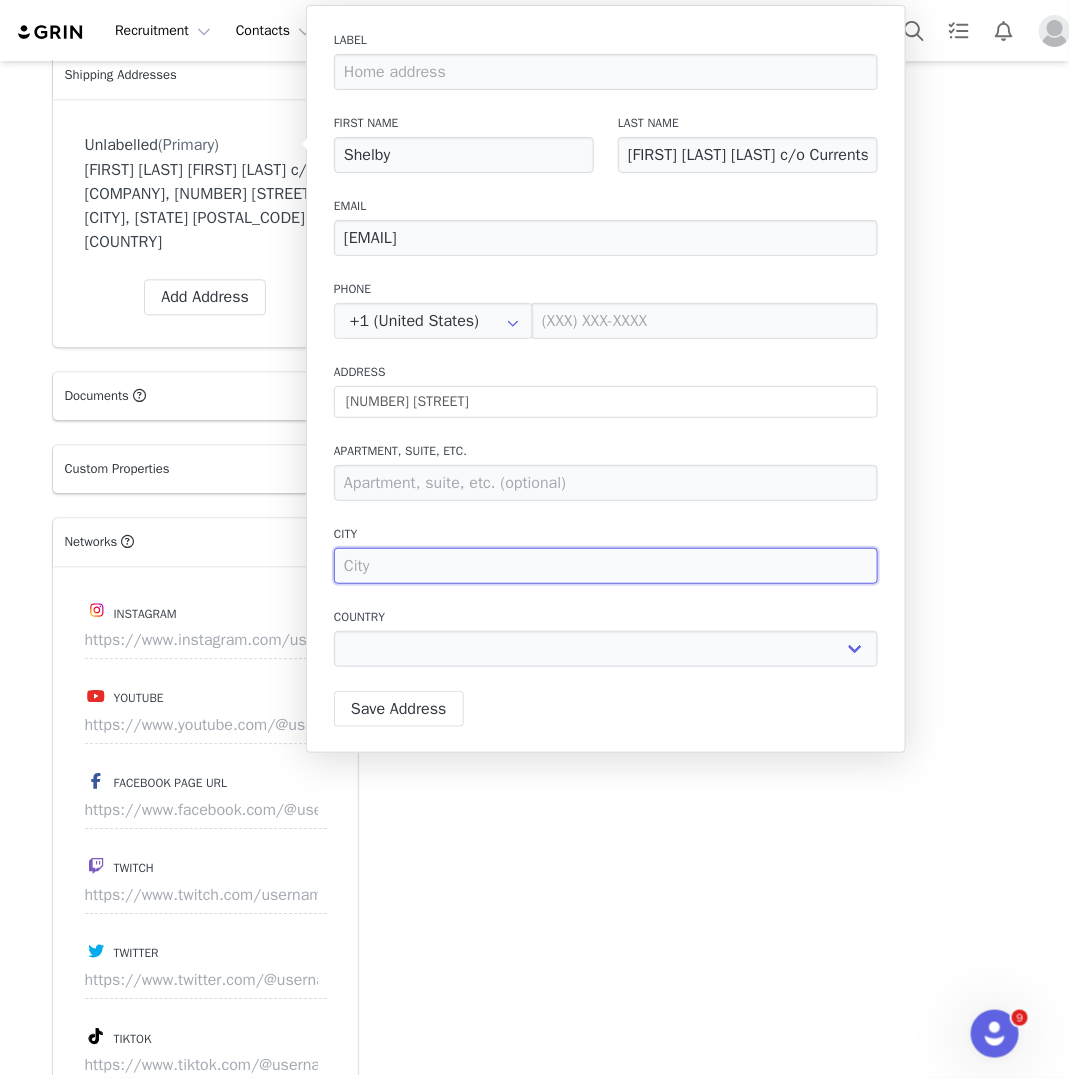 click at bounding box center [606, 566] 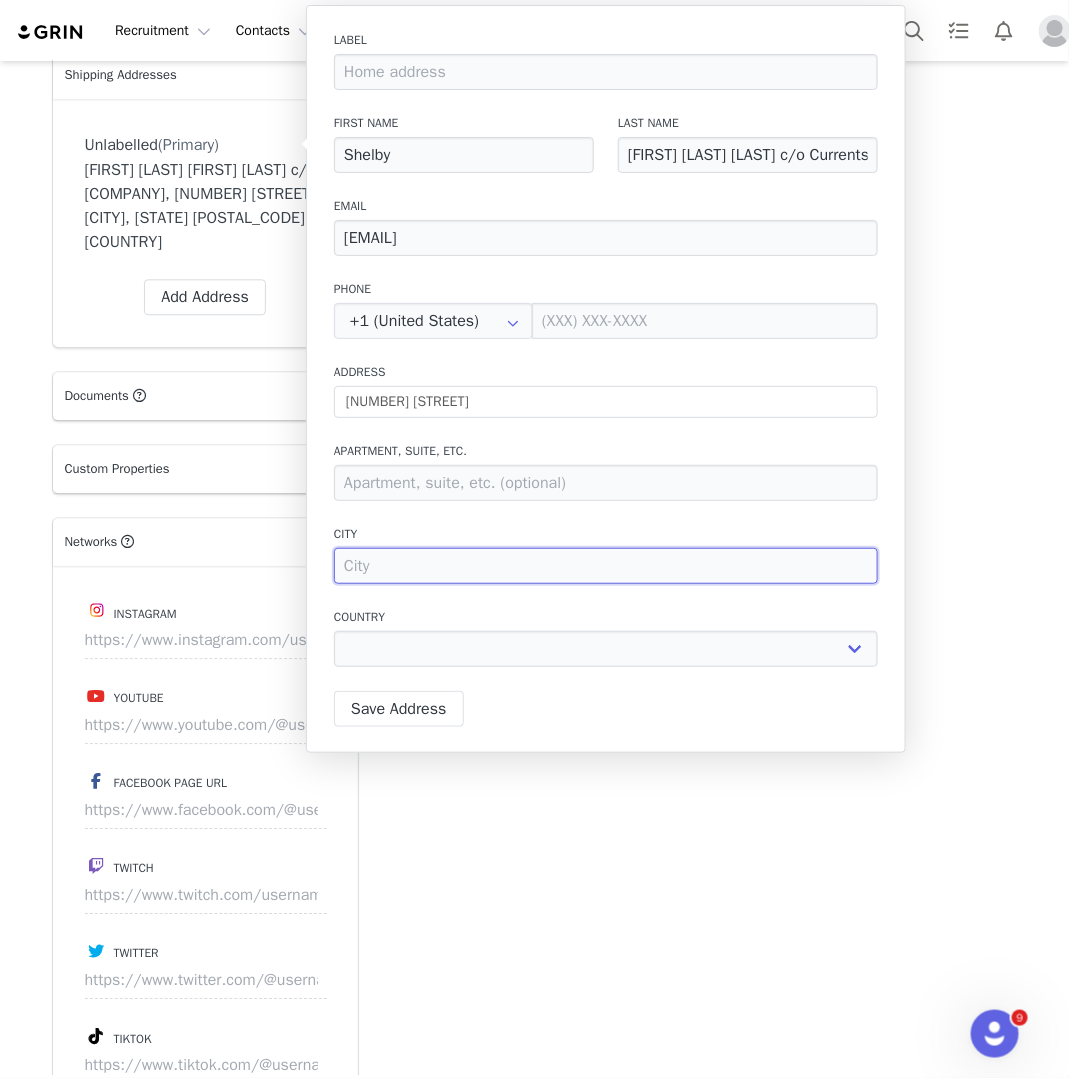 type on "G" 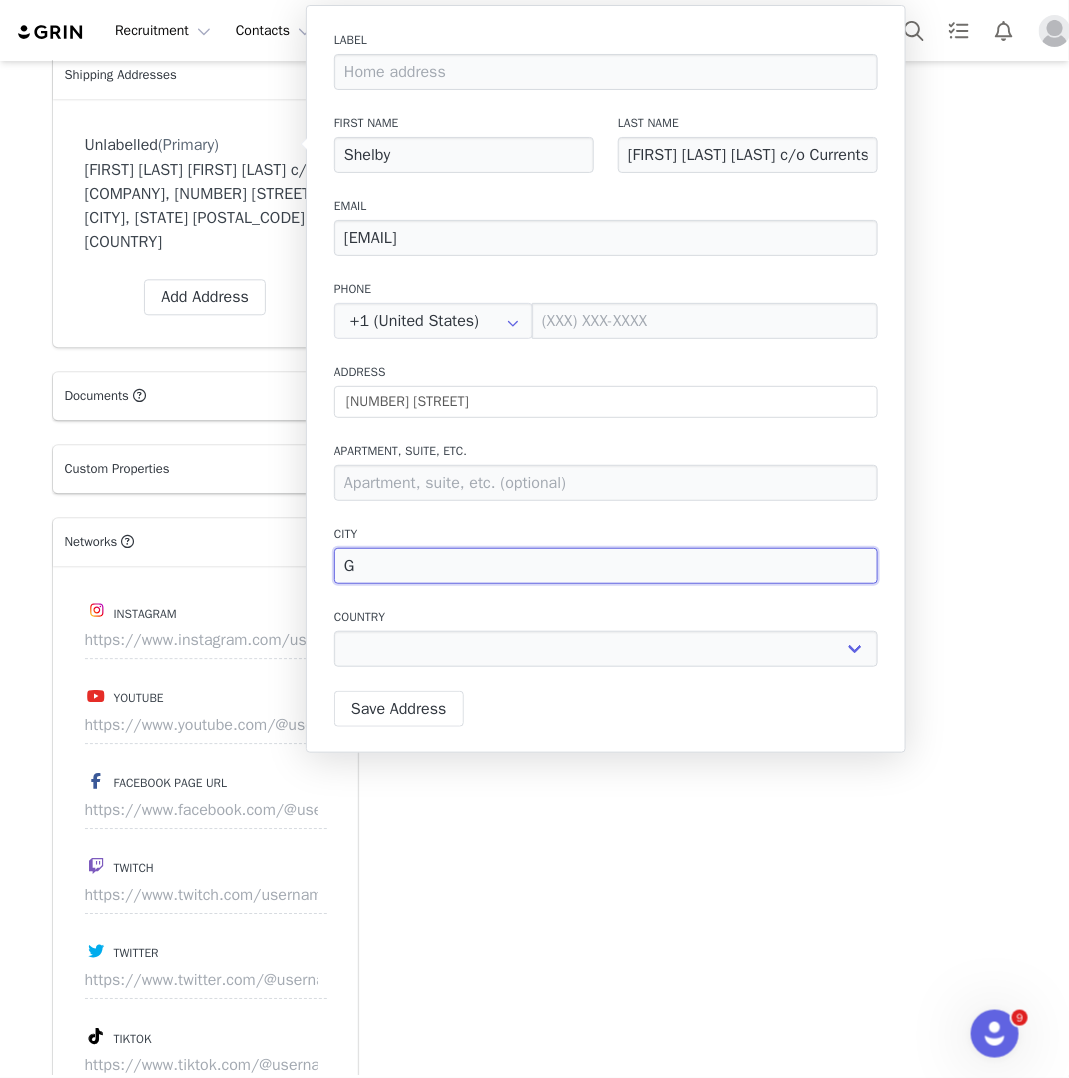 type on "Gu" 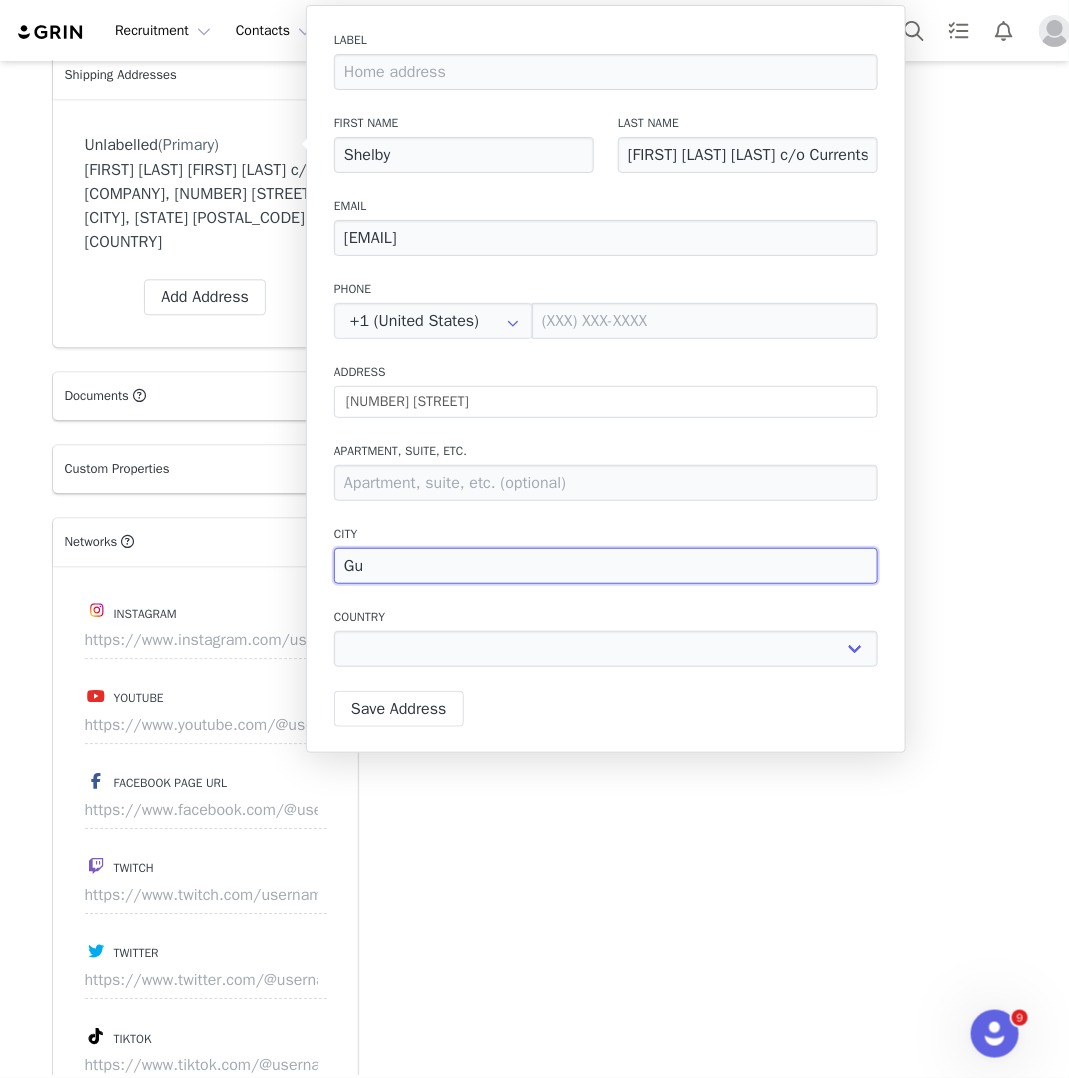 type on "Gui" 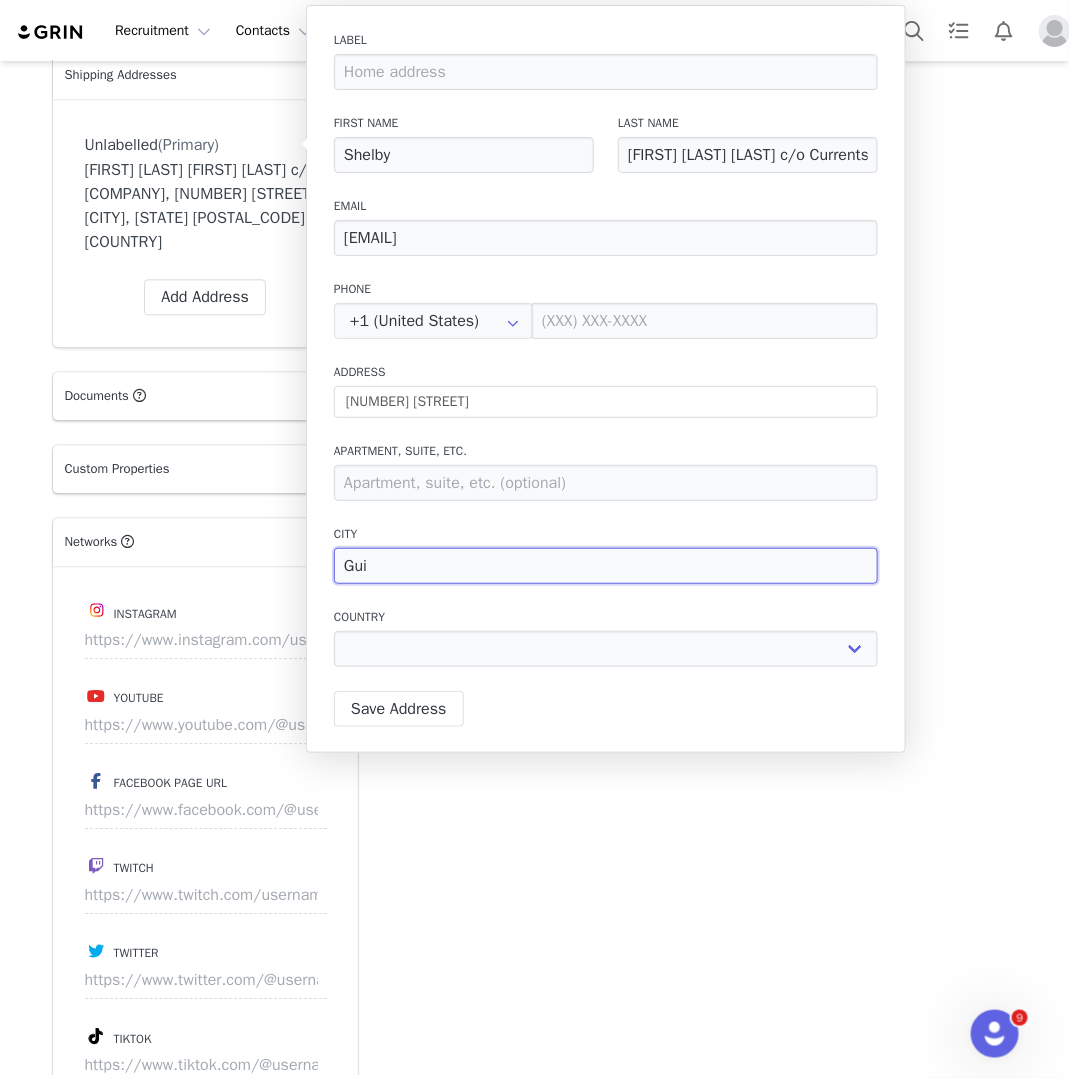 type on "[TEXT]" 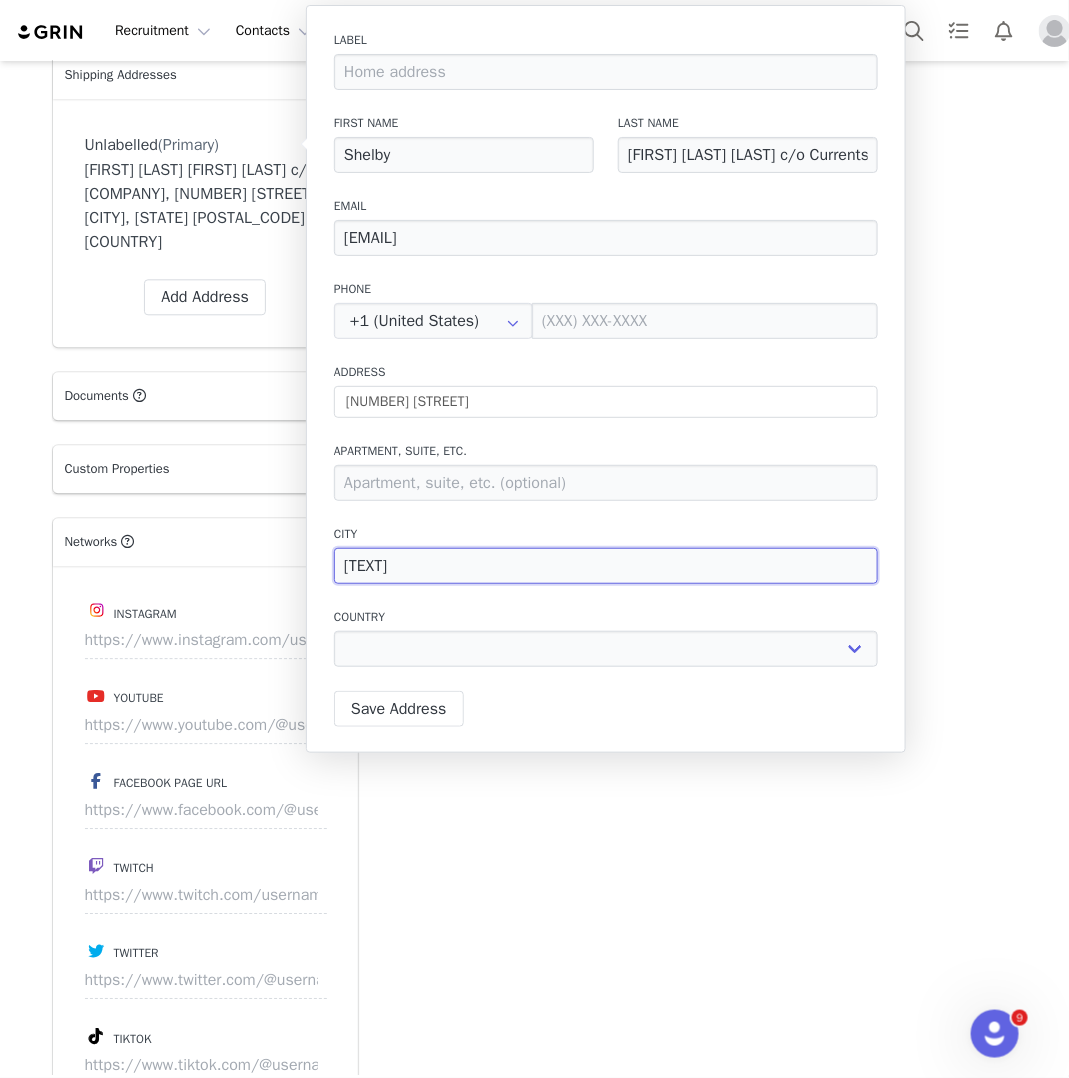type on "[TEXT]" 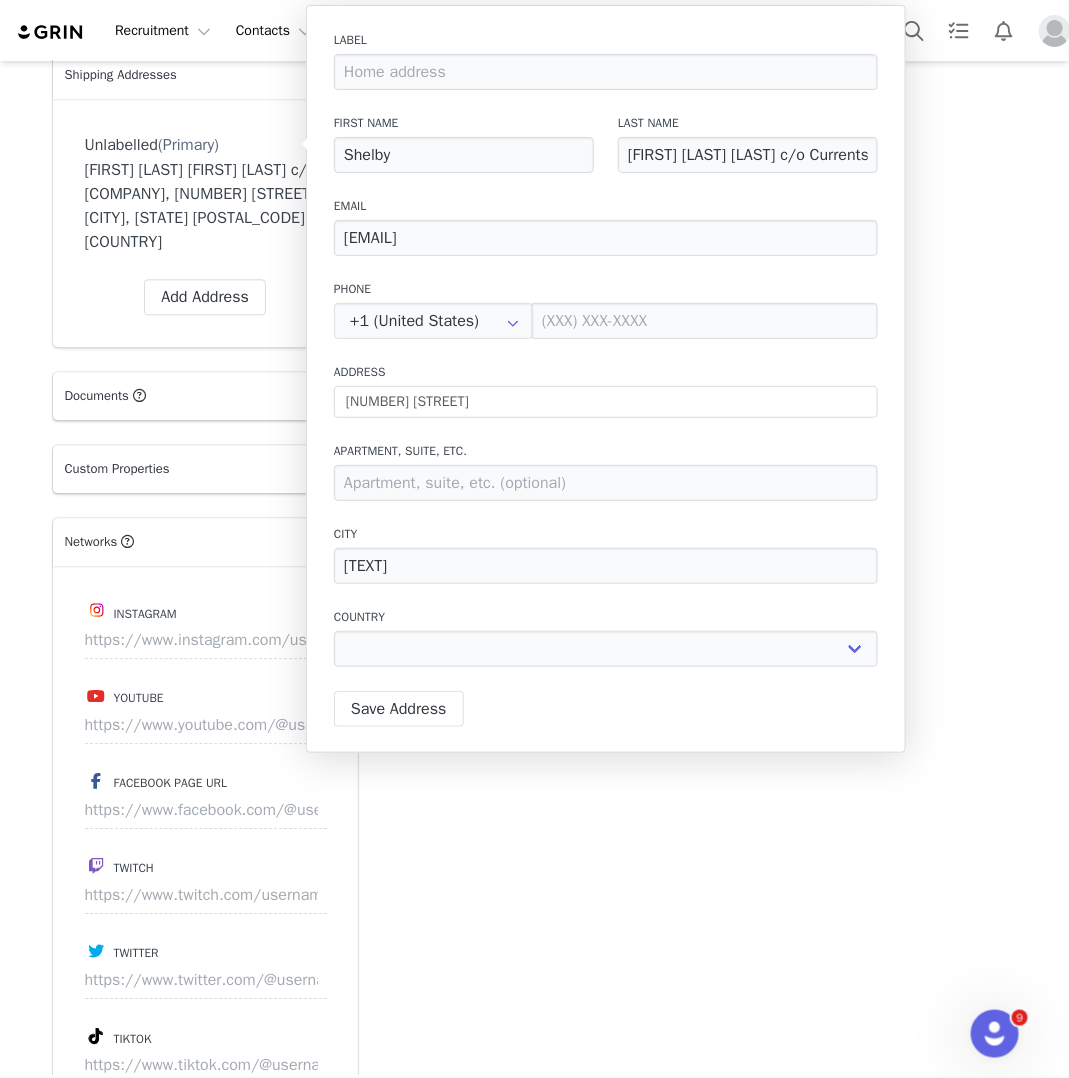 click on "Country Afghanistan Aland Islands Albania Algeria Andorra Angola Anguilla Antigua And Barbuda Argentina Armenia Aruba Australia Austria Azerbaijan Bahamas Bahrain Bangladesh Barbados Belarus Belgium Belize Benin Bermuda Bhutan Bolivia Bonaire, Sint Eustatius and Saba Bosnia And Herzegovina Botswana Bouvet Island Brazil Brunei Bulgaria Burkina Faso Burundi Cambodia Canada Cape Verde Cayman Islands Central African Republic Chad Chile China Christmas Island Cocos (Keeling) Islands Colombia Comoros Congo Congo, The Democratic Republic Of The Cook Islands Costa Rica Côte d'Ivoire Croatia Cuba Curaçao Cyprus Czech Republic Denmark Djibouti Dominica Dominican Republic Ecuador Egypt El Salvador Eritrea Estonia Ethiopia Falkland Islands (Malvinas) Faroe Islands Fiji Finland France French Guiana French Polynesia French Southern Territories Gabon Gambia Georgia" at bounding box center (606, 637) 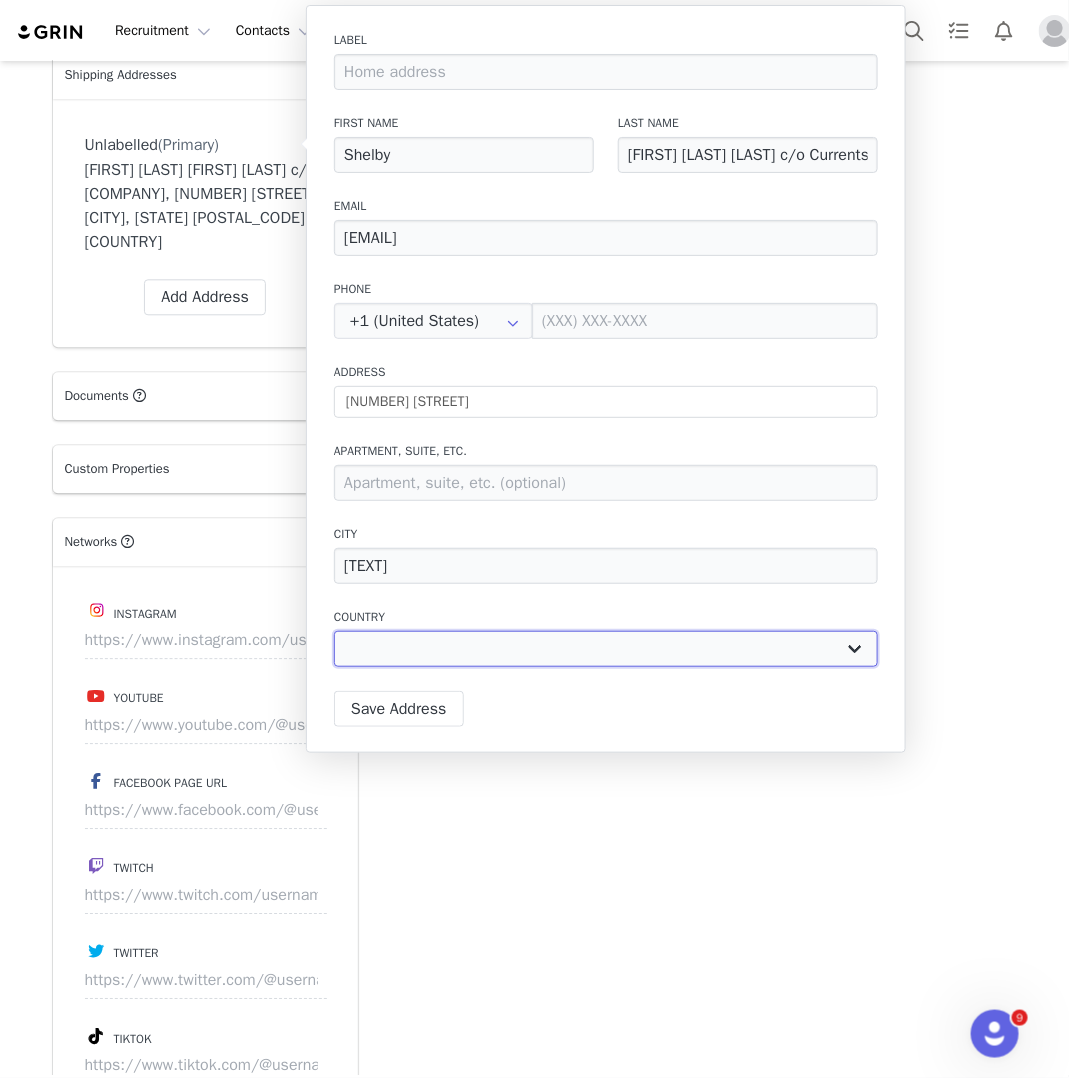click on "Afghanistan   Aland Islands   Albania   Algeria   Andorra   Angola   Anguilla   Antigua And Barbuda   Argentina   Armenia   Aruba   Australia   Austria   Azerbaijan   Bahamas   Bahrain   Bangladesh   Barbados   Belarus   Belgium   Belize   Benin   Bermuda   Bhutan   Bolivia   Bonaire, Sint Eustatius and Saba   Bosnia And Herzegovina   Botswana   Bouvet Island   Brazil   Brunei   Bulgaria   Burkina Faso   Burundi   Cambodia   Canada   Cape Verde   Cayman Islands   Central African Republic   Chad   Chile   China   Christmas Island   Cocos (Keeling) Islands   Colombia   Comoros   Congo   Congo, The Democratic Republic Of The   Cook Islands   Costa Rica   Côte d'Ivoire   Croatia   Cuba   Curaçao   Cyprus   Czech Republic   Denmark   Djibouti   Dominica   Dominican Republic   Ecuador   Egypt   El Salvador   Eritrea   Estonia   Ethiopia   Falkland Islands (Malvinas)   Faroe Islands   Fiji   Finland   France   French Guiana   French Polynesia   French Southern Territories   Gabon   Gambia   Georgia   Germany" at bounding box center (606, 649) 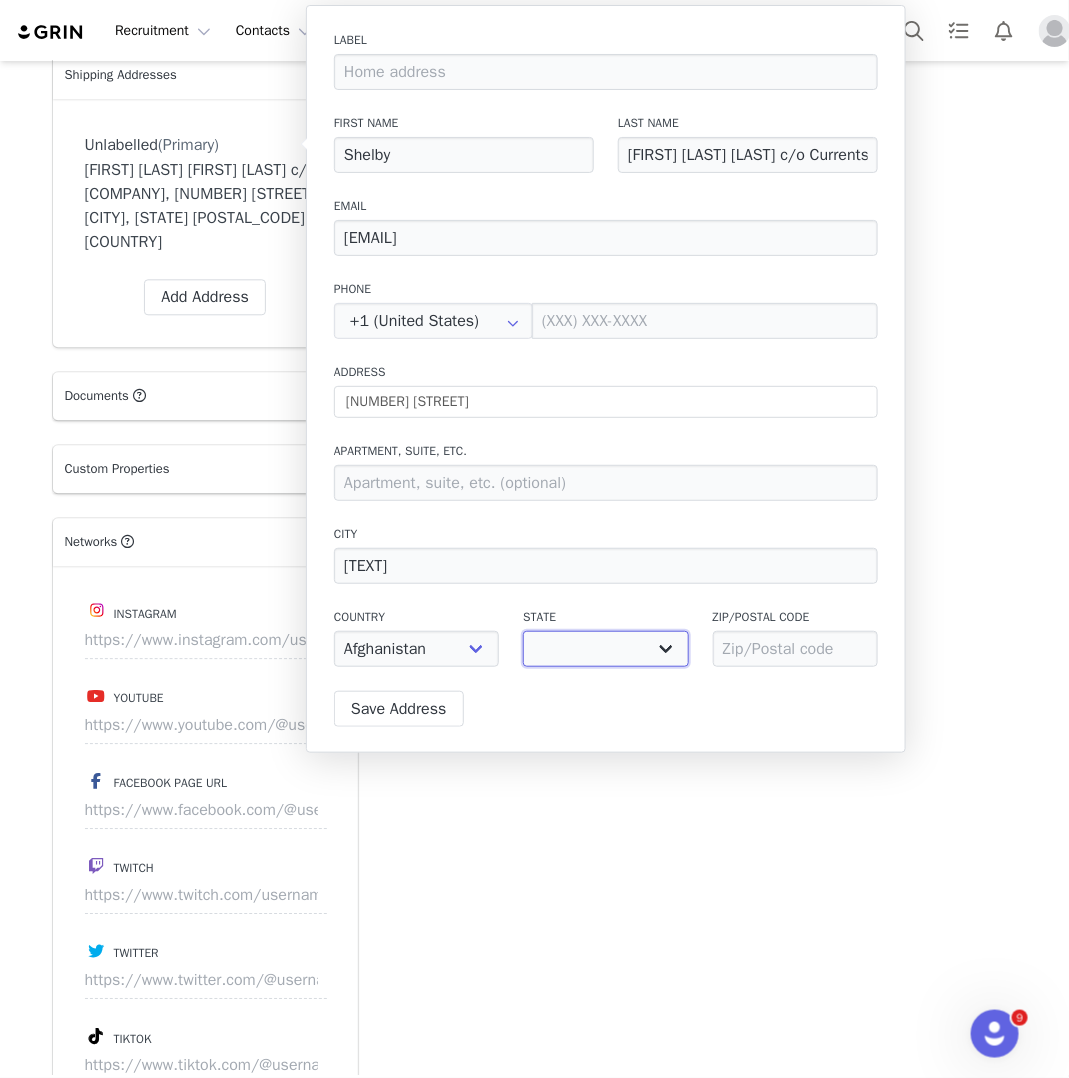 click on "Alabama   Alaska   American Samoa   Arizona   Arkansas   Armed Forces Americas   Armed Forces Europe   Armed Forces Pacific   California   Colorado   Connecticut   Delaware   District of Columbia   Federated States of Micronesia   Florida   Georgia   Guam   Hawaii   Idaho   Illinois   Indiana   Iowa   Kansas   Kentucky   Louisiana   Maine   Marshall Islands   Maryland   Massachusetts   Michigan   Minnesota   Mississippi   Missouri   Montana   Nebraska   Nevada   New Hampshire   New Jersey   New Mexico   New York   North Carolina   North Dakota   Northern Mariana Islands   Ohio   Oklahoma   Oregon   Palau   Pennsylvania   Puerto Rico   Rhode Island   South Carolina   South Dakota   Tennessee   Texas   Utah   Vermont   Virgin Islands   Virginia   Washington   West Virginia   Wisconsin   Wyoming" at bounding box center (605, 649) 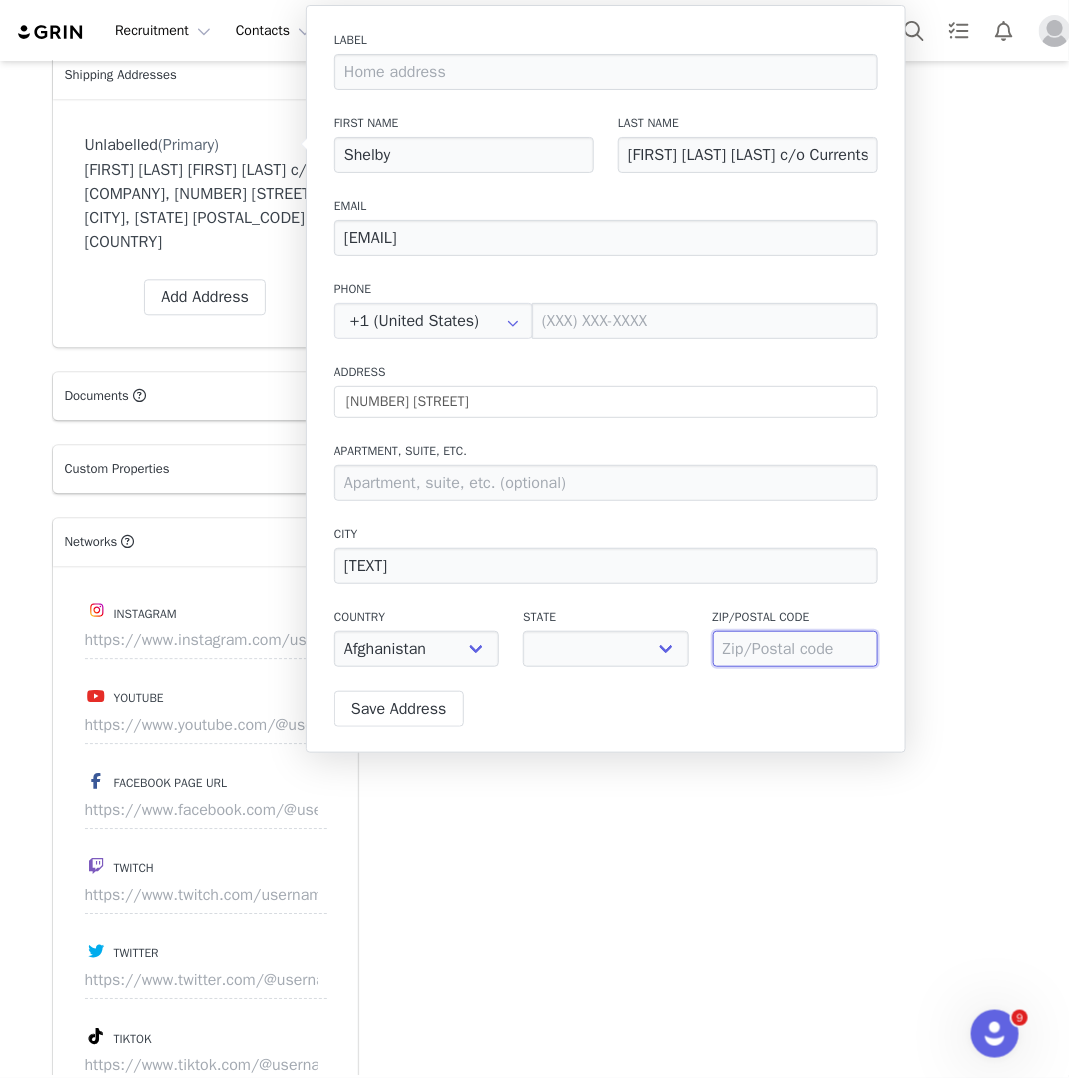 click at bounding box center [795, 649] 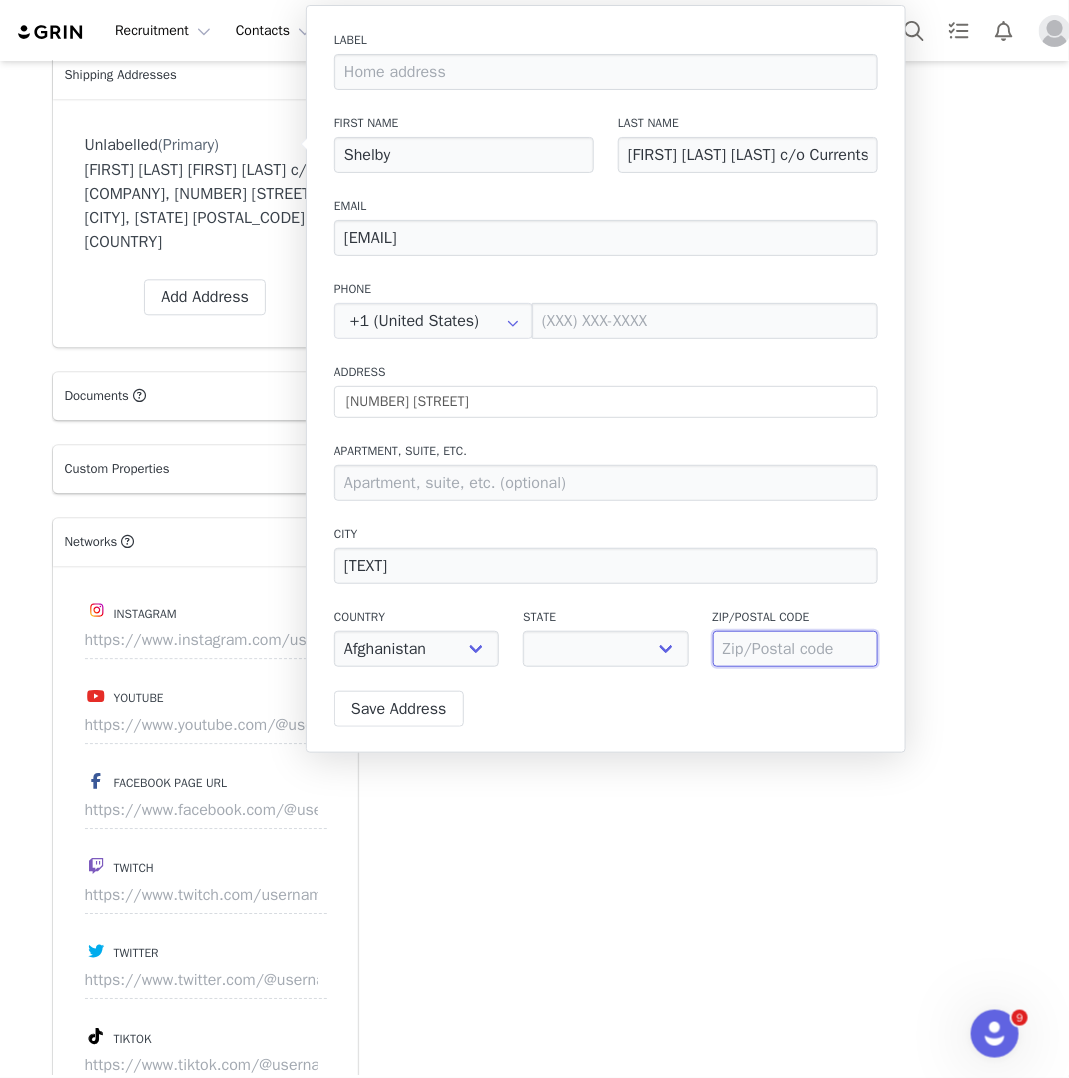 select 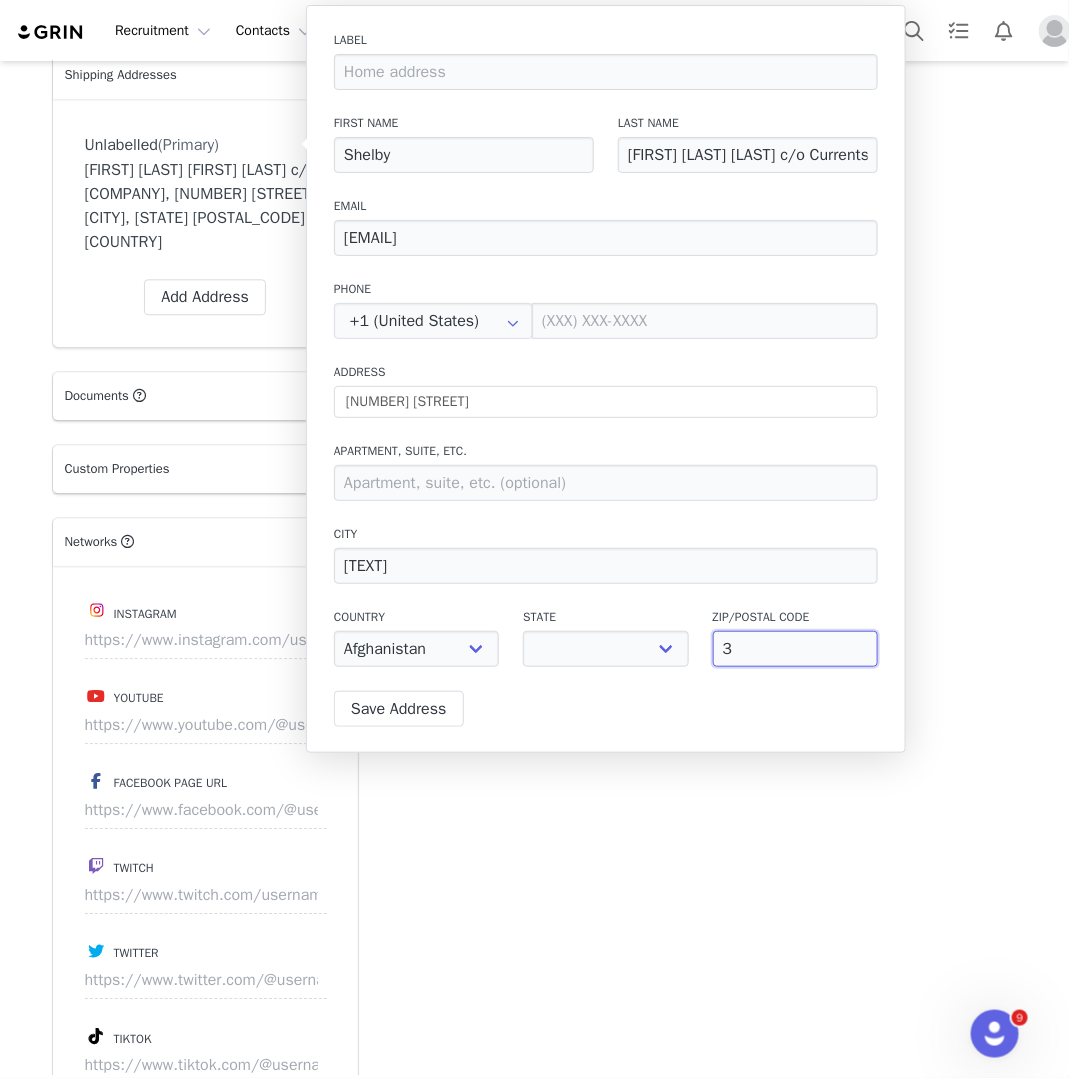 select 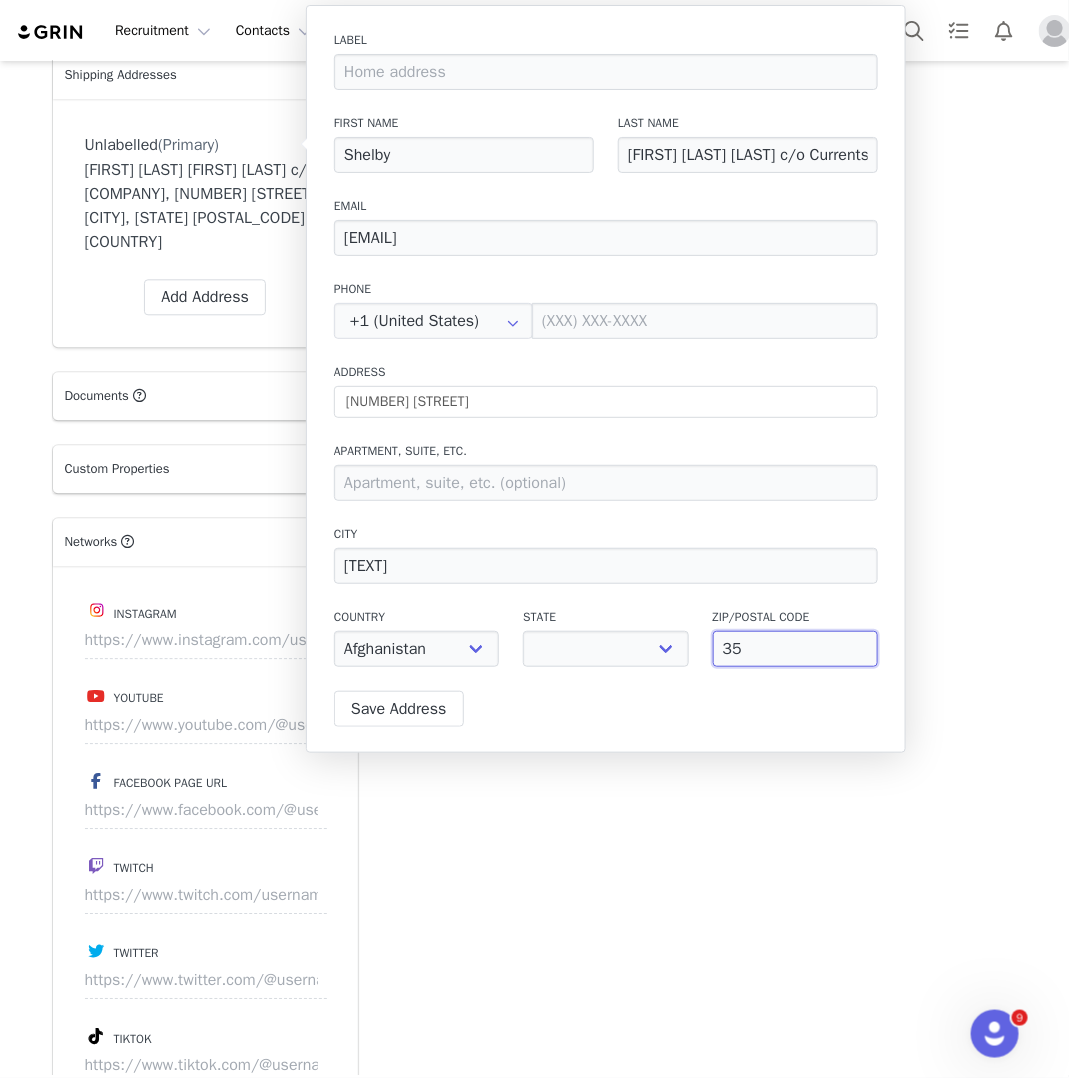 select 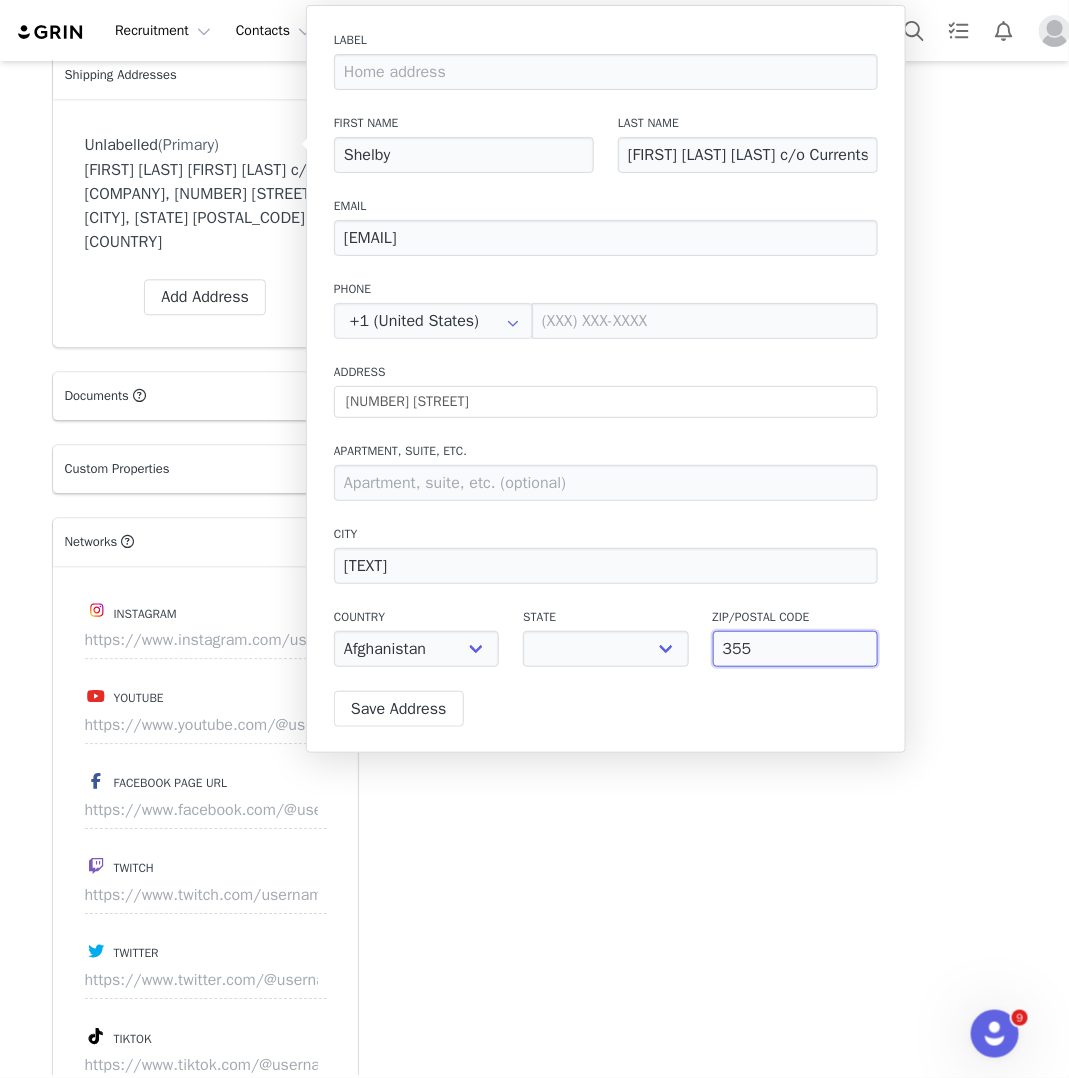 select 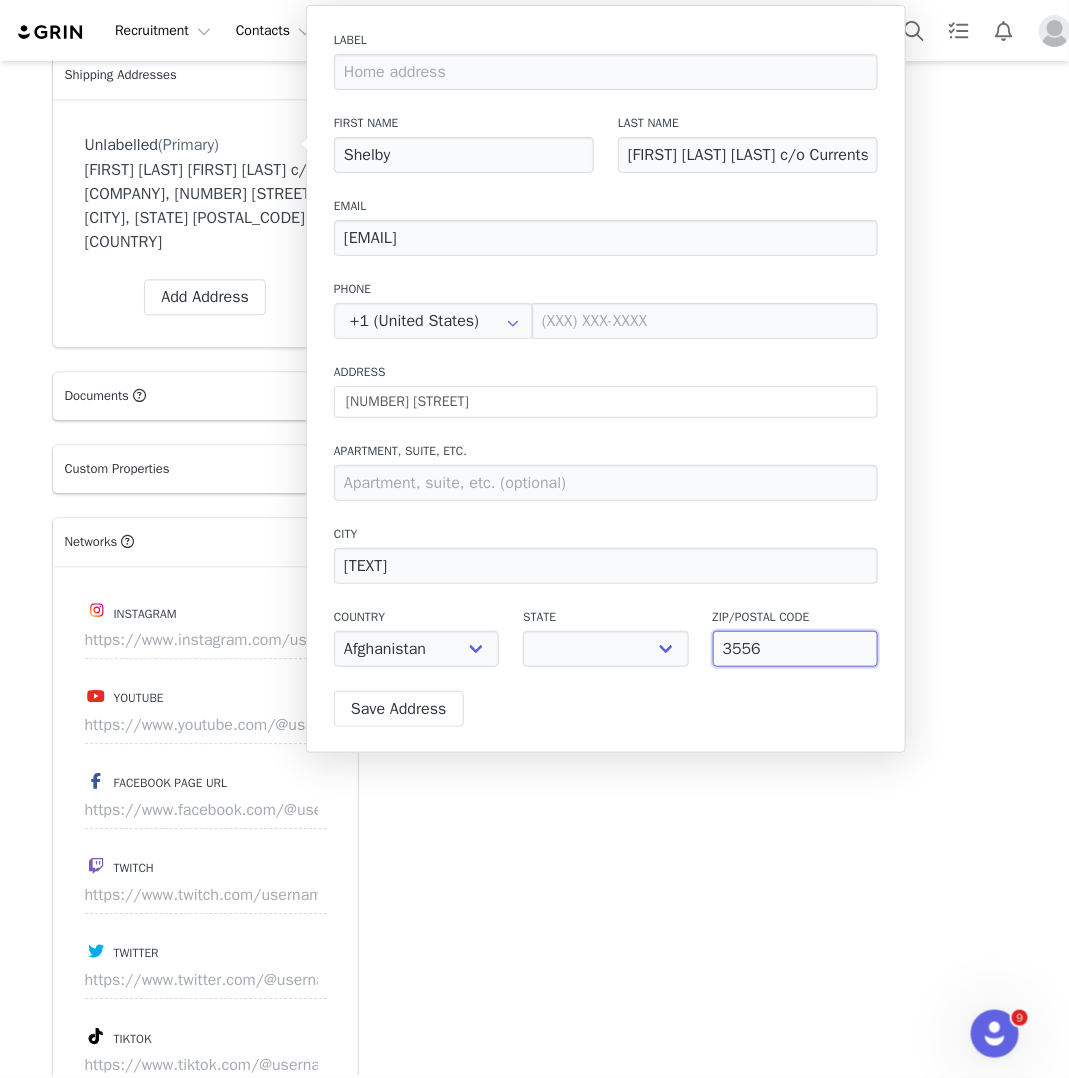 select 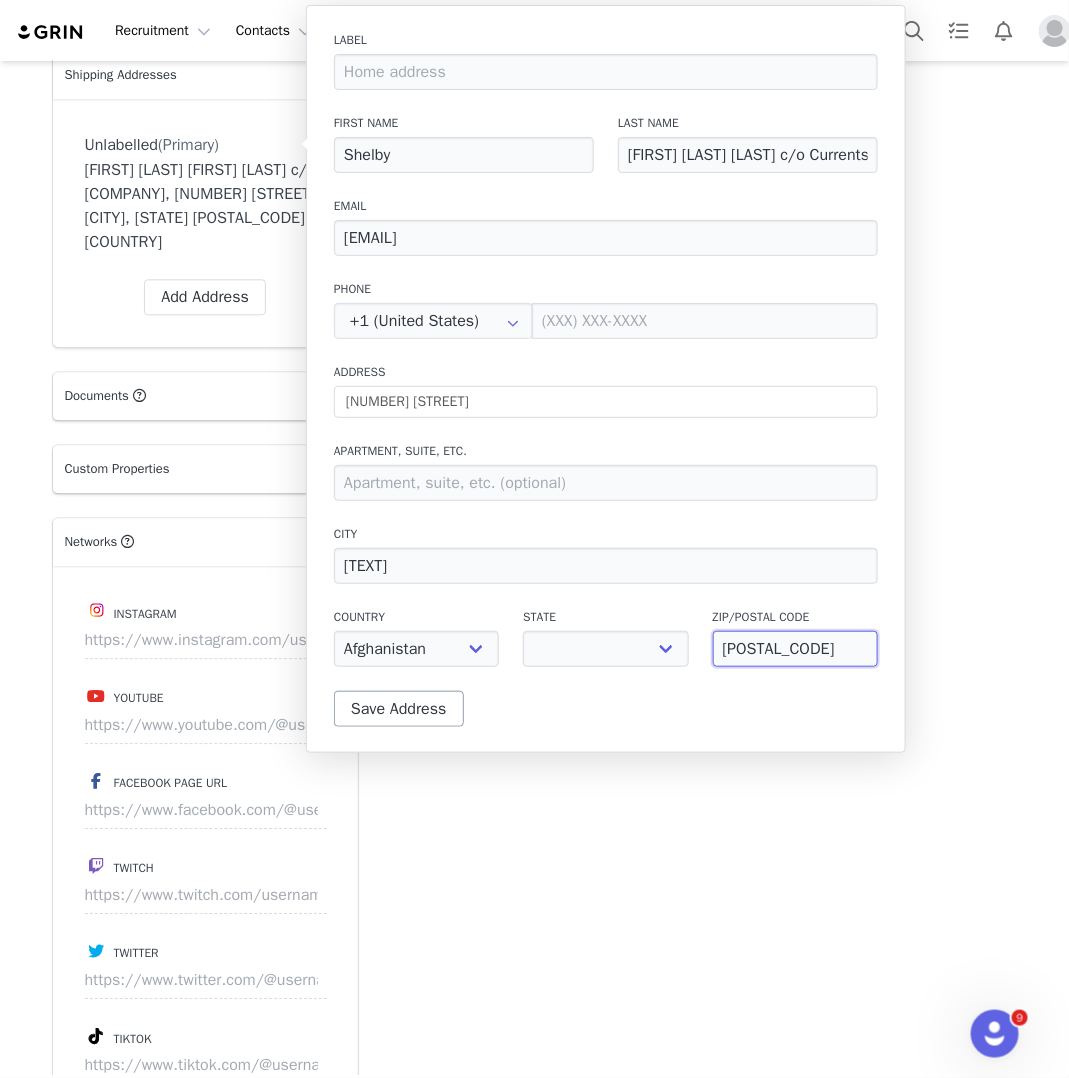 type on "[POSTAL_CODE]" 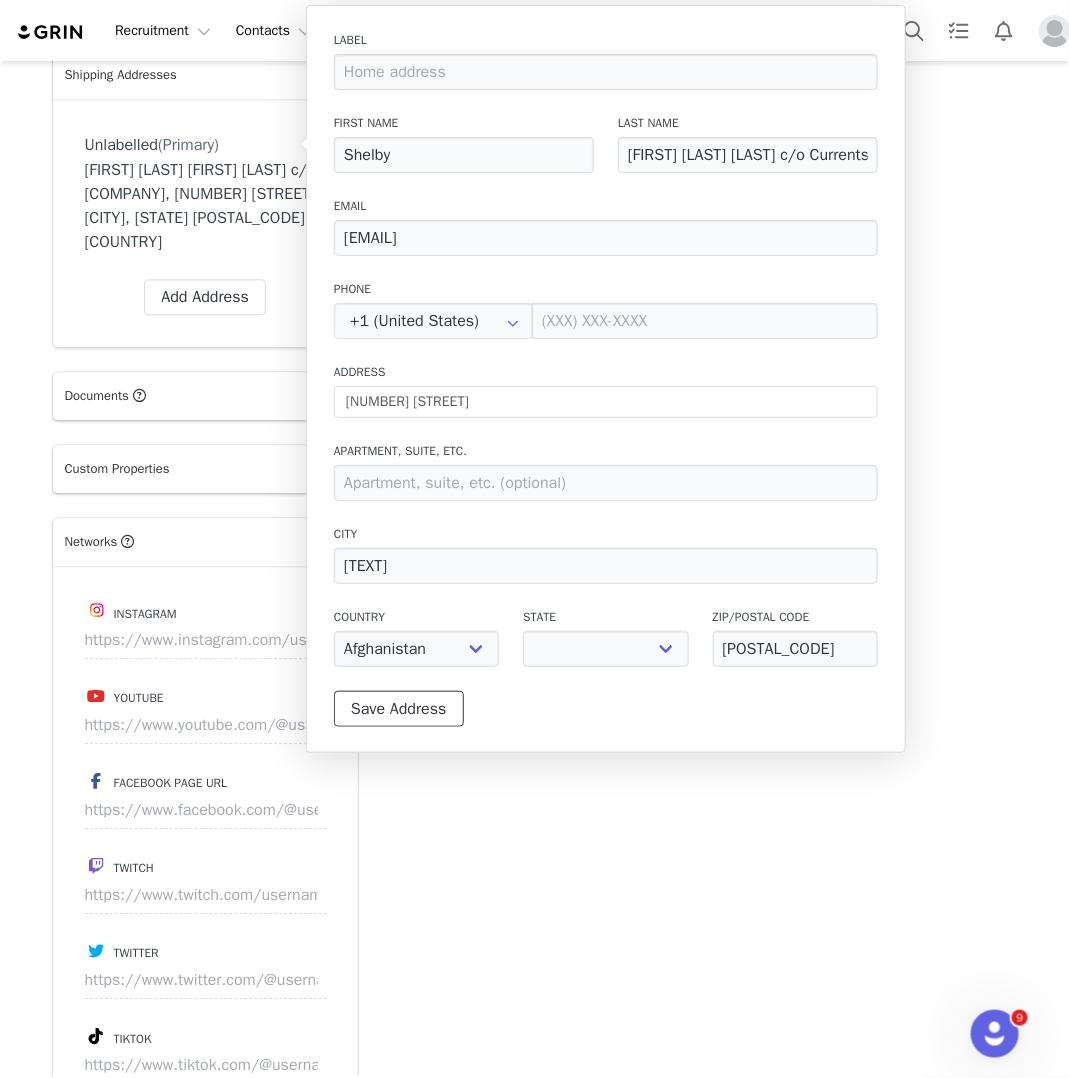 click on "Save Address" at bounding box center (399, 709) 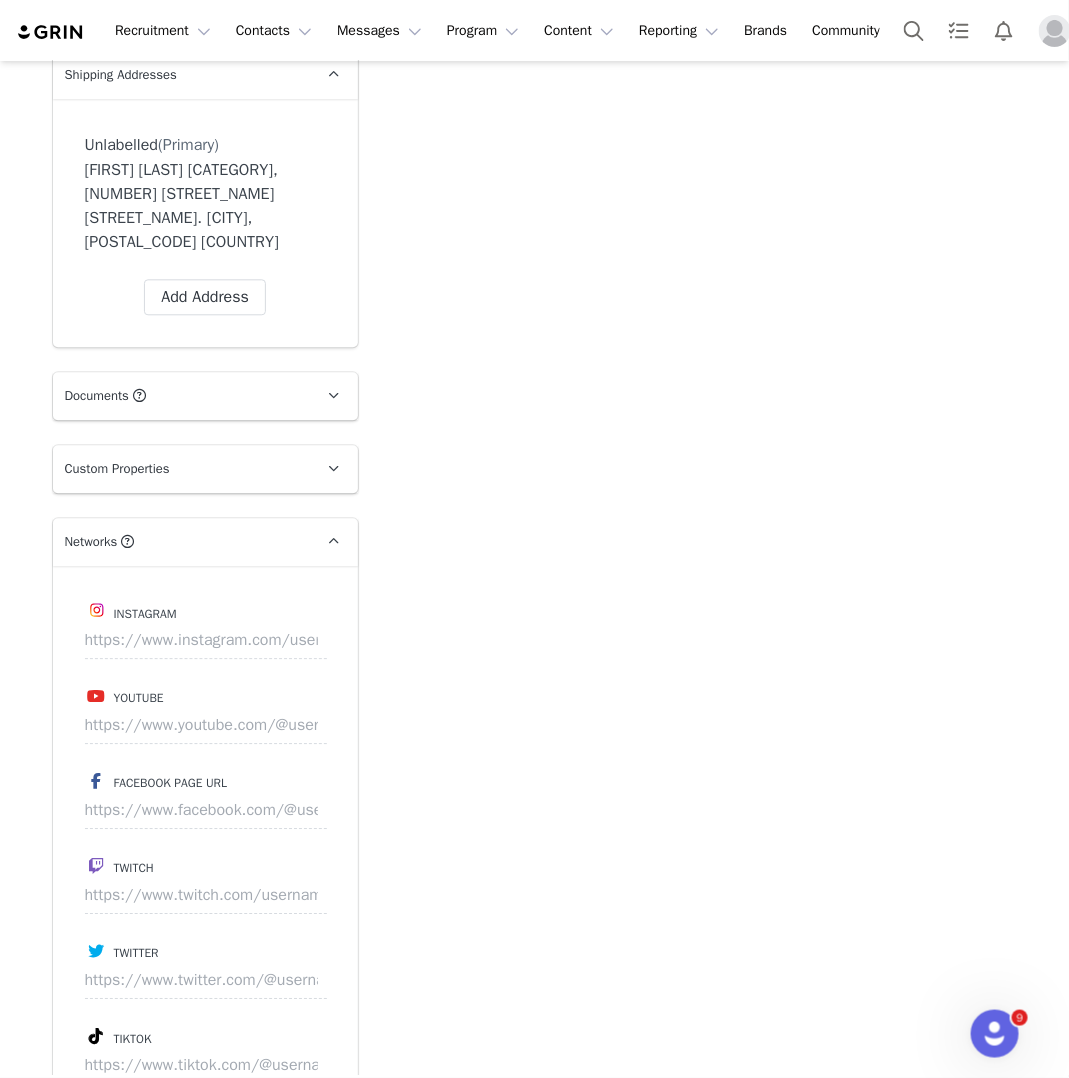 click on "Add Note   Send Email   Tasks  System Font 12pt To open the popup, press Shift+Enter To open the popup, press Shift+Enter To open the popup, press Shift+Enter To open the popup, press Shift+Enter Save Note Cancel Recent Activity All Notes Content Emails Actions Updates Contact Sync Contact was created by ⁨ [FIRST] [LAST] ⁩ [MONTH] [DAY], [YEAR], [HOUR]:[MINUTE] [AM/PM] Show more" at bounding box center (699, 570) 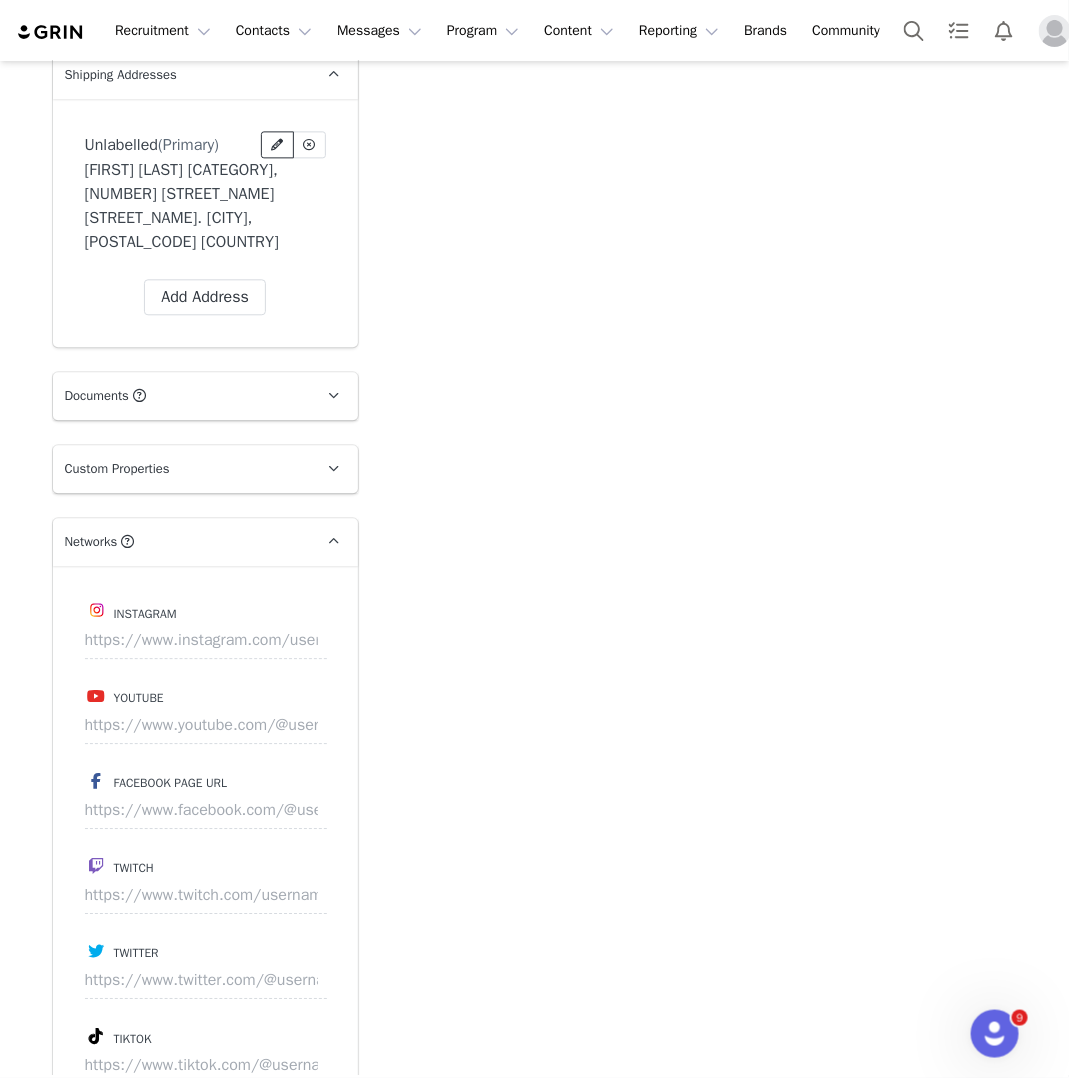 click at bounding box center (277, 145) 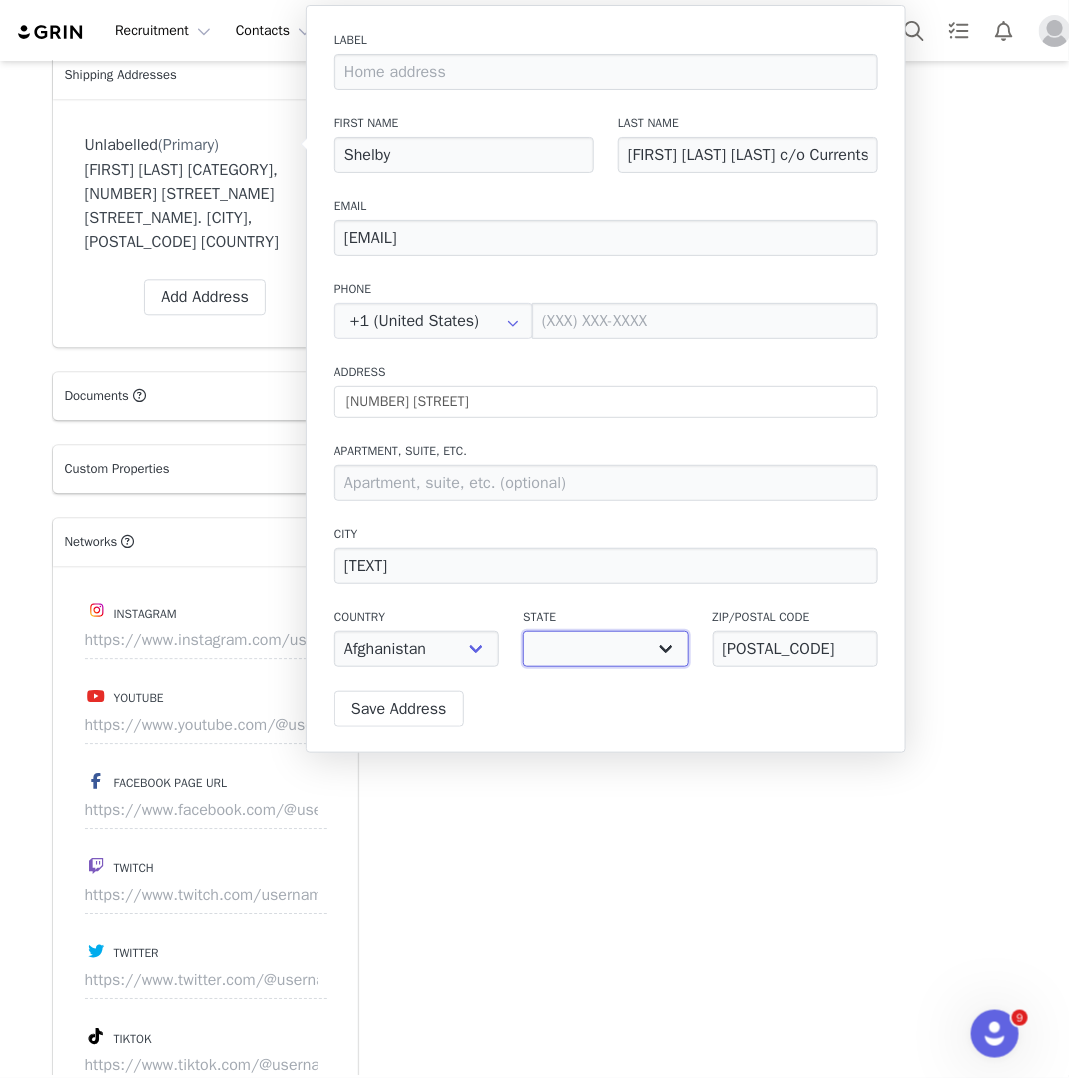click on "Alabama   Alaska   American Samoa   Arizona   Arkansas   Armed Forces Americas   Armed Forces Europe   Armed Forces Pacific   California   Colorado   Connecticut   Delaware   District of Columbia   Federated States of Micronesia   Florida   Georgia   Guam   Hawaii   Idaho   Illinois   Indiana   Iowa   Kansas   Kentucky   Louisiana   Maine   Marshall Islands   Maryland   Massachusetts   Michigan   Minnesota   Mississippi   Missouri   Montana   Nebraska   Nevada   New Hampshire   New Jersey   New Mexico   New York   North Carolina   North Dakota   Northern Mariana Islands   Ohio   Oklahoma   Oregon   Palau   Pennsylvania   Puerto Rico   Rhode Island   South Carolina   South Dakota   Tennessee   Texas   Utah   Vermont   Virgin Islands   Virginia   Washington   West Virginia   Wisconsin   Wyoming" at bounding box center [605, 649] 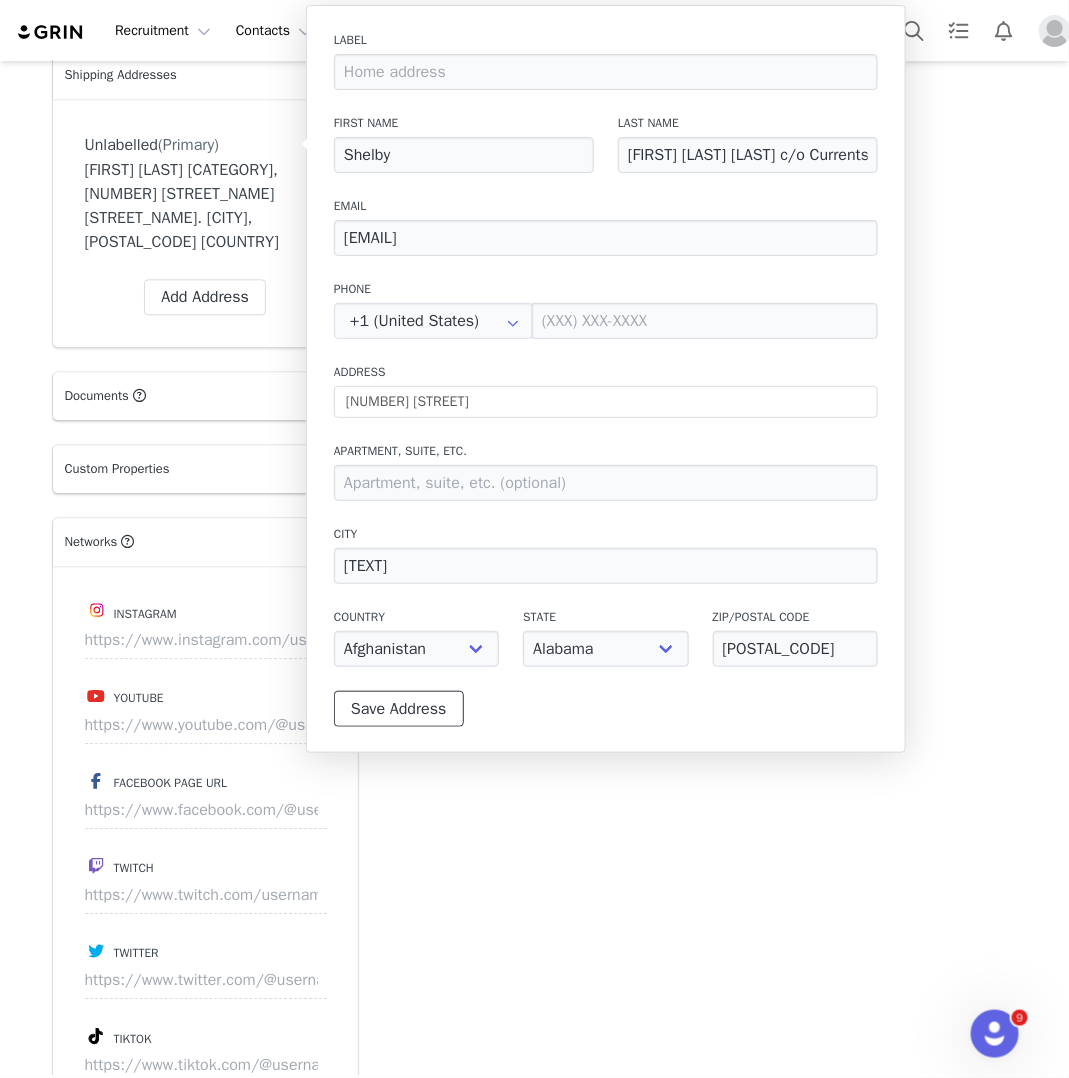 click on "Save Address" at bounding box center [399, 709] 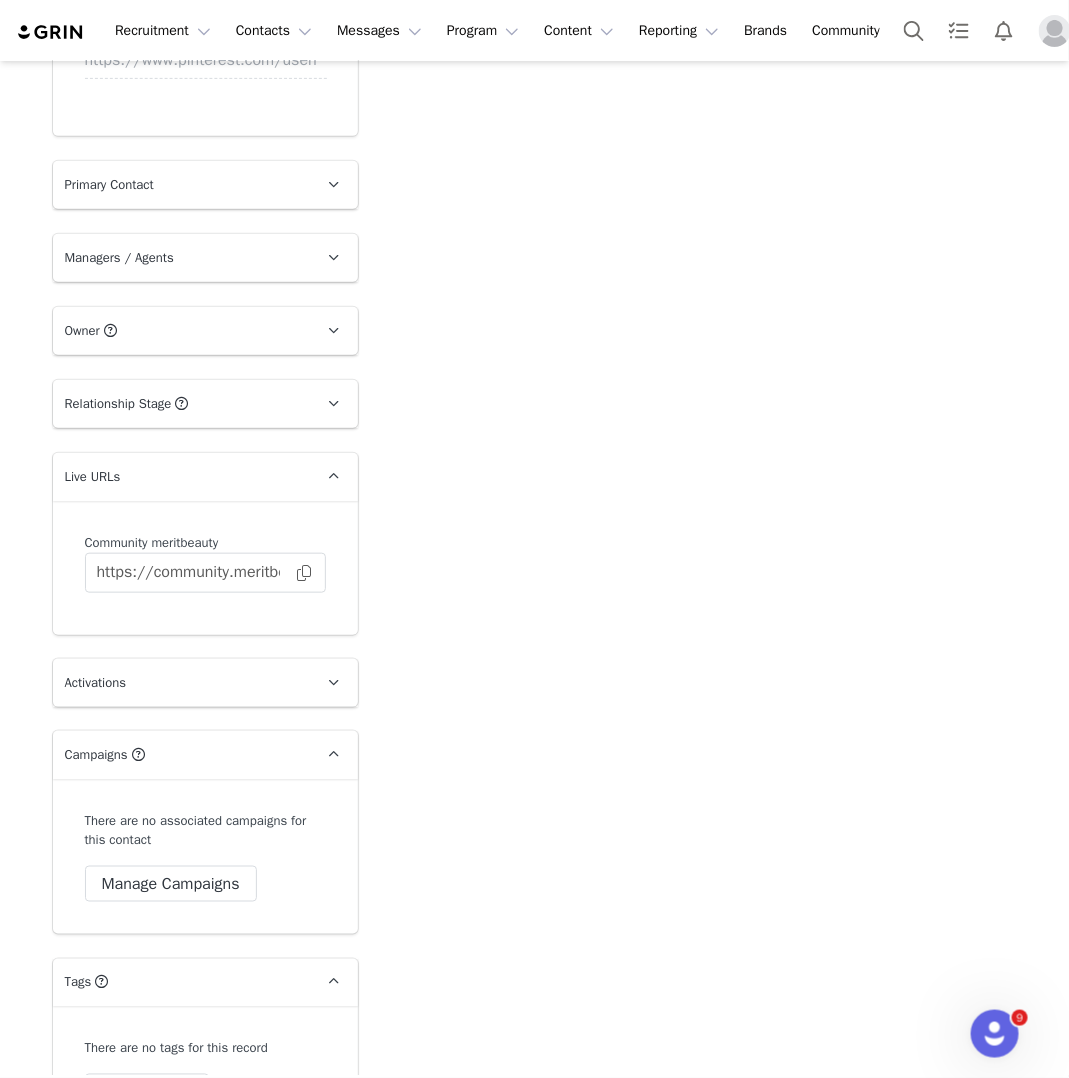 scroll, scrollTop: 2418, scrollLeft: 0, axis: vertical 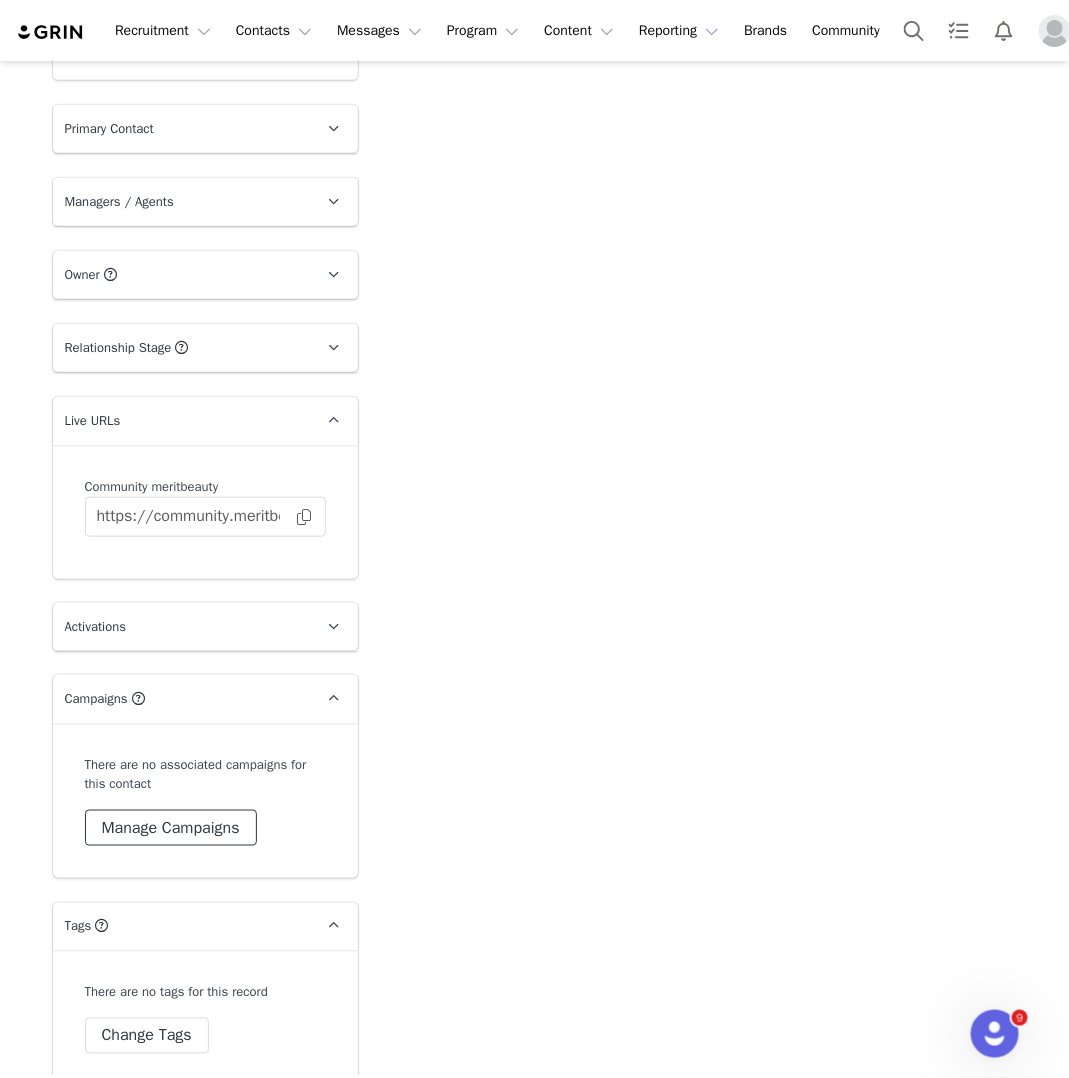click on "Manage Campaigns" at bounding box center [171, 828] 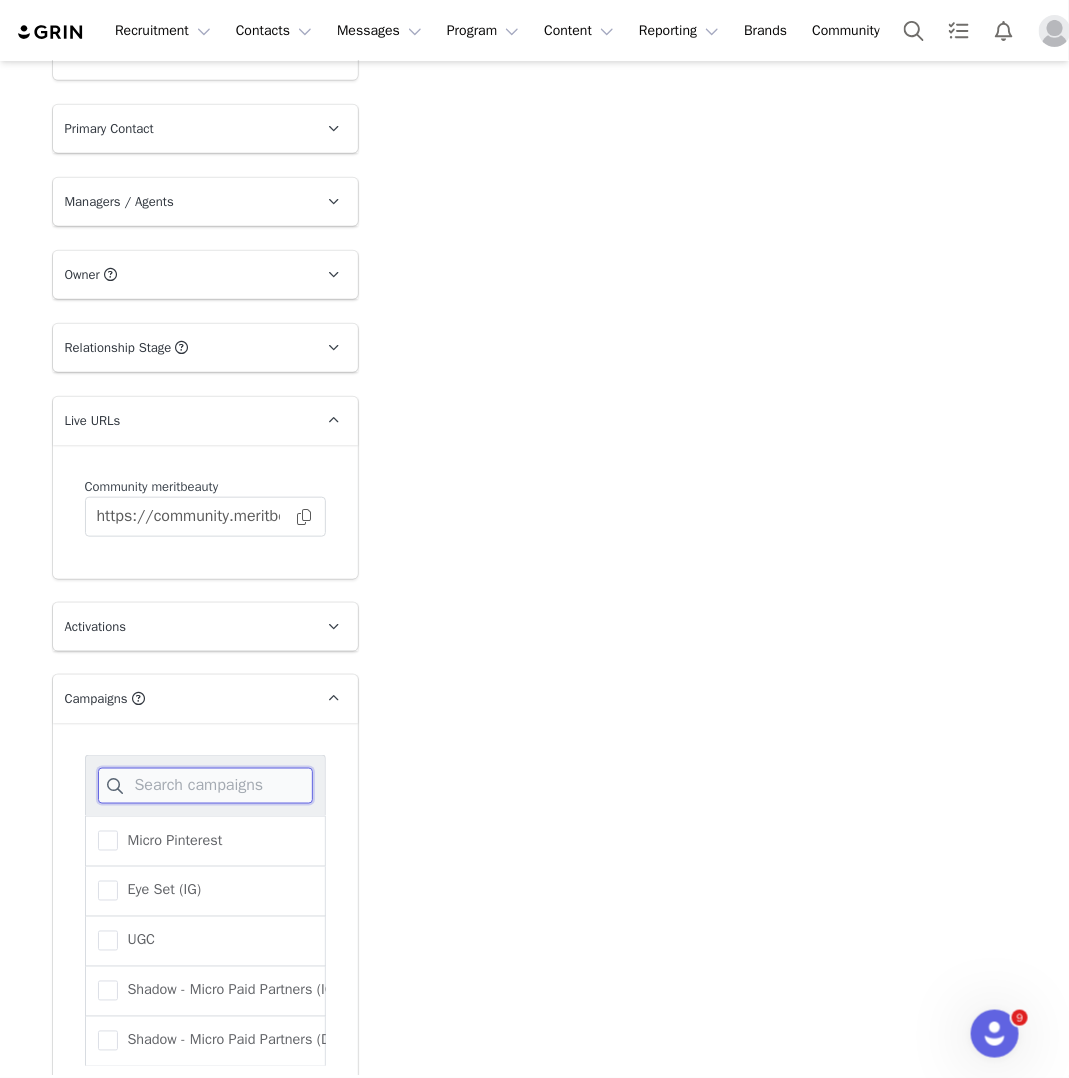 click at bounding box center (205, 786) 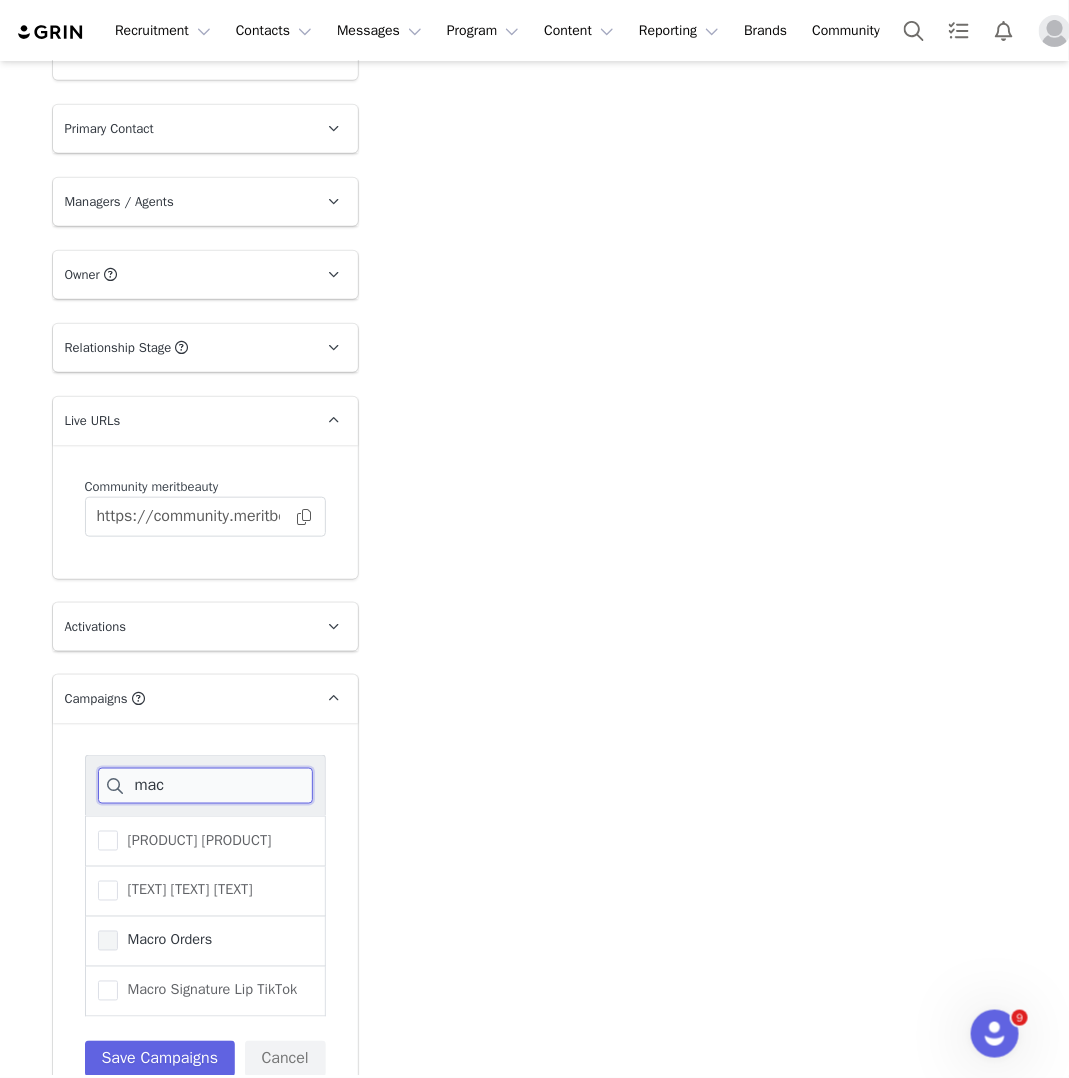 type on "mac" 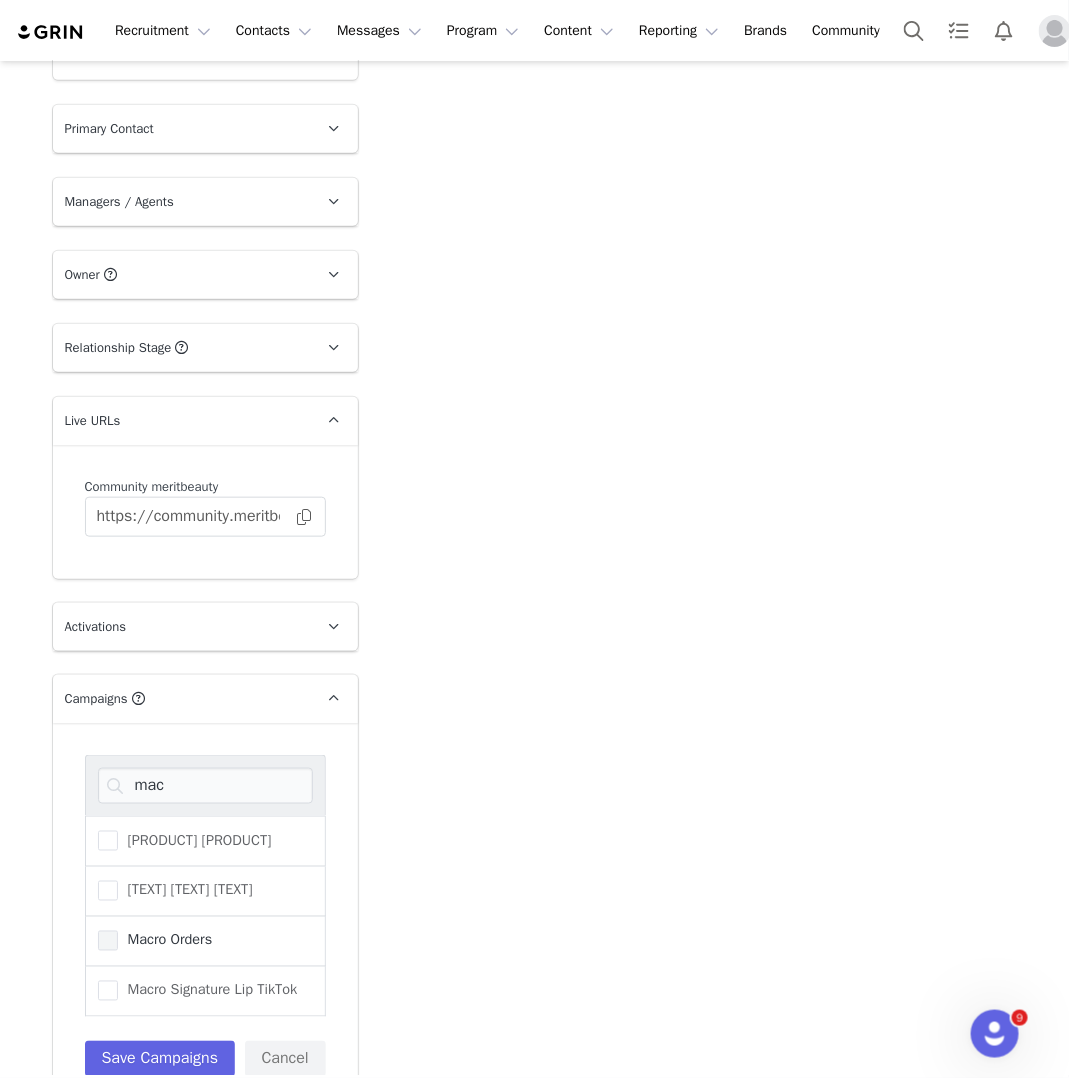 click on "Macro Orders" at bounding box center (165, 940) 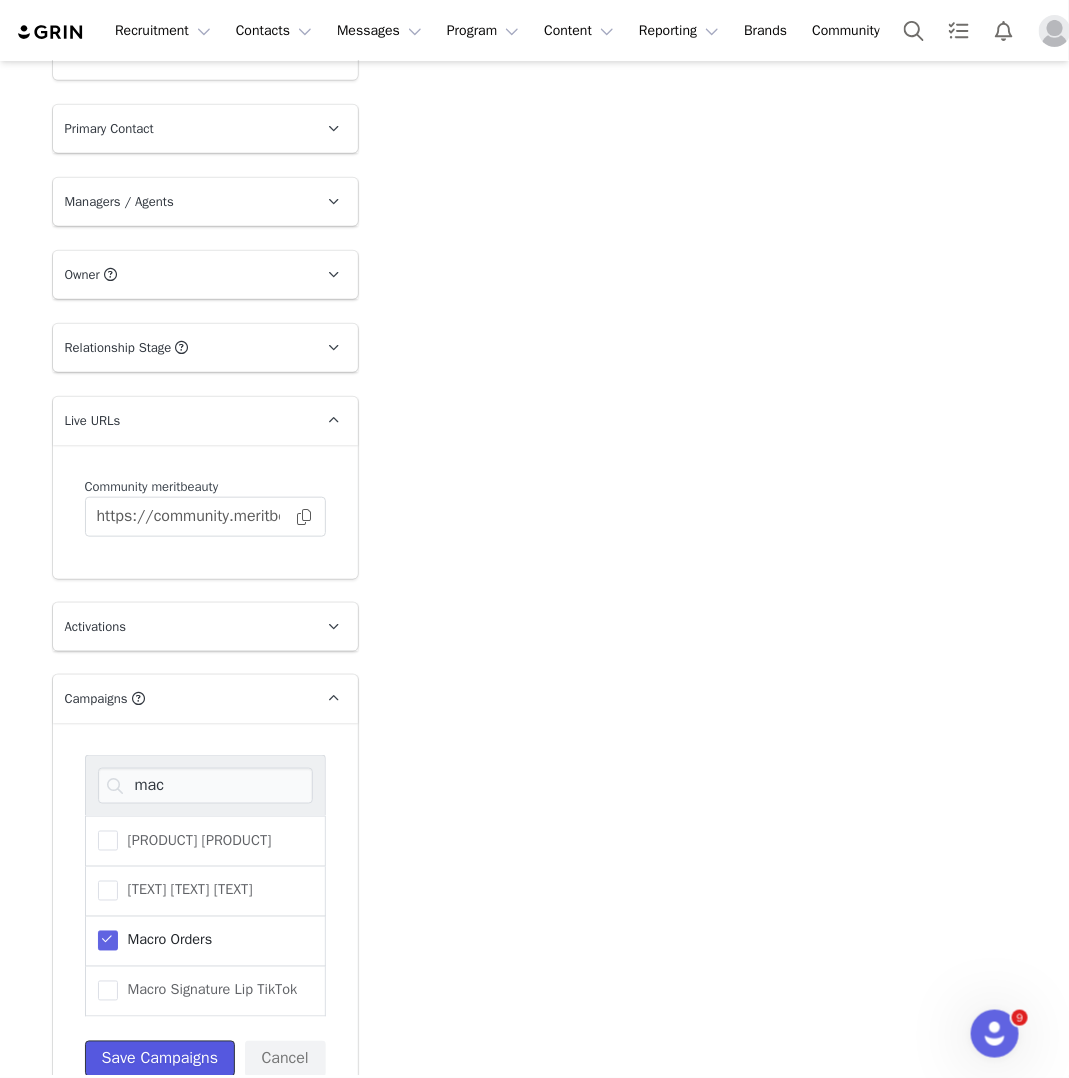 click on "Save Campaigns" at bounding box center (160, 1059) 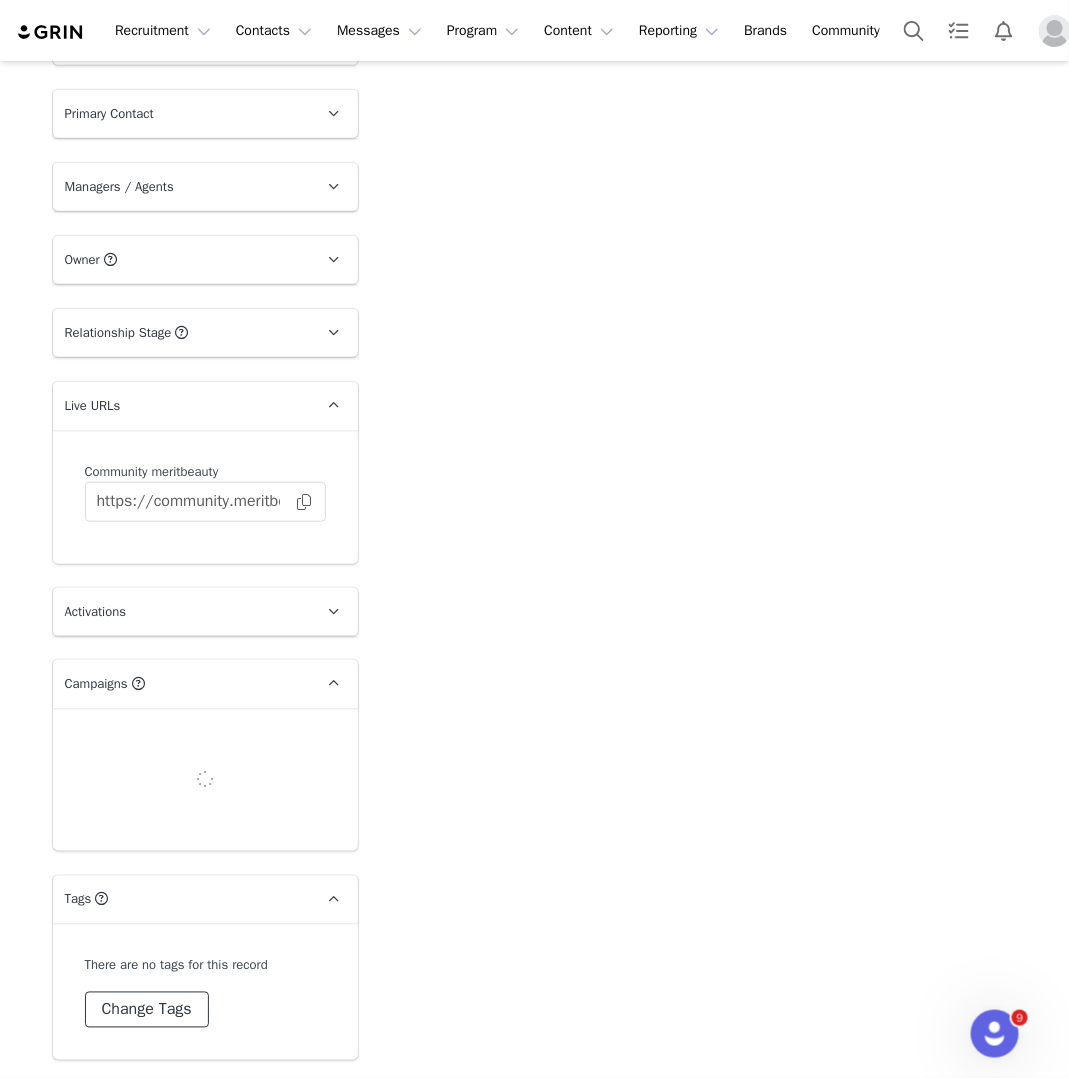 click on "Change Tags" at bounding box center [147, 1010] 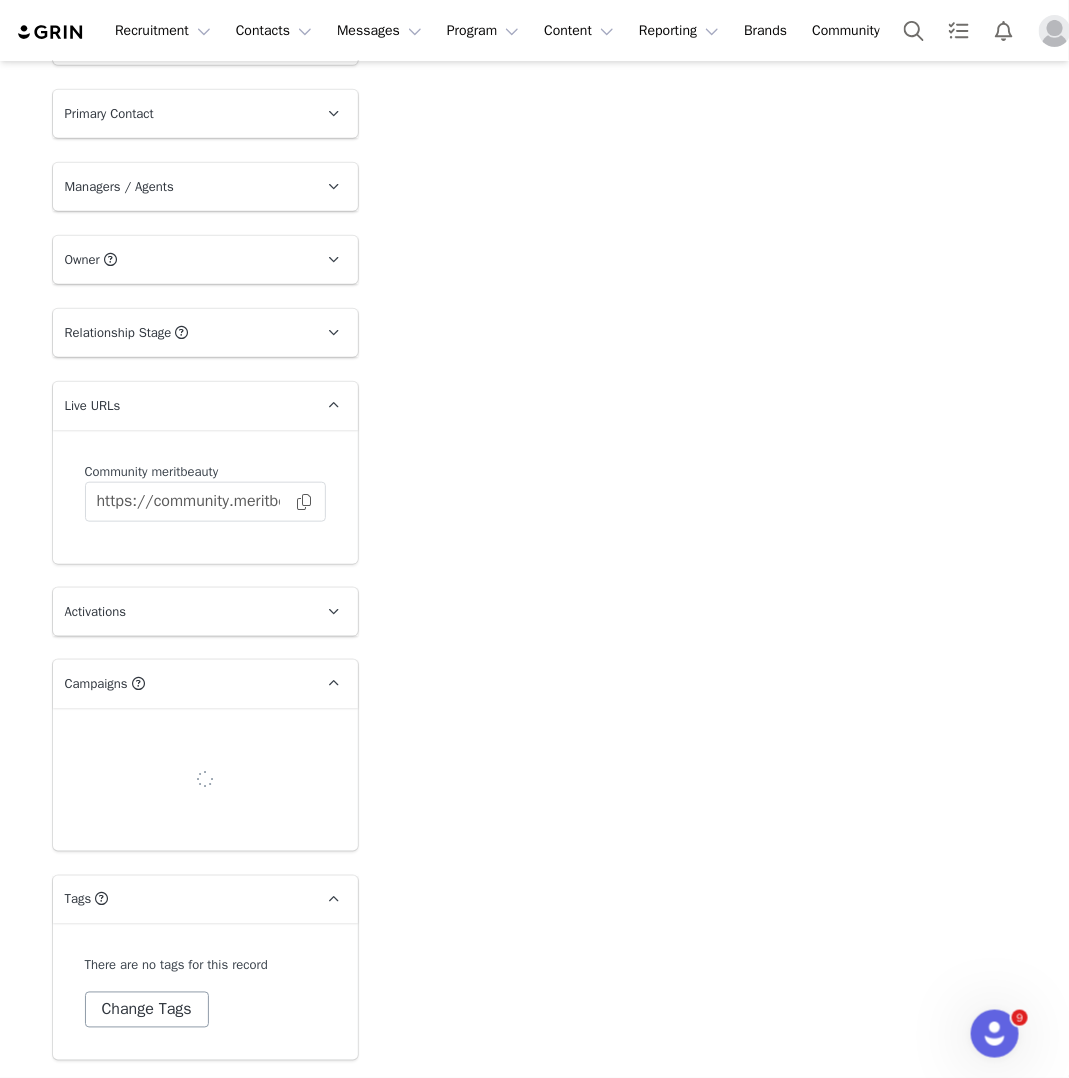 scroll, scrollTop: 2406, scrollLeft: 0, axis: vertical 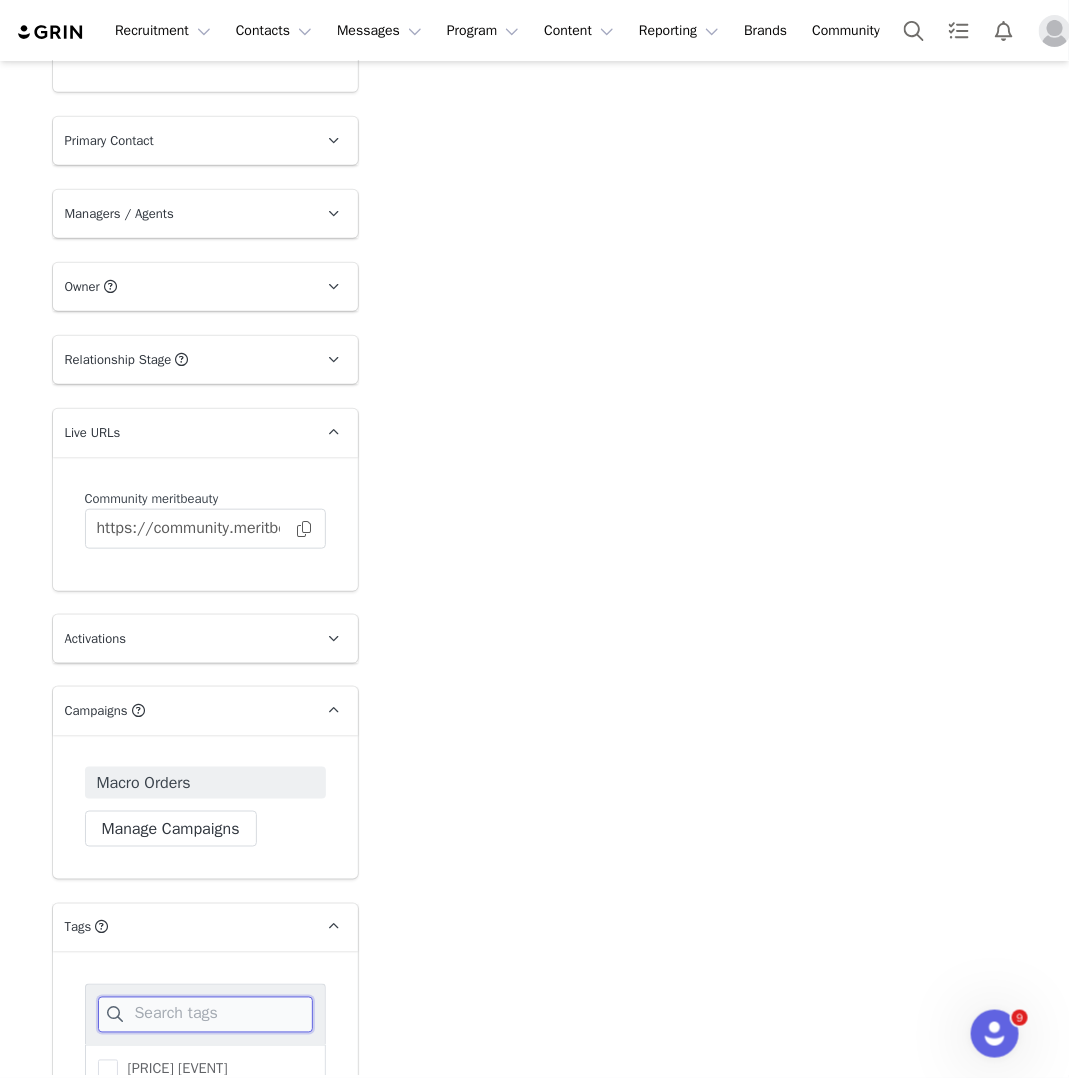 click at bounding box center [205, 1015] 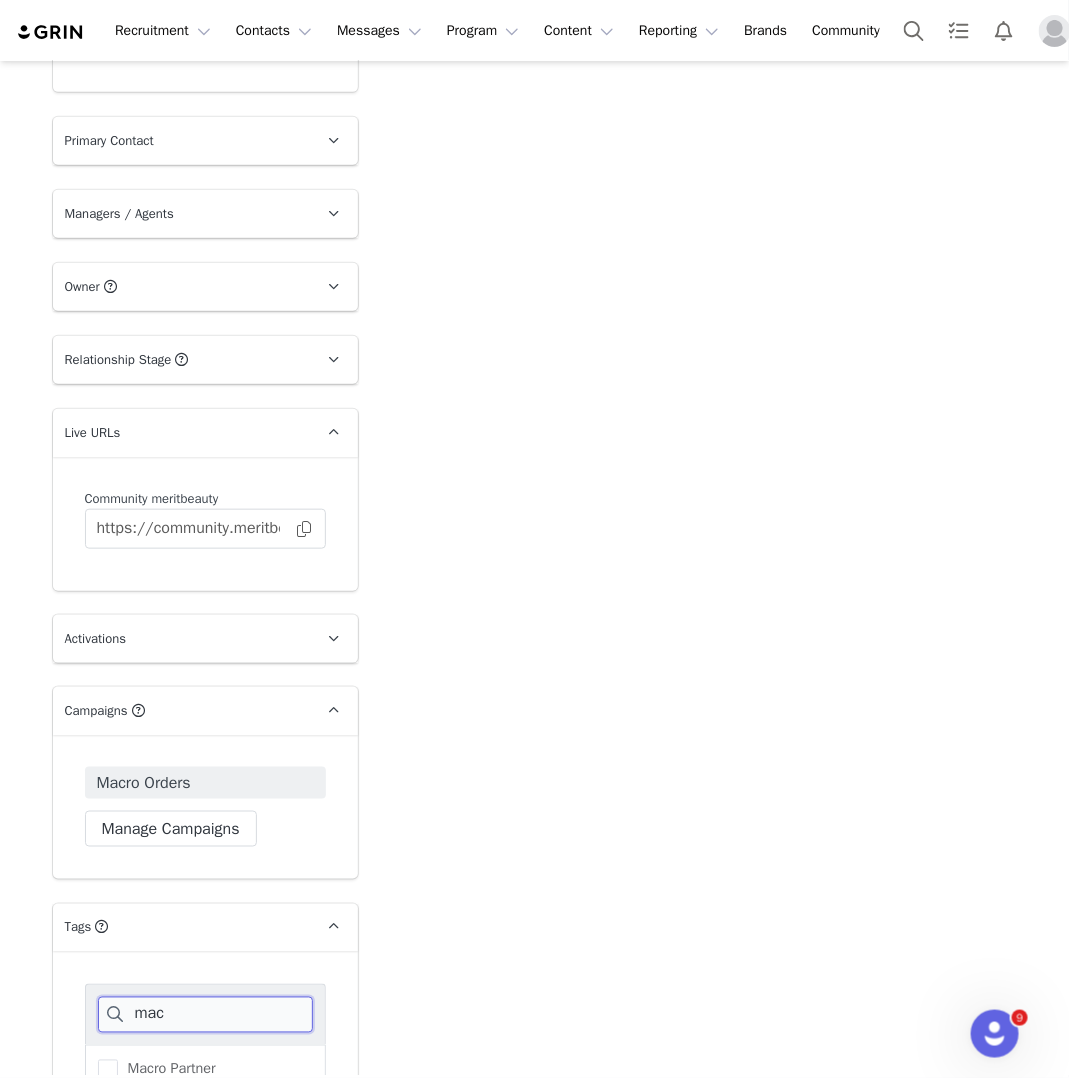 scroll, scrollTop: 2483, scrollLeft: 0, axis: vertical 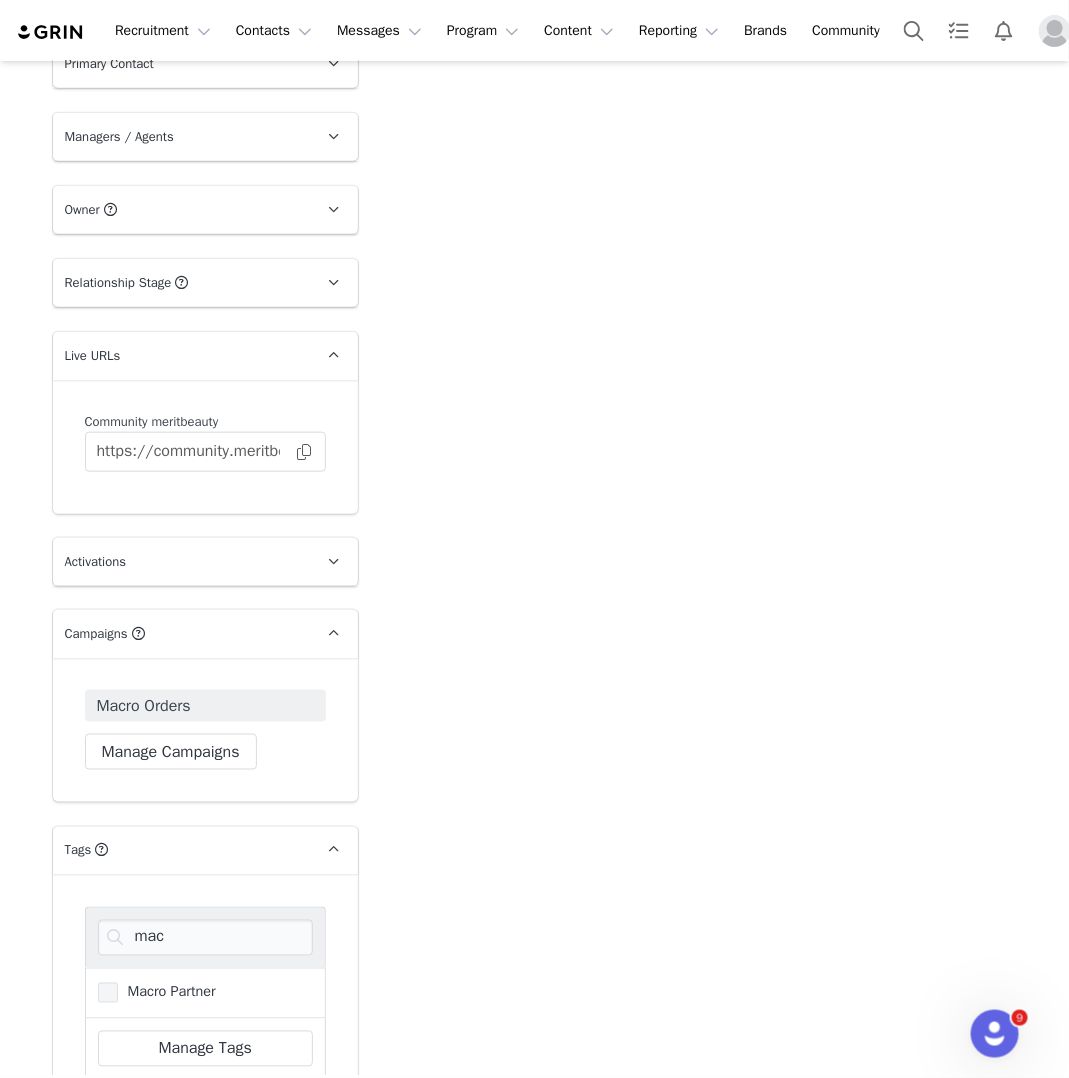 click on "Macro Partner" at bounding box center [167, 992] 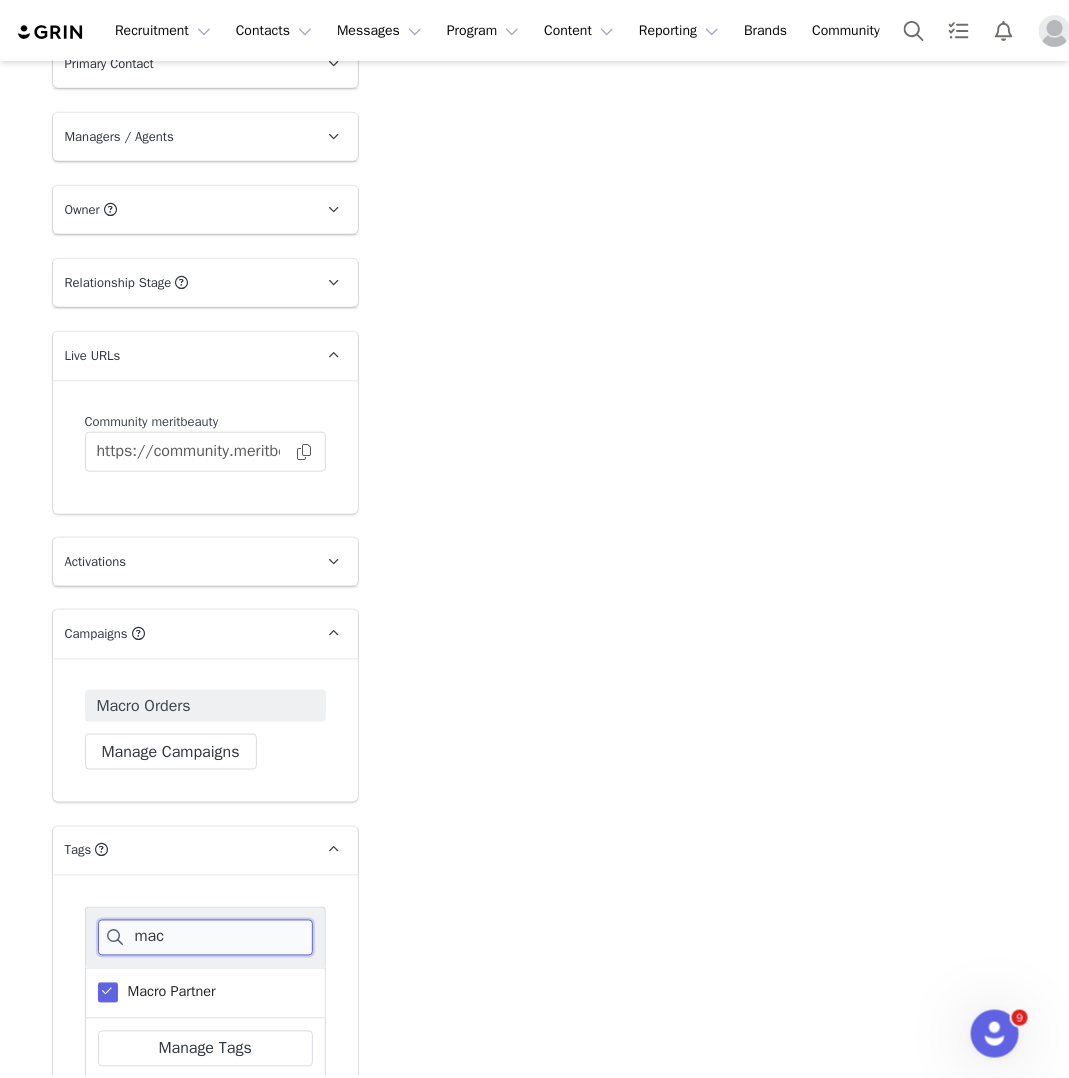 click on "mac" at bounding box center (205, 938) 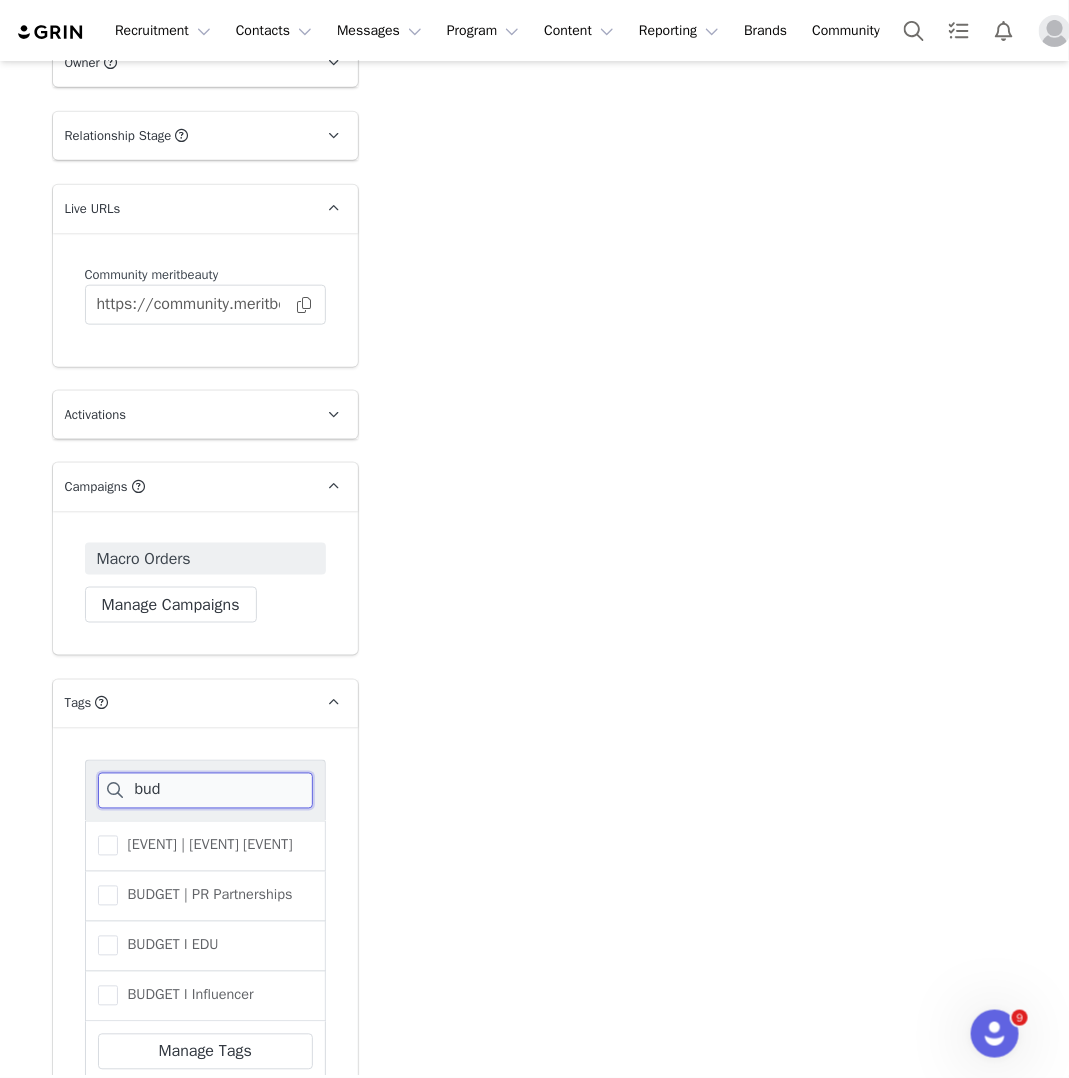scroll, scrollTop: 2651, scrollLeft: 0, axis: vertical 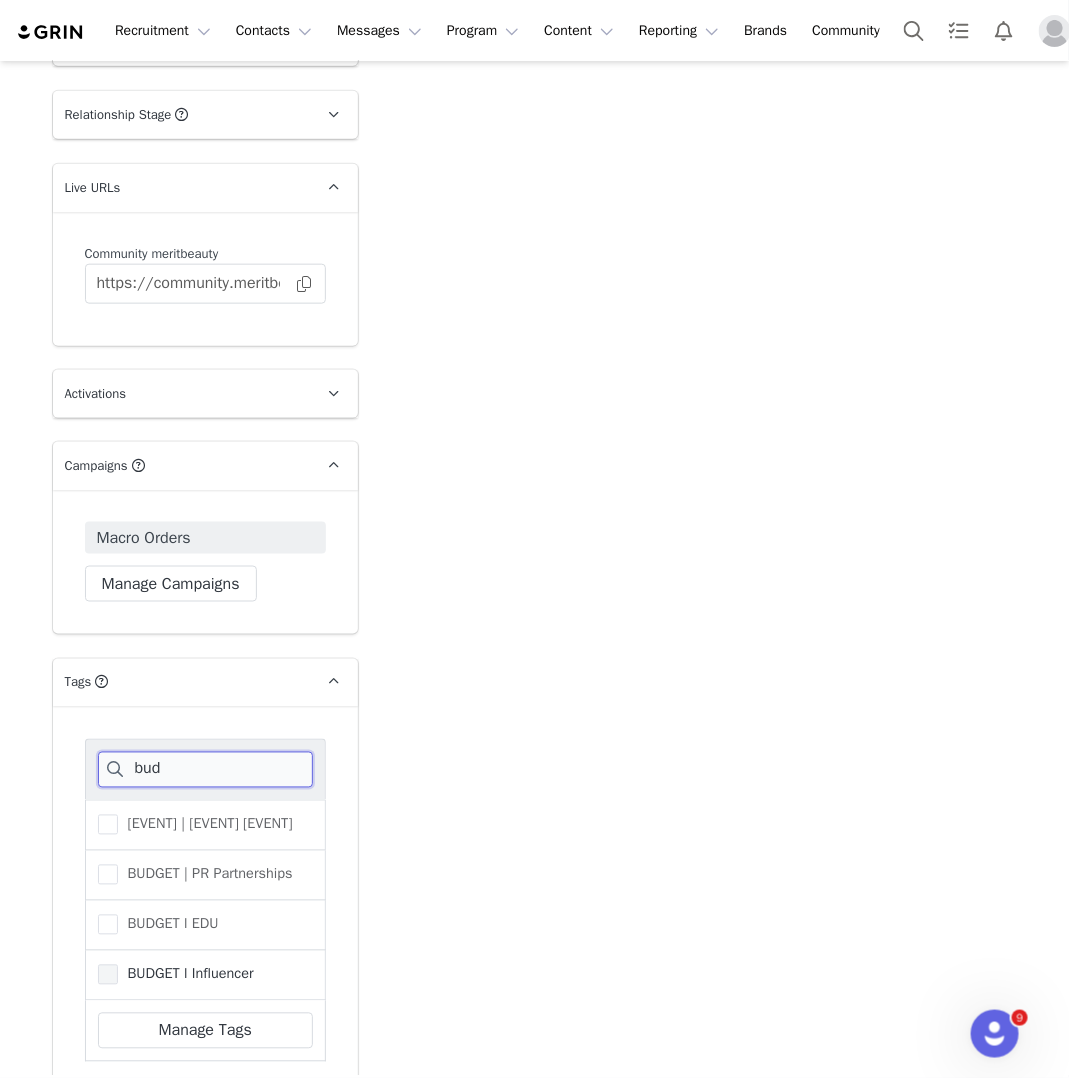 type on "bud" 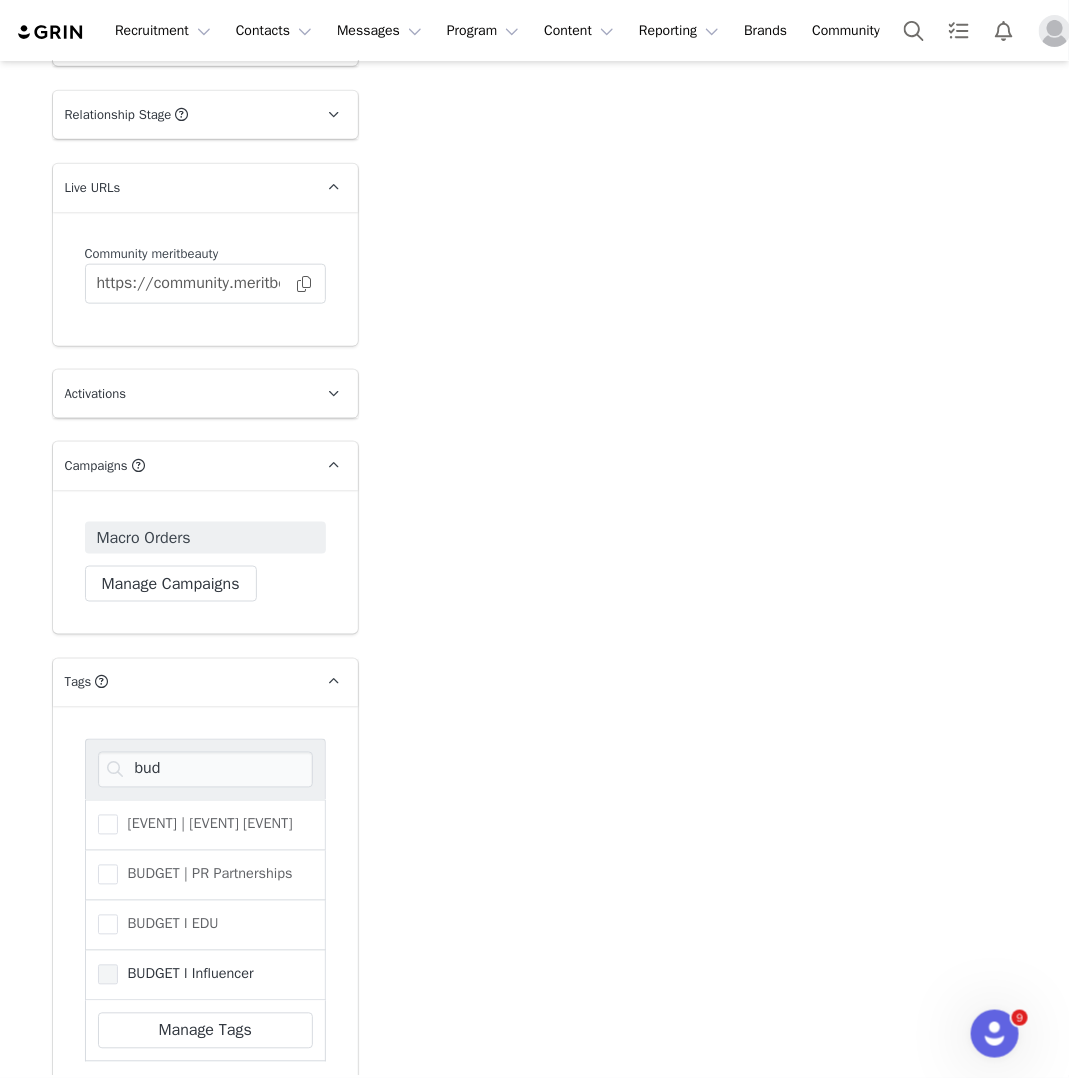 click on "BUDGET l Influencer" at bounding box center (186, 974) 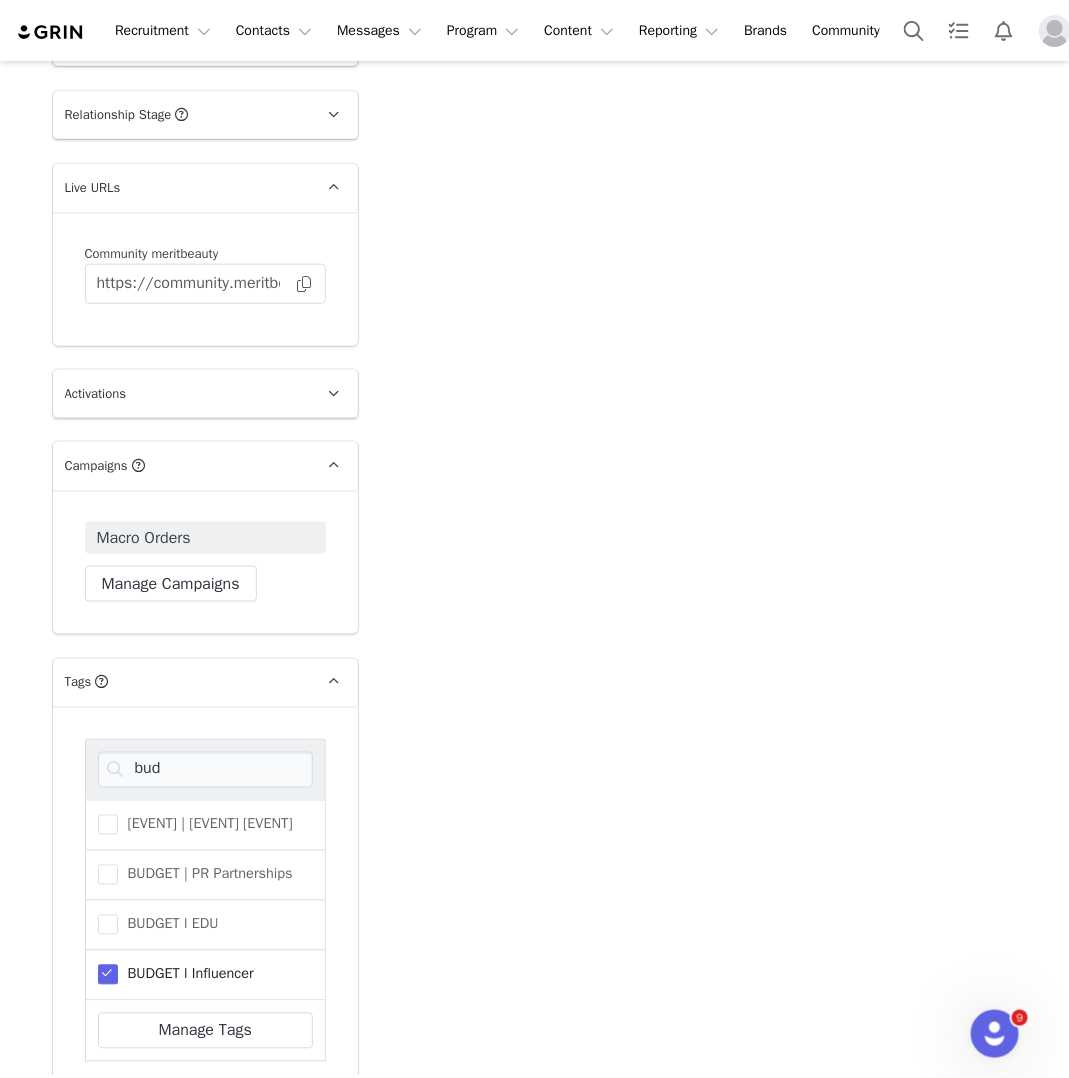 click on "Save Tags" at bounding box center (138, 1104) 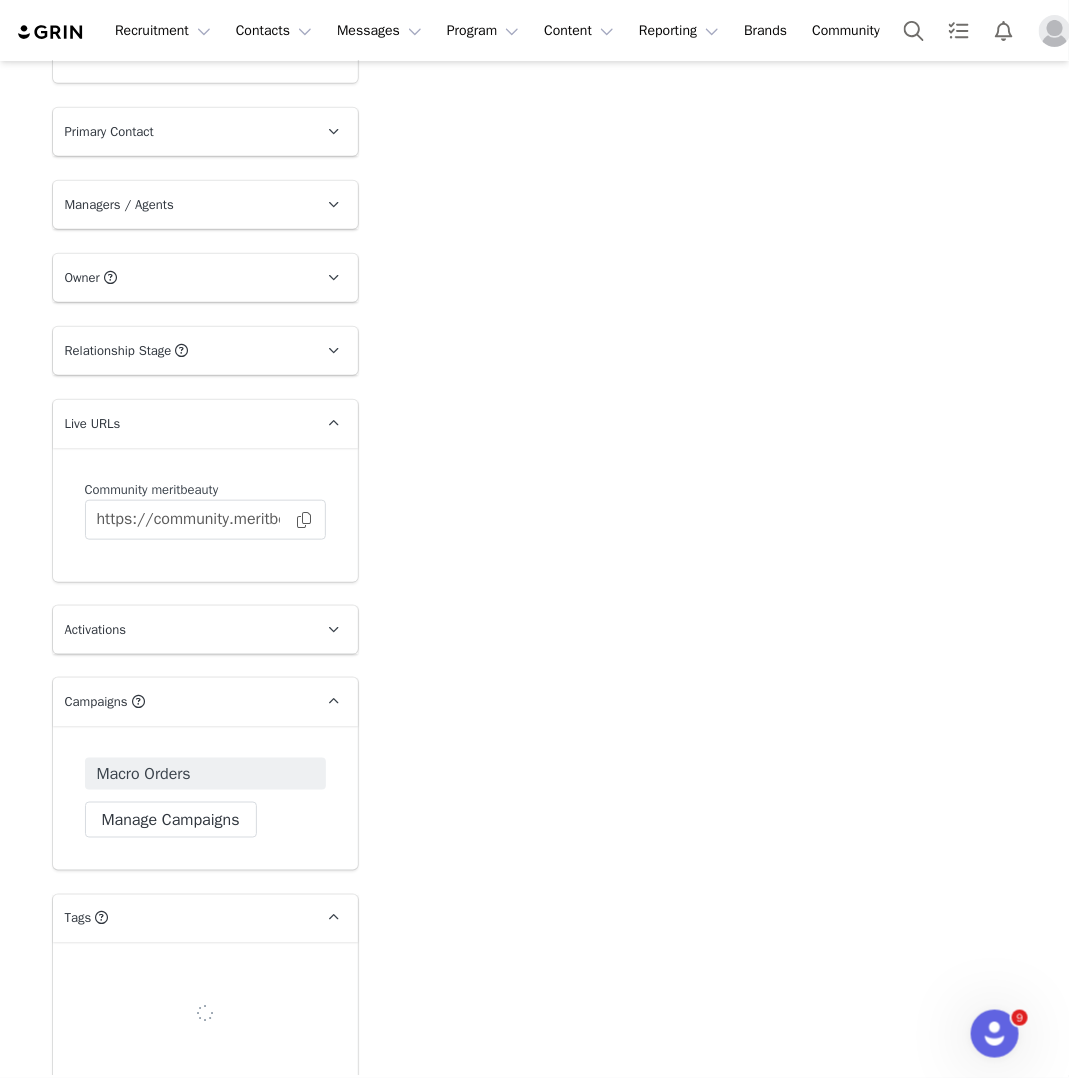 scroll, scrollTop: 2467, scrollLeft: 0, axis: vertical 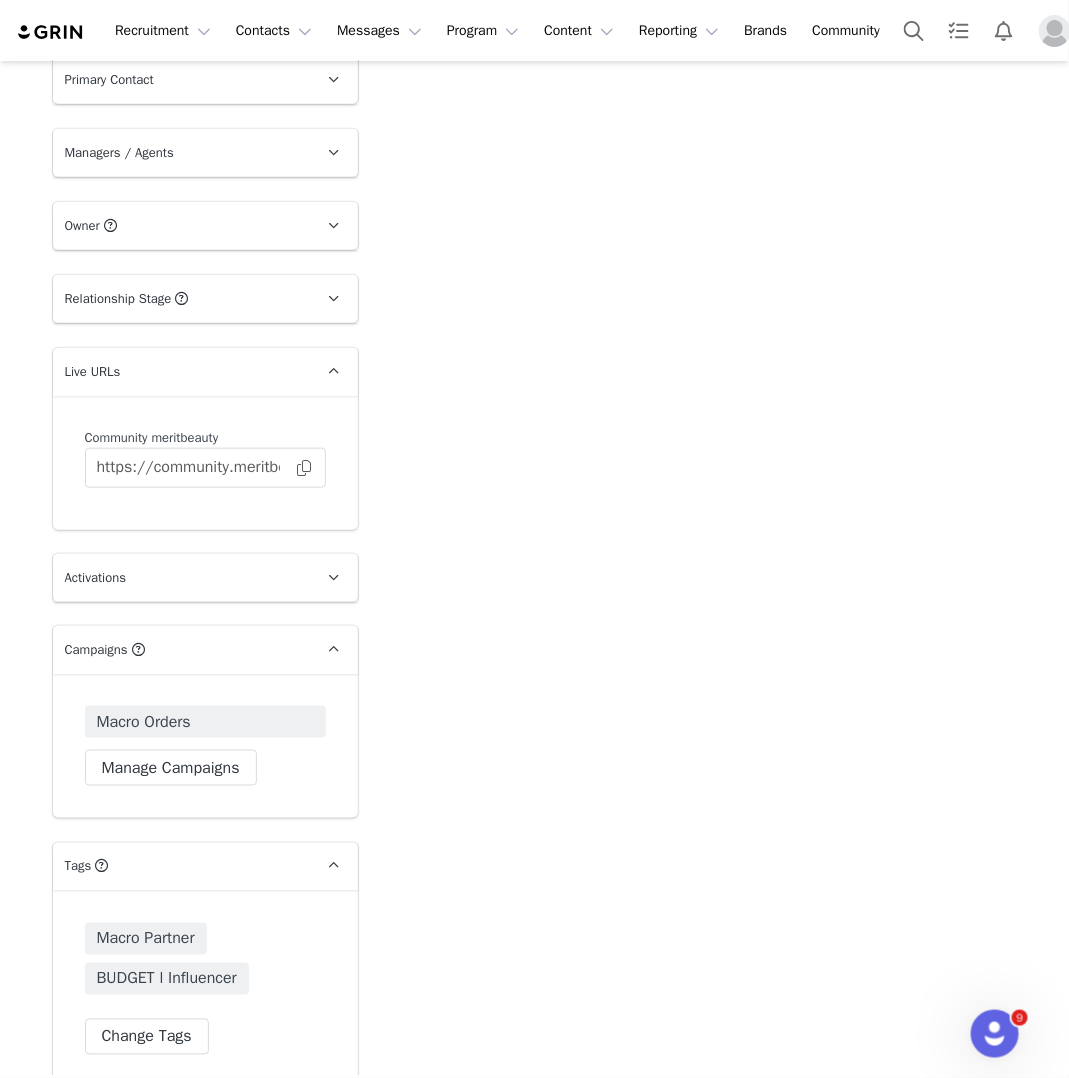 click on "Macro Orders" at bounding box center [144, 722] 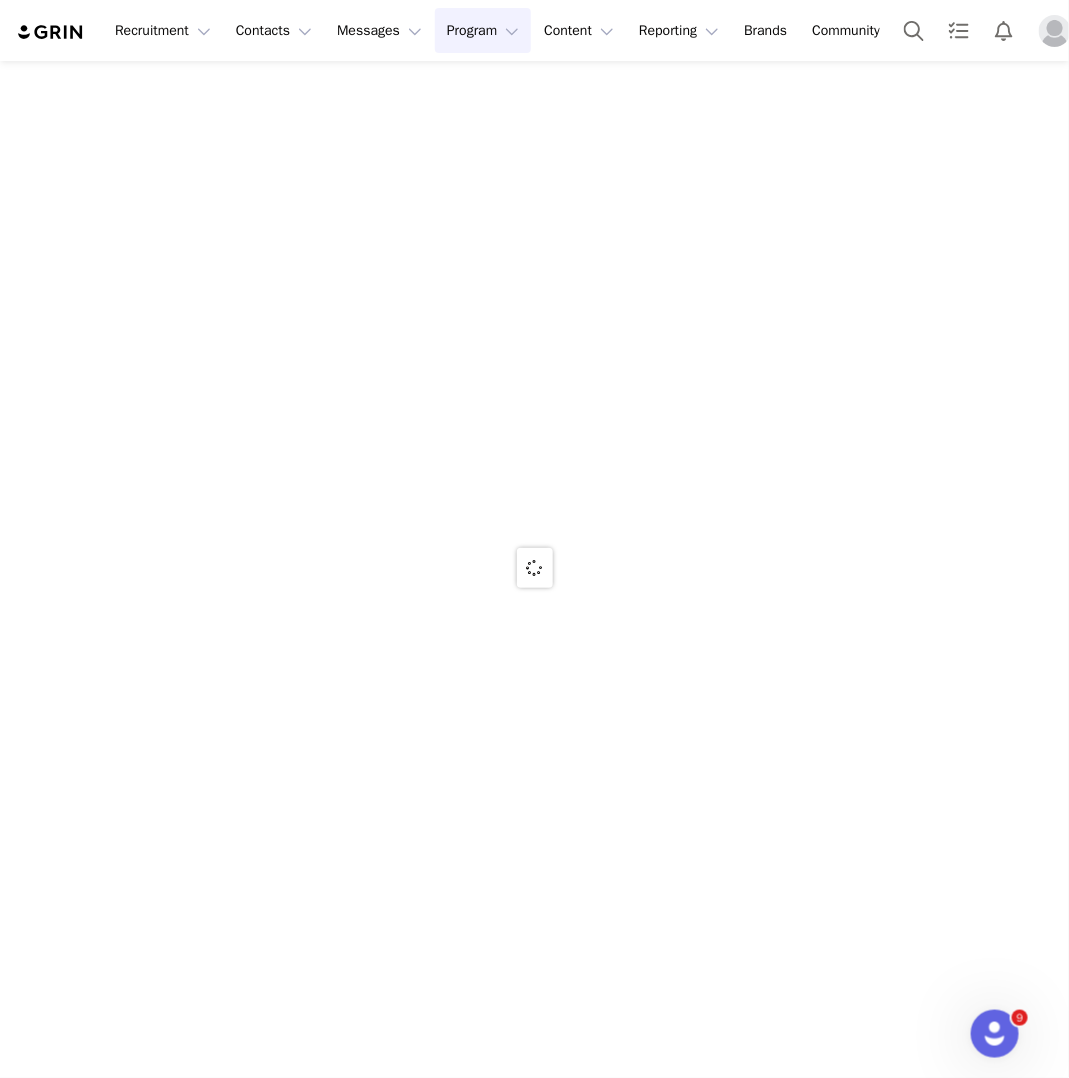 scroll, scrollTop: 0, scrollLeft: 0, axis: both 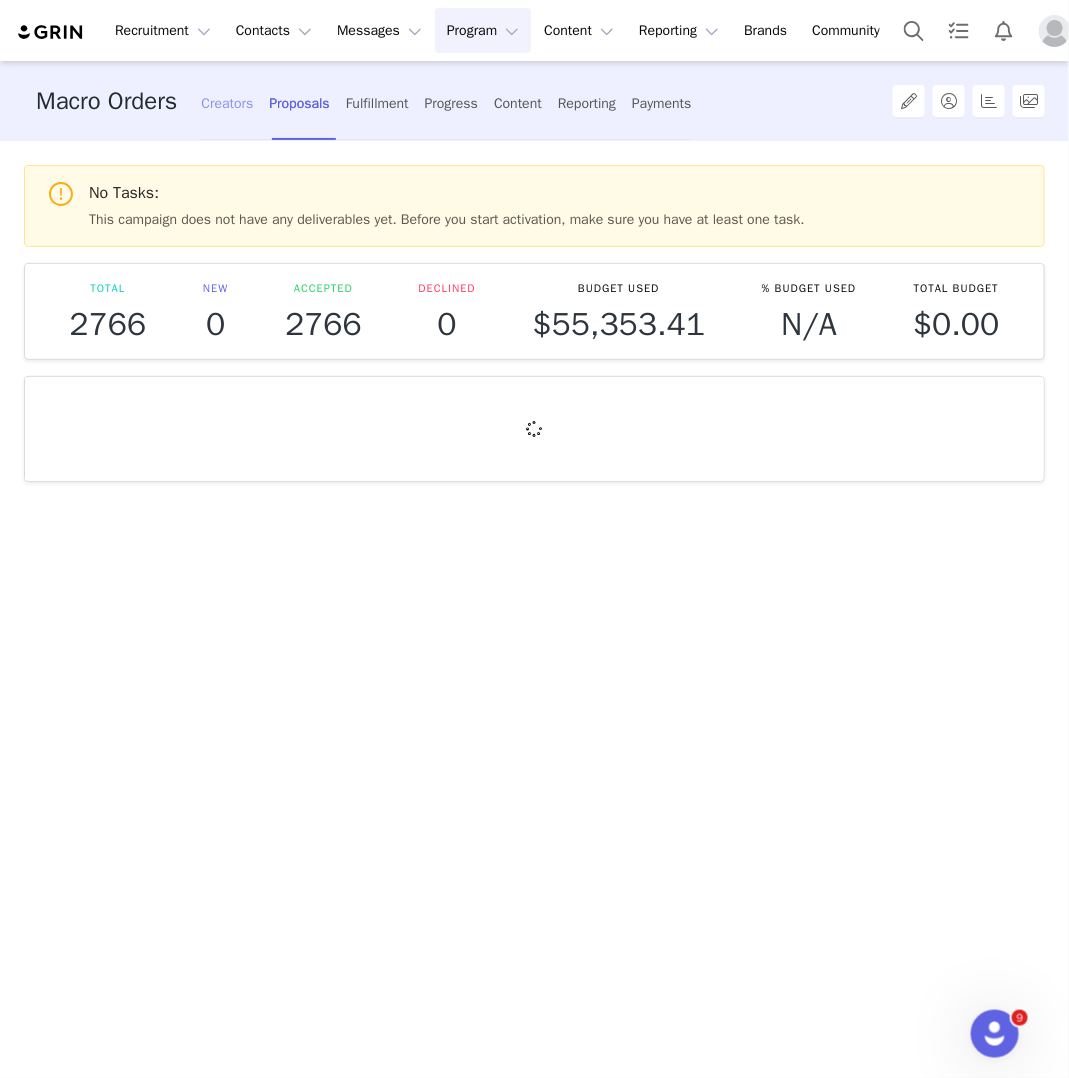 click on "Creators" at bounding box center (227, 103) 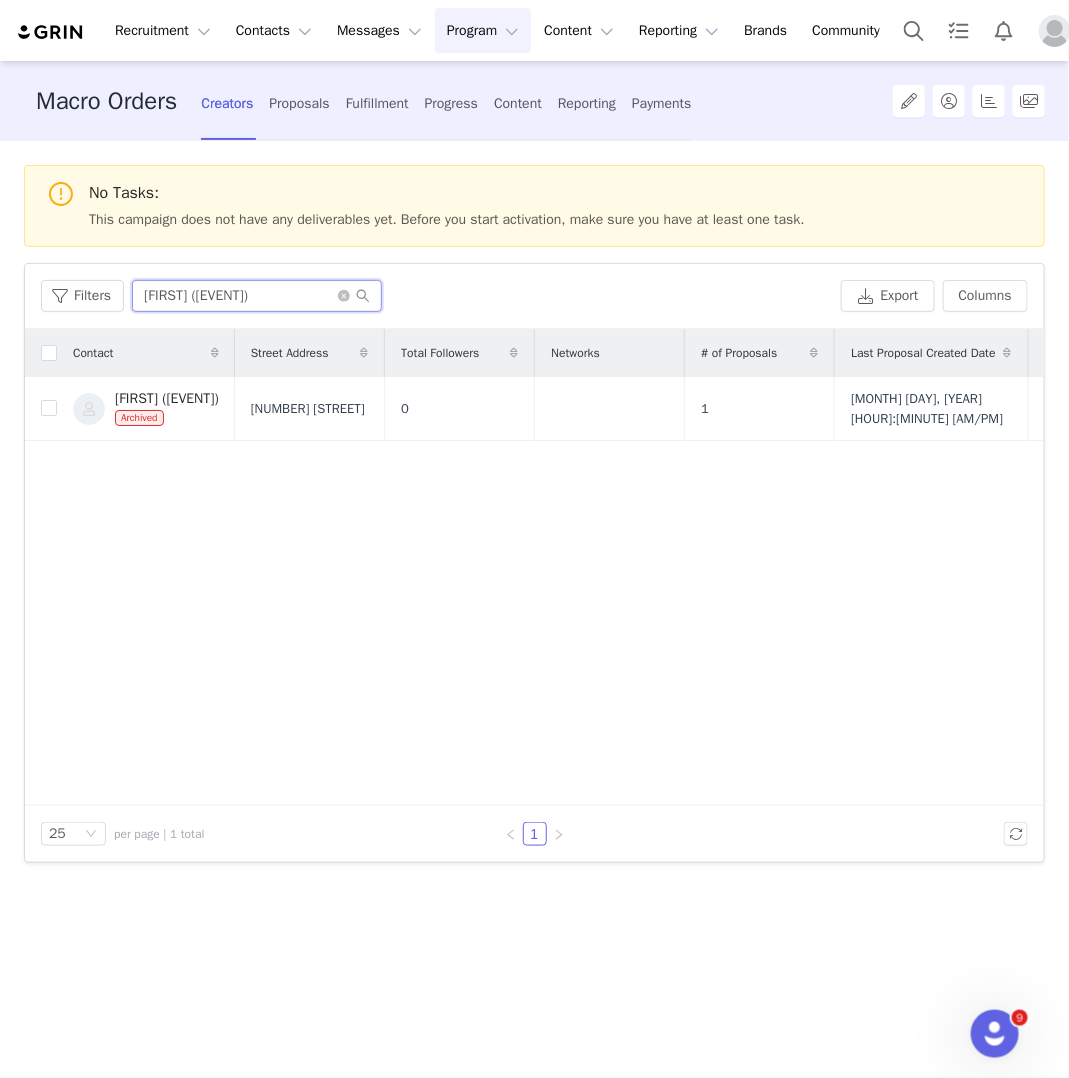 click on "[FIRST] ([EVENT])" at bounding box center (257, 296) 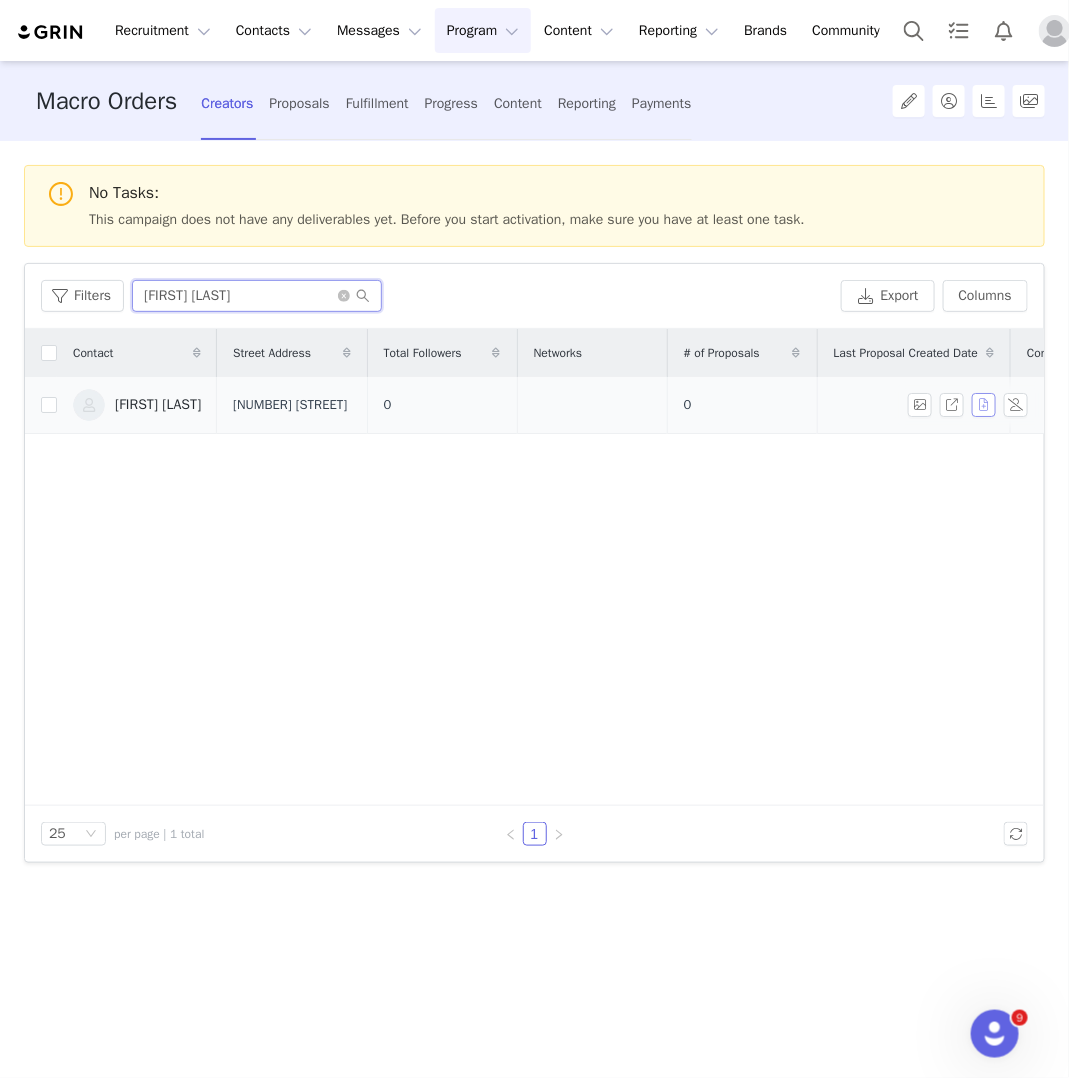 type on "[FIRST] [LAST]" 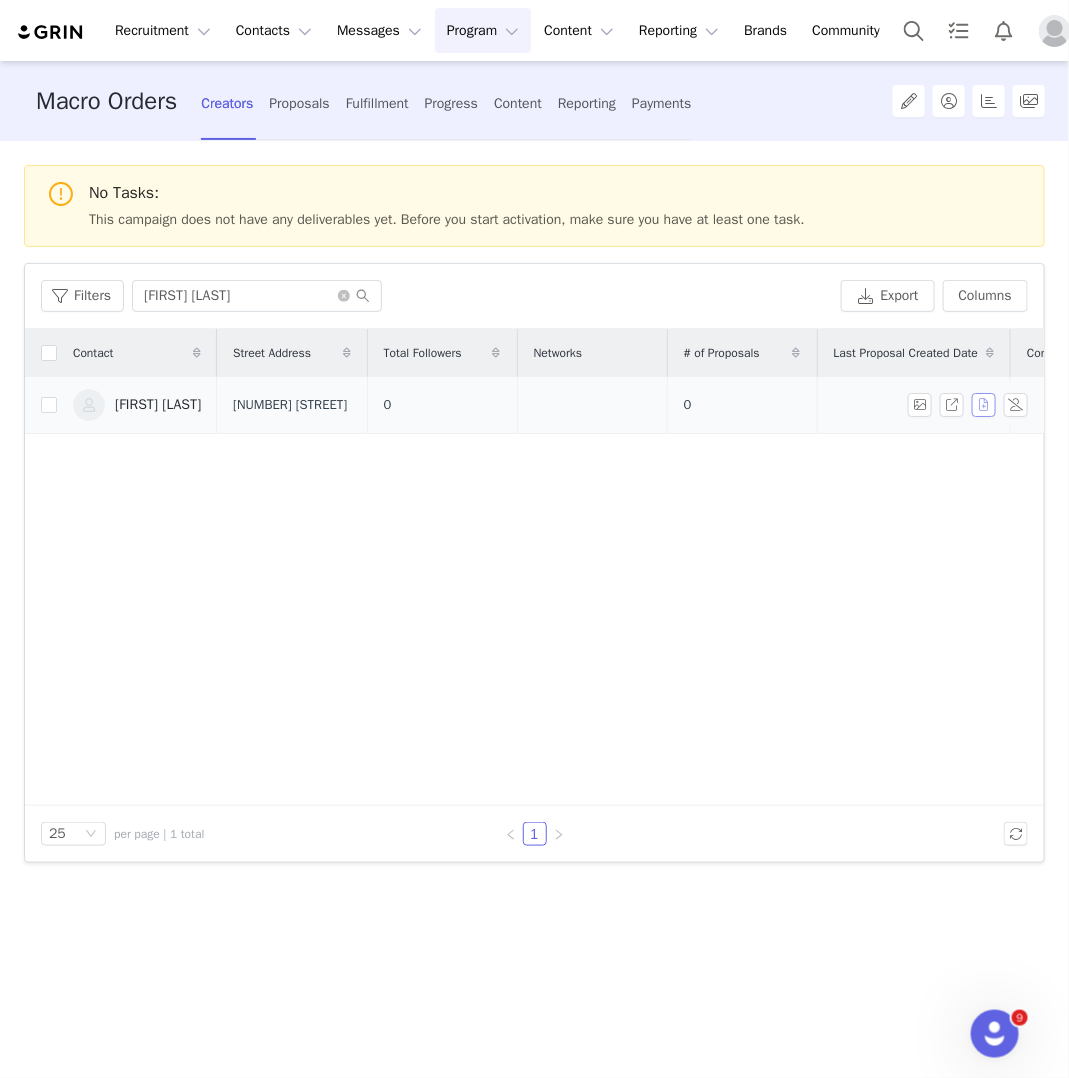 click at bounding box center (984, 405) 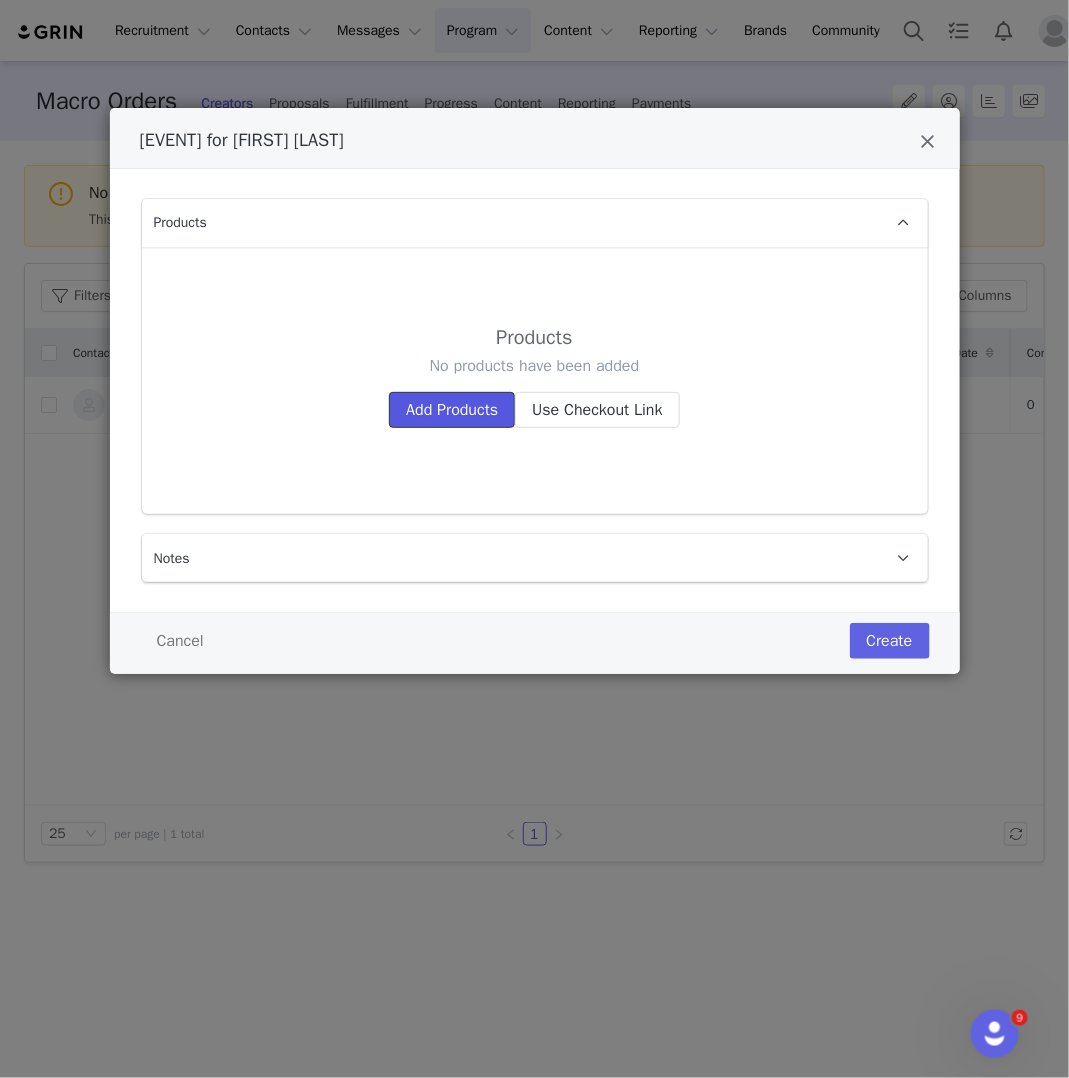 click on "Add Products" at bounding box center (452, 410) 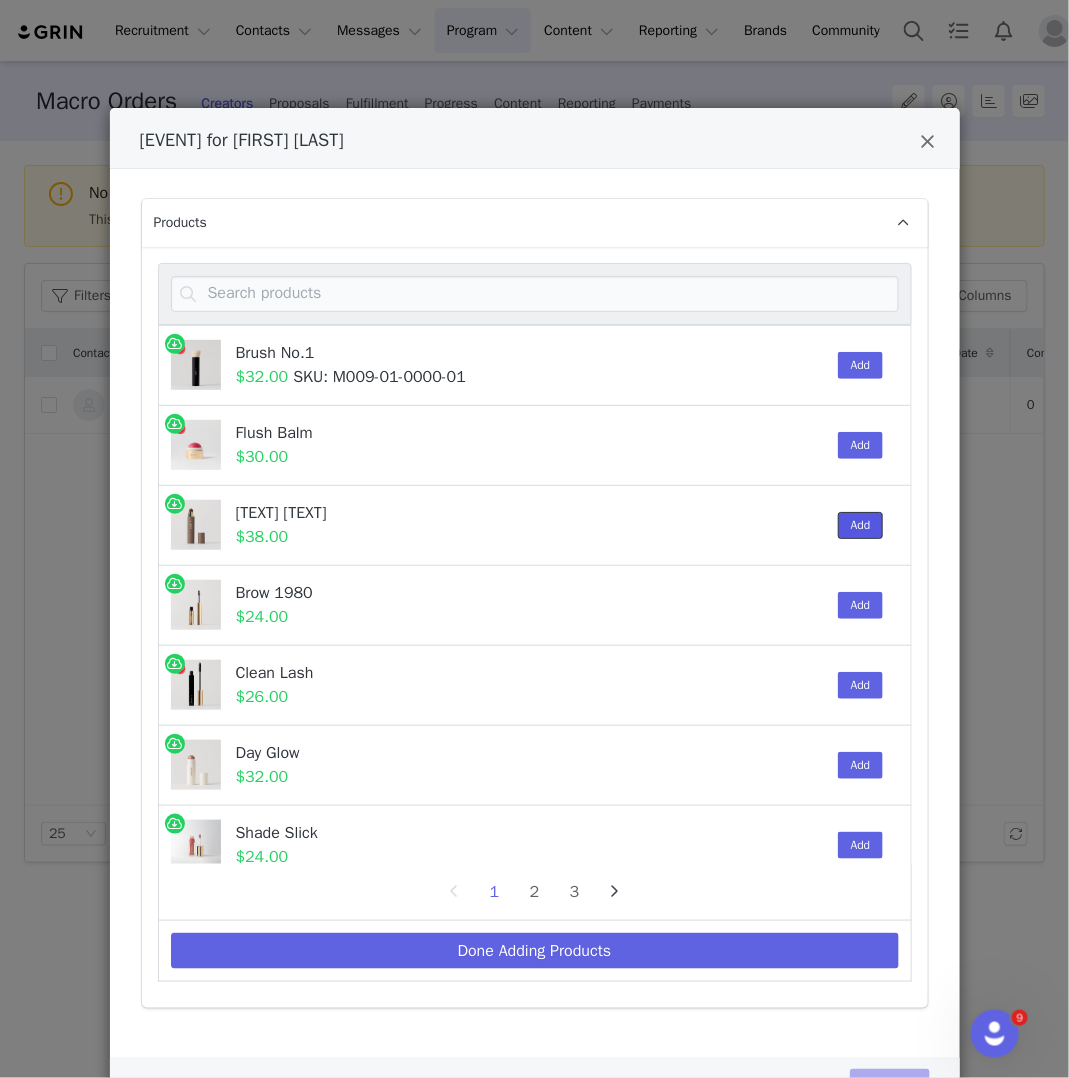 click on "Add" at bounding box center [861, 525] 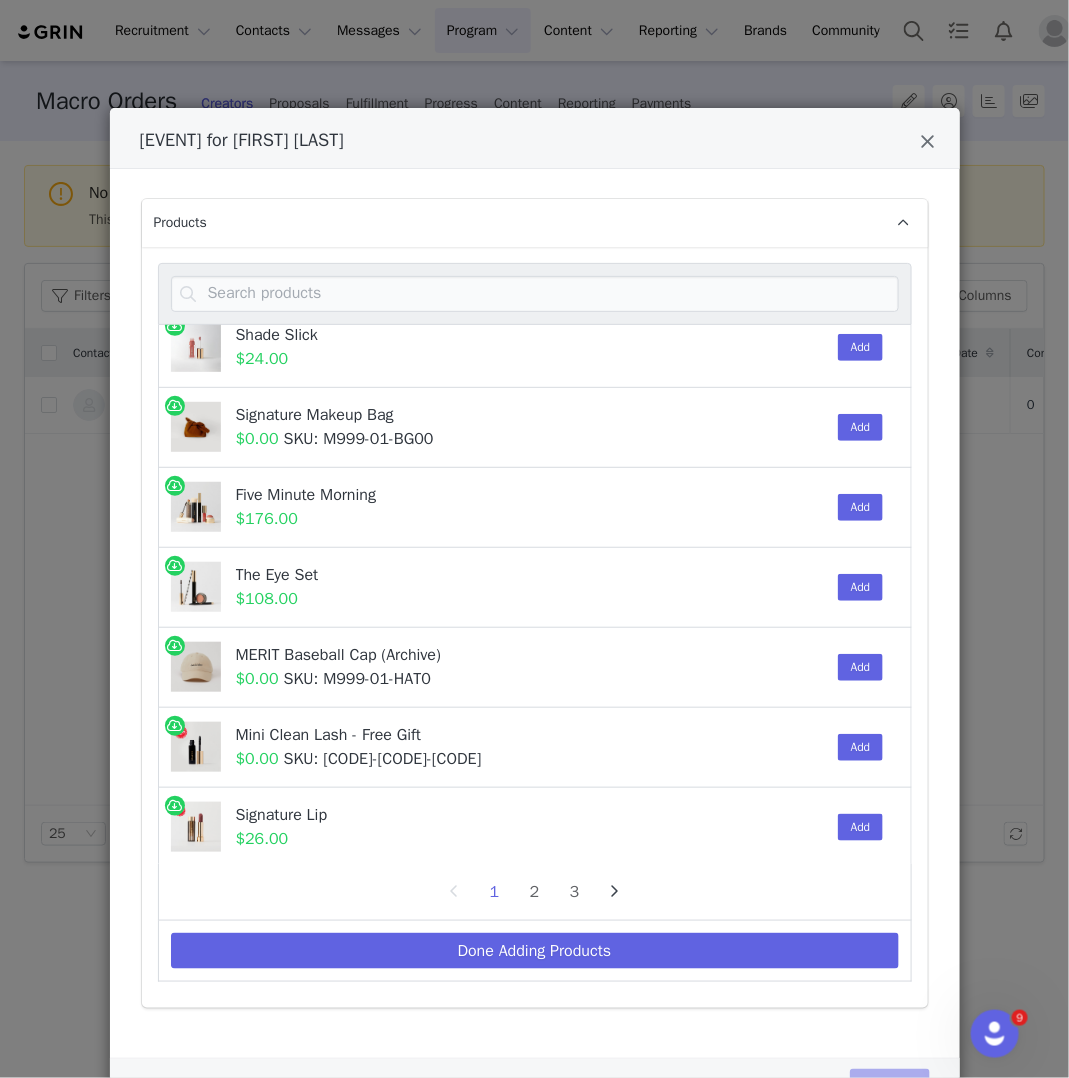 scroll, scrollTop: 675, scrollLeft: 0, axis: vertical 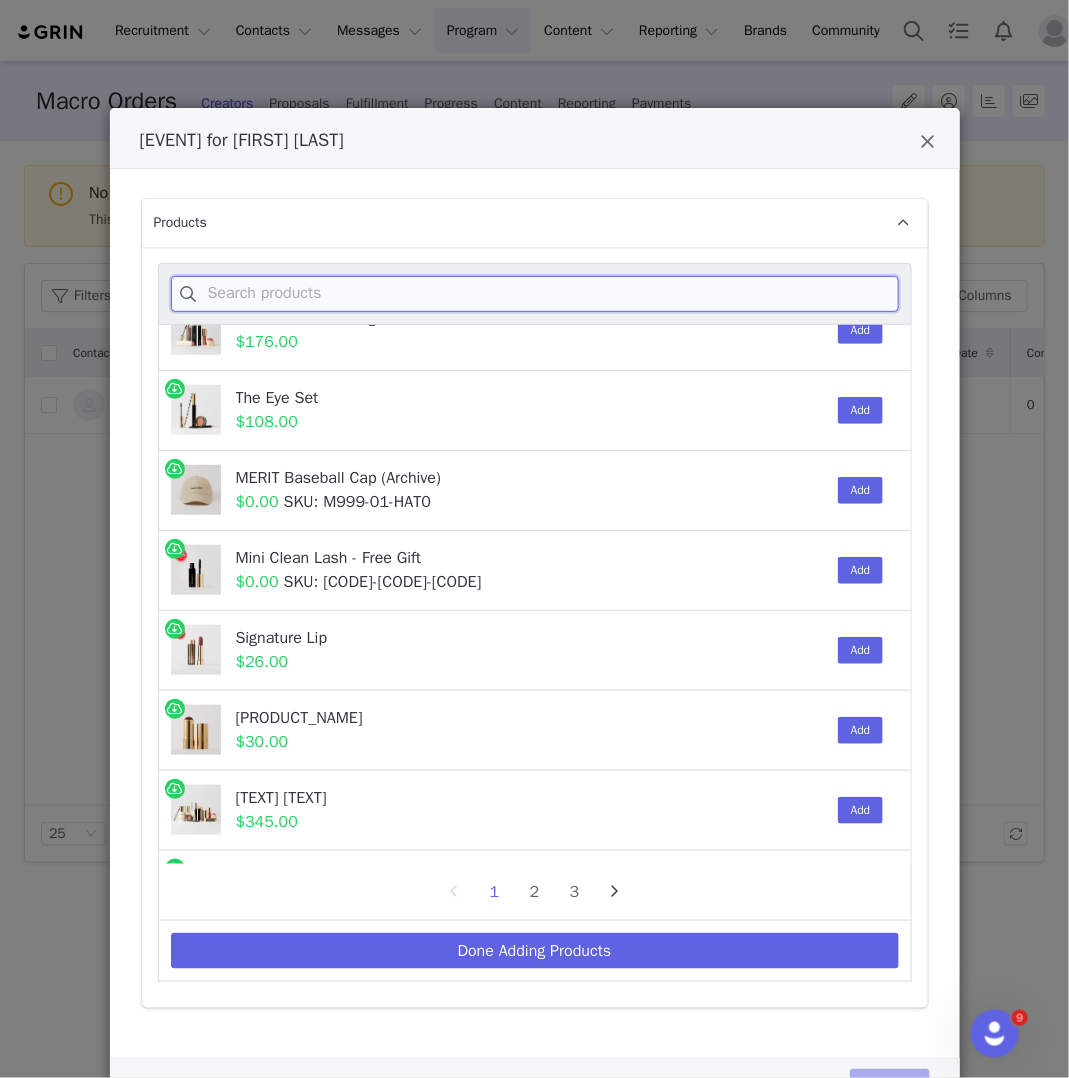 click at bounding box center [535, 294] 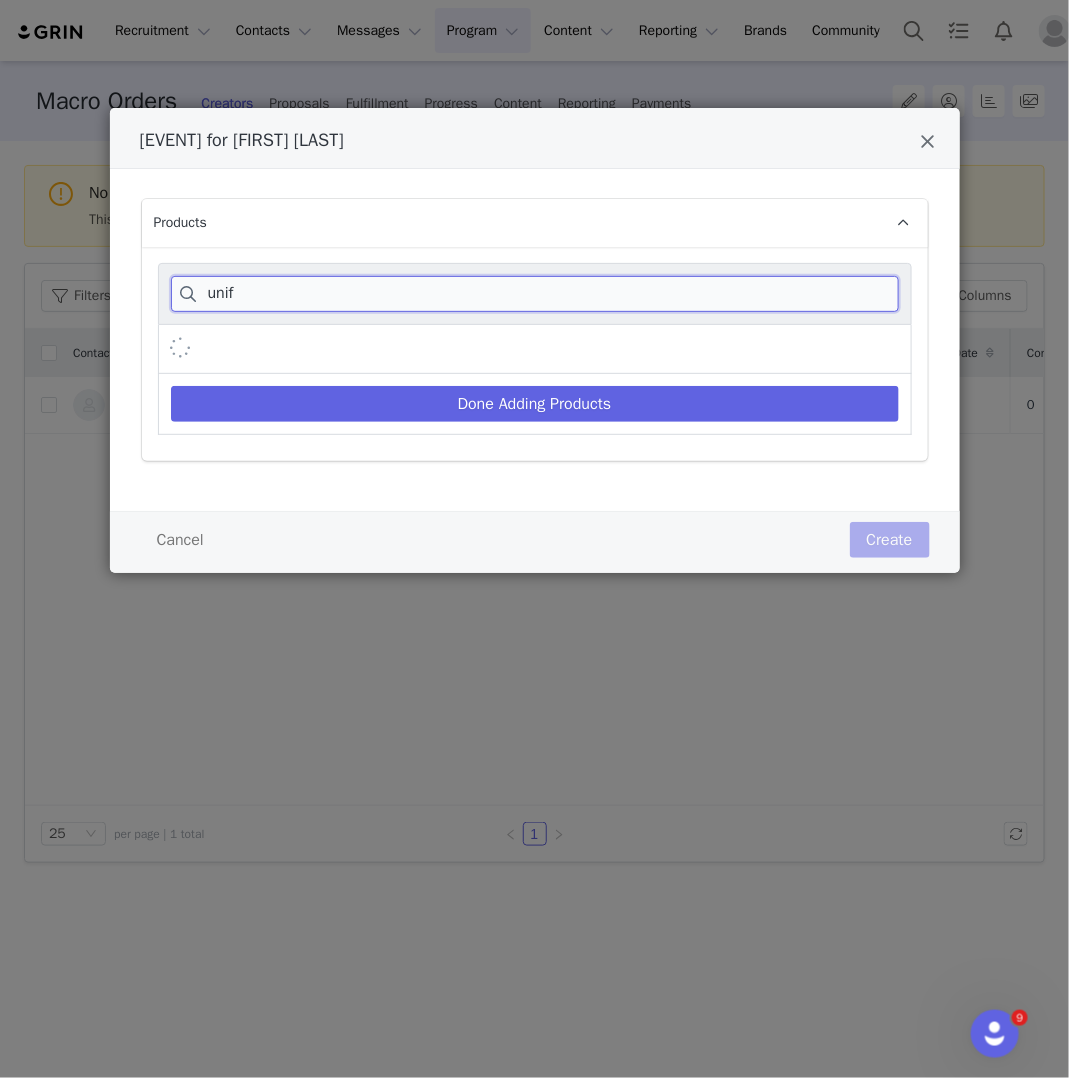 scroll, scrollTop: 0, scrollLeft: 0, axis: both 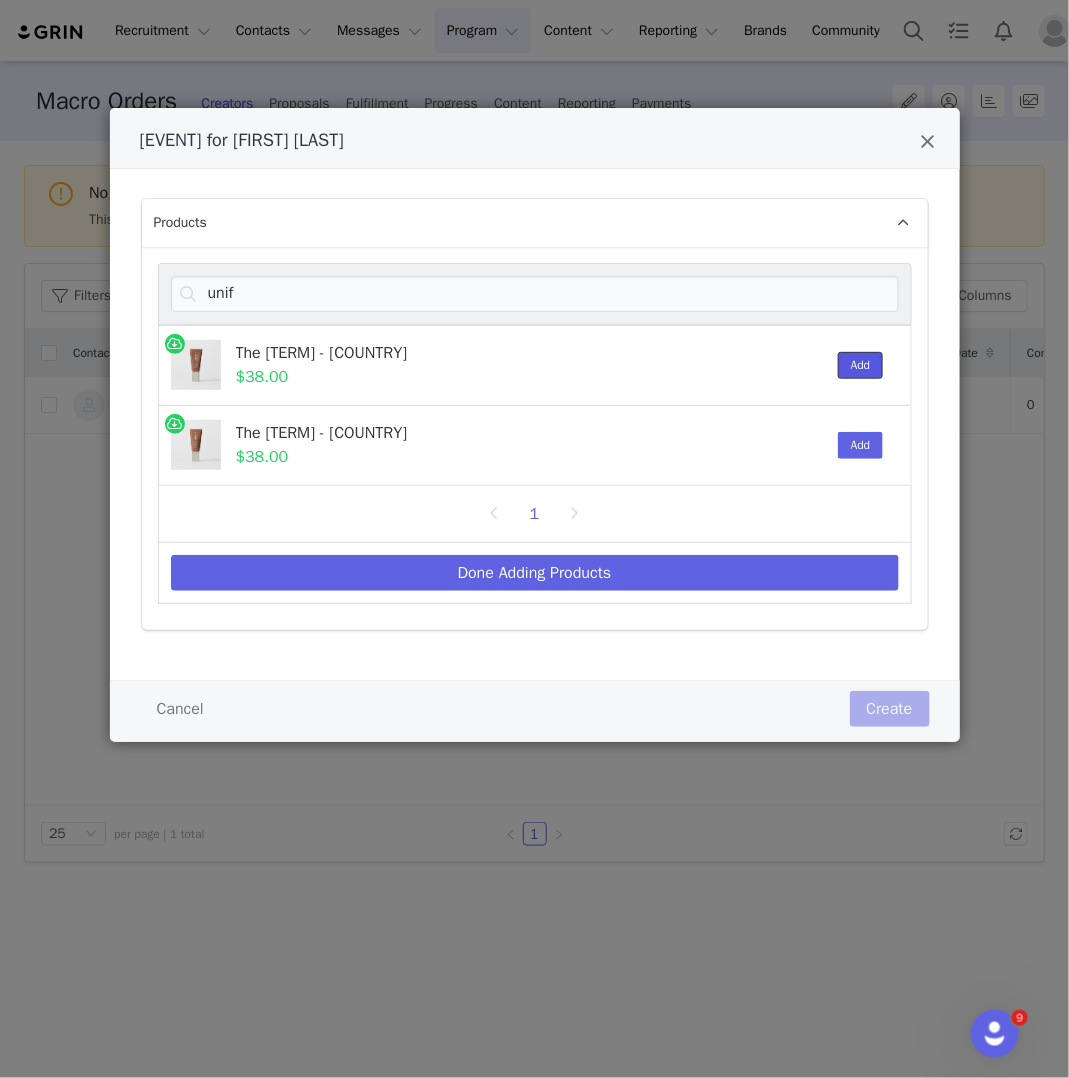 click on "Add" at bounding box center (861, 365) 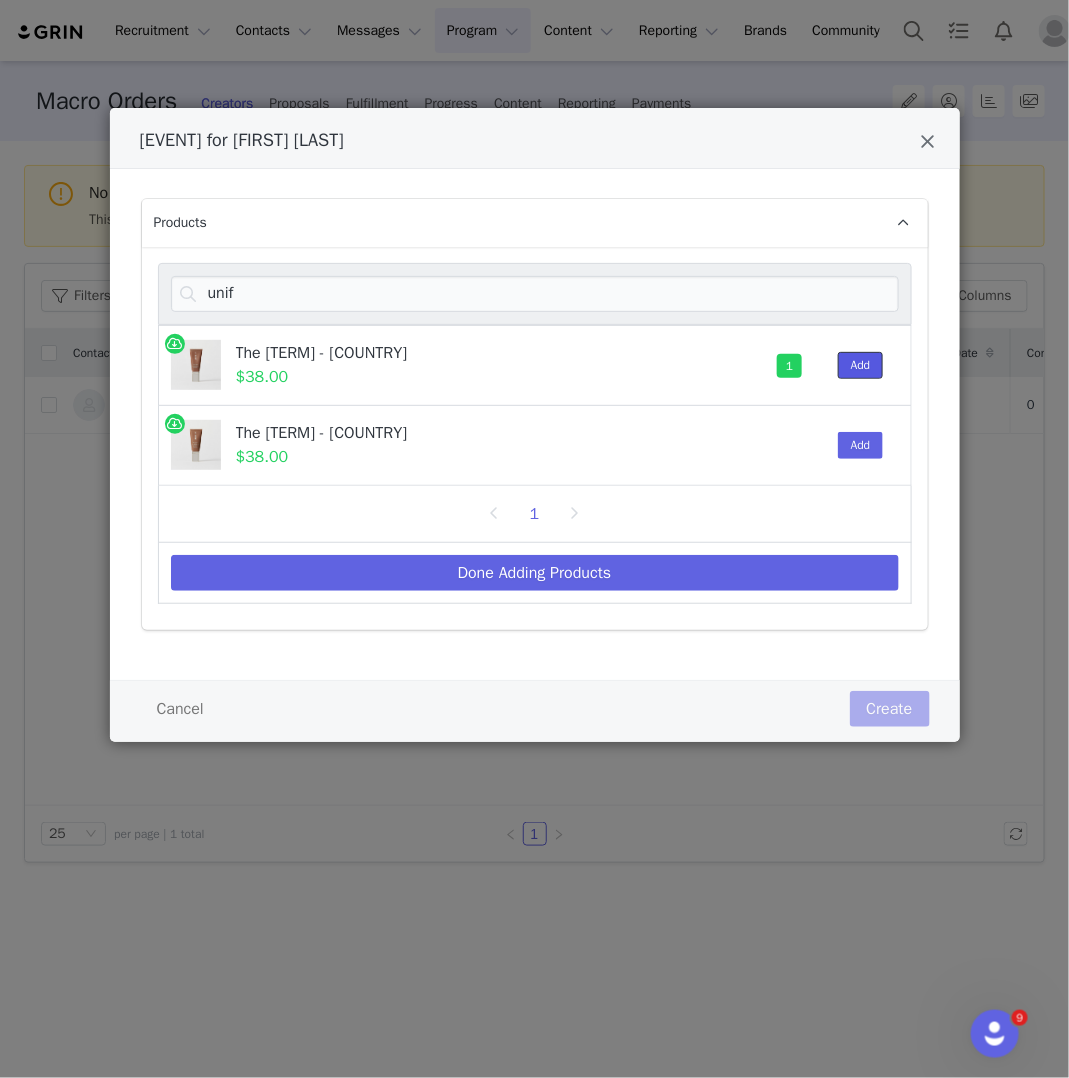 click on "Add" at bounding box center [861, 365] 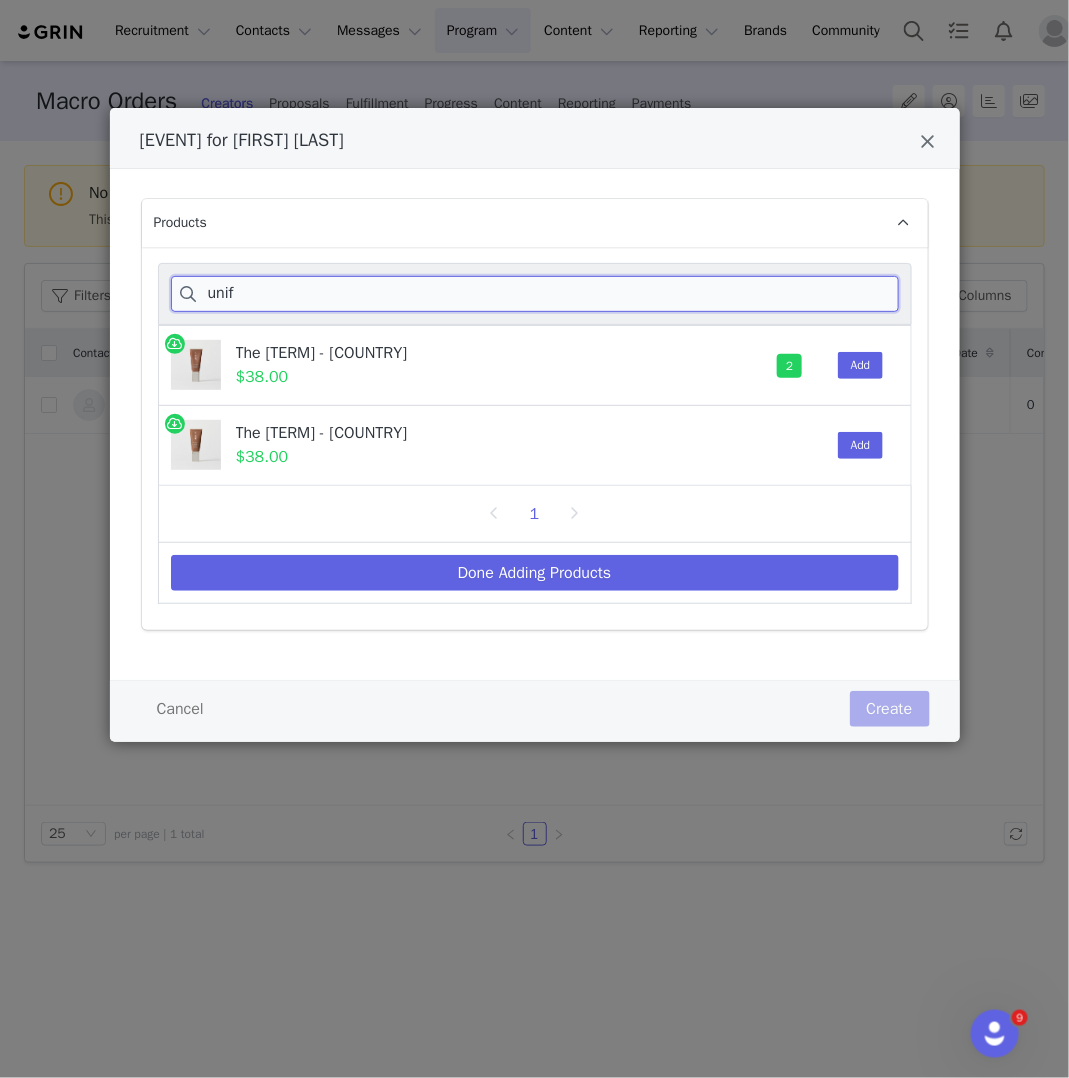 click on "unif" at bounding box center [535, 294] 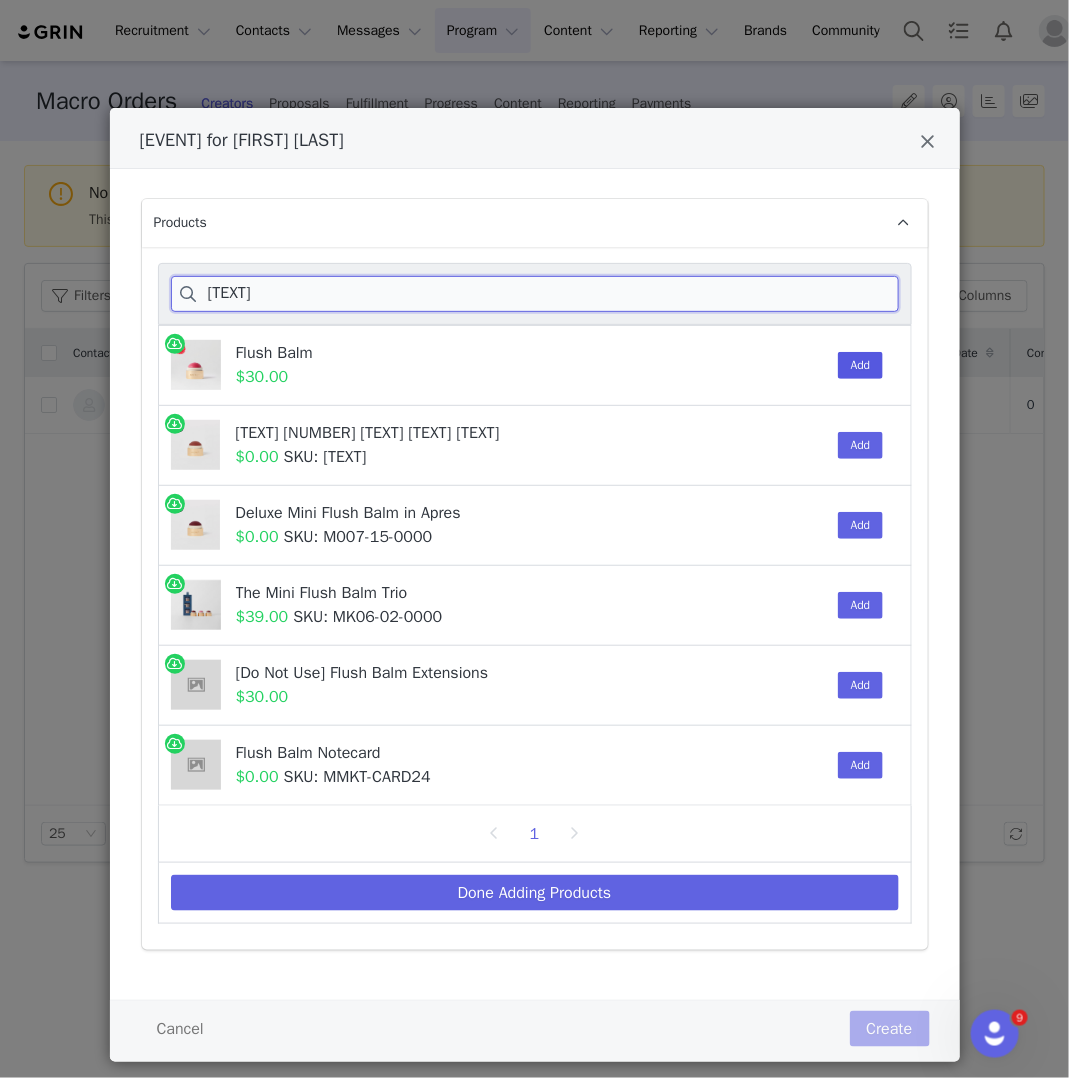 type on "[TEXT]" 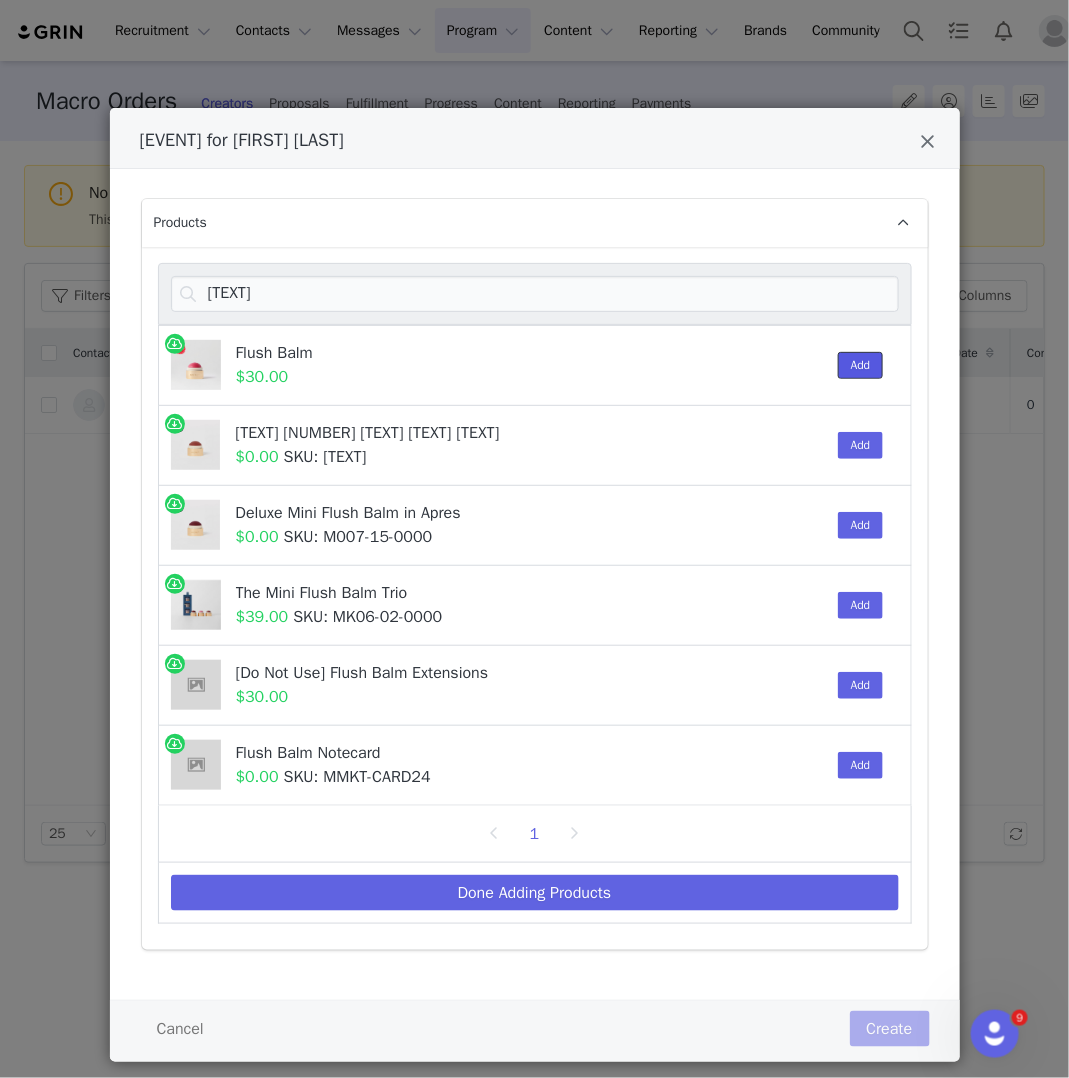 click on "Add" at bounding box center (861, 365) 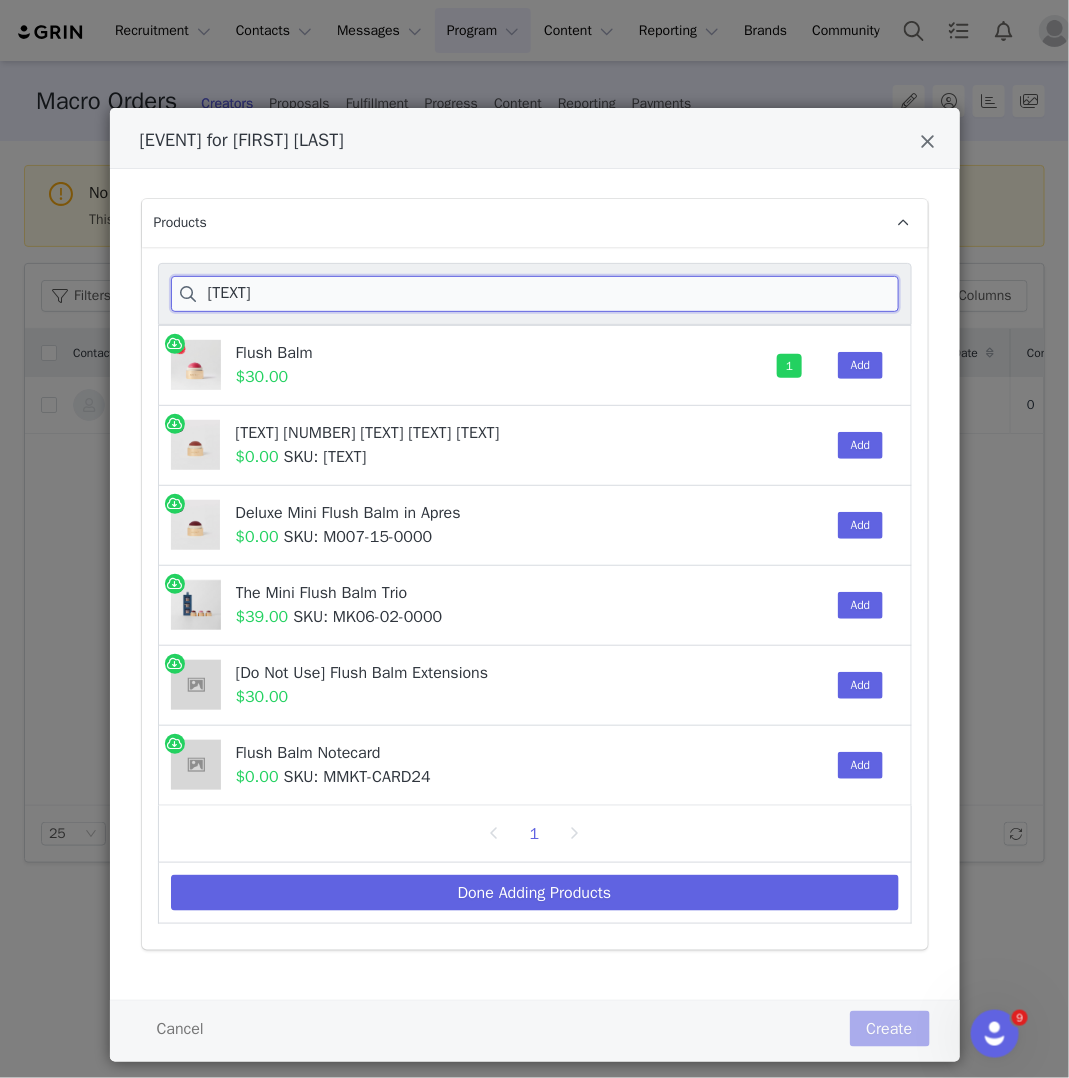 click on "[TEXT]" at bounding box center (535, 294) 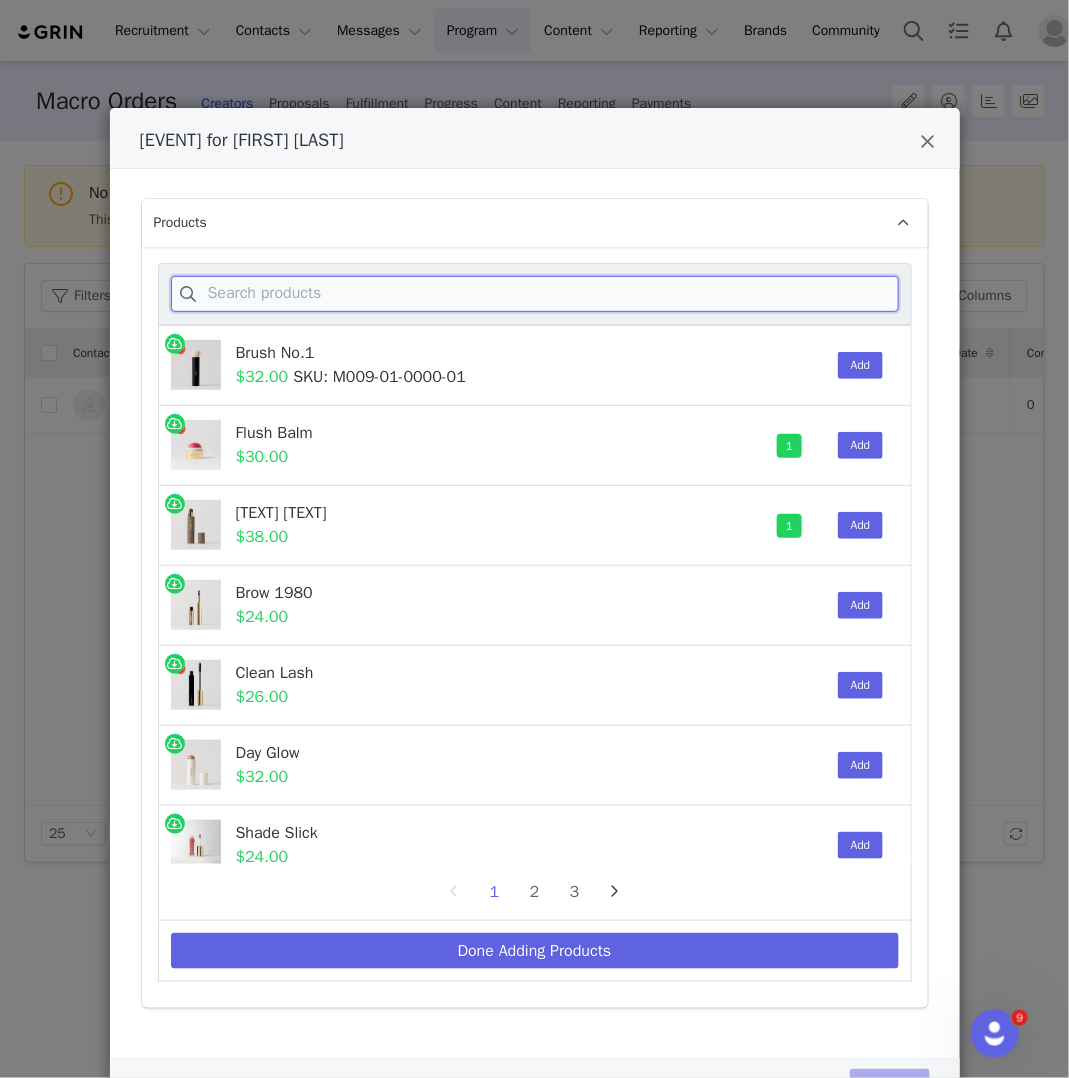 scroll, scrollTop: 34, scrollLeft: 0, axis: vertical 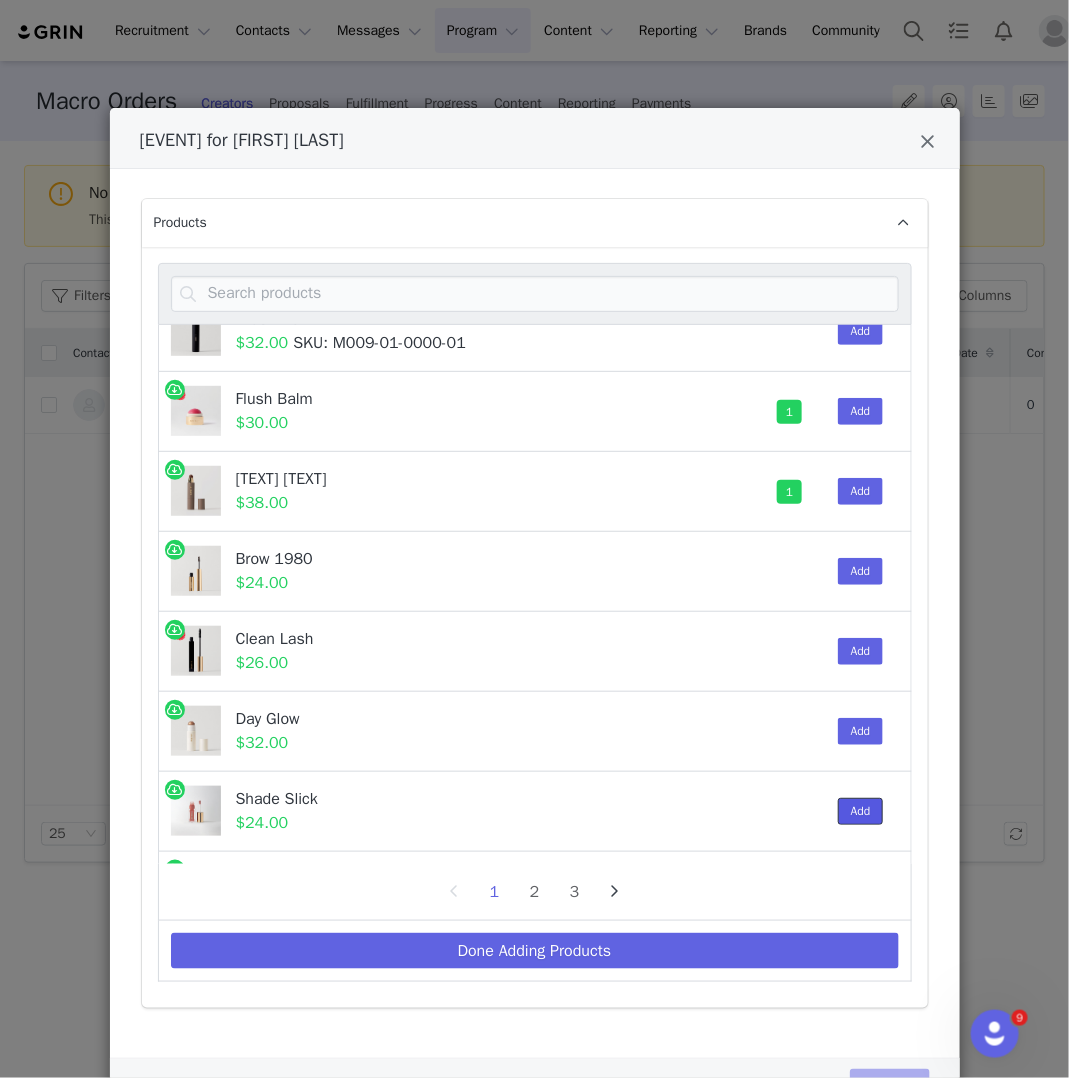 click on "Add" at bounding box center [861, 811] 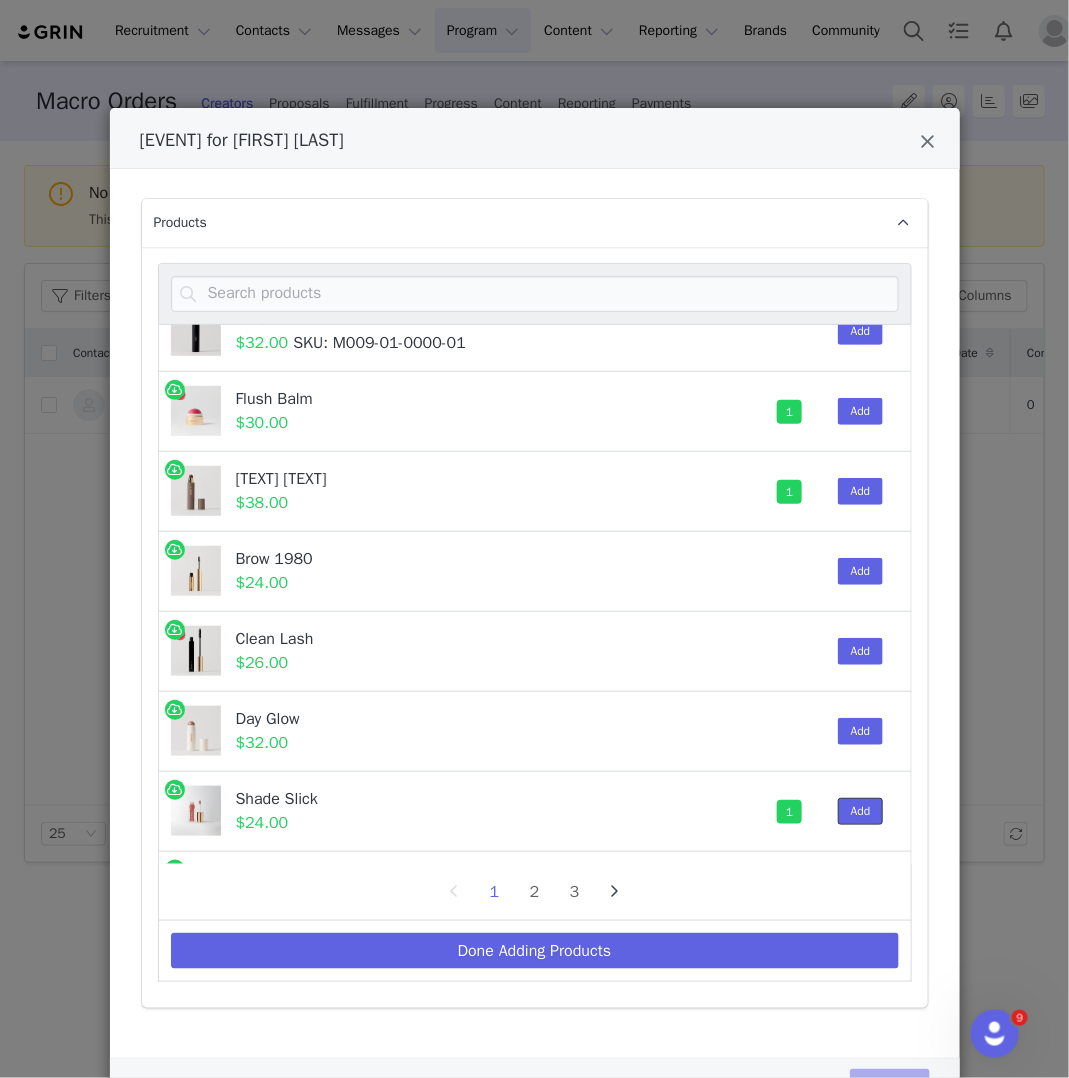 scroll, scrollTop: 0, scrollLeft: 0, axis: both 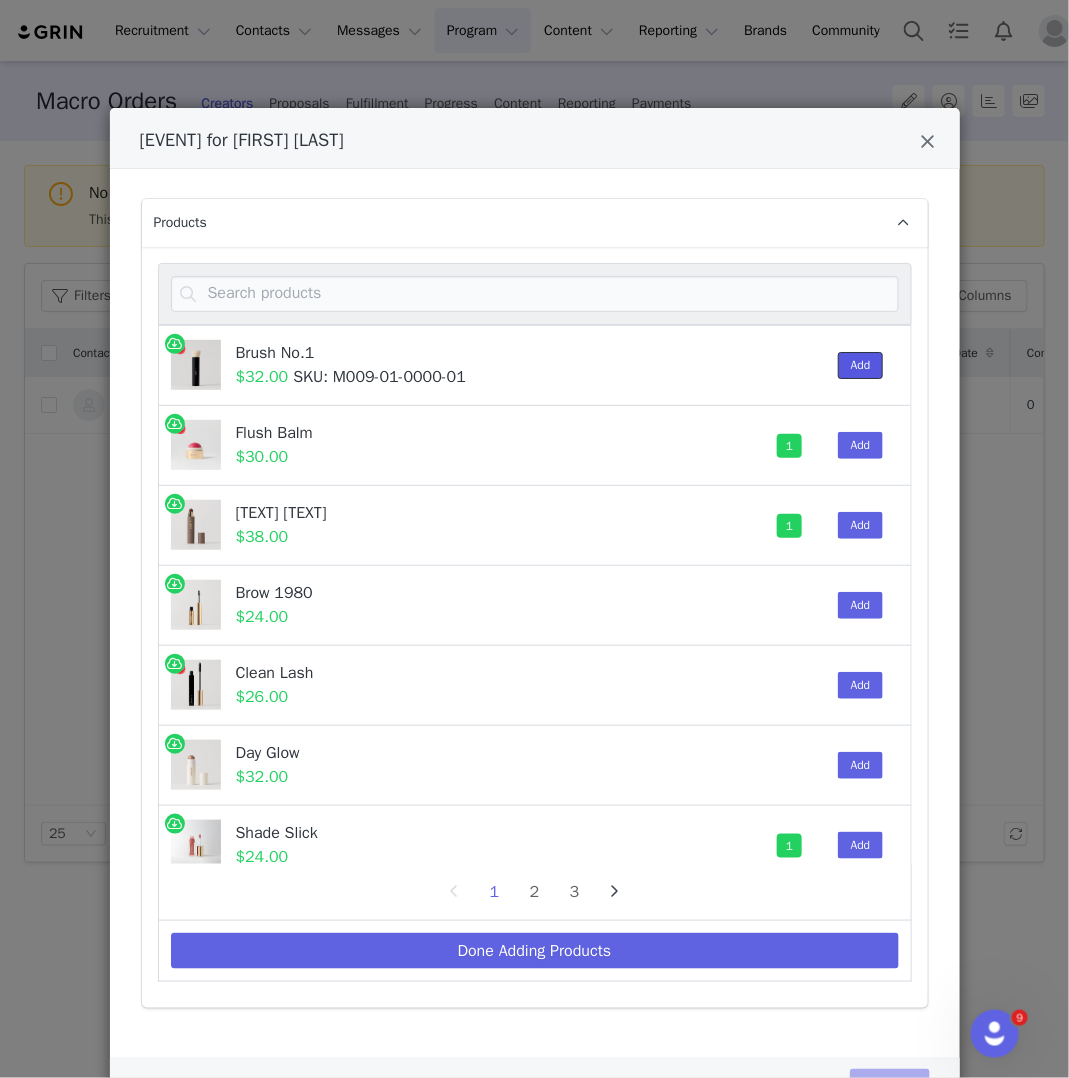 click on "Add" at bounding box center [861, 365] 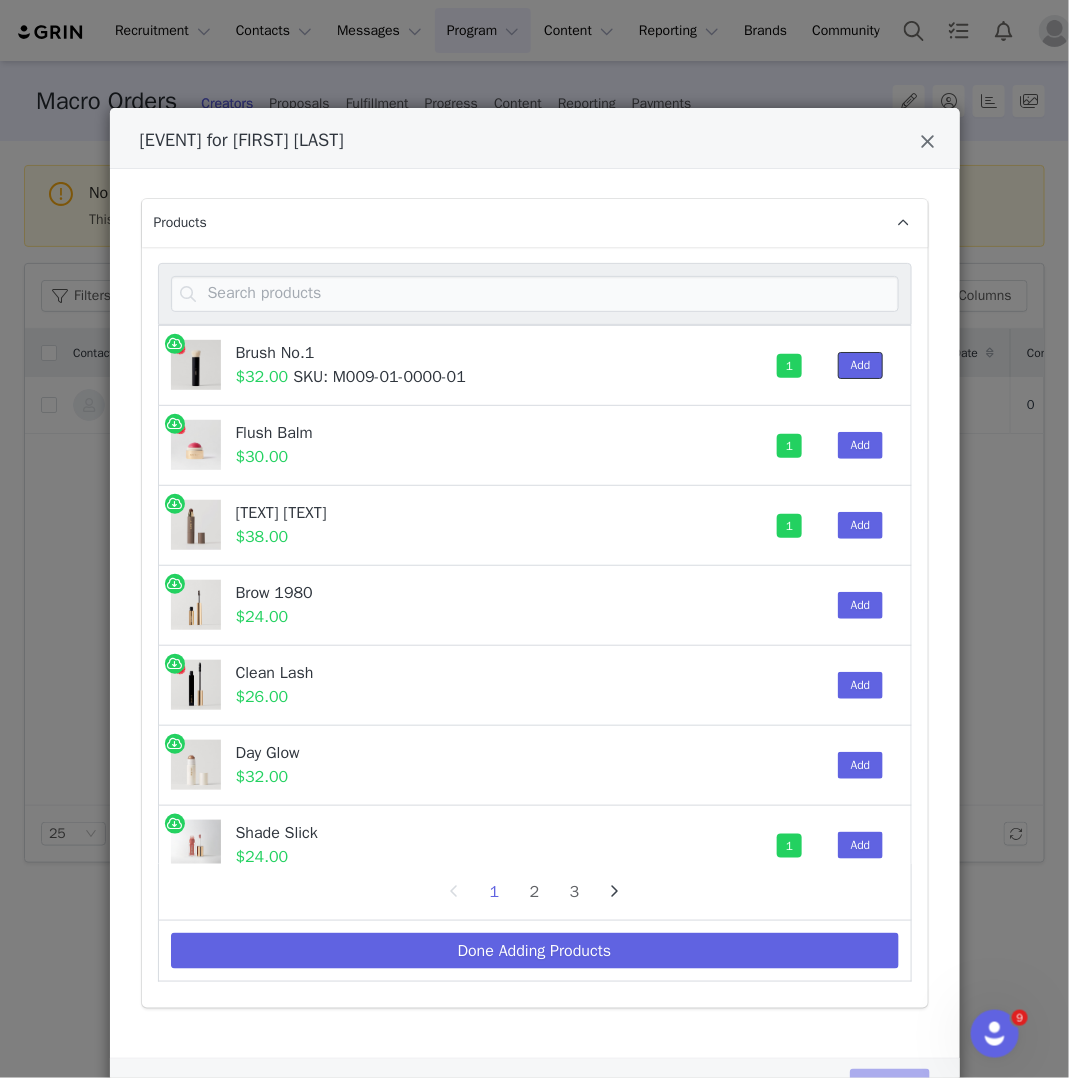 scroll, scrollTop: 165, scrollLeft: 0, axis: vertical 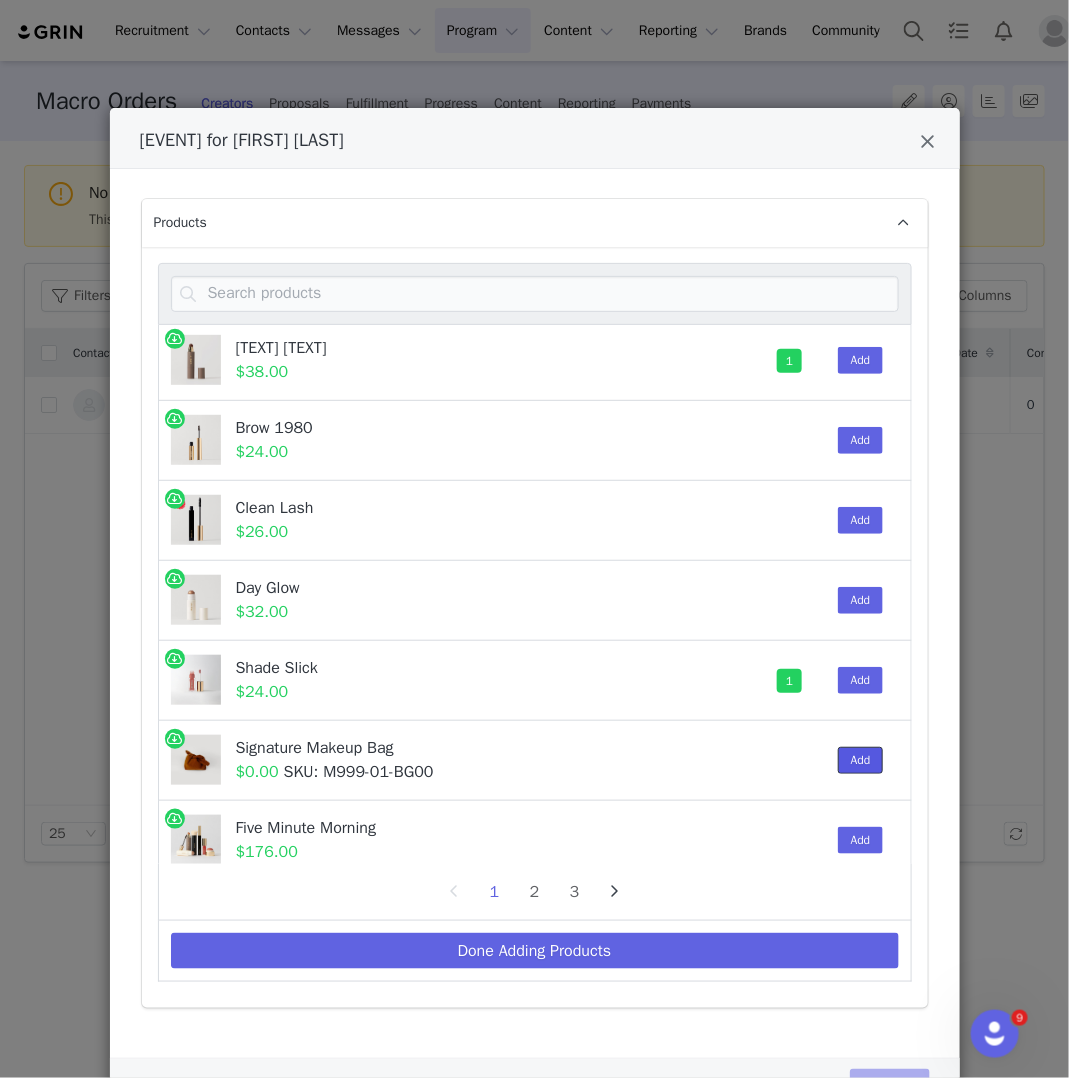 click on "Add" at bounding box center (861, 760) 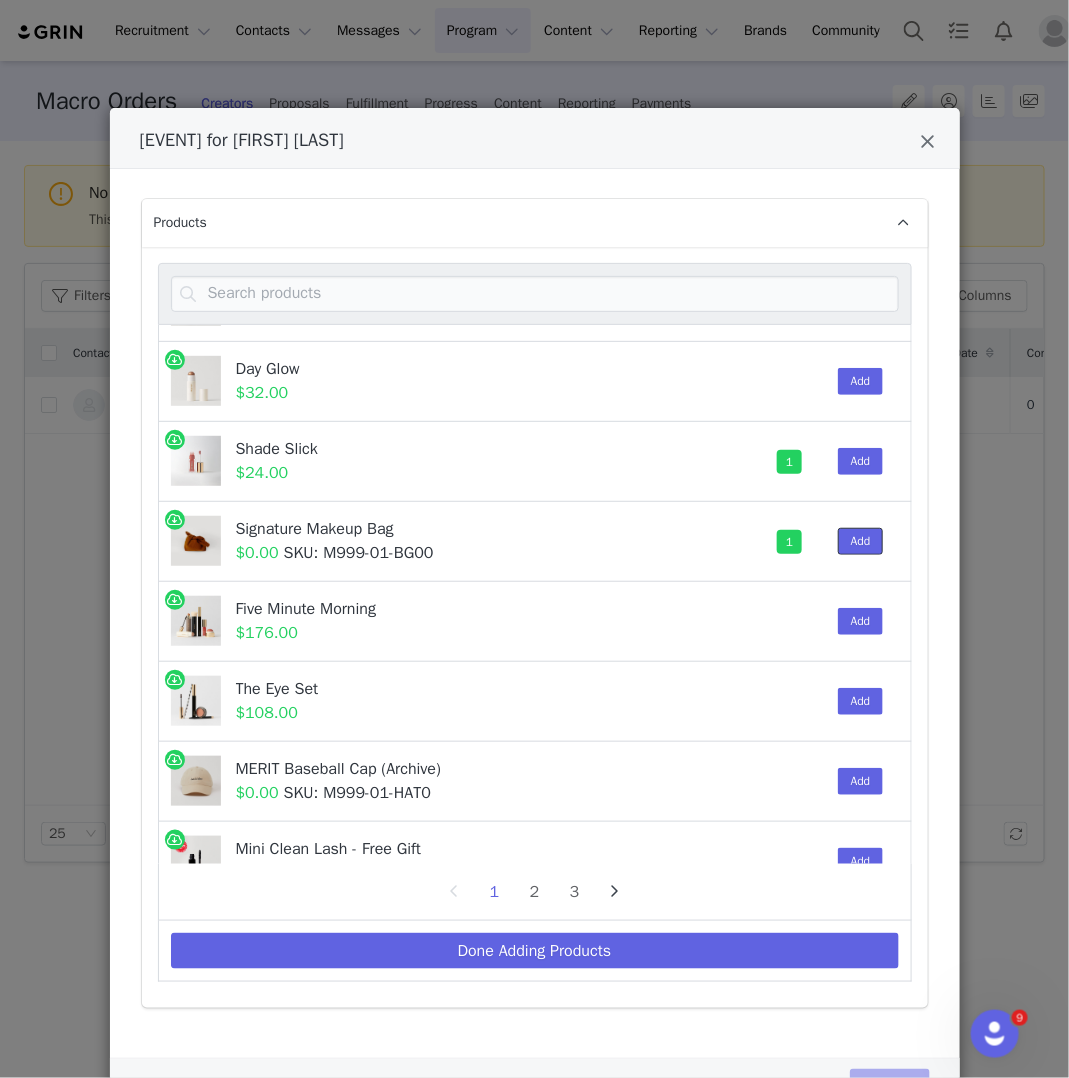 scroll, scrollTop: 609, scrollLeft: 0, axis: vertical 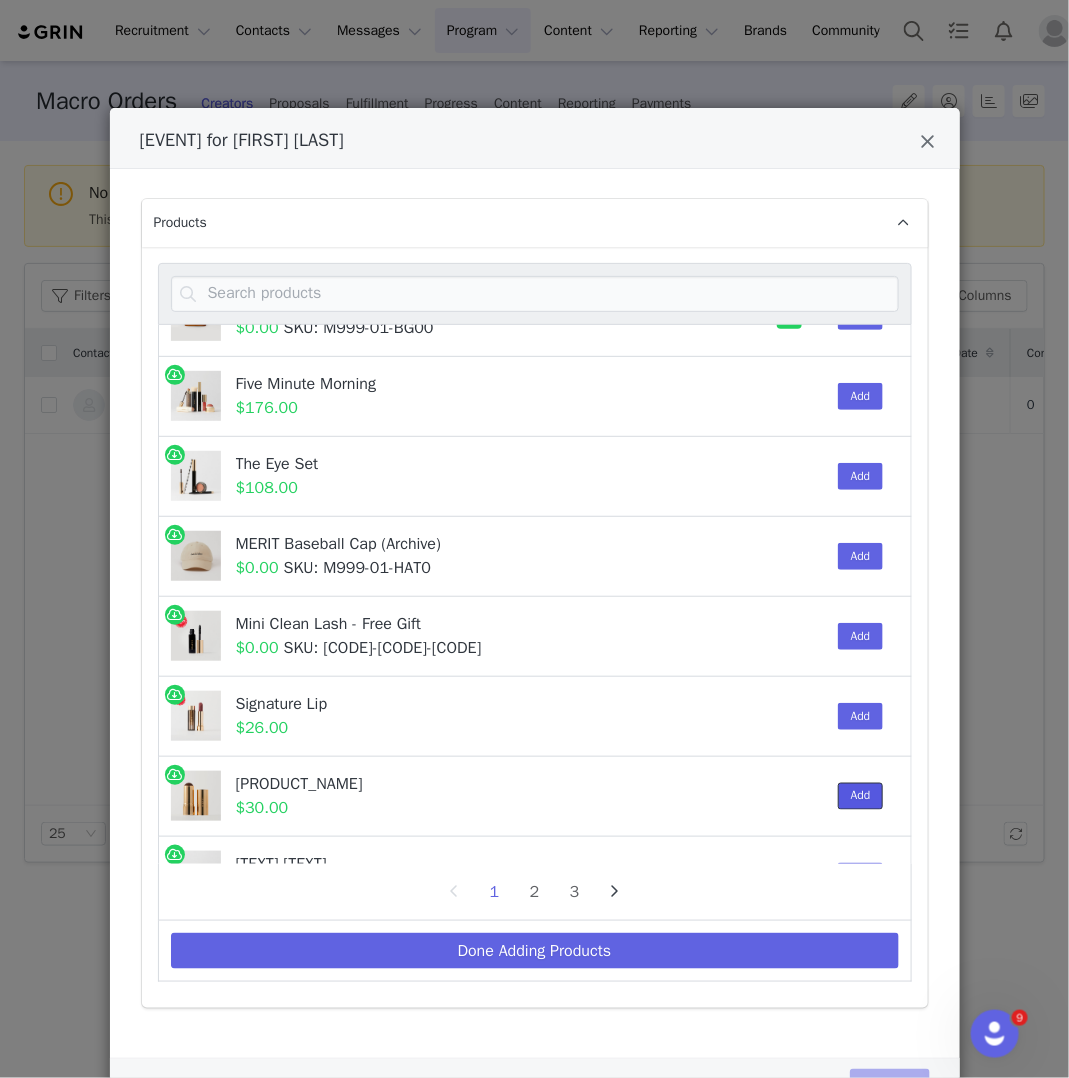 click on "Add" at bounding box center [861, 796] 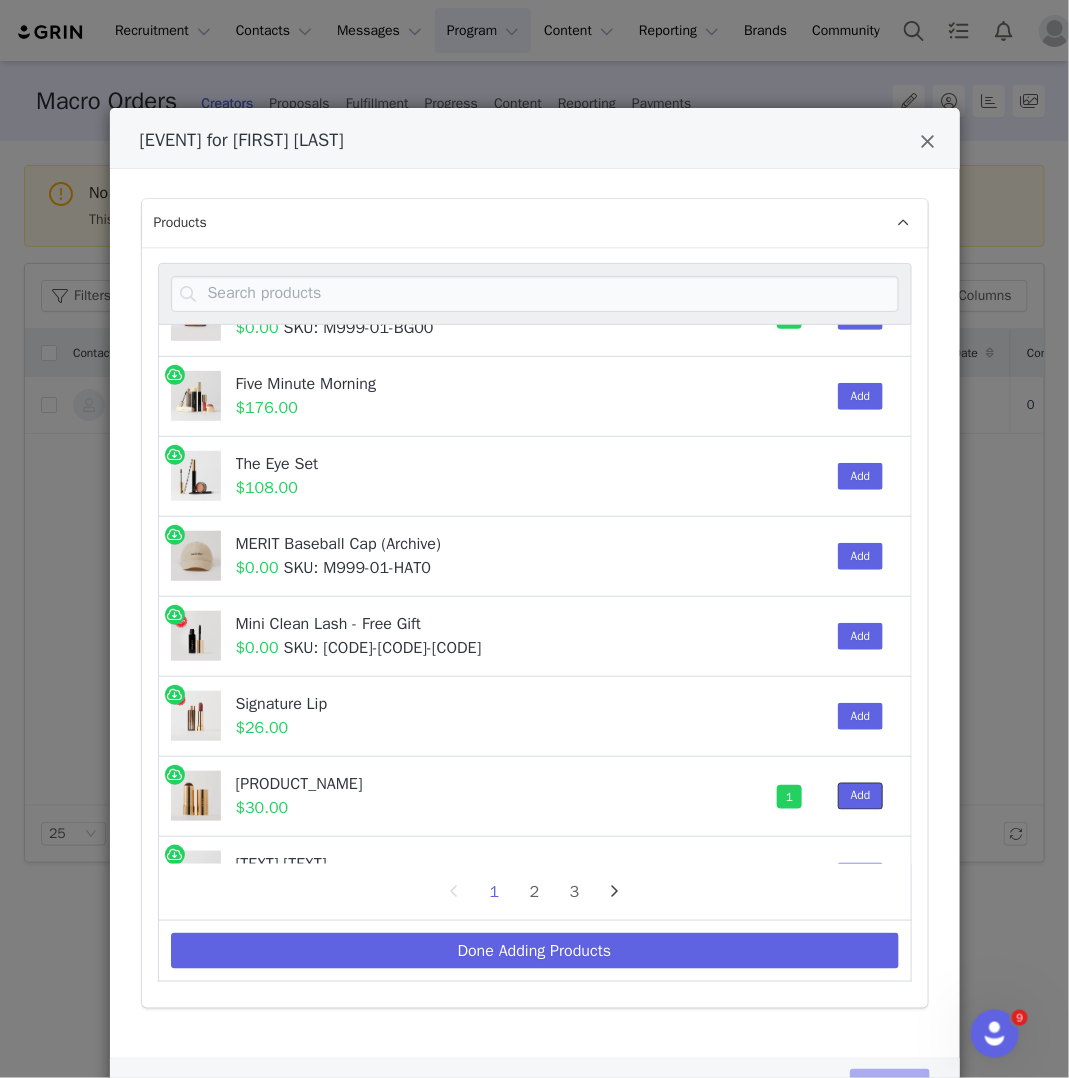 scroll, scrollTop: 0, scrollLeft: 0, axis: both 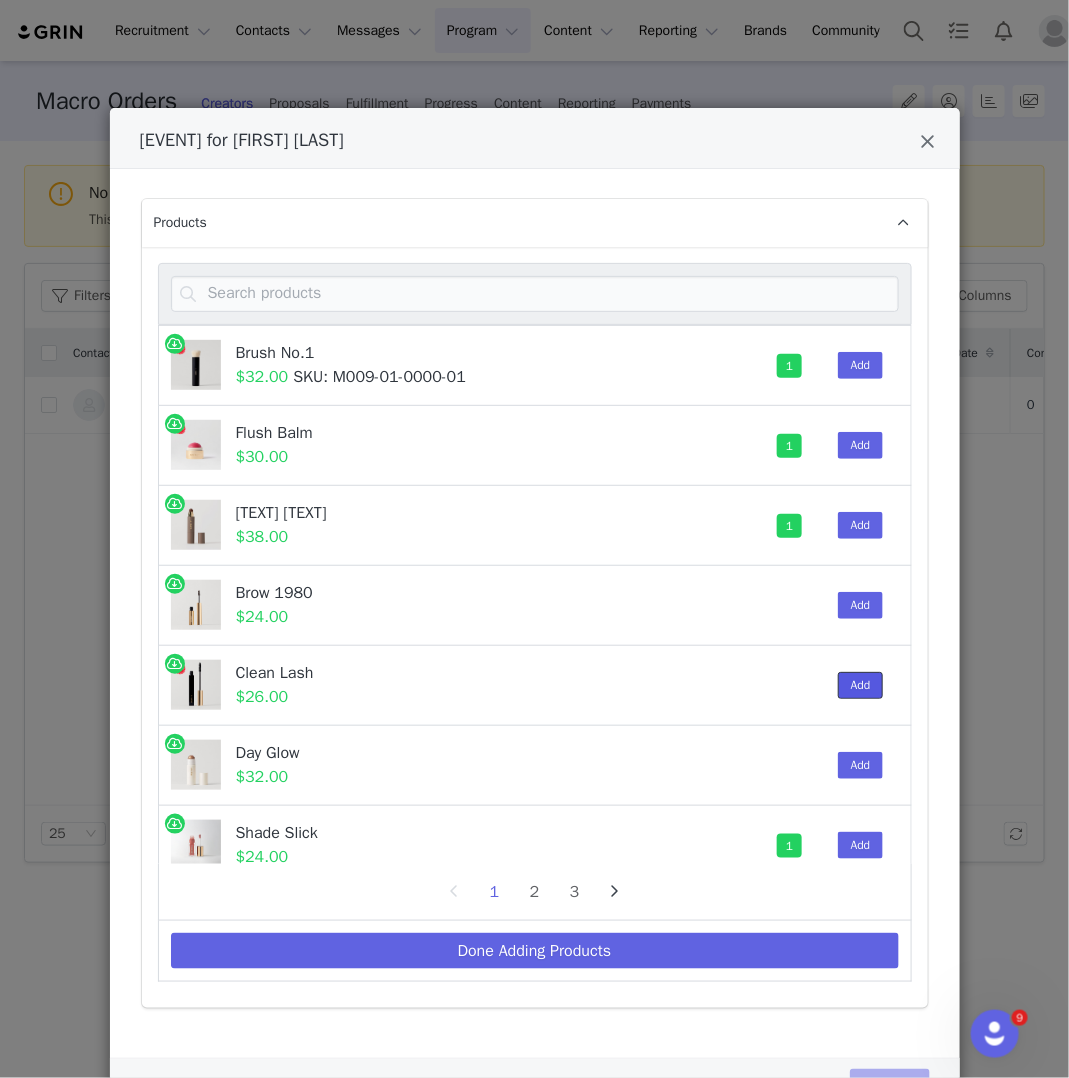 click on "Add" at bounding box center (861, 685) 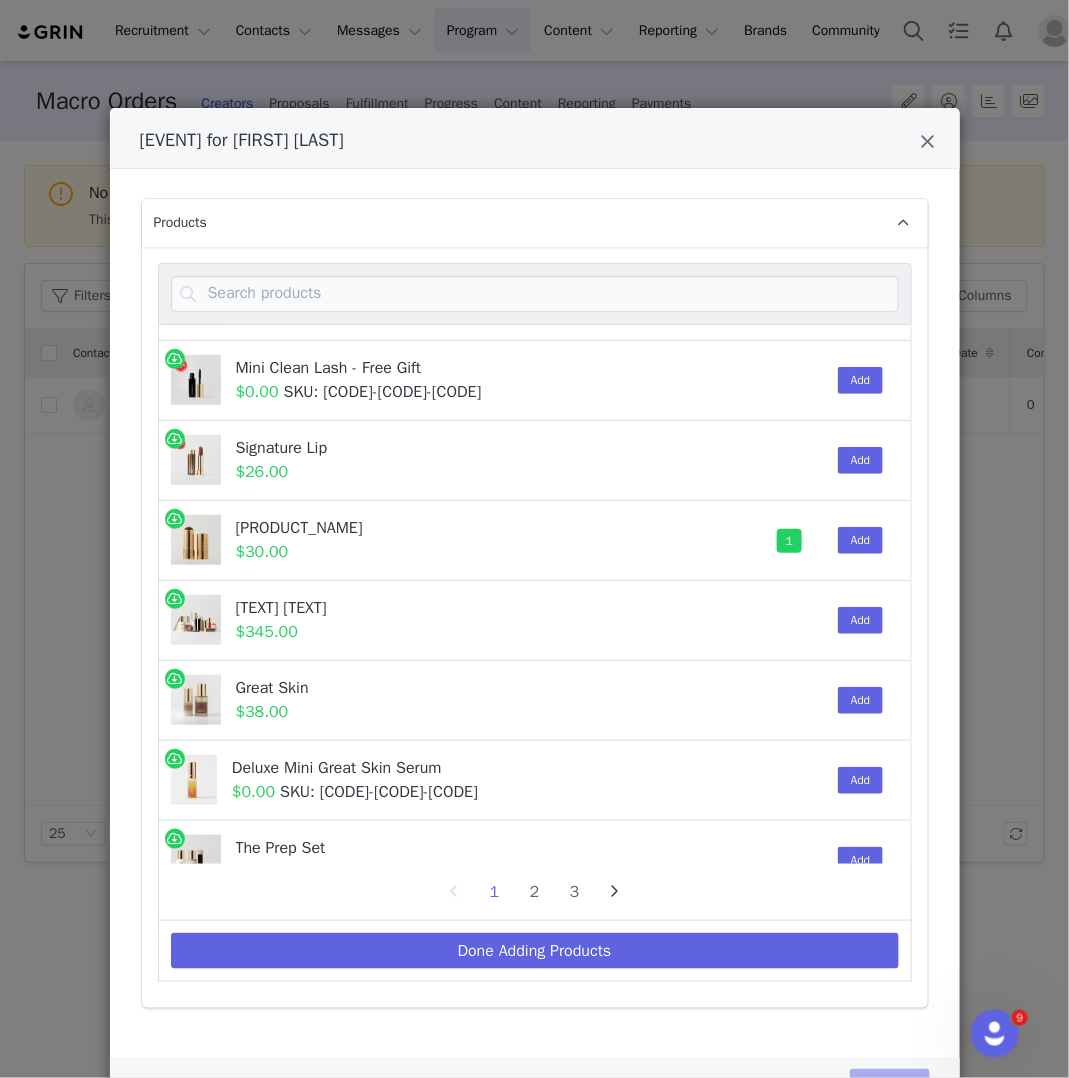 scroll, scrollTop: 871, scrollLeft: 0, axis: vertical 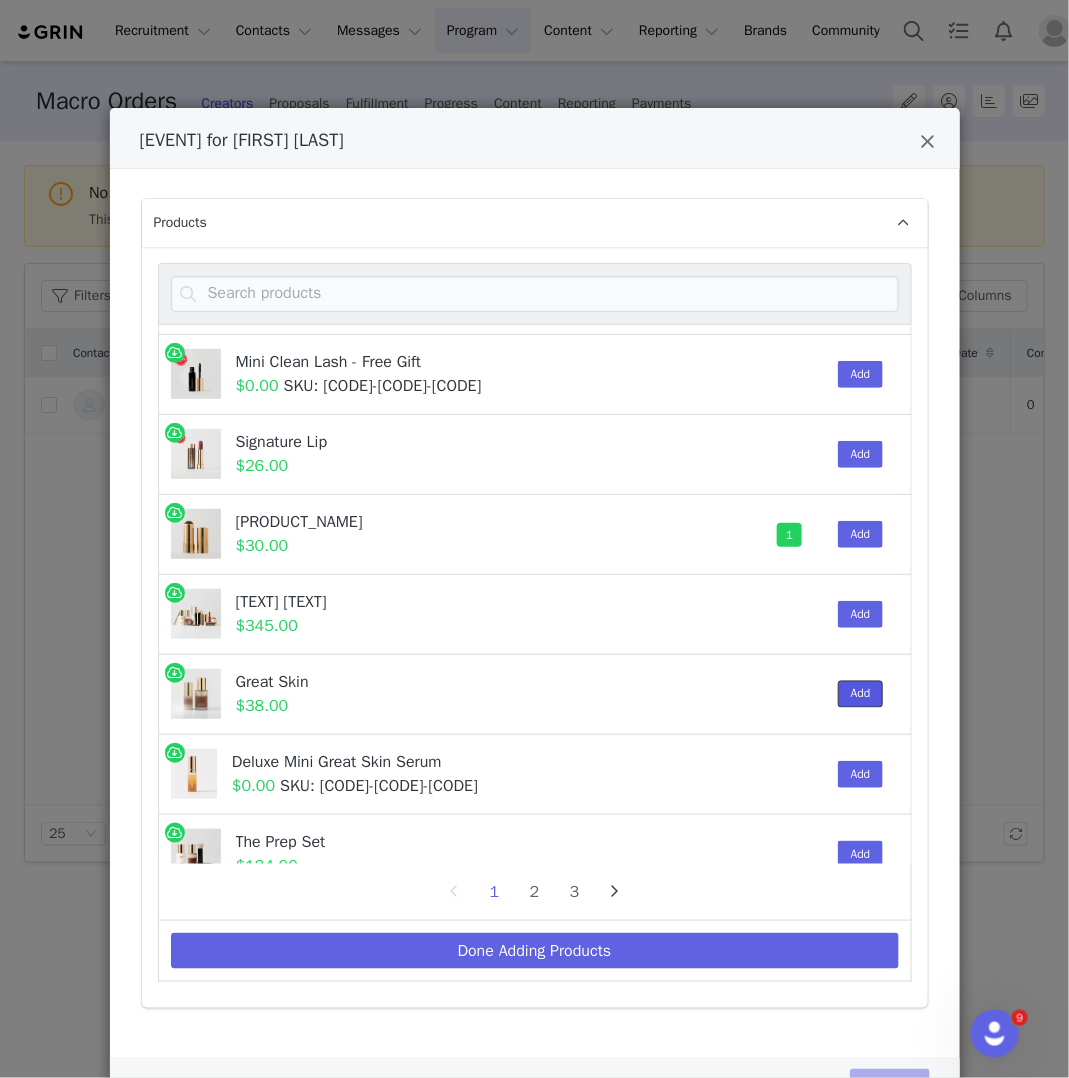 click on "Add" at bounding box center [861, 694] 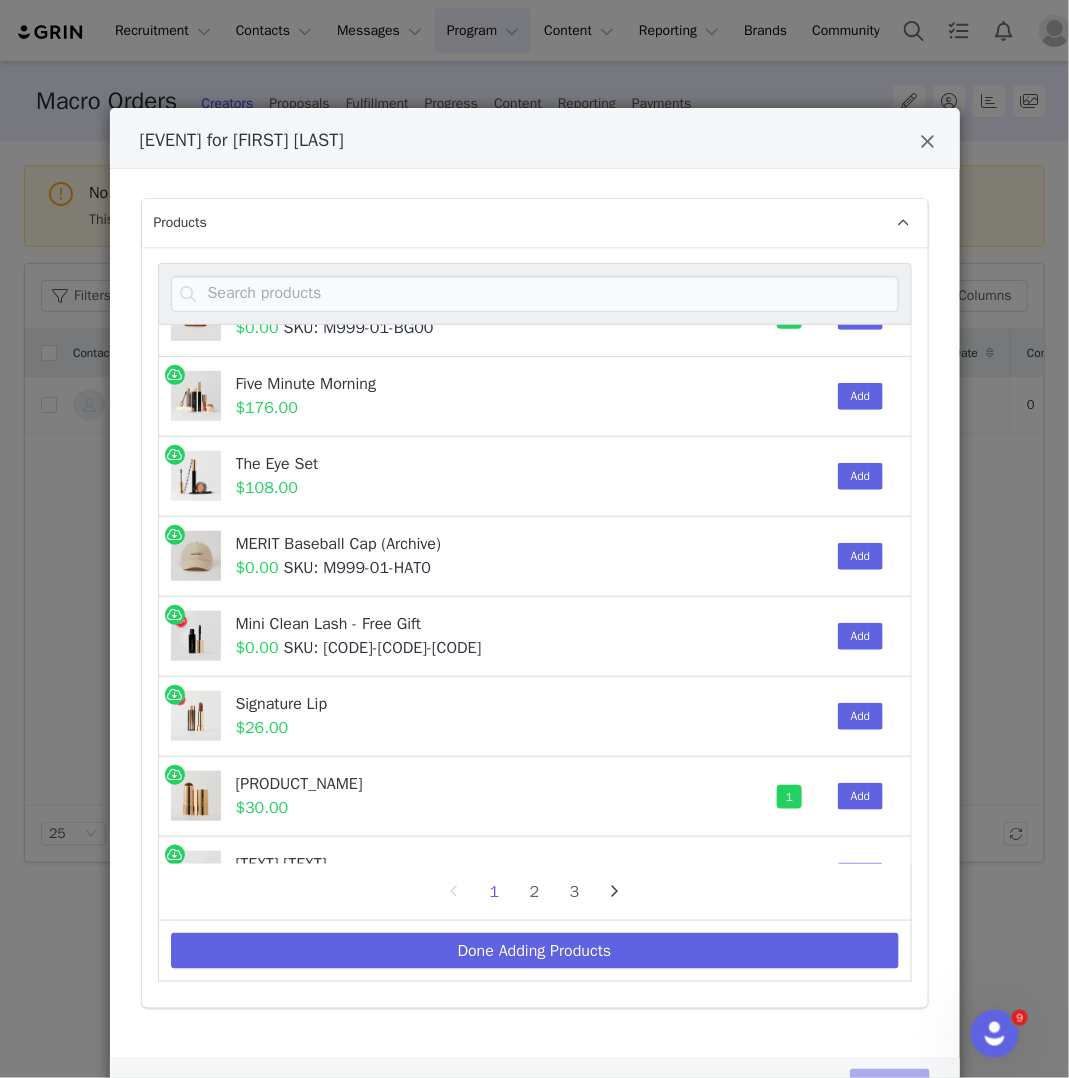 scroll, scrollTop: 448, scrollLeft: 0, axis: vertical 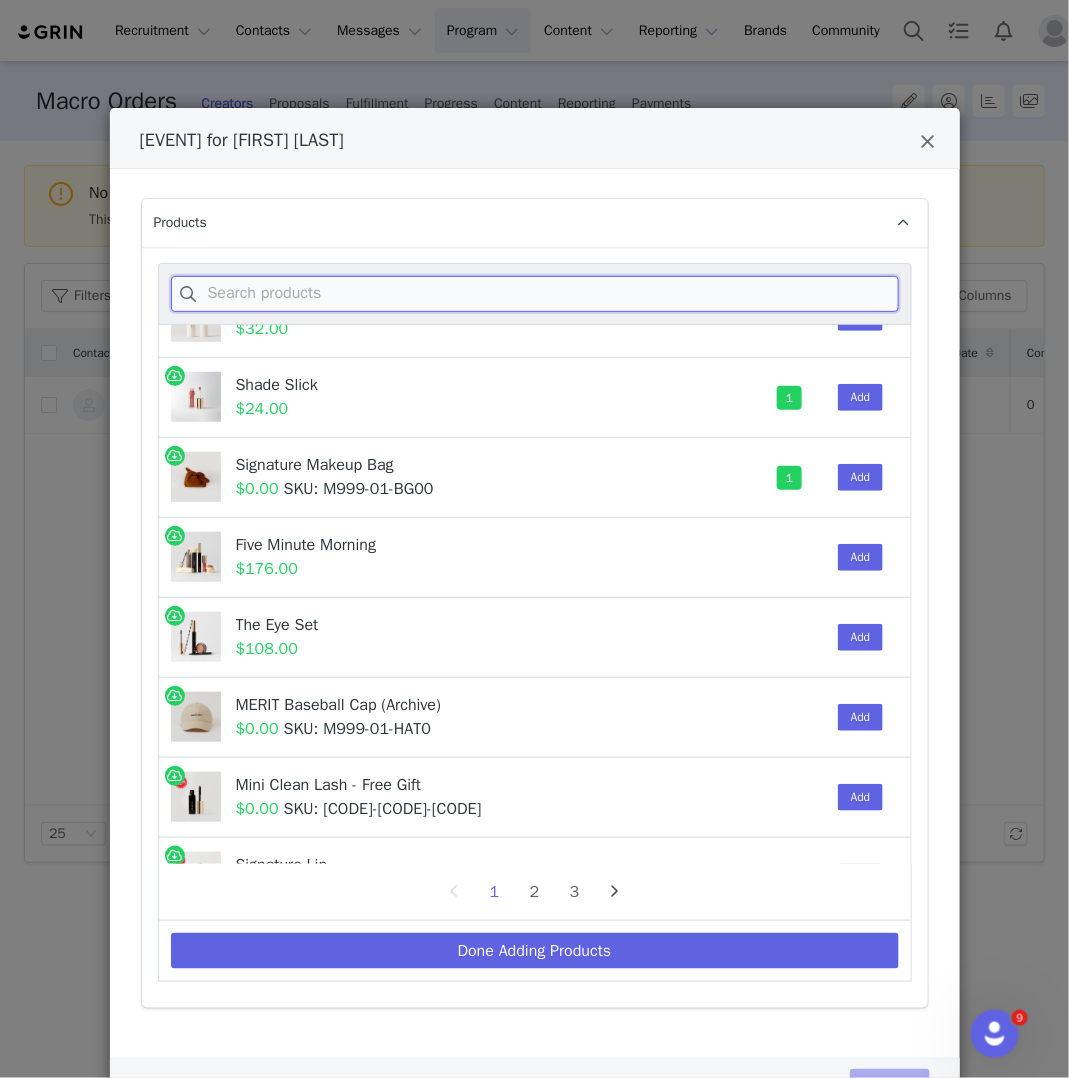 click at bounding box center [535, 294] 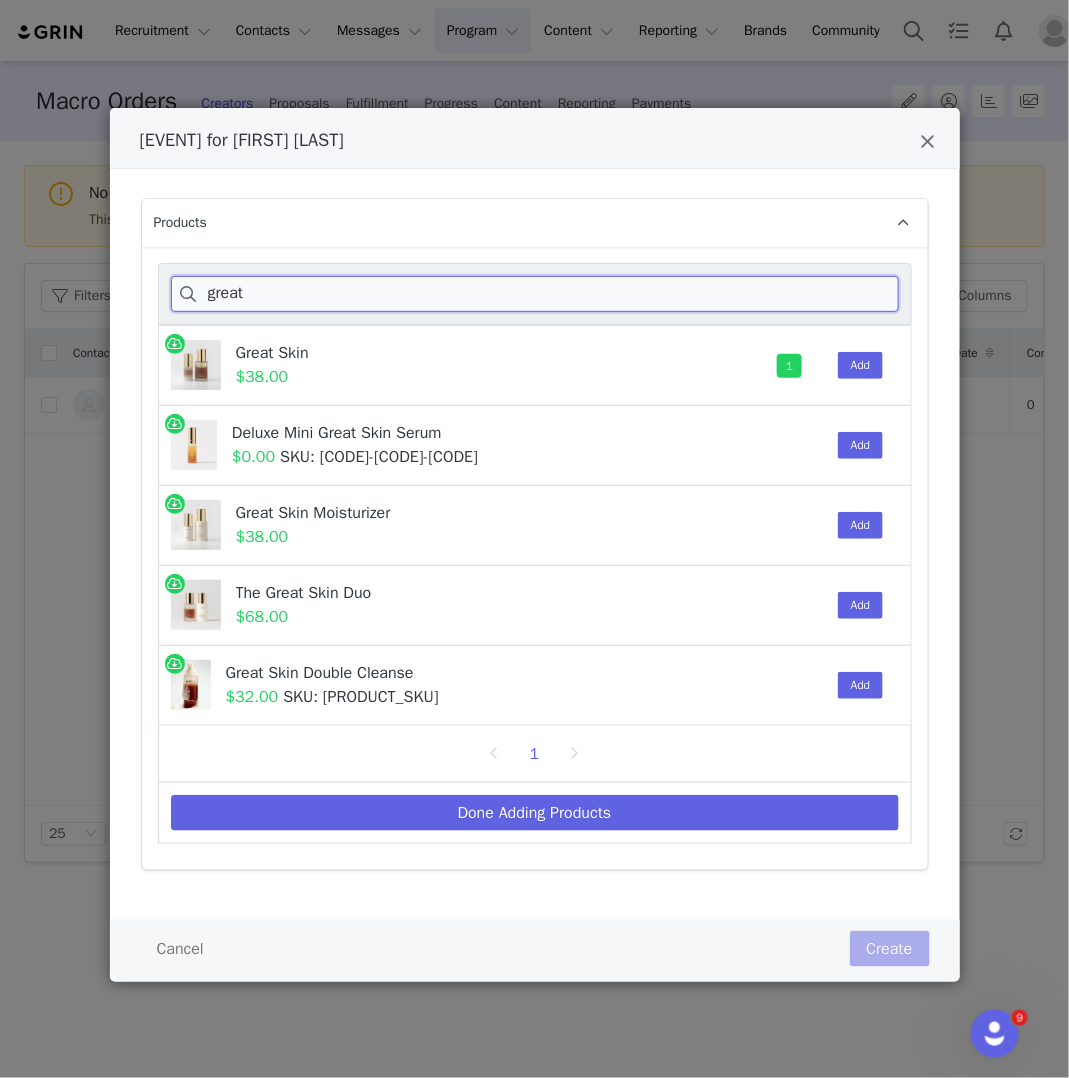 scroll, scrollTop: 0, scrollLeft: 0, axis: both 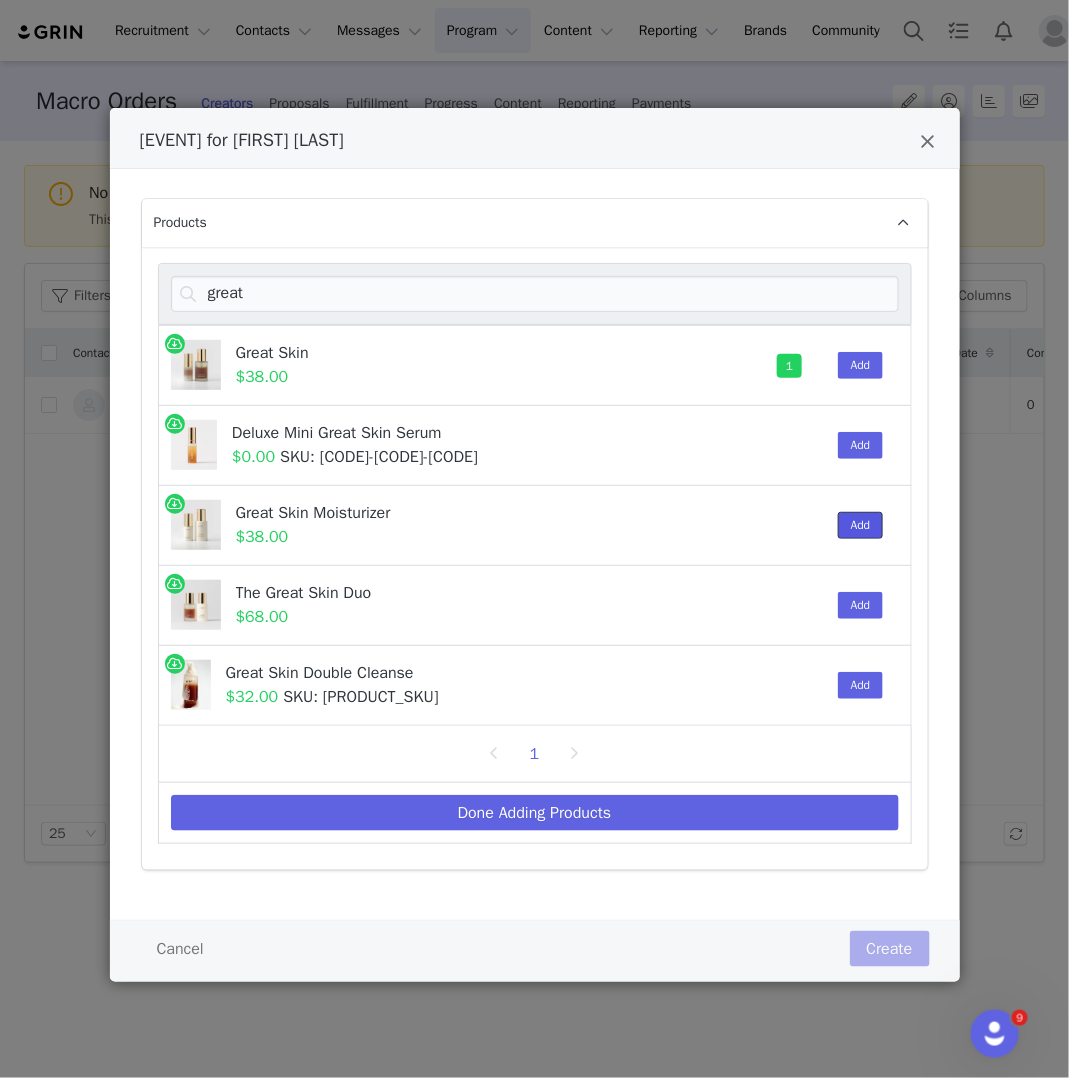 click on "Add" at bounding box center [861, 525] 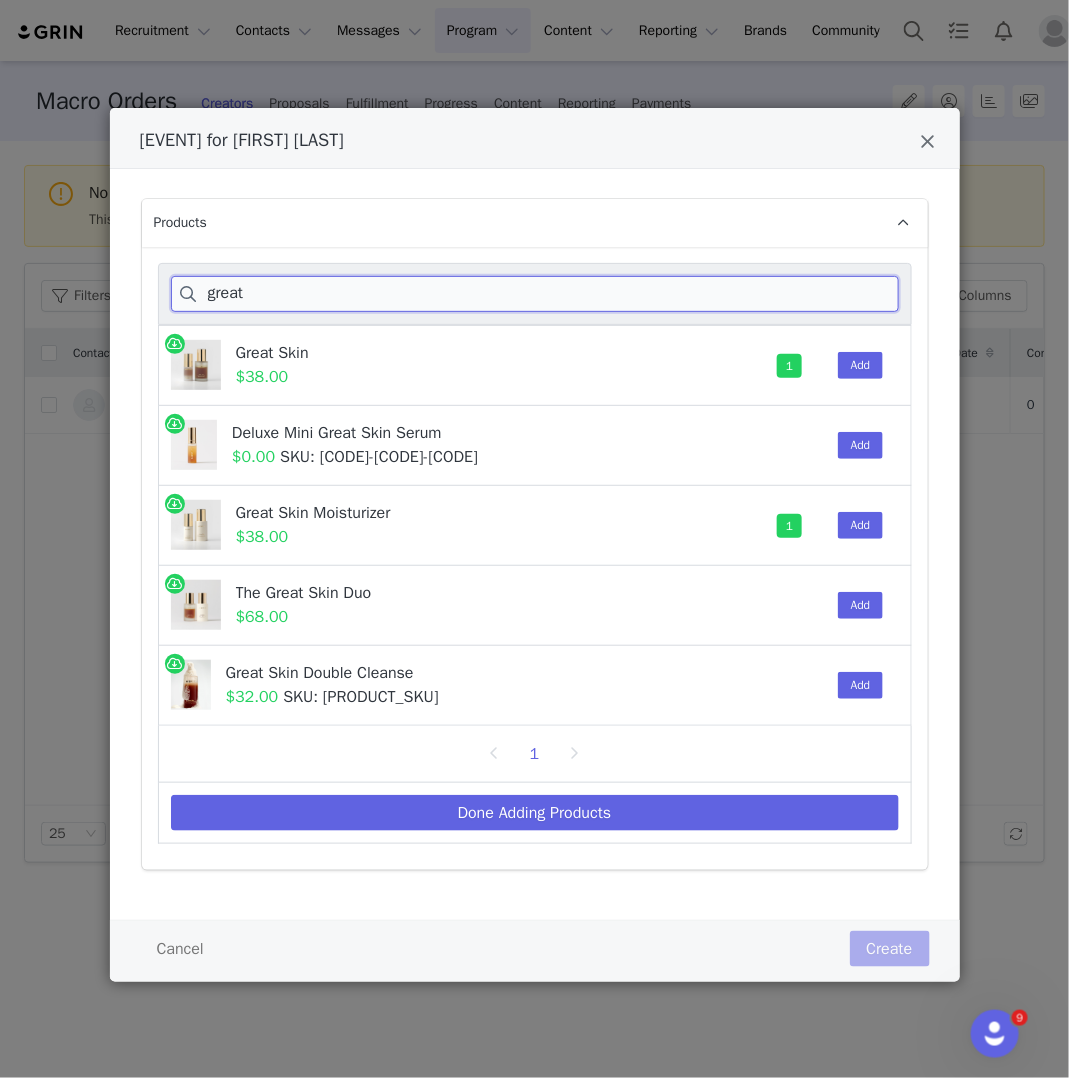 click on "great" at bounding box center [535, 294] 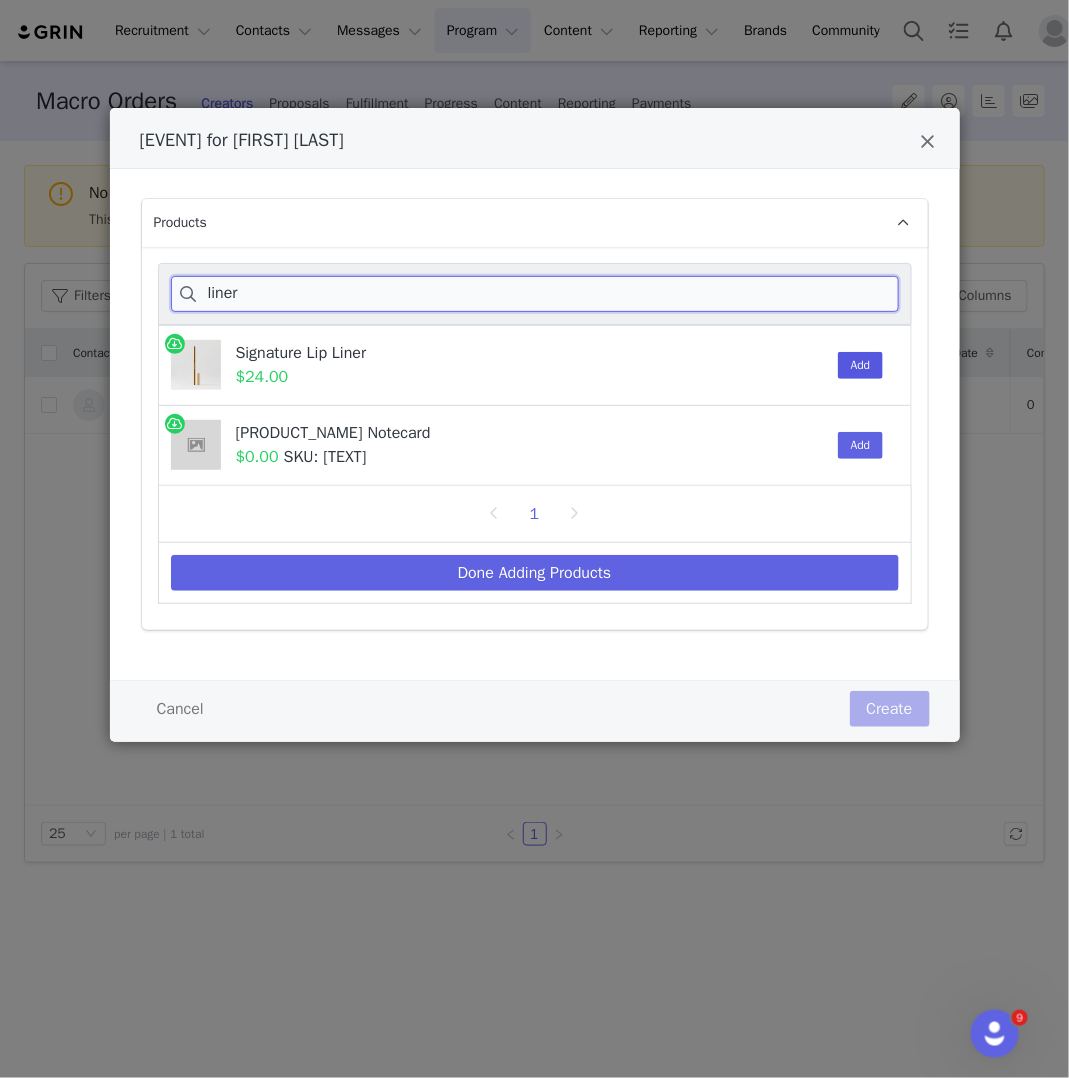 type on "liner" 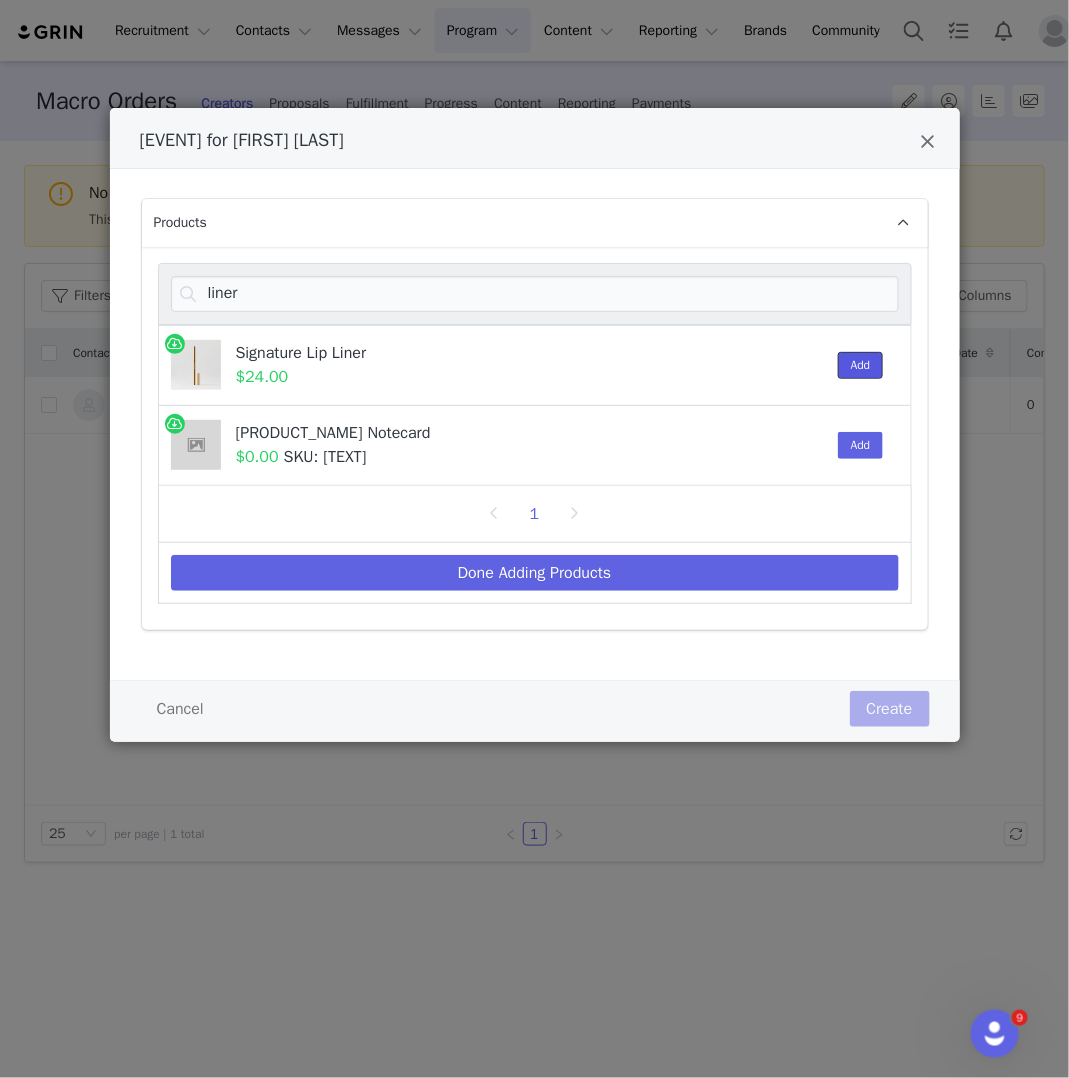 click on "Add" at bounding box center [861, 365] 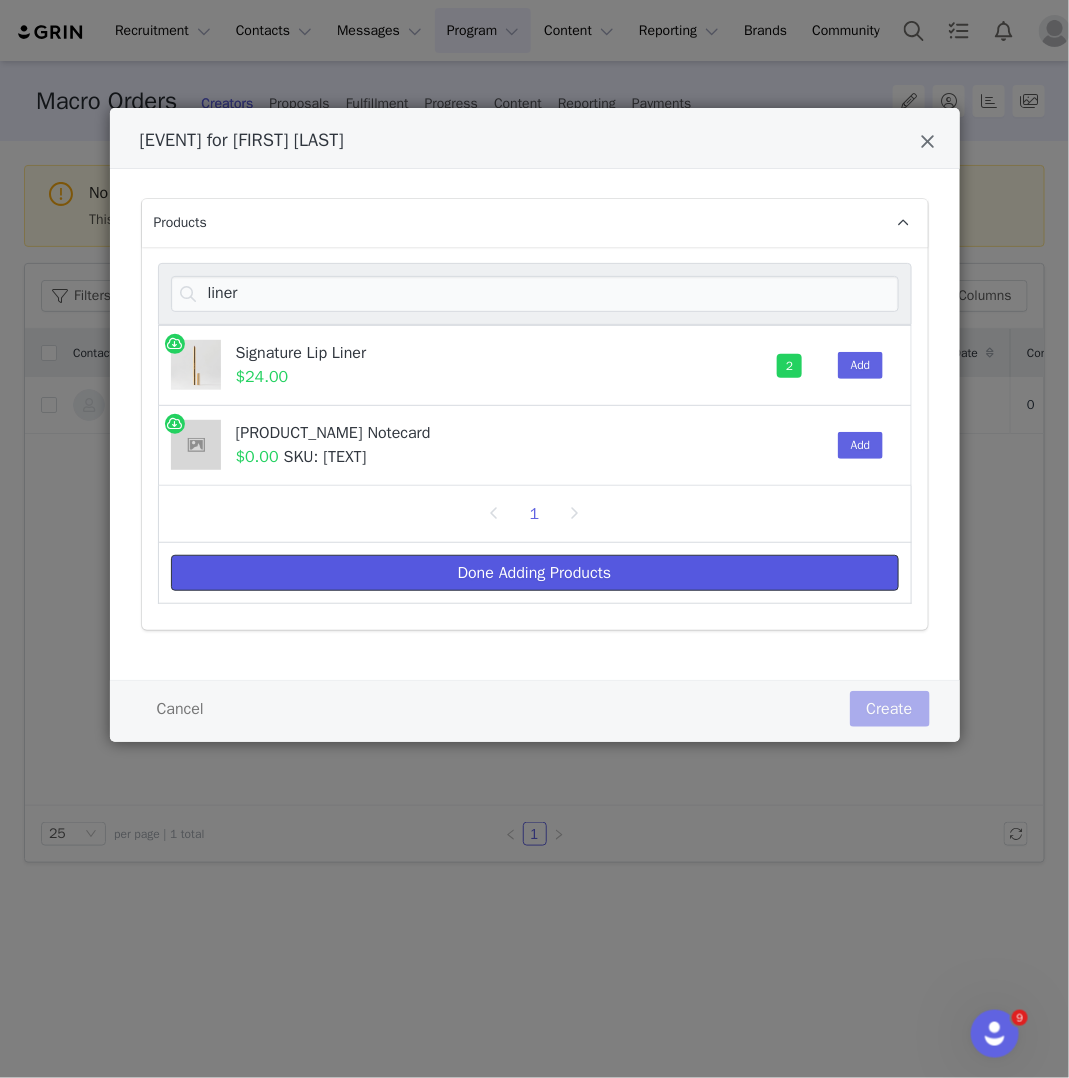 click on "Done Adding Products" at bounding box center (535, 573) 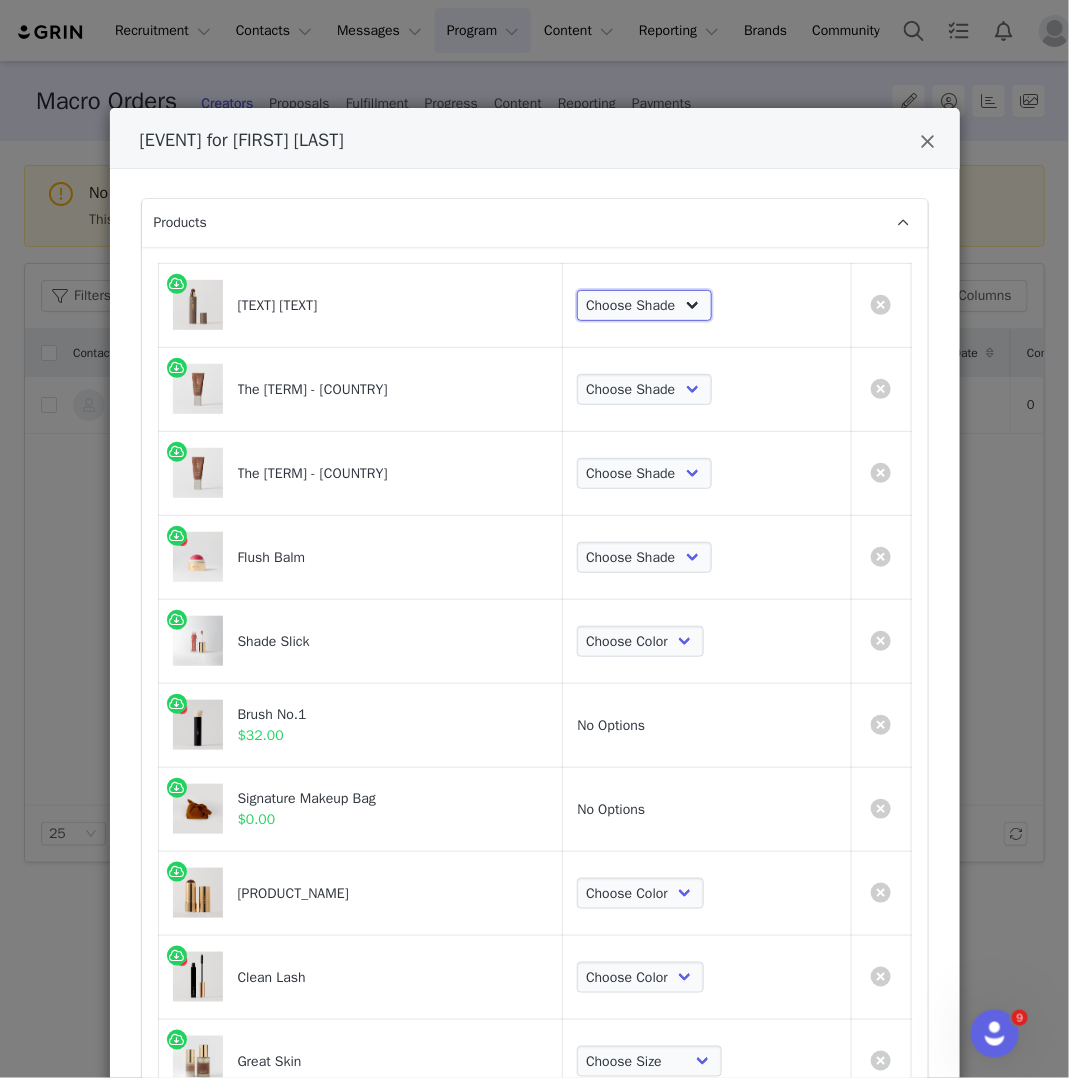 click on "Choose Shade  Umber   Sepia   Tiger Eye   Cacao   Sienna   Chestnut   Amber   Buff   Khaki   Camel   Bisque   Suede   Ecru   Sand   Cream   Ochre   Dune   Bone   Linen   Silk   Bistre   Taurillon   Calico   Burlwood   Jute   Palomino   Oak   Sandstone   Chiffon   Ceramic" at bounding box center (644, 306) 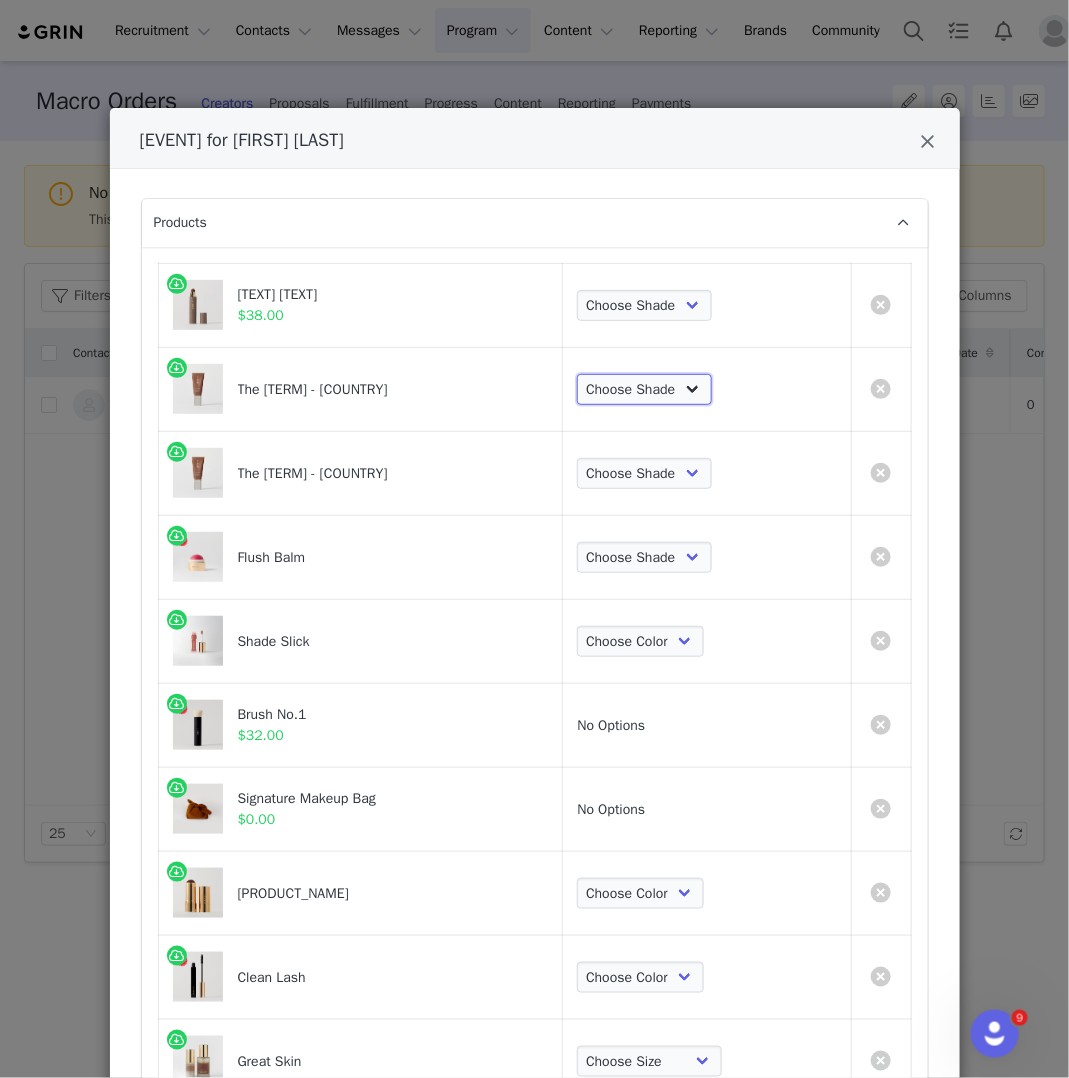 click on "Choose Shade  02   04   06   08   10   12   14   16   18   20   22   24   26   28   30" at bounding box center (644, 390) 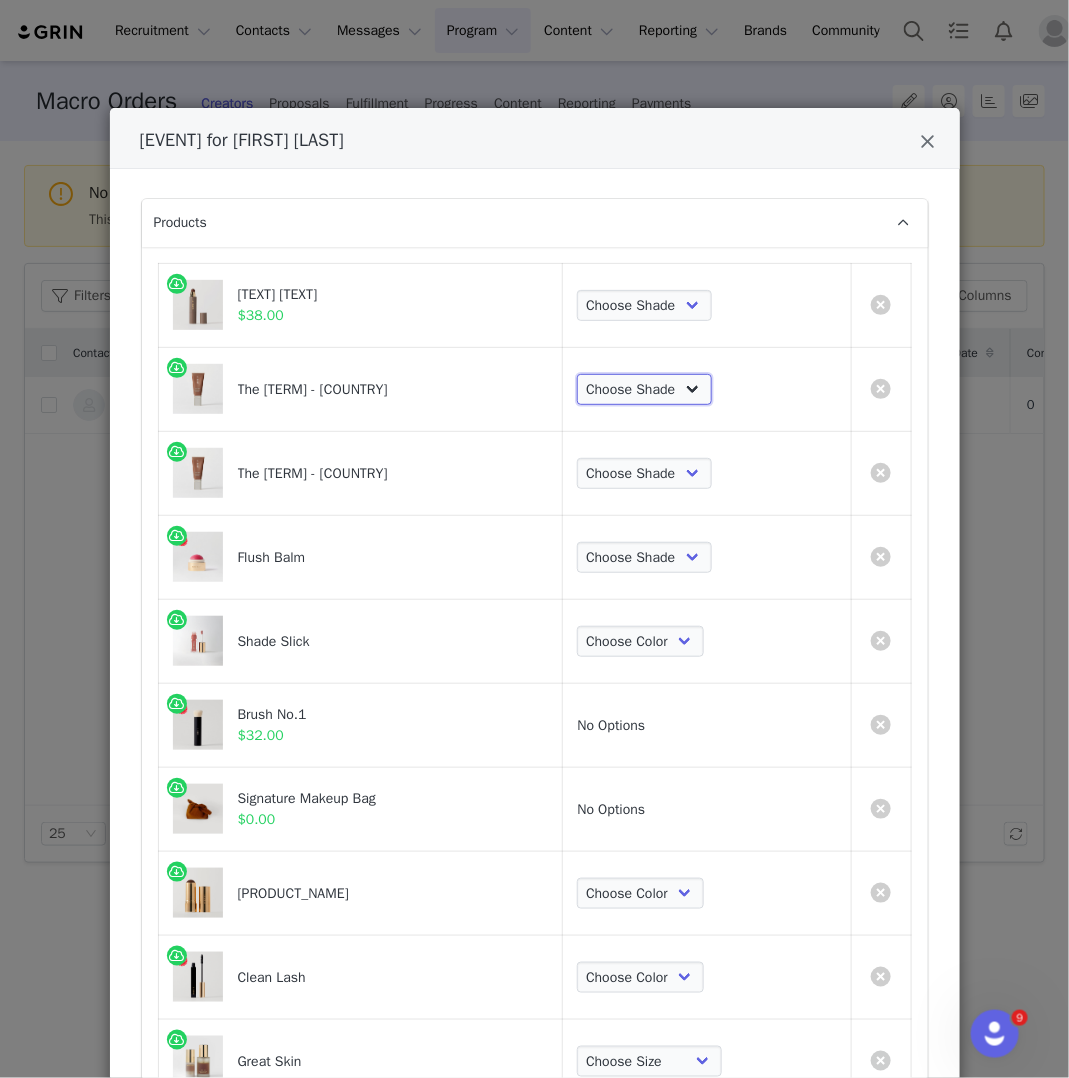 select on "27701675" 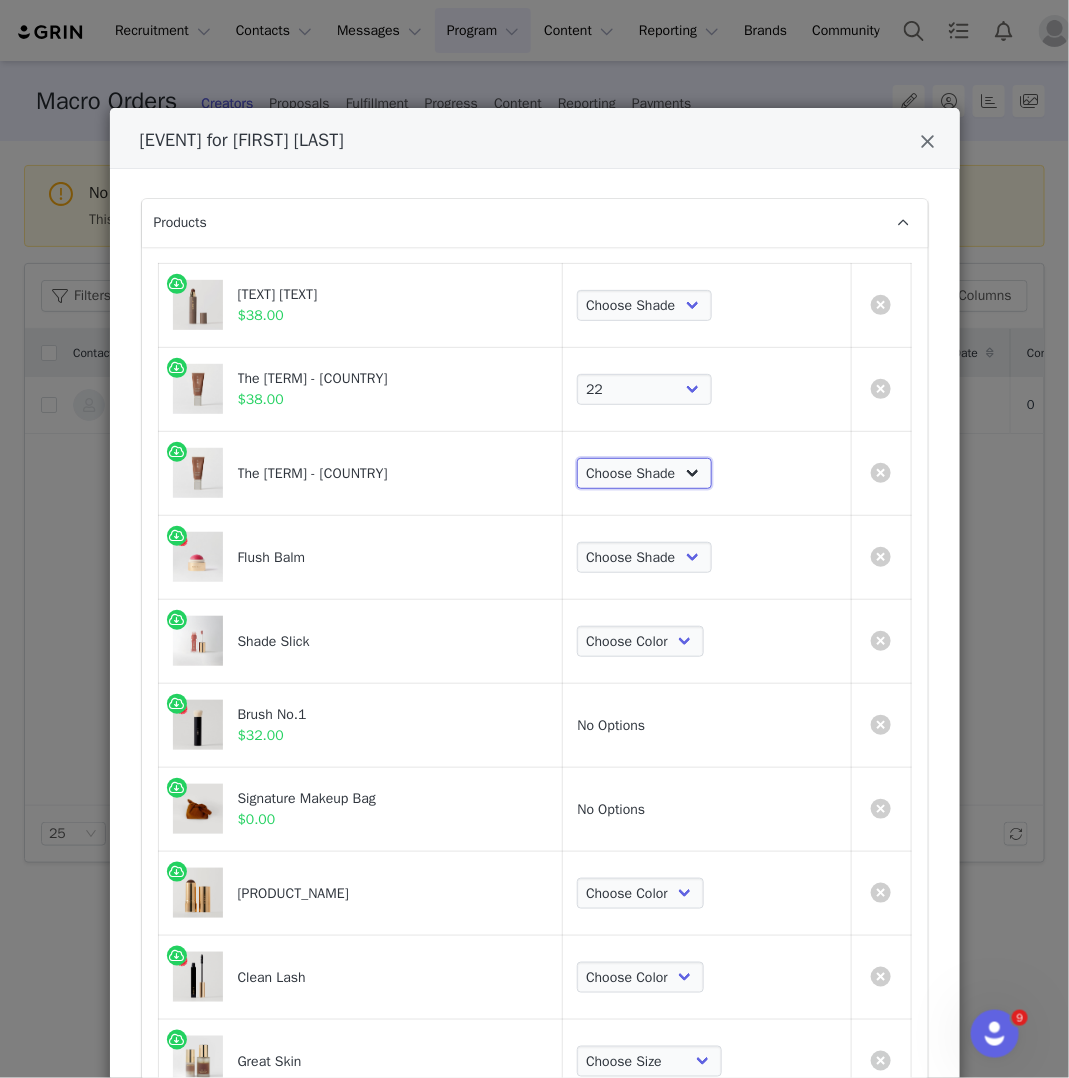 click on "Choose Shade  02   04   06   08   10   12   14   16   18   20   22   24   26   28   30" at bounding box center (644, 474) 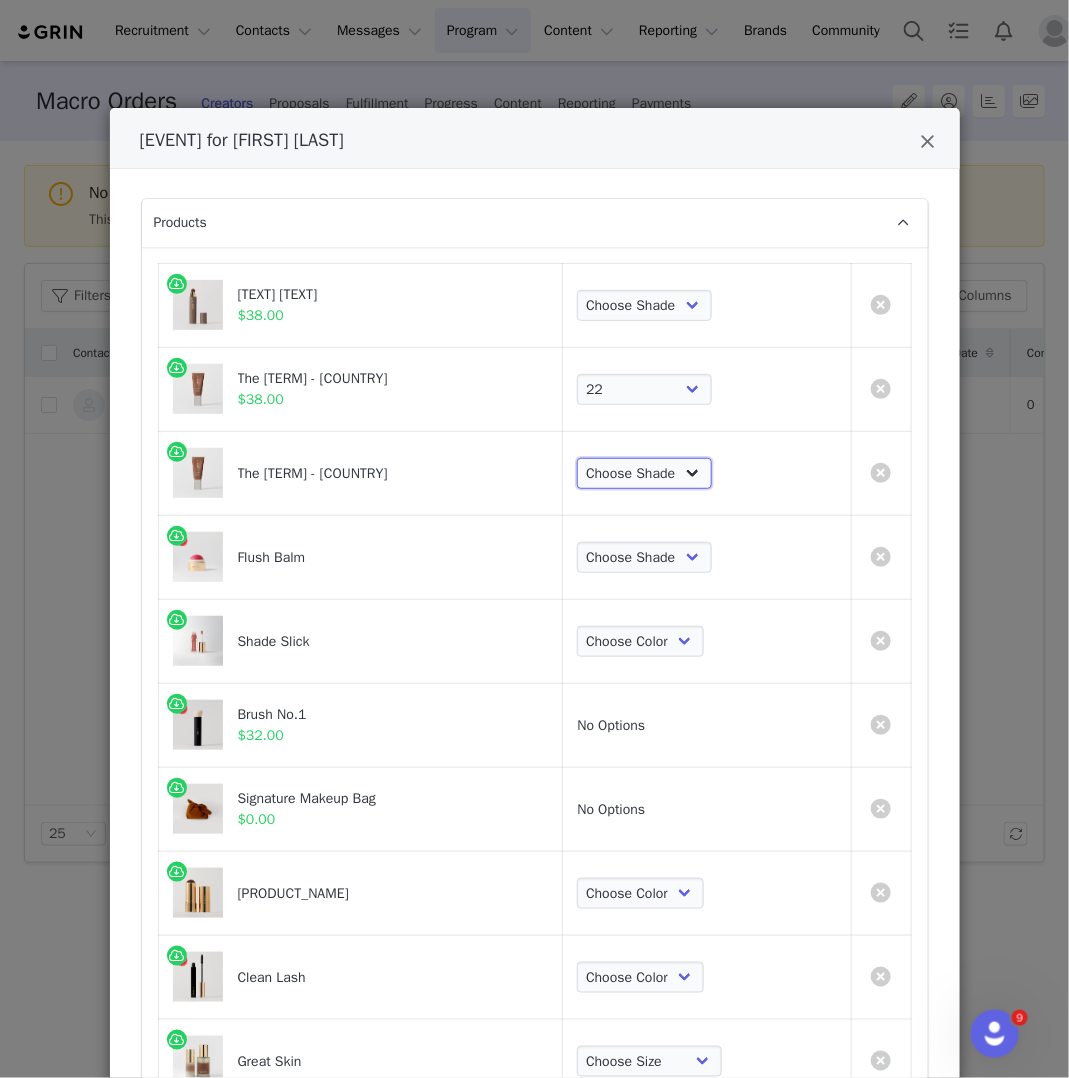 select on "[NUMBER]" 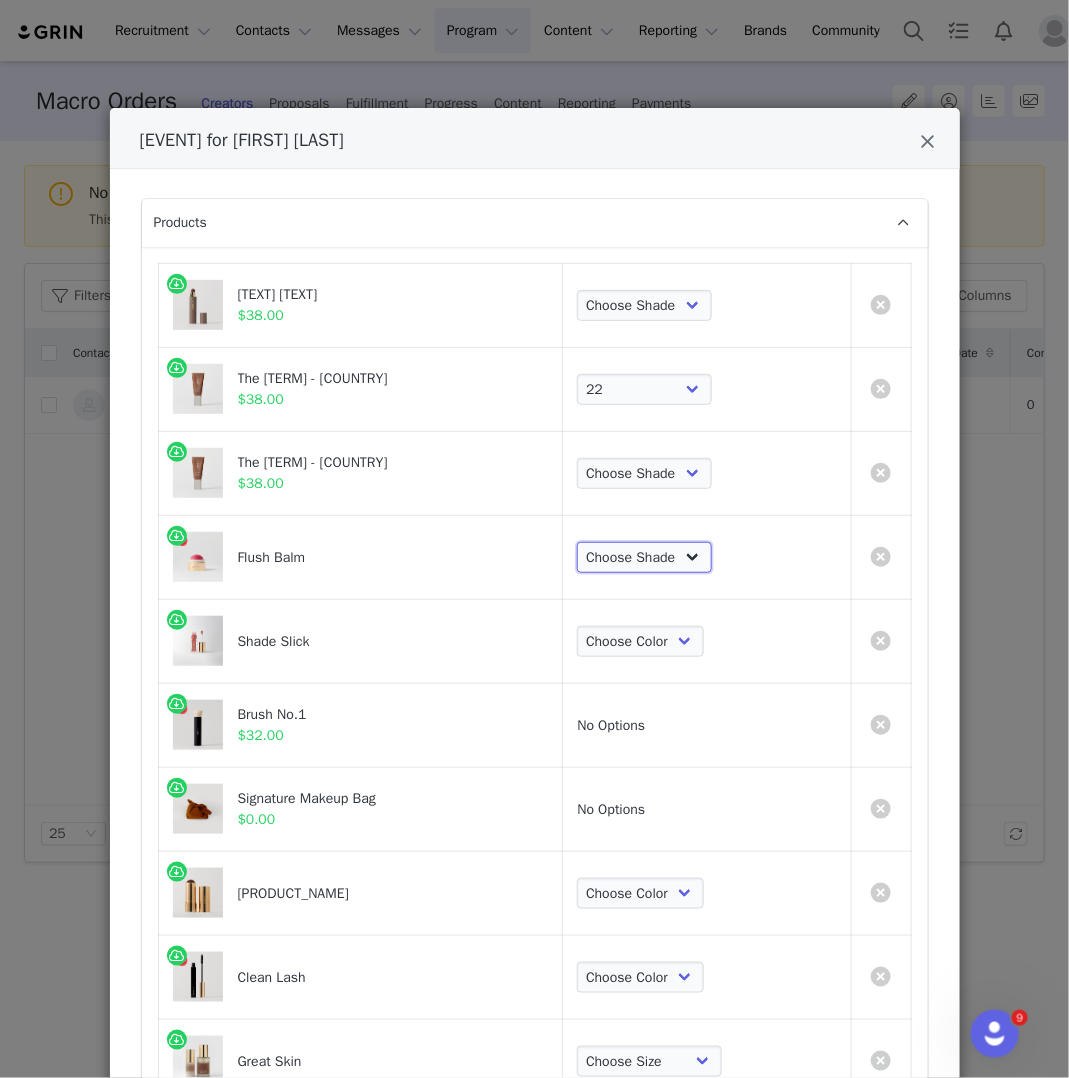 click on "Choose Shade Beverly Hills Cheeky Après Fox Terracotta Stockholm Le Bonbon Rouge Persimmon Lusitano Archival Postmodern Bespoke" at bounding box center (644, 558) 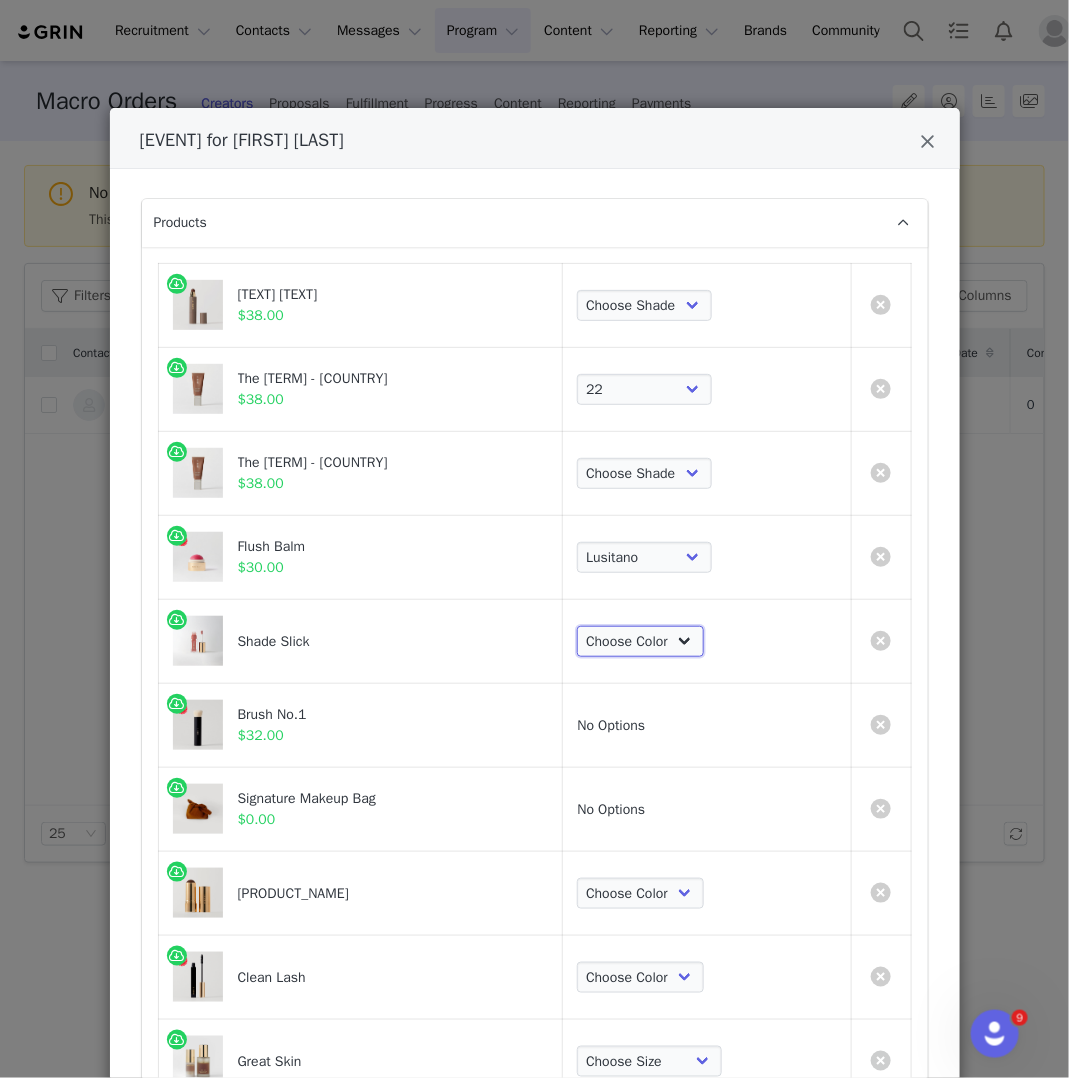 click on "[COLOR] [COLOR] [COLOR] [COLOR] [COLOR] [COLOR] [COLOR] [COLOR] [COLOR] [COLOR] [COLOR] [COLOR]" at bounding box center [640, 642] 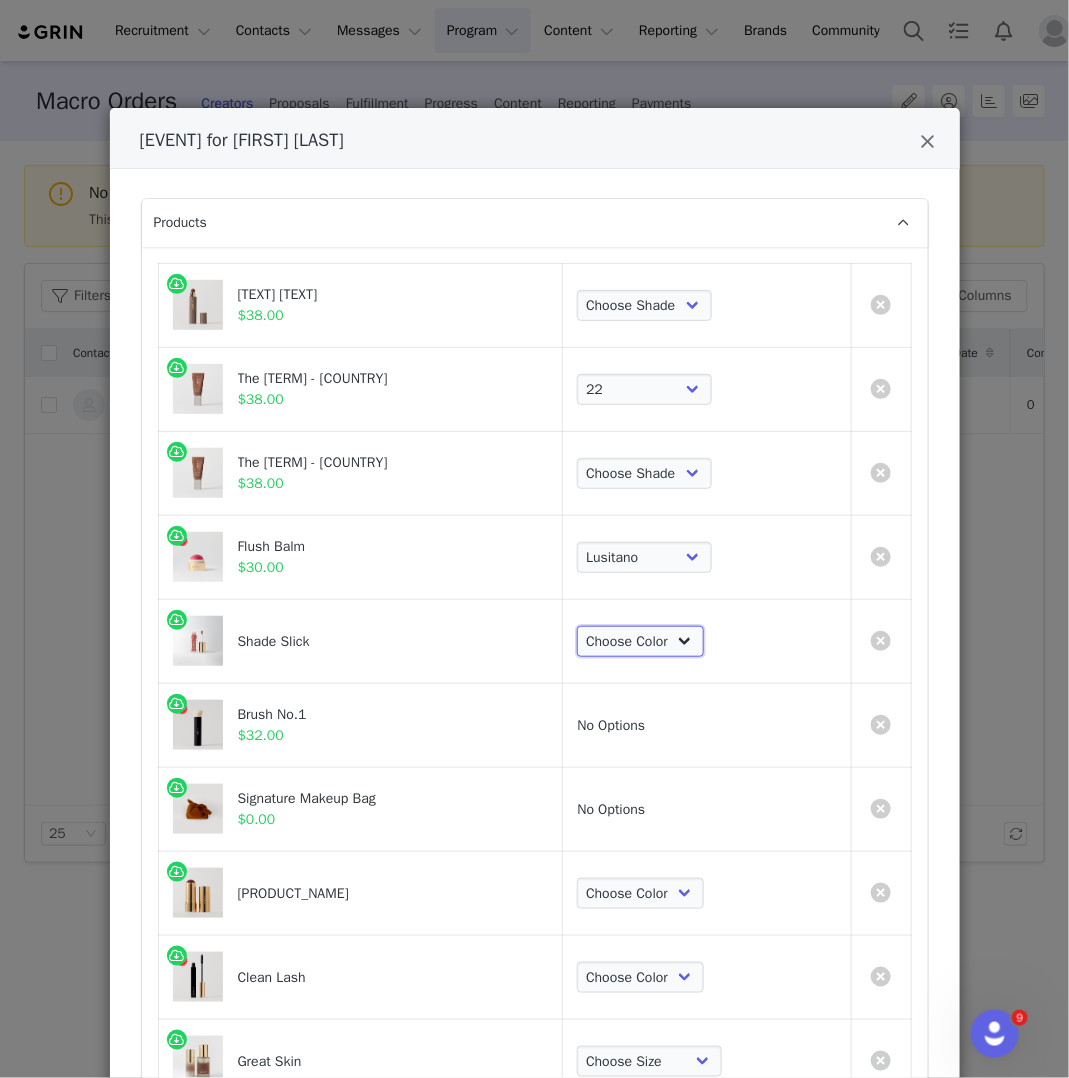 select on "17369266" 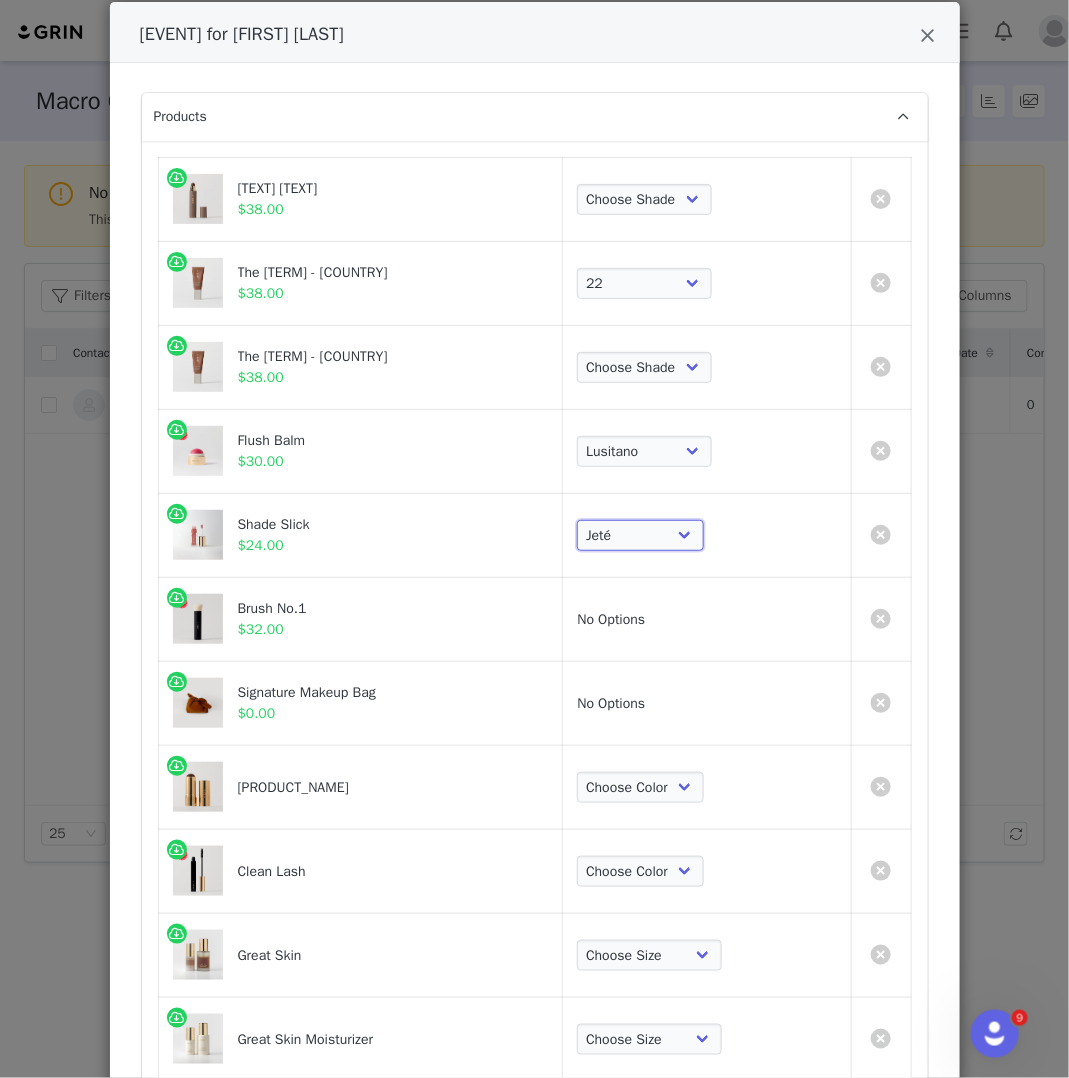 scroll, scrollTop: 144, scrollLeft: 0, axis: vertical 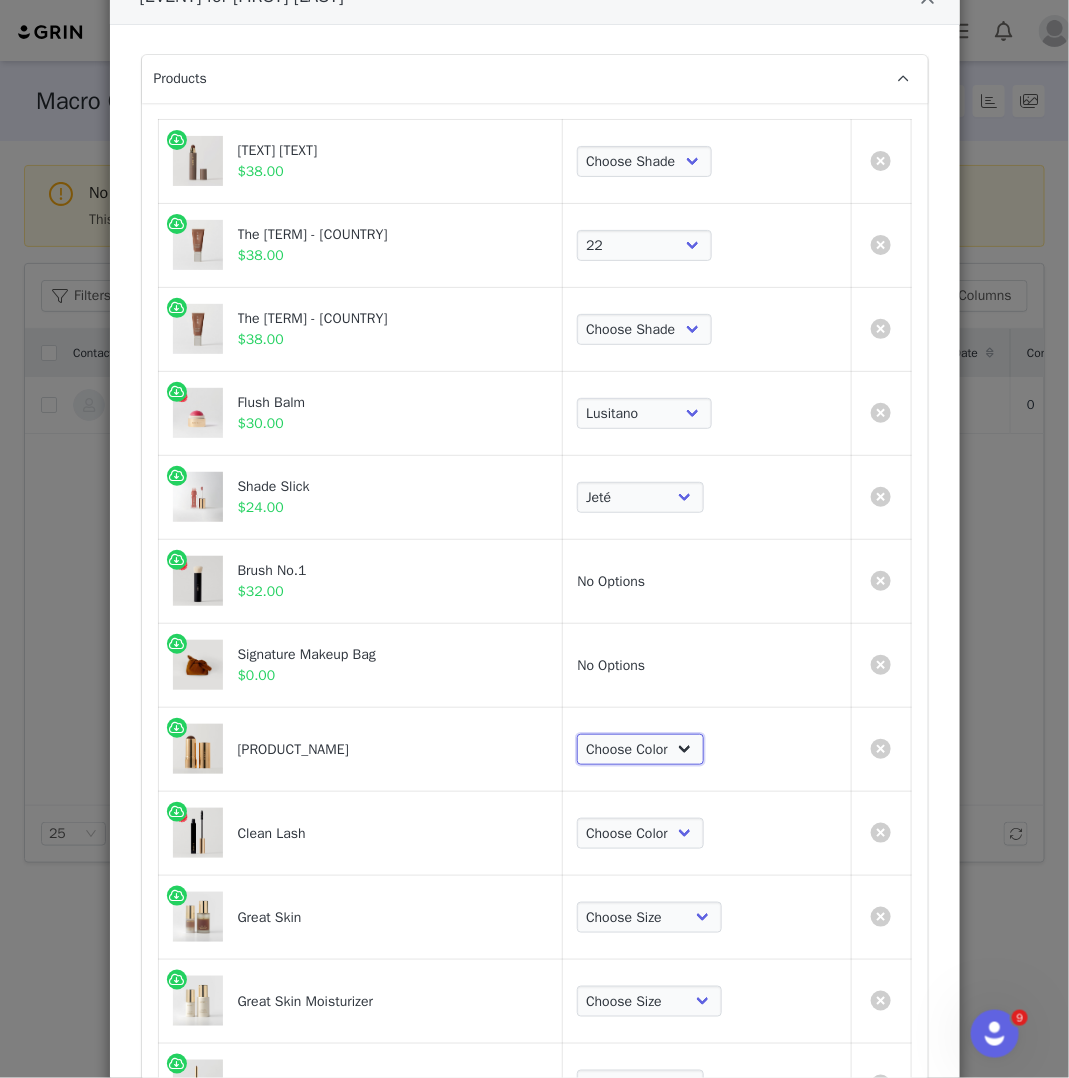 click on "Choose [COLOR]  [COLOR]   [COLOR]   [COLOR]   [COLOR]   [COLOR]" at bounding box center [640, 750] 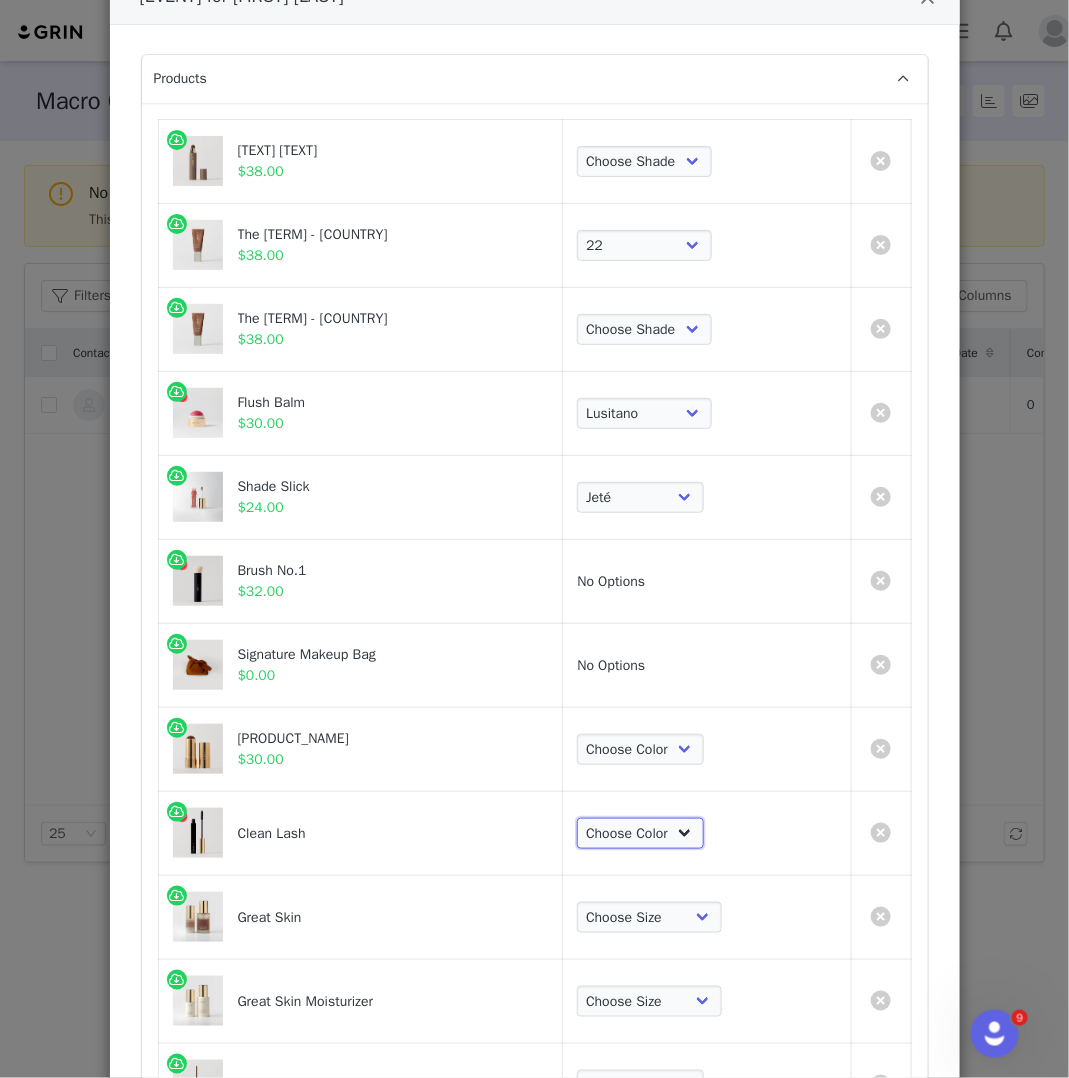 click on "Choose Color Perfect Black" at bounding box center (640, 834) 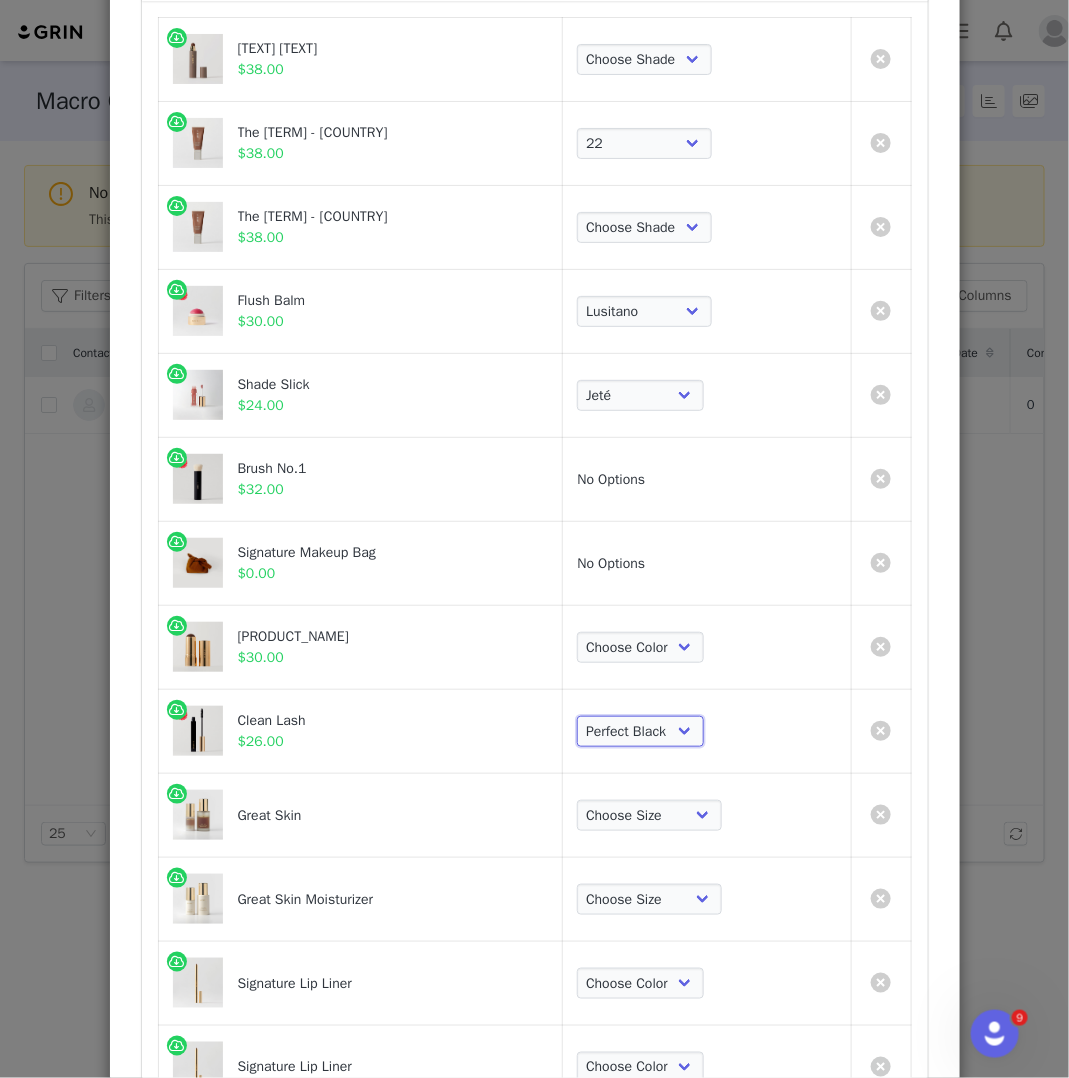 scroll, scrollTop: 274, scrollLeft: 0, axis: vertical 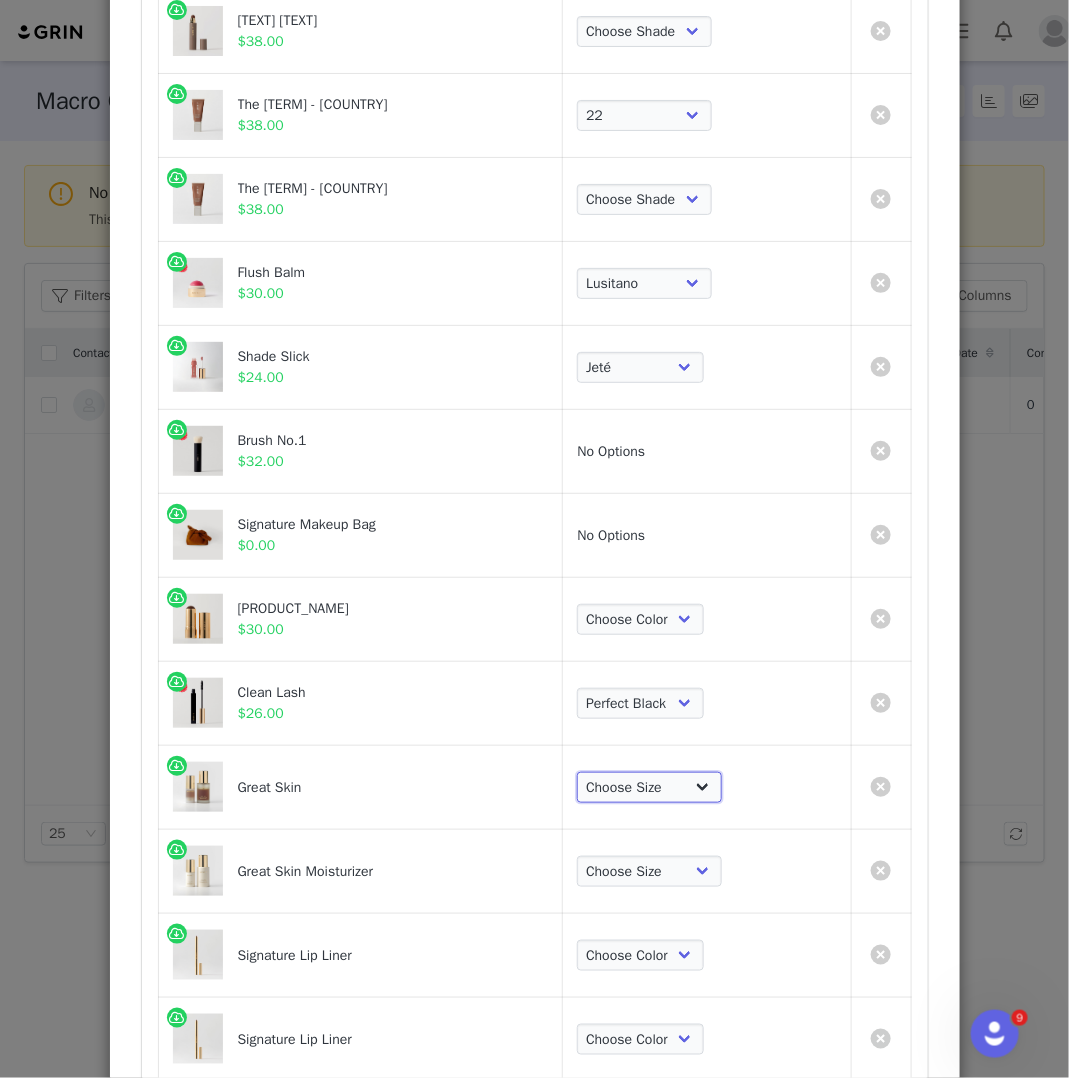 click on "Choose Size Full-Size (50ml) Mini-Size (15ml)" at bounding box center [649, 788] 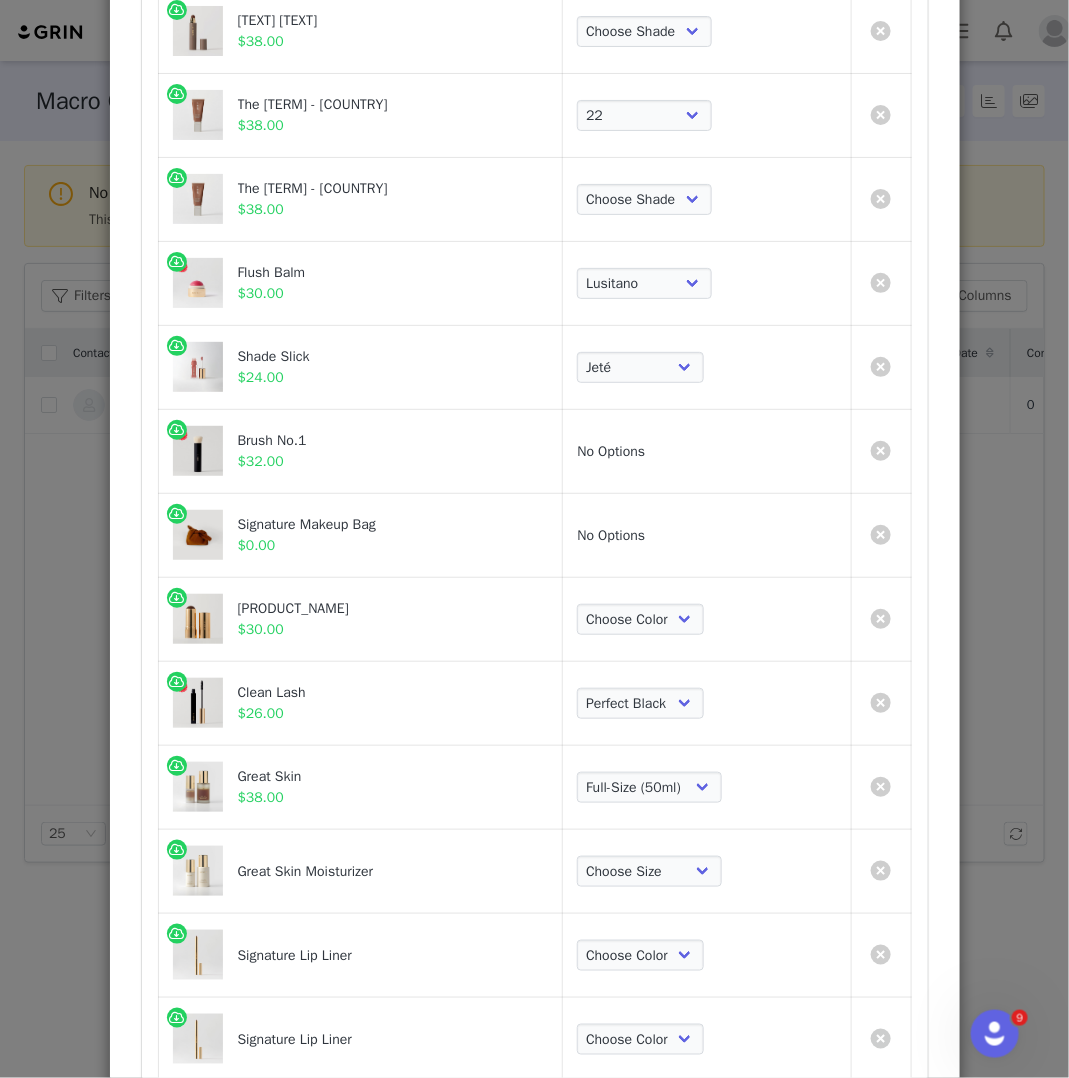 click on "Choose Size Full-Size (50ml) Mini-Size (15ml)" at bounding box center [707, 871] 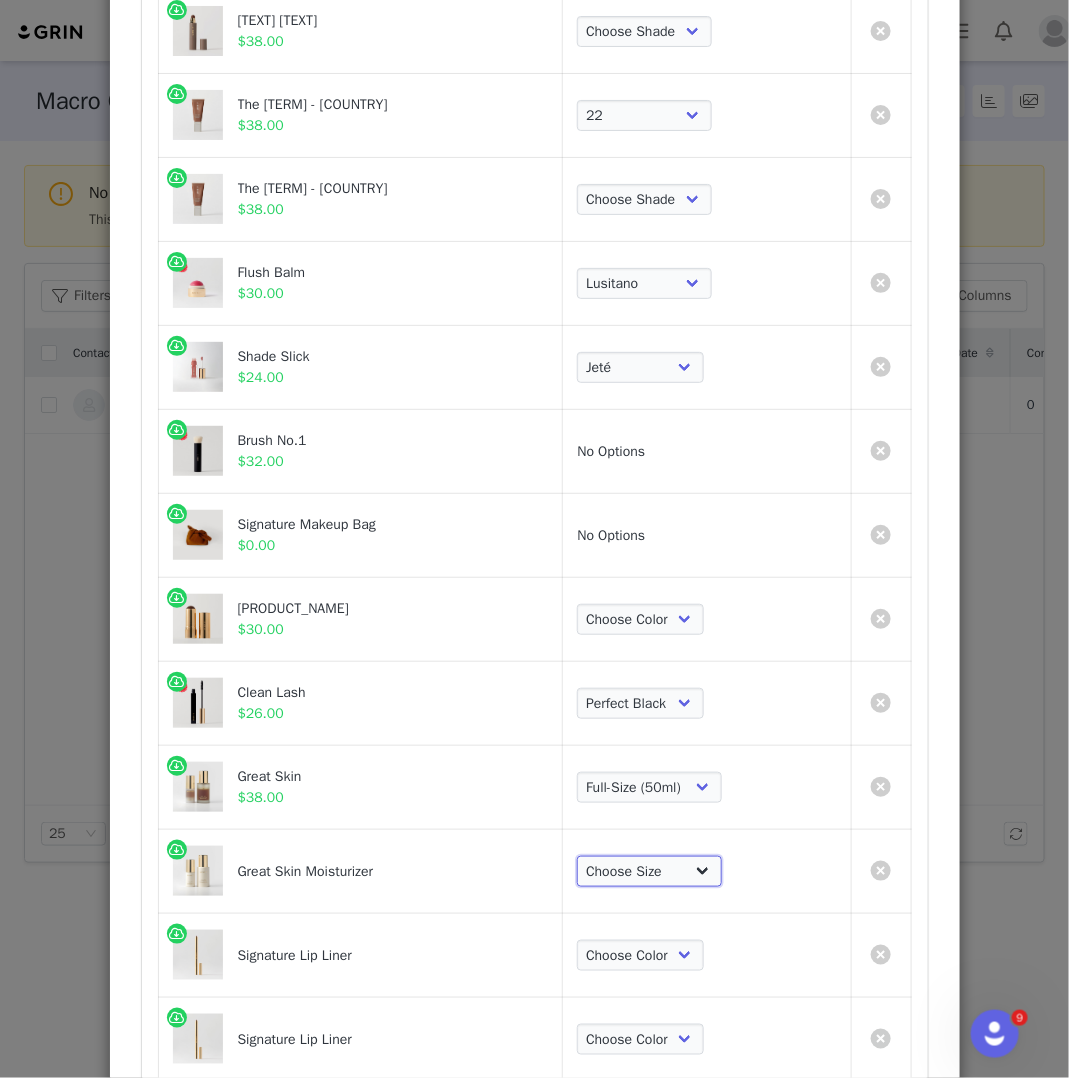 click on "Choose Size Full-Size (50ml) Mini-Size (15ml)" at bounding box center (649, 872) 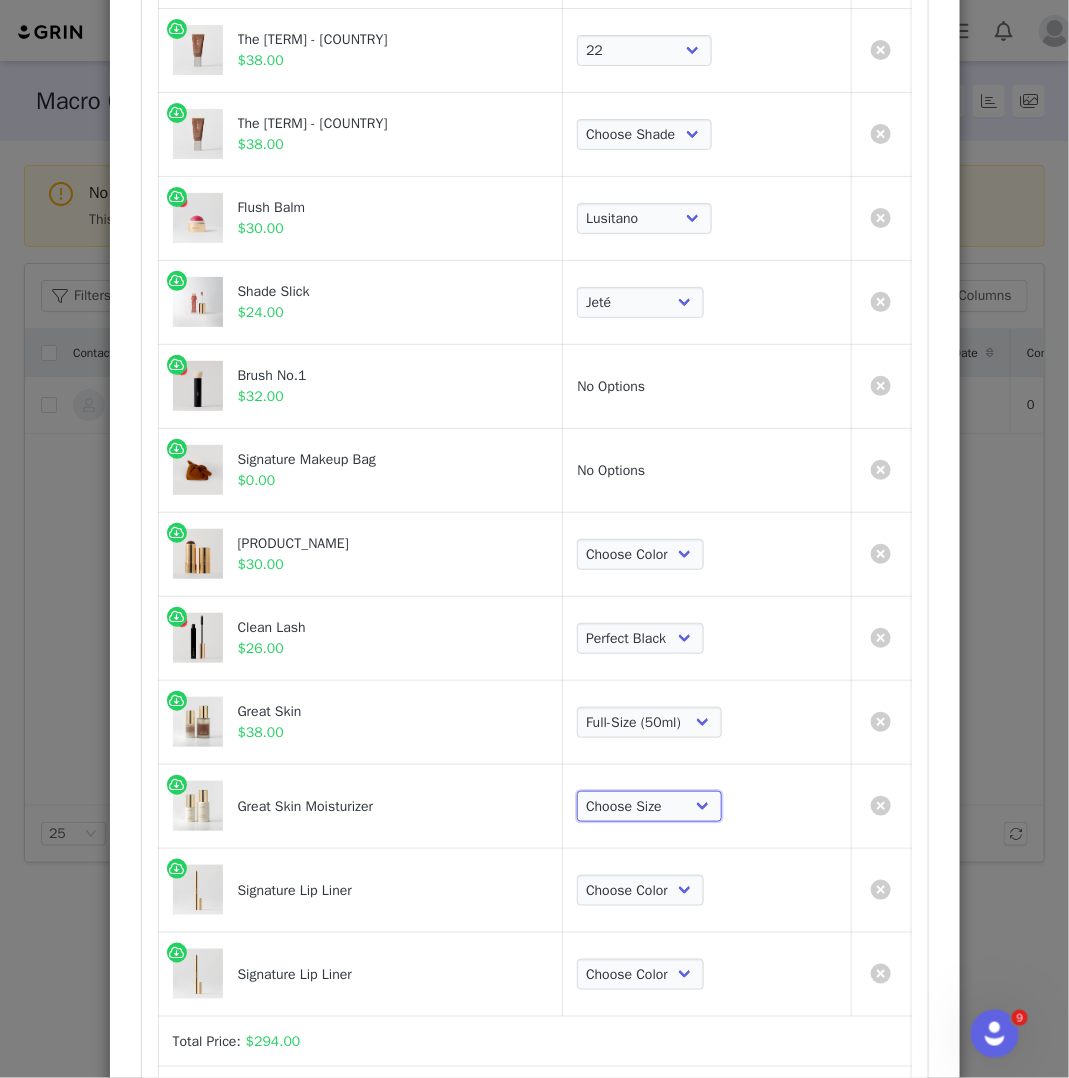 scroll, scrollTop: 367, scrollLeft: 0, axis: vertical 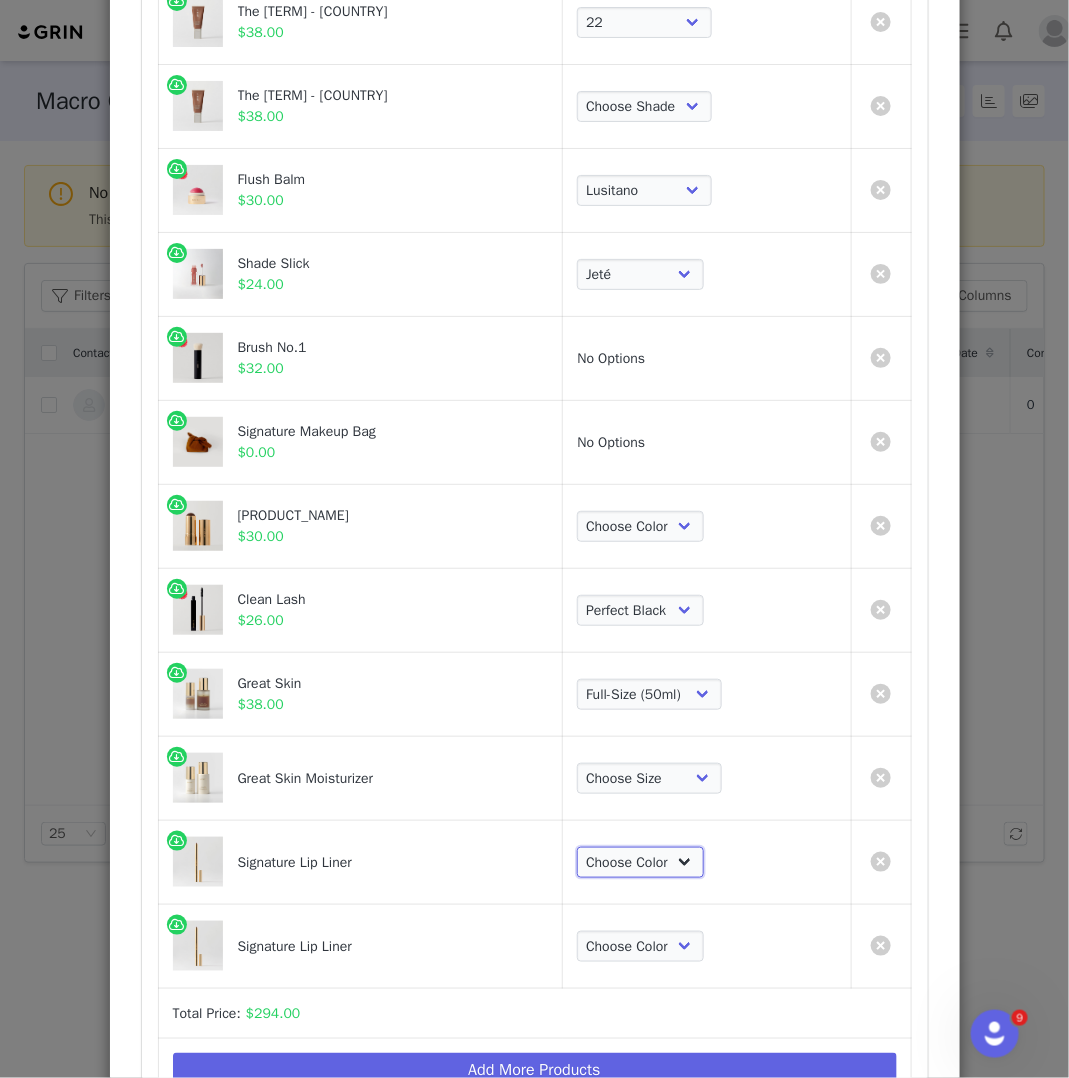 click on "[COLOR] [FIRST] [LAST] [COLOR] [COLOR] [COLOR] [COLOR] [COLOR] [COLOR] [COLOR] [COLOR] [COLOR]" at bounding box center (640, 863) 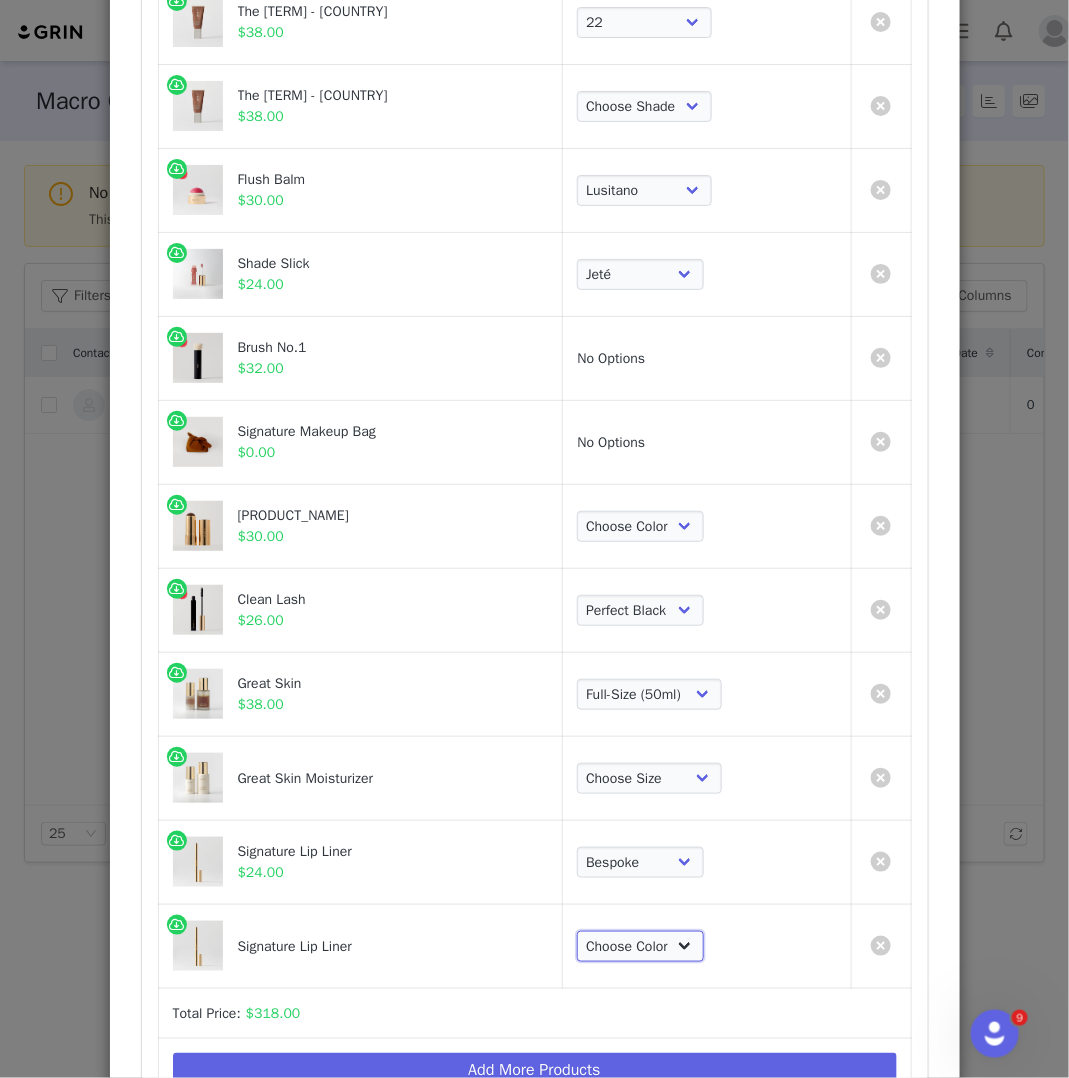 click on "[COLOR] [FIRST] [LAST] [COLOR] [COLOR] [COLOR] [COLOR] [COLOR] [COLOR] [COLOR] [COLOR] [COLOR]" at bounding box center (640, 947) 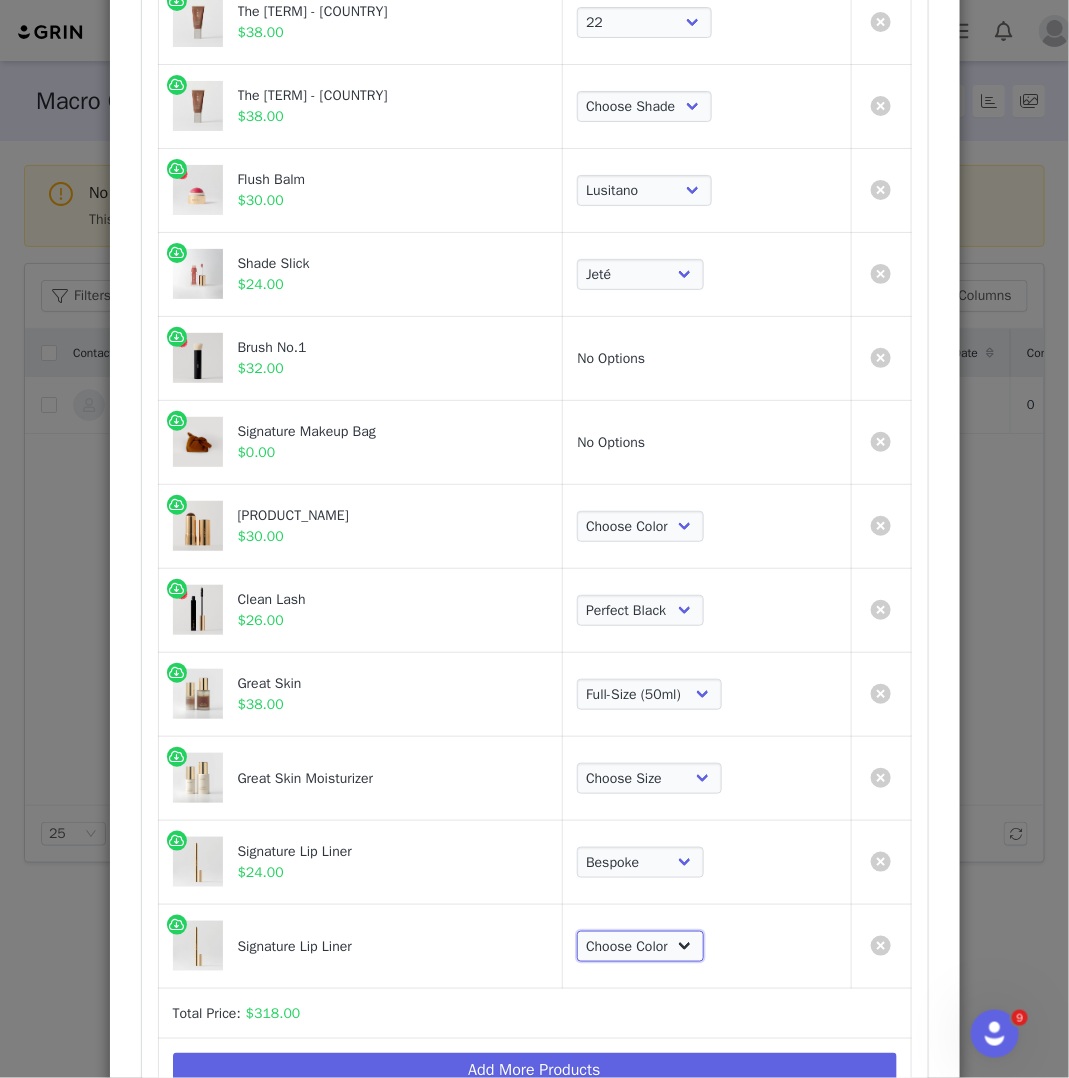 select on "[NUMBER]" 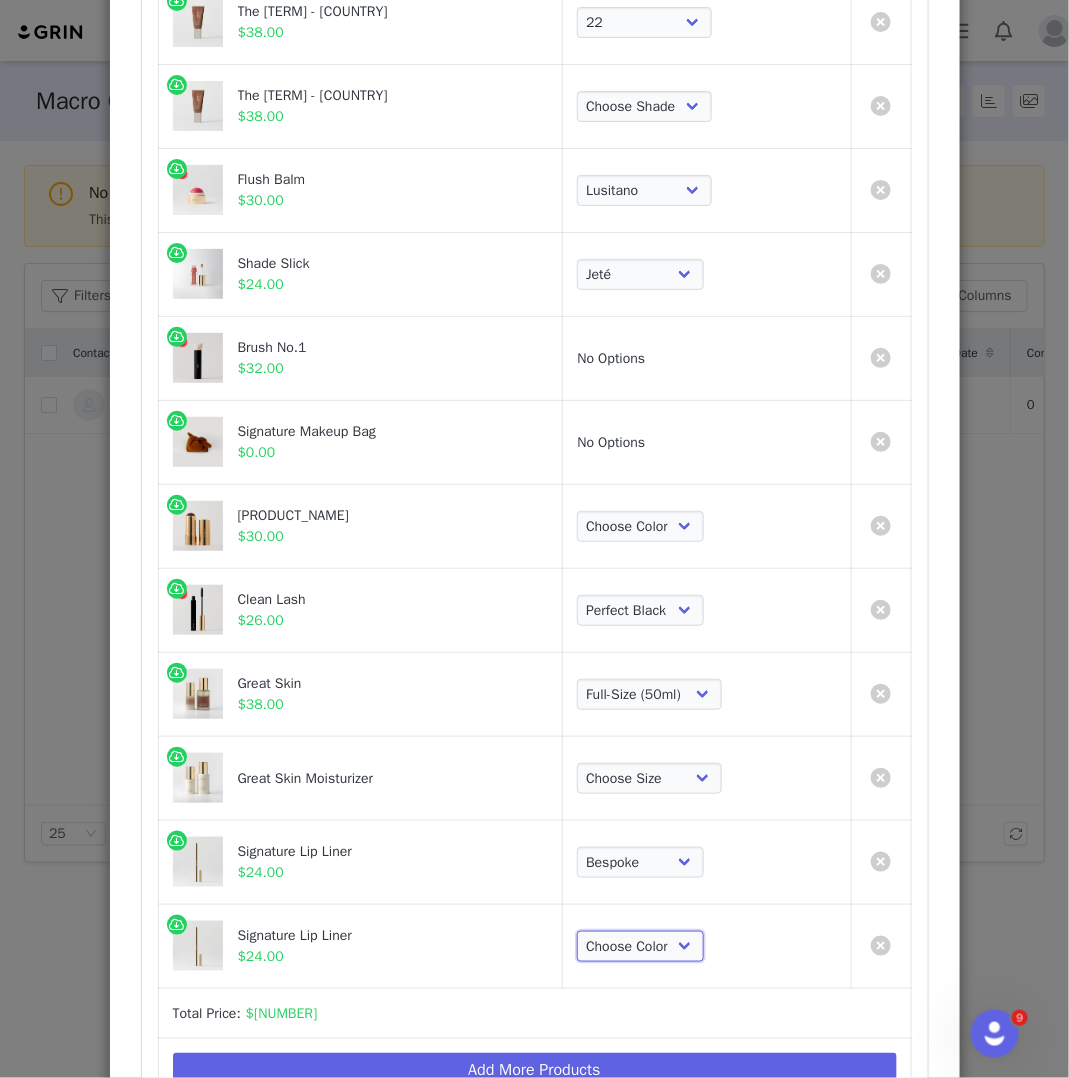 scroll, scrollTop: 613, scrollLeft: 0, axis: vertical 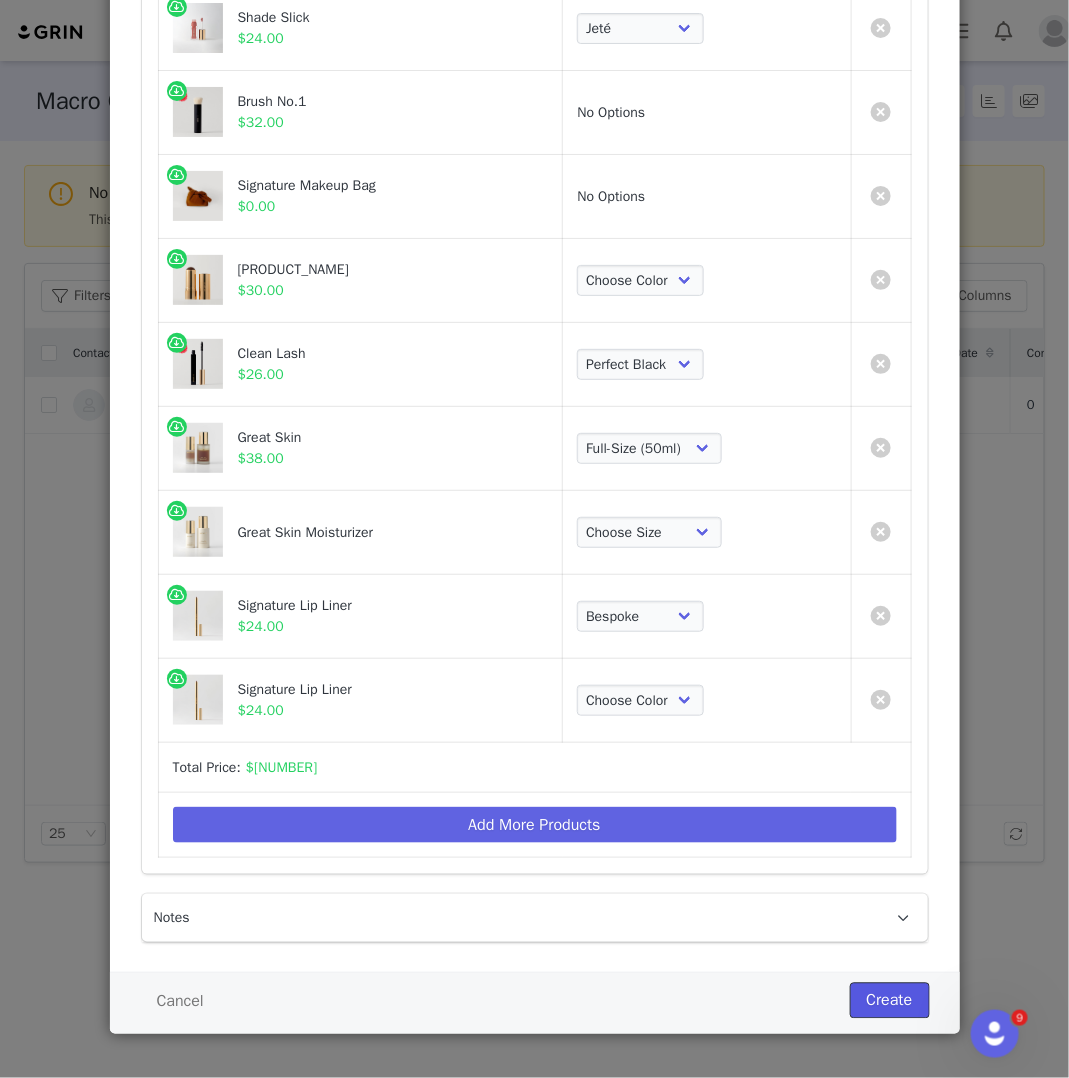 click on "Create" at bounding box center (890, 1001) 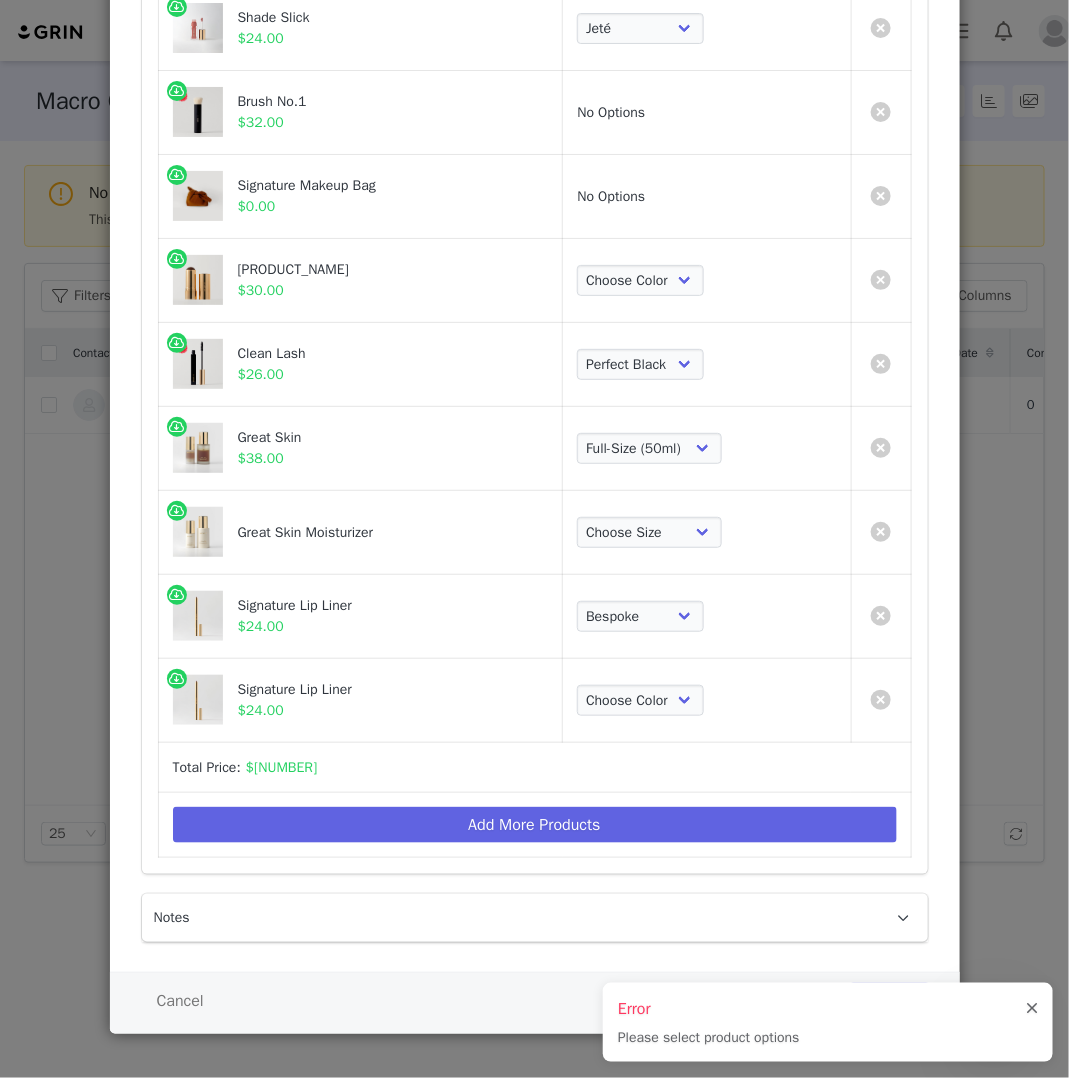 click at bounding box center (1032, 1009) 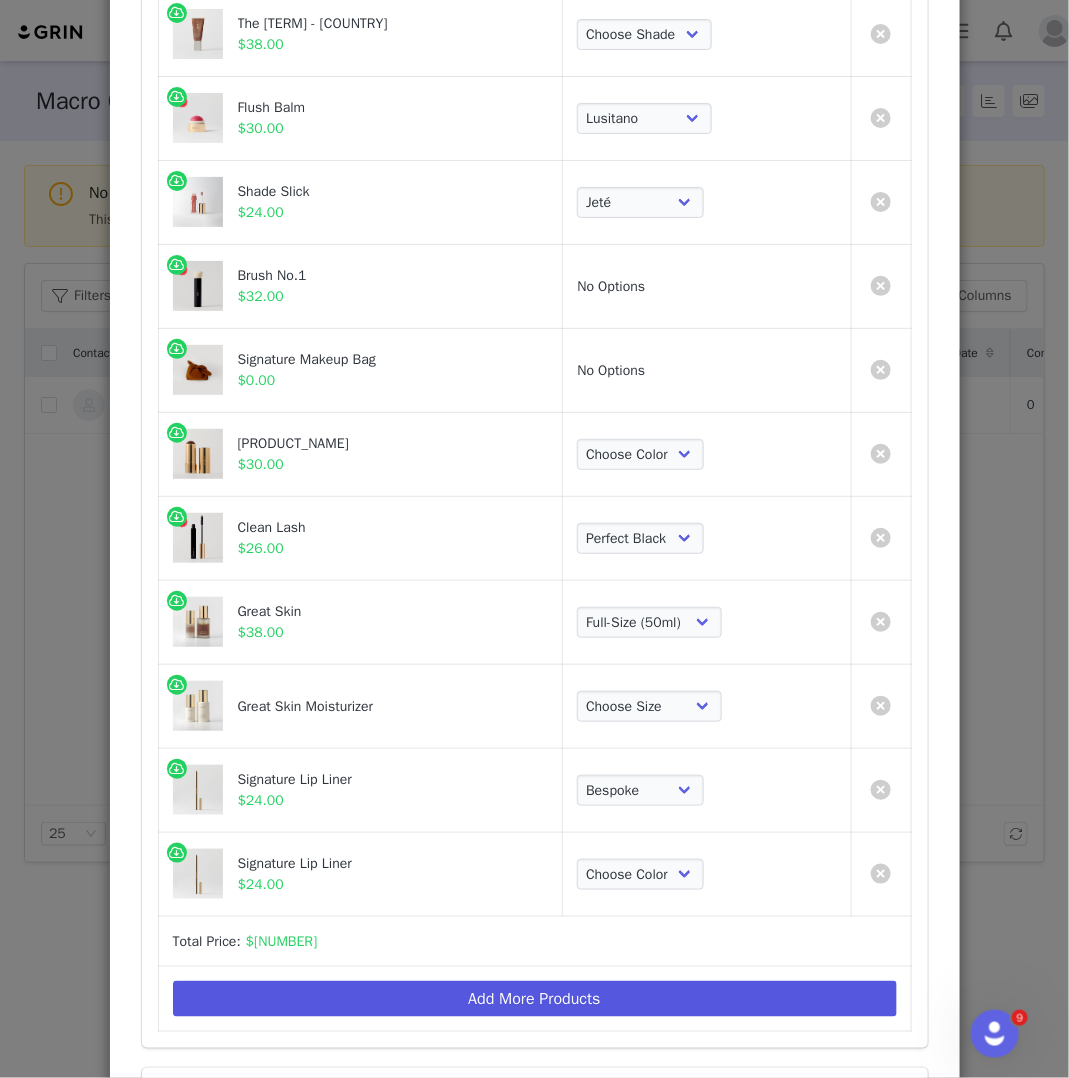 click on "[COLOR] [FIRST] [LAST] [COLOR] [COLOR] [COLOR] [COLOR] [COLOR] [COLOR] [COLOR] [COLOR] [COLOR]" at bounding box center [707, 790] 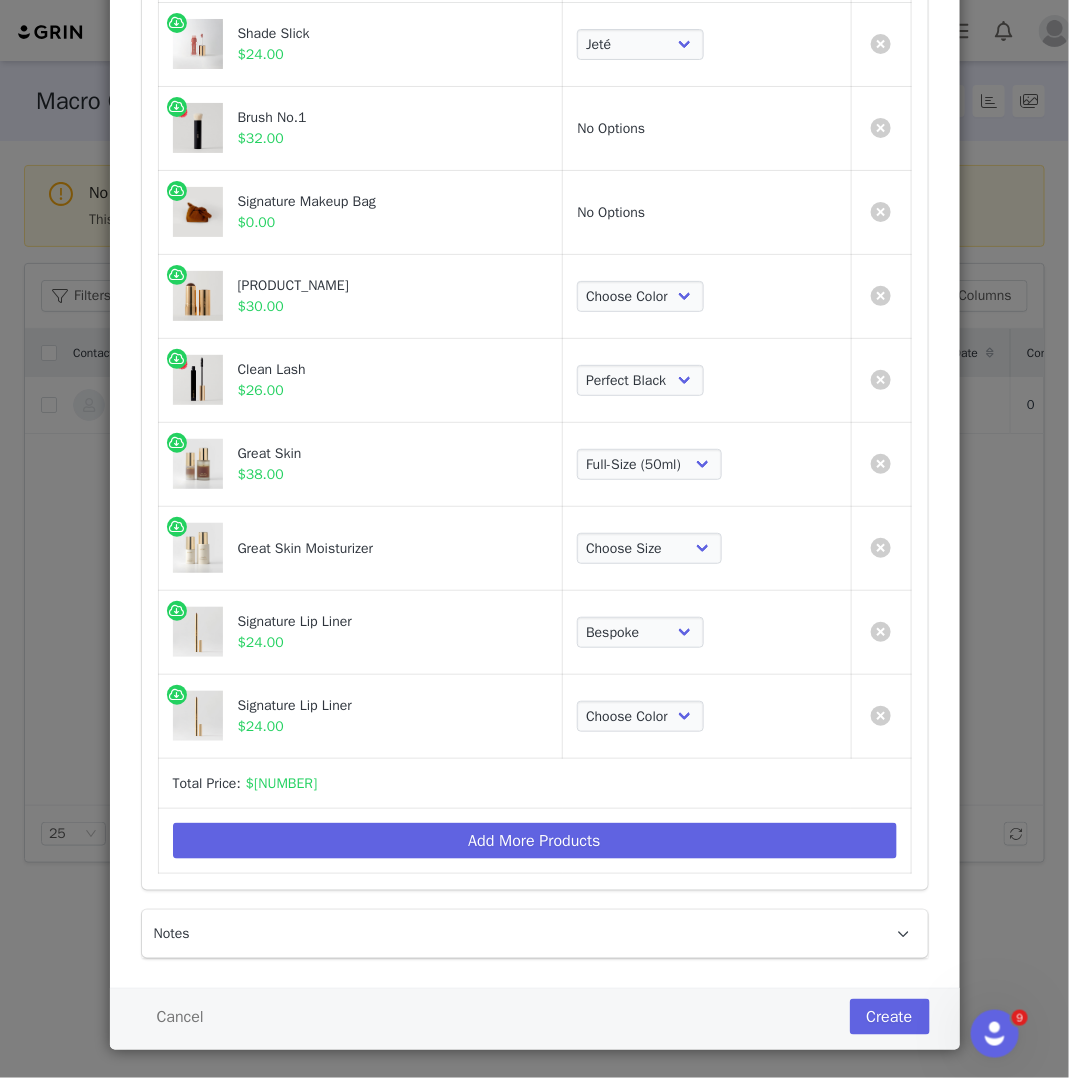 scroll, scrollTop: 613, scrollLeft: 0, axis: vertical 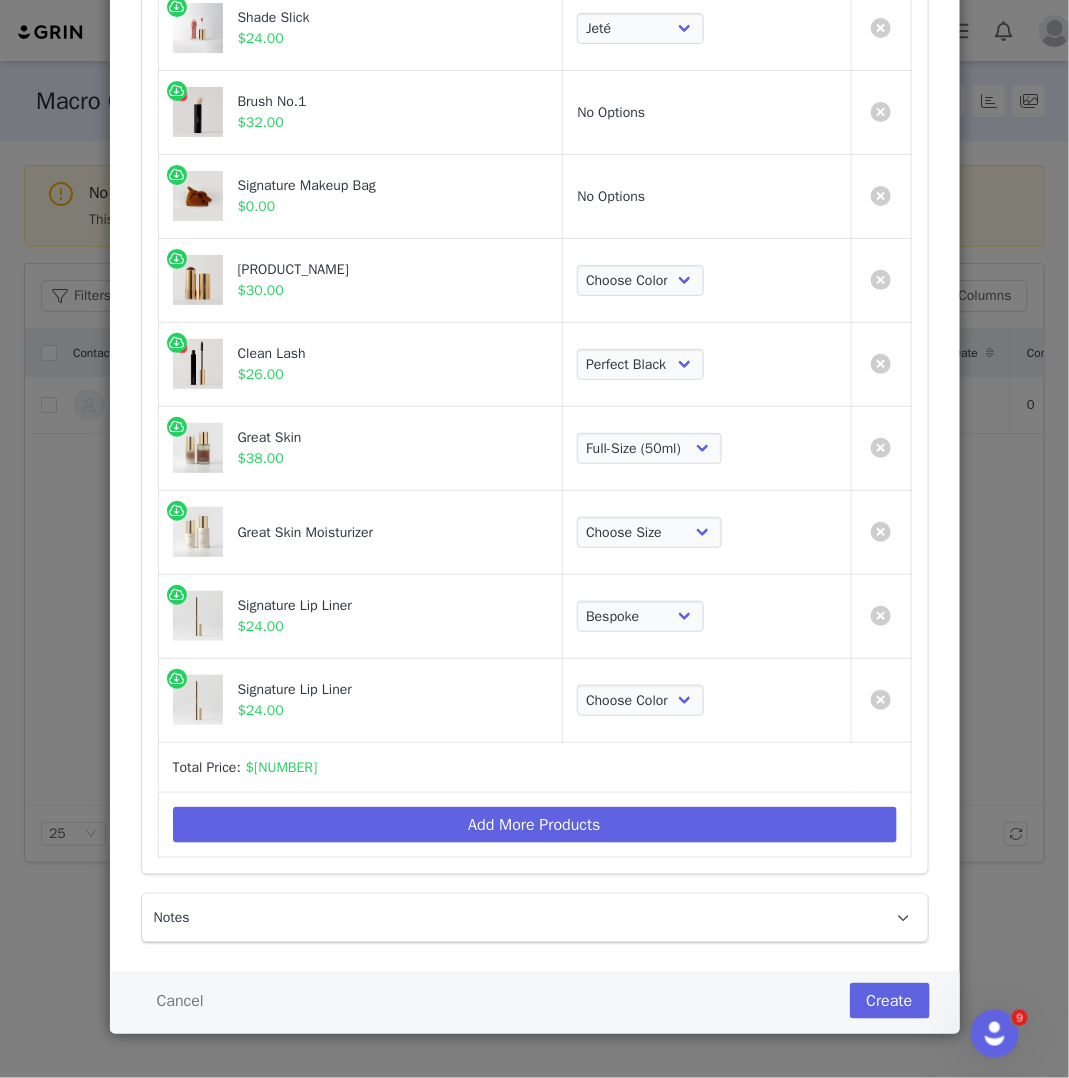 click on "Cancel  Create" at bounding box center (535, 1003) 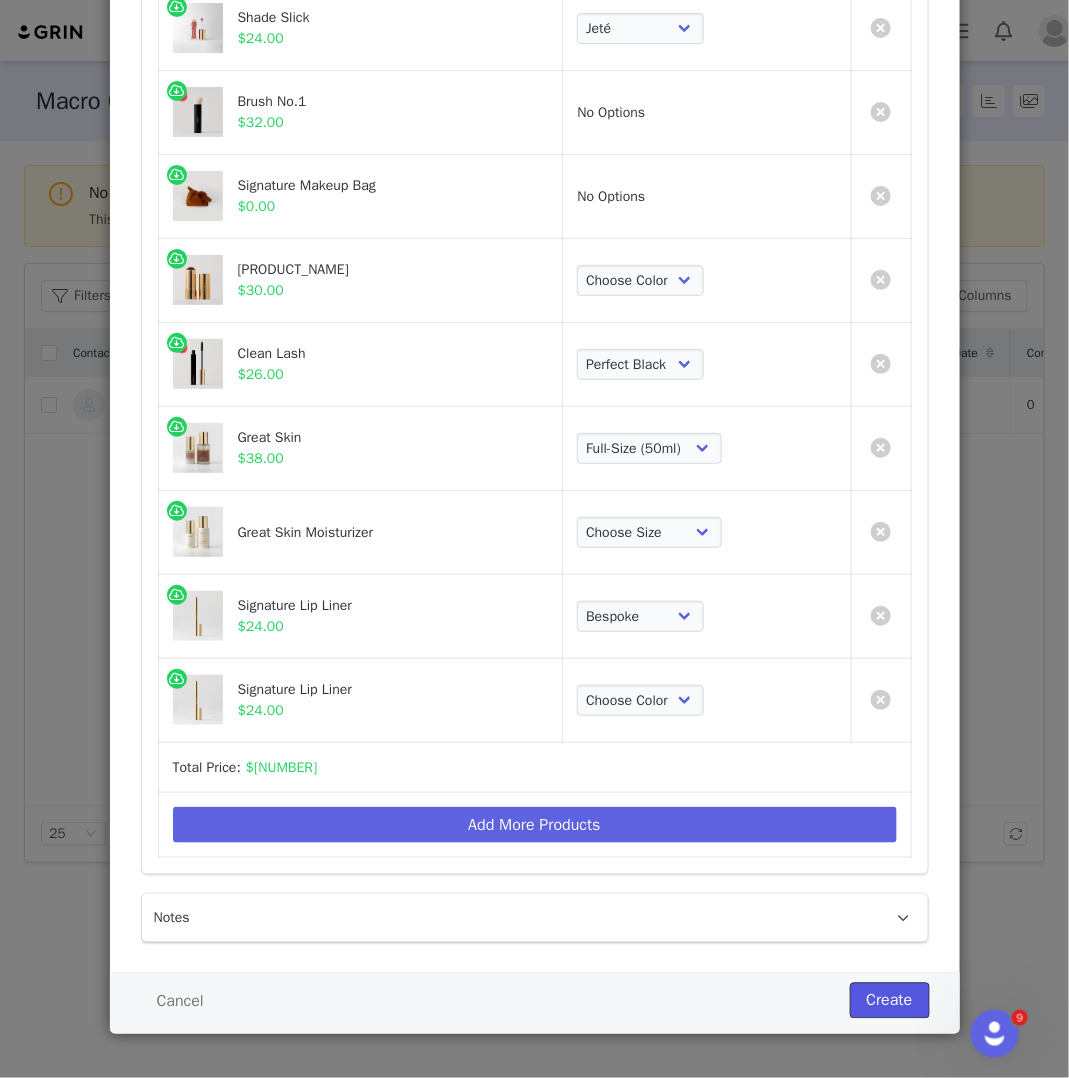 click on "Create" at bounding box center (890, 1001) 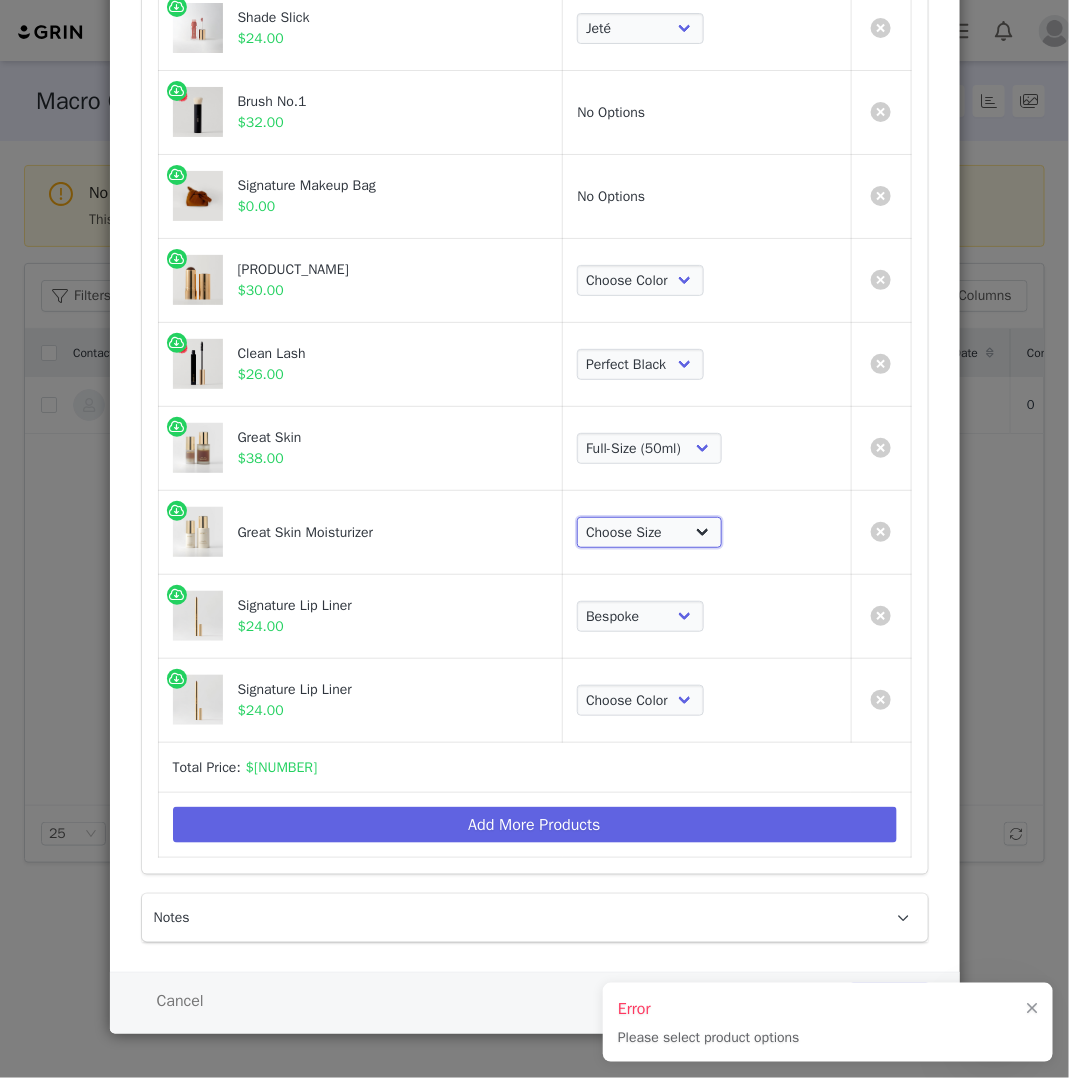 click on "Choose Size Full-Size (50ml) Mini-Size (15ml)" at bounding box center (649, 533) 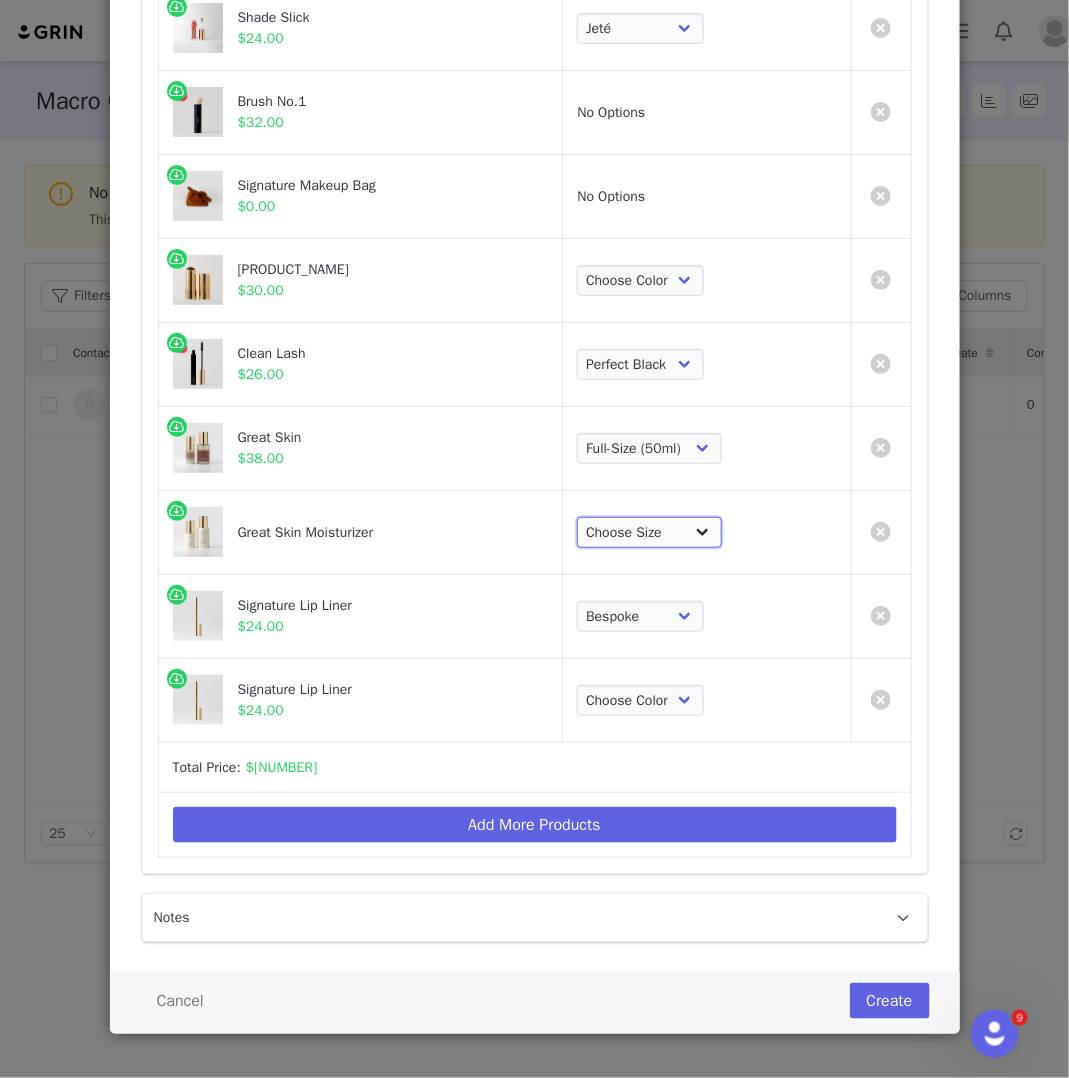 select on "27326600" 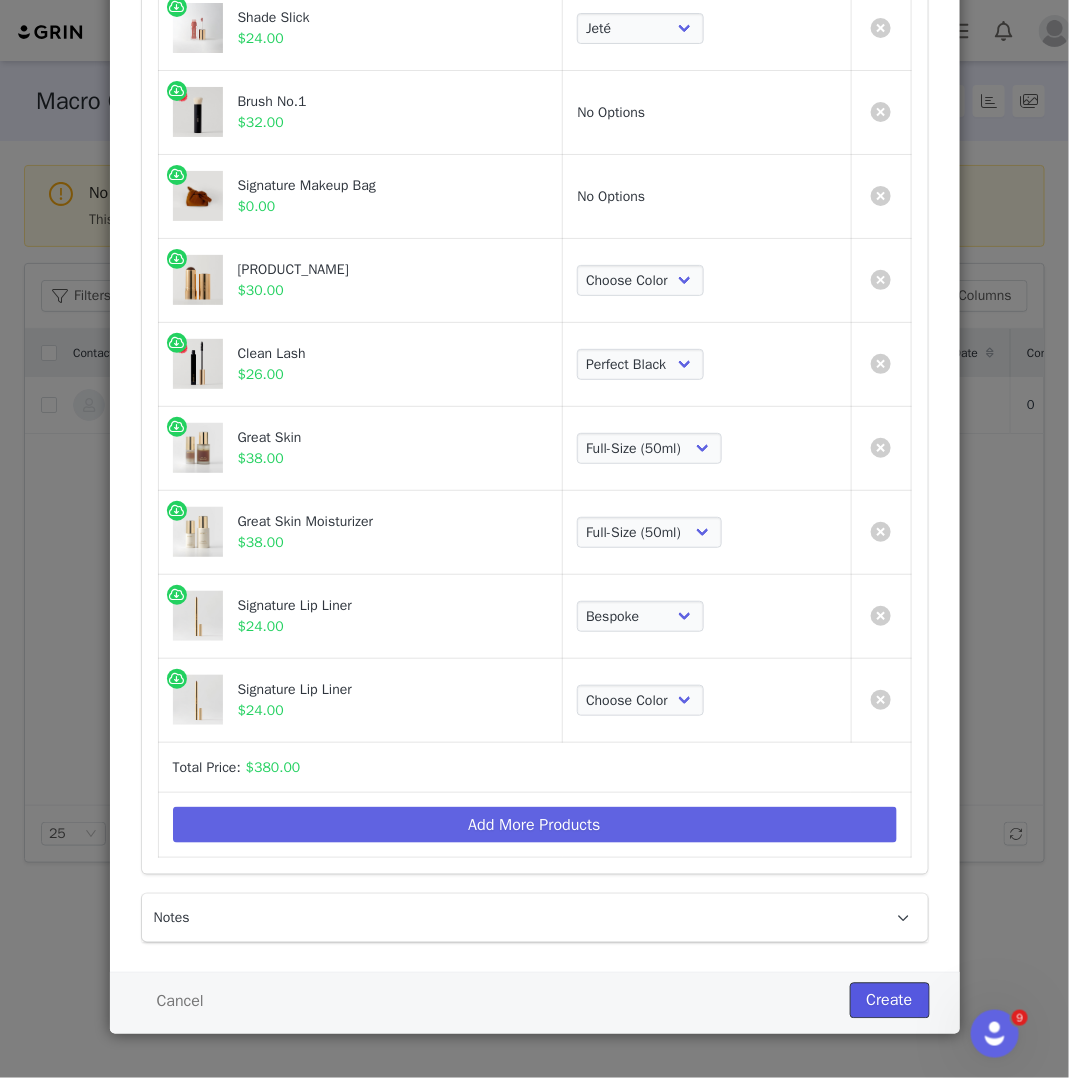 click on "Create" at bounding box center (890, 1001) 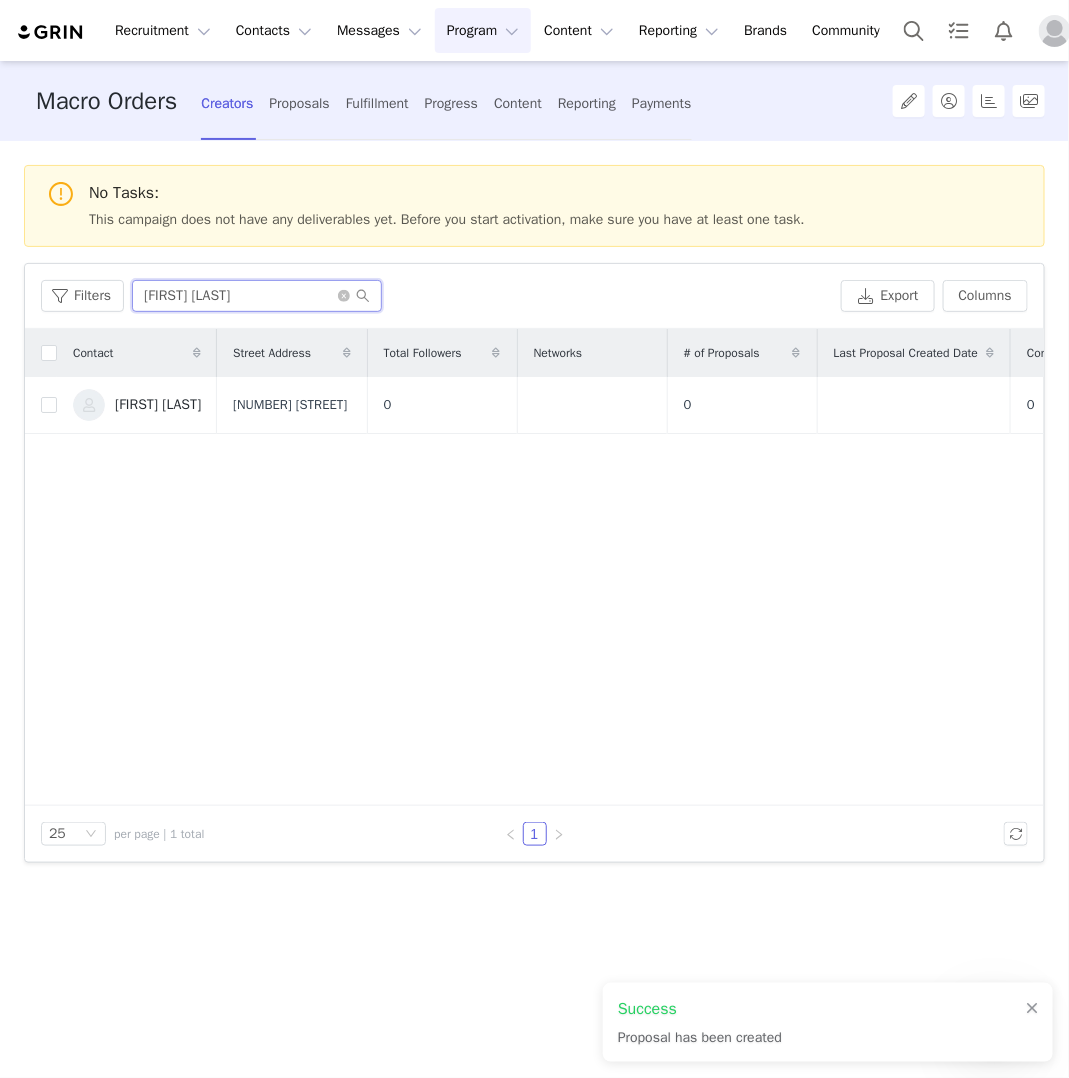 click on "[FIRST] [LAST]" at bounding box center [257, 296] 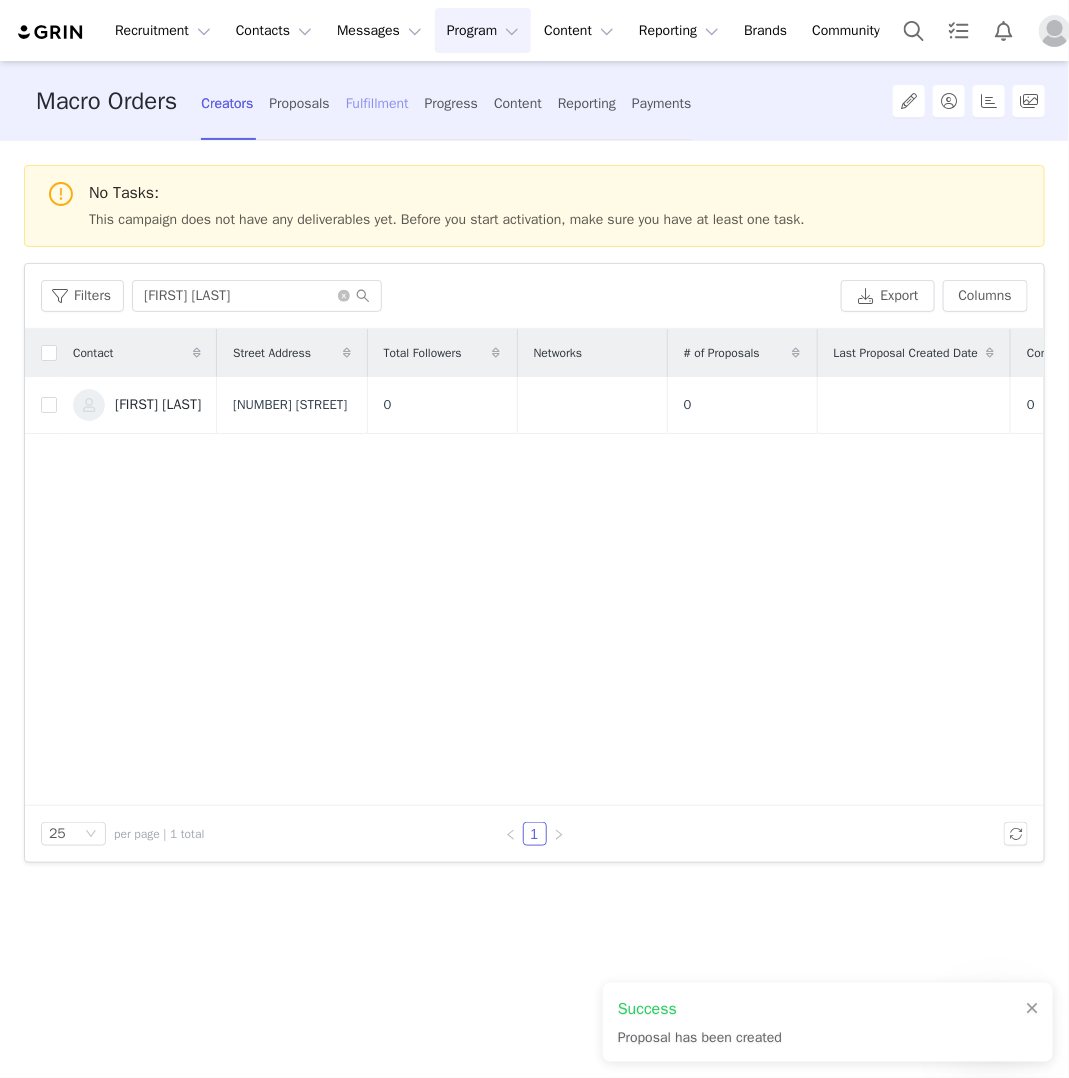 click on "Fulfillment" at bounding box center (377, 103) 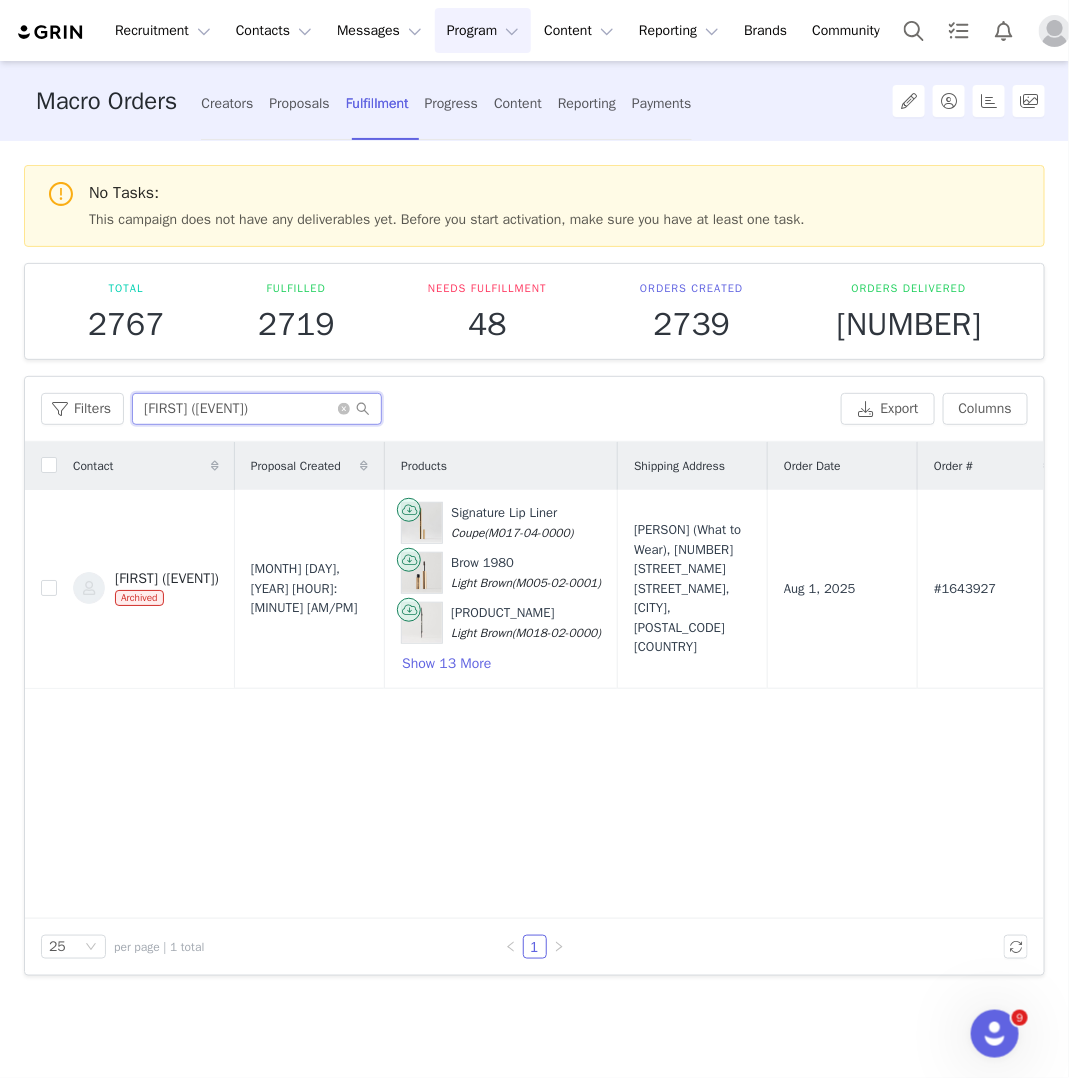 click on "[FIRST] ([EVENT])" at bounding box center (257, 409) 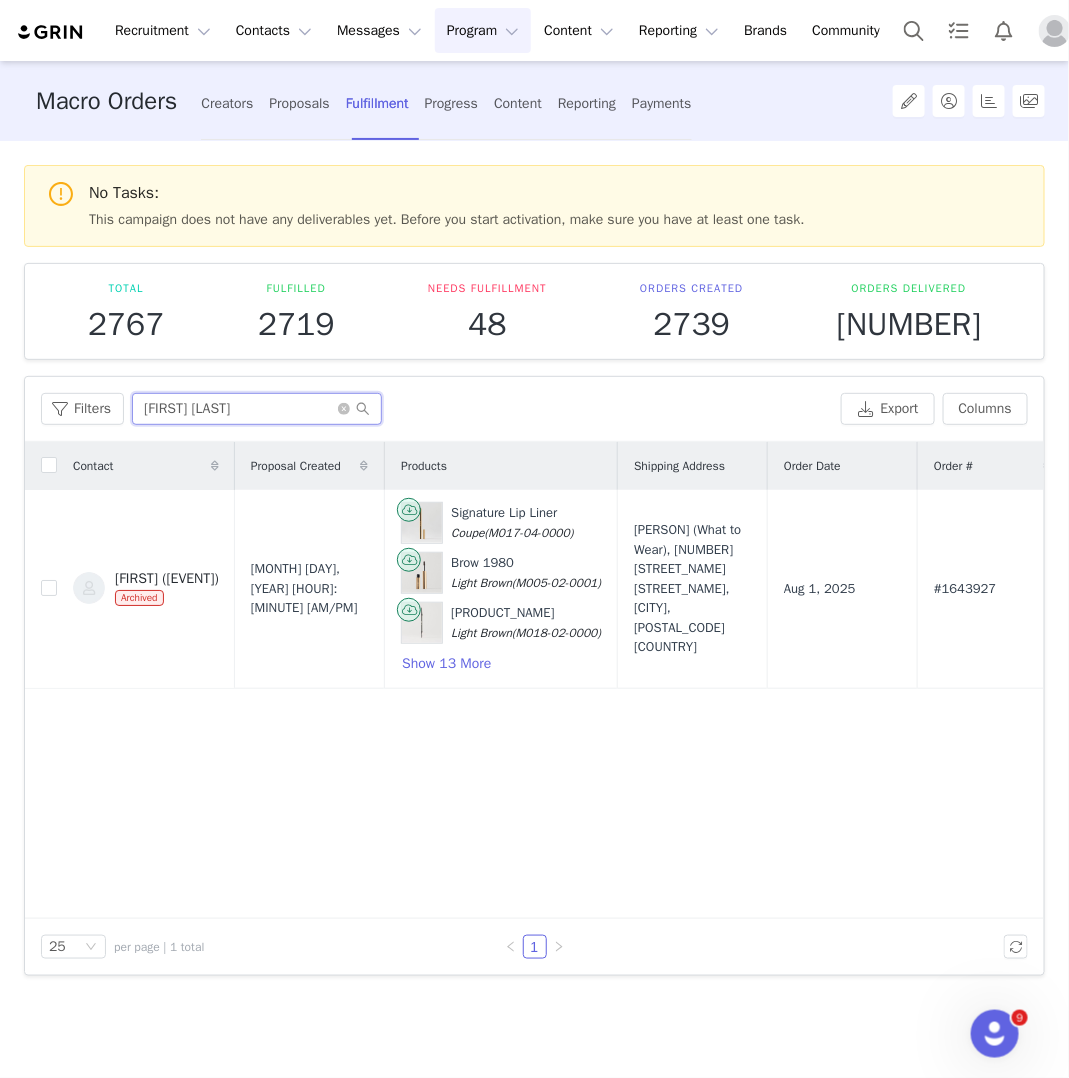 type on "[FIRST] [LAST]" 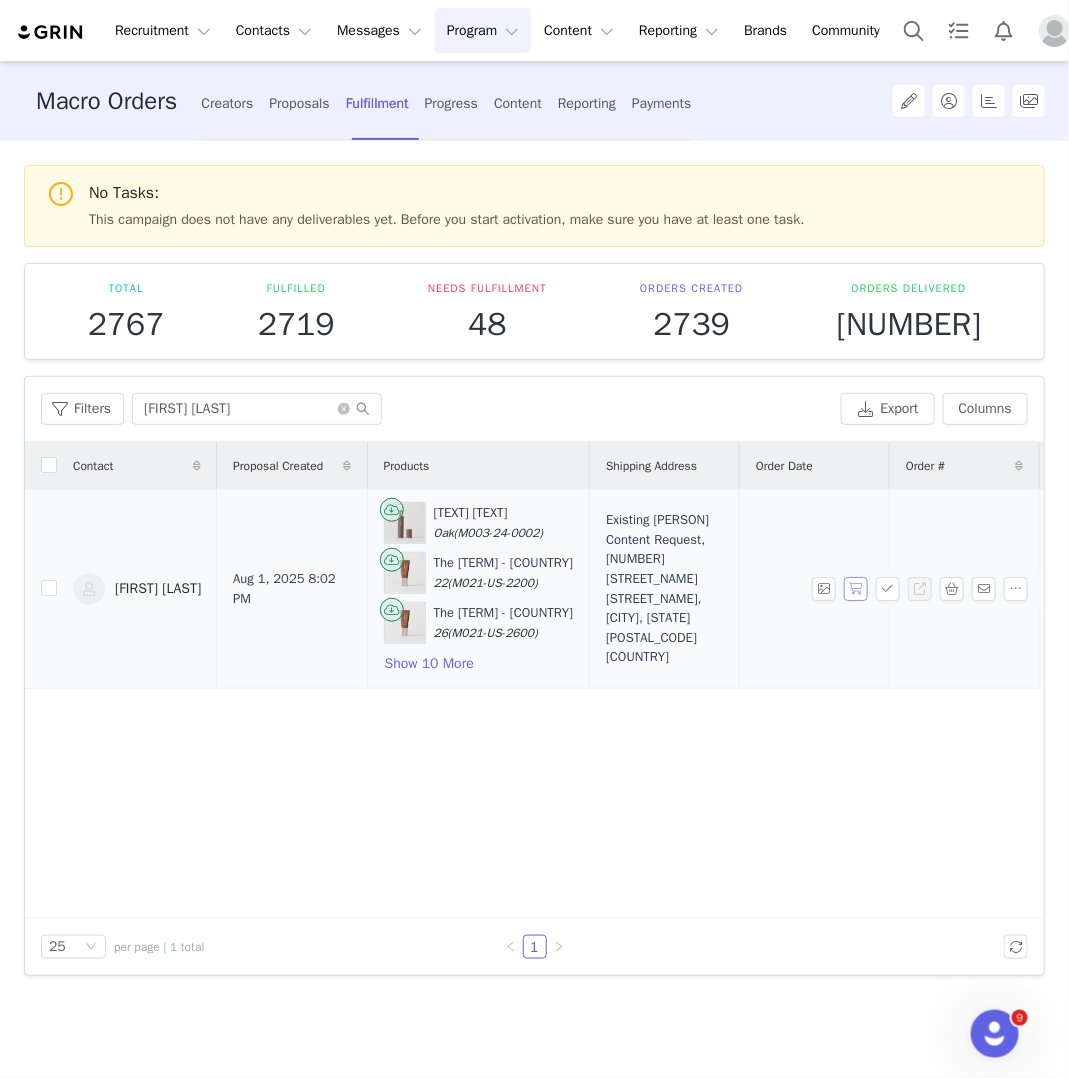 click at bounding box center [856, 589] 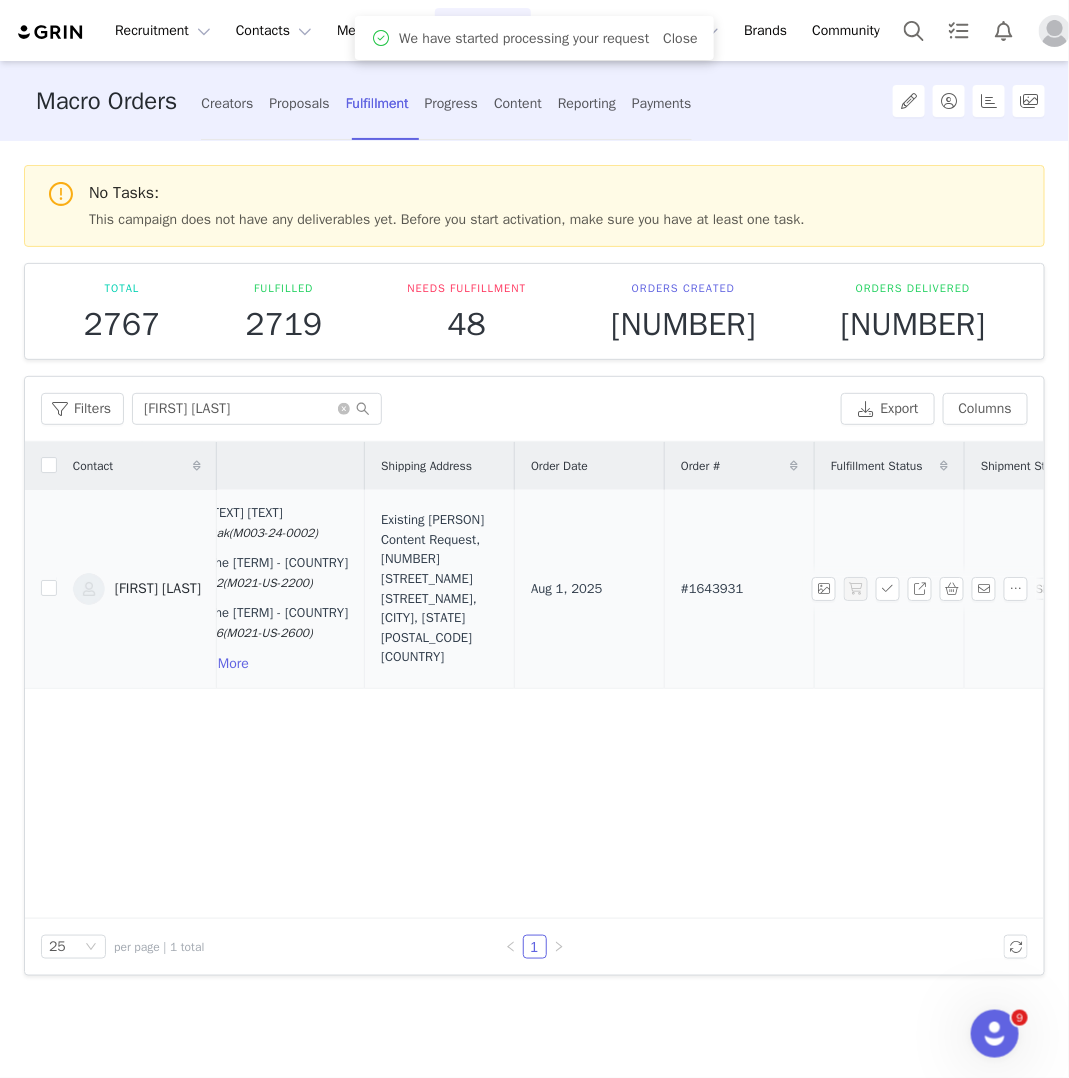 scroll, scrollTop: 0, scrollLeft: 267, axis: horizontal 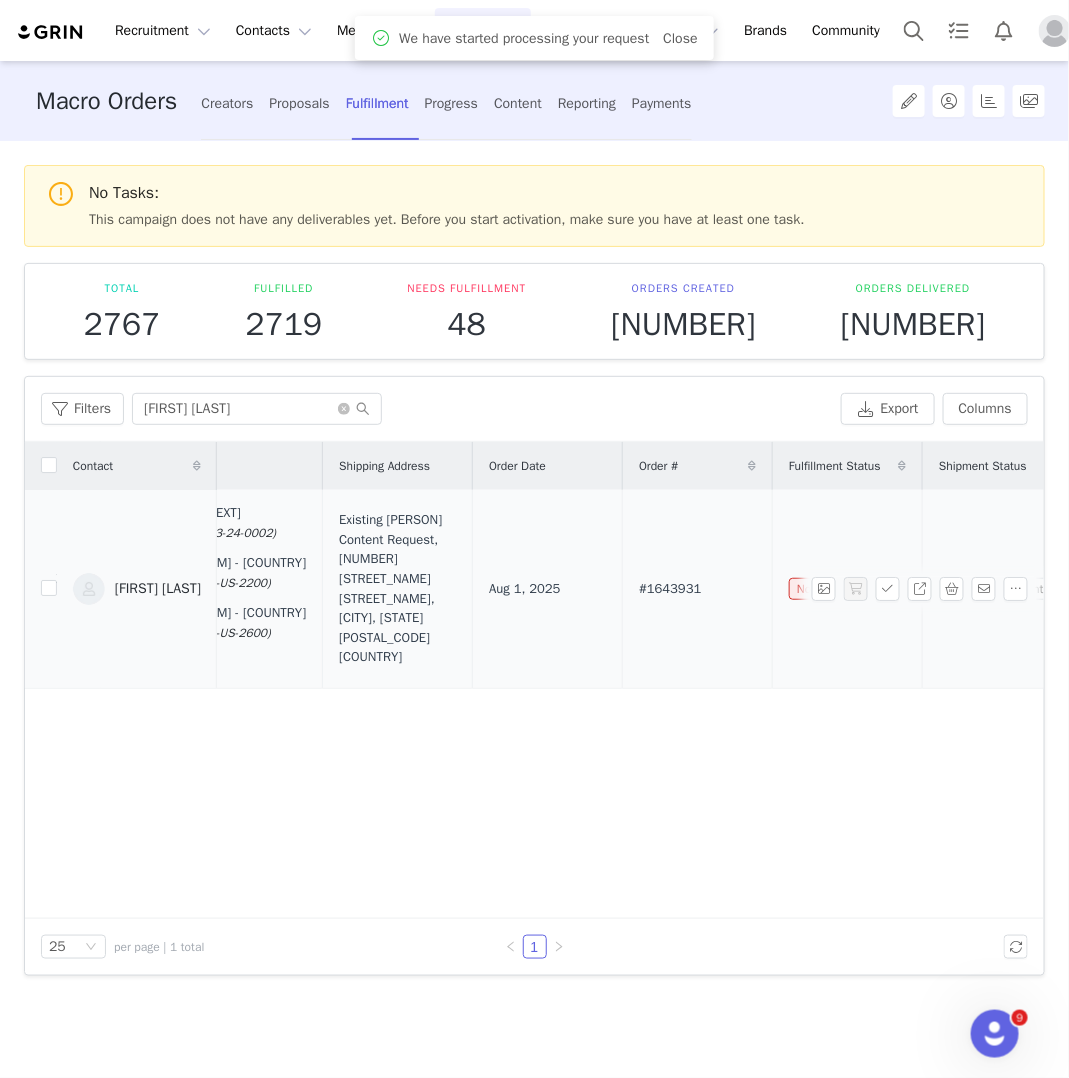 click on "#1643931" at bounding box center (670, 589) 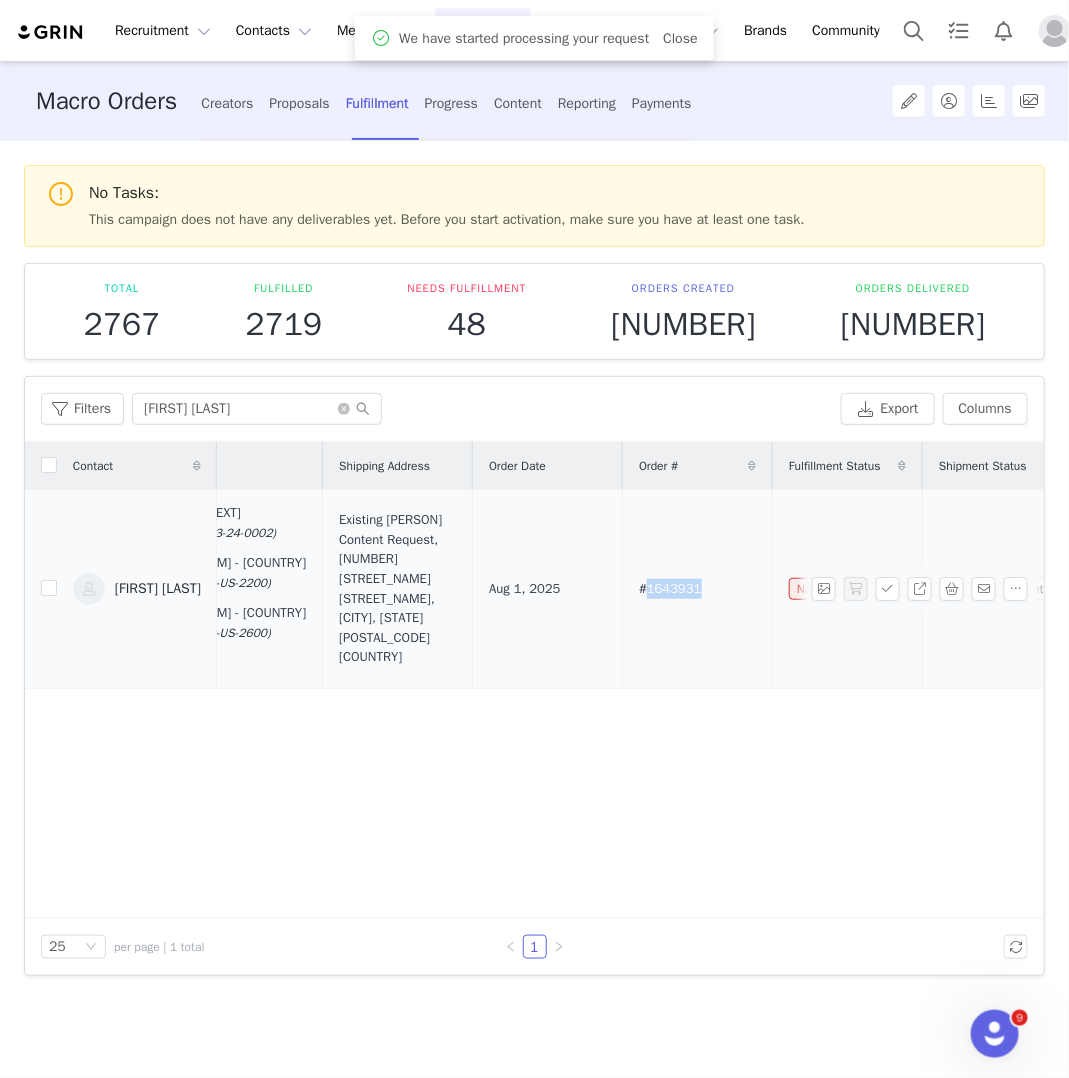 click on "#1643931" at bounding box center [670, 589] 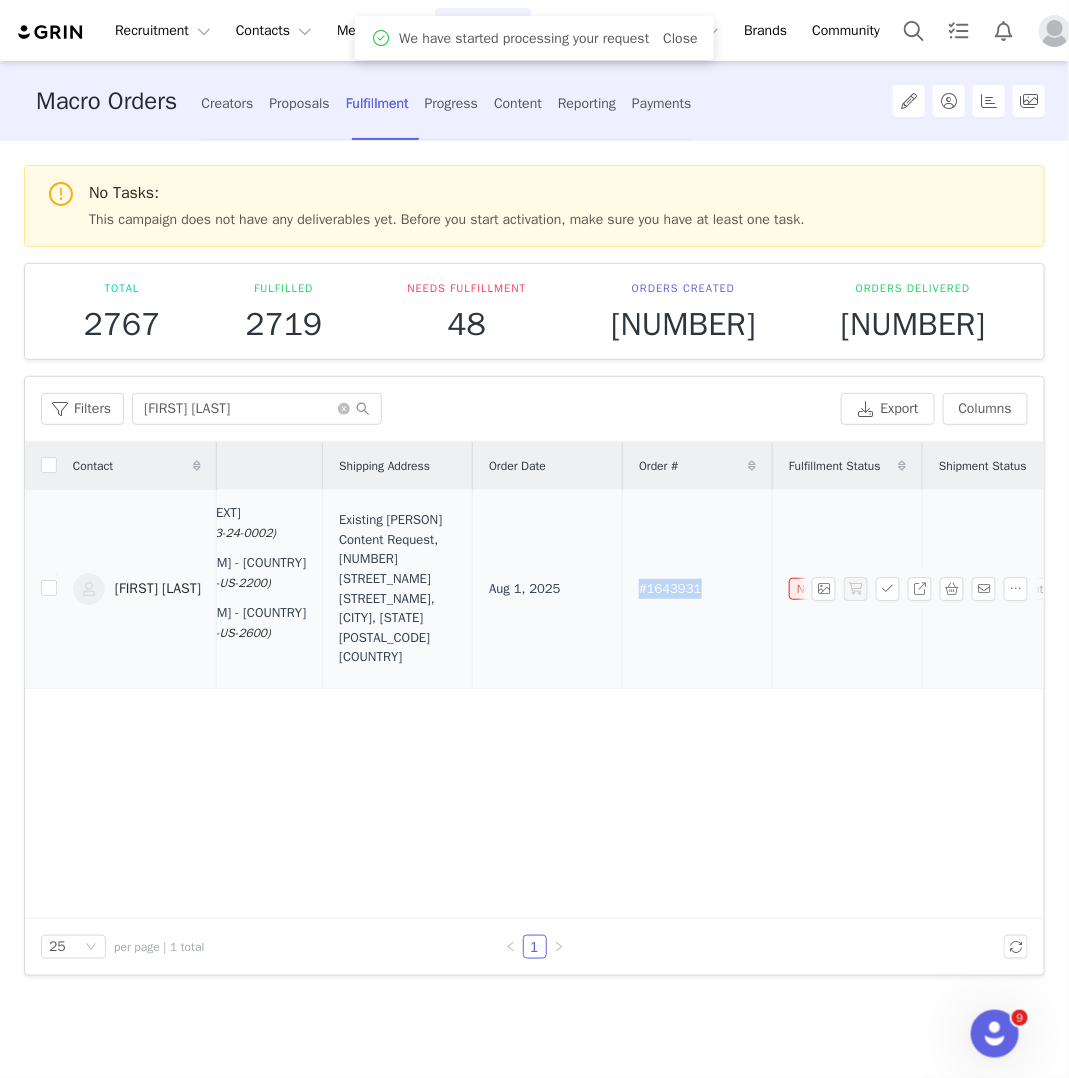 click on "#1643931" at bounding box center (670, 589) 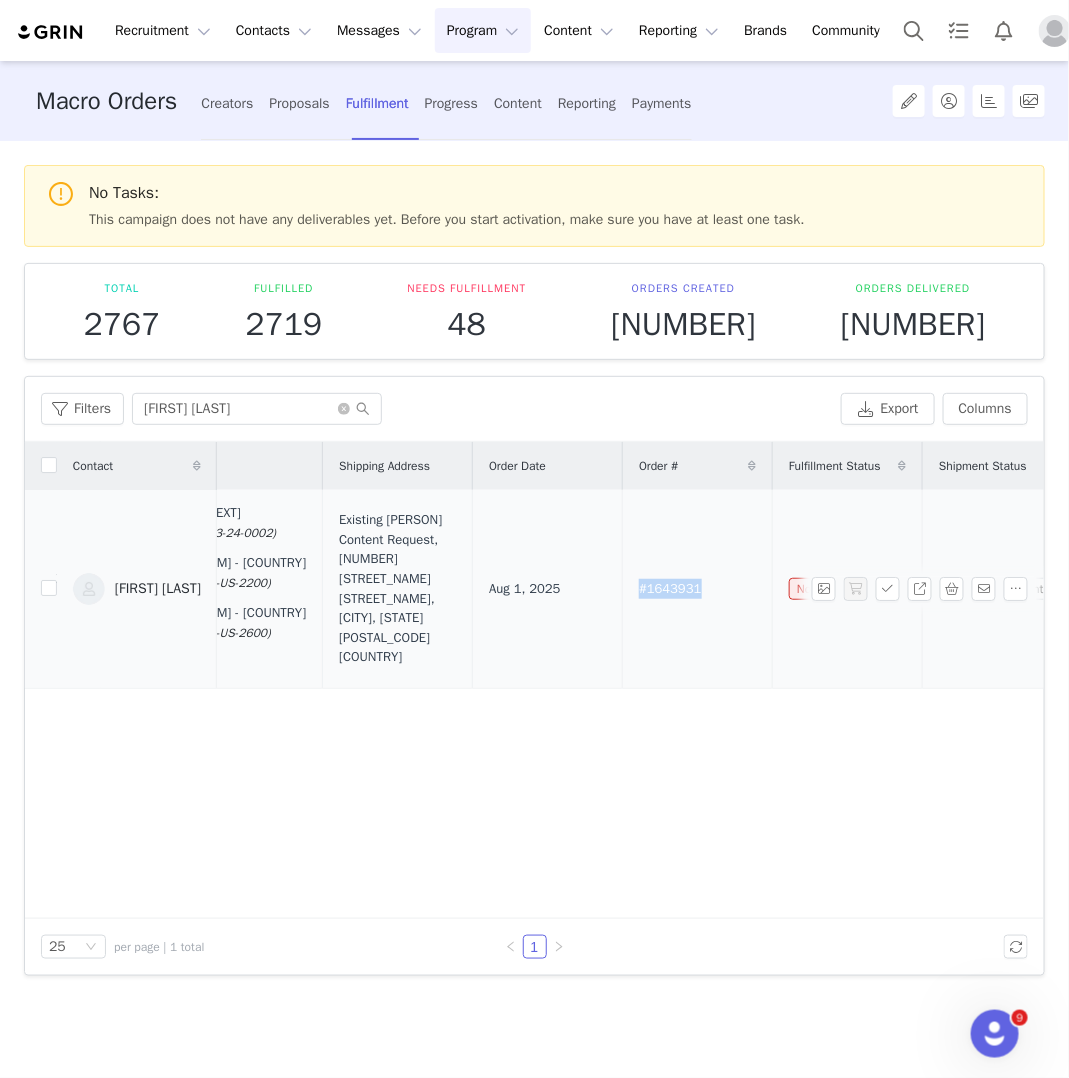 copy on "#1643931" 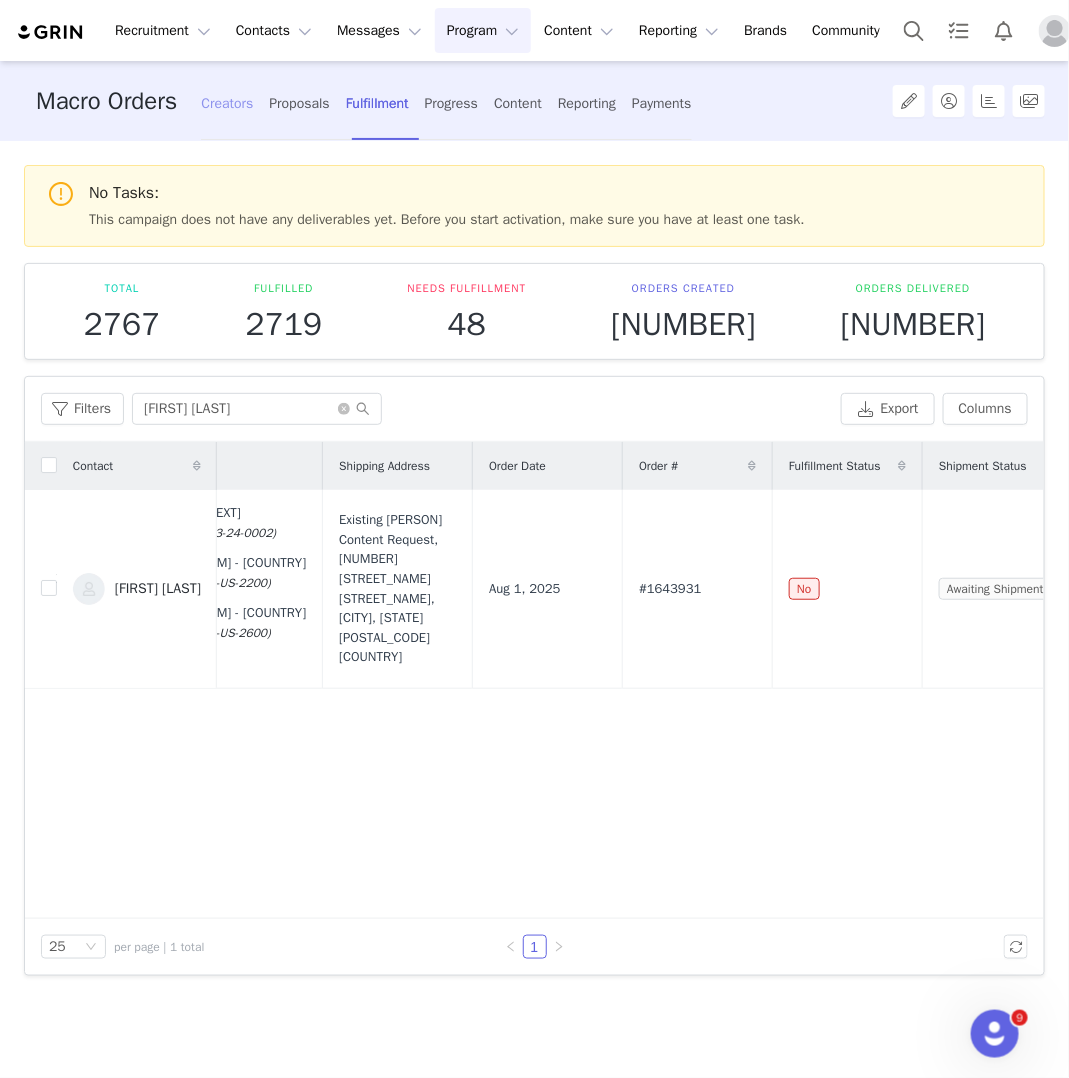 click on "Creators" at bounding box center [227, 103] 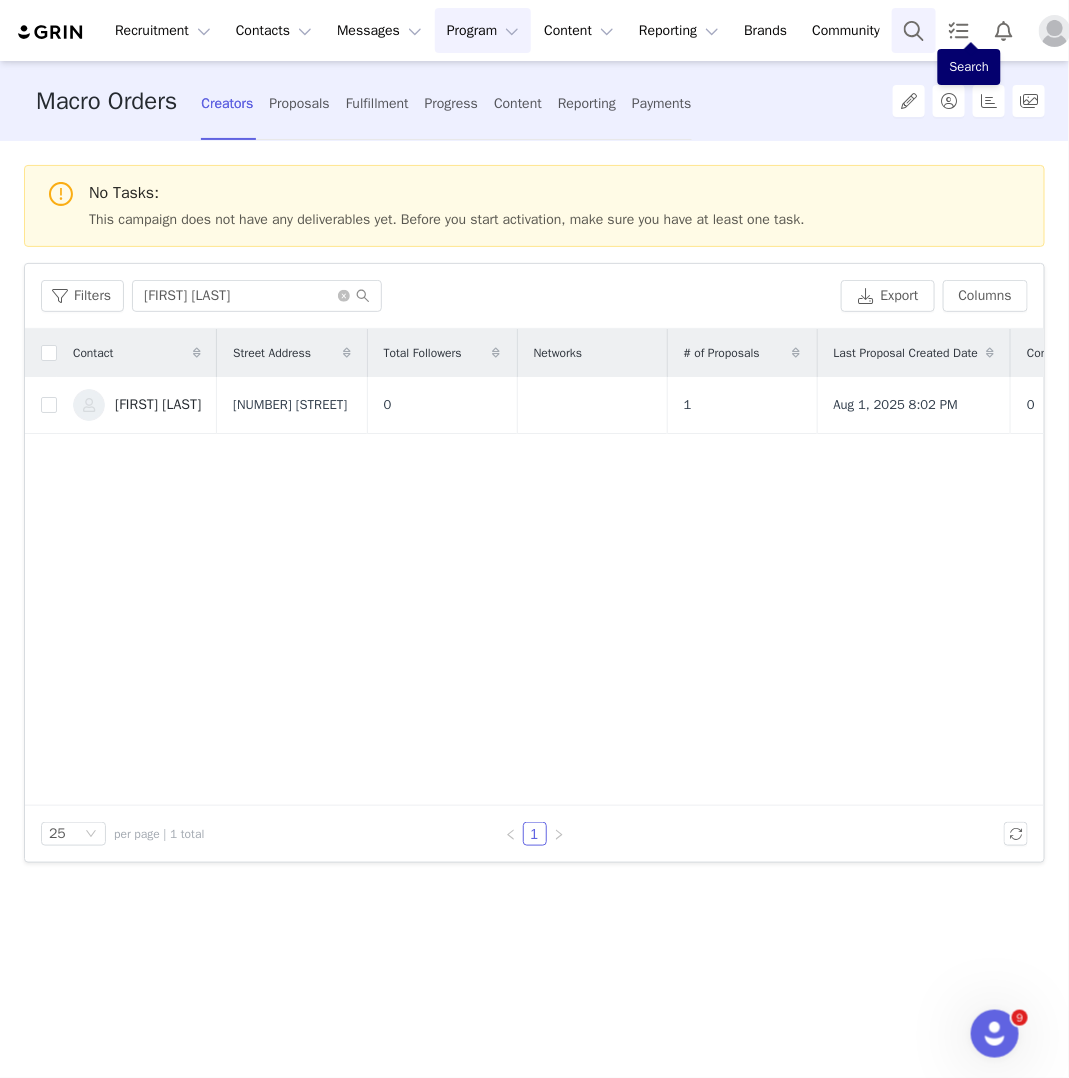 click at bounding box center (914, 30) 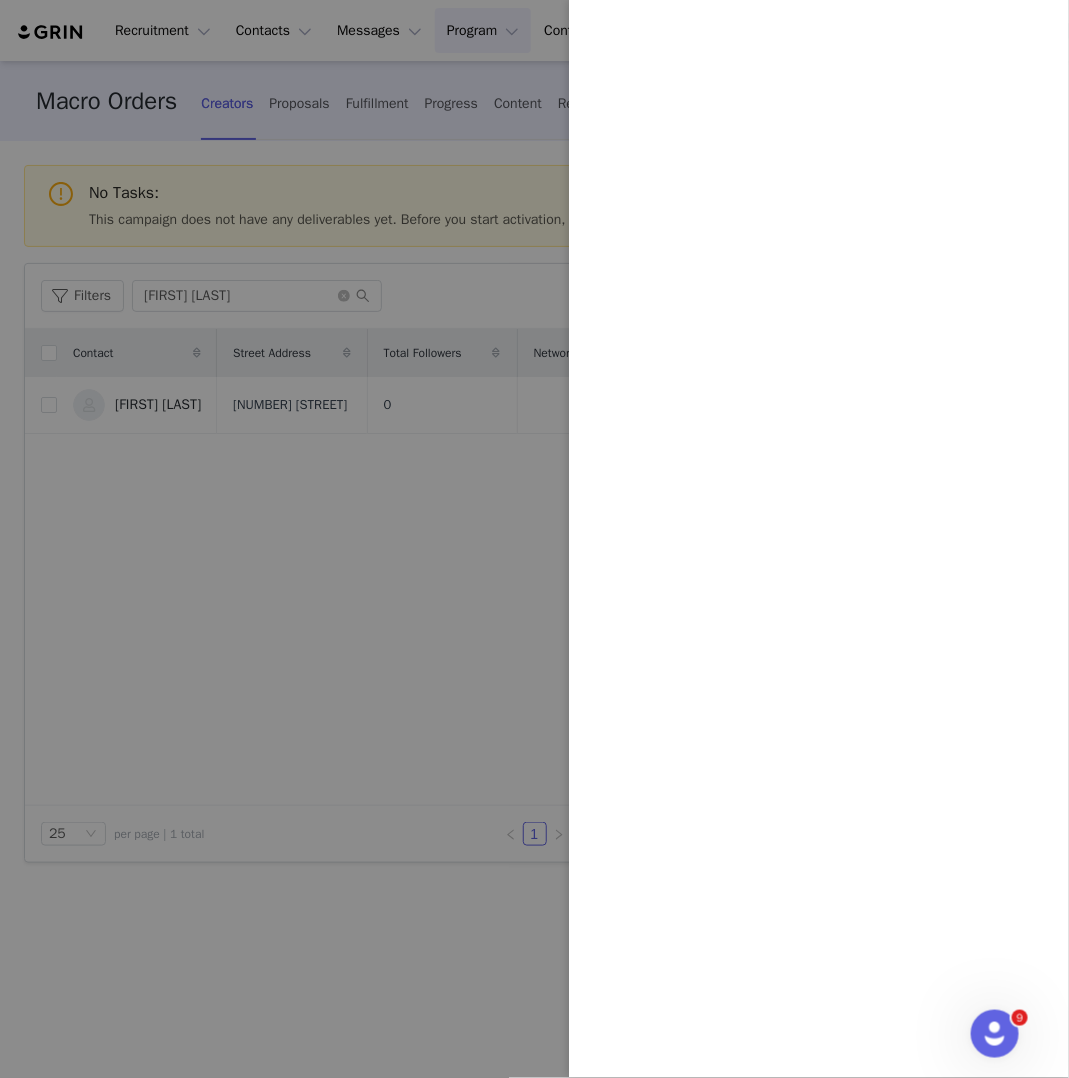 click at bounding box center [534, 539] 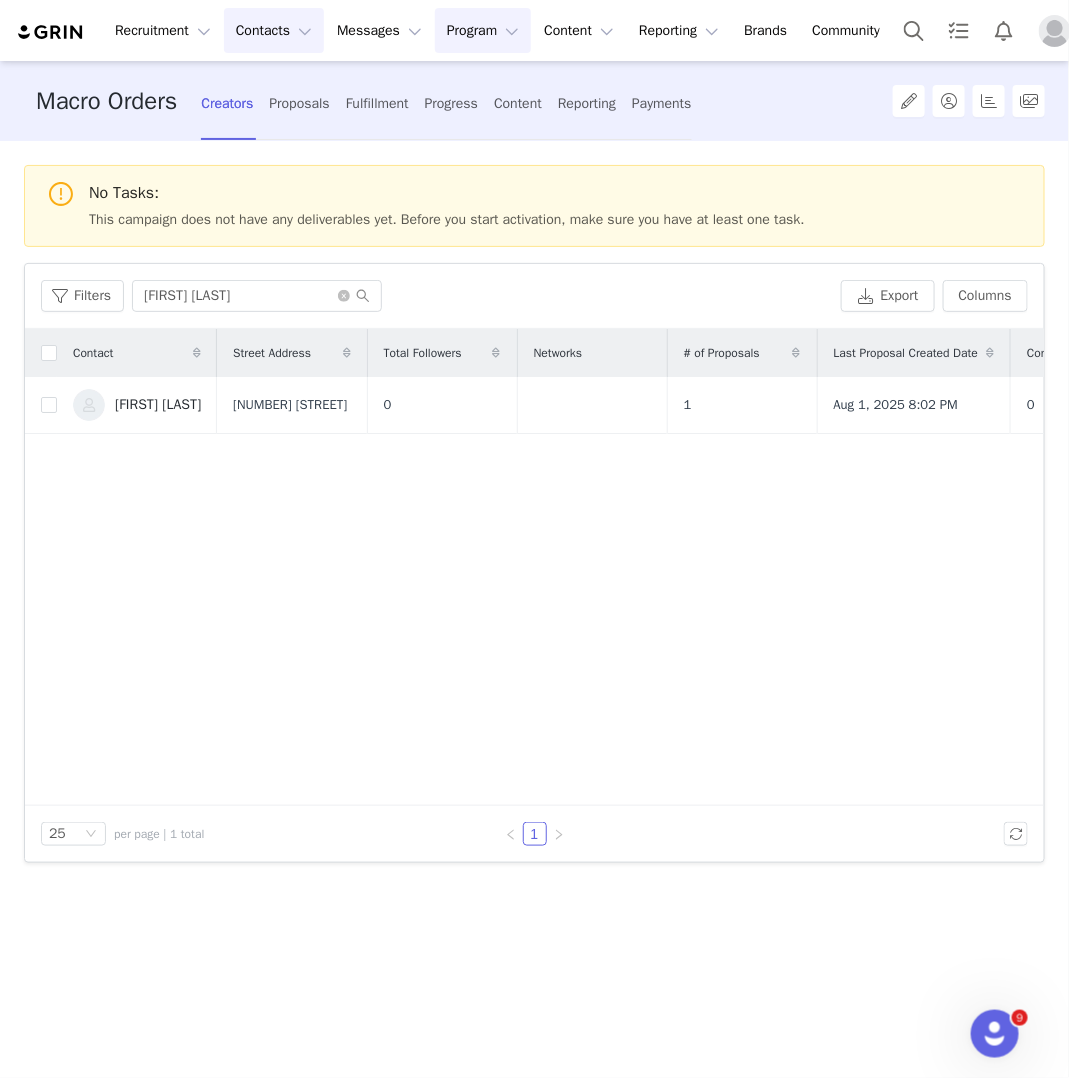 click on "Contacts Contacts" at bounding box center (274, 30) 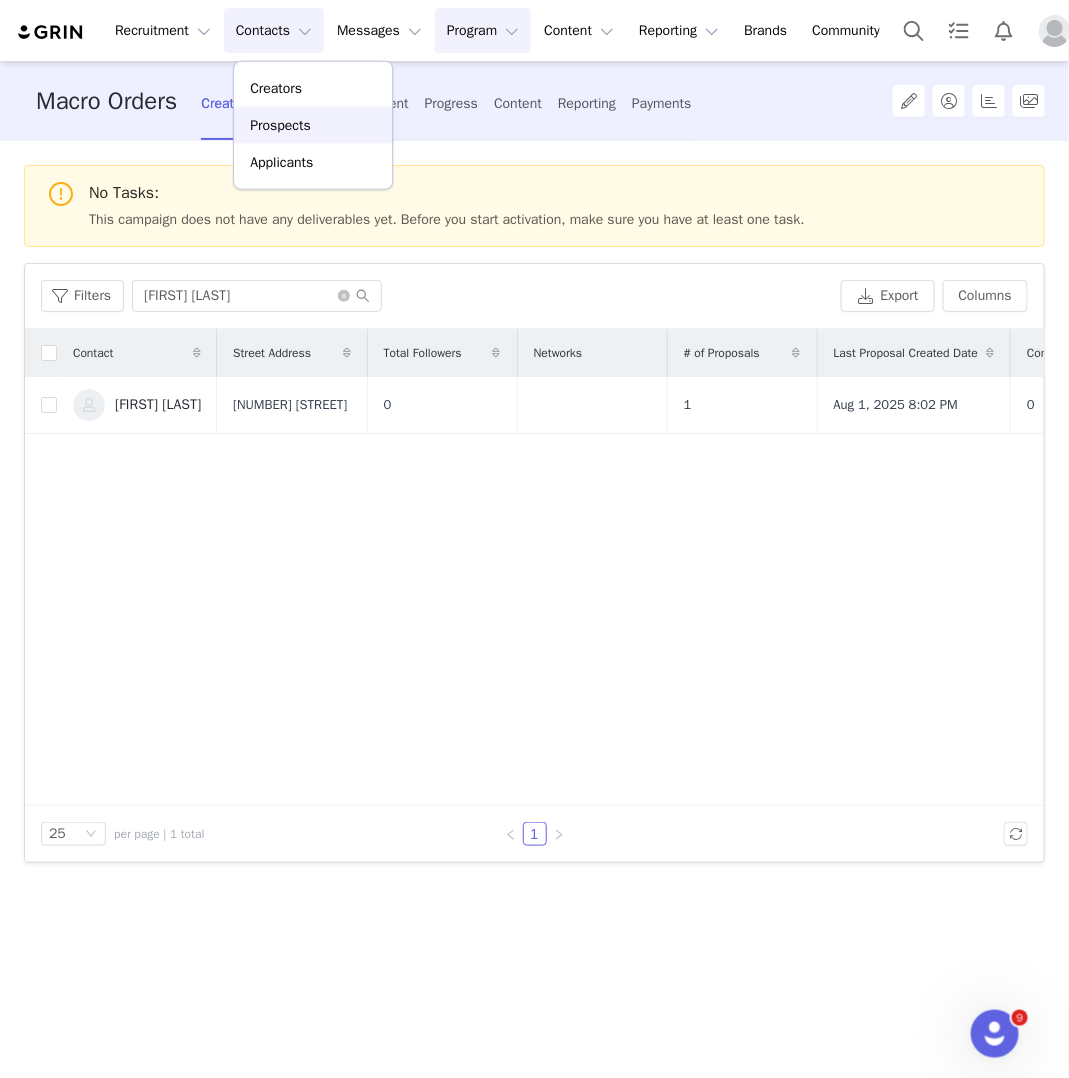 click on "Prospects" at bounding box center (313, 125) 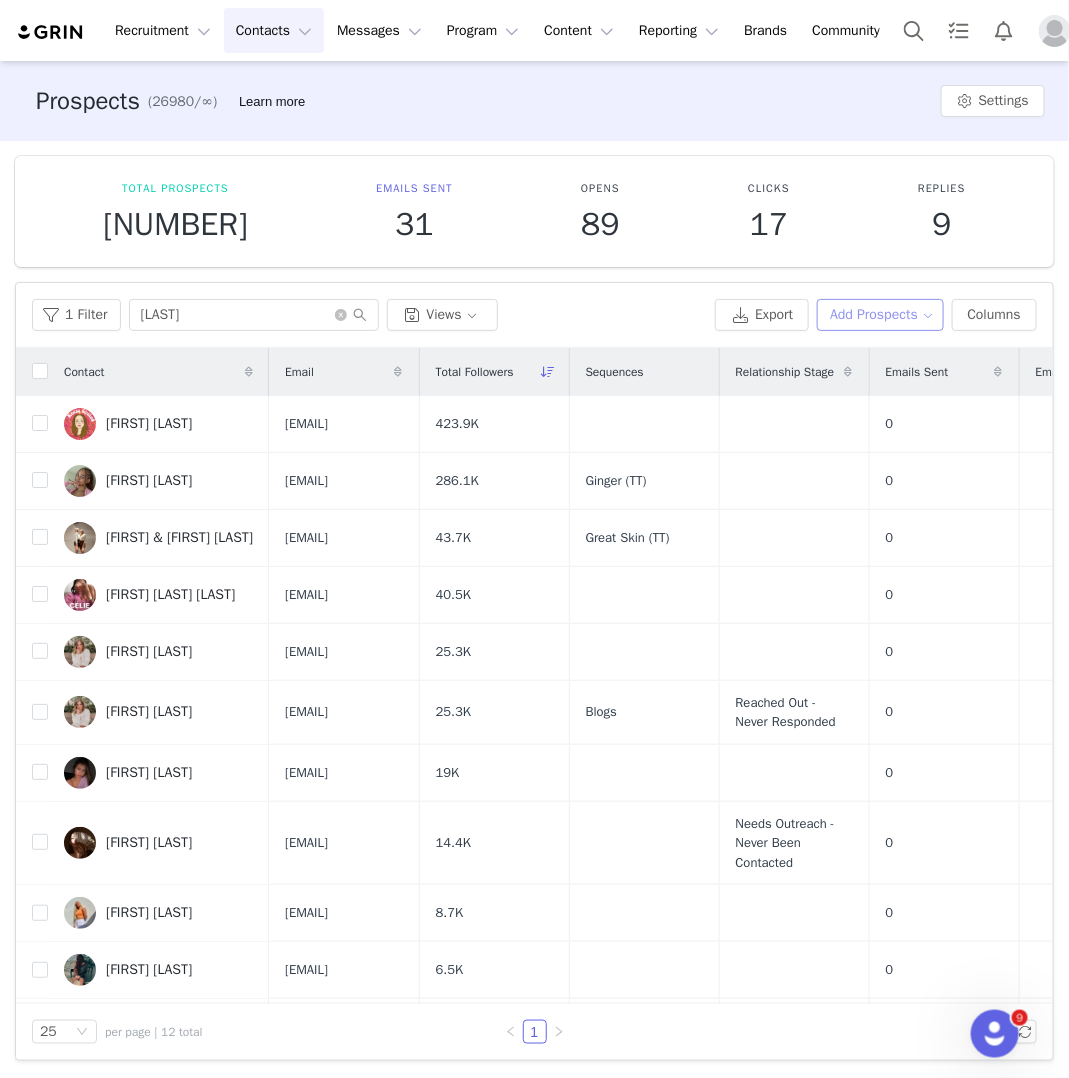 click on "Add Prospects" at bounding box center [880, 315] 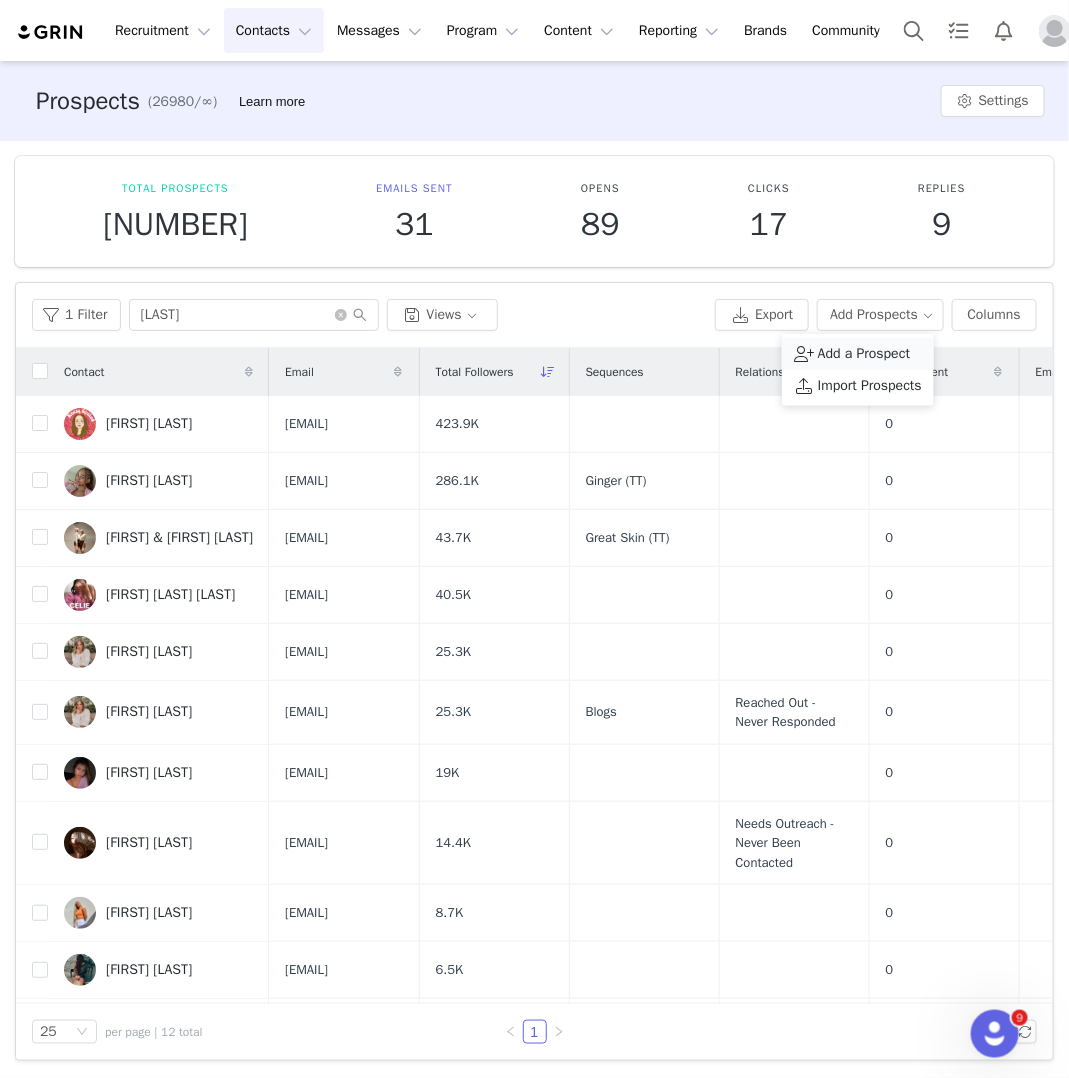 click on "Add a Prospect" at bounding box center [864, 354] 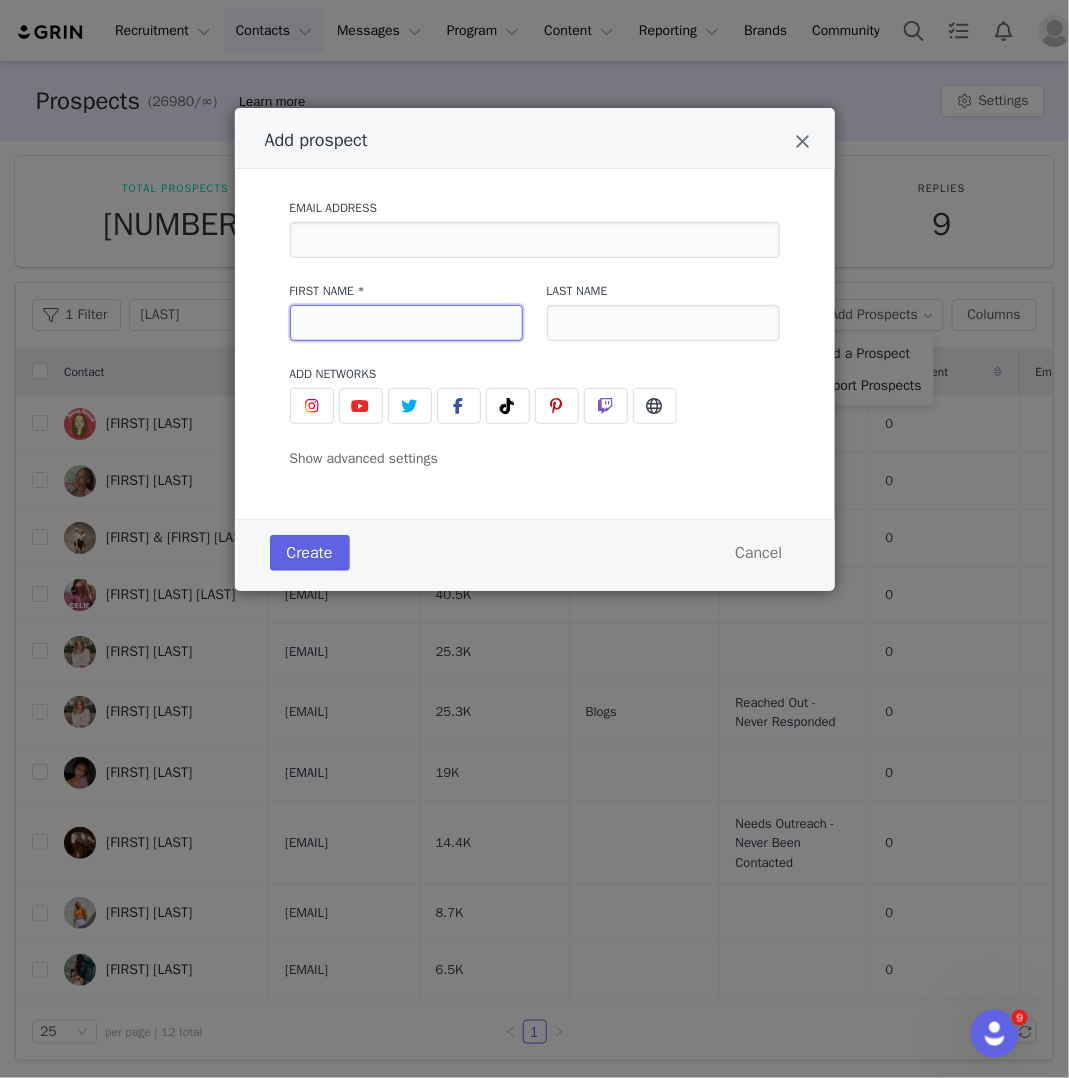 click at bounding box center (406, 323) 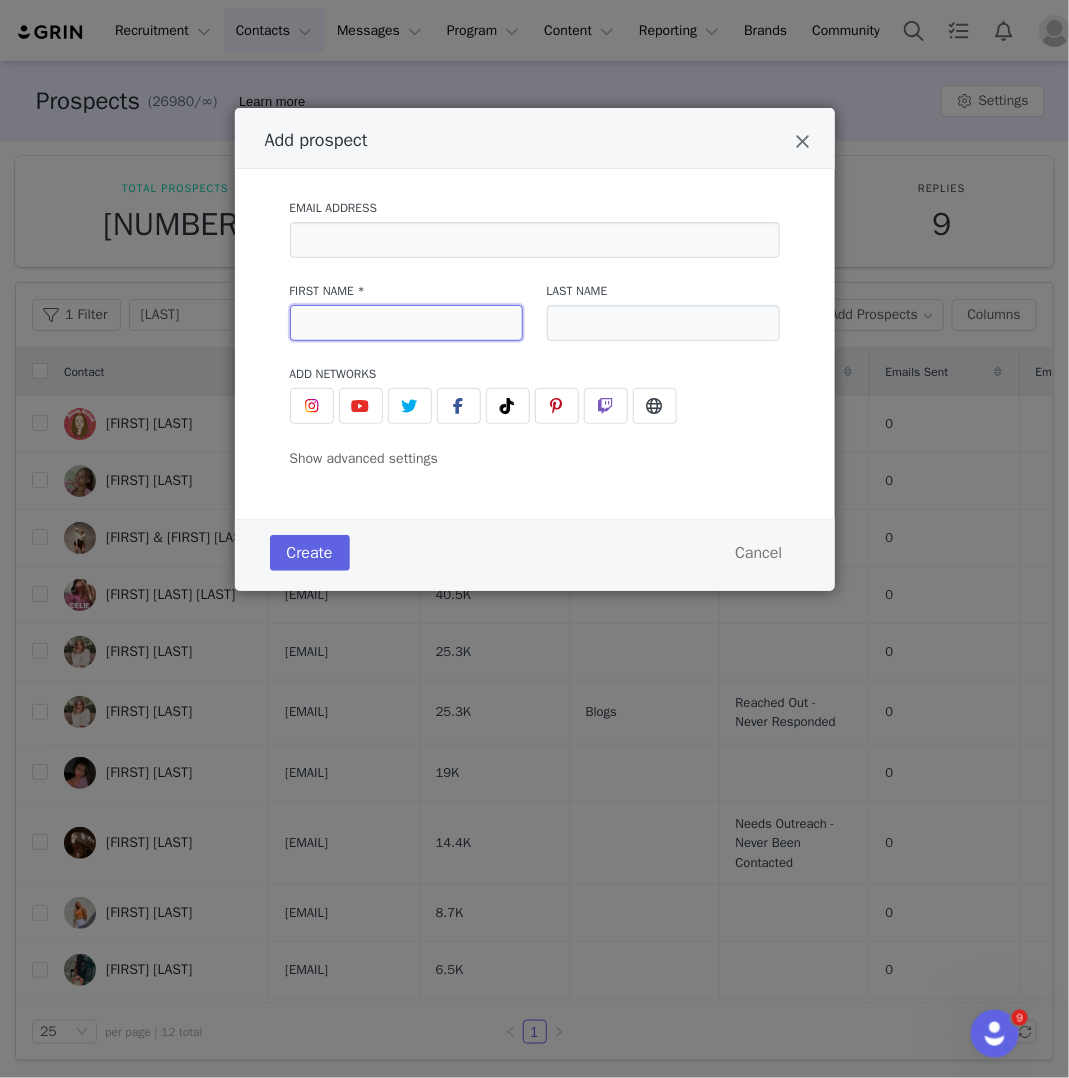 paste on "[FIRST] [LAST]" 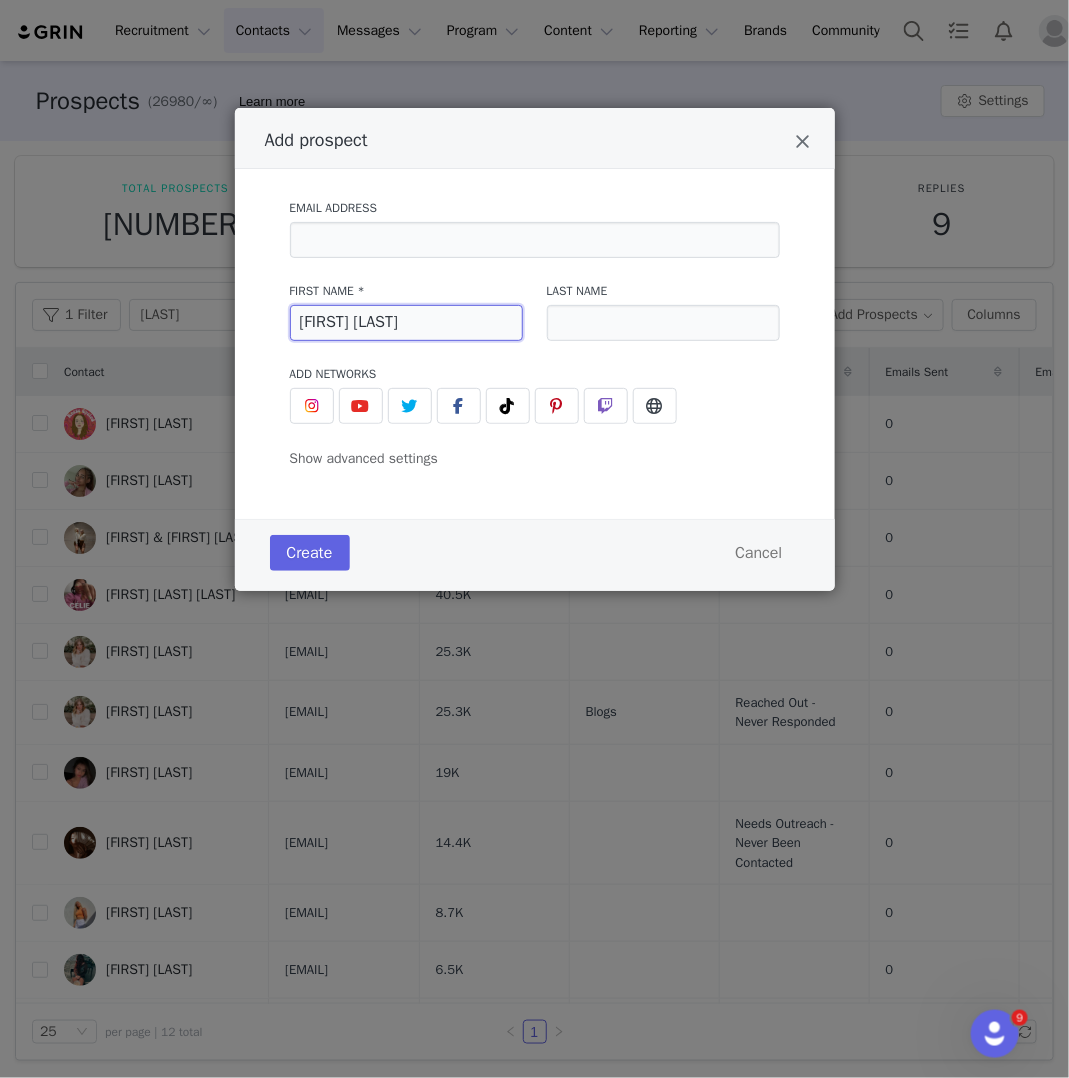 click on "[FIRST] [LAST]" at bounding box center [406, 323] 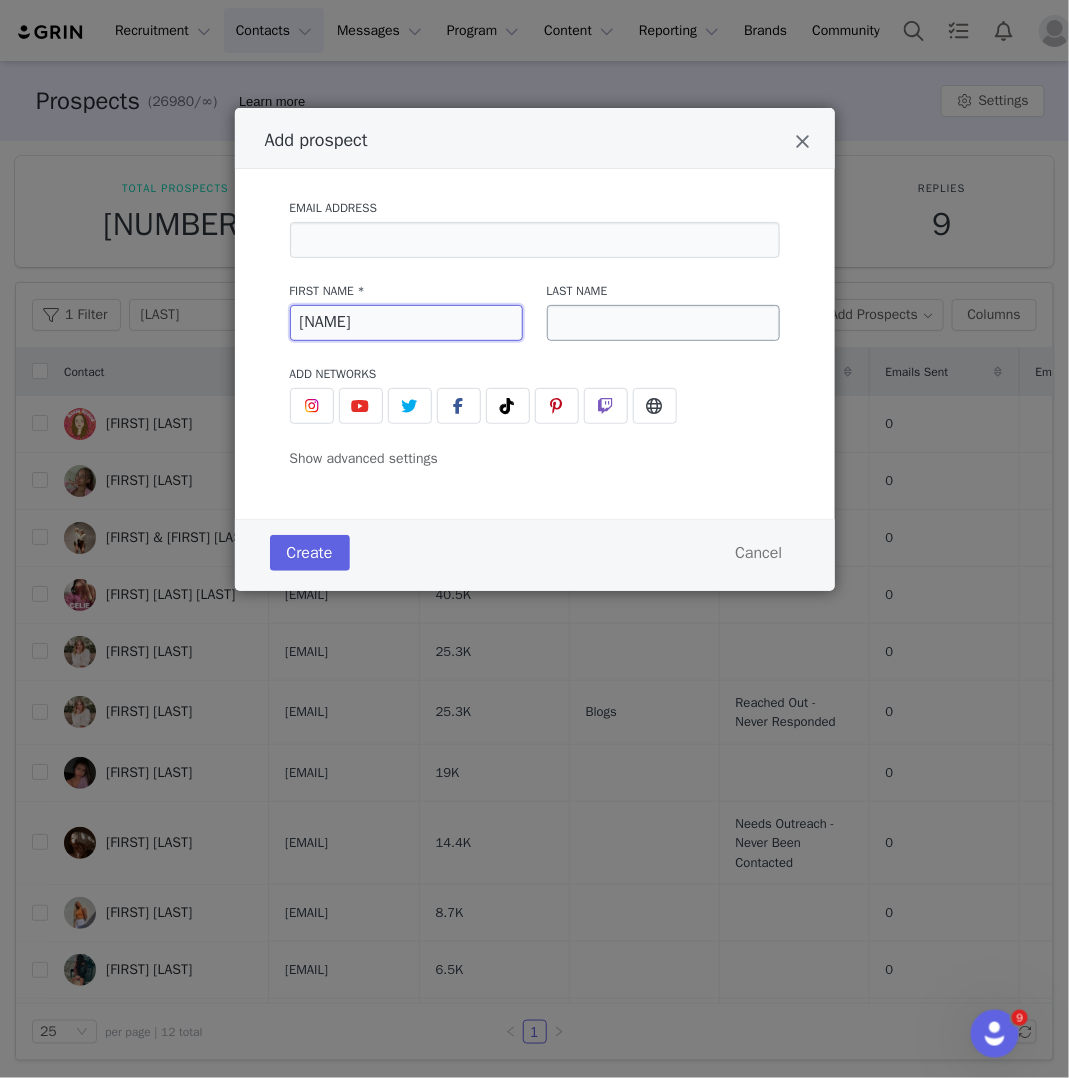 type on "[NAME]" 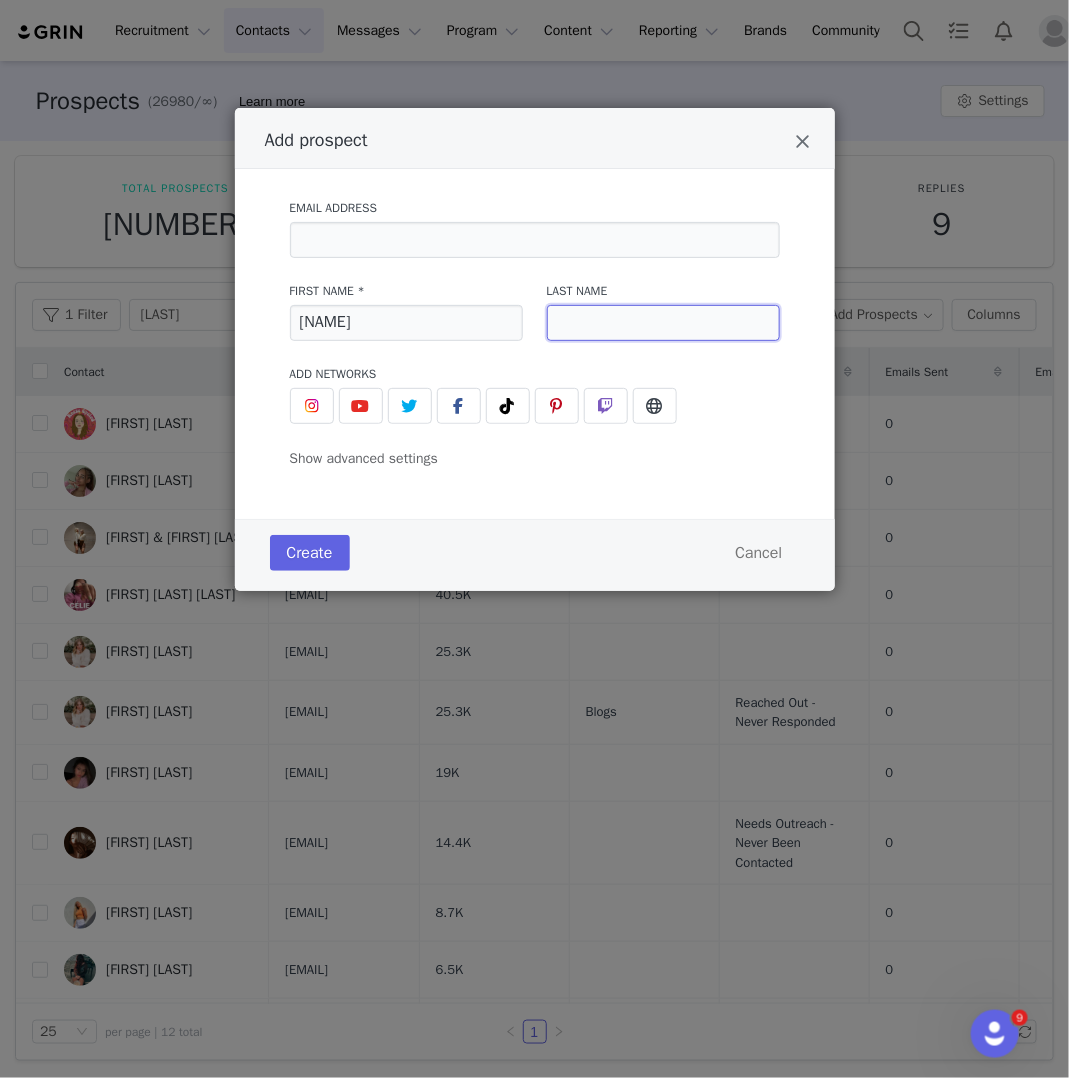 click at bounding box center (663, 323) 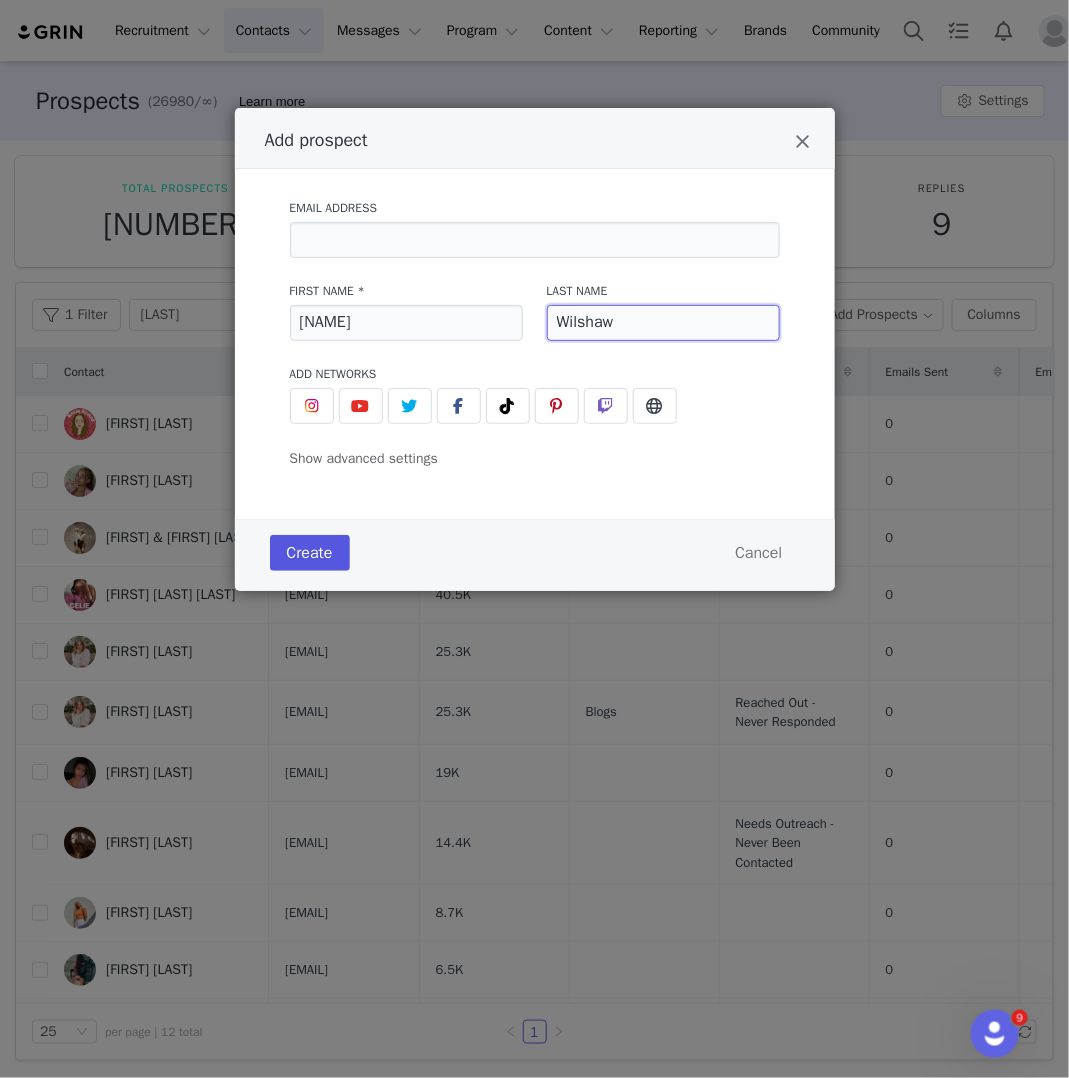type on "Wilshaw" 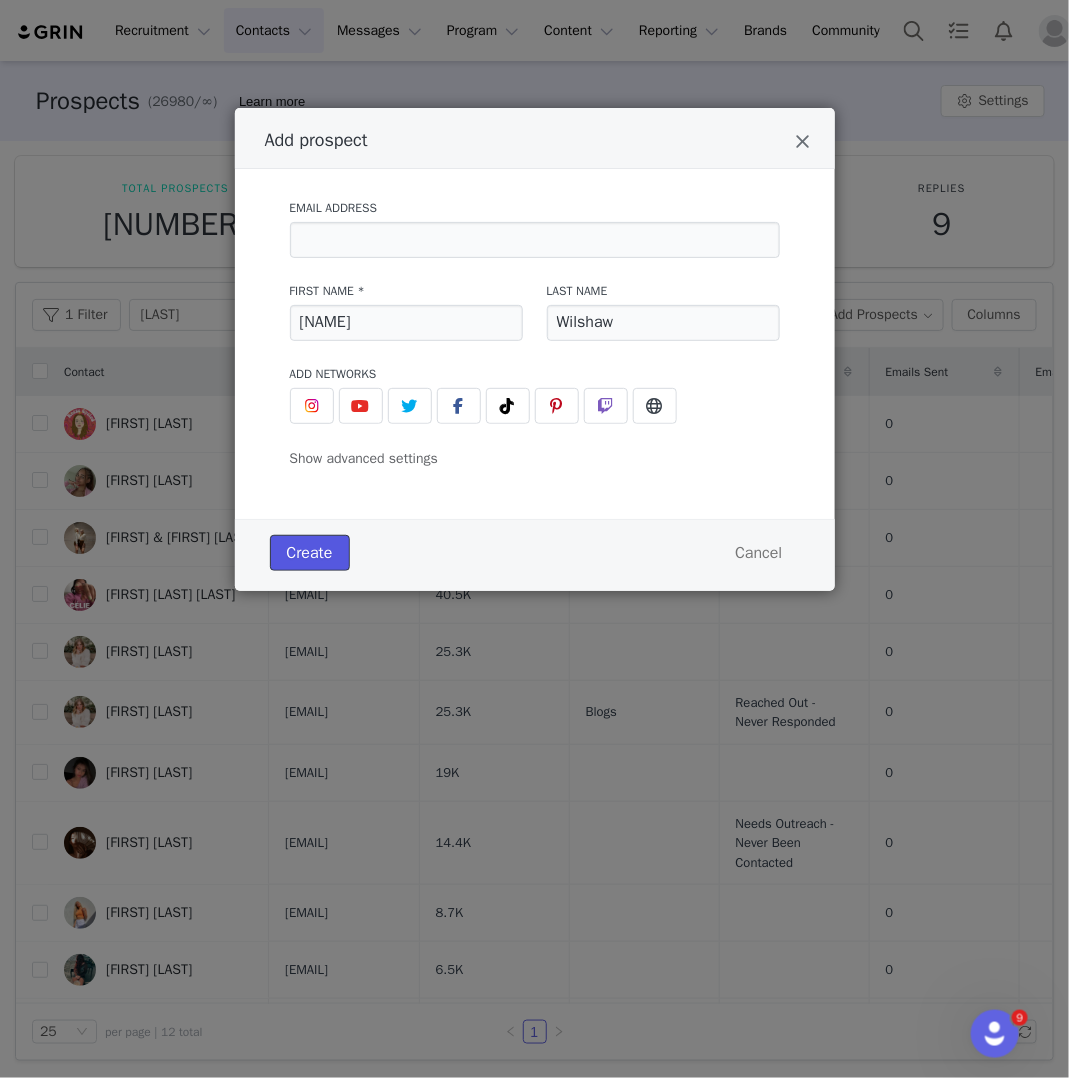click on "Create" at bounding box center [310, 553] 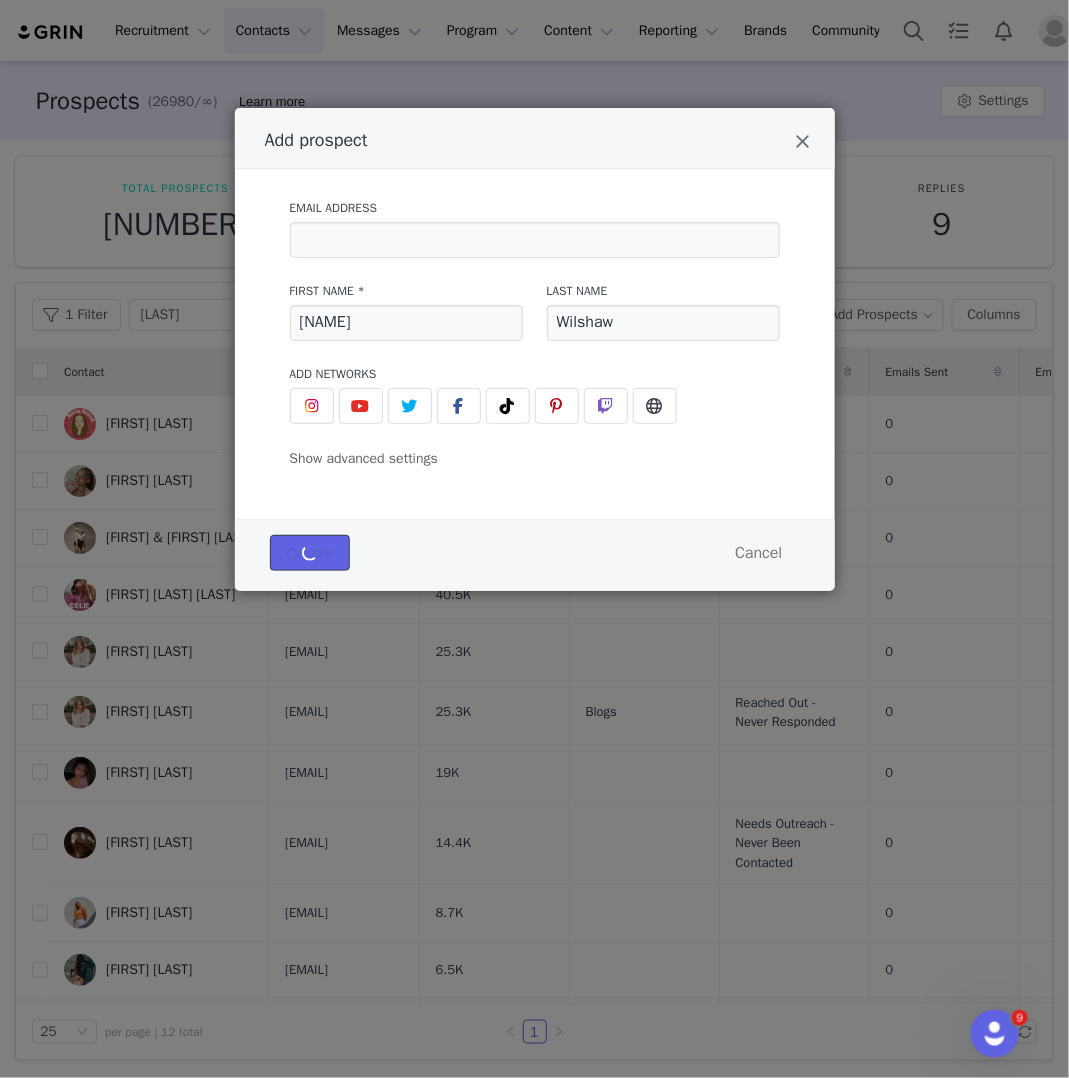 type 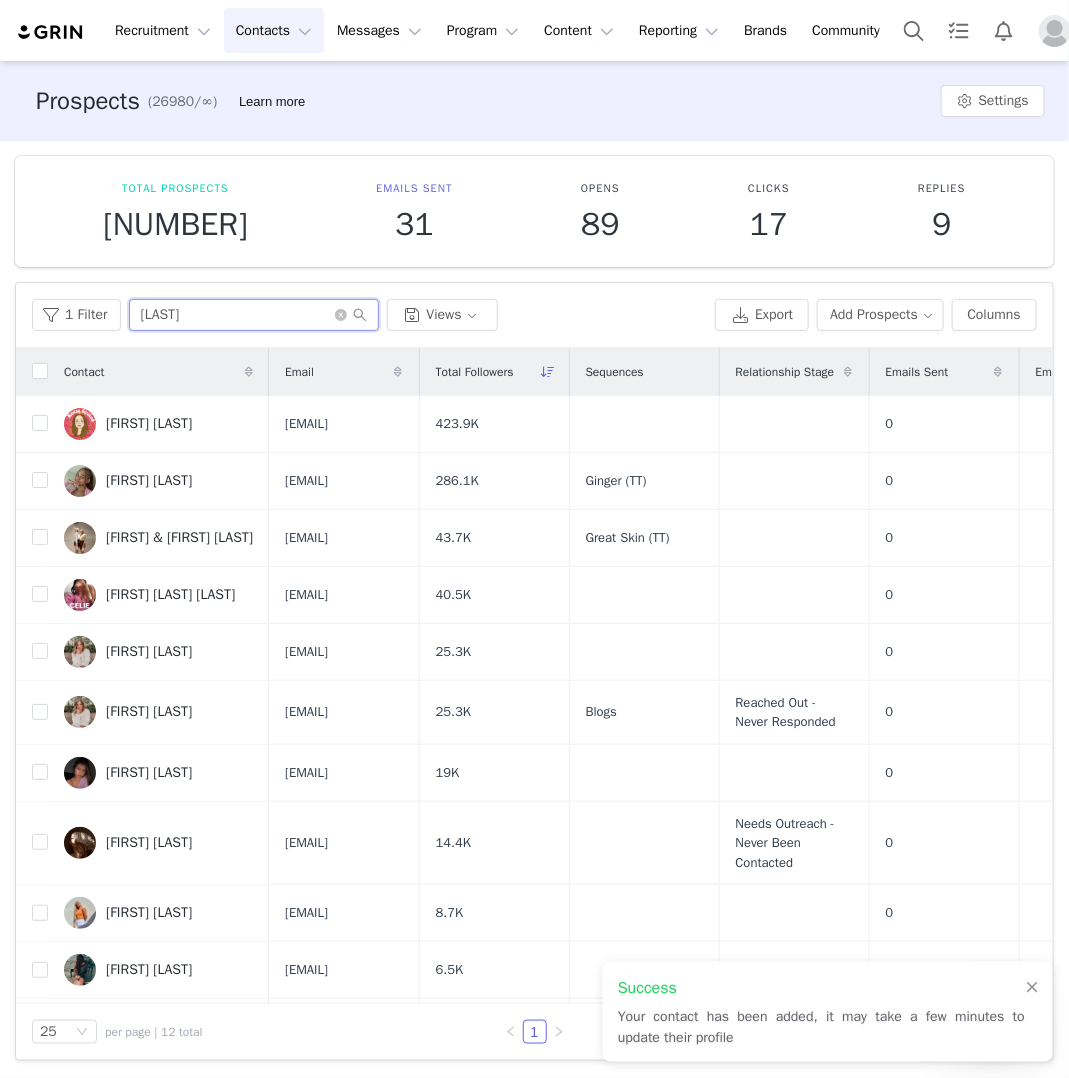 click on "[LAST]" at bounding box center (254, 315) 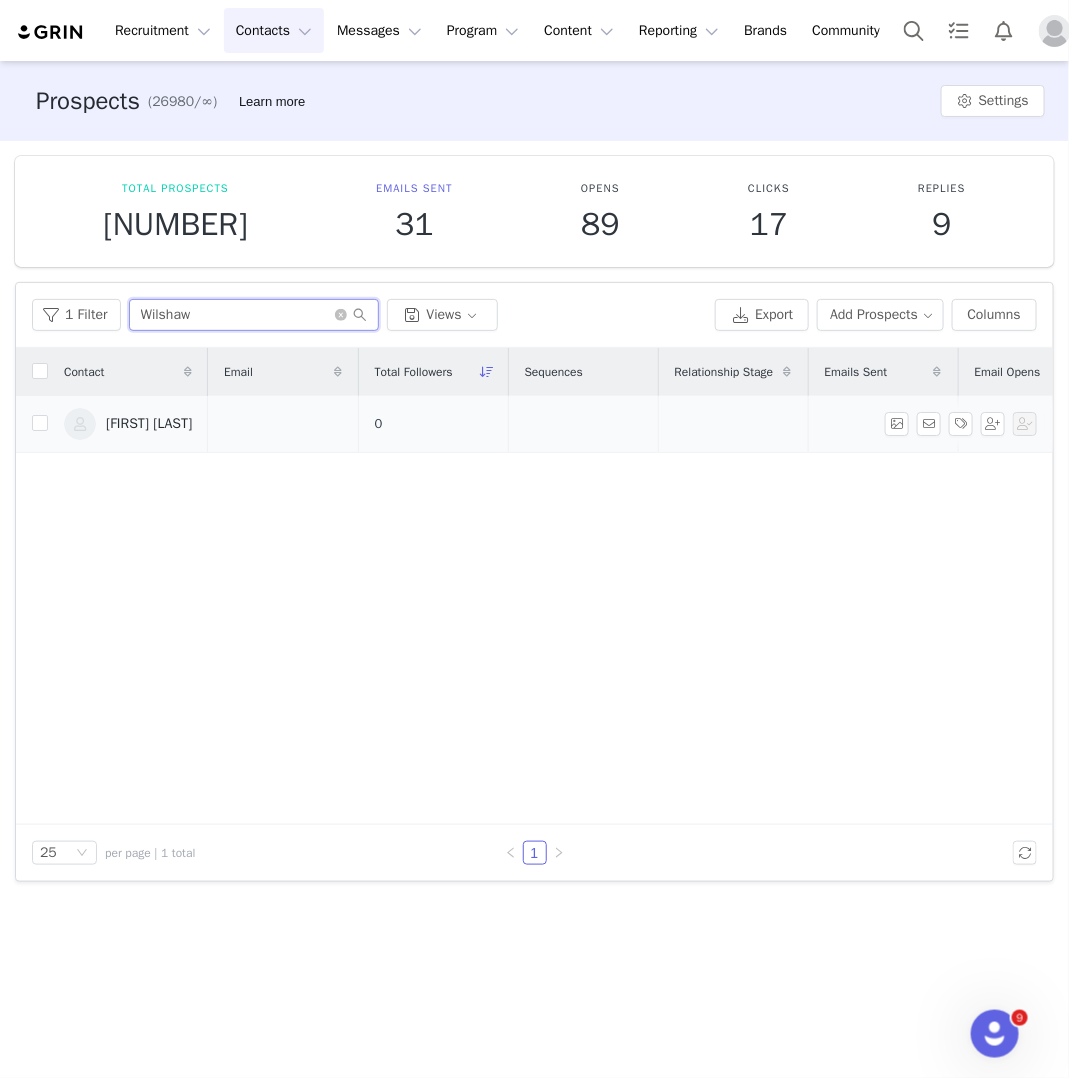 type on "Wilshaw" 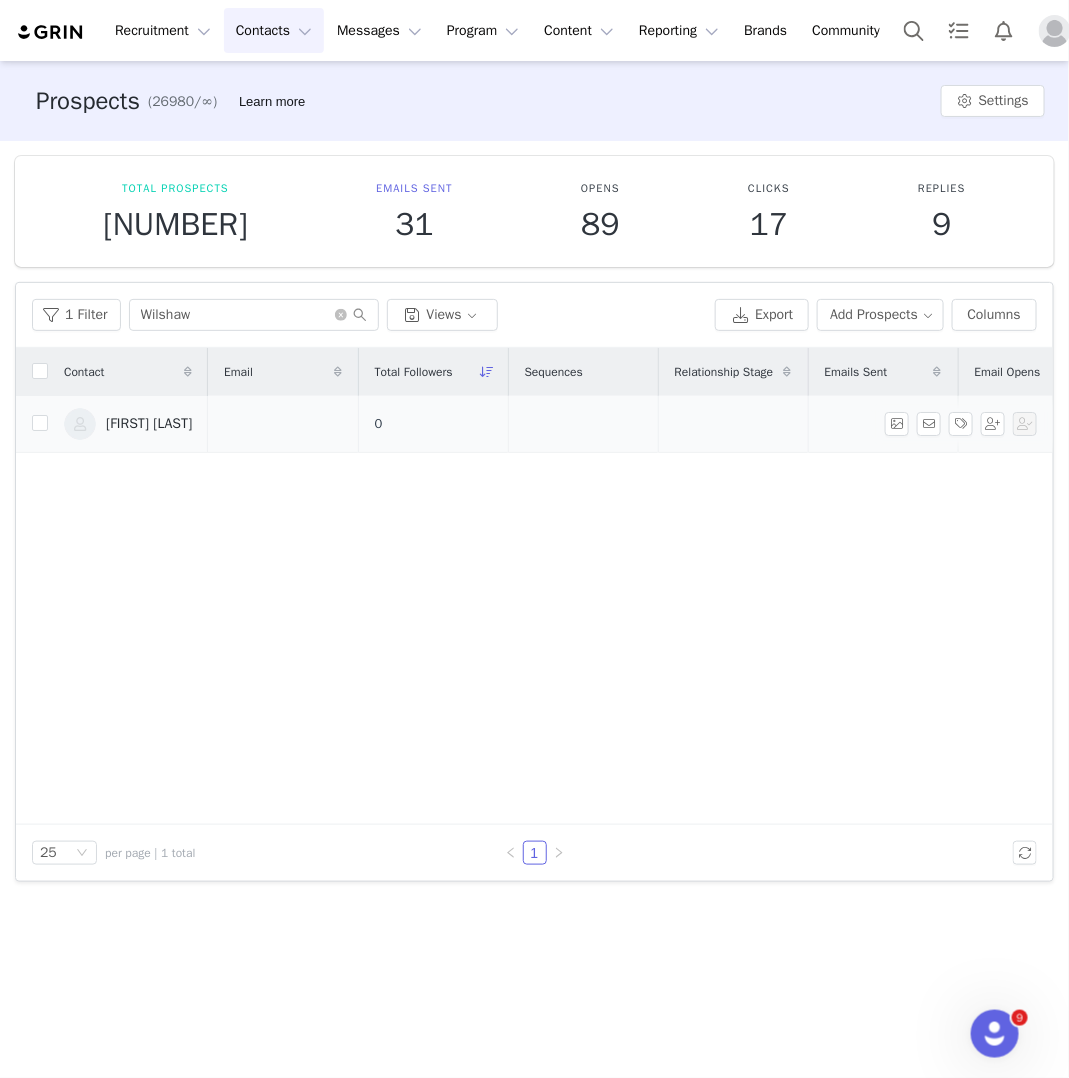 click on "[FIRST] [LAST]" at bounding box center [149, 424] 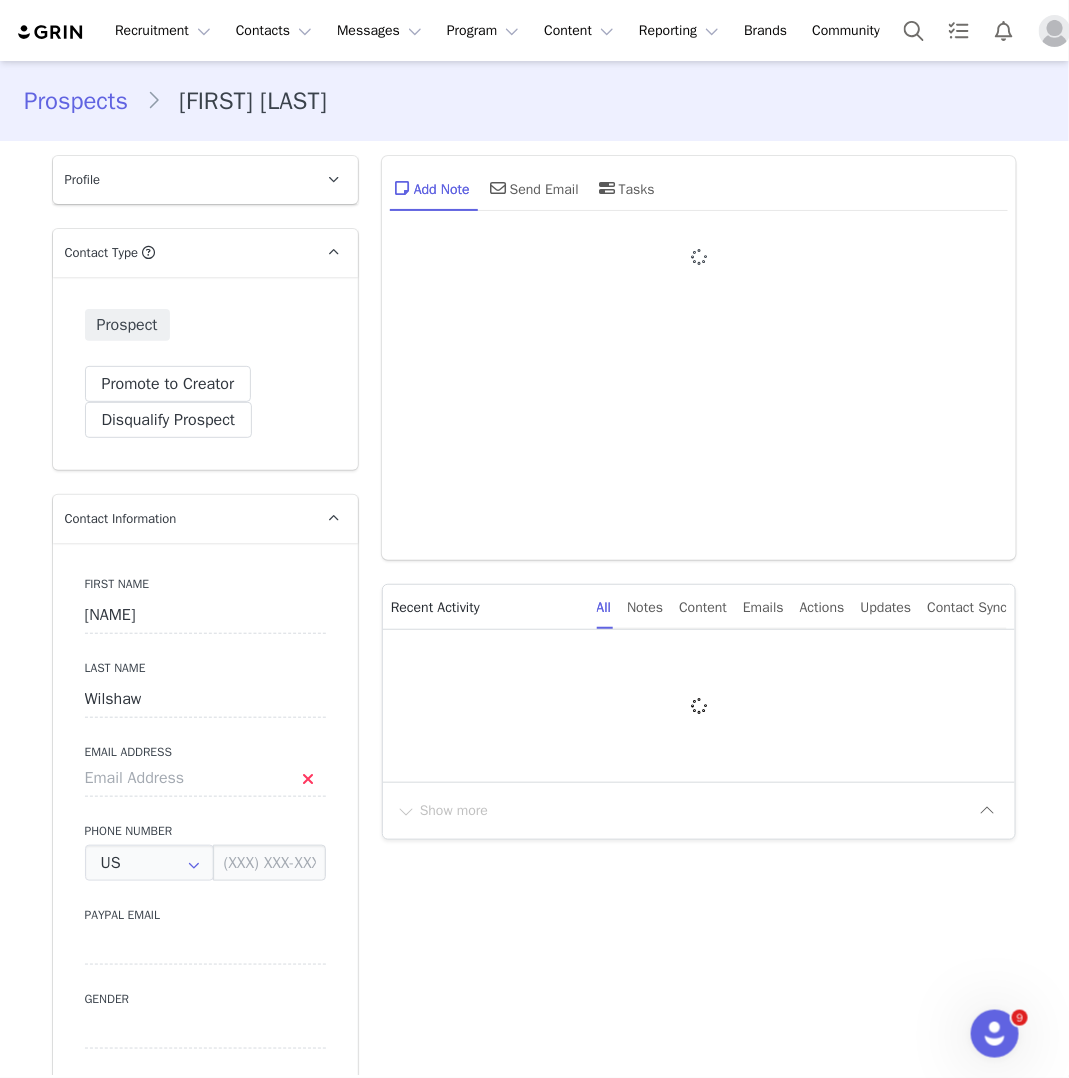 type on "+1 (United States)" 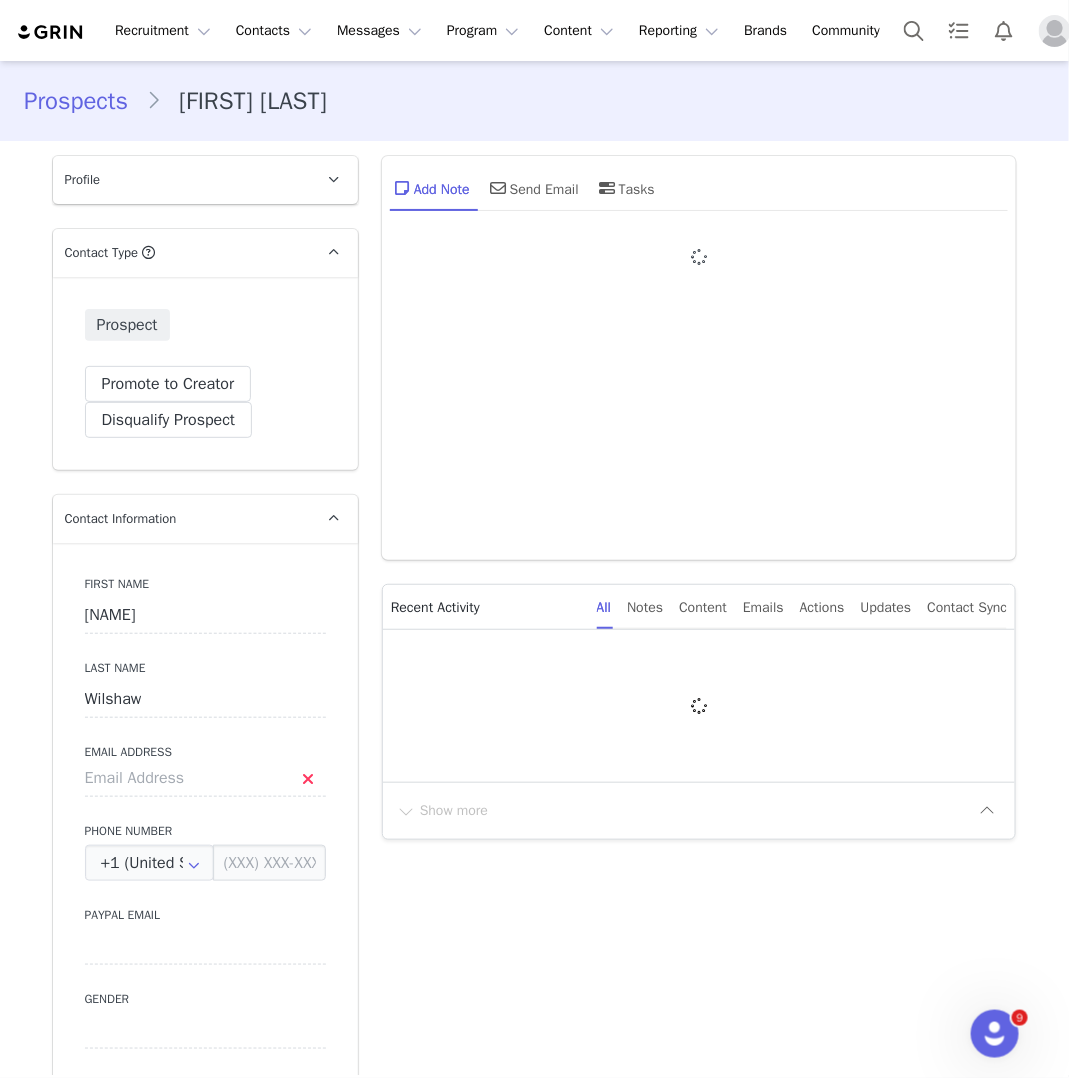 select 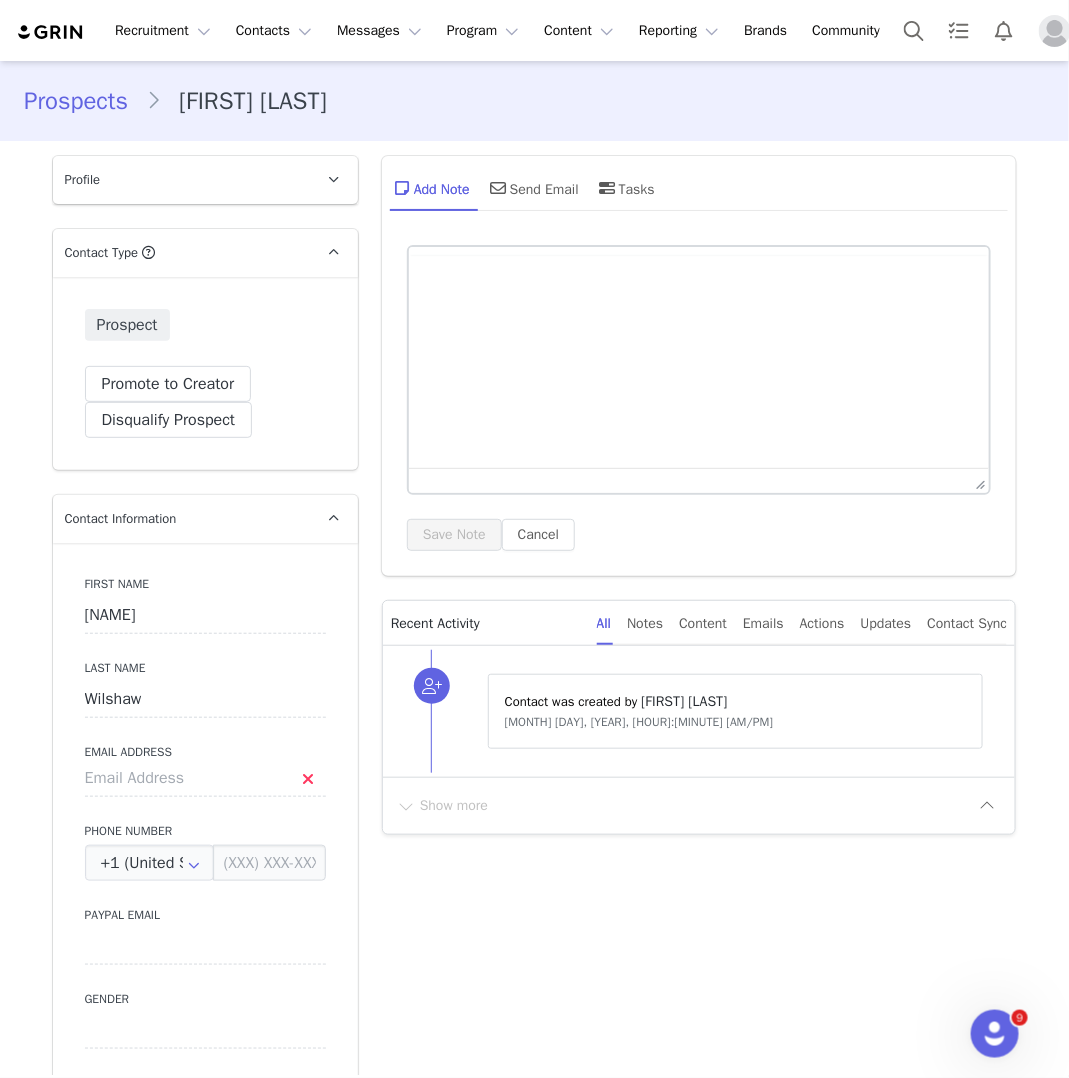 type on "+1 (United States)" 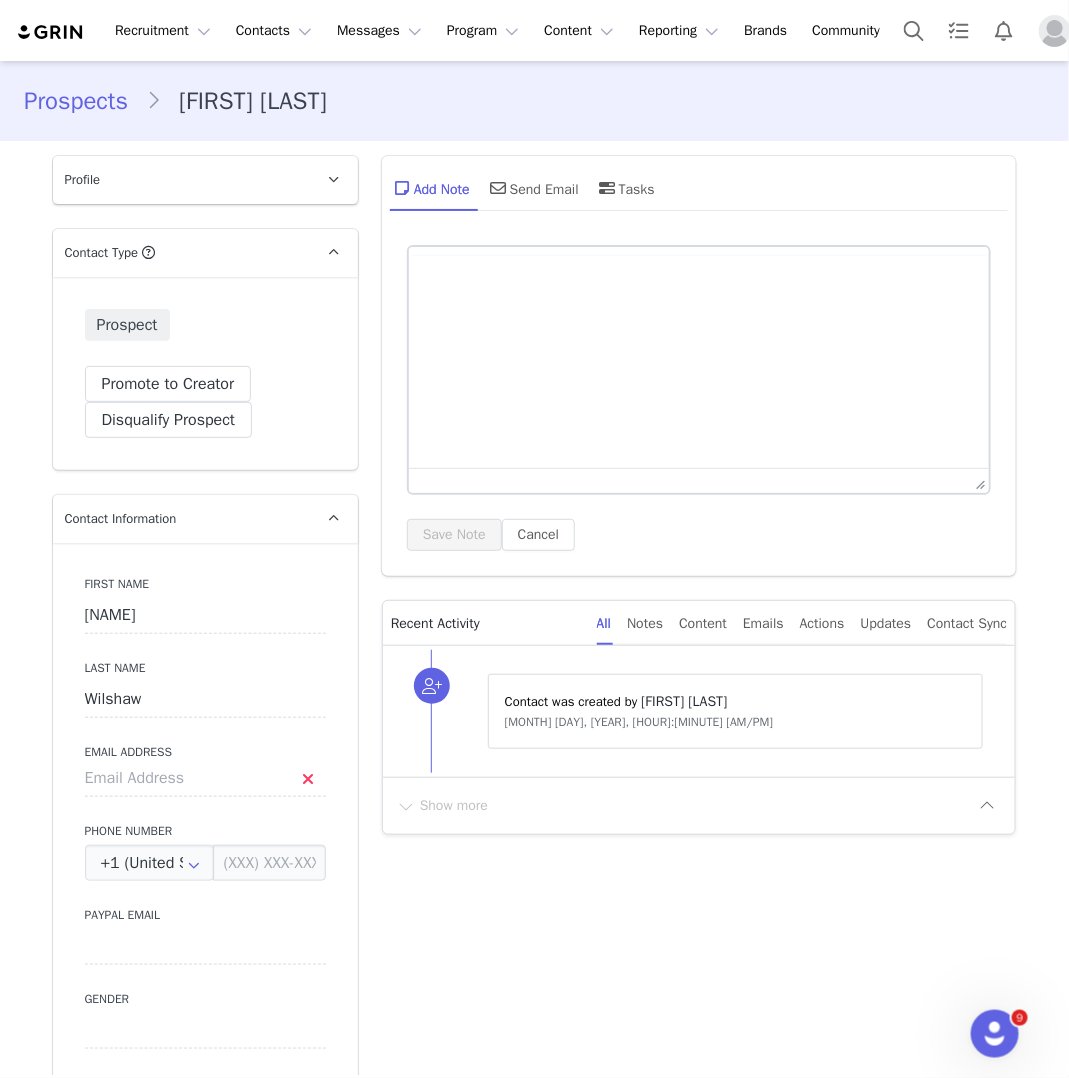 scroll, scrollTop: 0, scrollLeft: 0, axis: both 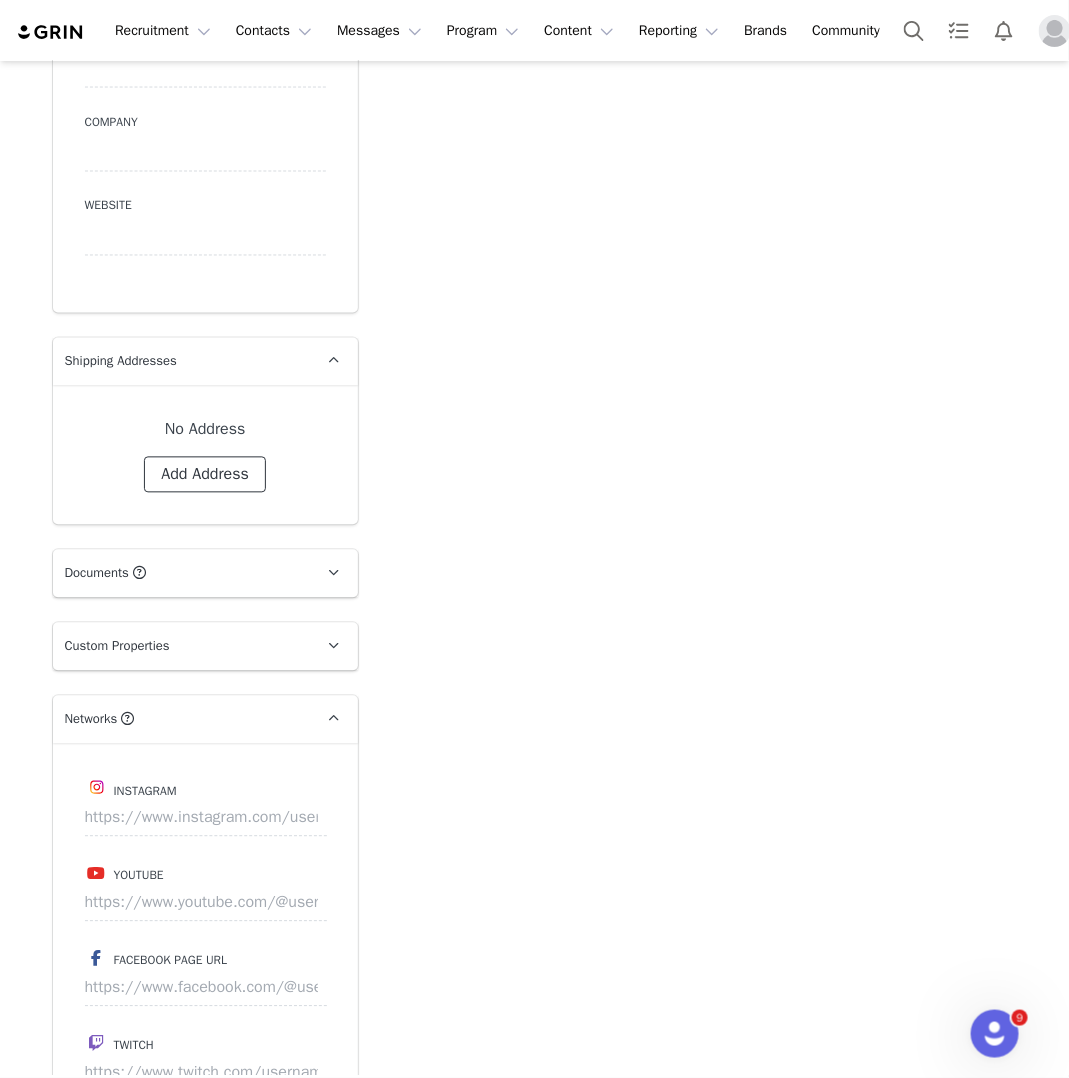 click on "Add Address" at bounding box center [205, 475] 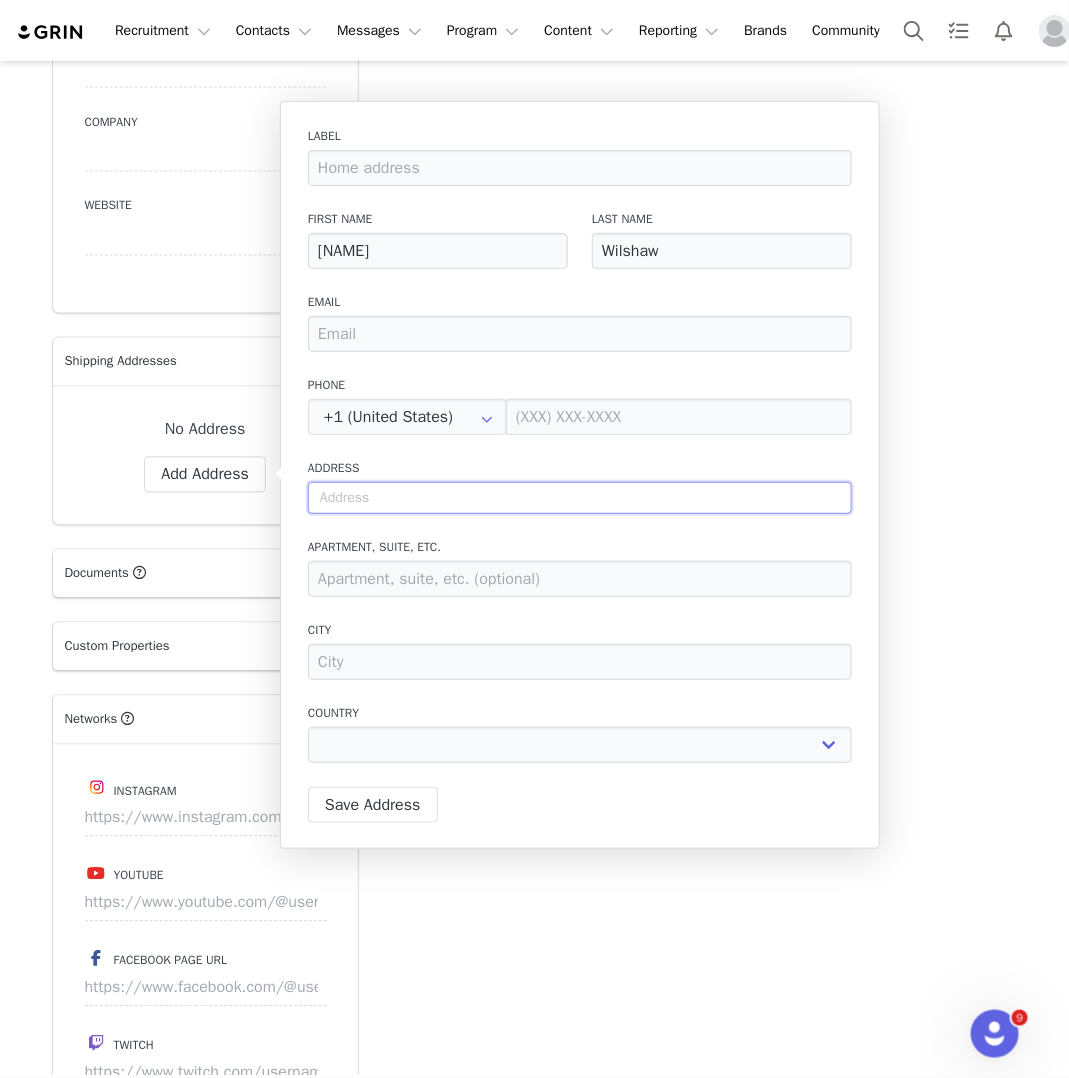 click at bounding box center [580, 498] 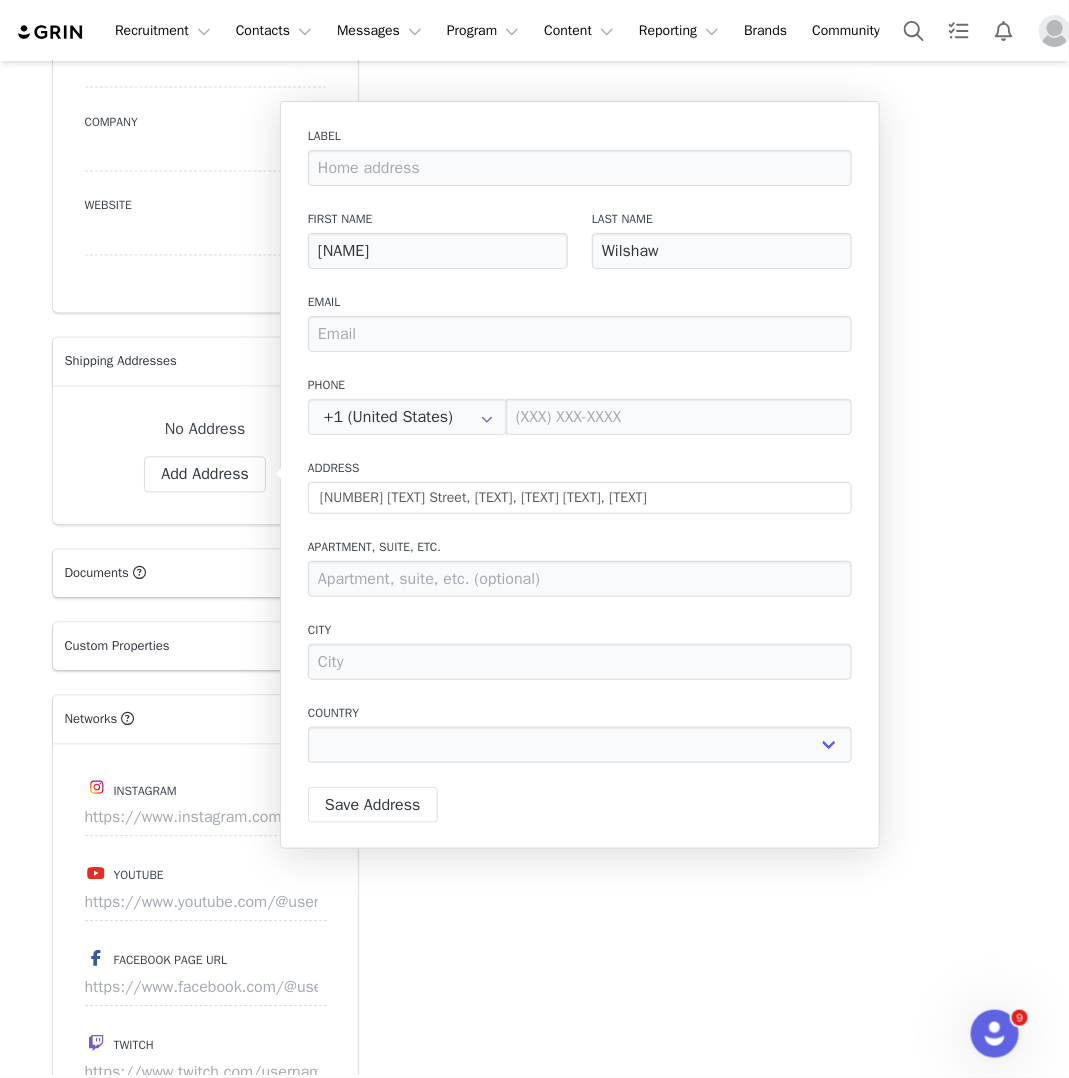 type on "[NUMBER] [STREET_NAME]" 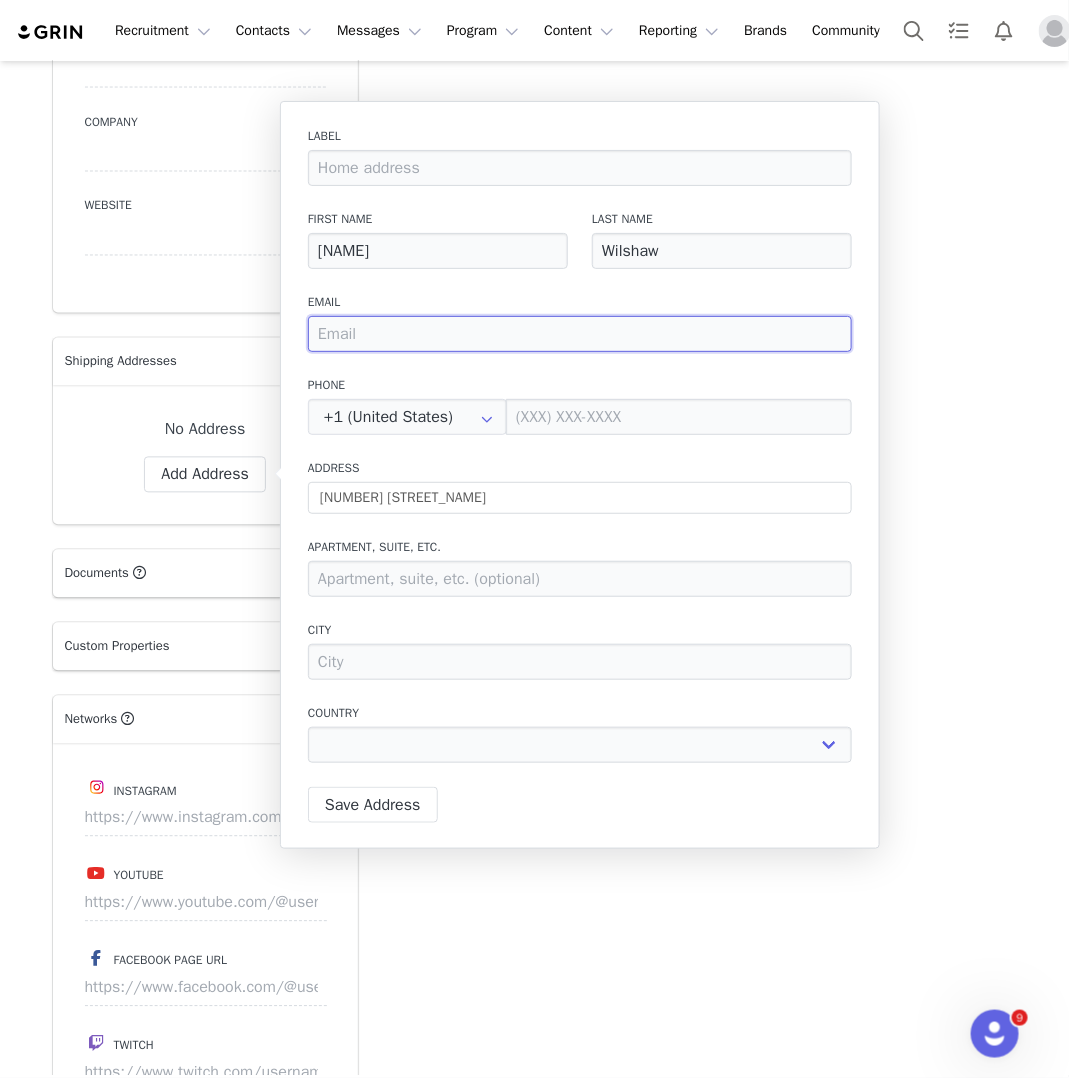 click at bounding box center [580, 334] 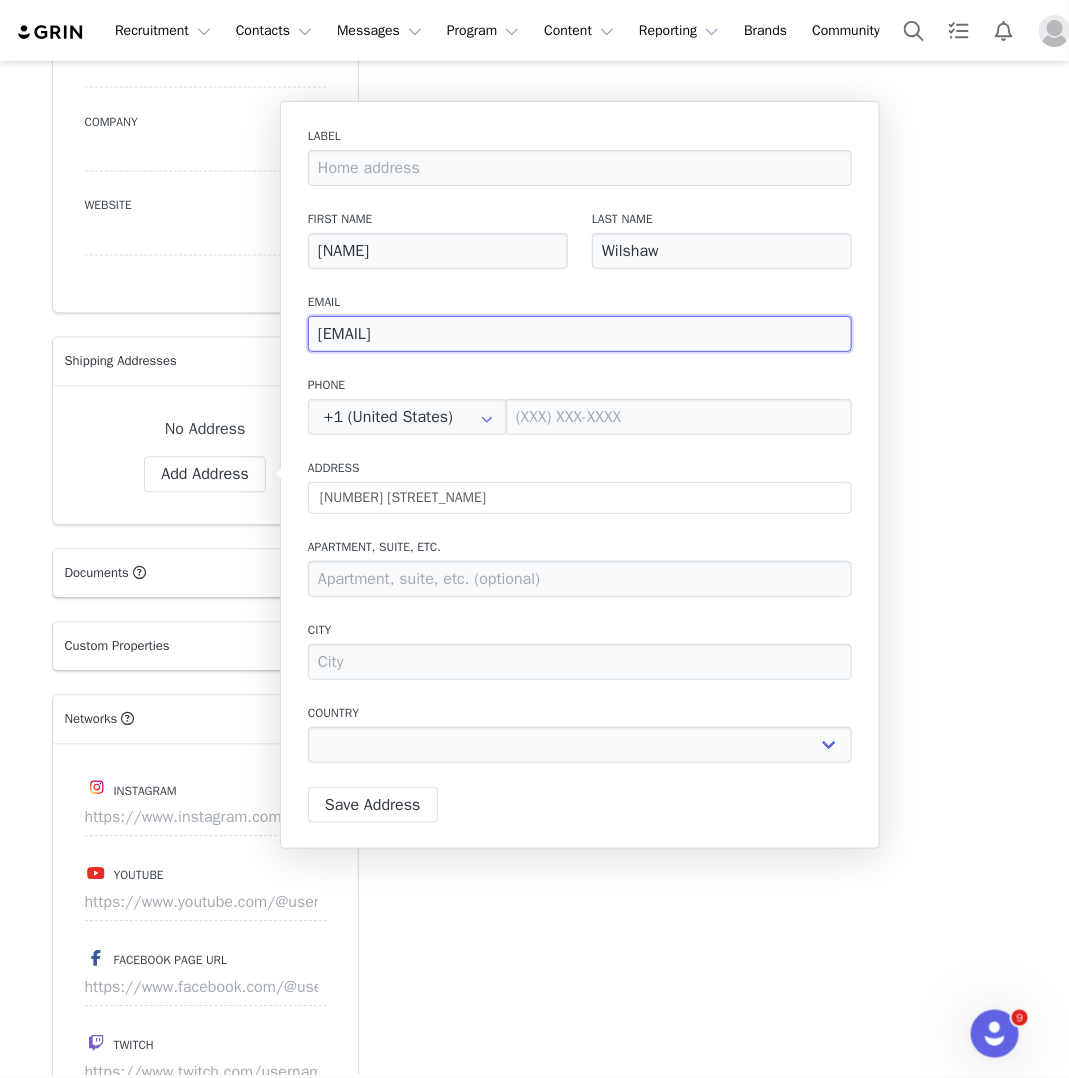 select 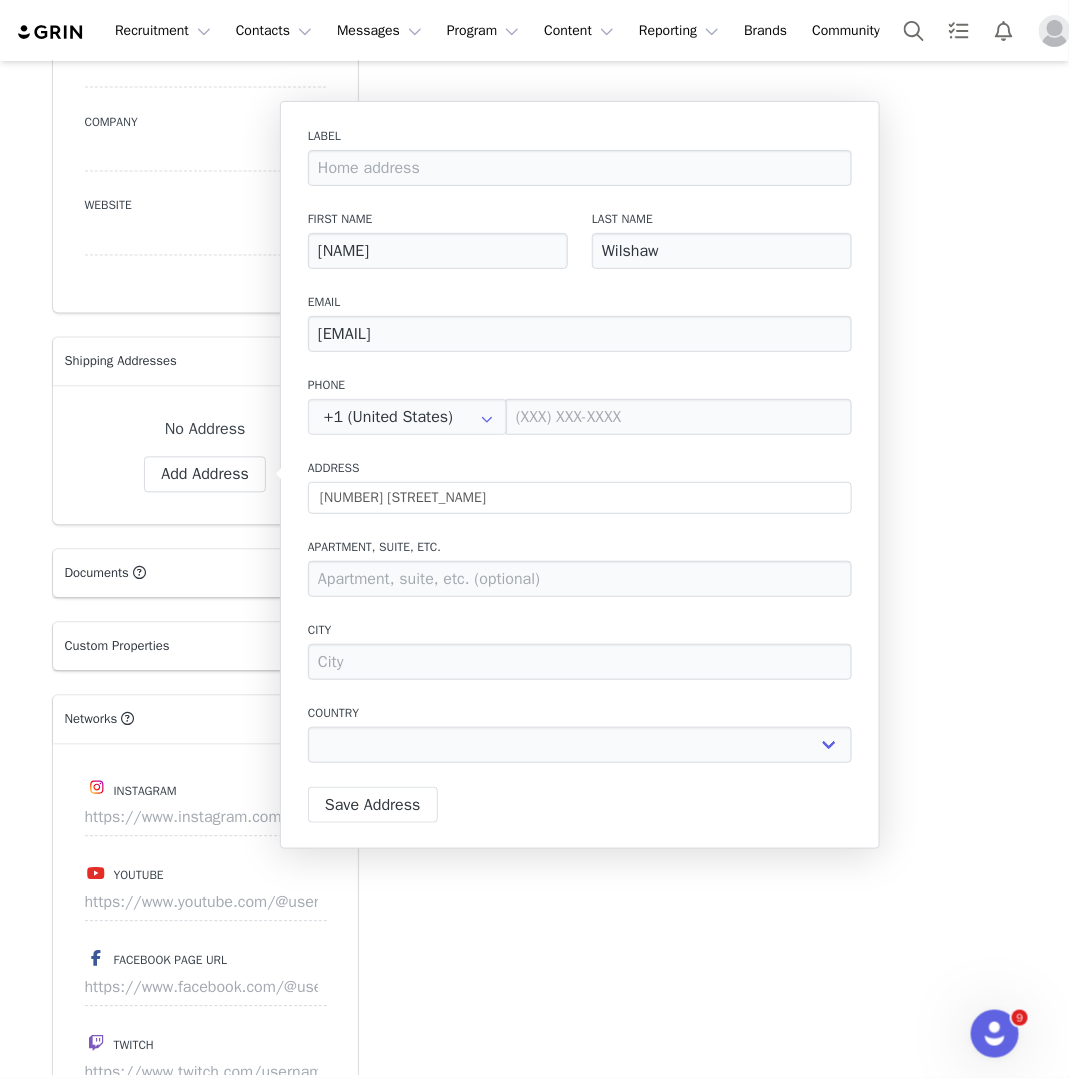 click on "Phone" at bounding box center [580, 385] 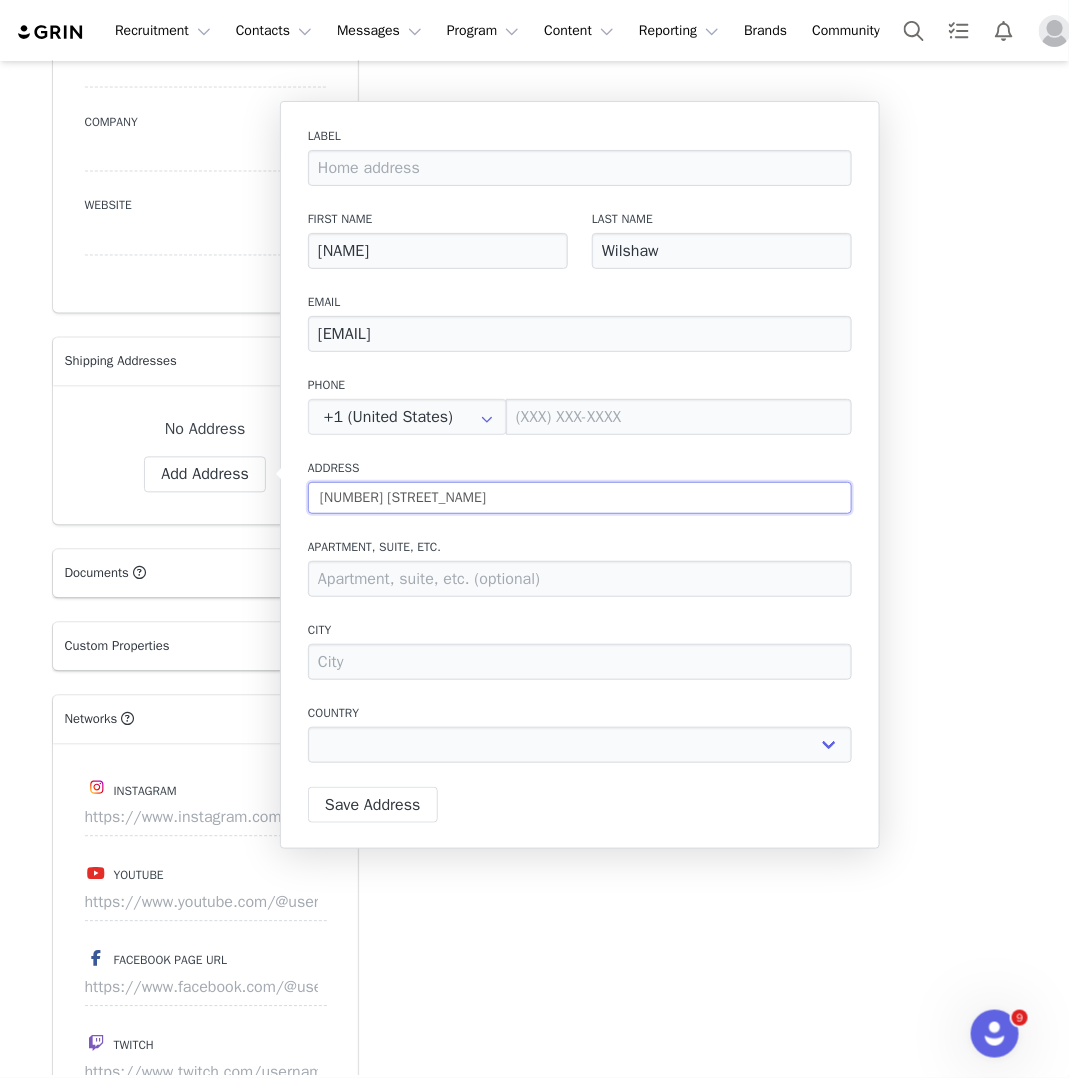 click on "[NUMBER] [STREET_NAME]" at bounding box center [580, 498] 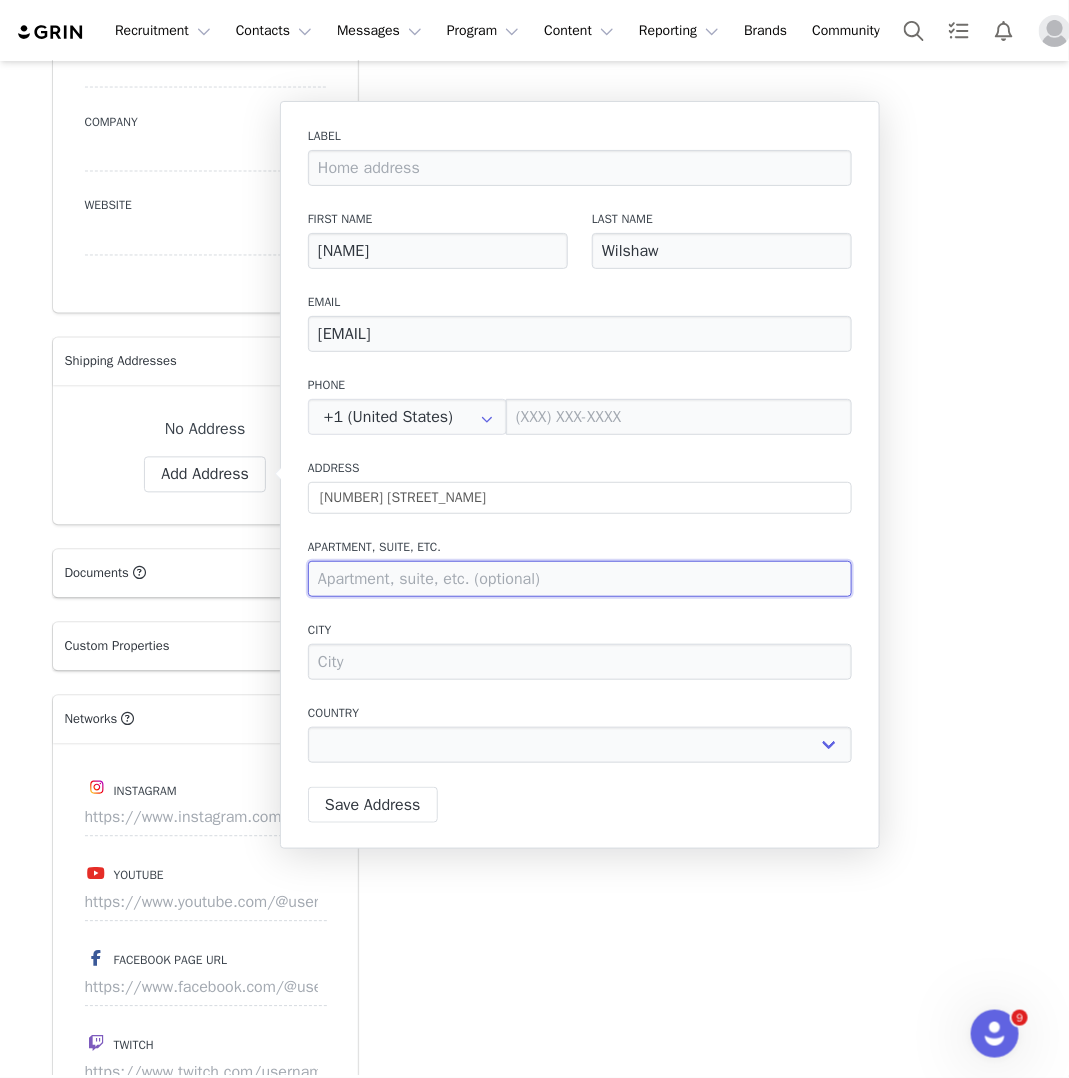 click at bounding box center (580, 579) 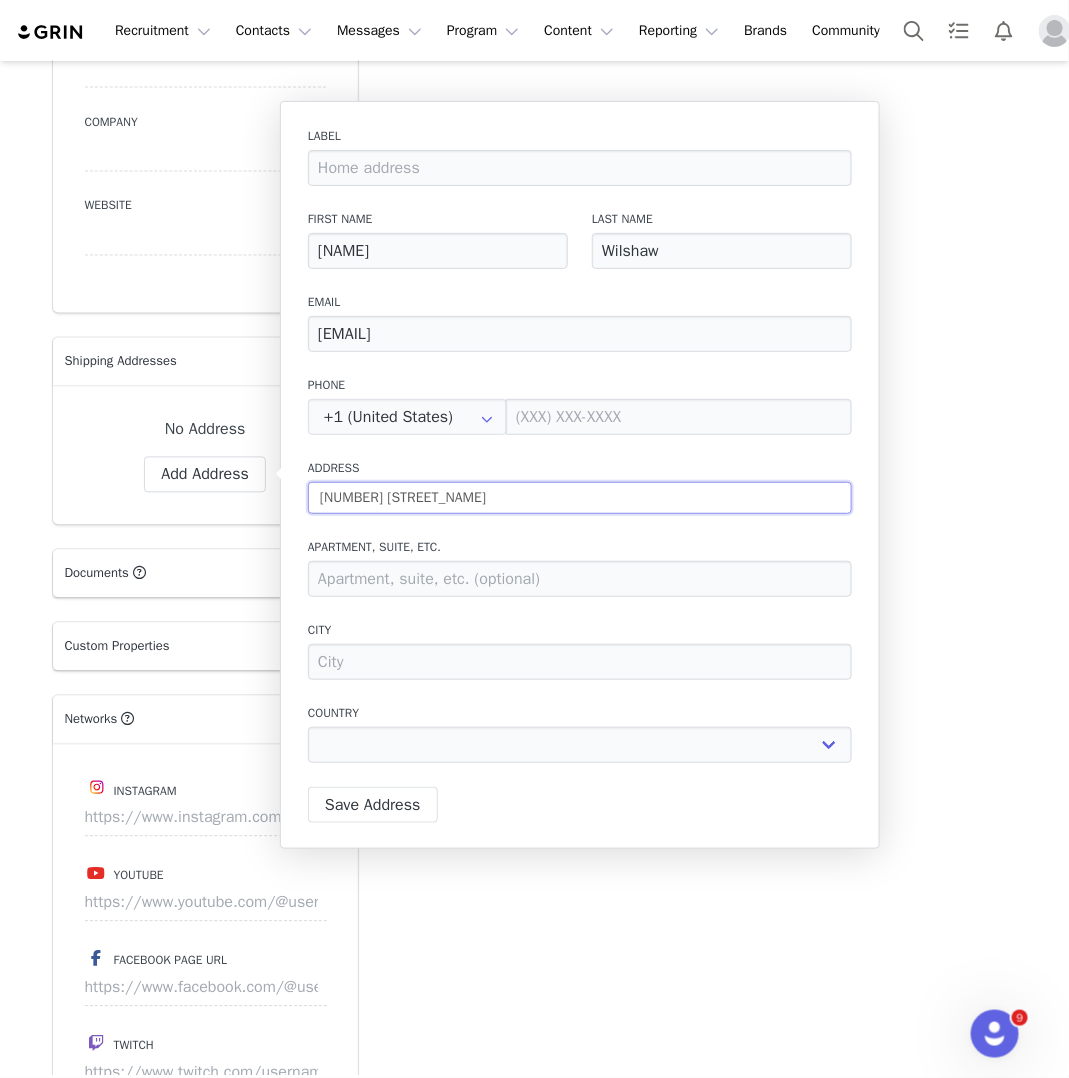 click on "[NUMBER] [STREET_NAME]" at bounding box center (580, 498) 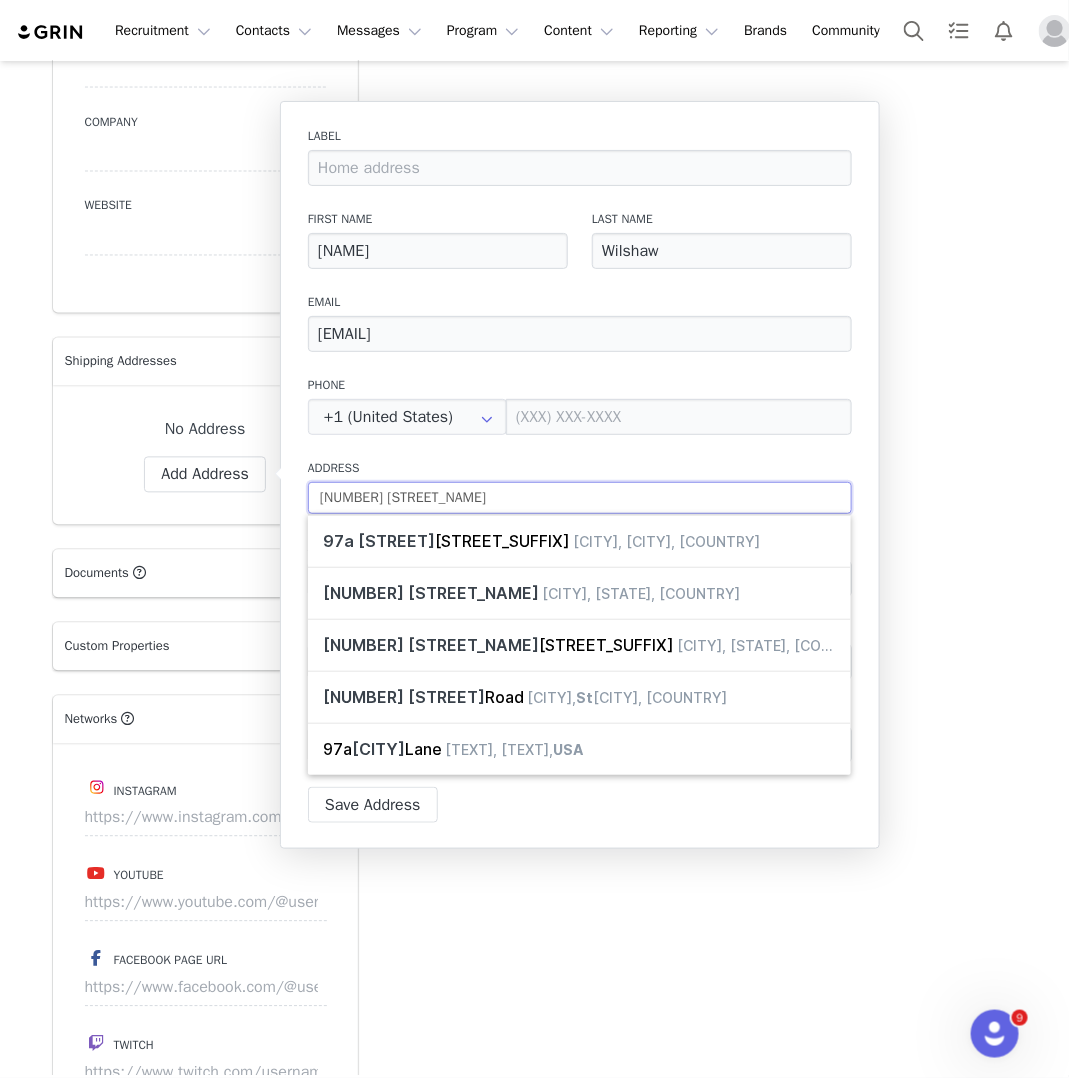 click on "[NUMBER] [STREET_NAME]" at bounding box center (580, 498) 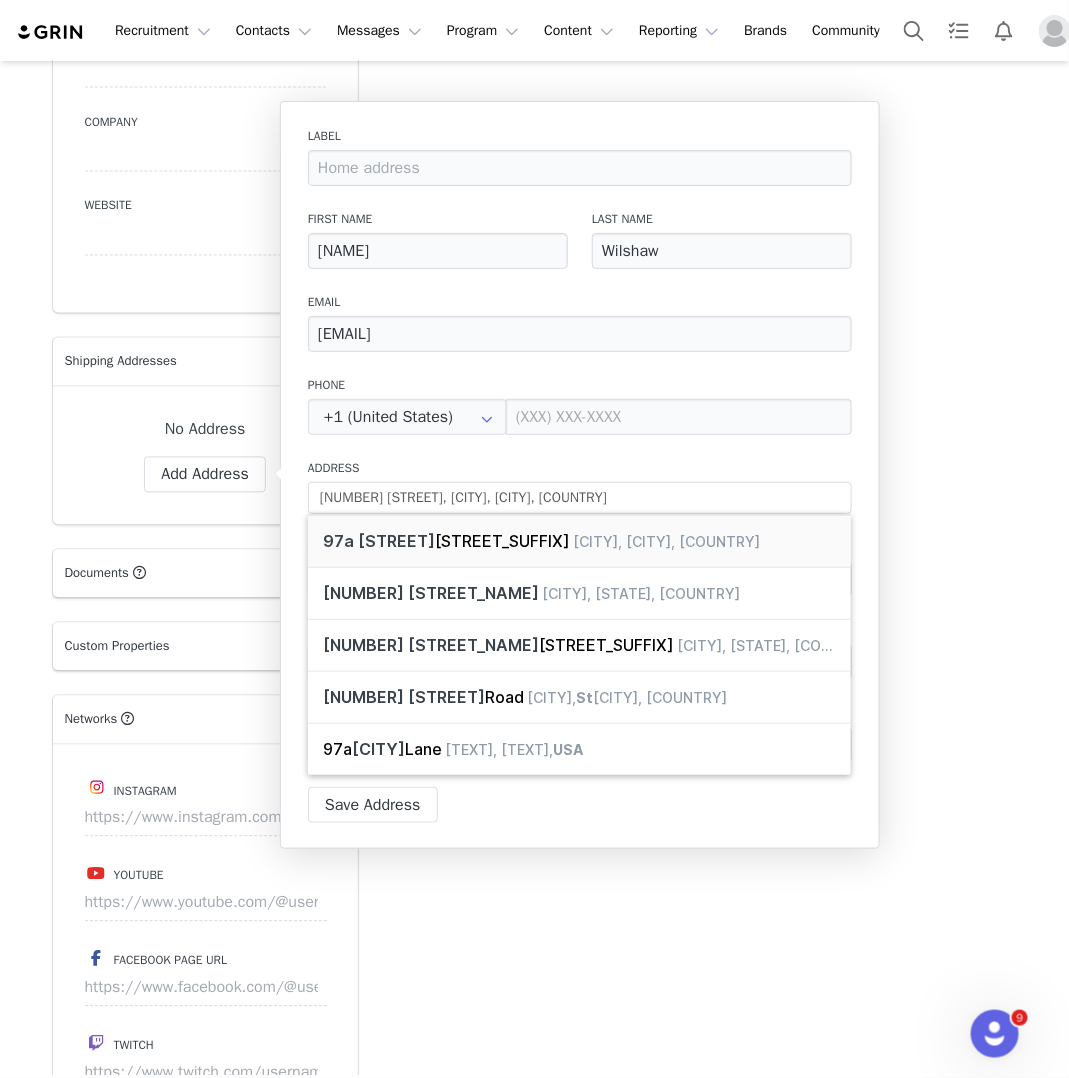 type on "[NUMBER] [STREET_NAME]" 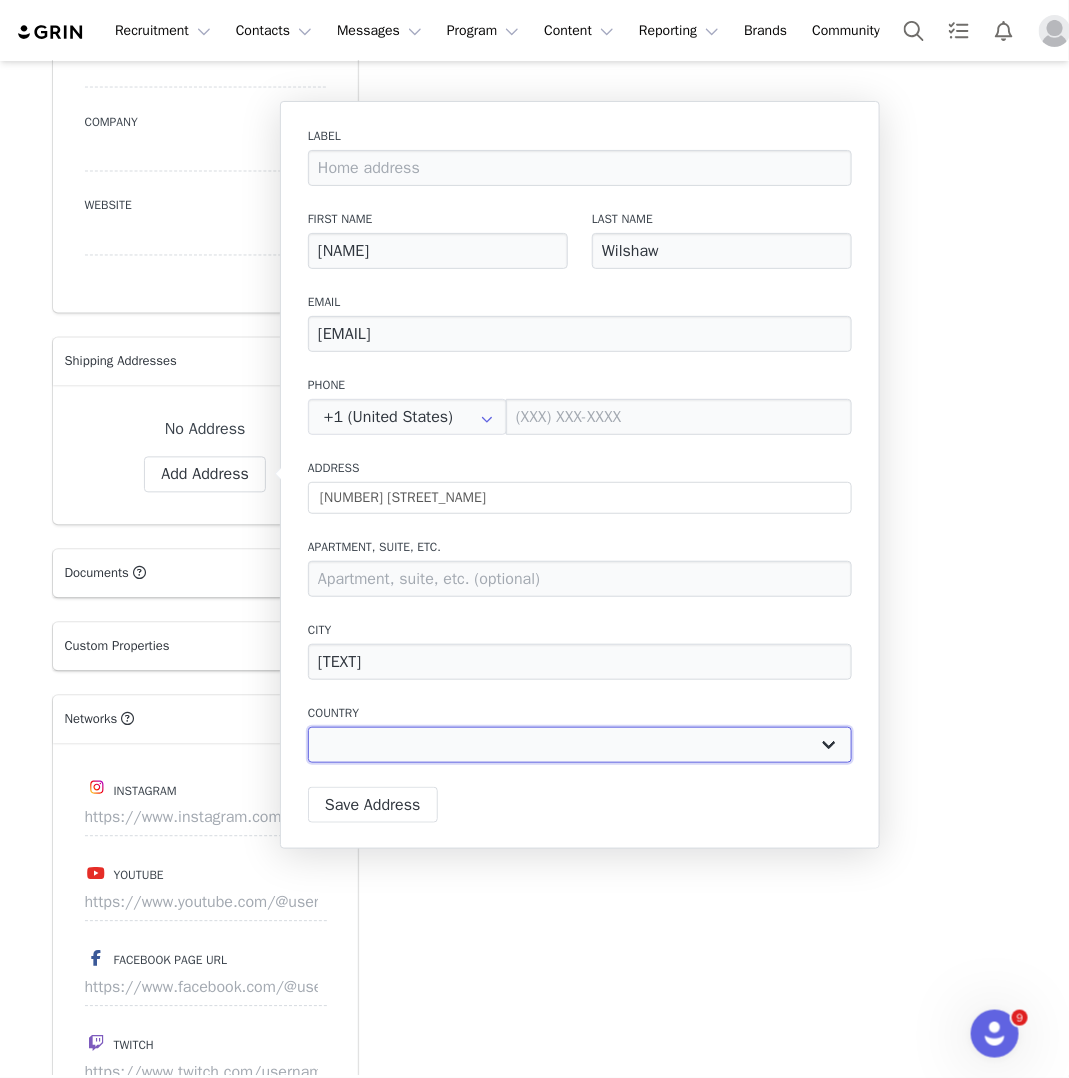 click on "Afghanistan   Aland Islands   Albania   Algeria   Andorra   Angola   Anguilla   Antigua And Barbuda   Argentina   Armenia   Aruba   Australia   Austria   Azerbaijan   Bahamas   Bahrain   Bangladesh   Barbados   Belarus   Belgium   Belize   Benin   Bermuda   Bhutan   Bolivia   Bonaire, Sint Eustatius and Saba   Bosnia And Herzegovina   Botswana   Bouvet Island   Brazil   Brunei   Bulgaria   Burkina Faso   Burundi   Cambodia   Canada   Cape Verde   Cayman Islands   Central African Republic   Chad   Chile   China   Christmas Island   Cocos (Keeling) Islands   Colombia   Comoros   Congo   Congo, The Democratic Republic Of The   Cook Islands   Costa Rica   Côte d'Ivoire   Croatia   Cuba   Curaçao   Cyprus   Czech Republic   Denmark   Djibouti   Dominica   Dominican Republic   Ecuador   Egypt   El Salvador   Eritrea   Estonia   Ethiopia   Falkland Islands (Malvinas)   Faroe Islands   Fiji   Finland   France   French Guiana   French Polynesia   French Southern Territories   Gabon   Gambia   Georgia   Germany" at bounding box center (580, 745) 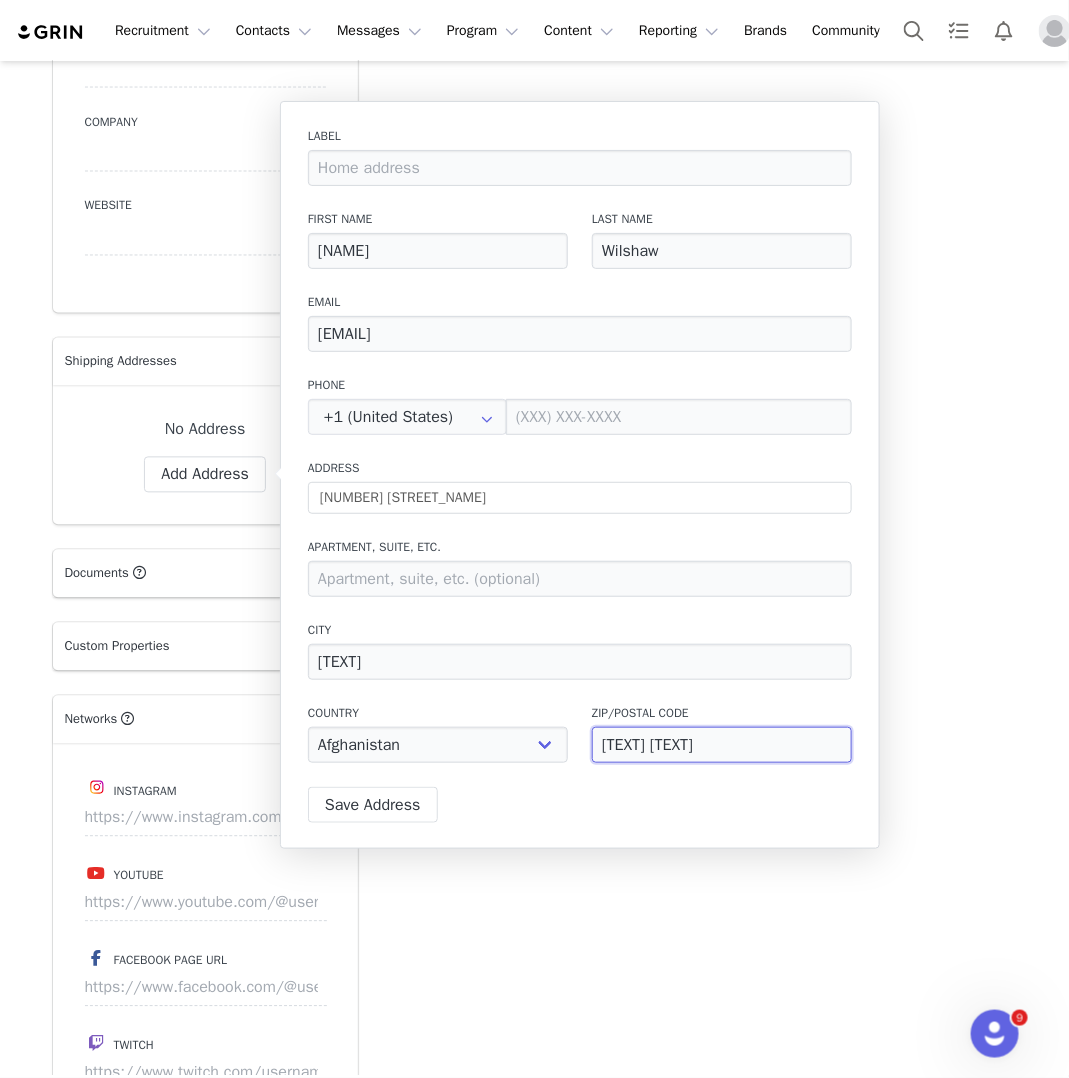 click on "[TEXT] [TEXT]" at bounding box center [722, 745] 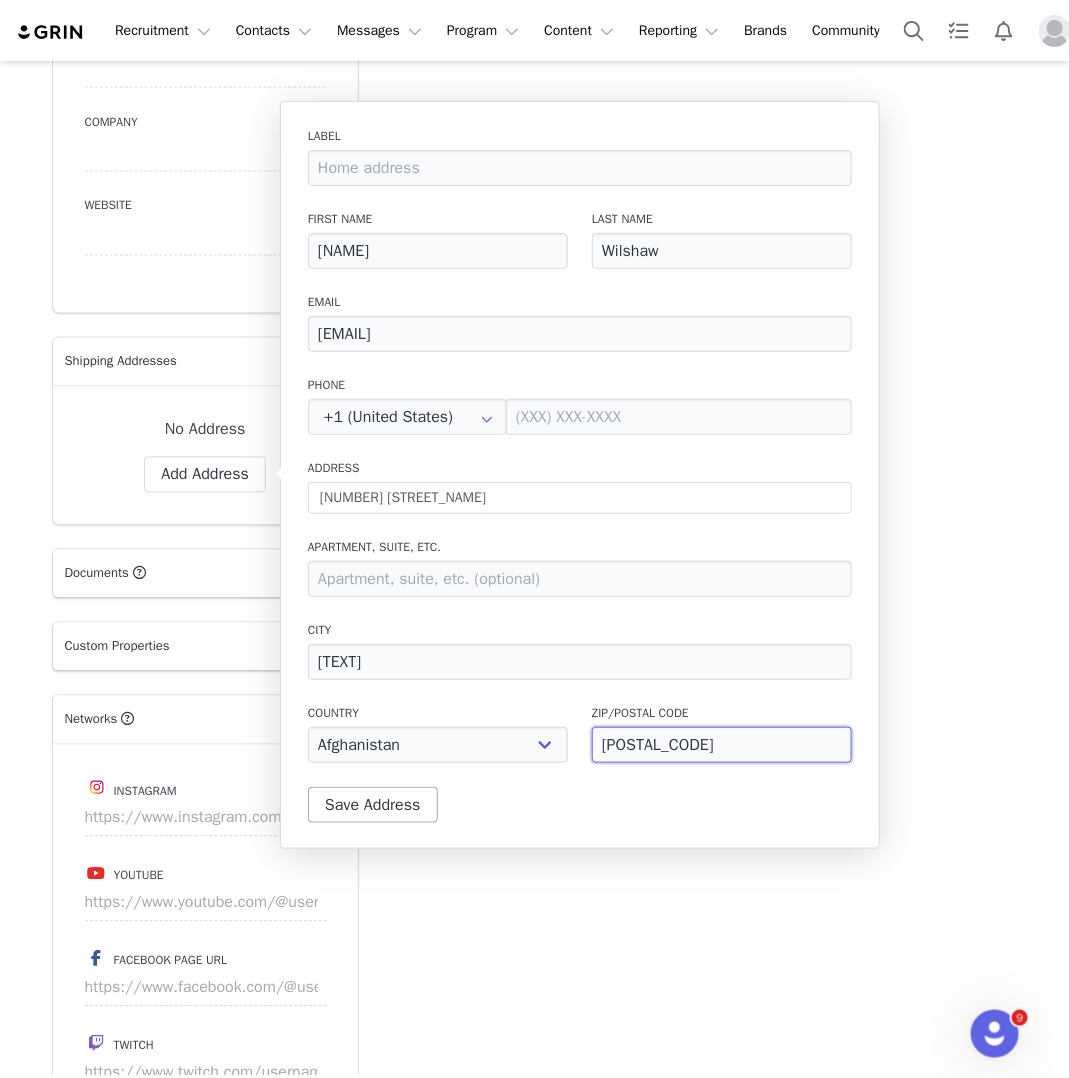 type on "[POSTAL_CODE]" 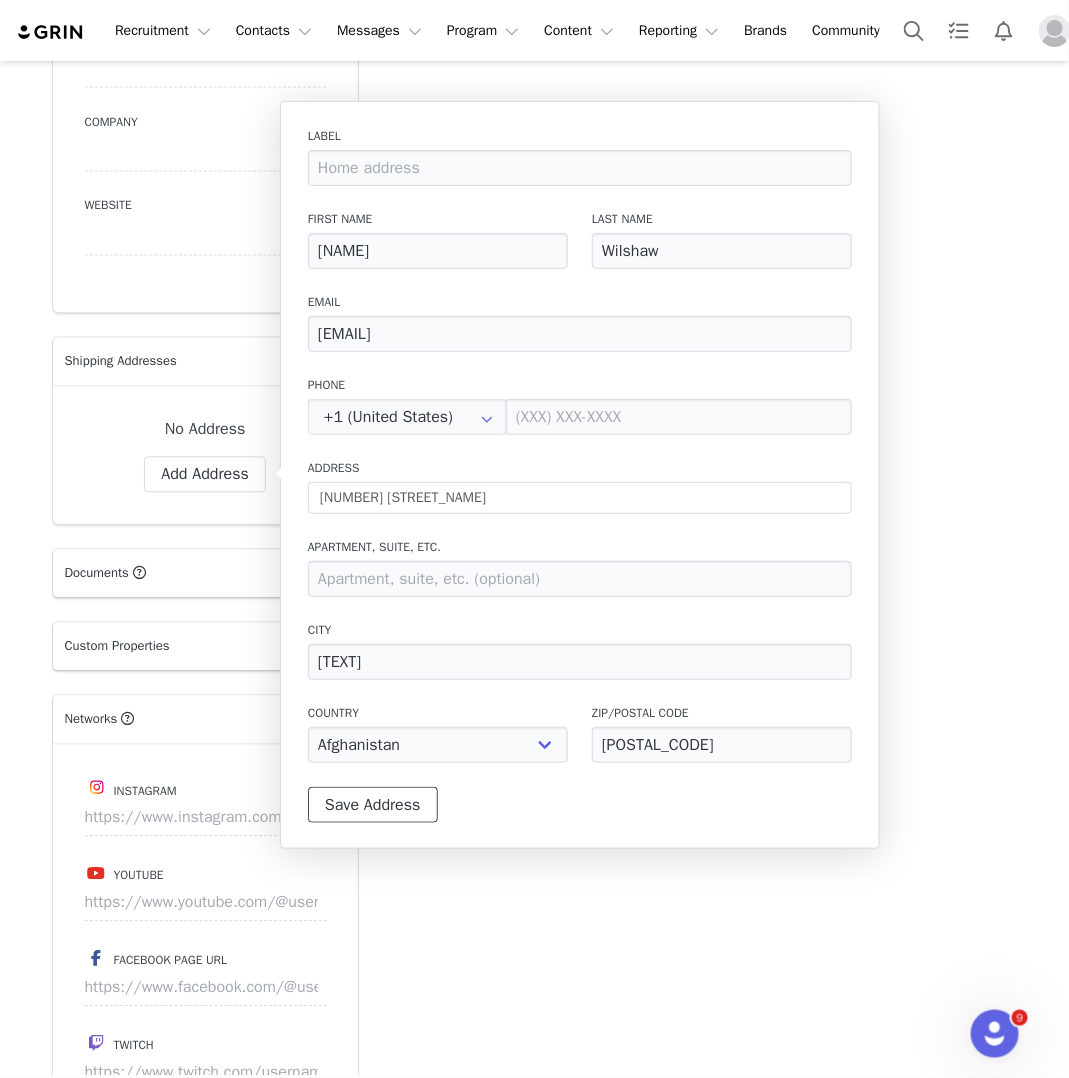 click on "Save Address" at bounding box center (373, 805) 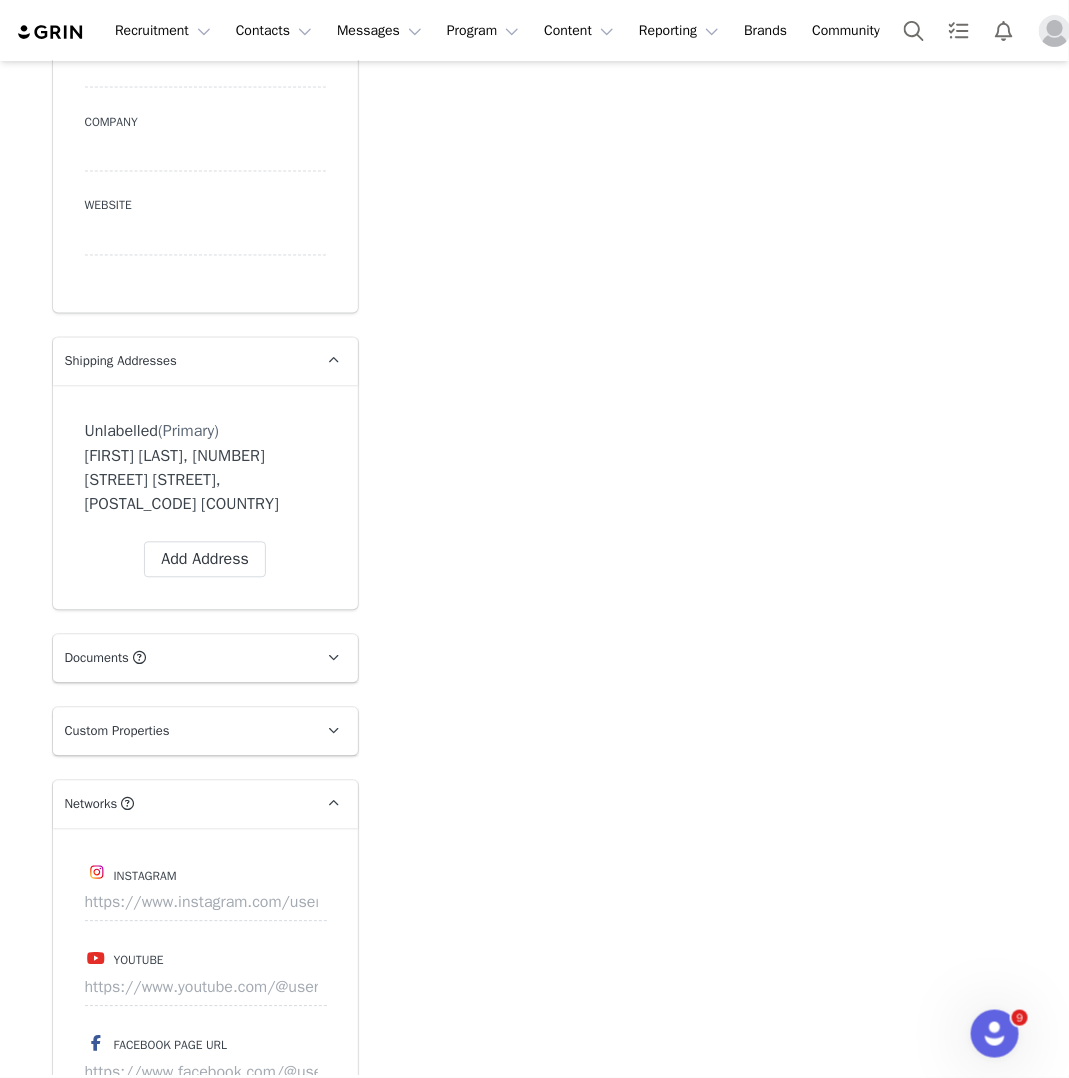 scroll, scrollTop: 2394, scrollLeft: 0, axis: vertical 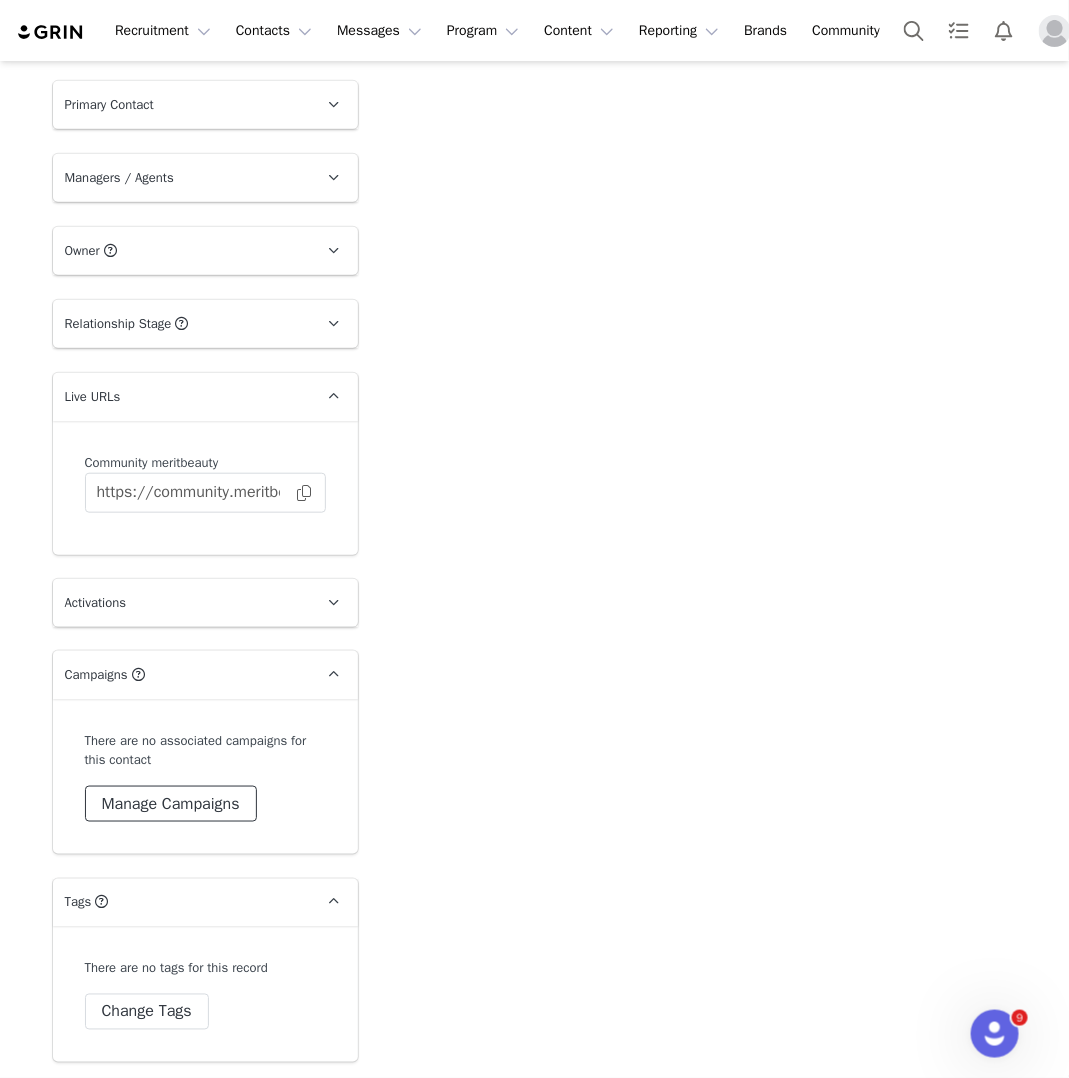 click on "Manage Campaigns" at bounding box center [171, 804] 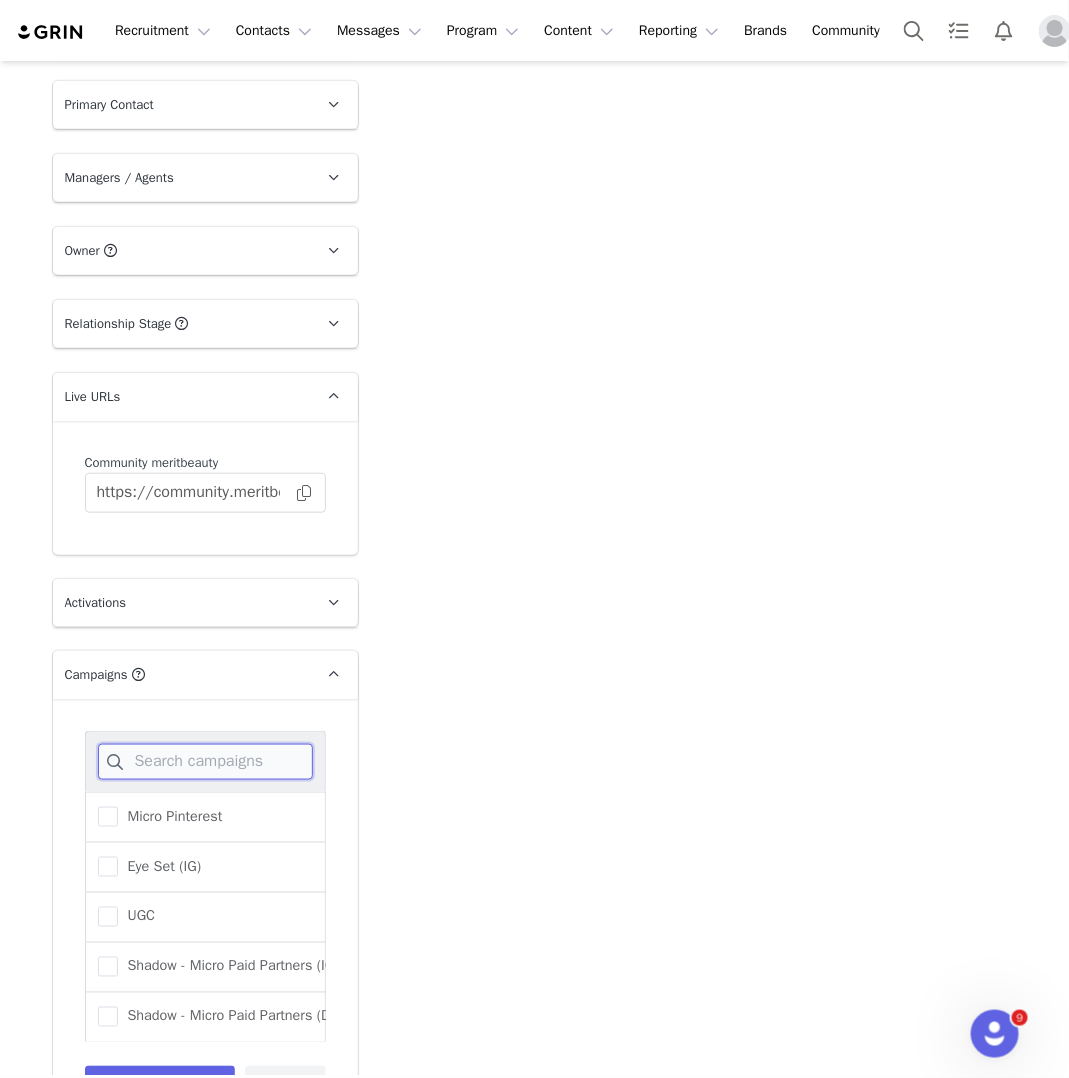 click at bounding box center [205, 762] 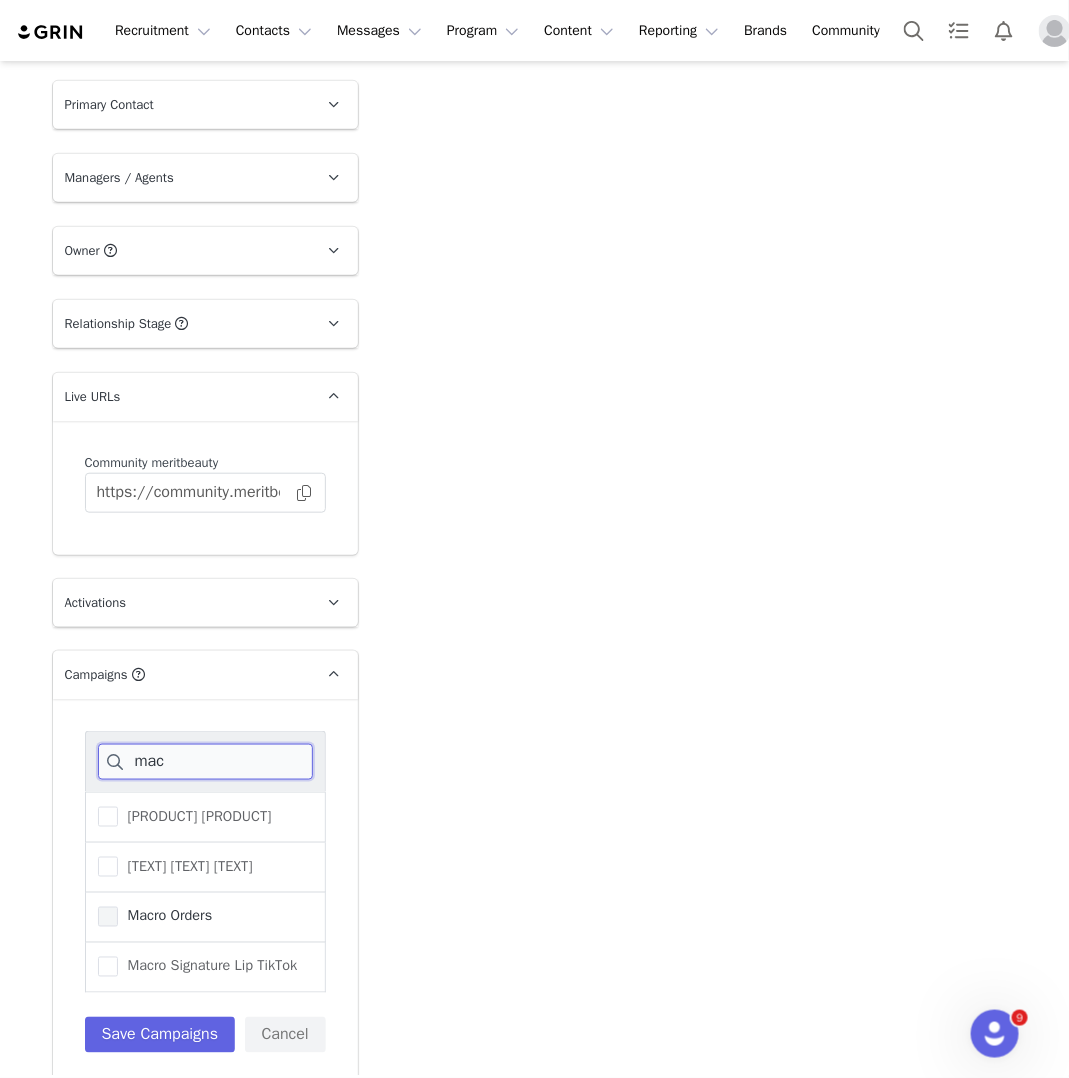 type on "mac" 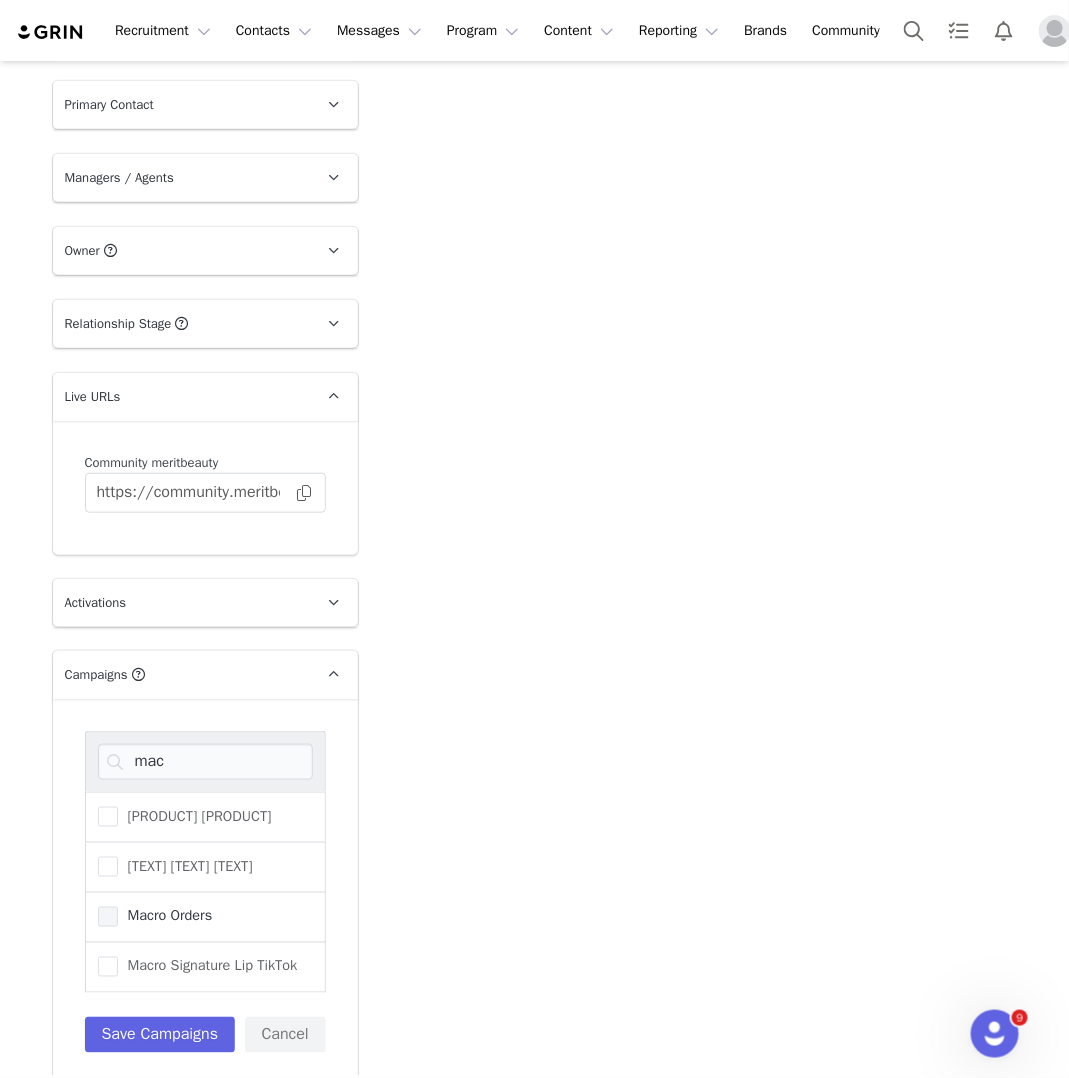 click on "Macro Orders" at bounding box center [165, 916] 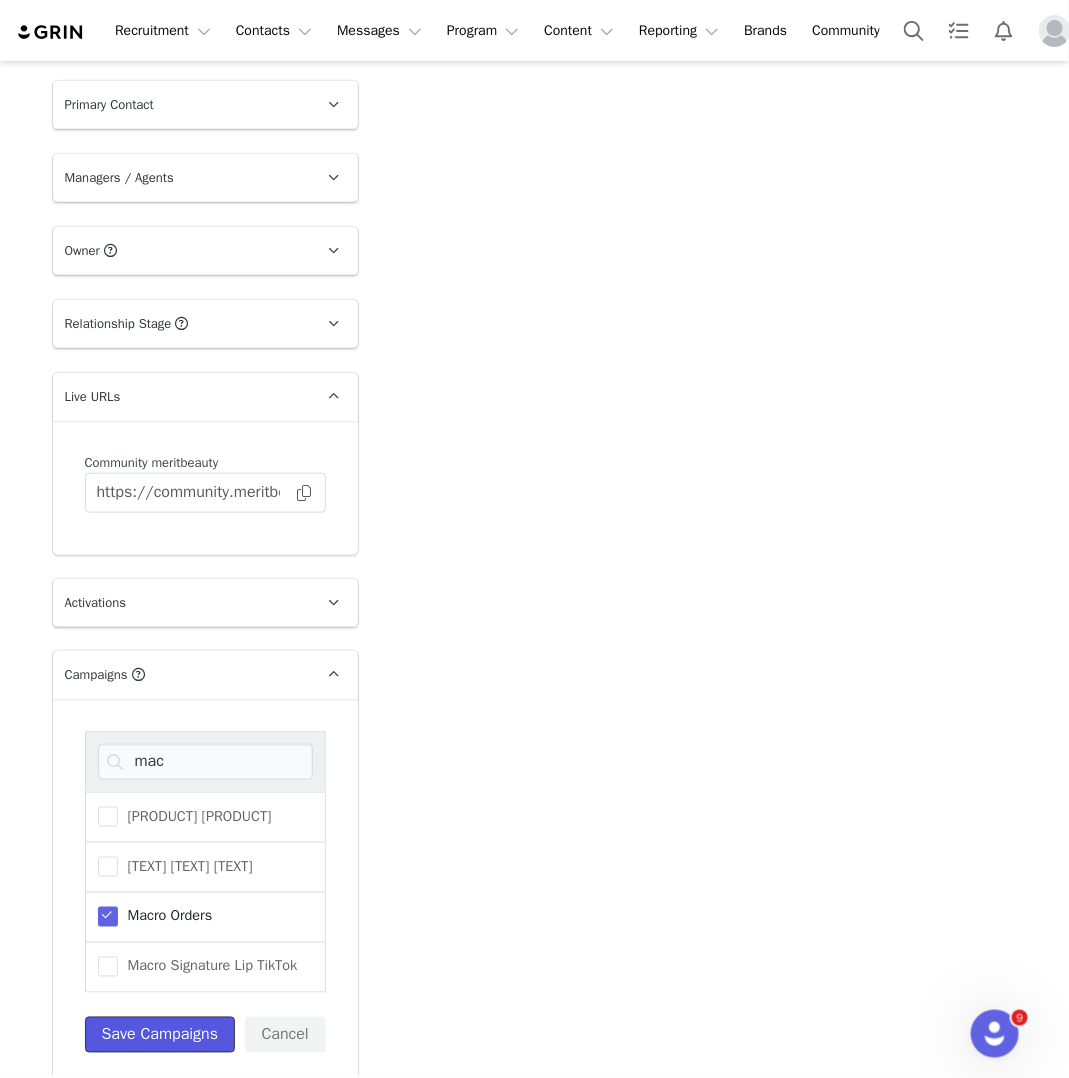 click on "Save Campaigns" at bounding box center (160, 1035) 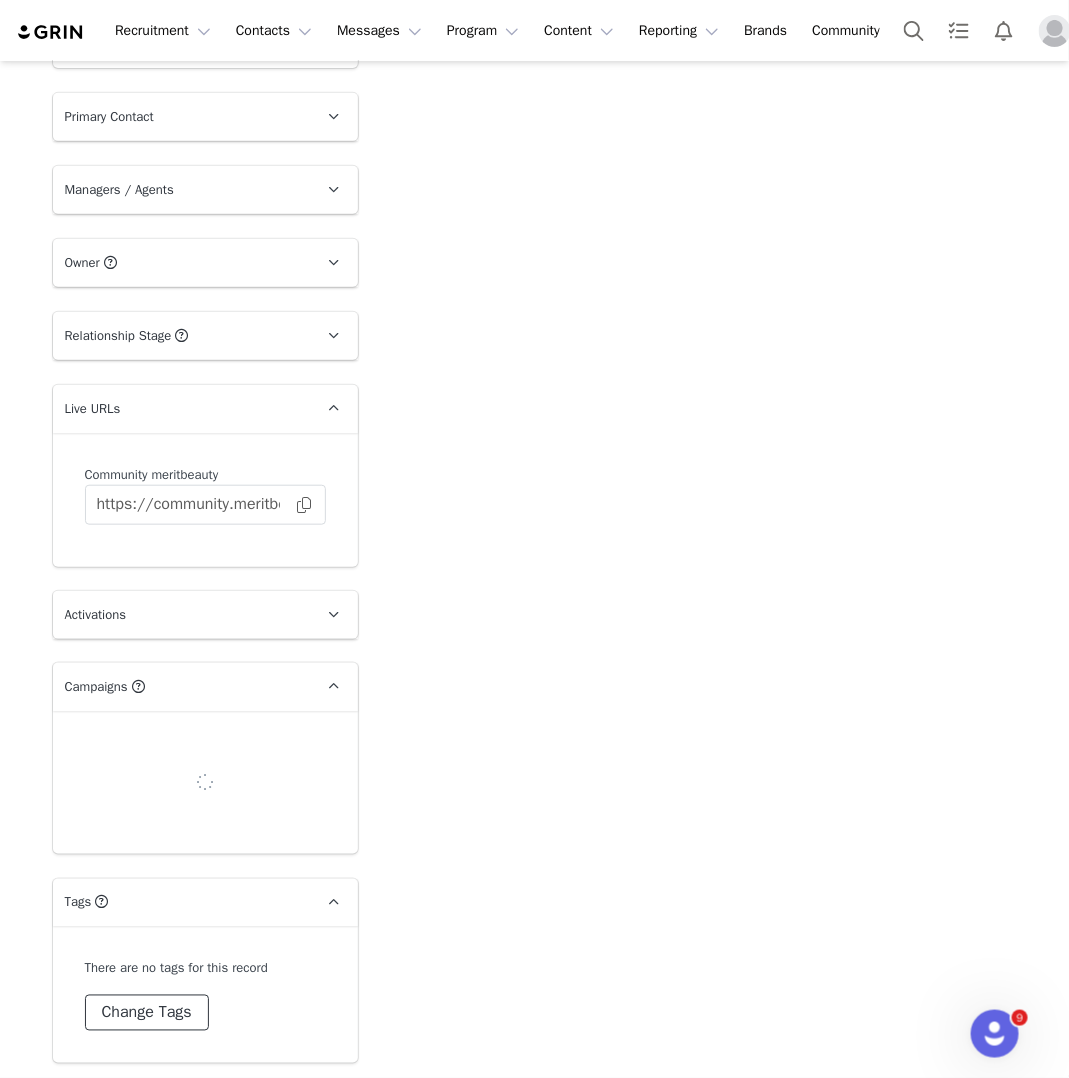 scroll, scrollTop: 2383, scrollLeft: 0, axis: vertical 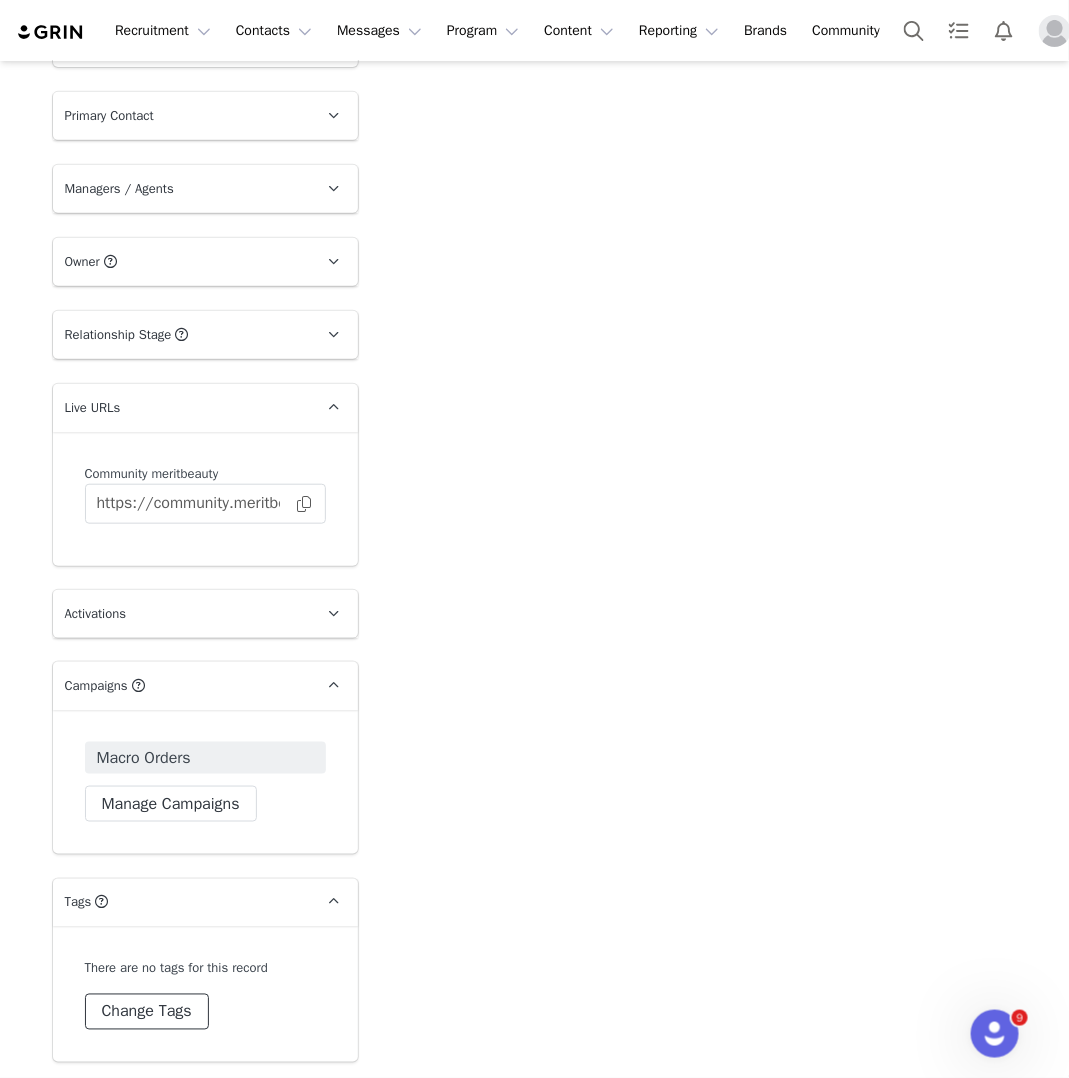click on "Change Tags" at bounding box center [147, 1012] 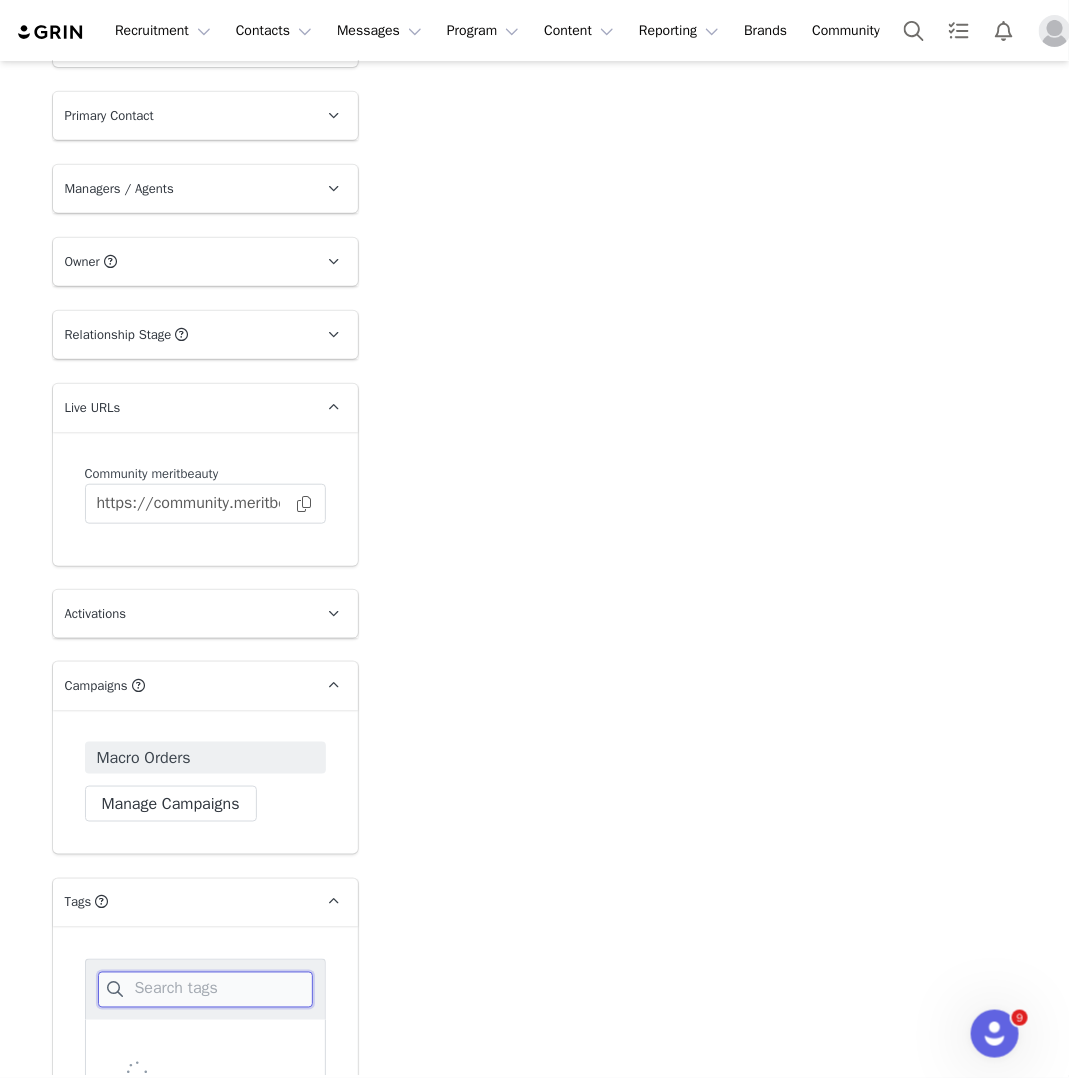 click at bounding box center (205, 990) 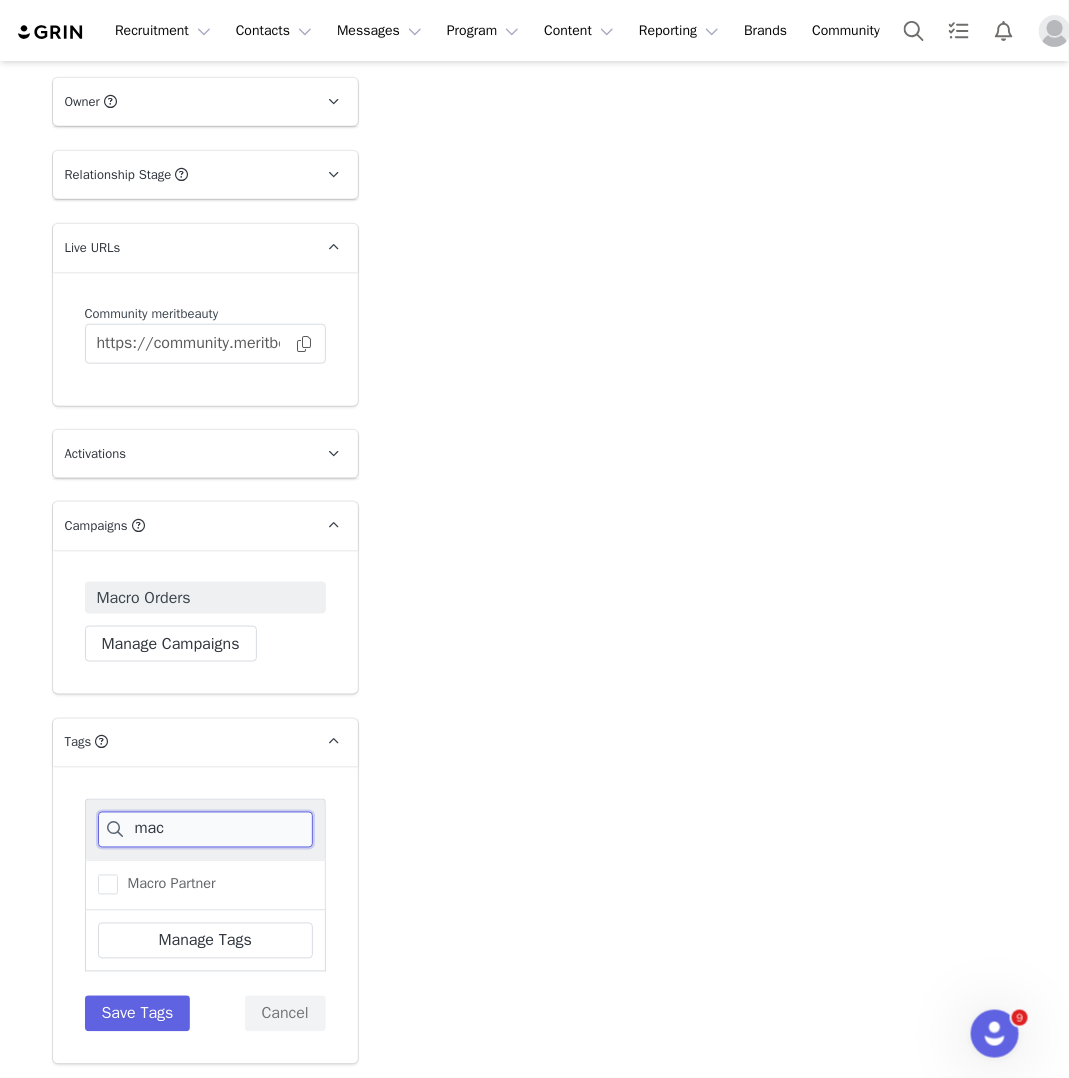 scroll, scrollTop: 2540, scrollLeft: 0, axis: vertical 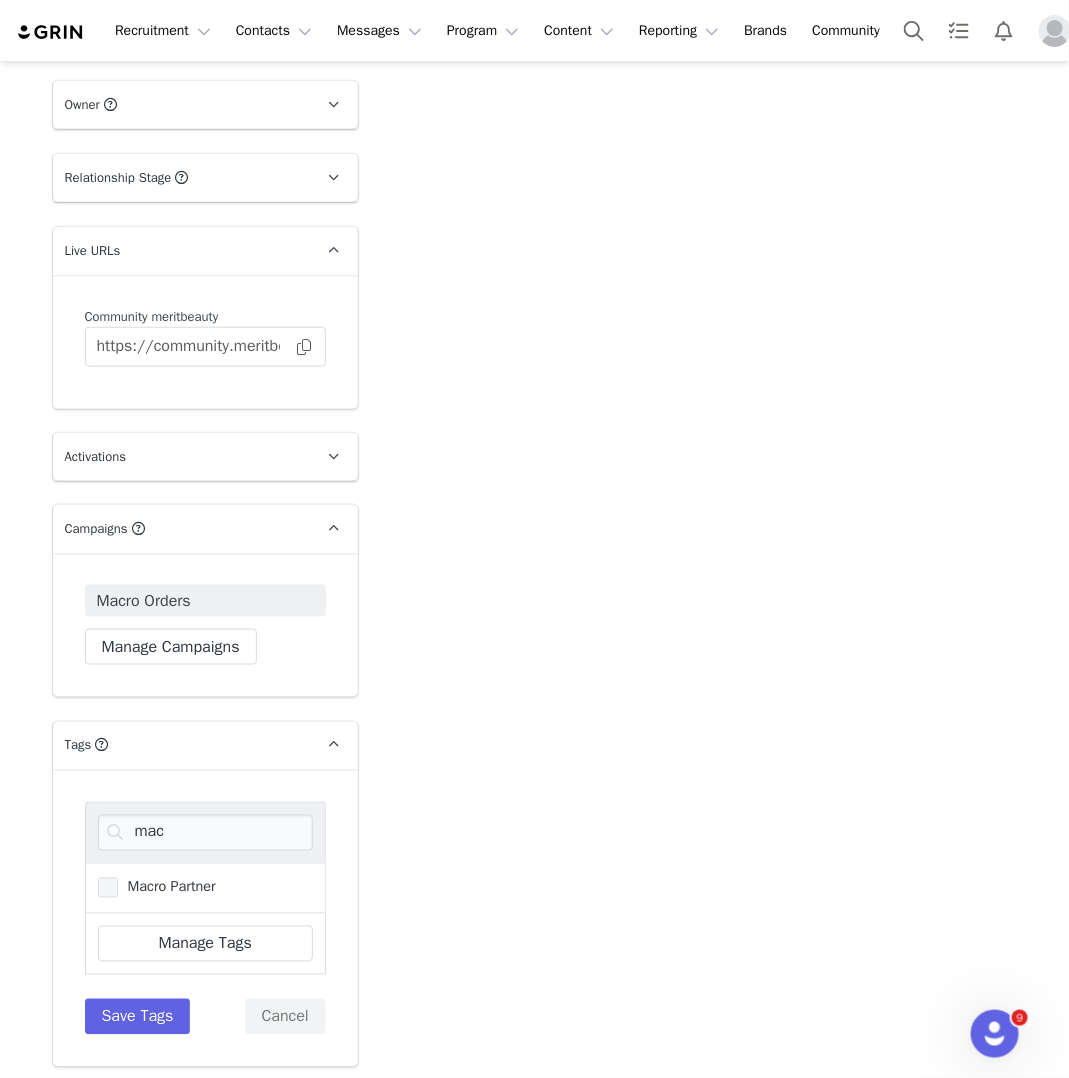click on "Macro Partner" at bounding box center (167, 887) 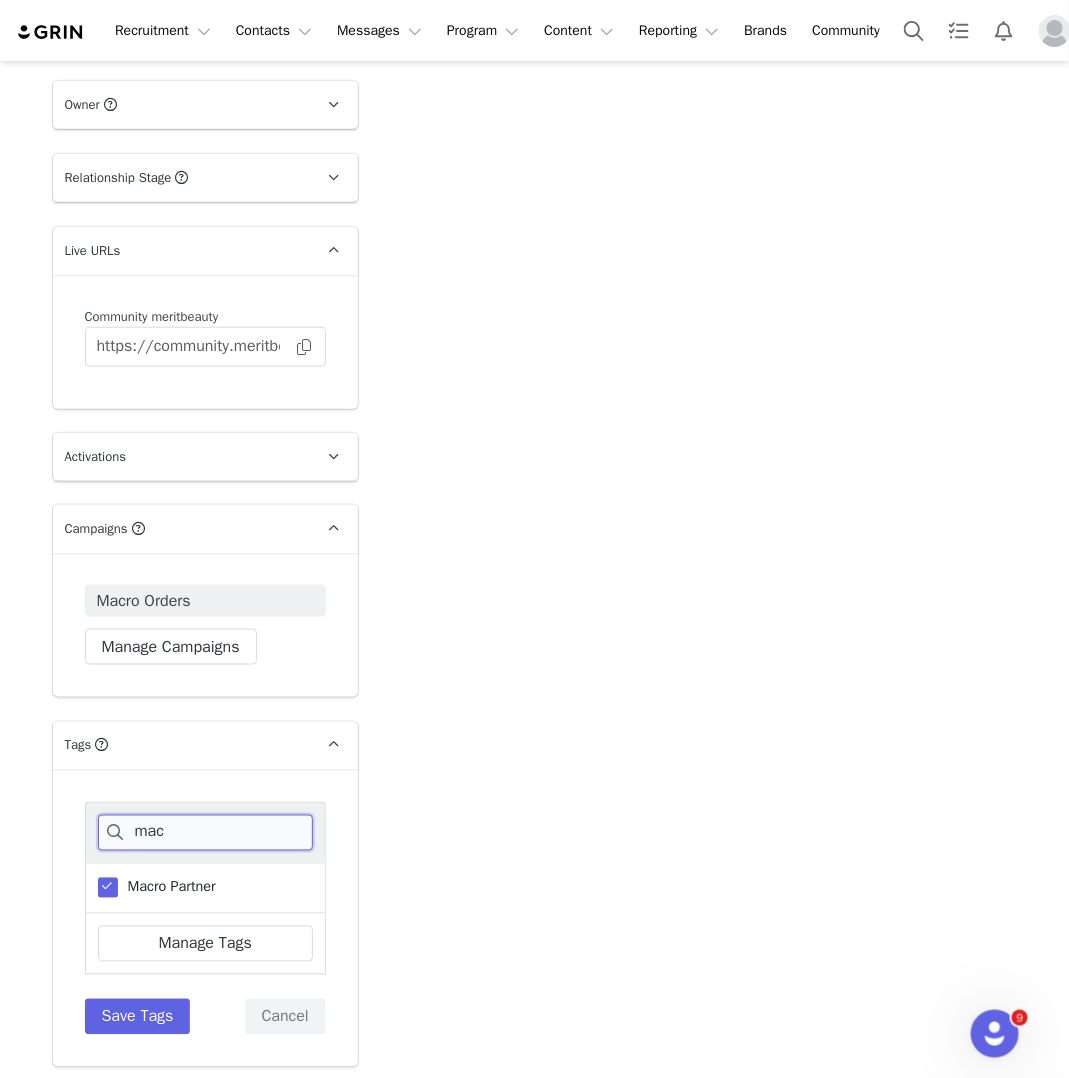 click on "mac" at bounding box center [205, 833] 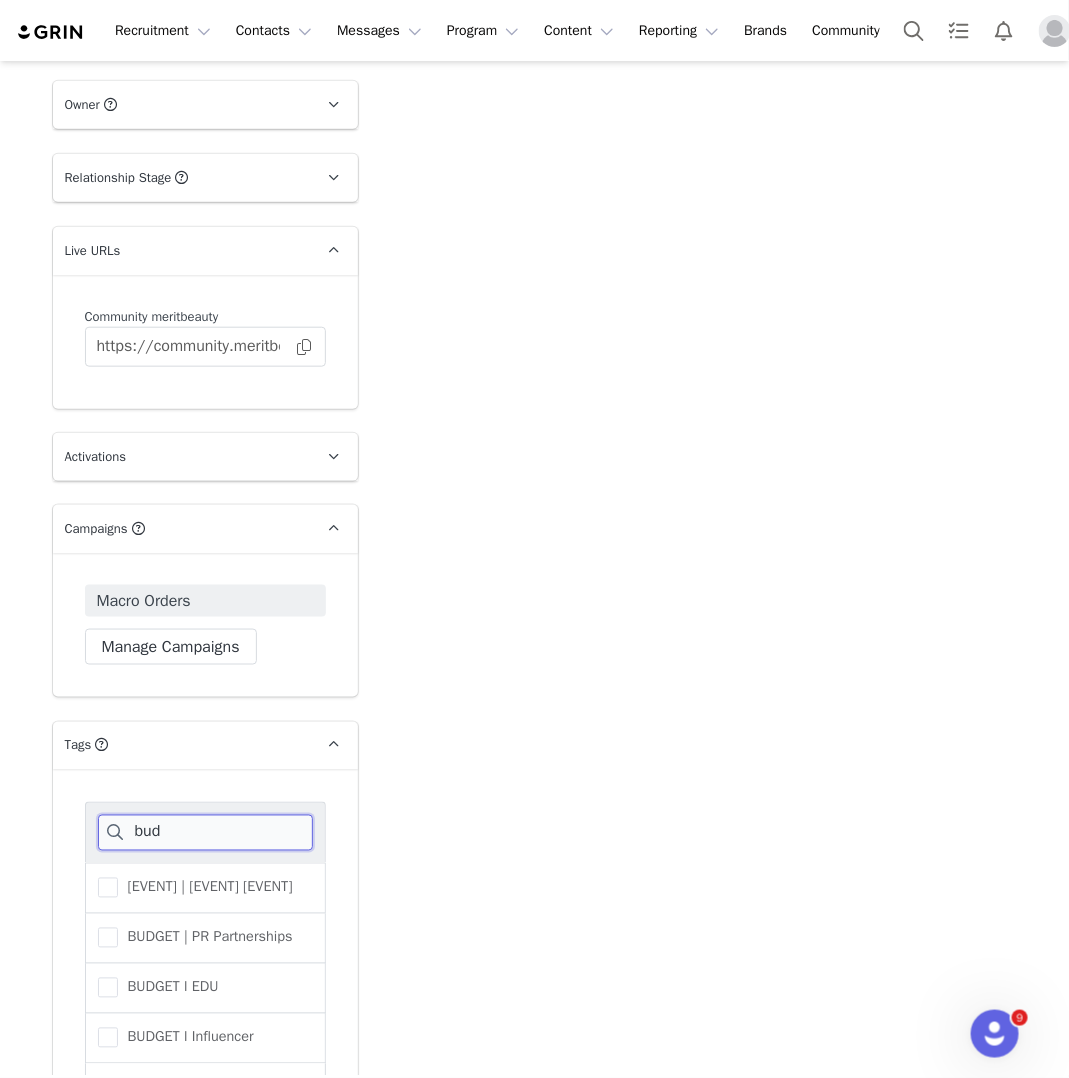 scroll, scrollTop: 2689, scrollLeft: 0, axis: vertical 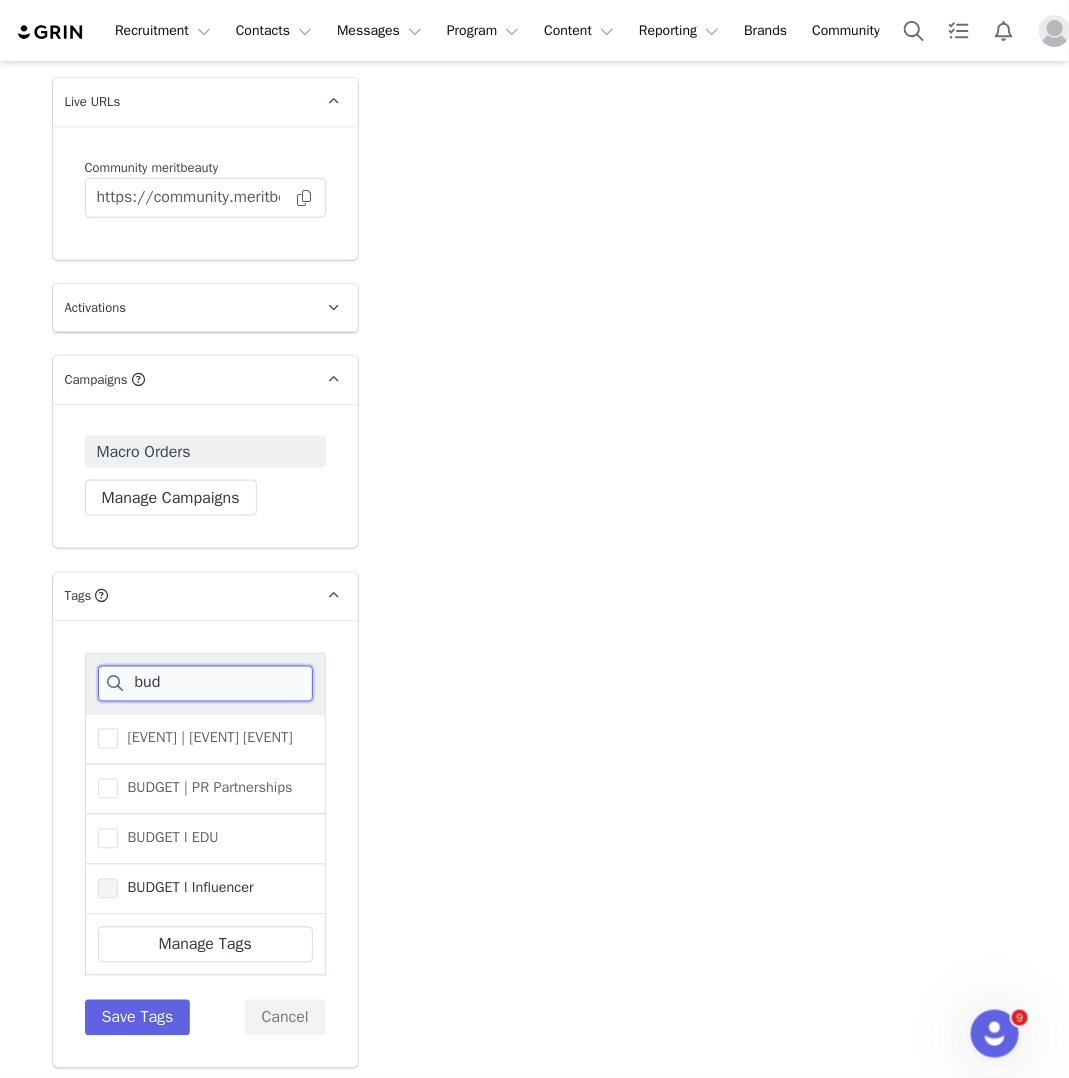 type on "bud" 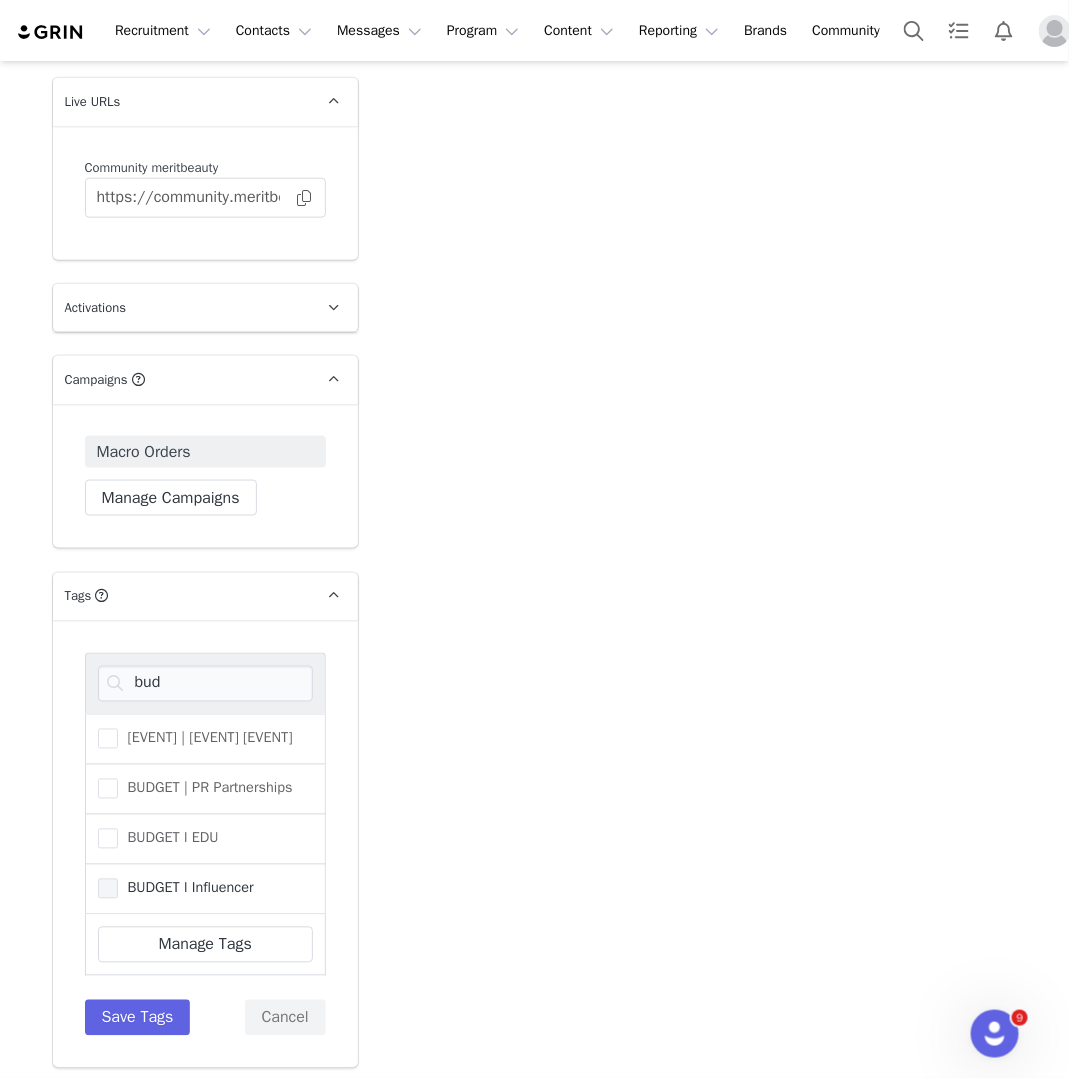 click on "BUDGET l Influencer" at bounding box center [186, 888] 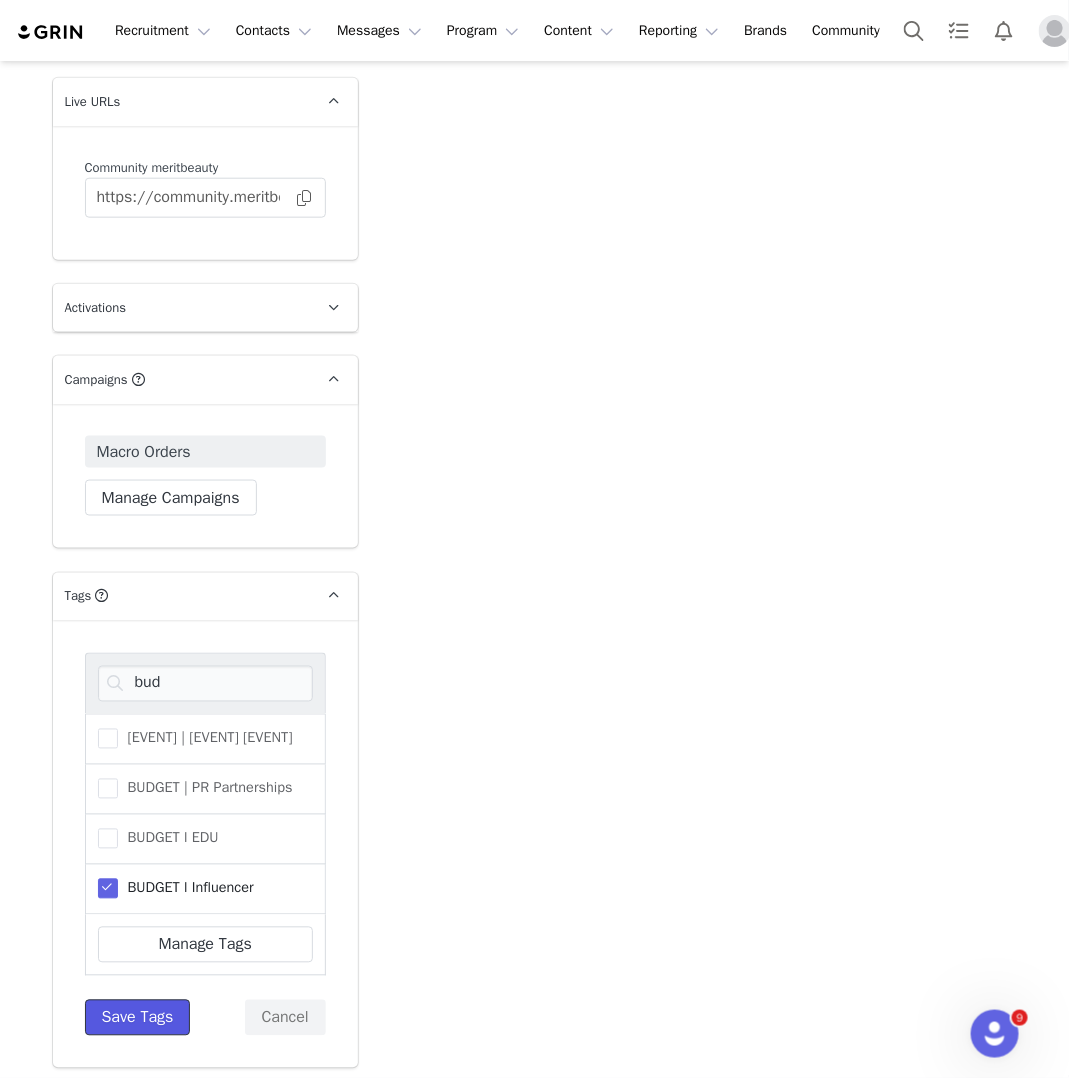 click on "Save Tags" at bounding box center [138, 1018] 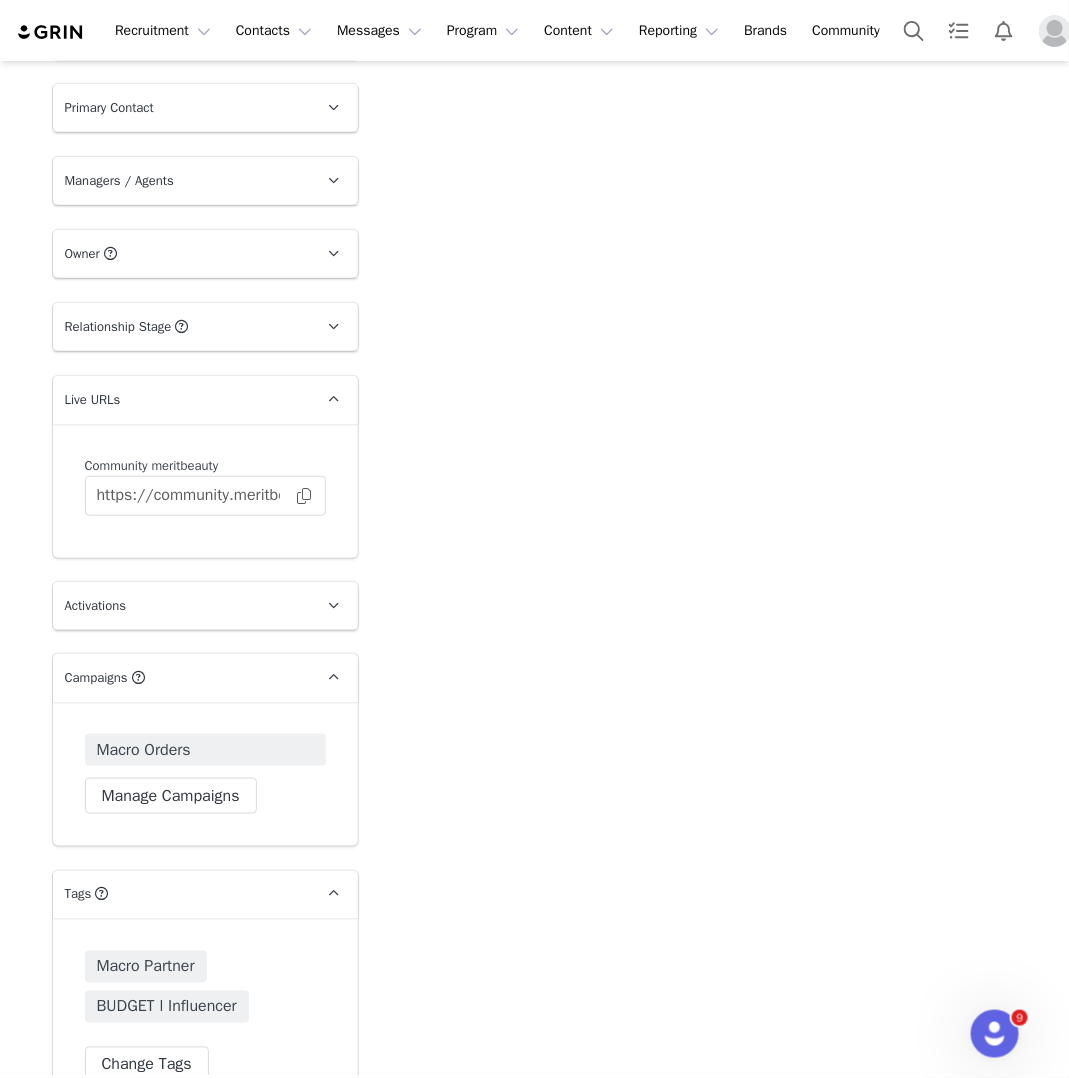 scroll, scrollTop: 2444, scrollLeft: 0, axis: vertical 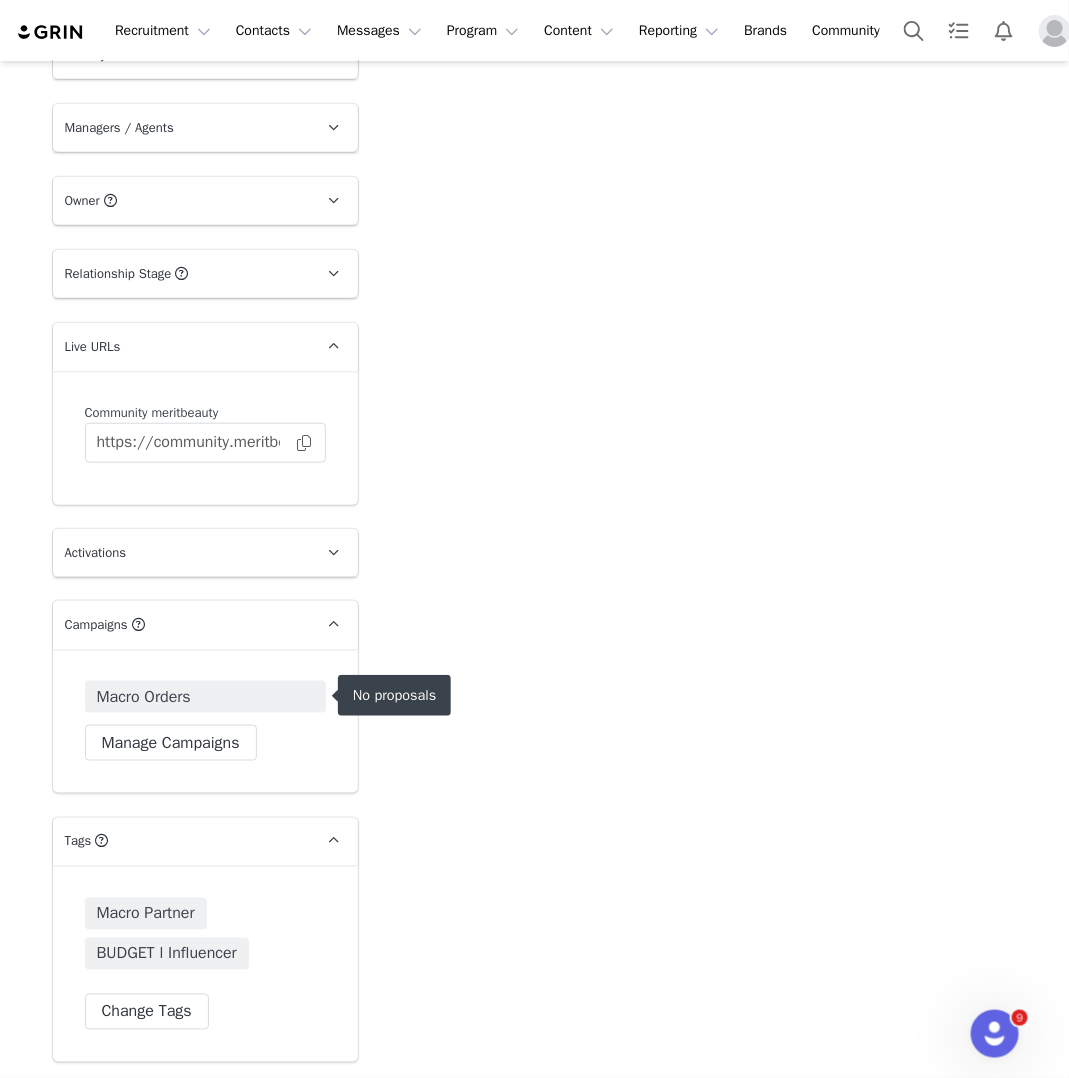 click on "Macro Orders" at bounding box center [205, 697] 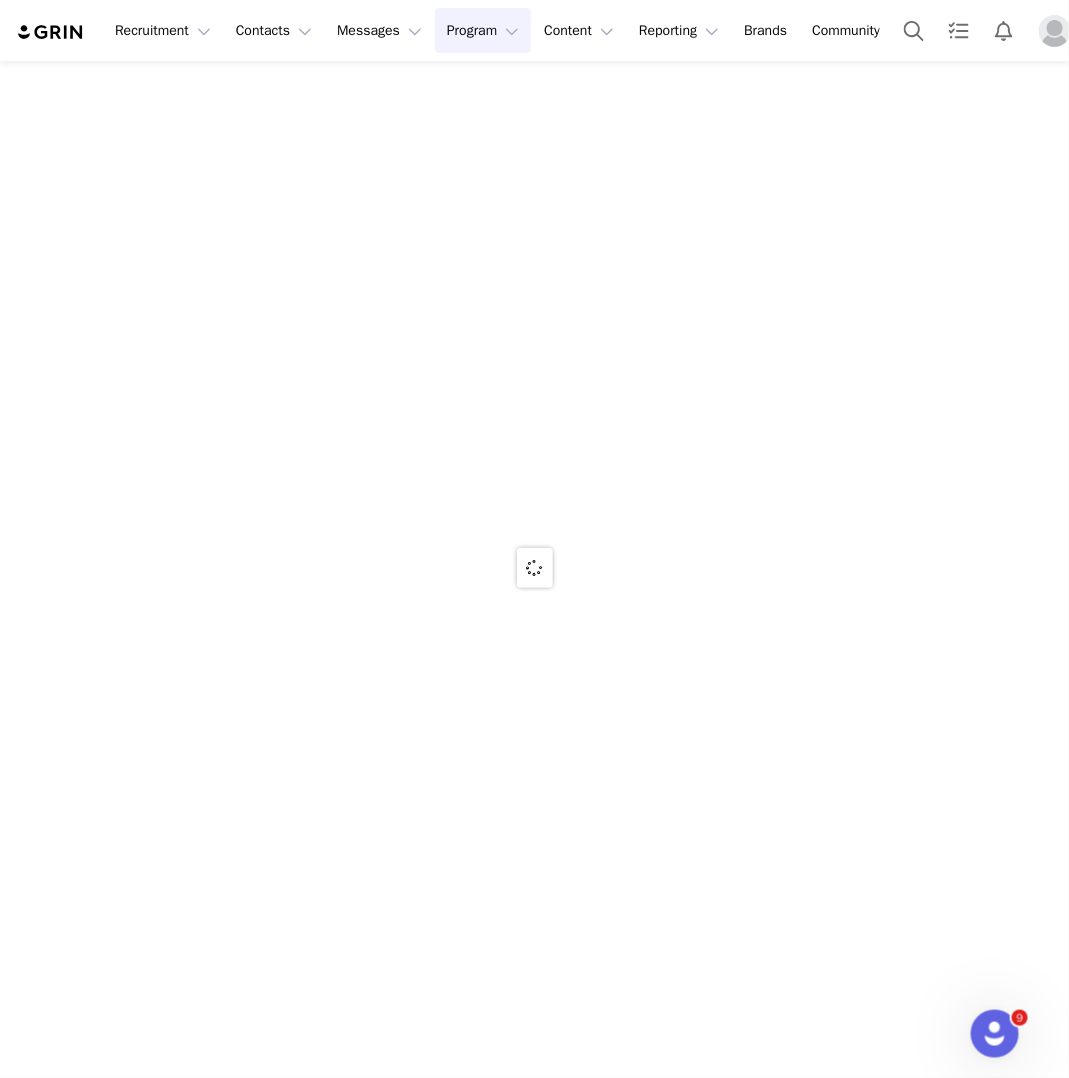 scroll, scrollTop: 0, scrollLeft: 0, axis: both 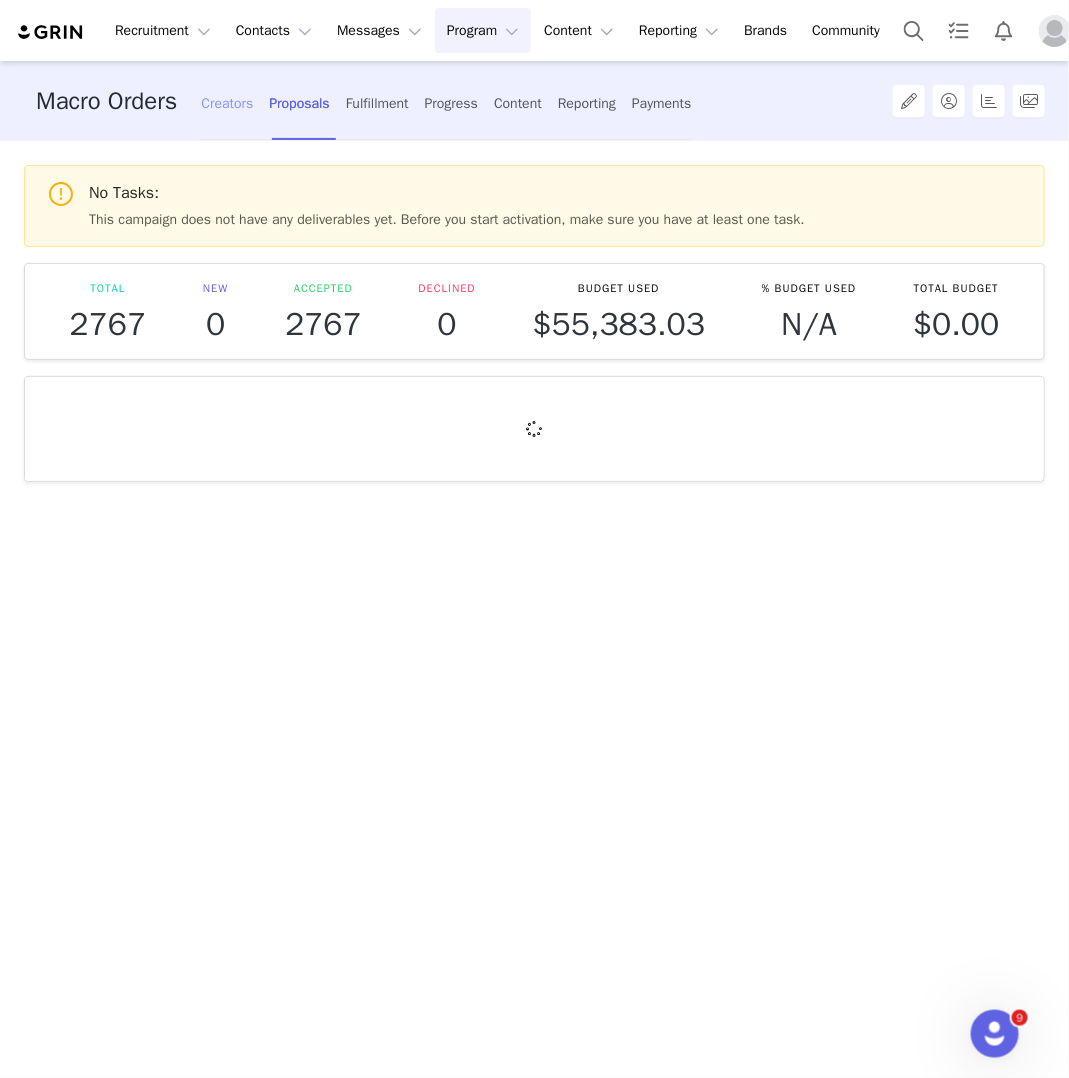 click on "Creators" at bounding box center (227, 103) 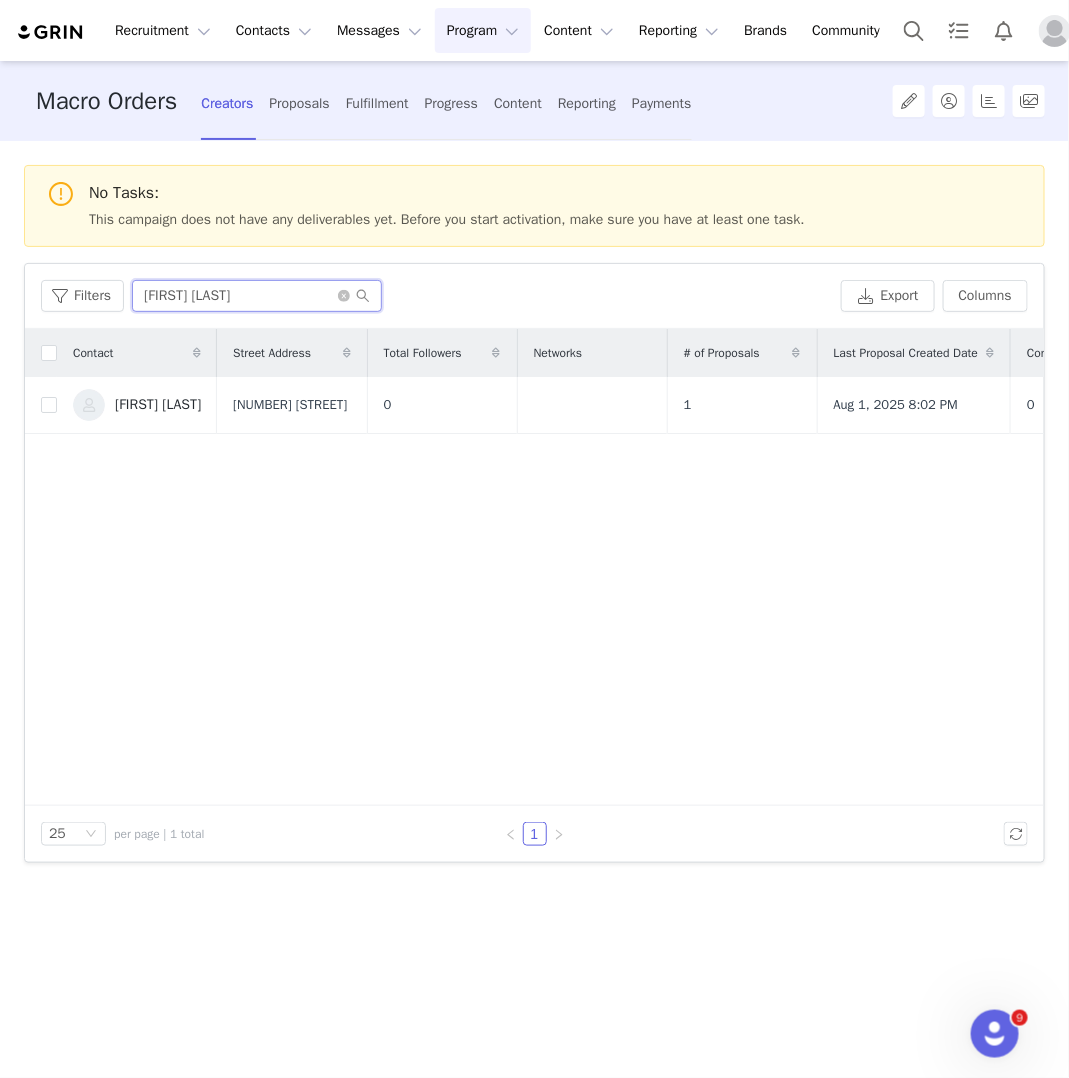 click on "[FIRST] [LAST]" at bounding box center (257, 296) 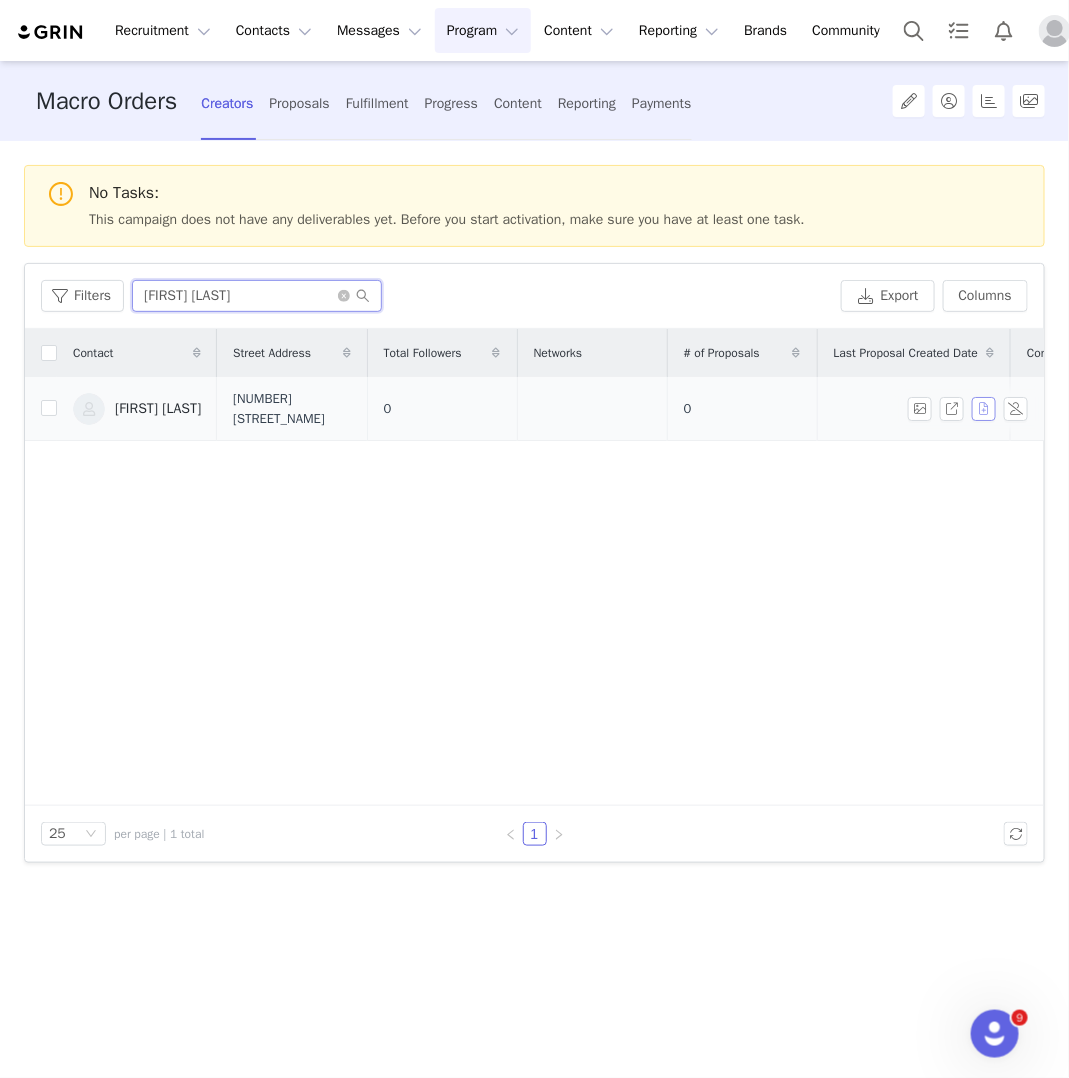 type on "[FIRST] [LAST]" 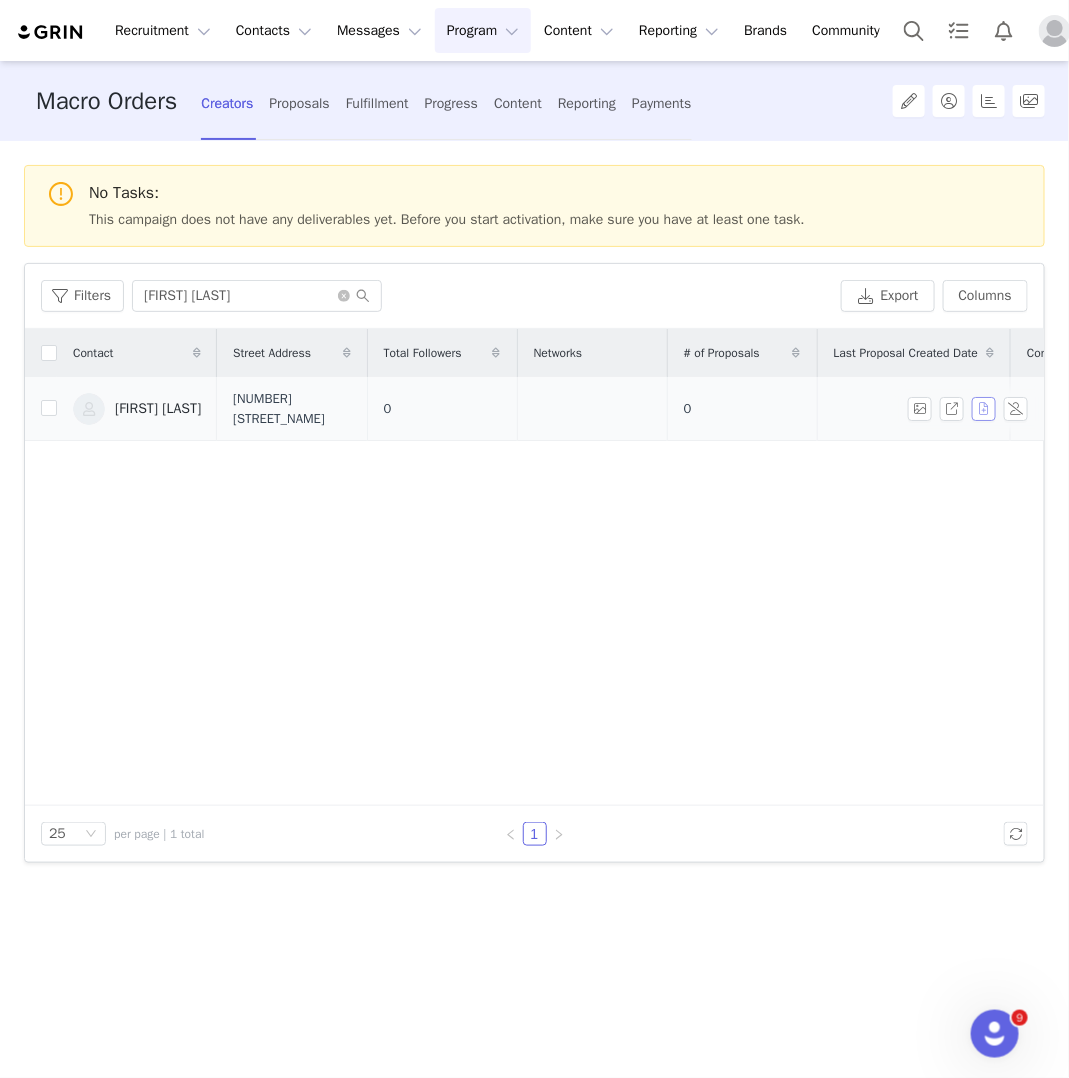 click at bounding box center (984, 409) 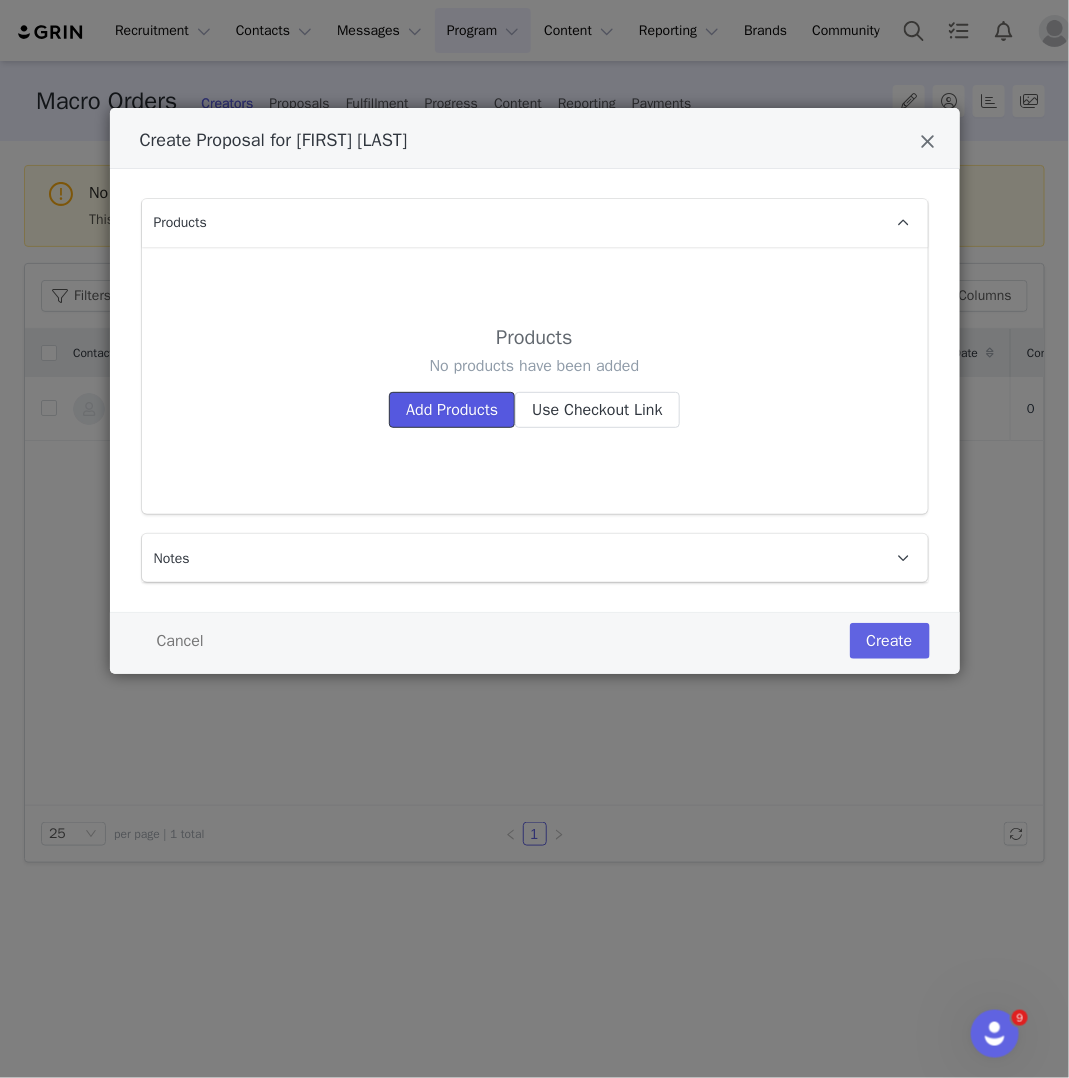 click on "Add Products" at bounding box center (452, 410) 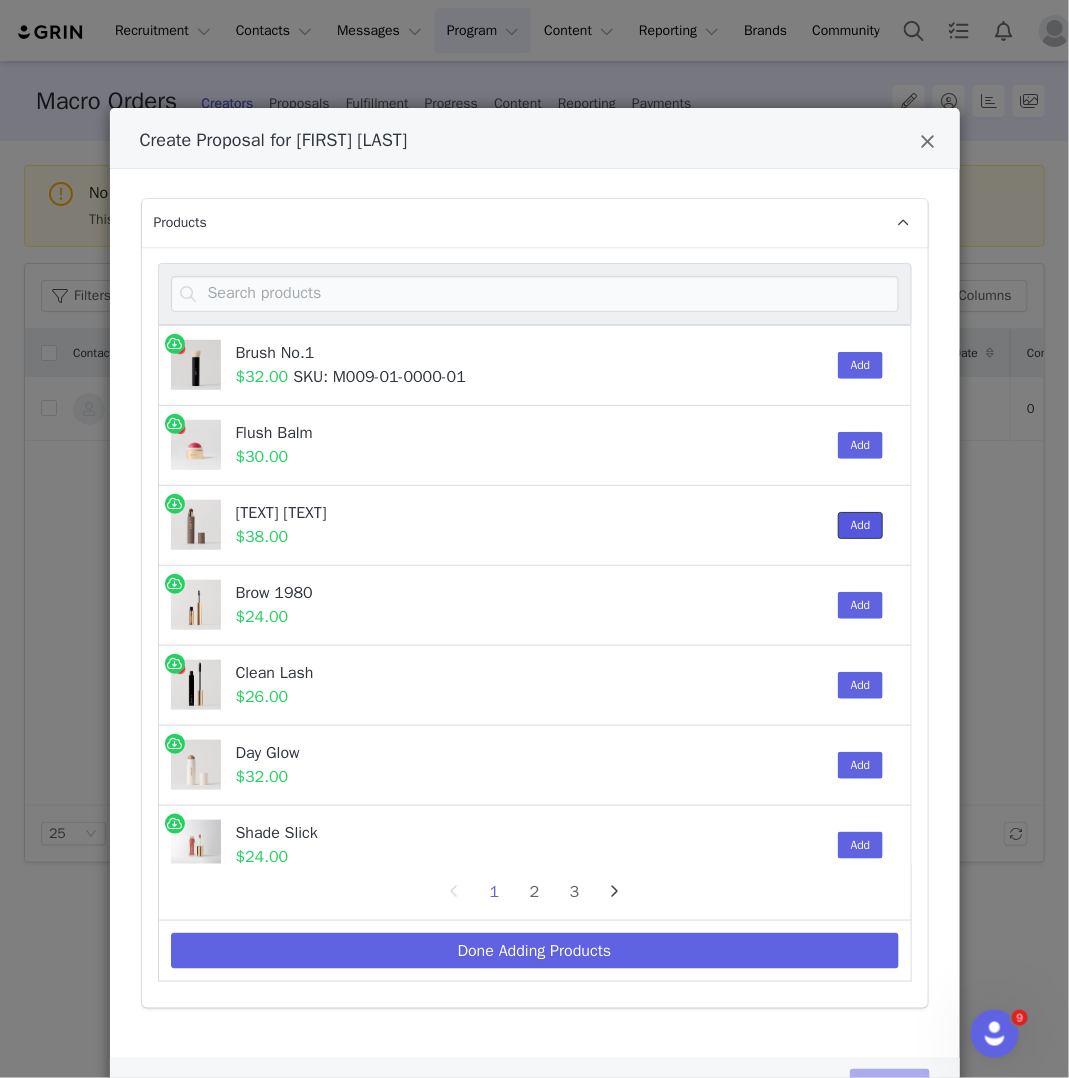click on "Add" at bounding box center (861, 525) 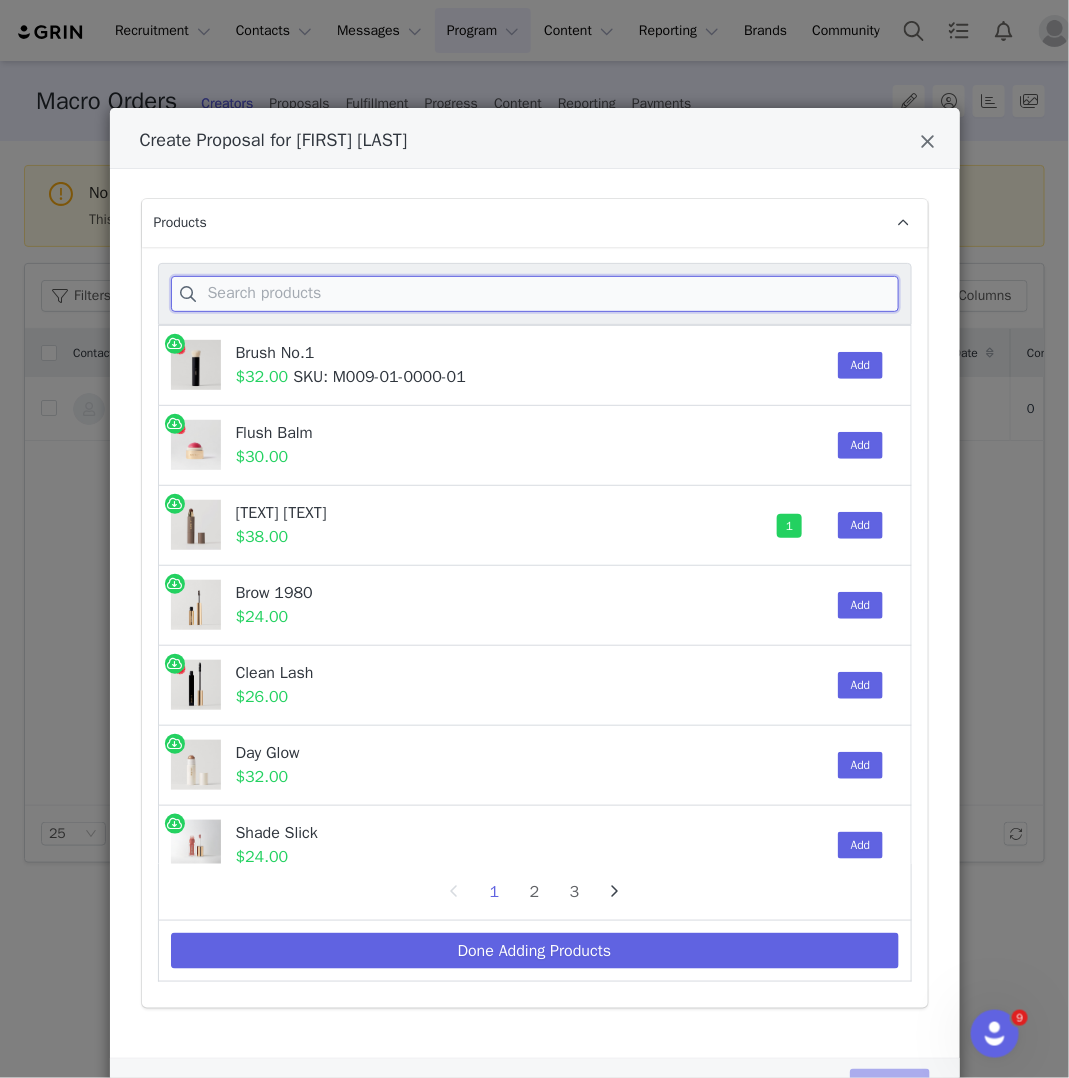 click at bounding box center (535, 294) 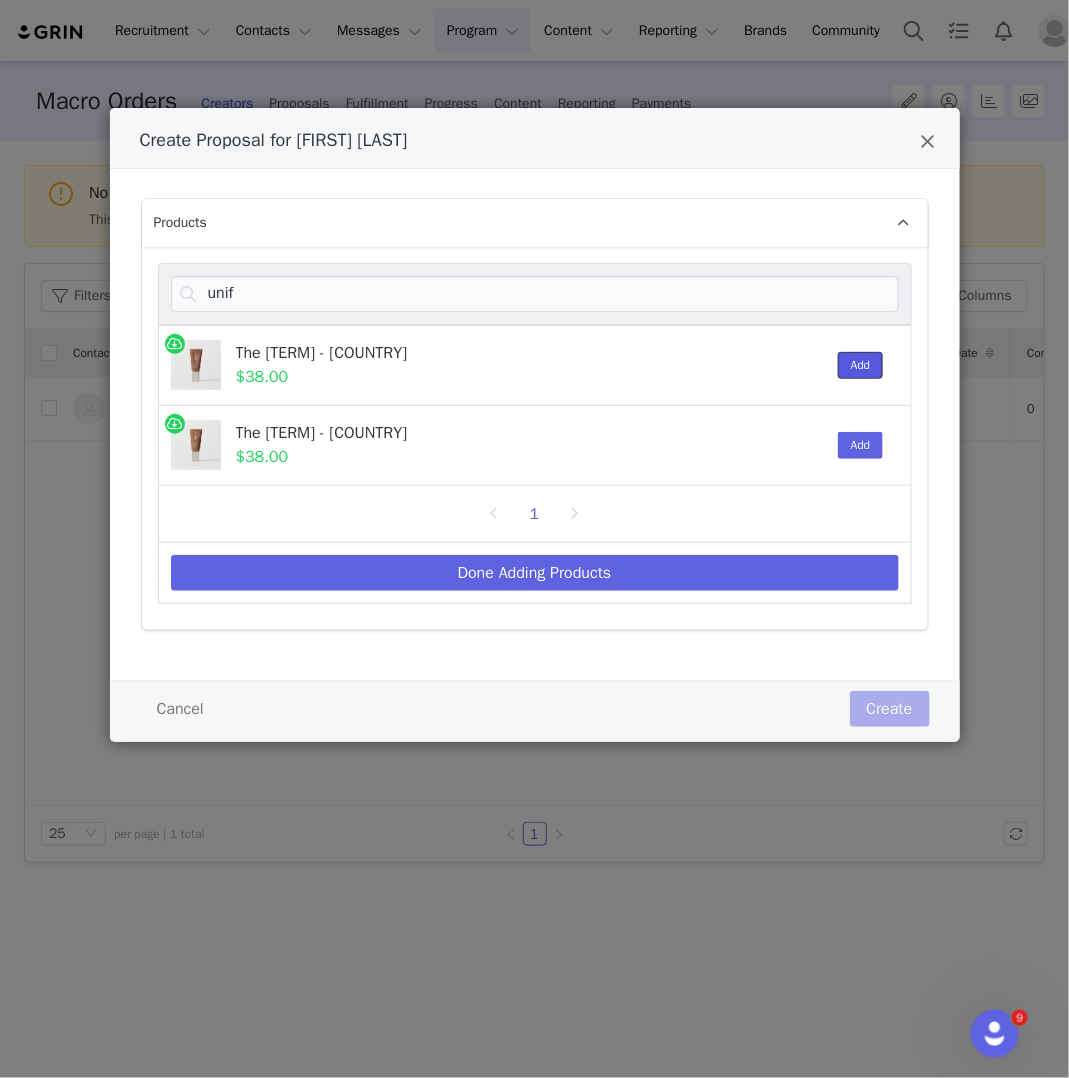 click on "Add" at bounding box center [861, 365] 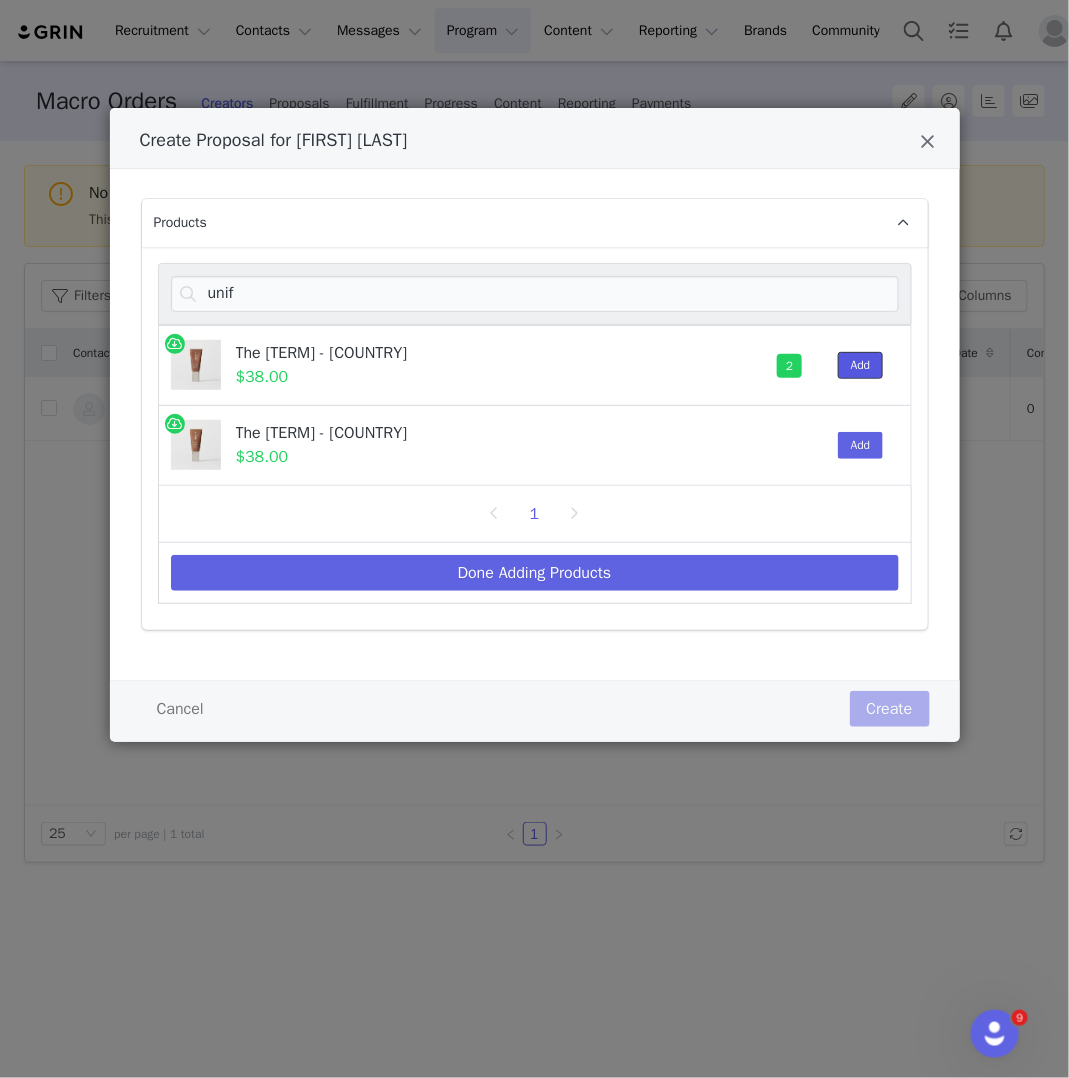 click on "Add" at bounding box center (861, 365) 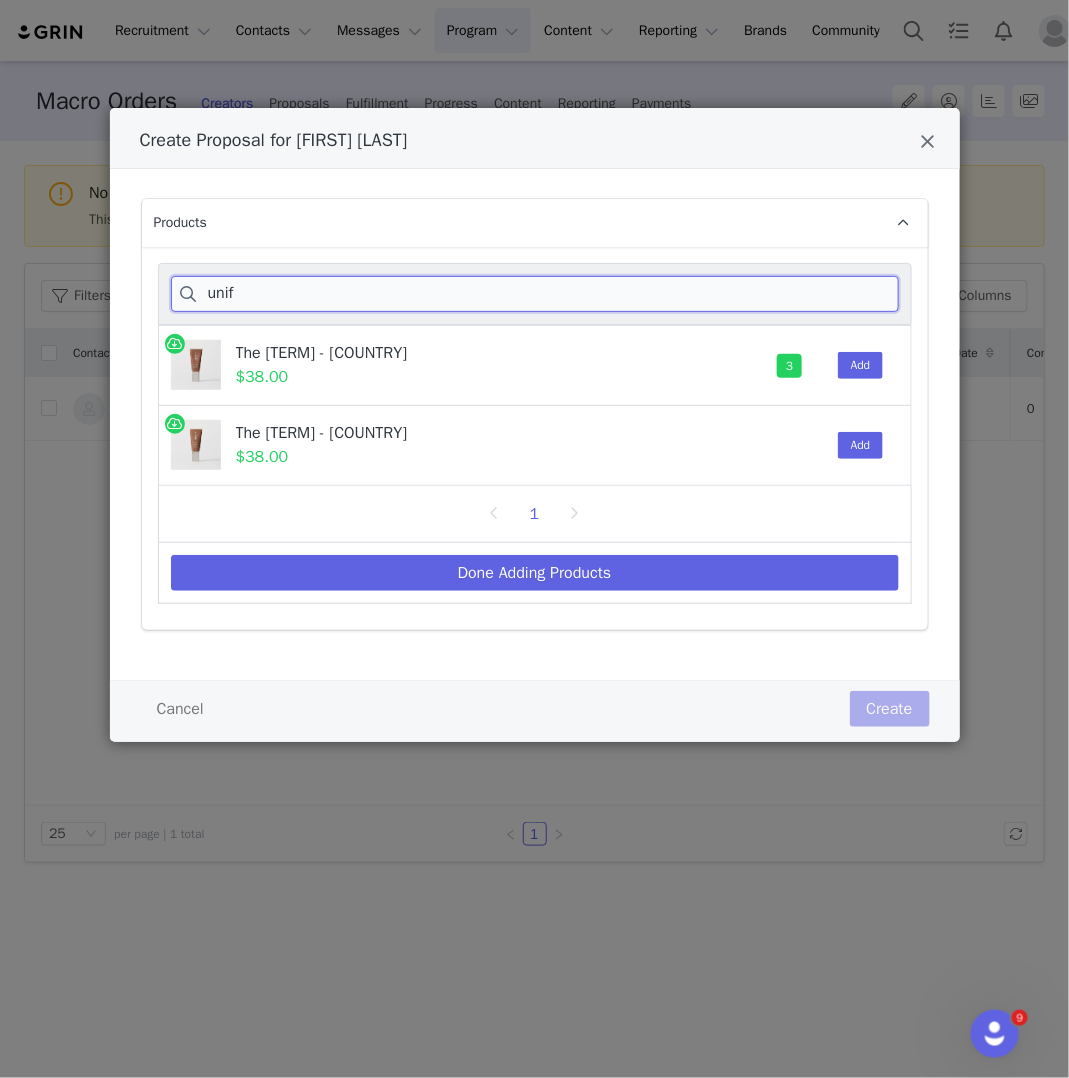 click on "unif" at bounding box center [535, 294] 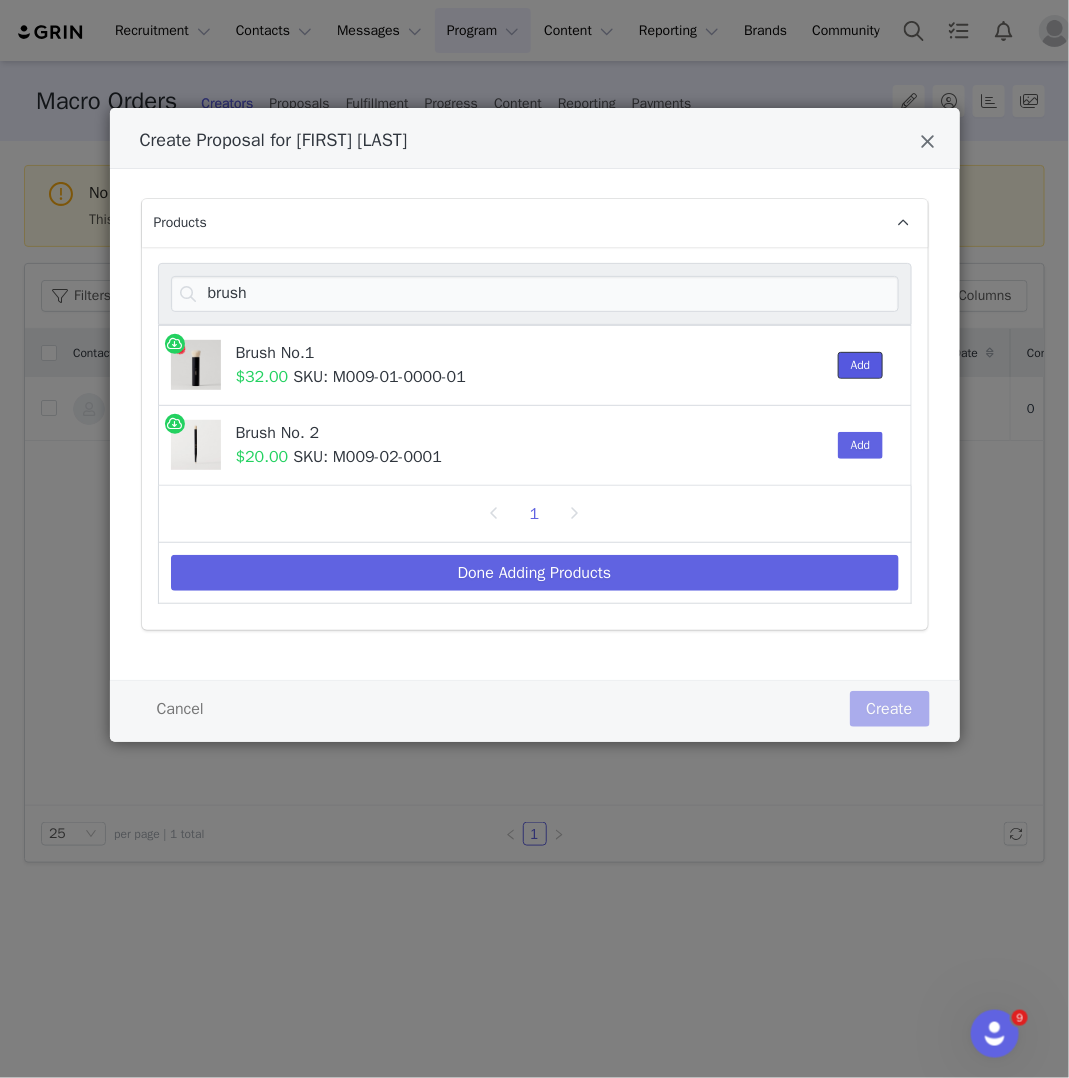 click on "Add" at bounding box center (861, 365) 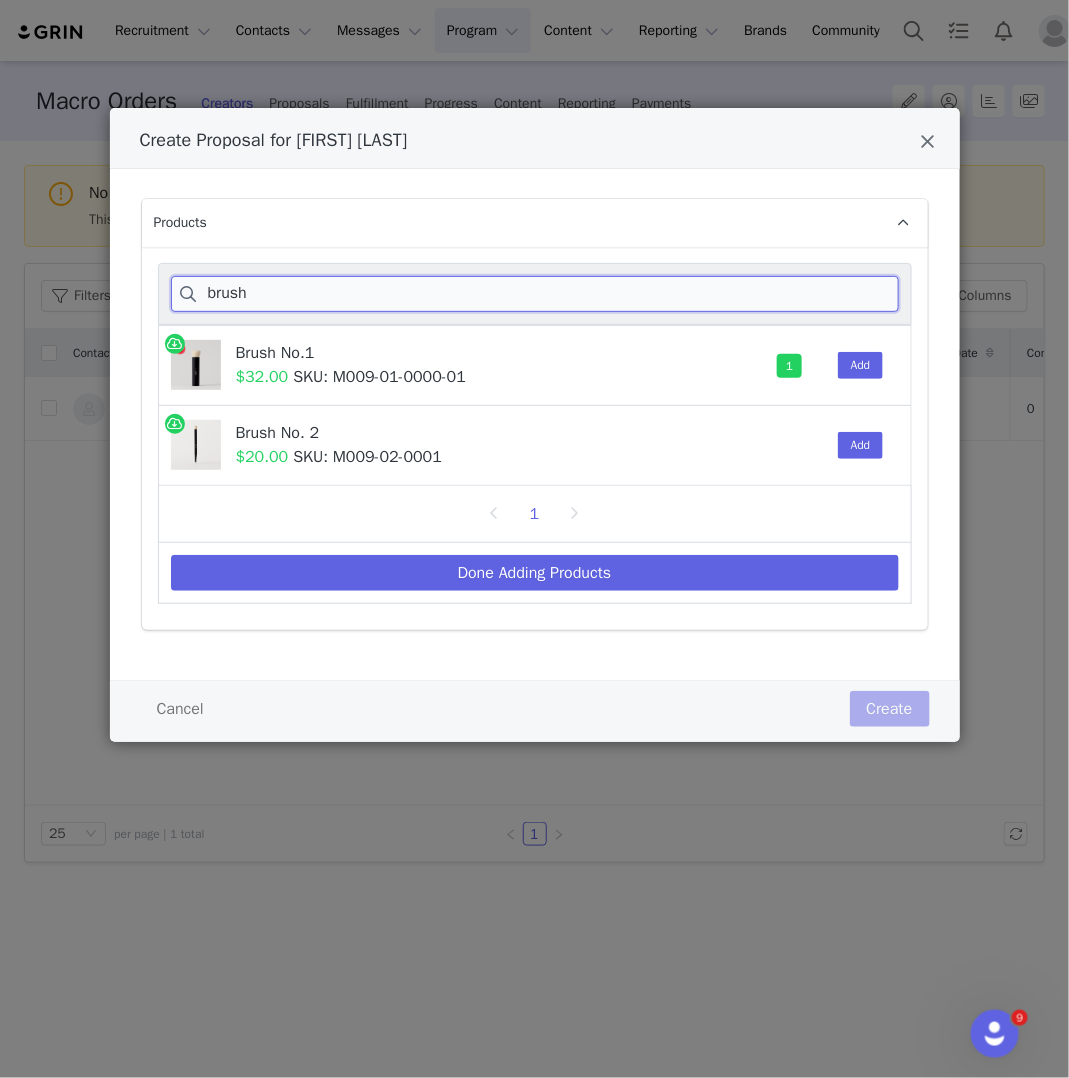 click on "brush" at bounding box center (535, 294) 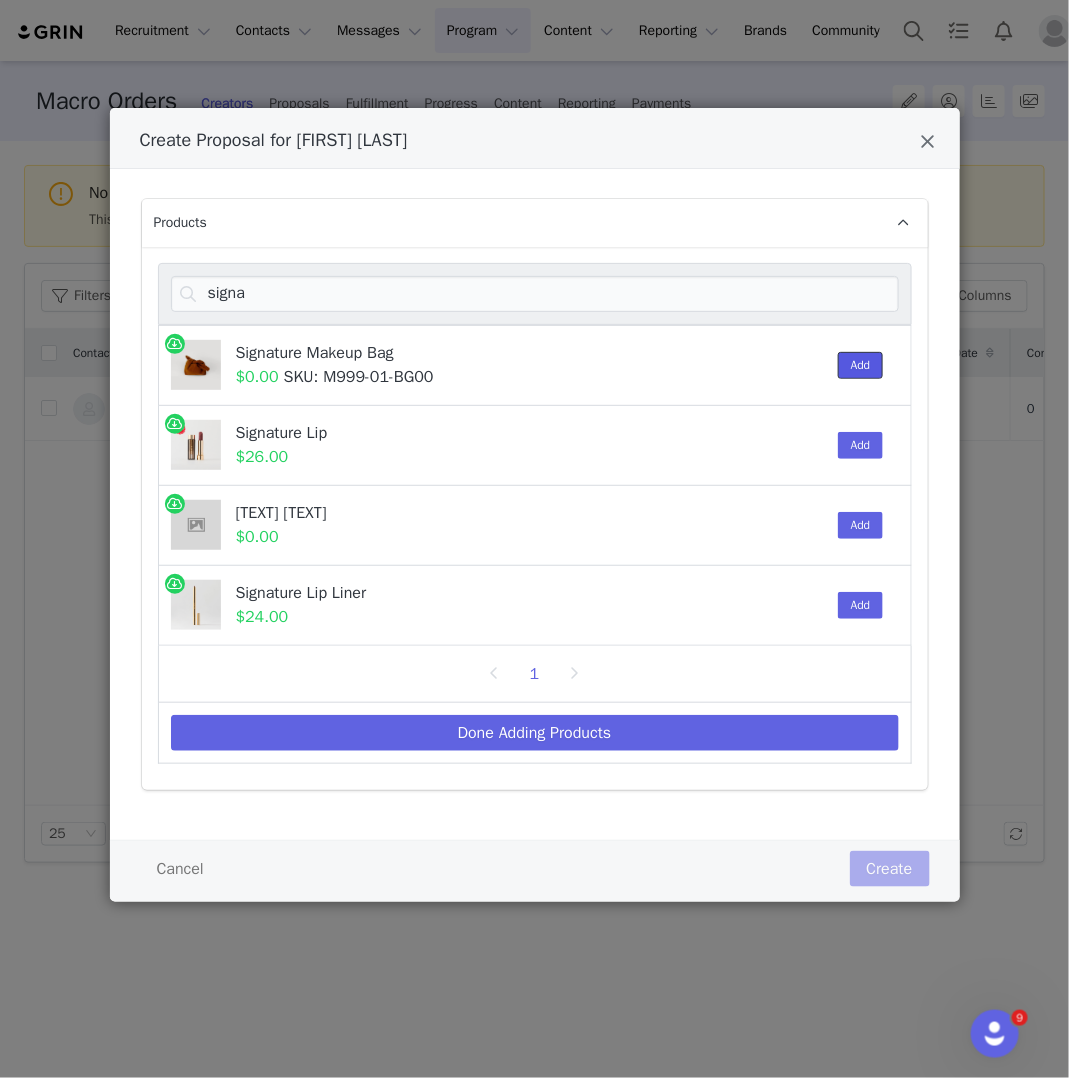 click on "Add" at bounding box center [861, 365] 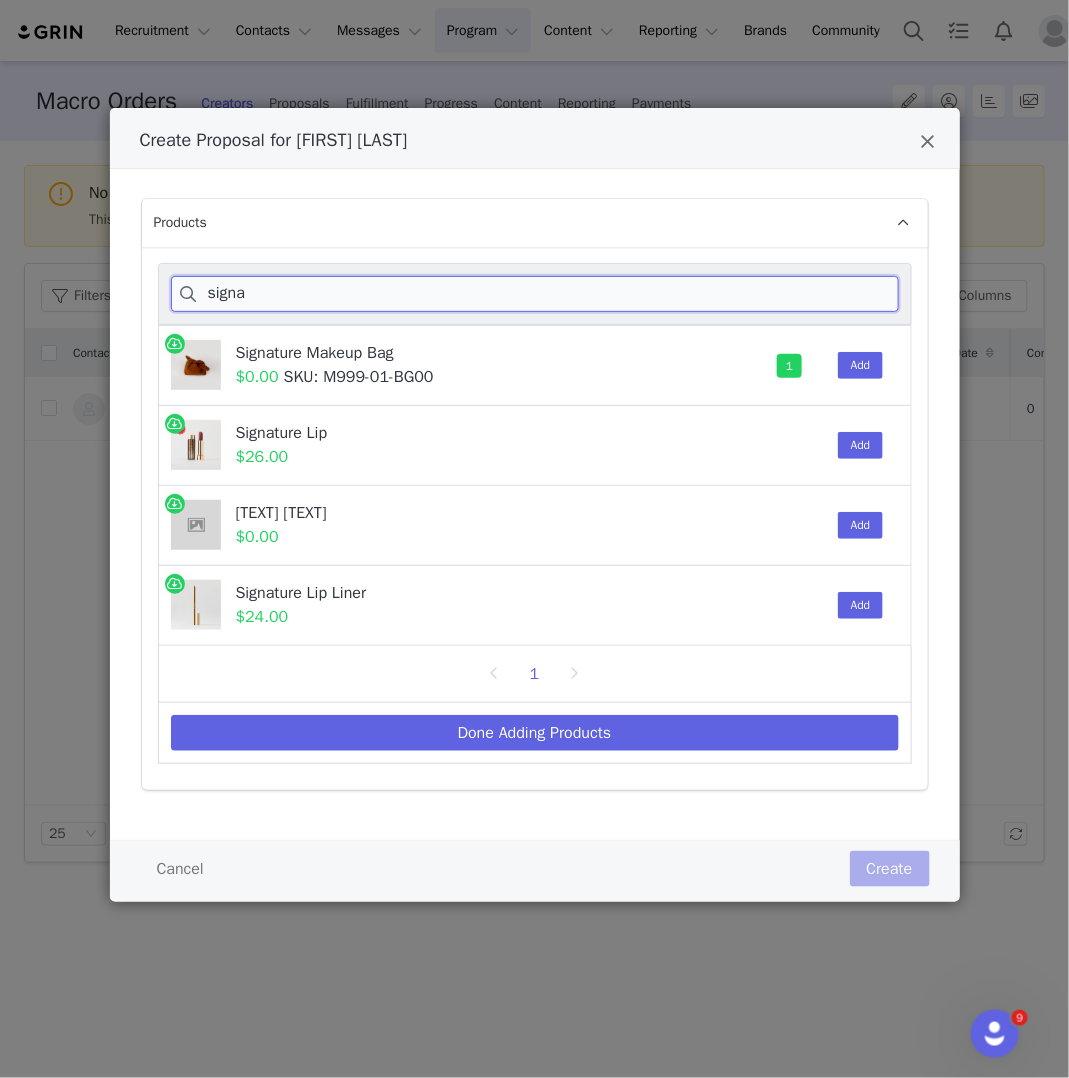 click on "signa" at bounding box center [535, 294] 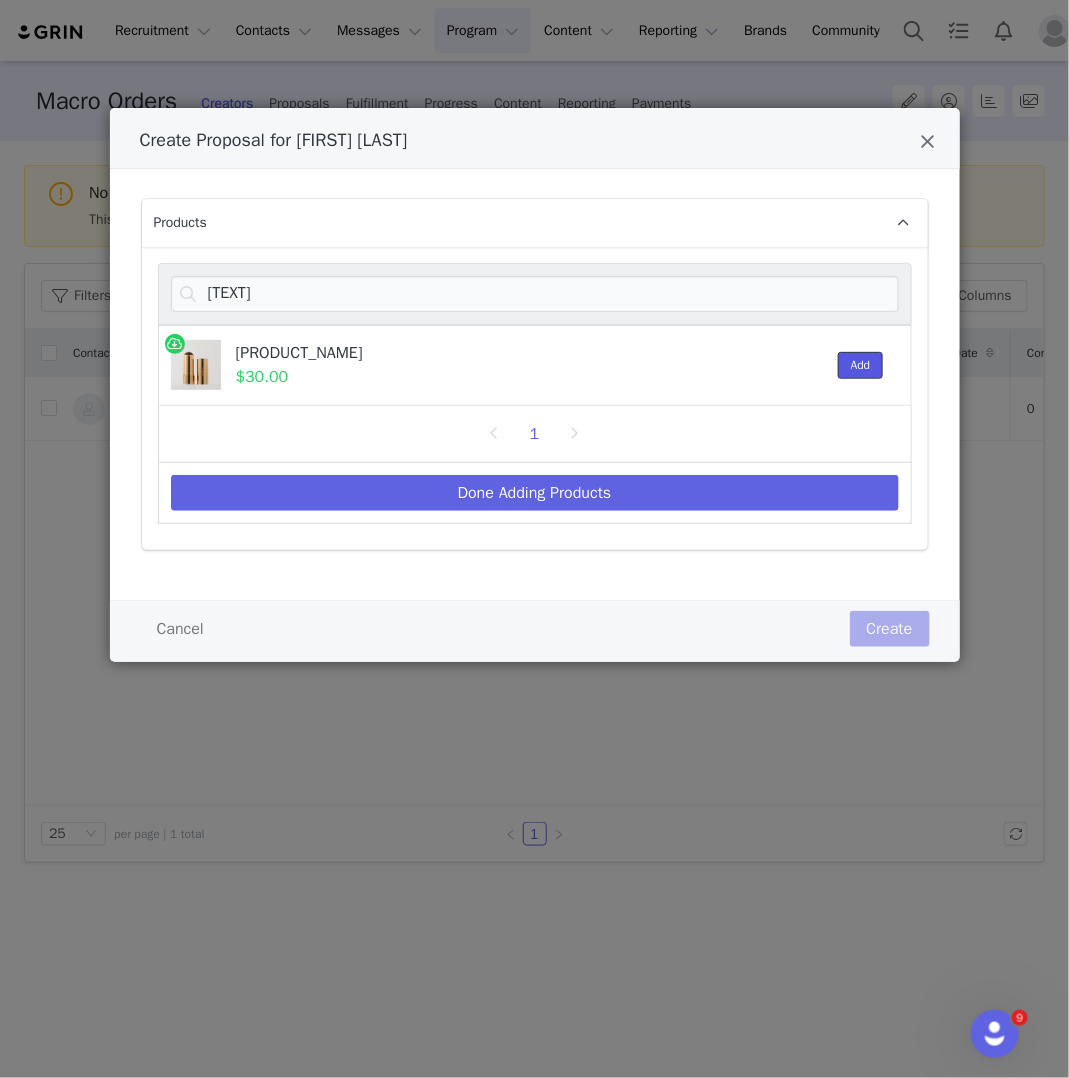 click on "Add" at bounding box center [861, 365] 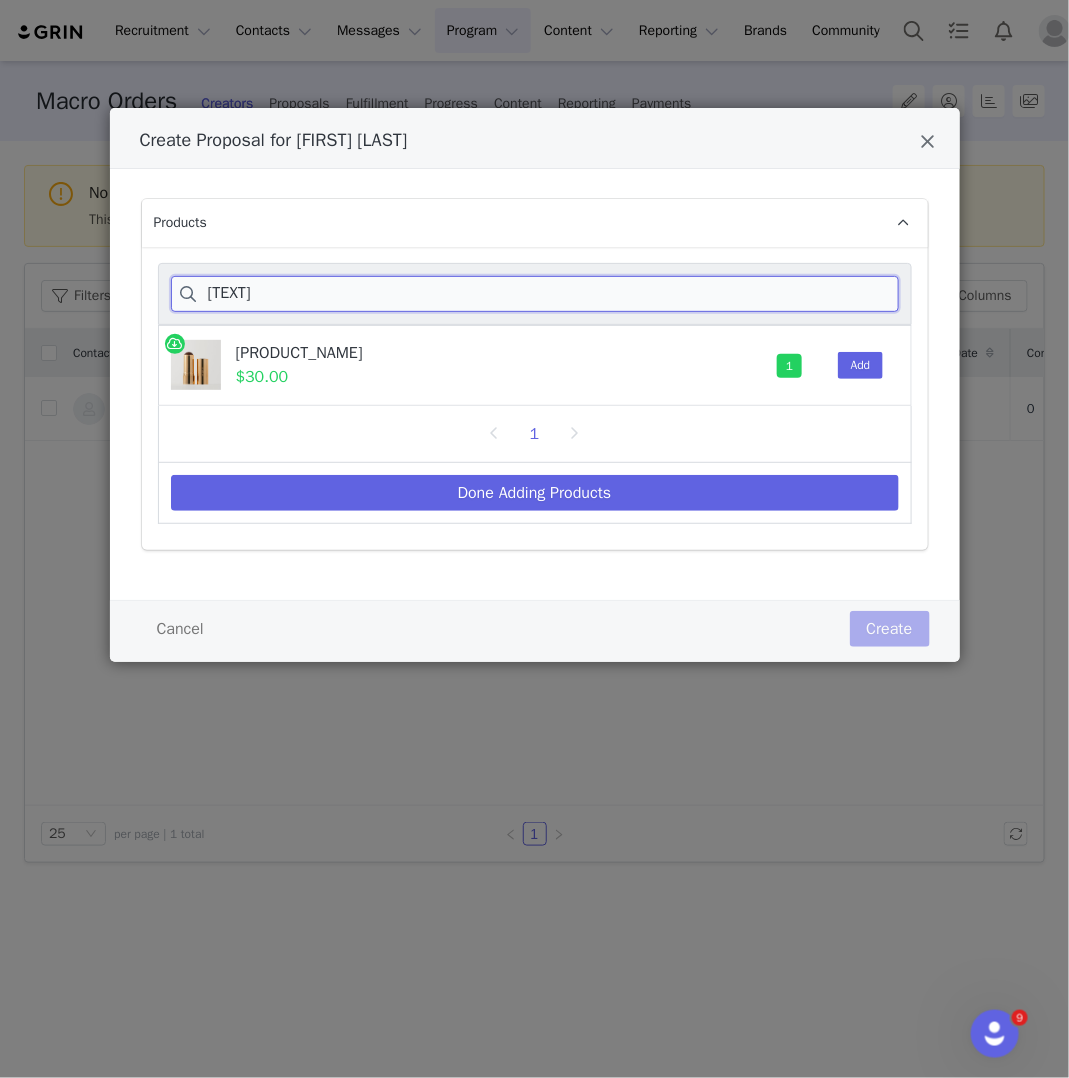 click on "[TEXT]" at bounding box center [535, 294] 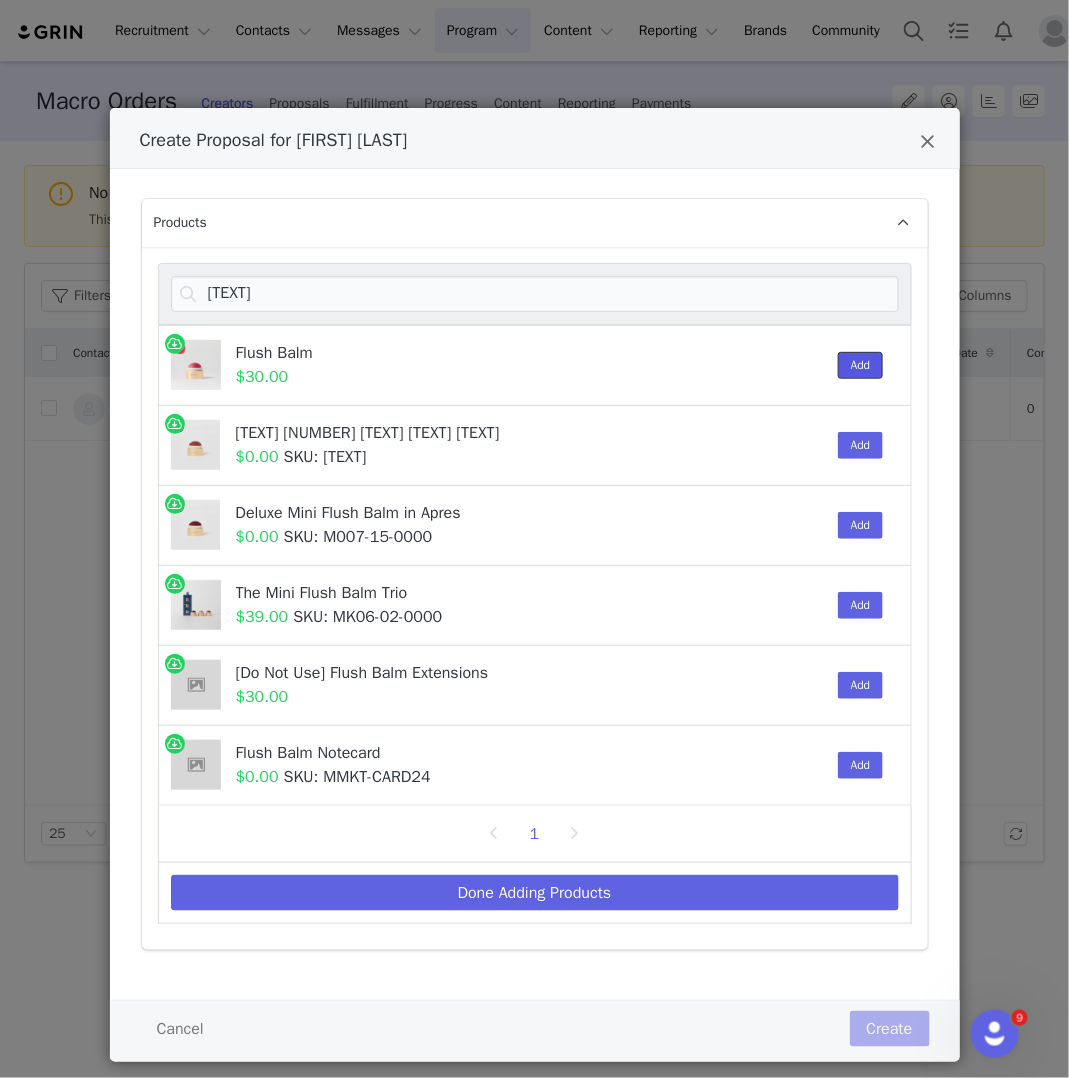 click on "Add" at bounding box center [861, 365] 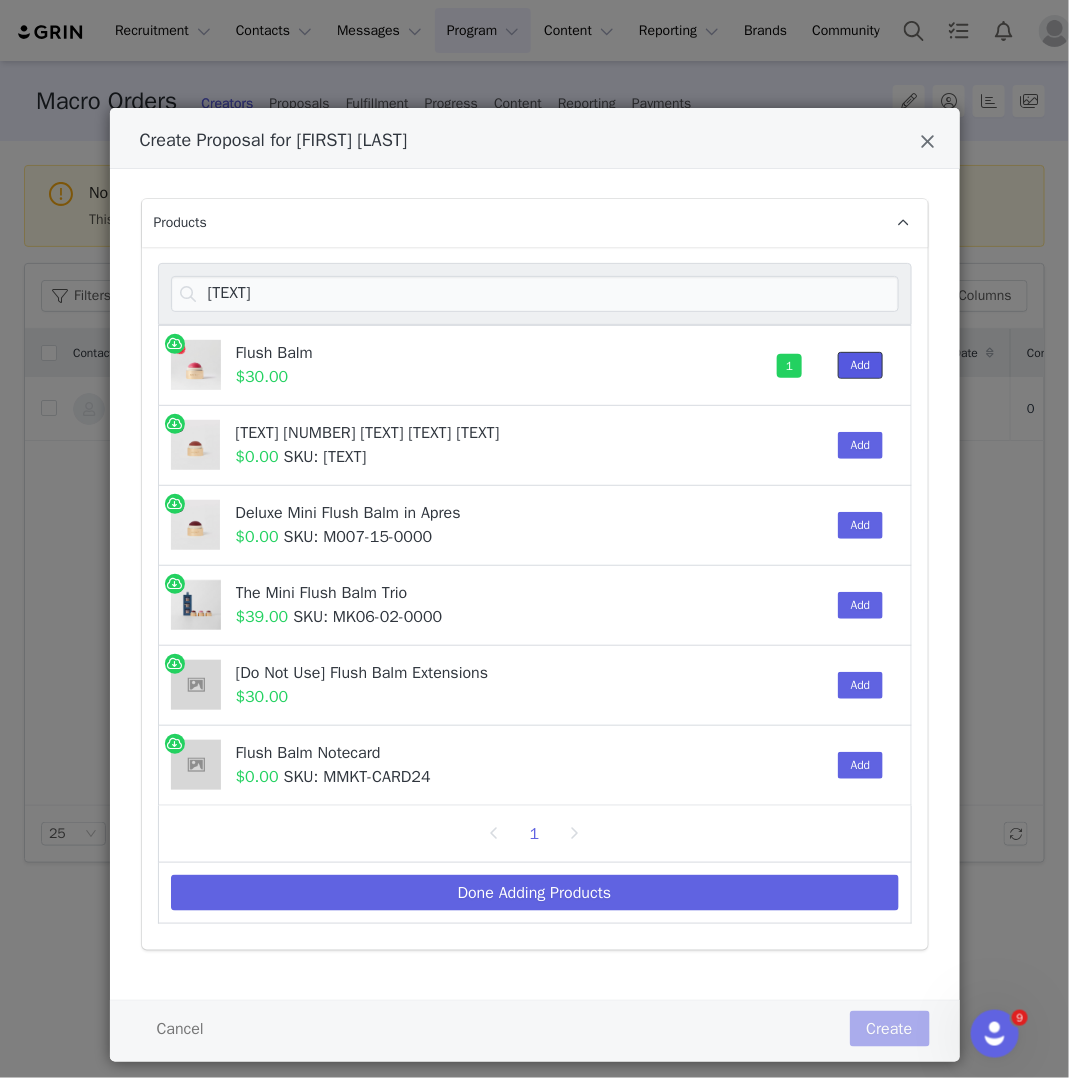 click on "Add" at bounding box center (861, 365) 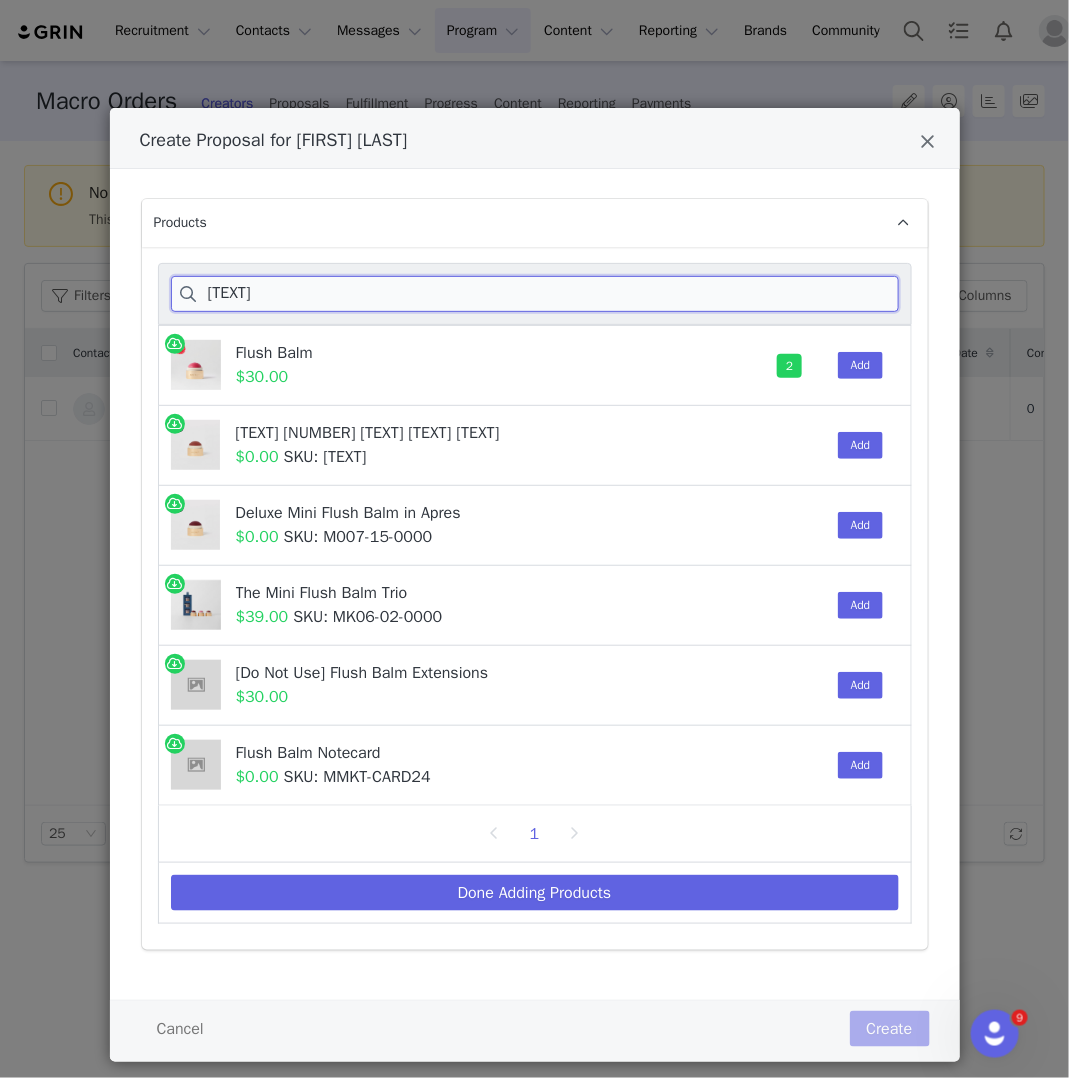 click on "[TEXT]" at bounding box center [535, 294] 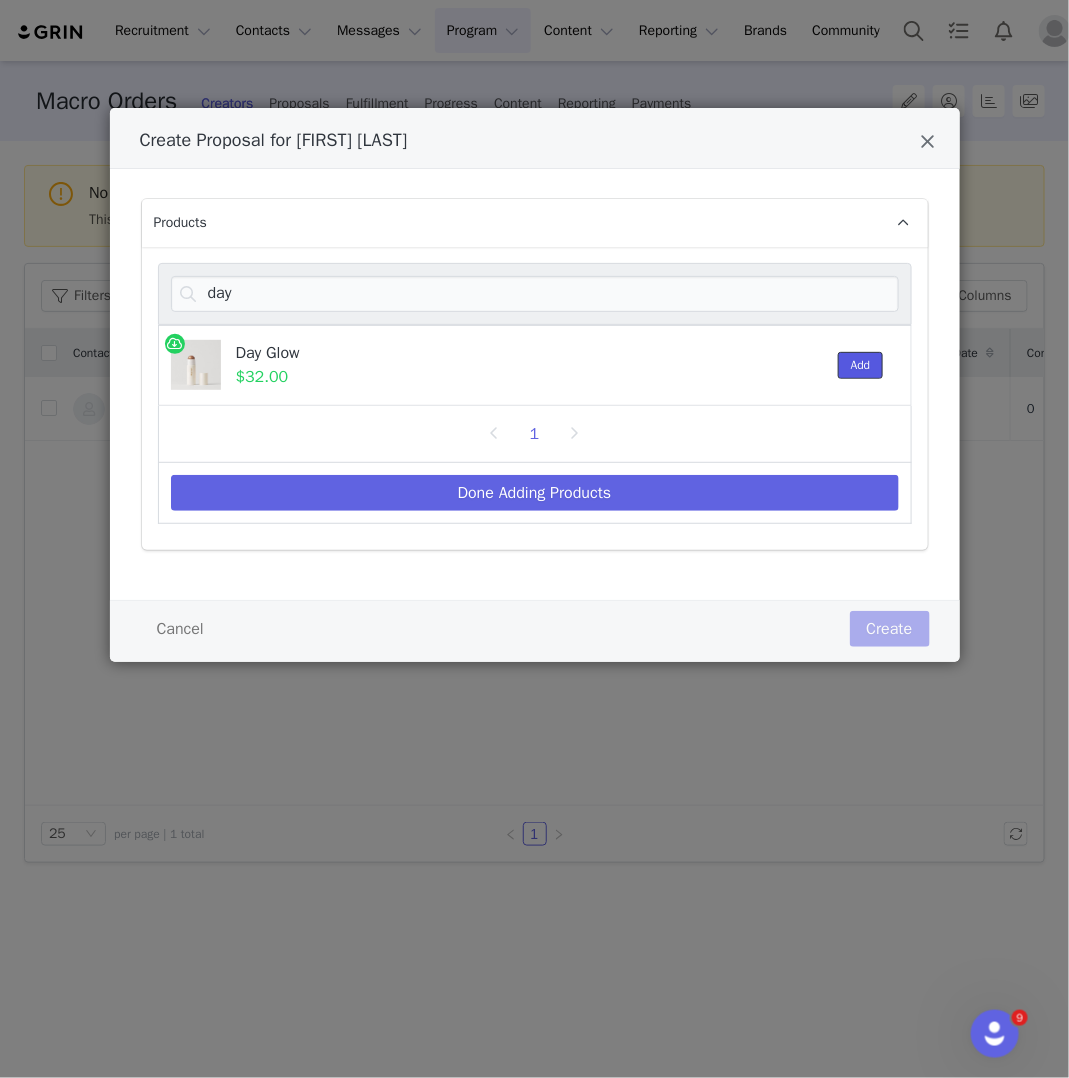 click on "Add" at bounding box center [861, 365] 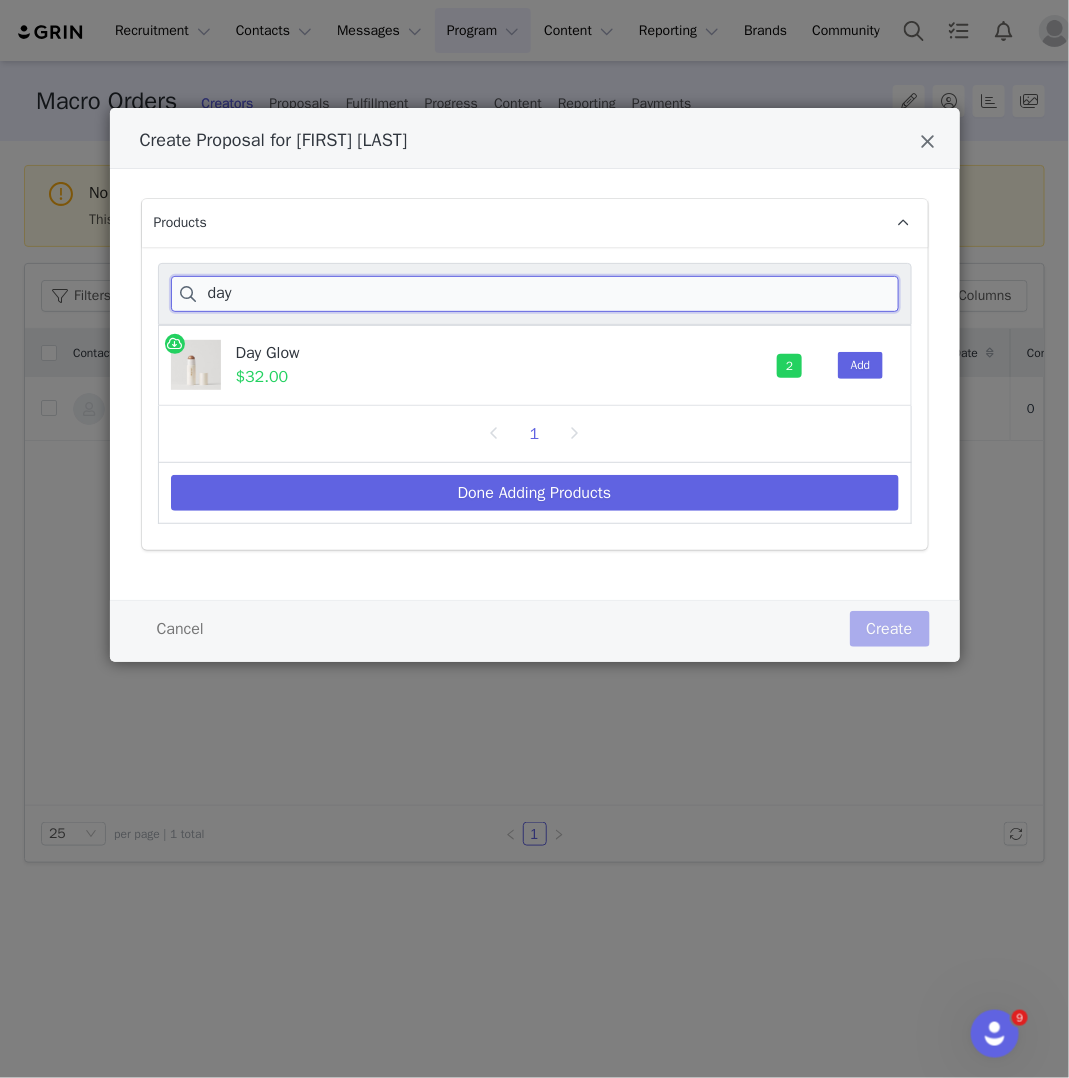 click on "day" at bounding box center (535, 294) 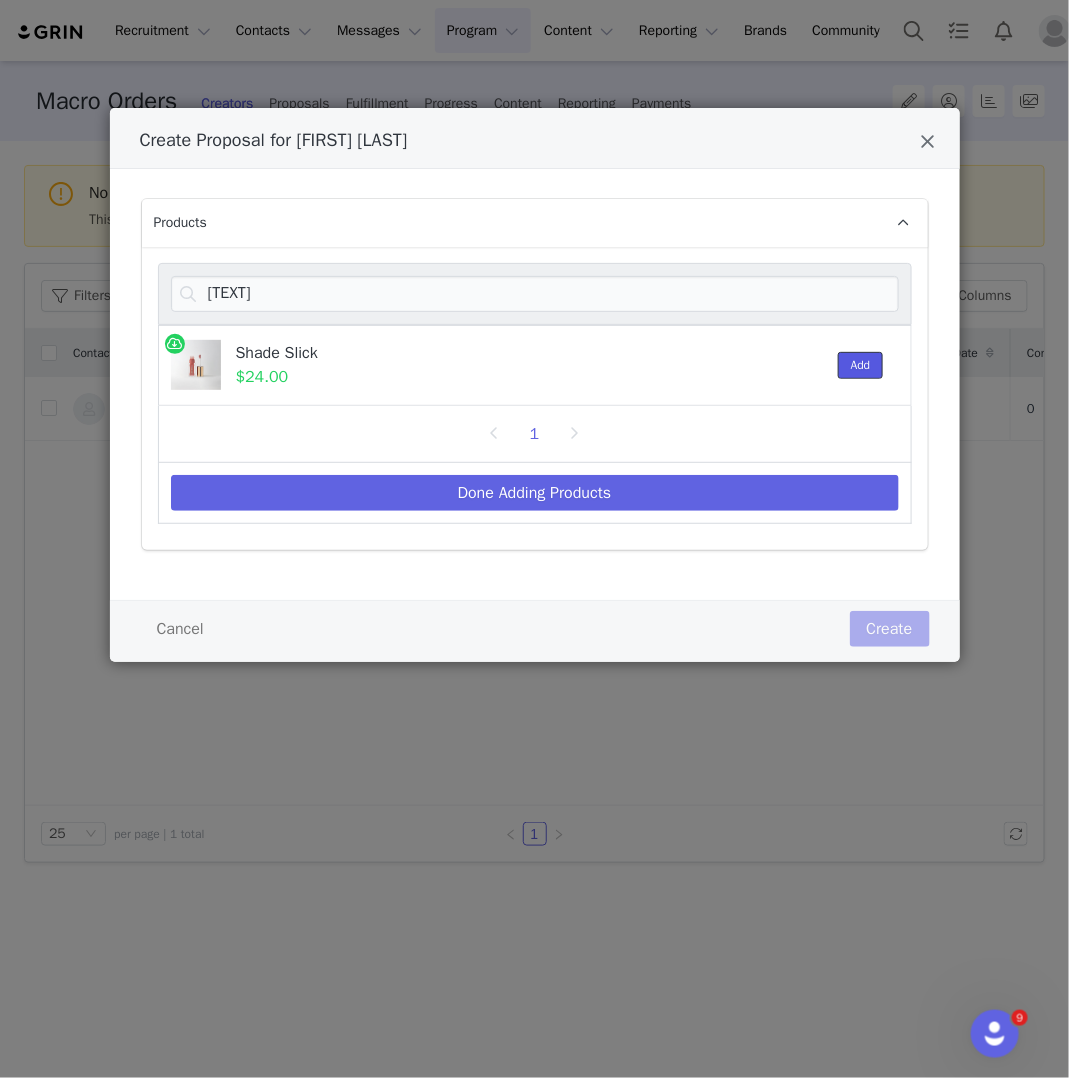 click on "Add" at bounding box center [861, 365] 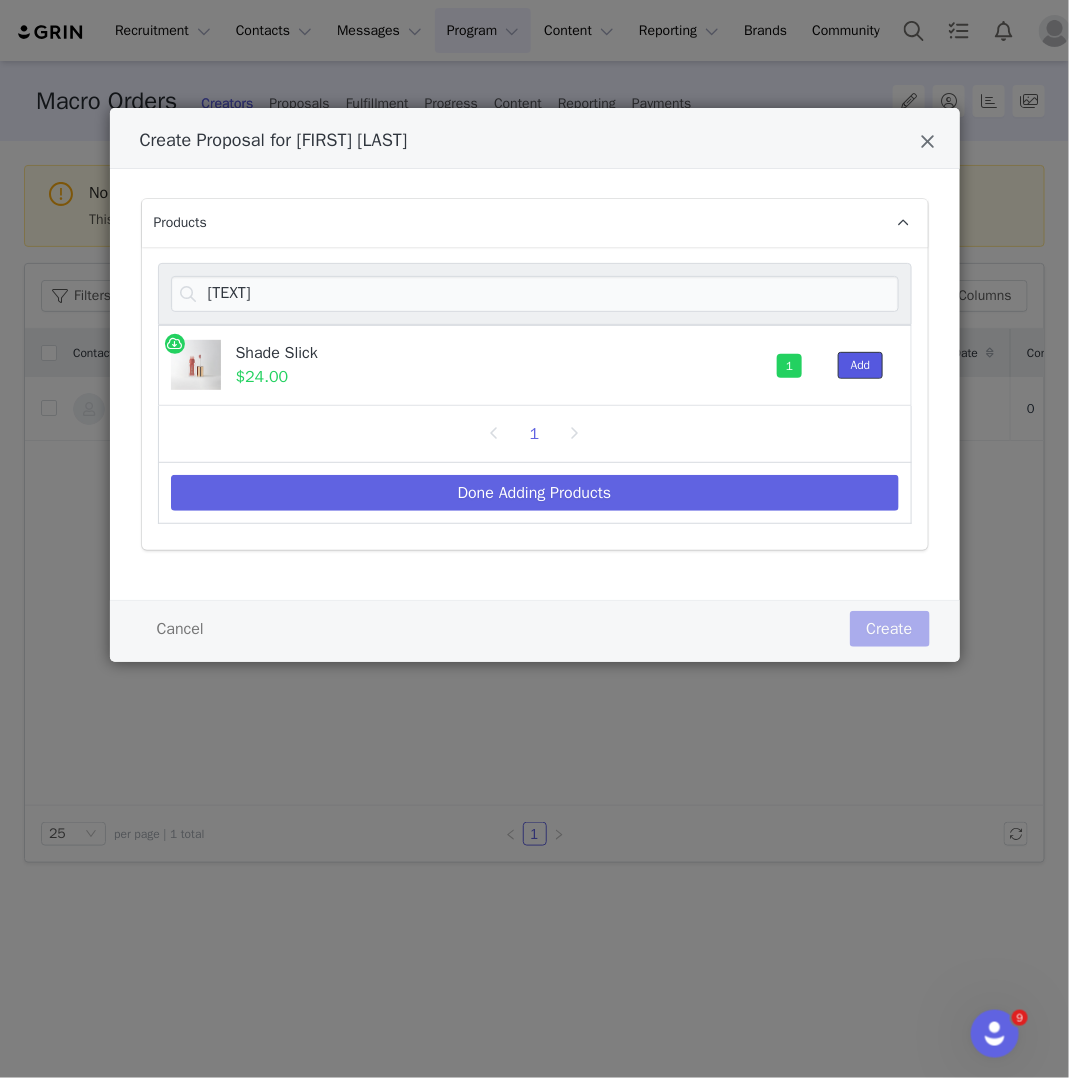 click on "Add" at bounding box center [861, 365] 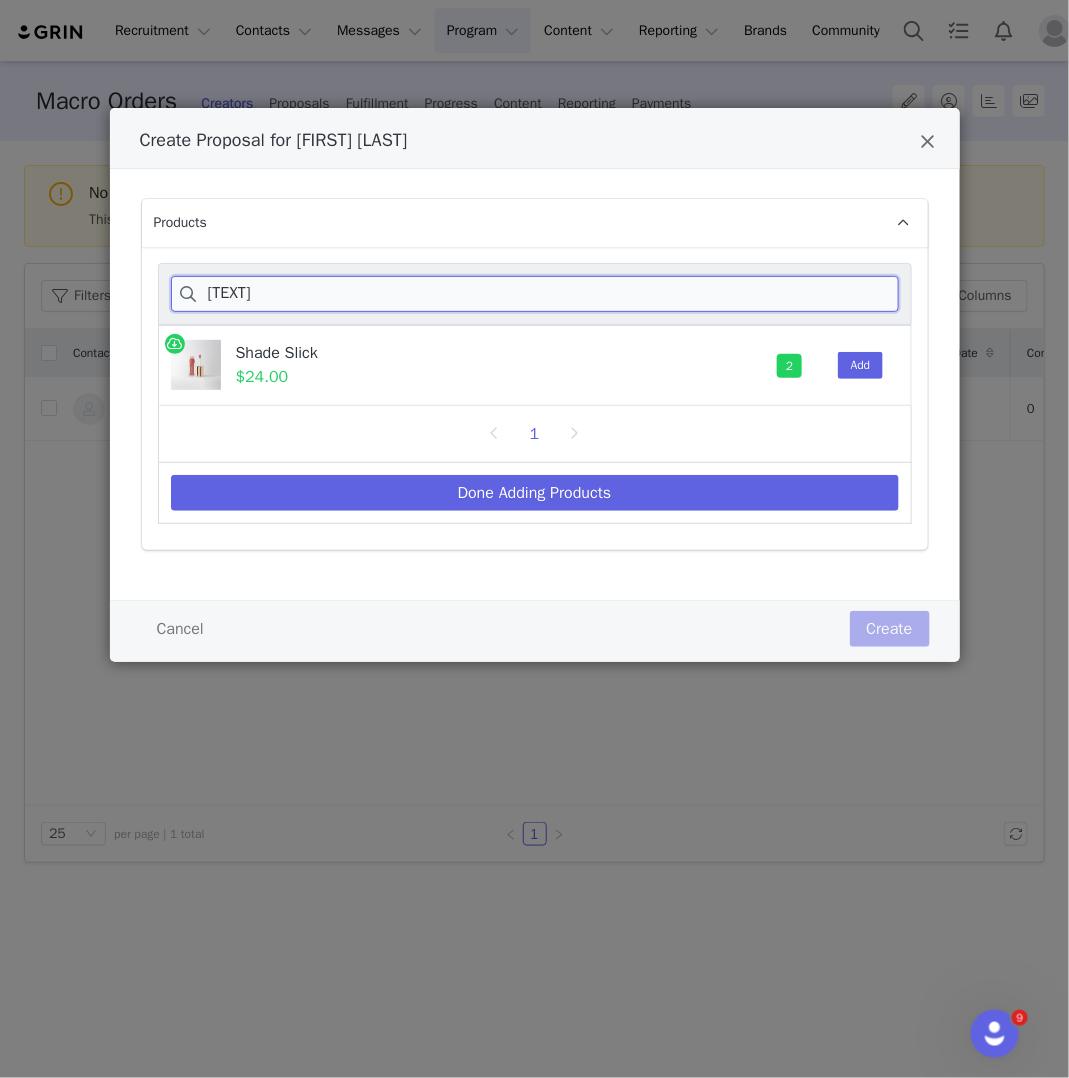 click on "[TEXT]" at bounding box center [535, 294] 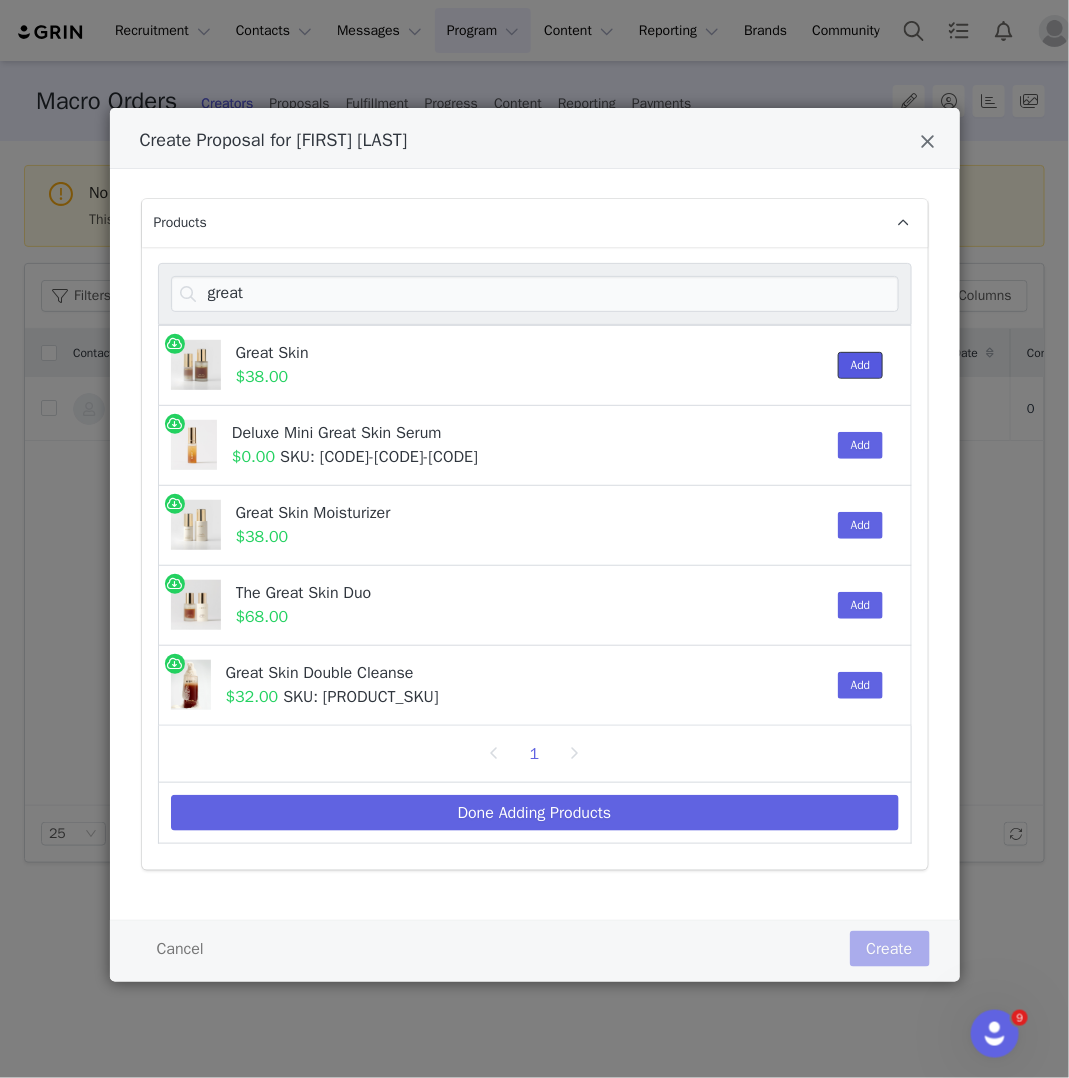 click on "Add" at bounding box center (861, 365) 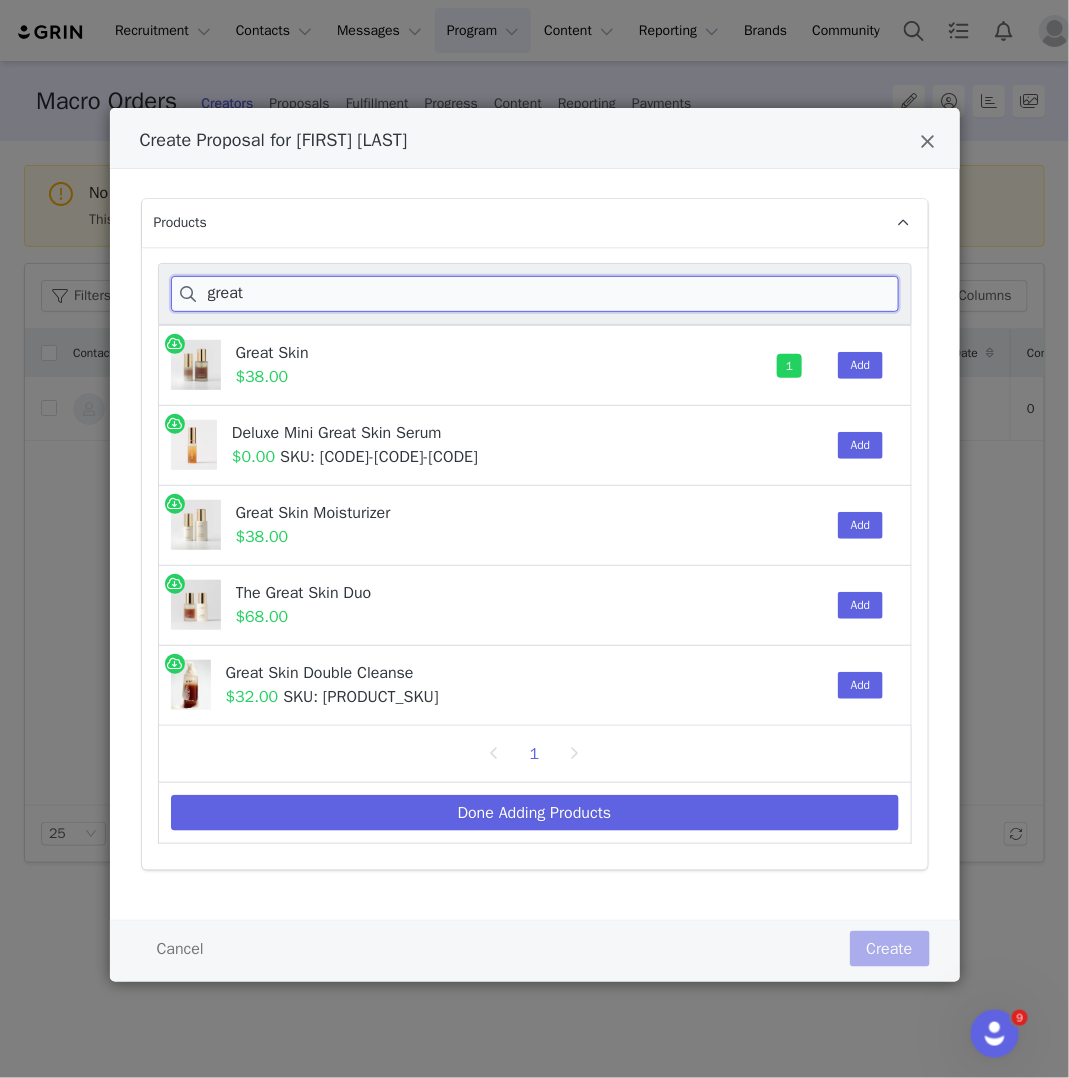 click on "great" at bounding box center [535, 294] 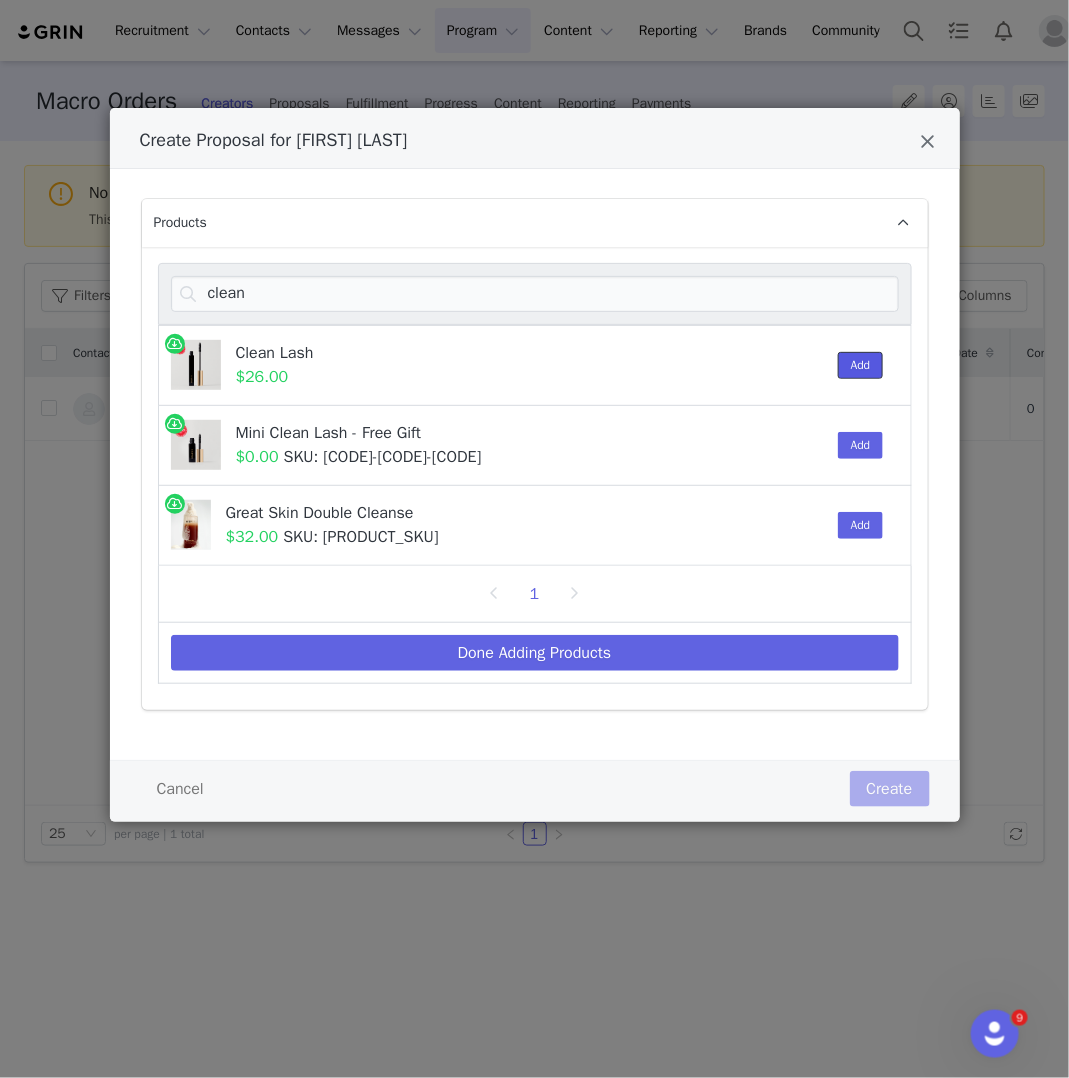 click on "Add" at bounding box center (861, 365) 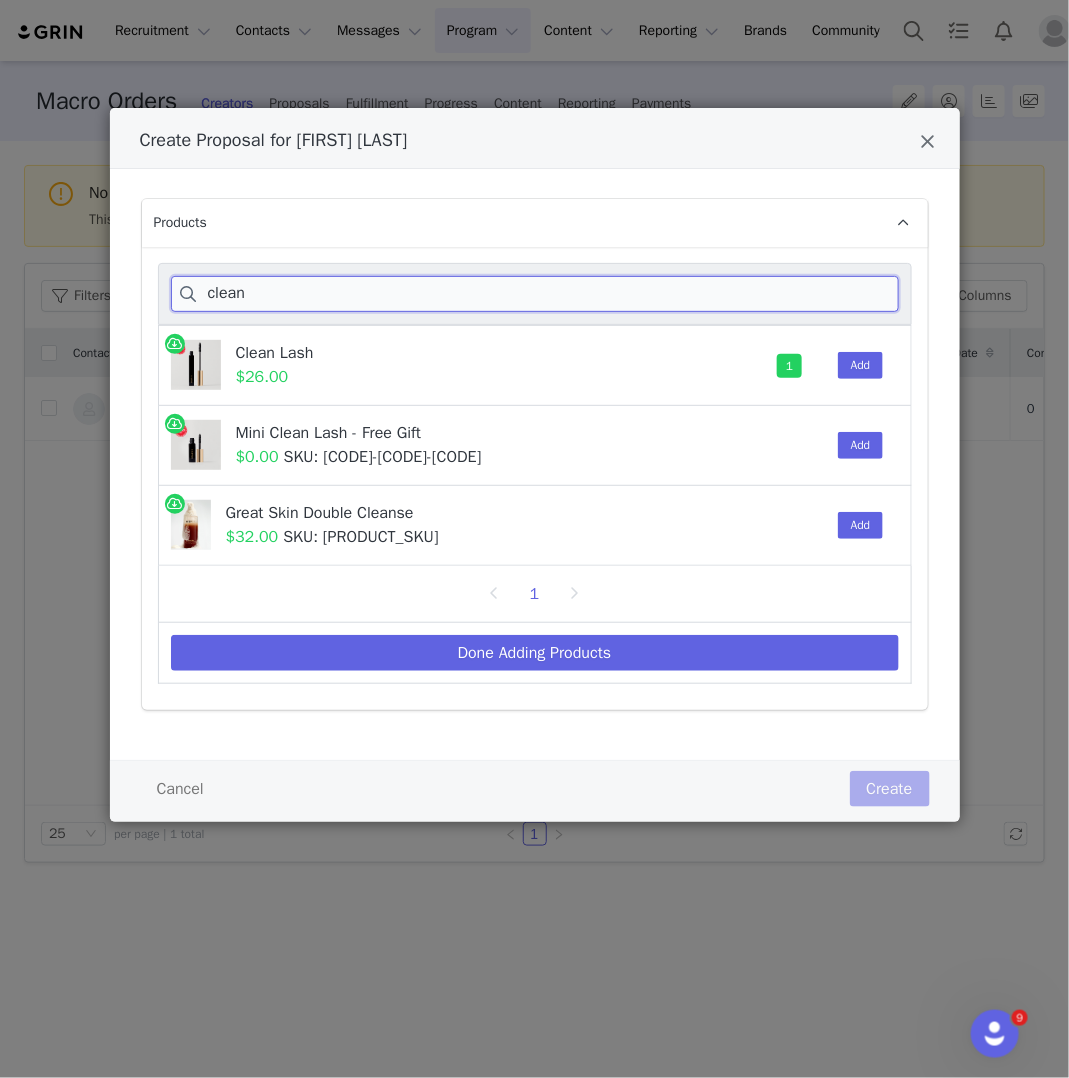 click on "clean" at bounding box center (535, 294) 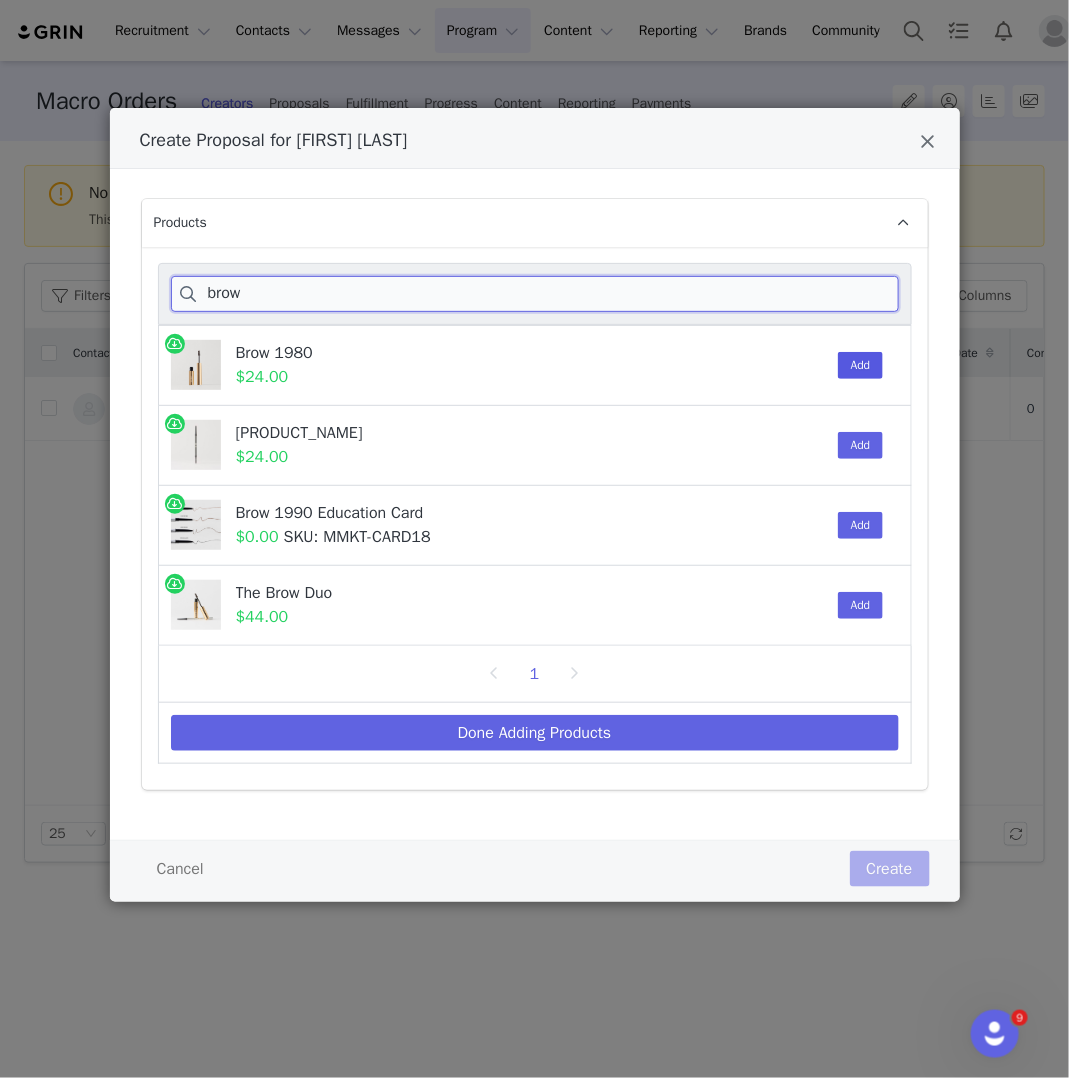 type on "brow" 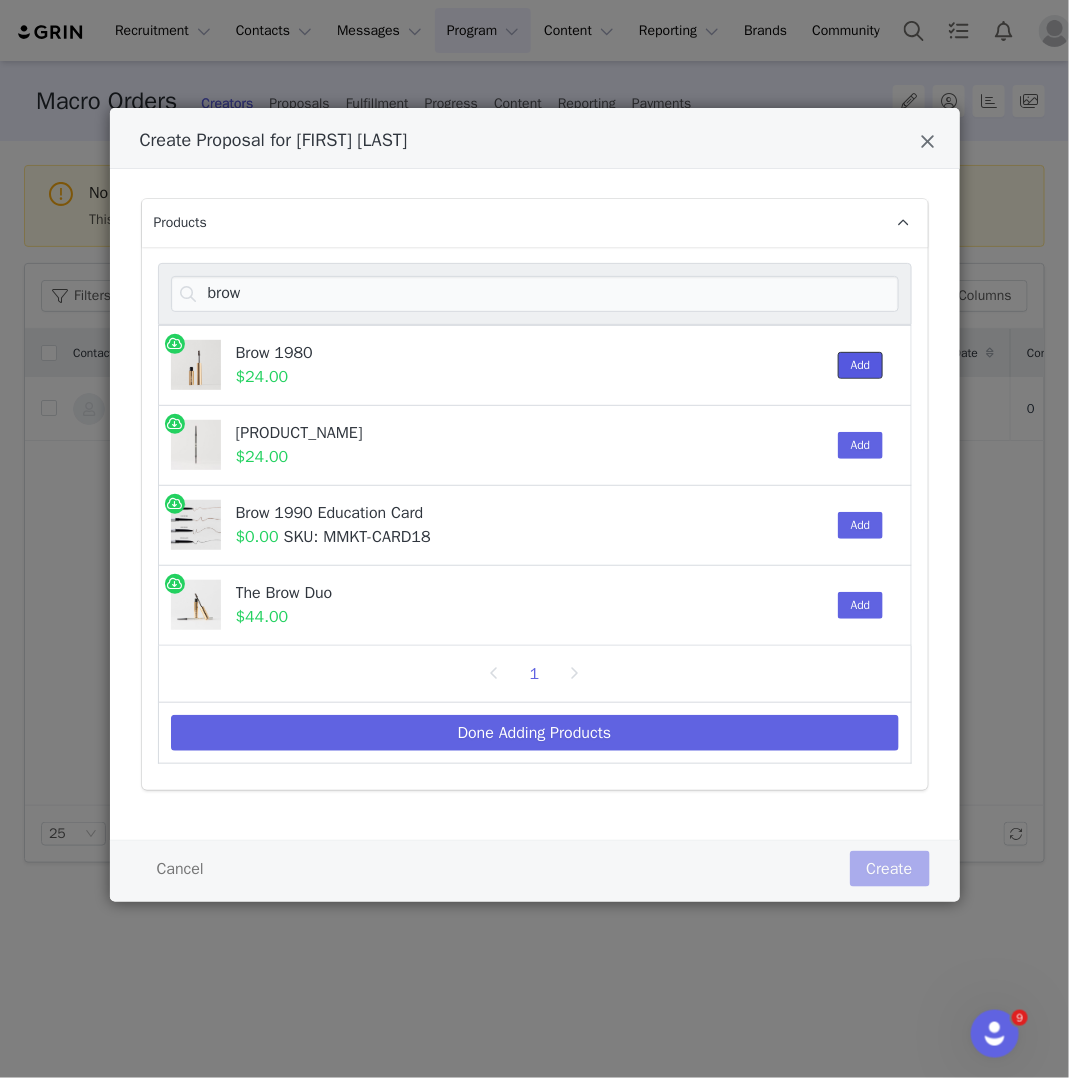 click on "Add" at bounding box center [861, 365] 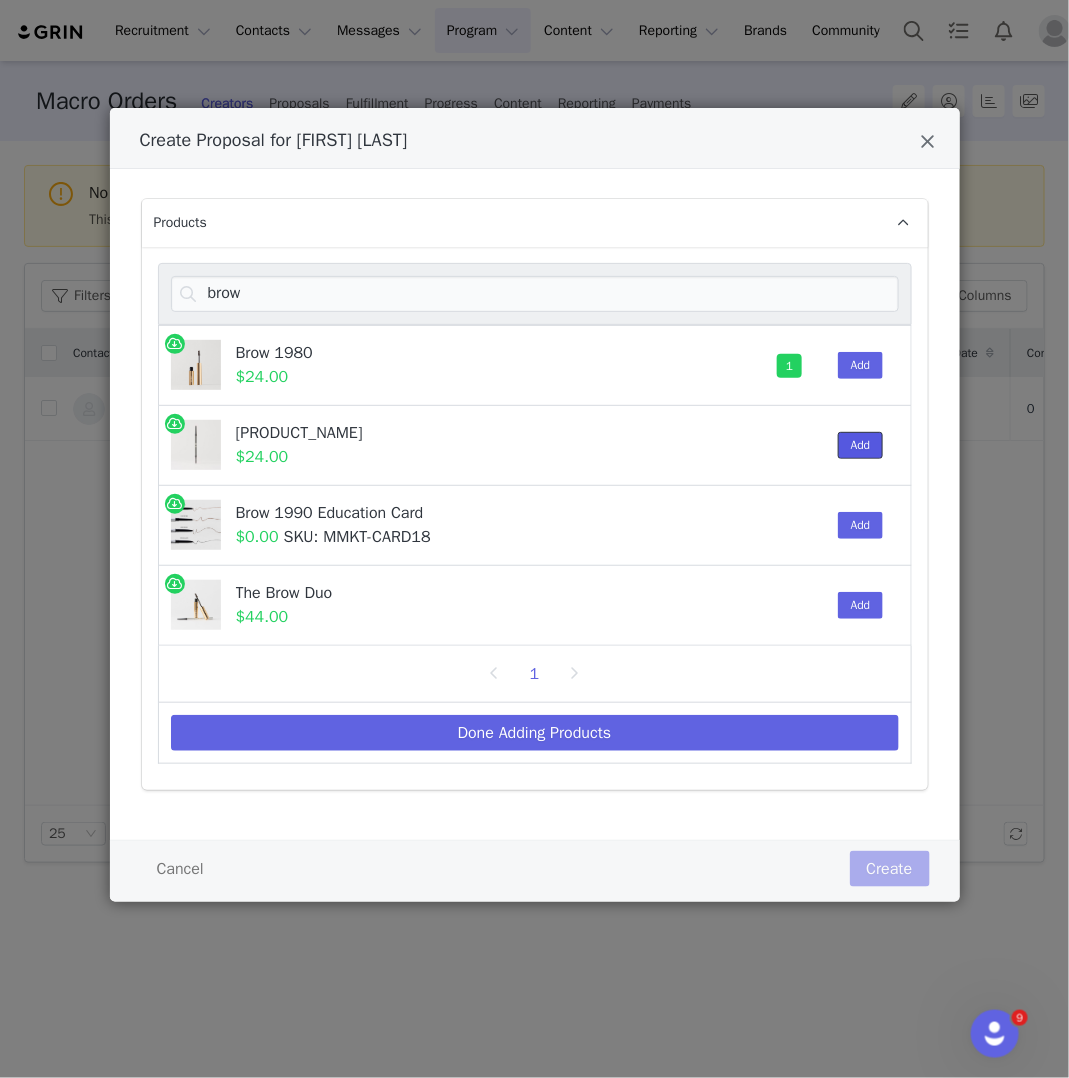 click on "Add" at bounding box center [861, 445] 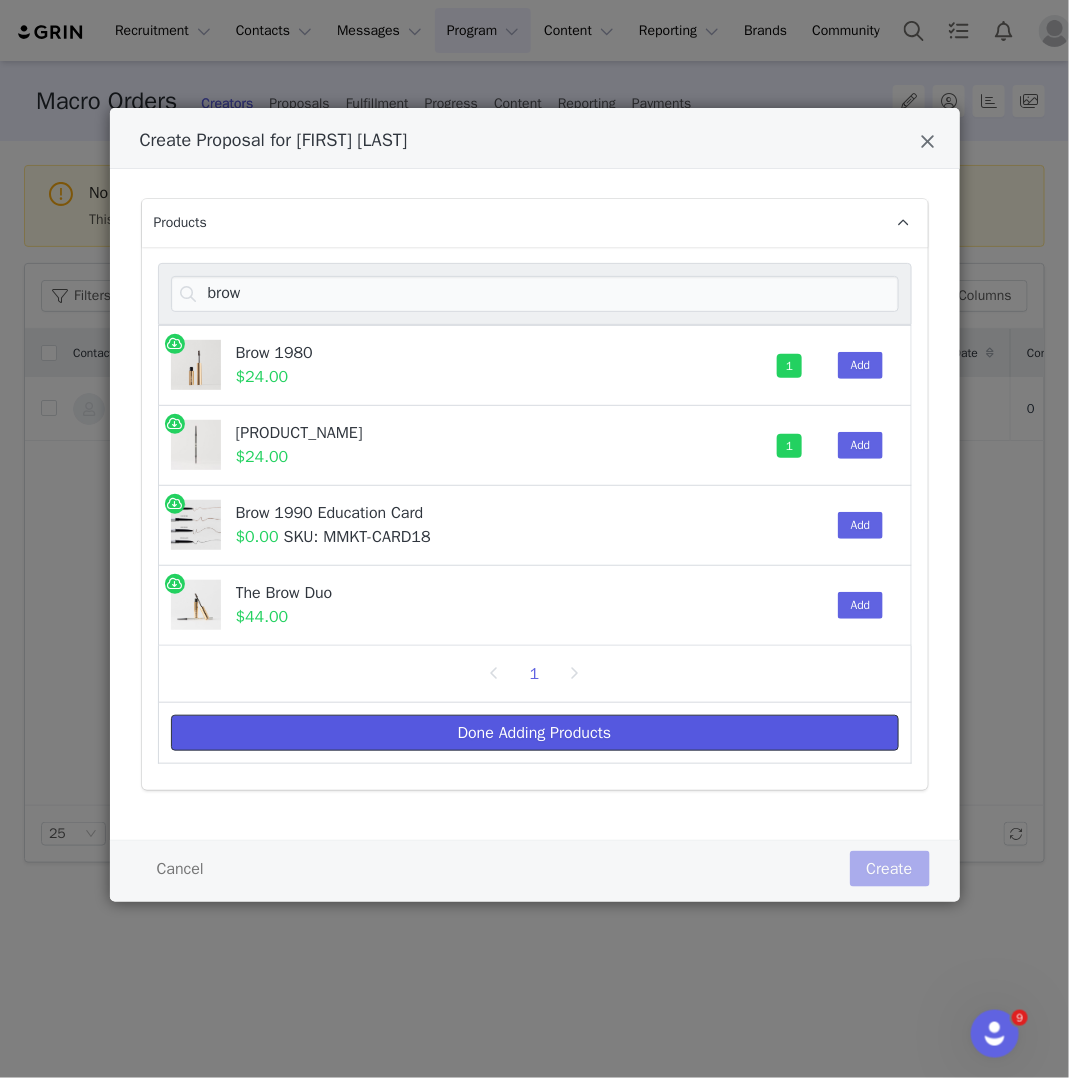 click on "Done Adding Products" at bounding box center [535, 733] 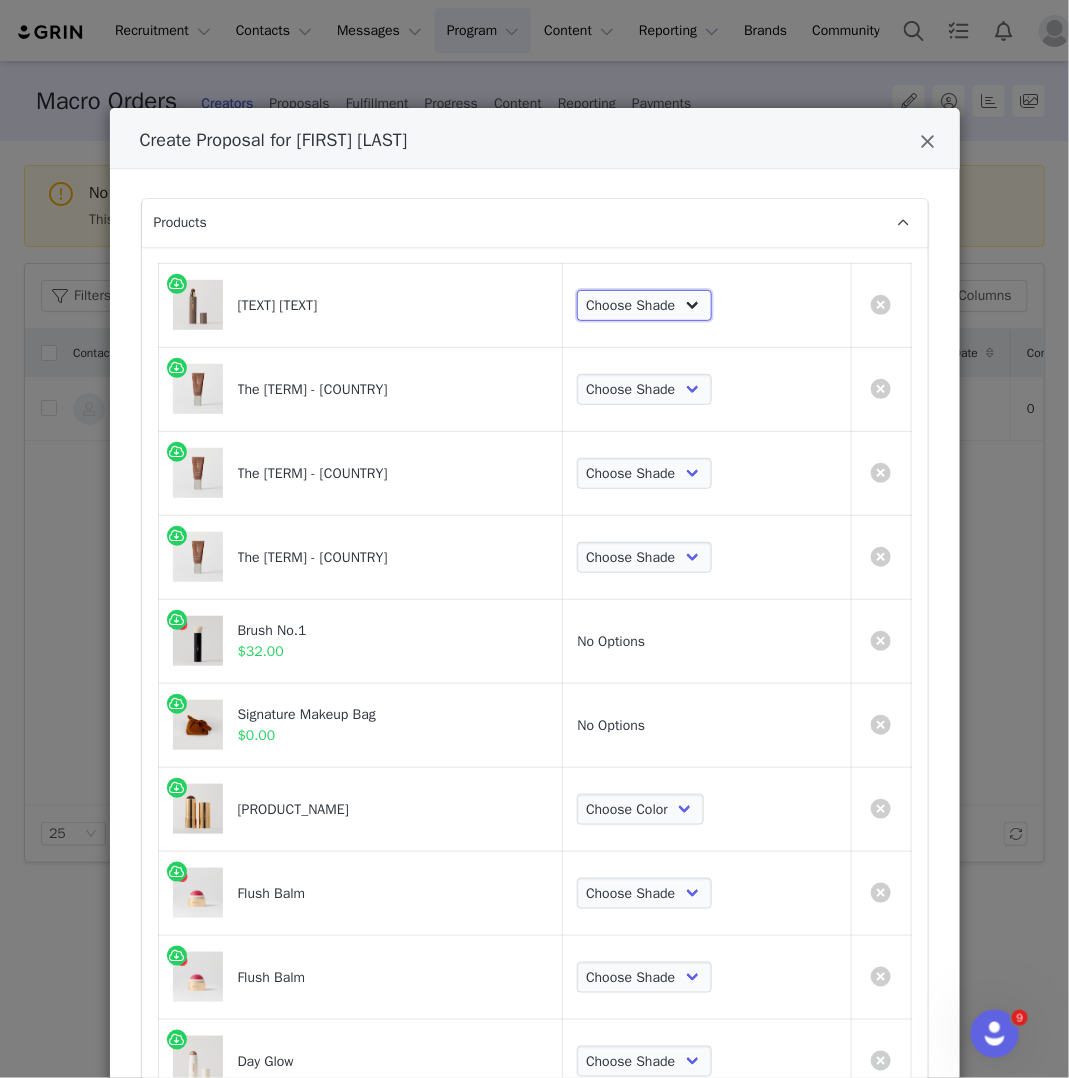 click on "Choose Shade  Umber   Sepia   Tiger Eye   Cacao   Sienna   Chestnut   Amber   Buff   Khaki   Camel   Bisque   Suede   Ecru   Sand   Cream   Ochre   Dune   Bone   Linen   Silk   Bistre   Taurillon   Calico   Burlwood   Jute   Palomino   Oak   Sandstone   Chiffon   Ceramic" at bounding box center (644, 306) 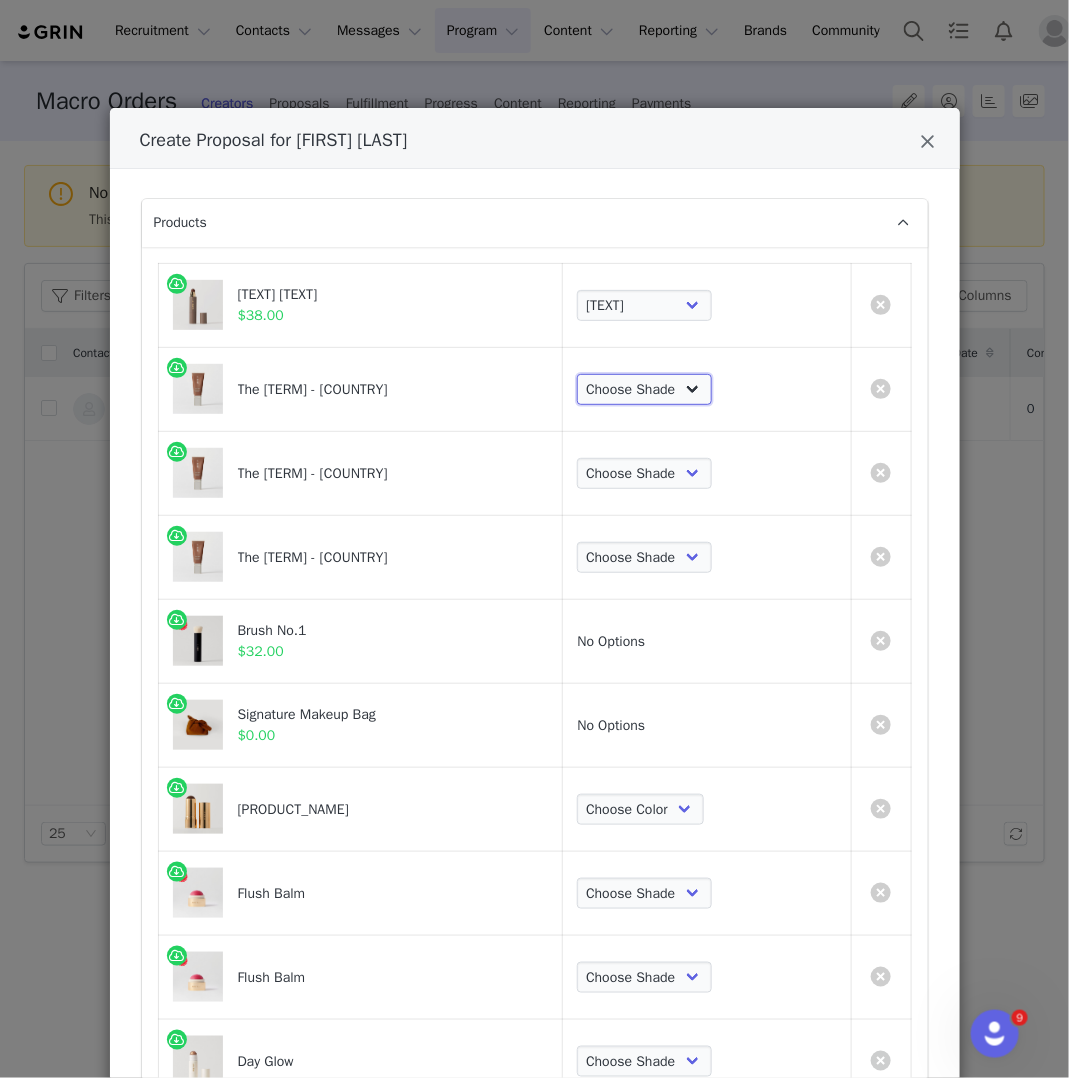 click on "Choose Shade  02   04   06   08   10   12   14   16   18   20   22   24   26   28   30" at bounding box center (644, 390) 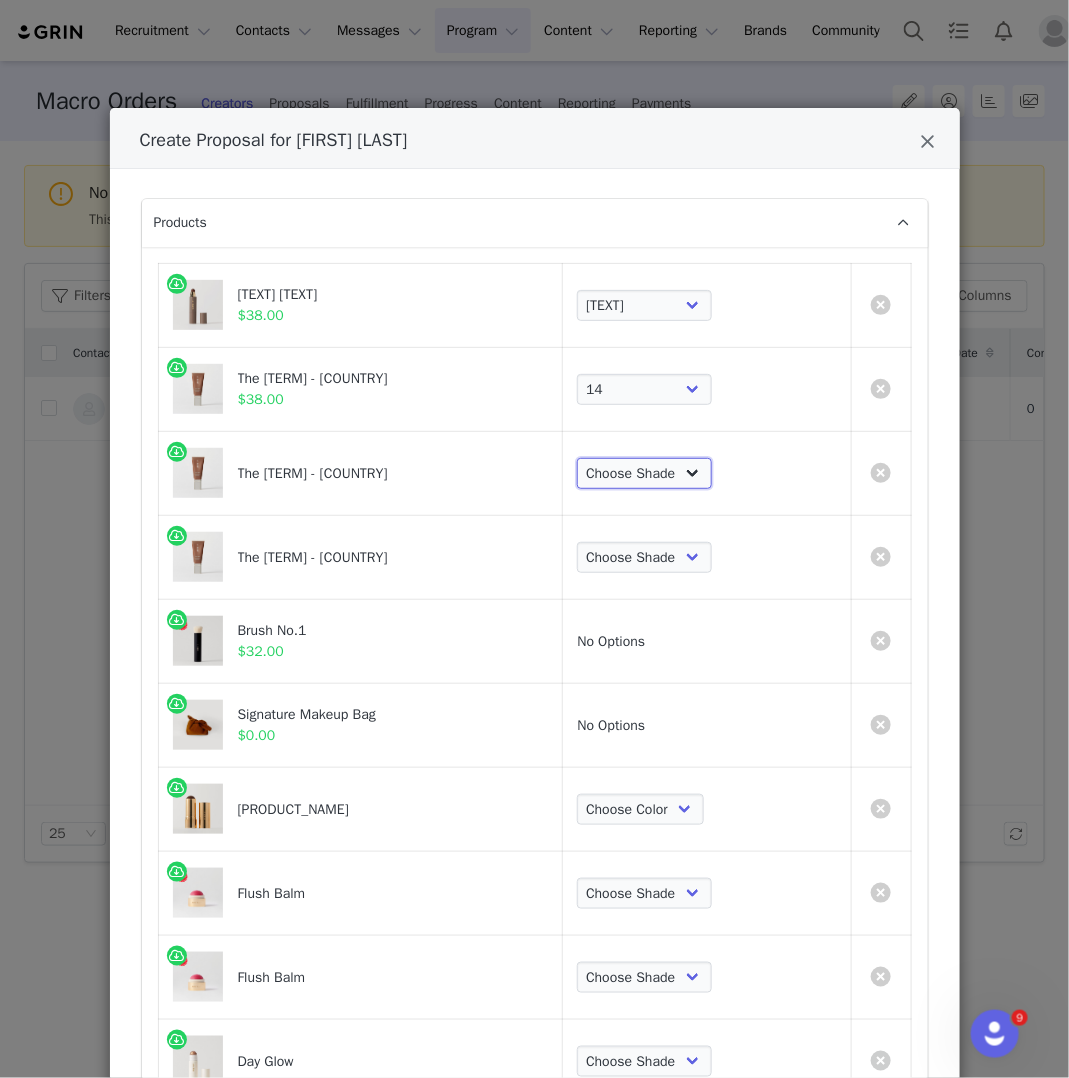 click on "Choose Shade  02   04   06   08   10   12   14   16   18   20   22   24   26   28   30" at bounding box center [644, 474] 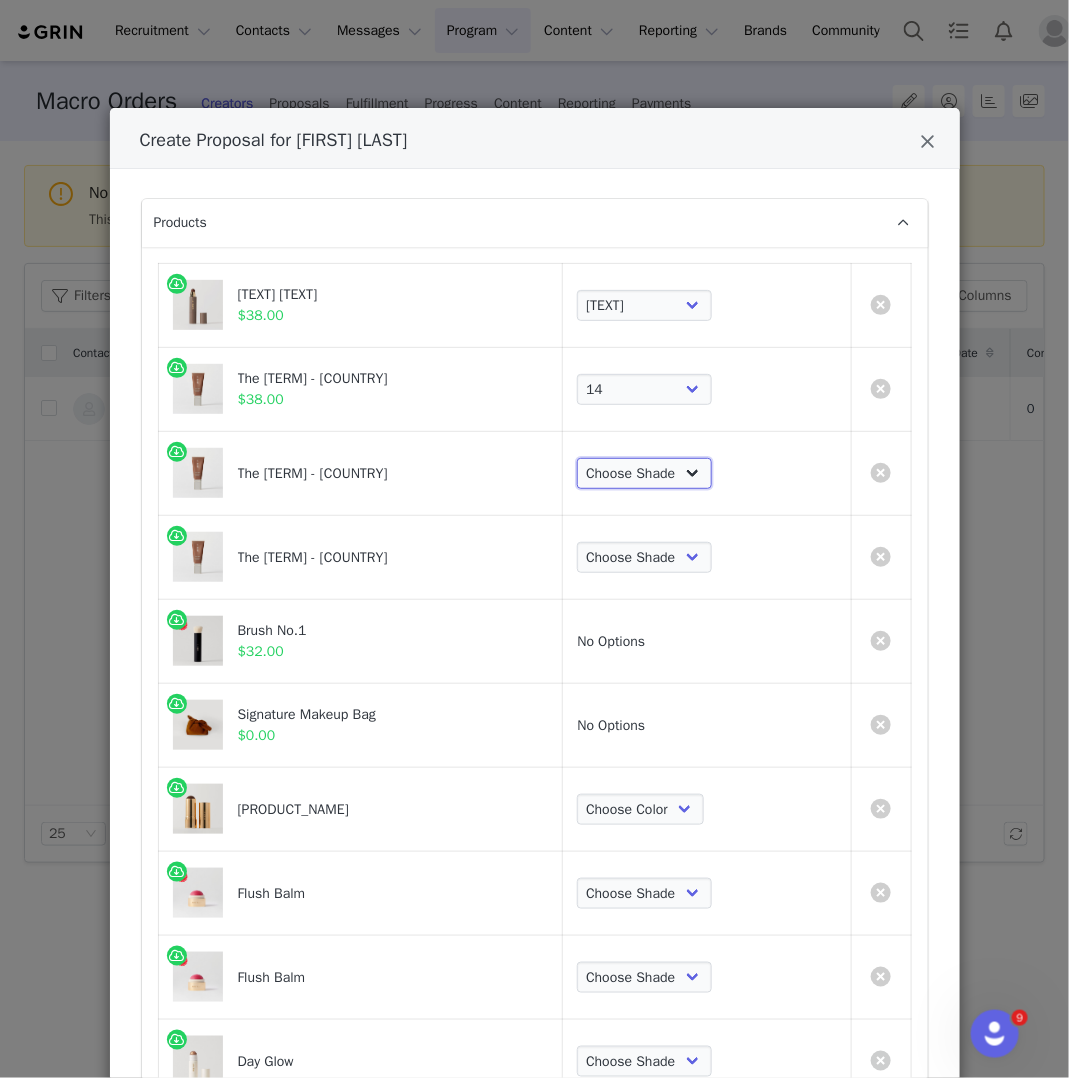select on "27701675" 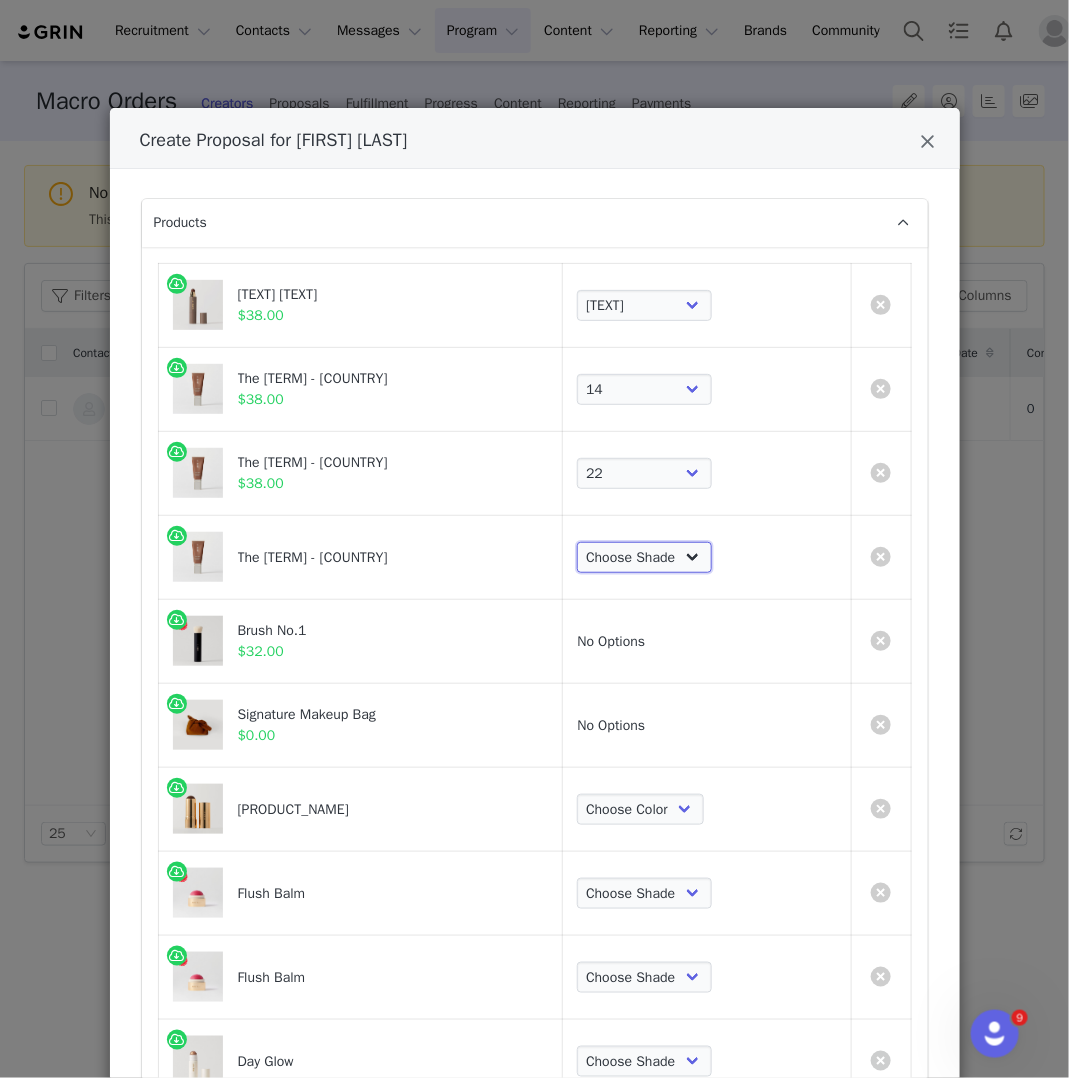 click on "Choose Shade  02   04   06   08   10   12   14   16   18   20   22   24   26   28   30" at bounding box center [644, 558] 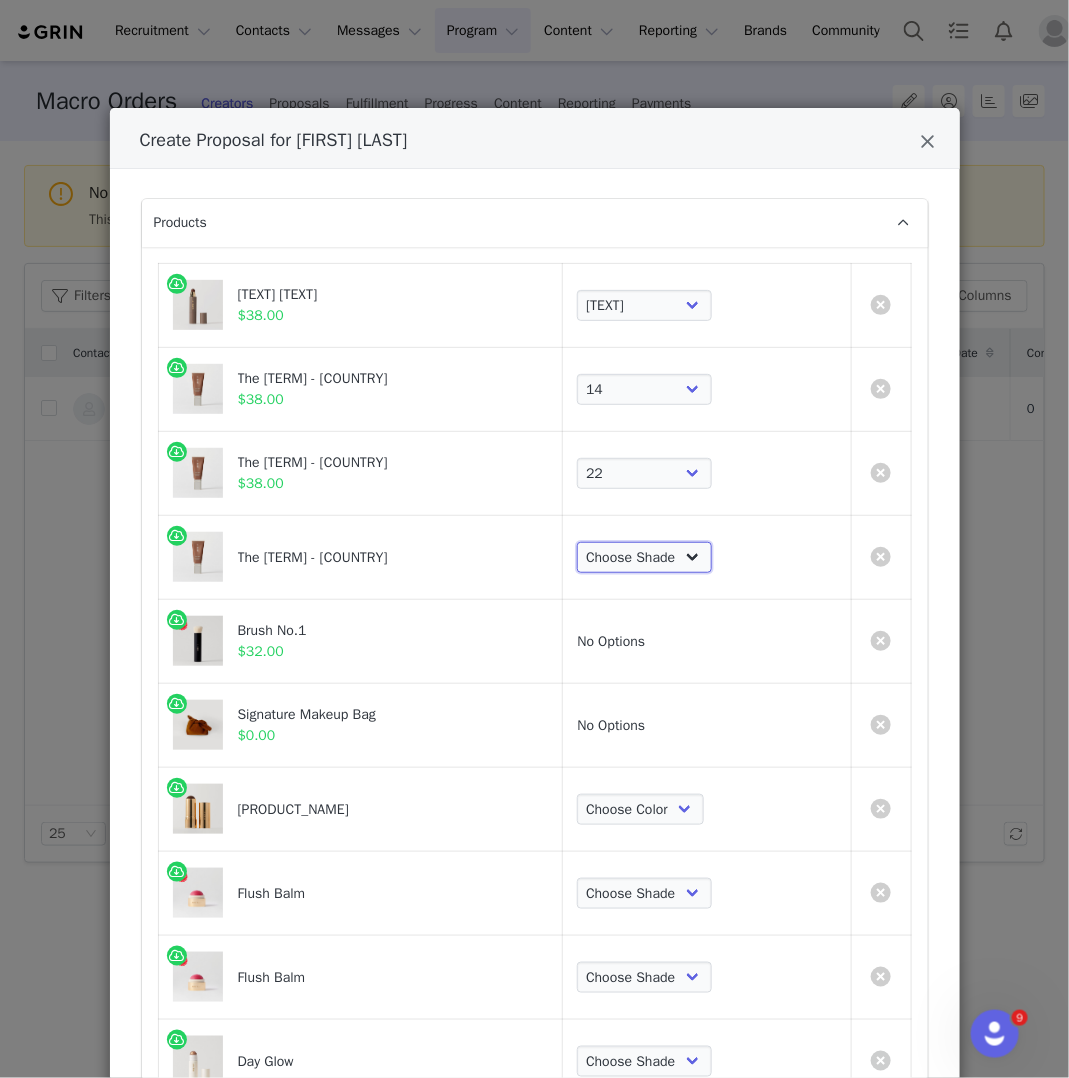 select on "[NUMBER]" 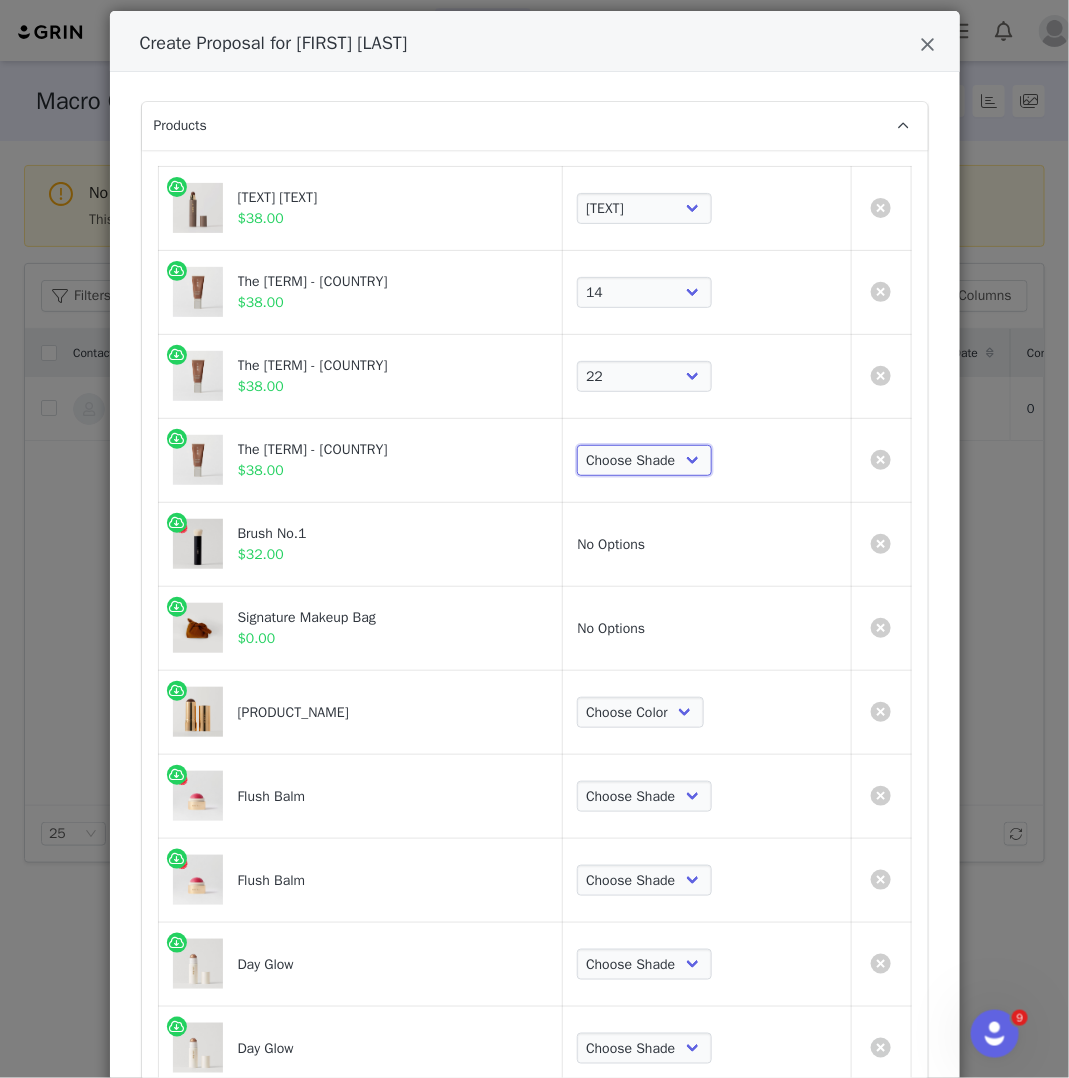 scroll, scrollTop: 103, scrollLeft: 0, axis: vertical 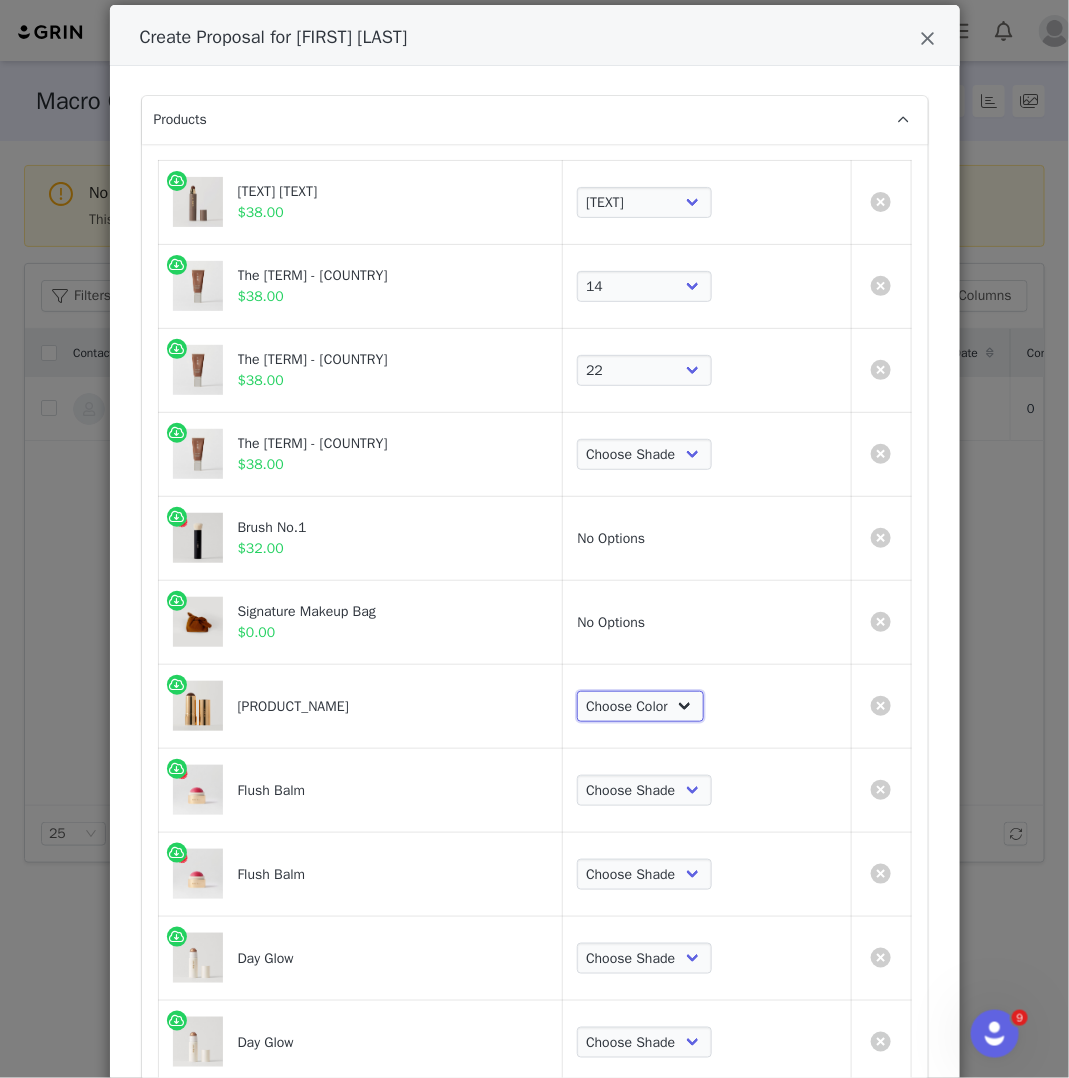 click on "Choose [COLOR]  [COLOR]   [COLOR]   [COLOR]   [COLOR]   [COLOR]" at bounding box center (640, 707) 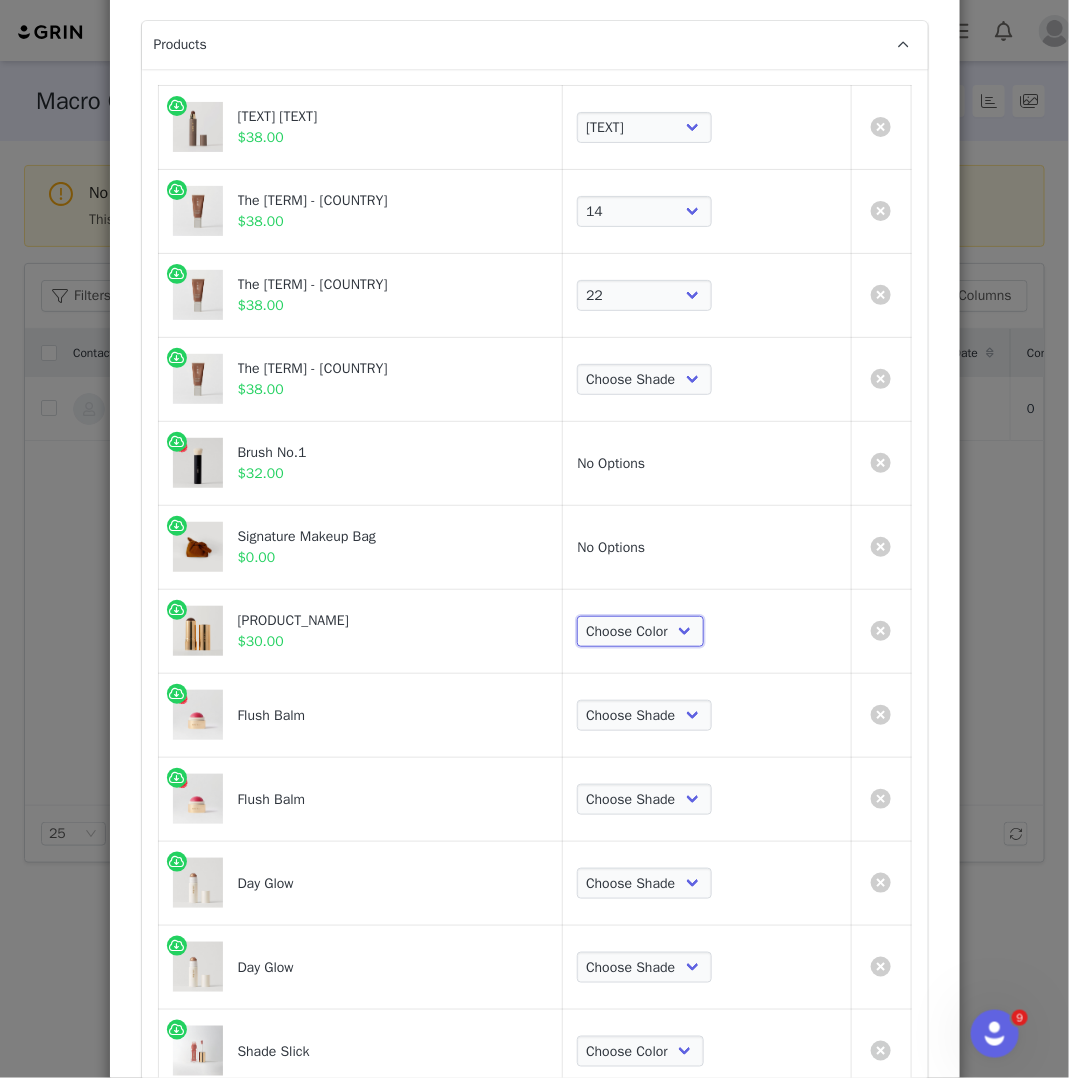 scroll, scrollTop: 187, scrollLeft: 0, axis: vertical 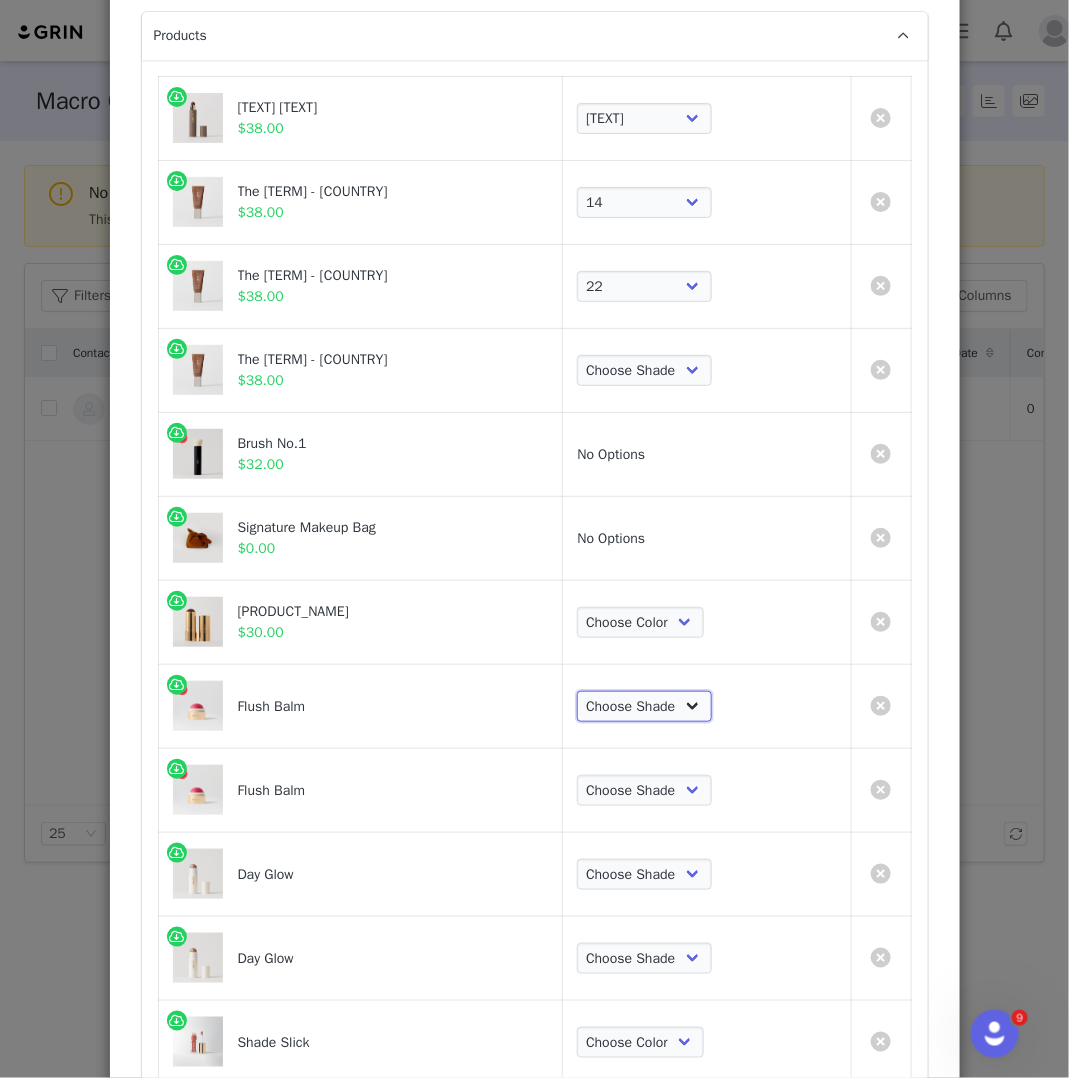 click on "Choose Shade Beverly Hills Cheeky Après Fox Terracotta Stockholm Le Bonbon Rouge Persimmon Lusitano Archival Postmodern Bespoke" at bounding box center (644, 707) 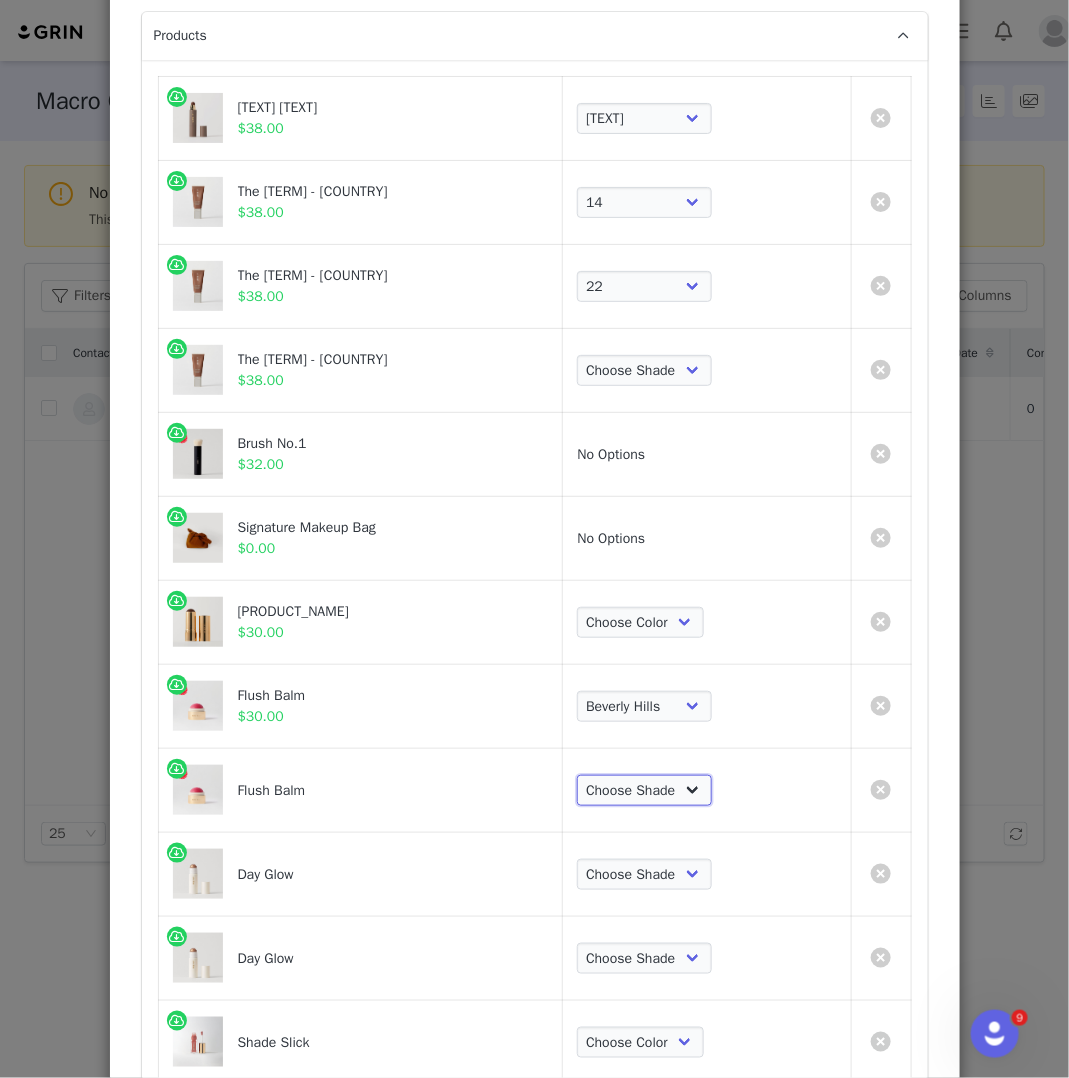 click on "Choose Shade Beverly Hills Cheeky Après Fox Terracotta Stockholm Le Bonbon Rouge Persimmon Lusitano Archival Postmodern Bespoke" at bounding box center [644, 791] 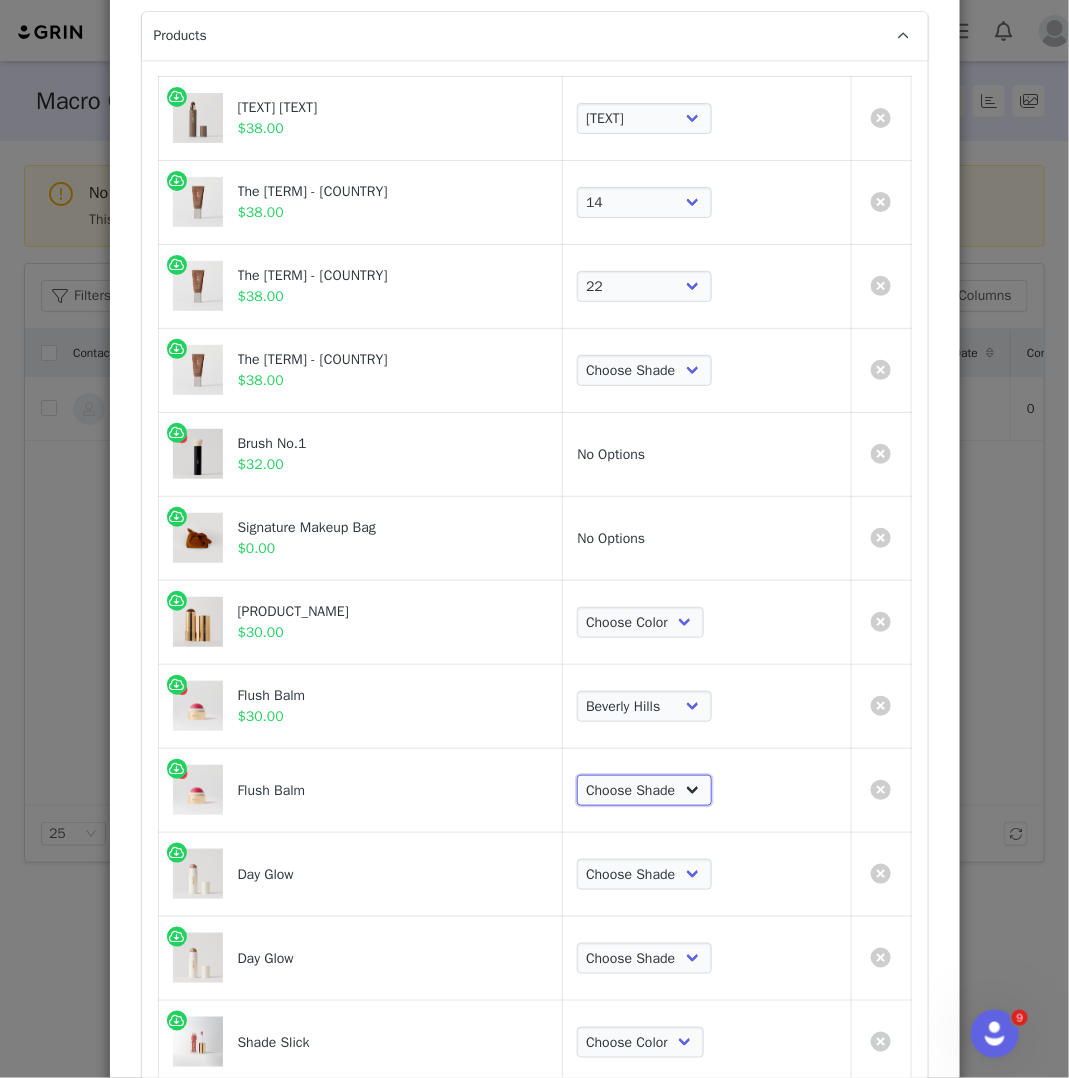 select on "16098255" 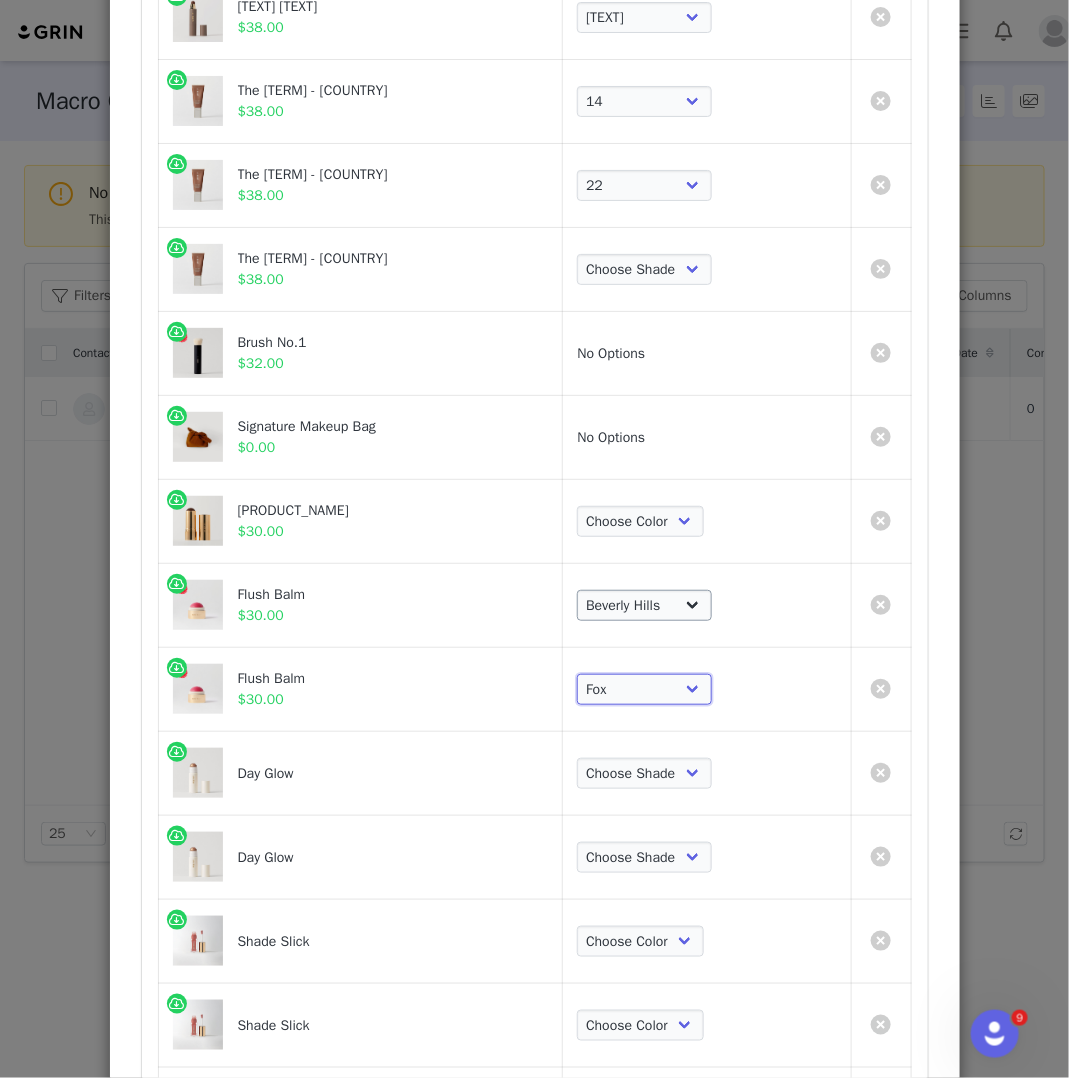 scroll, scrollTop: 294, scrollLeft: 0, axis: vertical 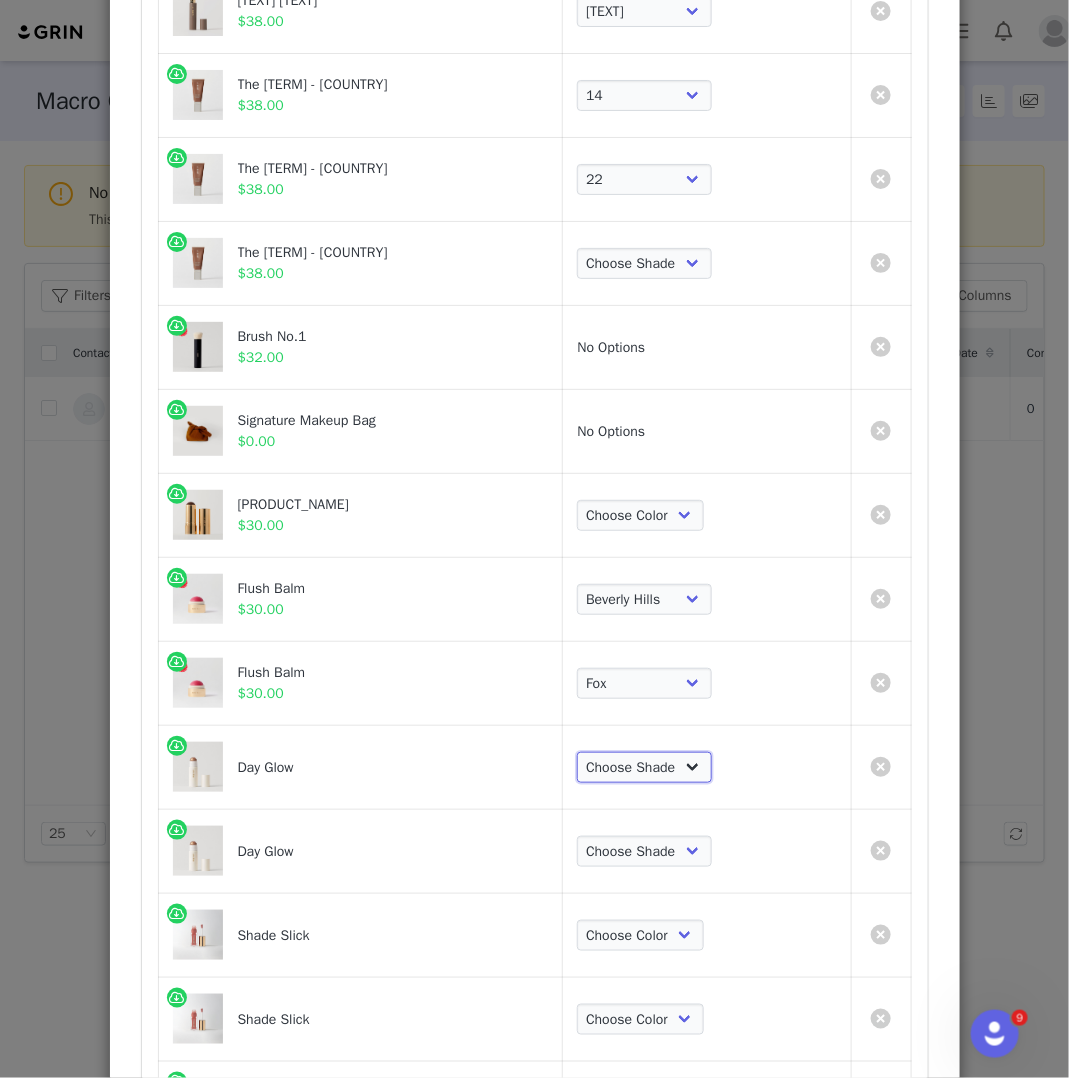 click on "Choose Shade  [TEXT]   [TEXT]   [TEXT]   [TEXT]" at bounding box center [644, 768] 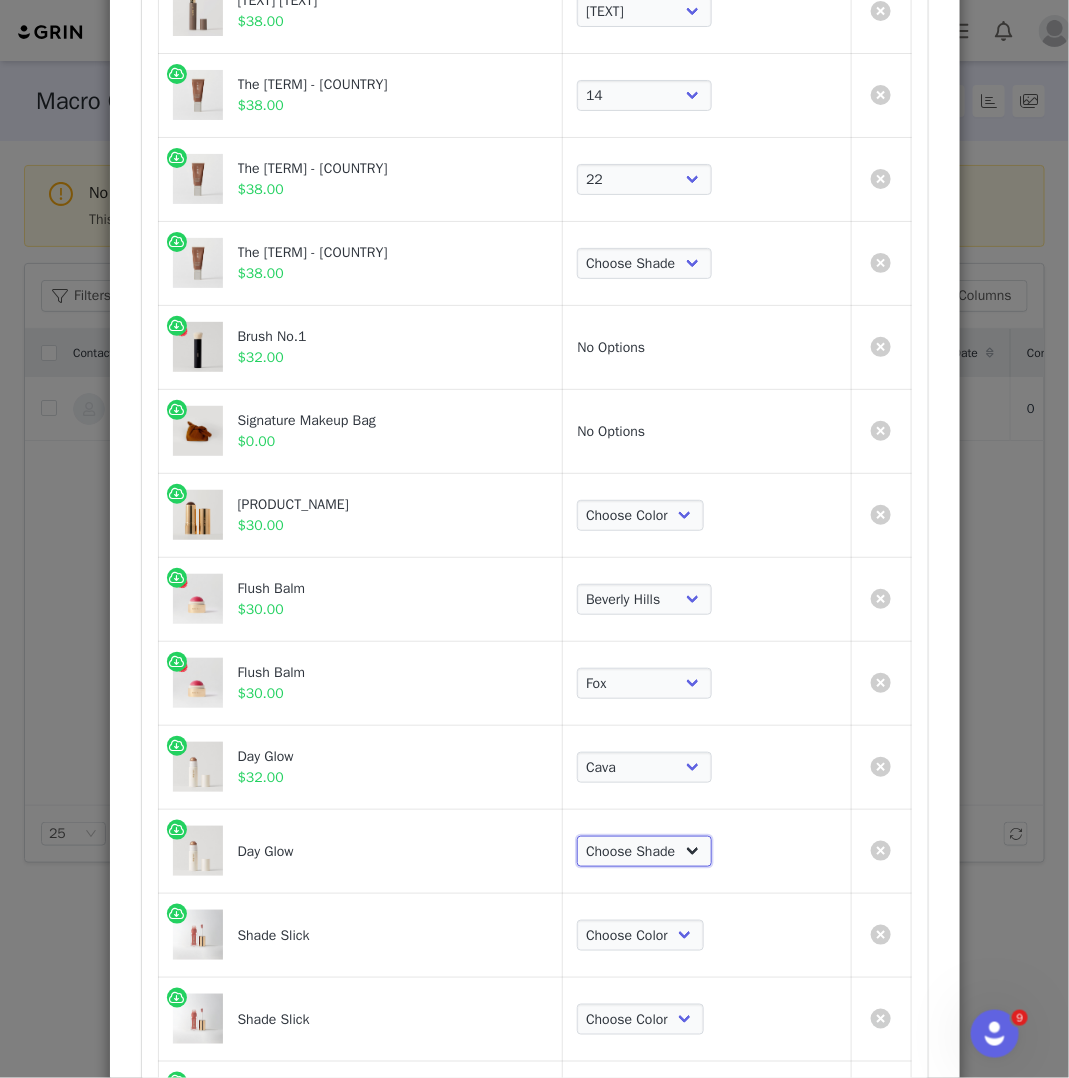 click on "Choose Shade  [TEXT]   [TEXT]   [TEXT]   [TEXT]" at bounding box center (644, 852) 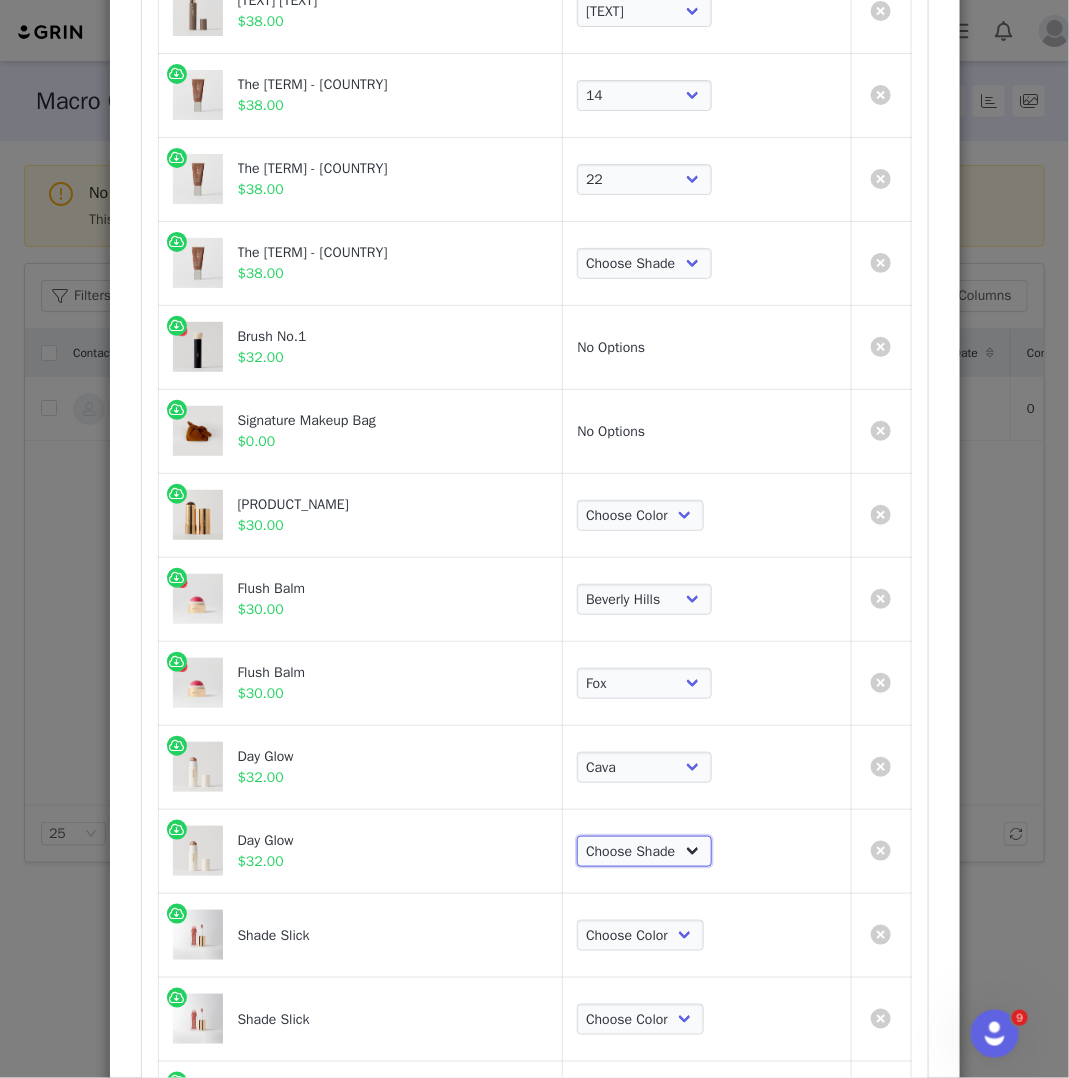 scroll, scrollTop: 421, scrollLeft: 0, axis: vertical 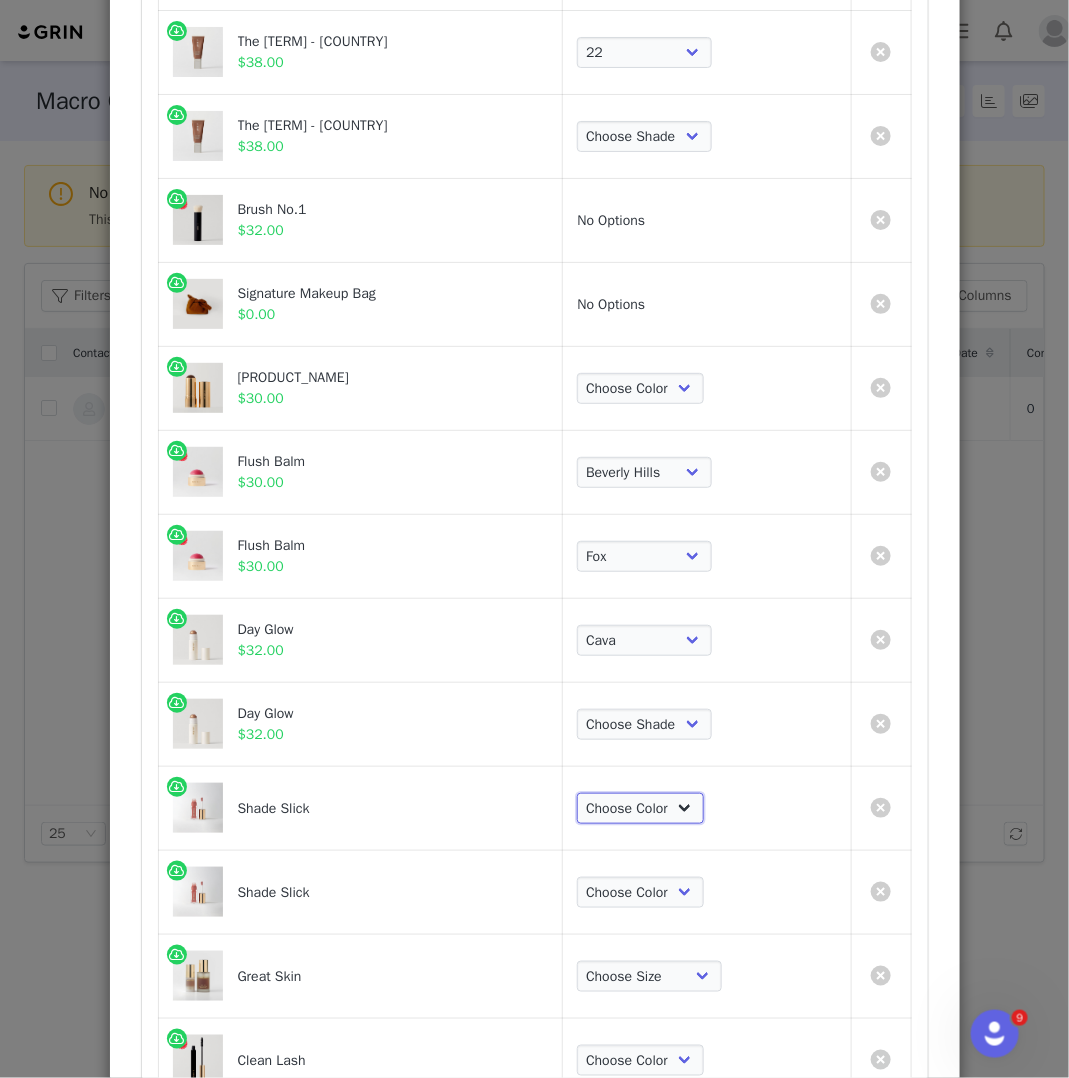 click on "Choose Color Pink Beet Jeté Sangria Les Deux Maraschino Taupe Mapleton Marrakech Pointelle Biarritz Twin Set Tabby" at bounding box center [640, 809] 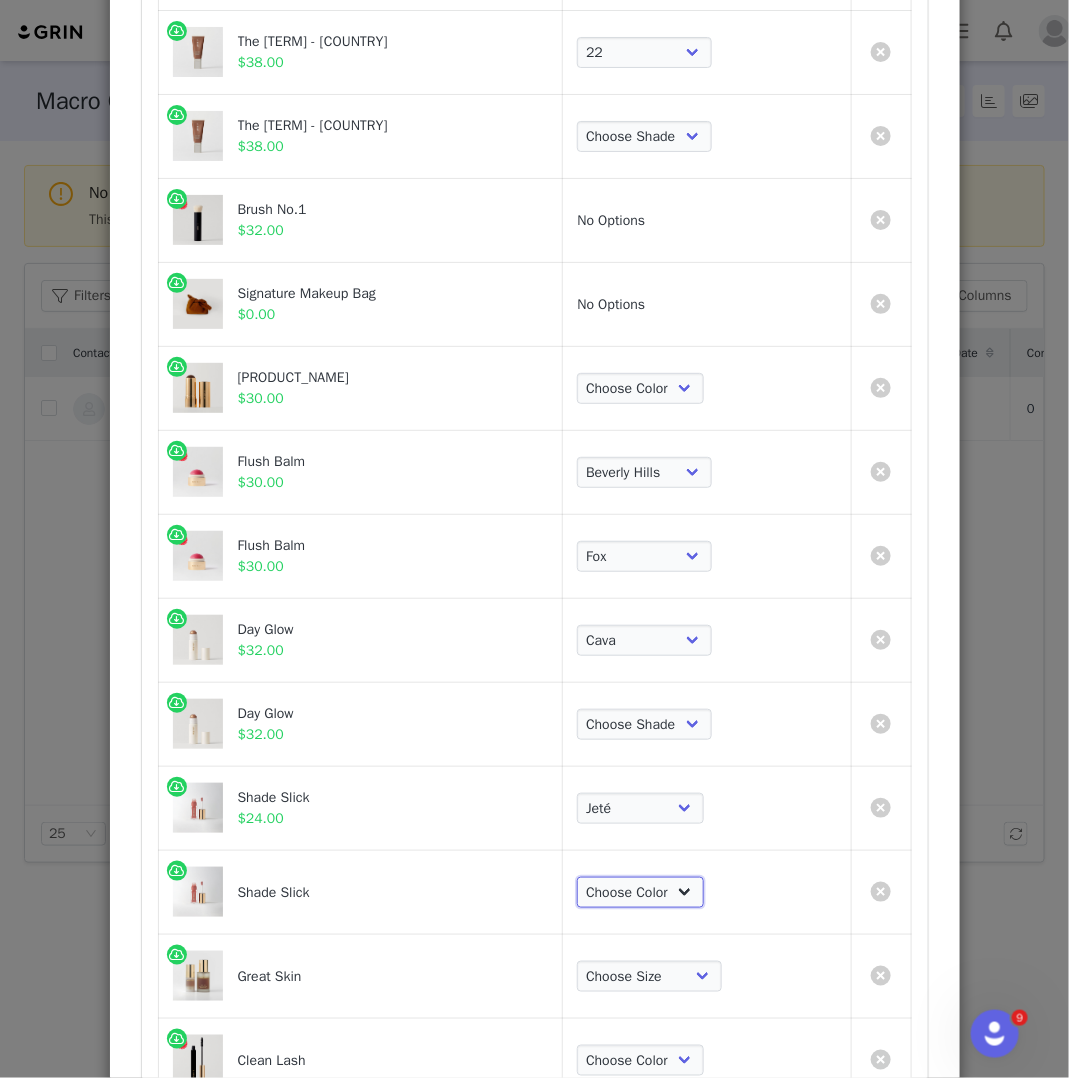 click on "Choose Color Pink Beet Jeté Sangria Les Deux Maraschino Taupe Mapleton Marrakech Pointelle Biarritz Twin Set Tabby" at bounding box center (640, 893) 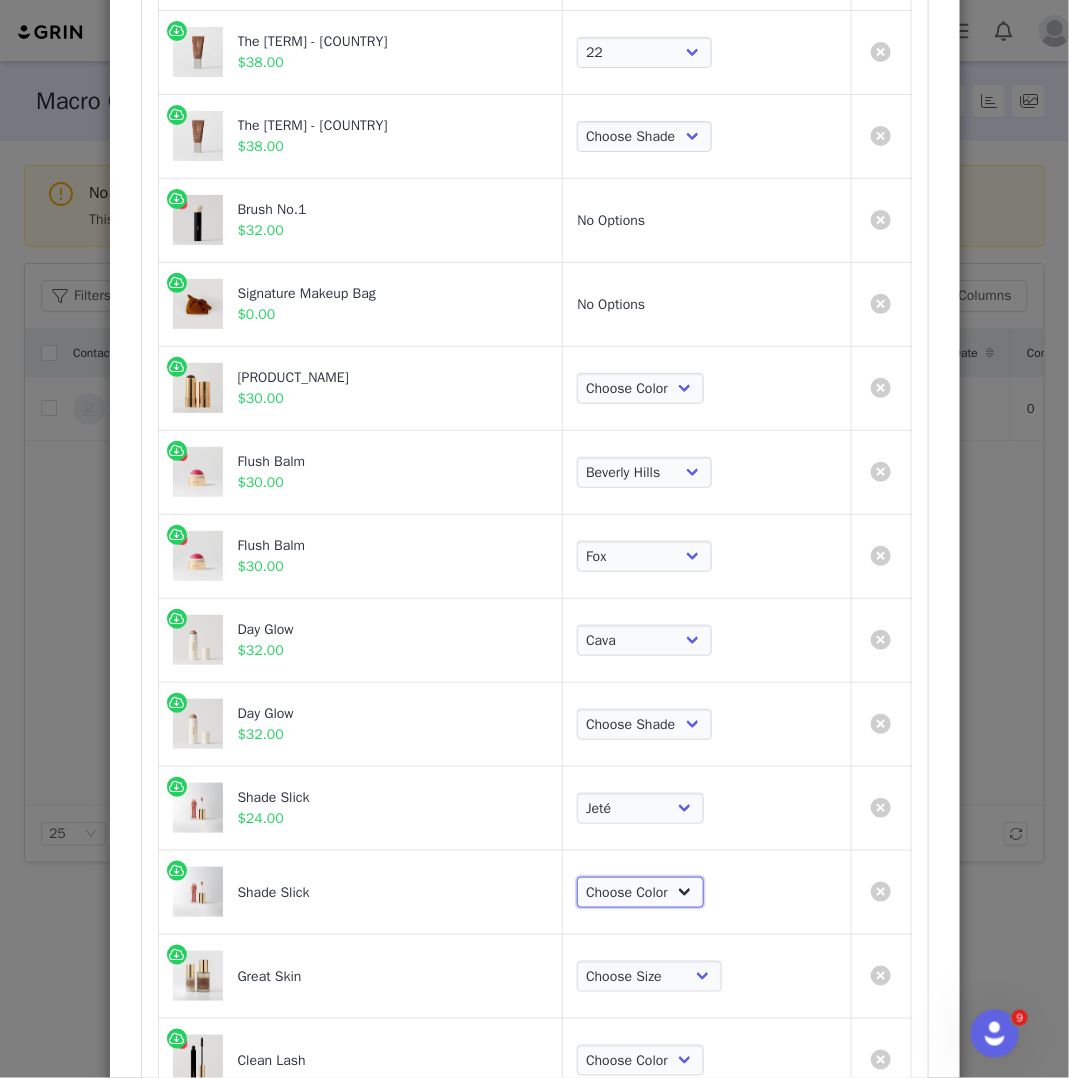 select on "27158278" 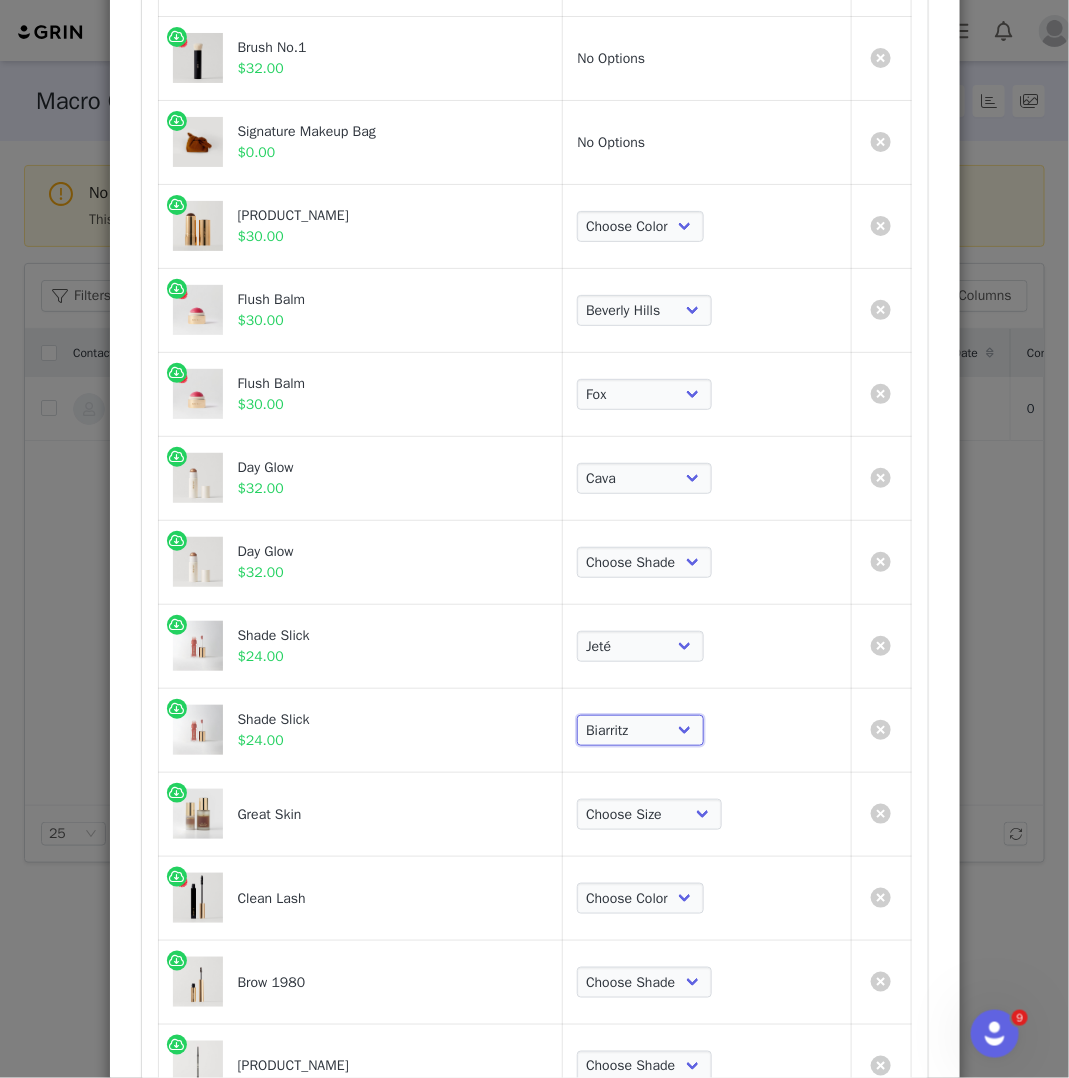 scroll, scrollTop: 585, scrollLeft: 0, axis: vertical 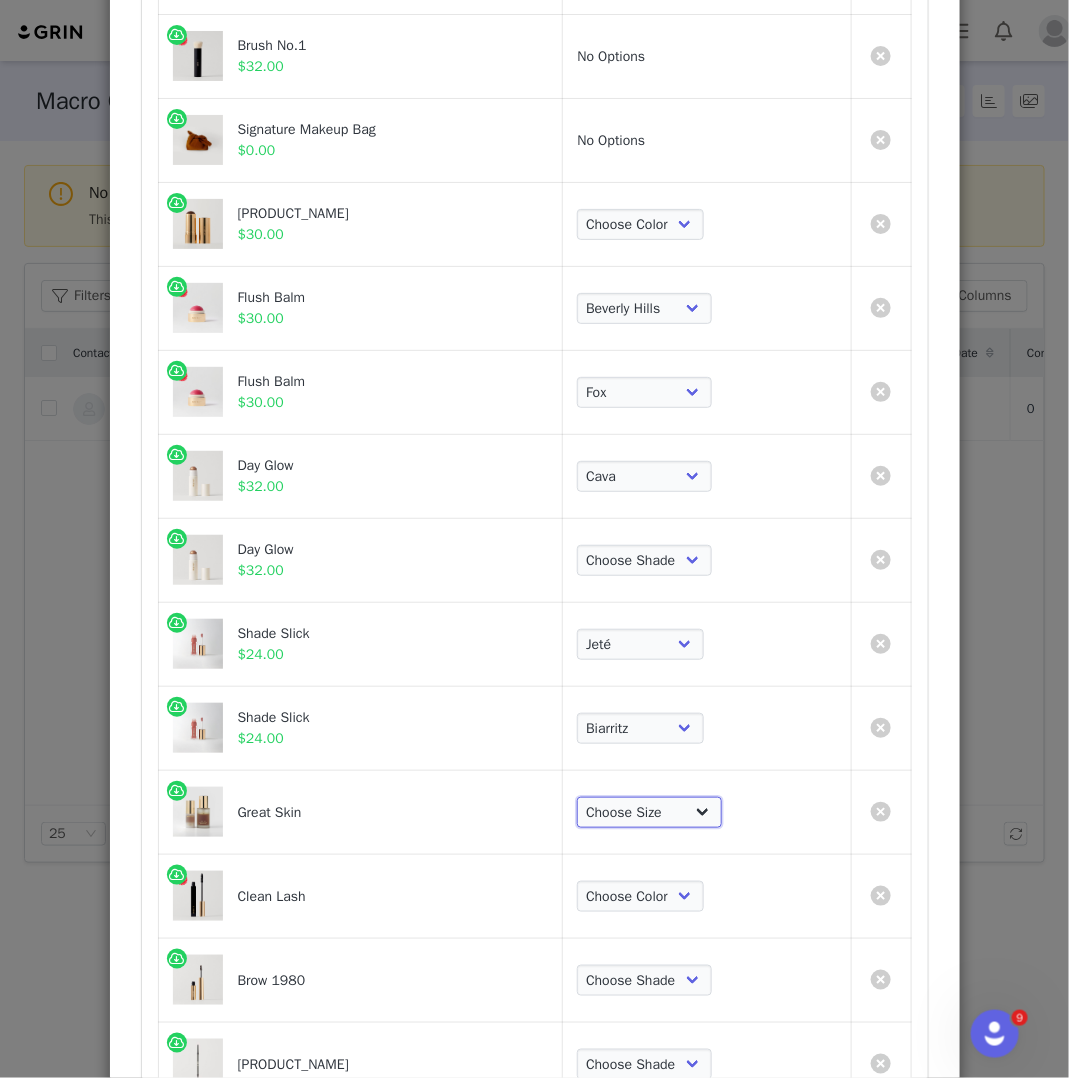 click on "Choose Size Full-Size (50ml) Mini-Size (15ml)" at bounding box center [649, 813] 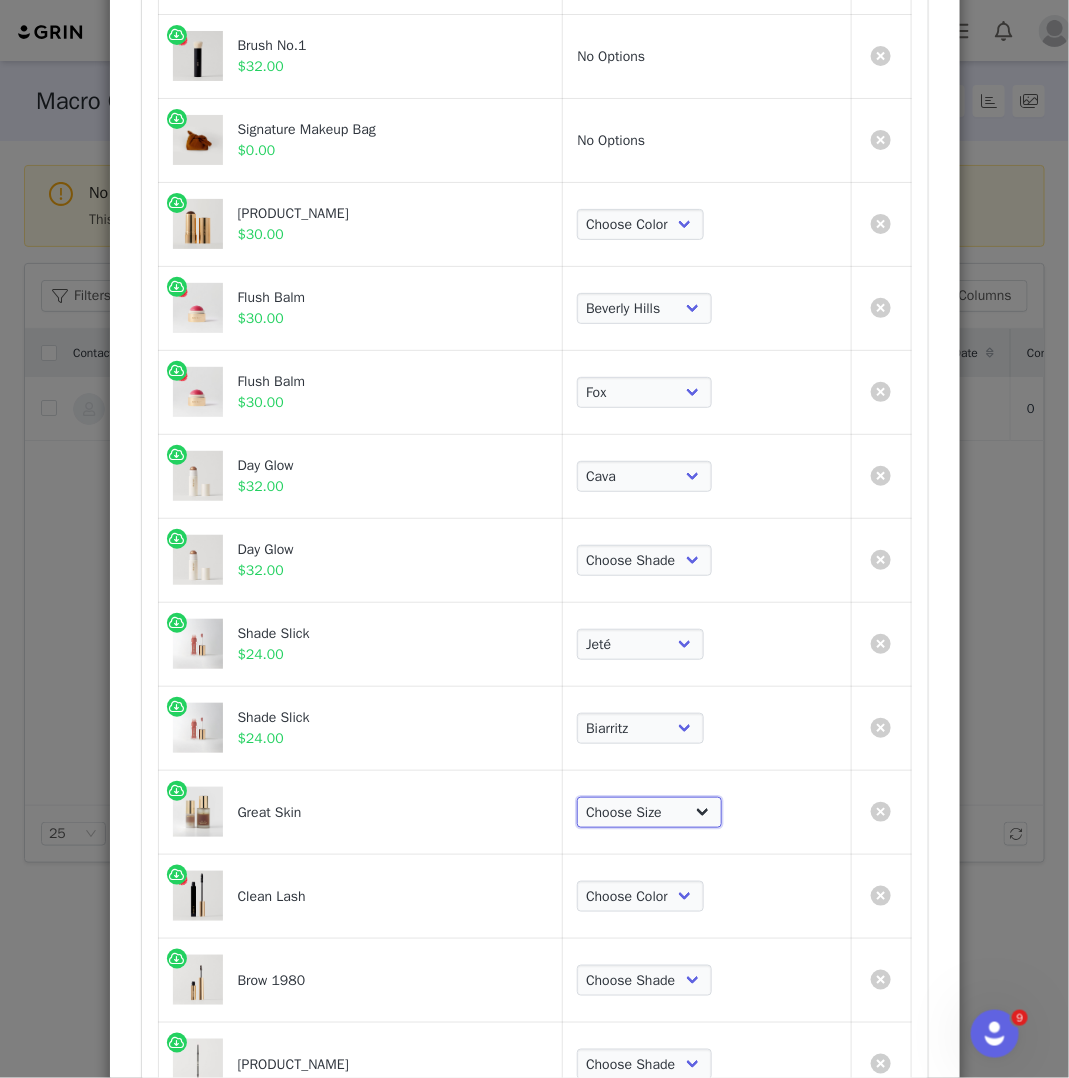 select on "27326623" 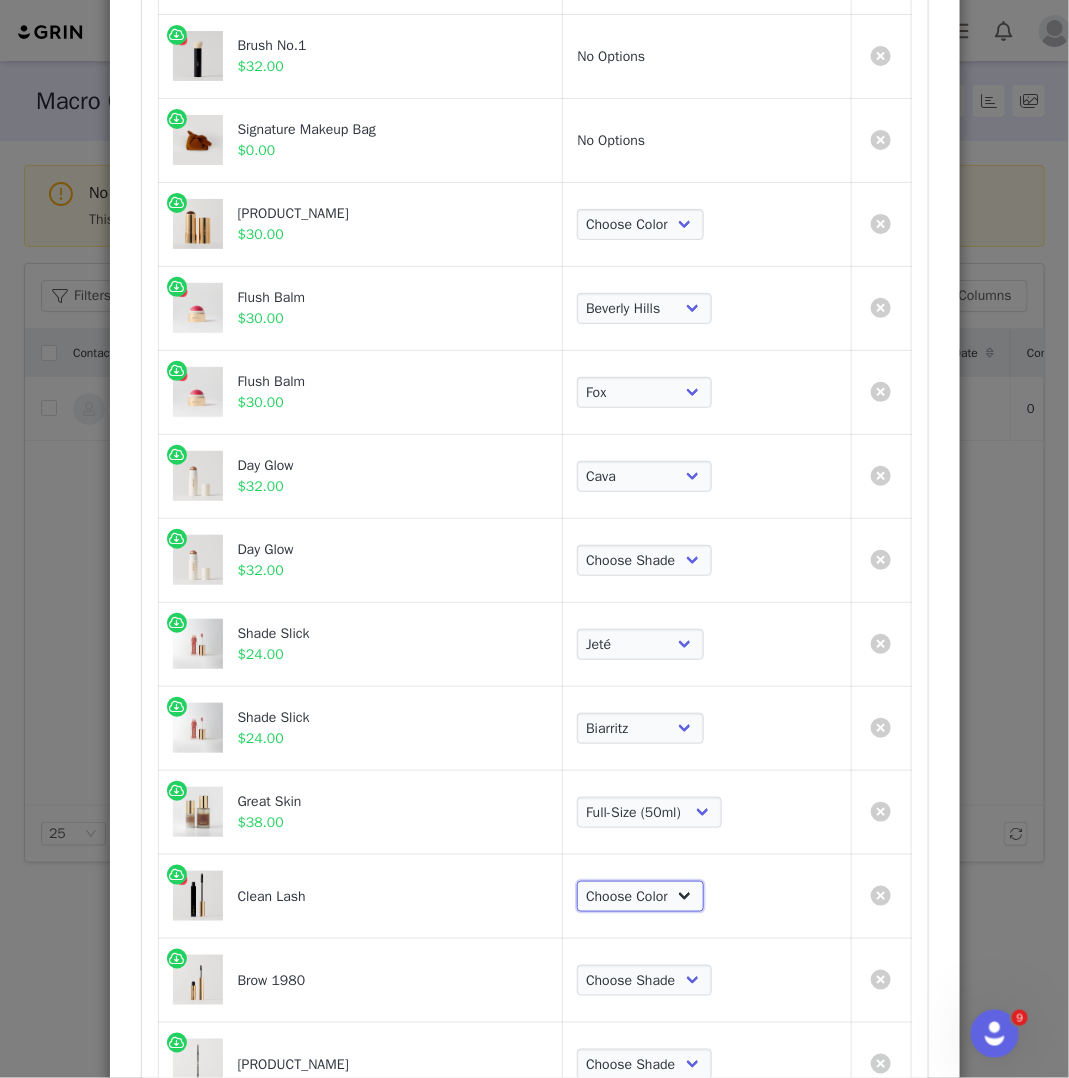 click on "Choose Color Perfect Black" at bounding box center [640, 897] 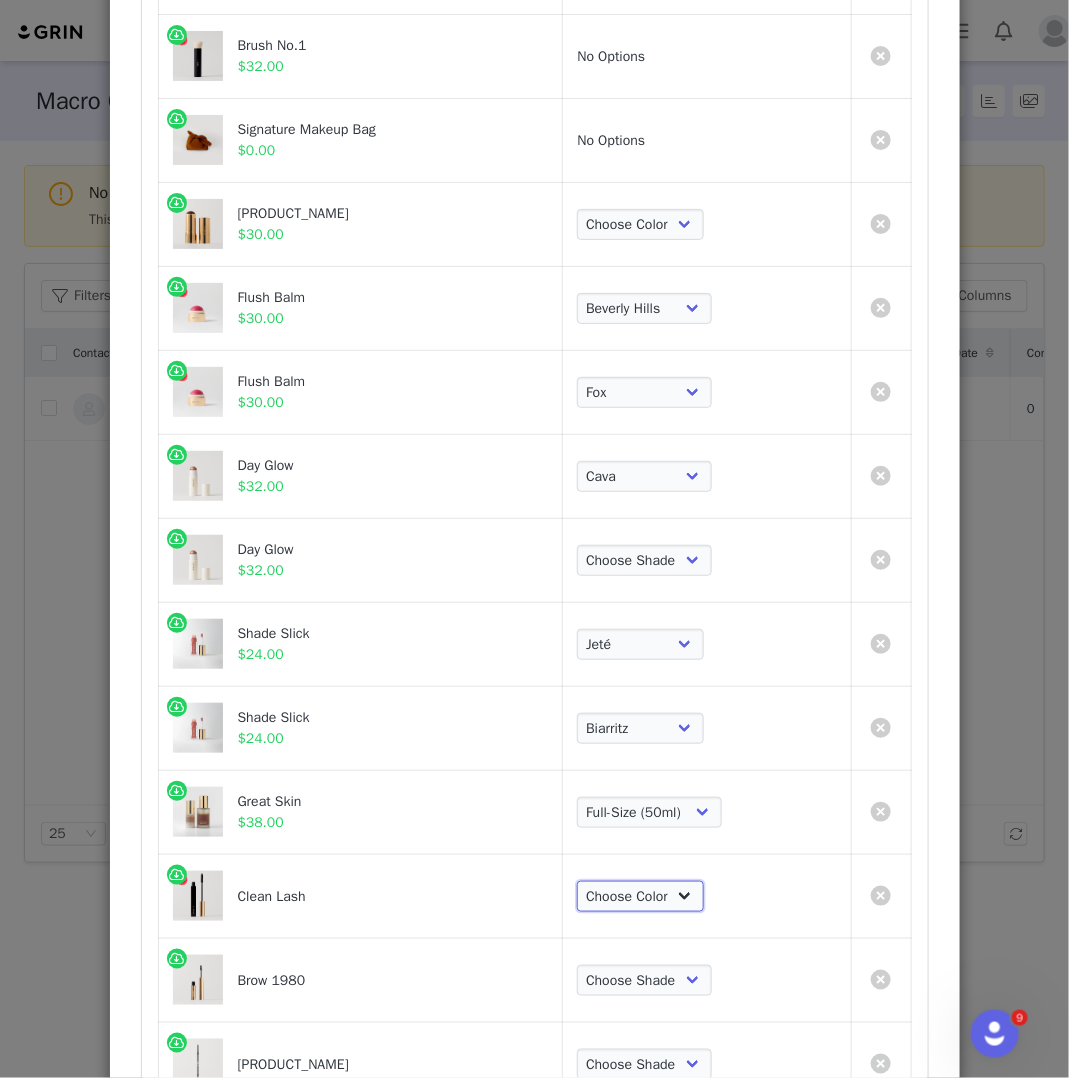 select on "1822039" 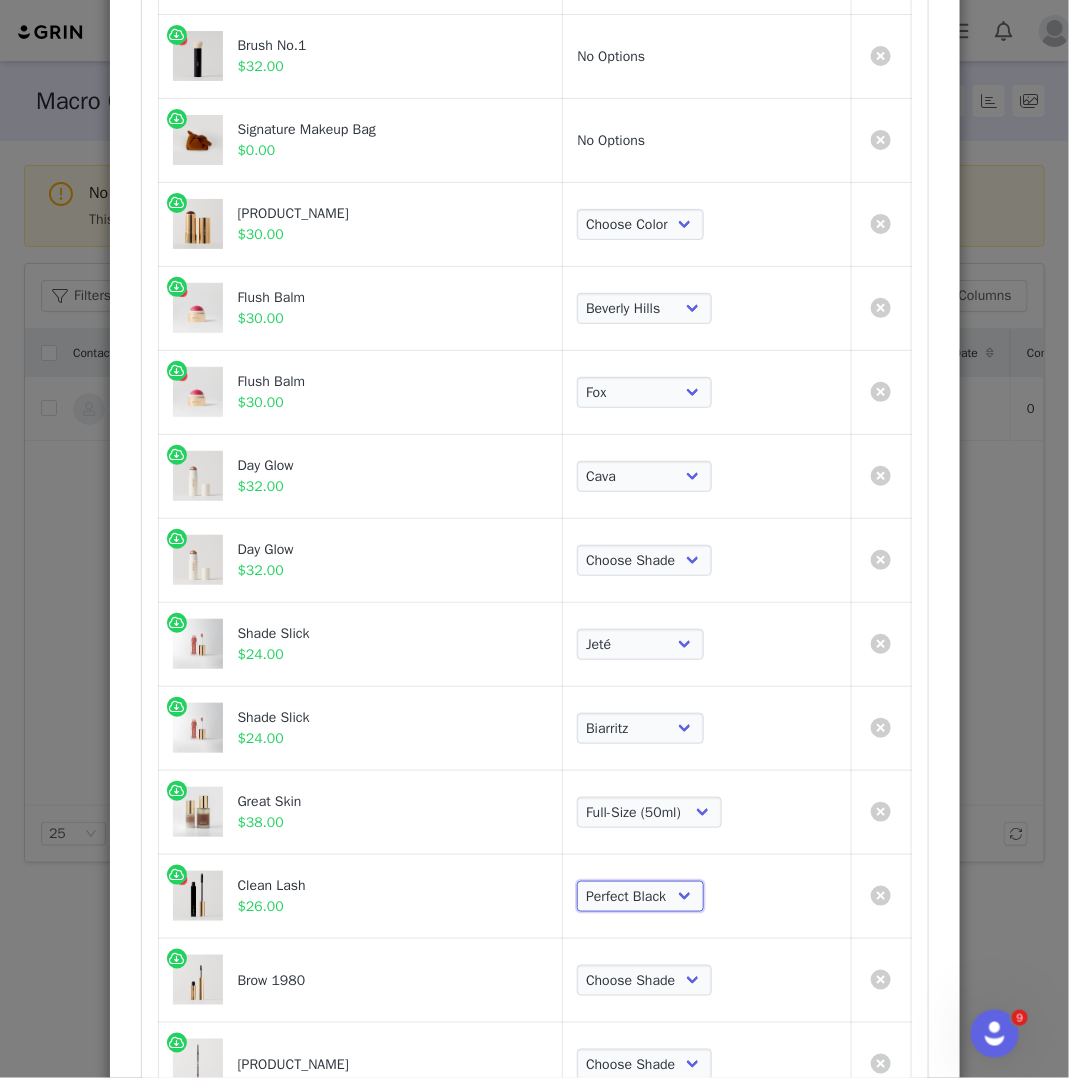 scroll, scrollTop: 742, scrollLeft: 0, axis: vertical 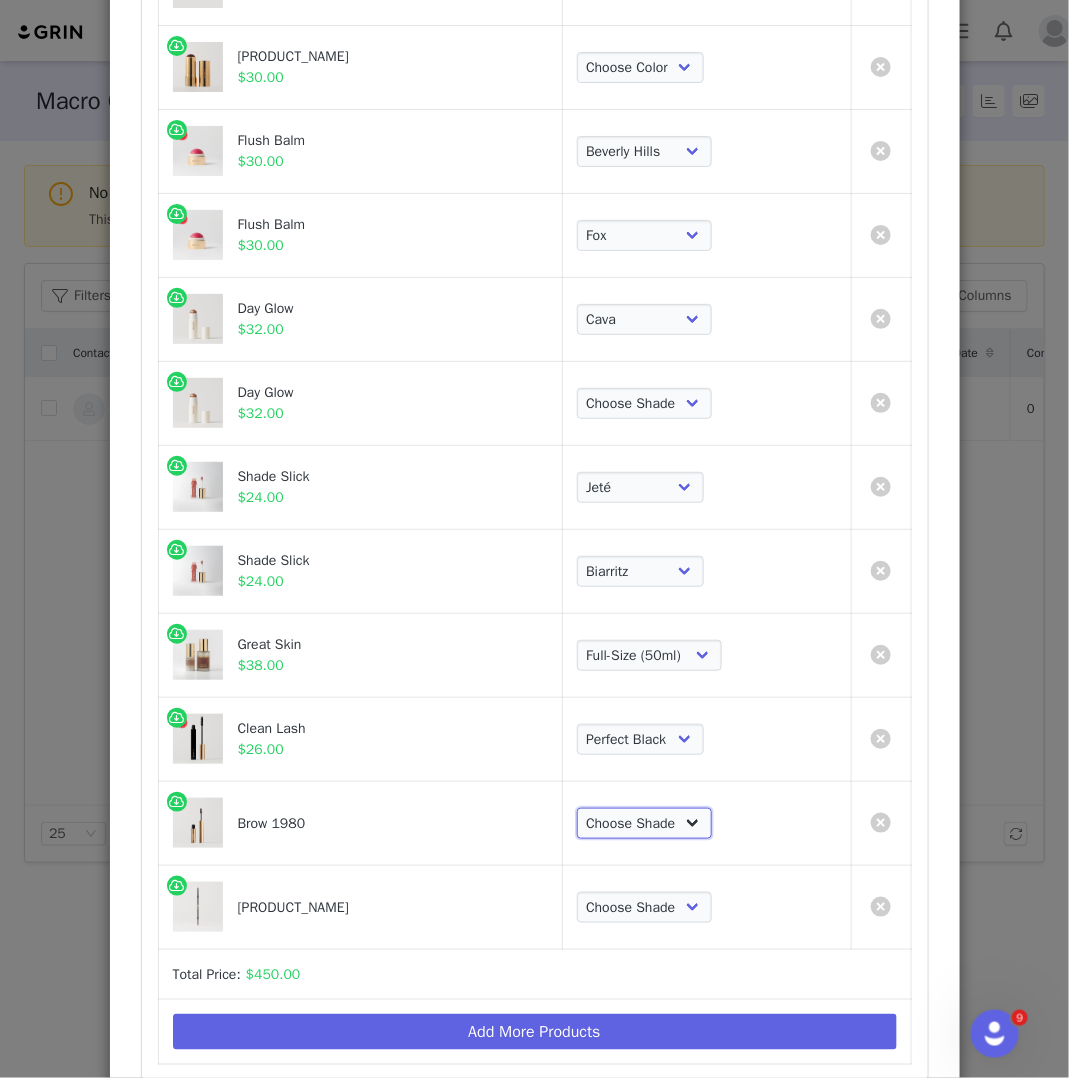 click on "Choose Shade Taupe Light Brown Dark Brown Brown Black" at bounding box center (644, 824) 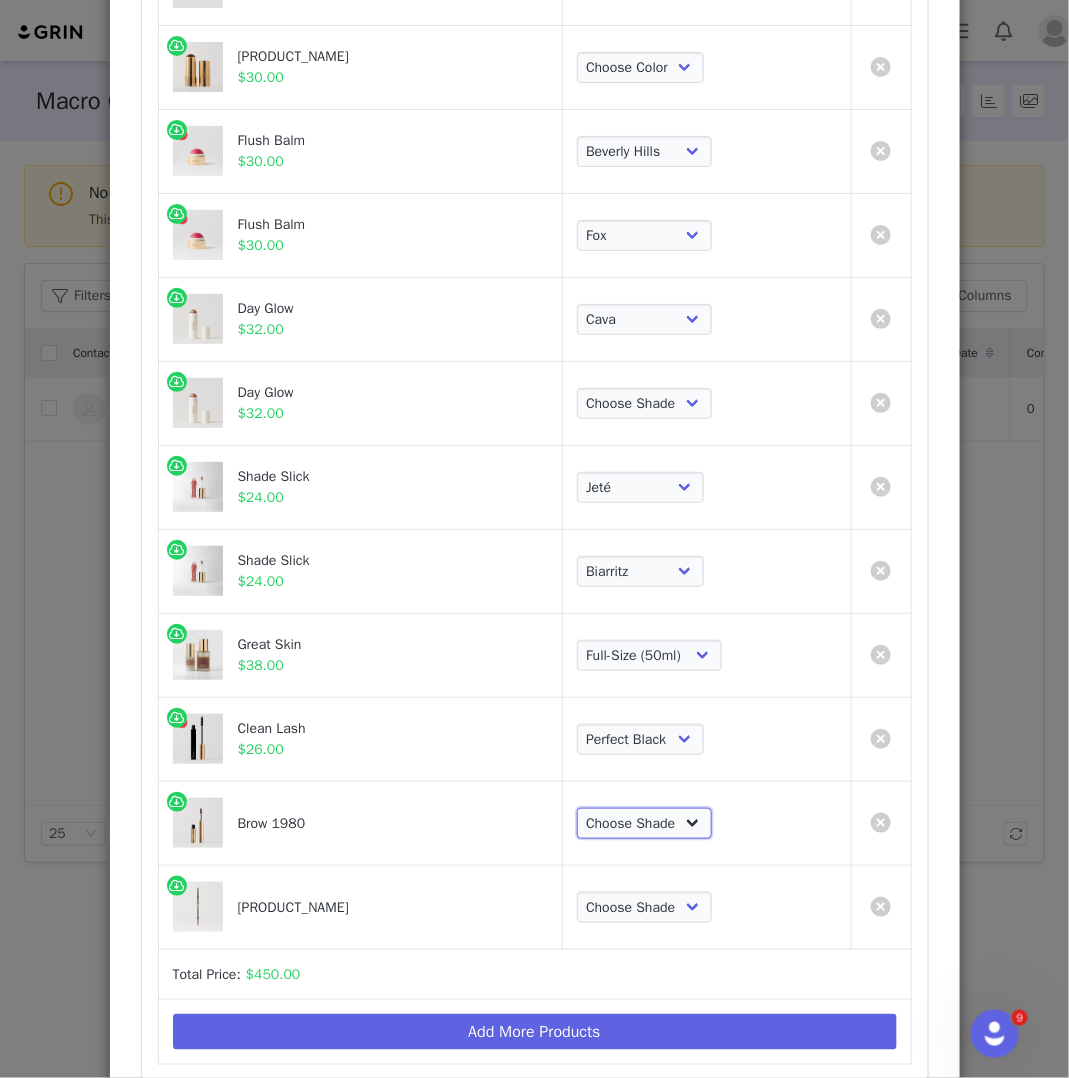 select on "[NUMBER]" 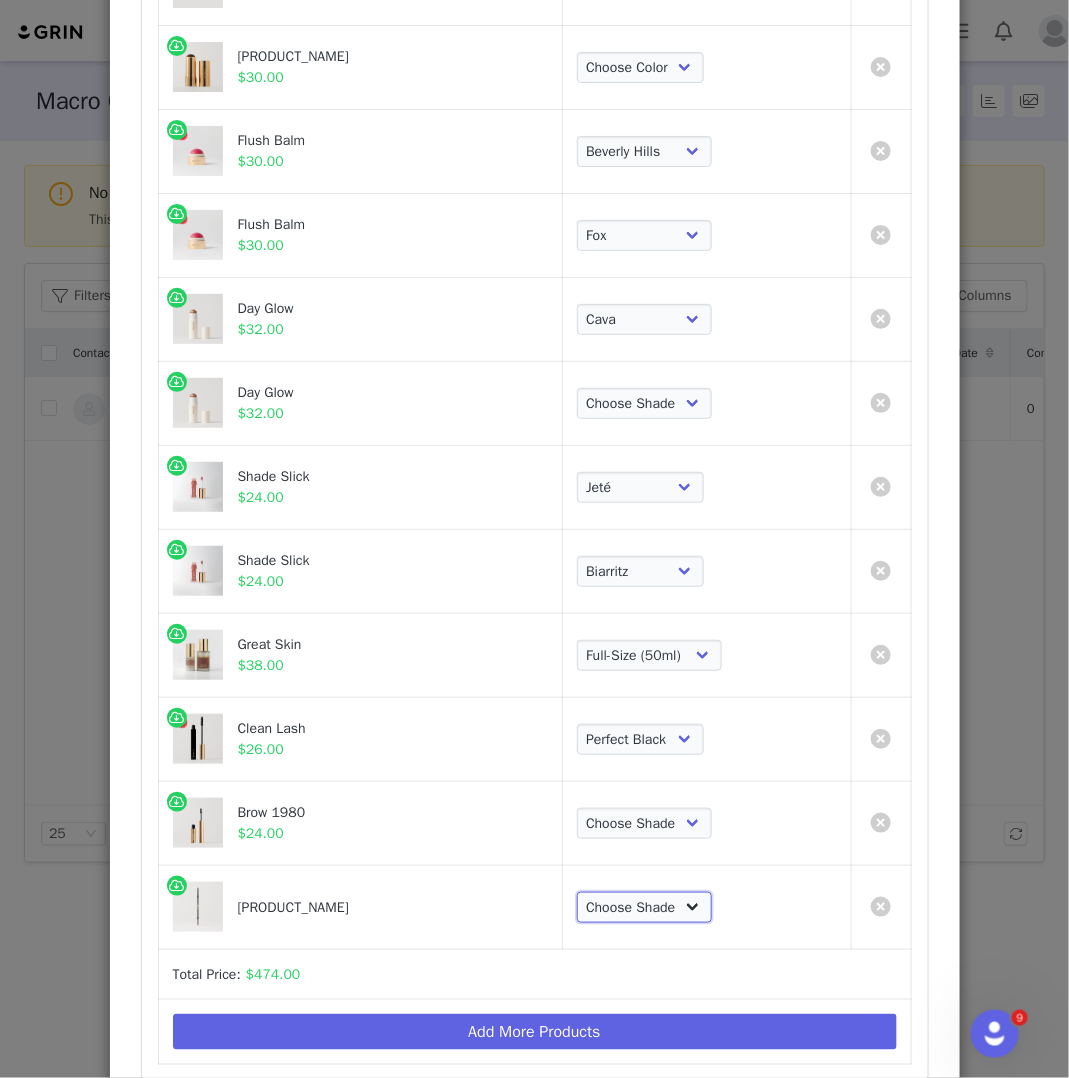 click on "Choose Shade  Taupe   Light Brown   Dark Brown   Brown-Black" at bounding box center [644, 908] 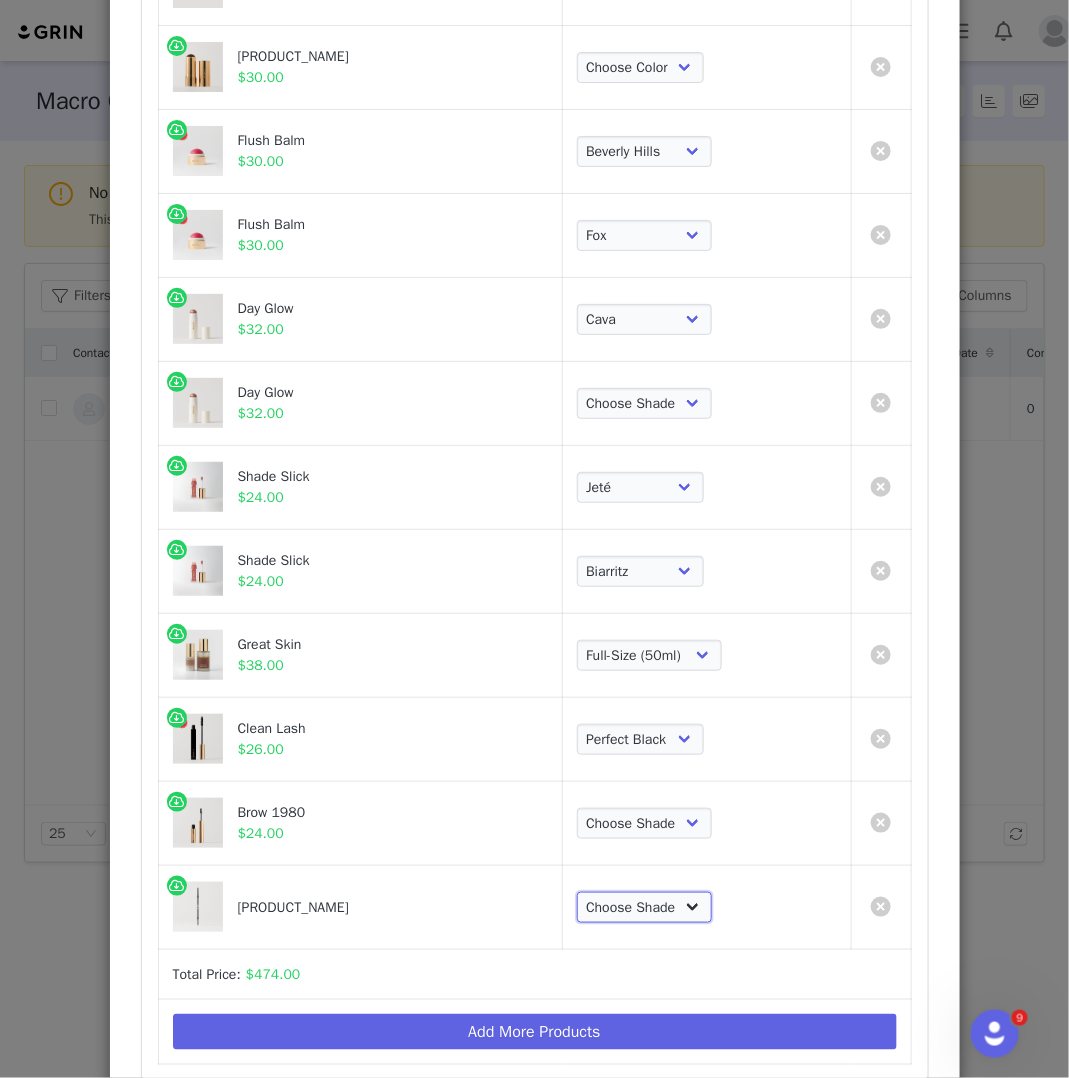 select on "[NUMBER]" 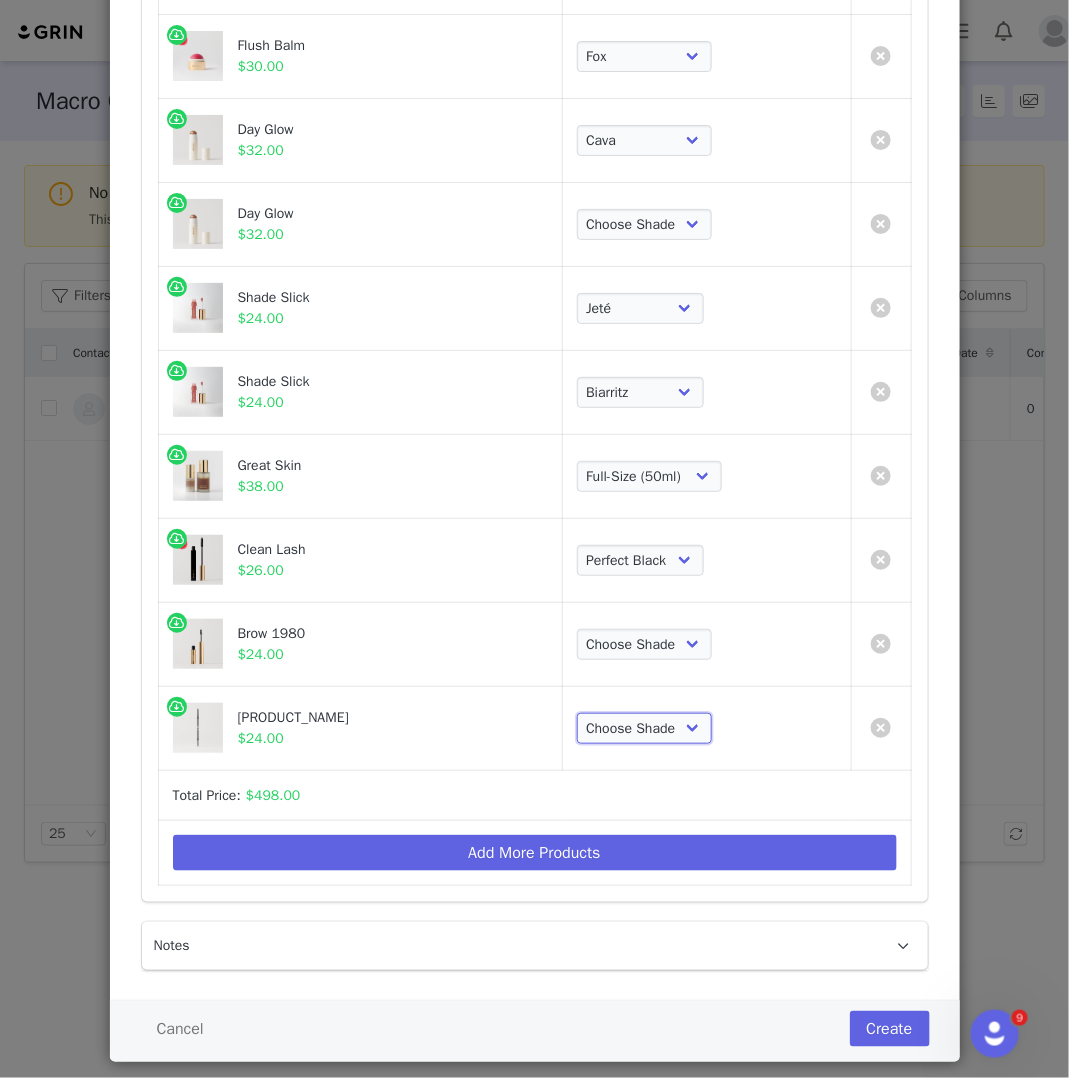 scroll, scrollTop: 948, scrollLeft: 0, axis: vertical 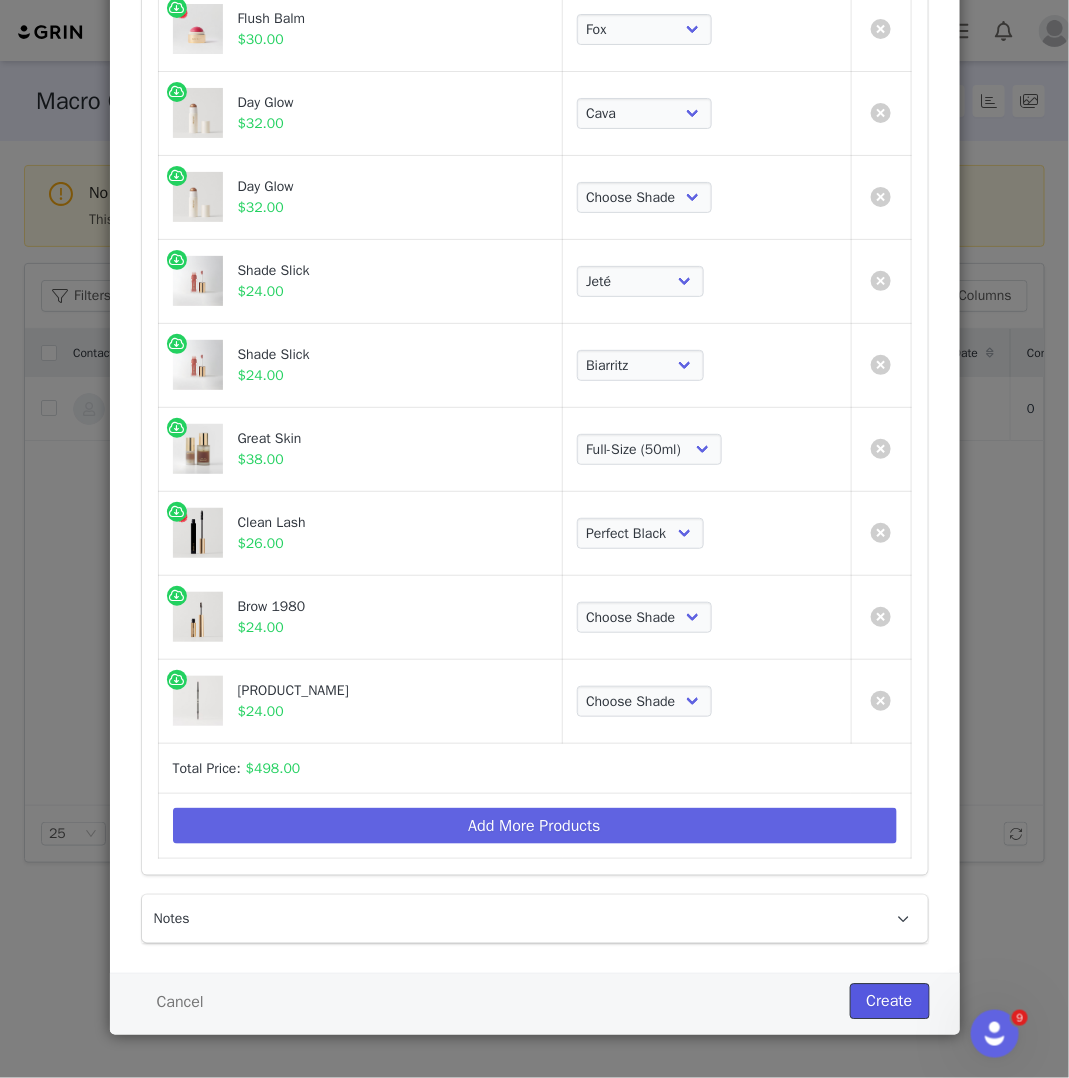 click on "Create" at bounding box center (890, 1002) 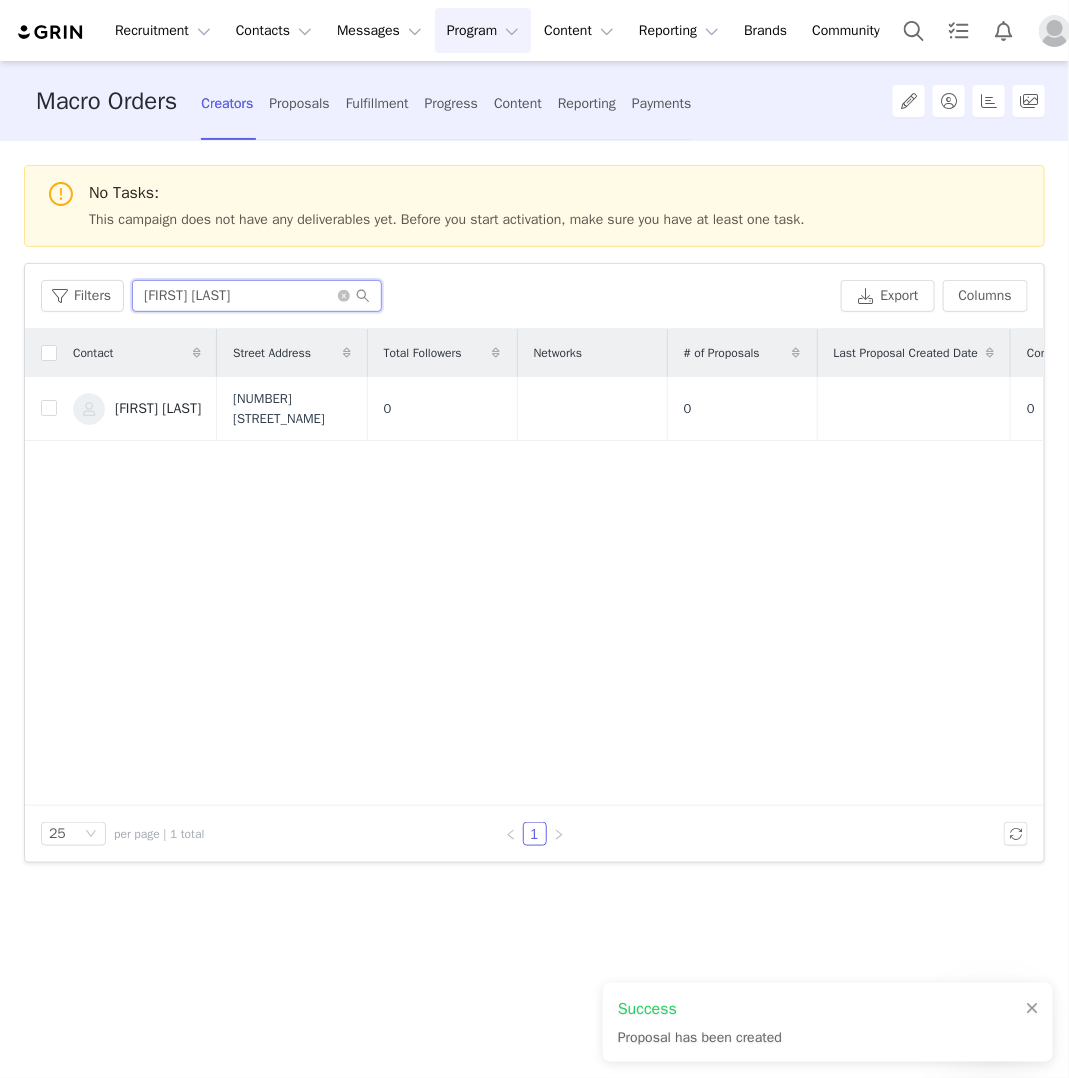 click on "[FIRST] [LAST]" at bounding box center (257, 296) 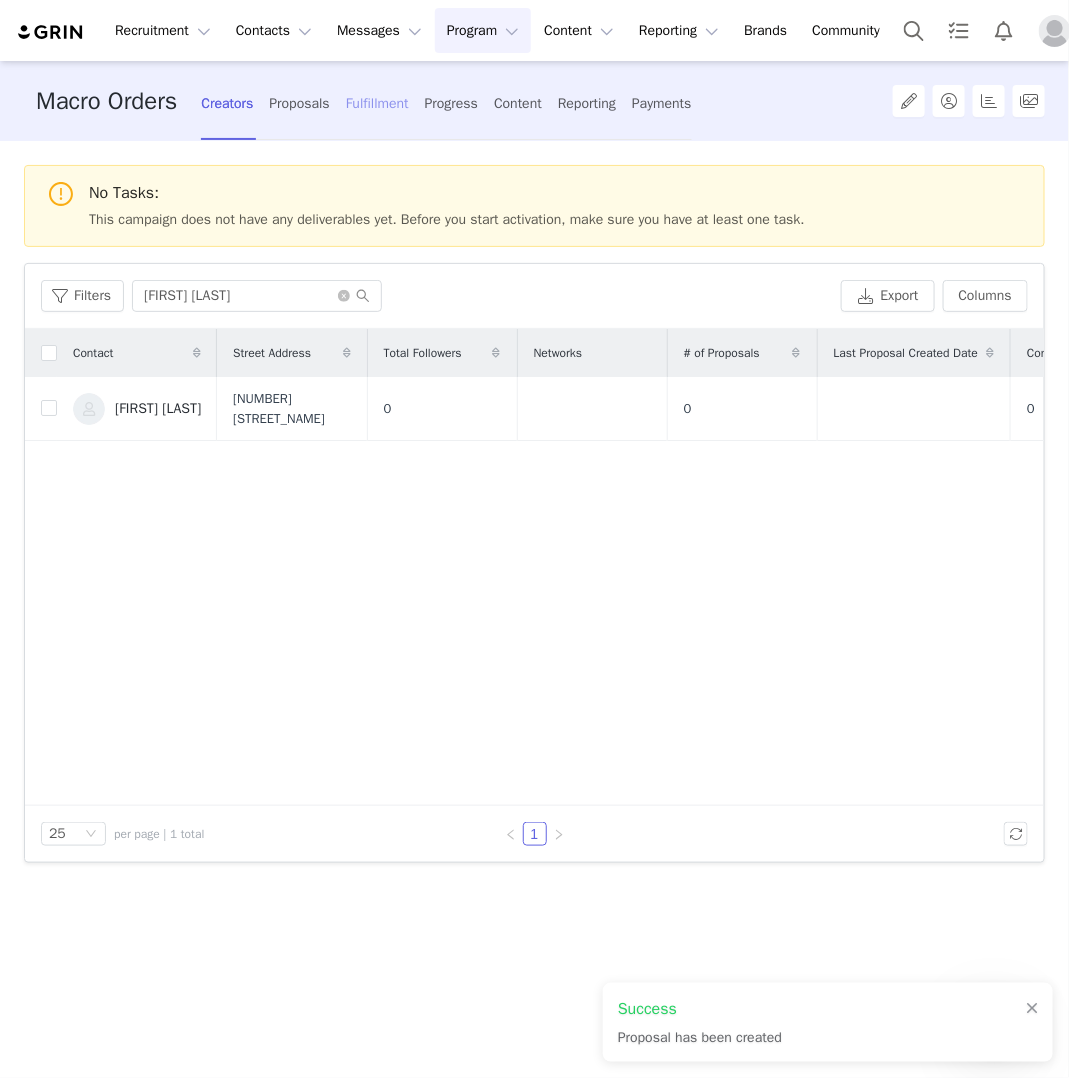click on "Fulfillment" at bounding box center (377, 103) 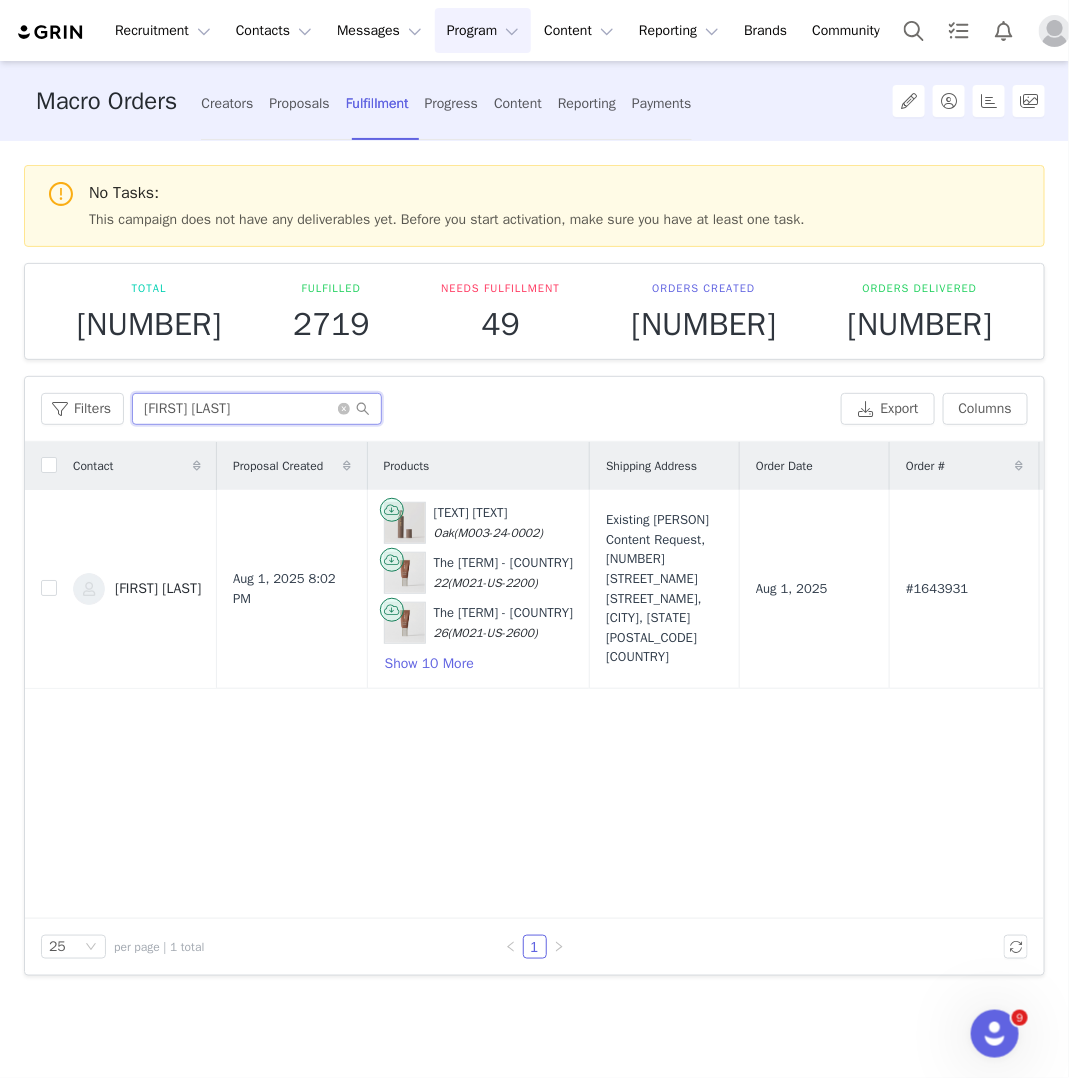 click on "[FIRST] [LAST]" at bounding box center (257, 409) 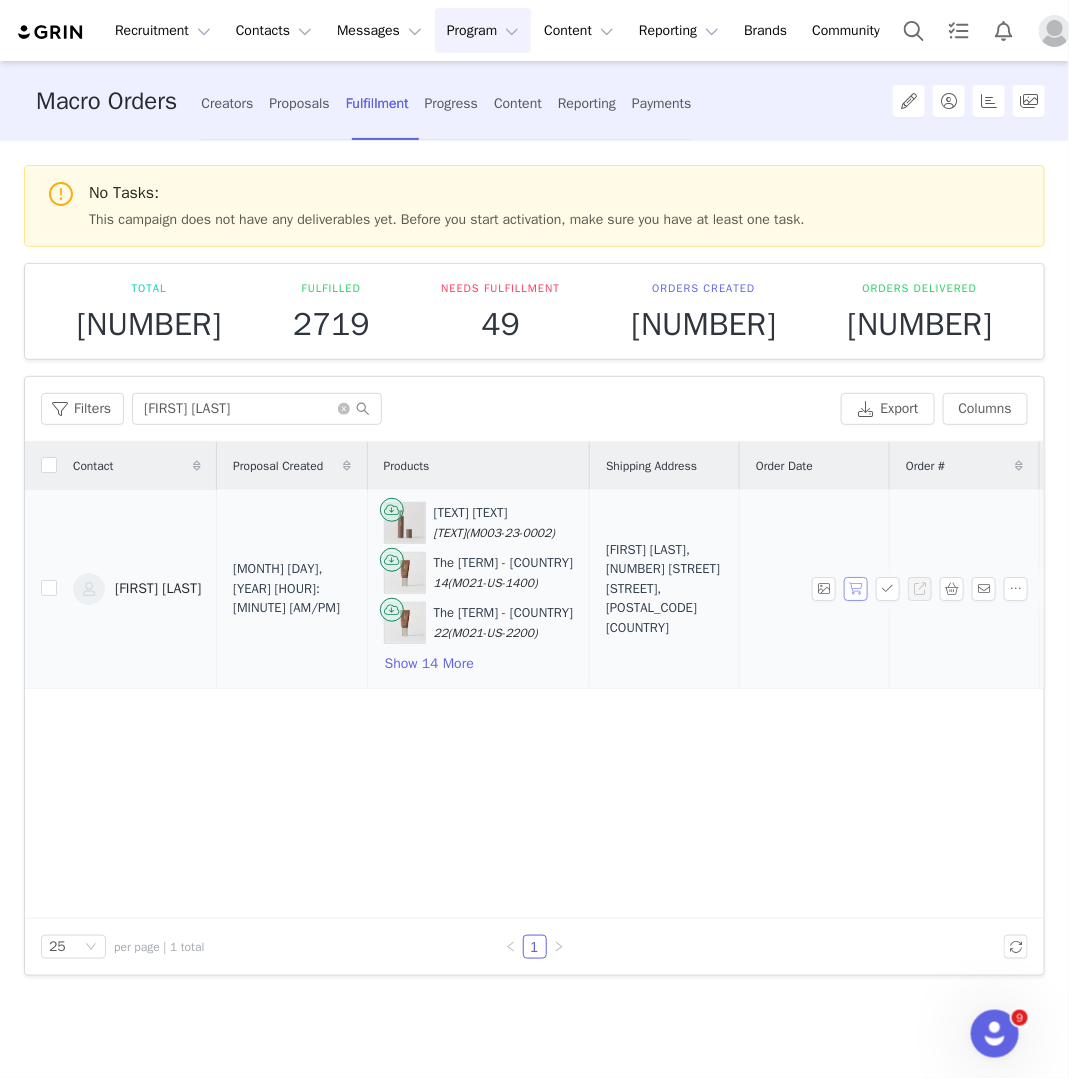 click at bounding box center (856, 589) 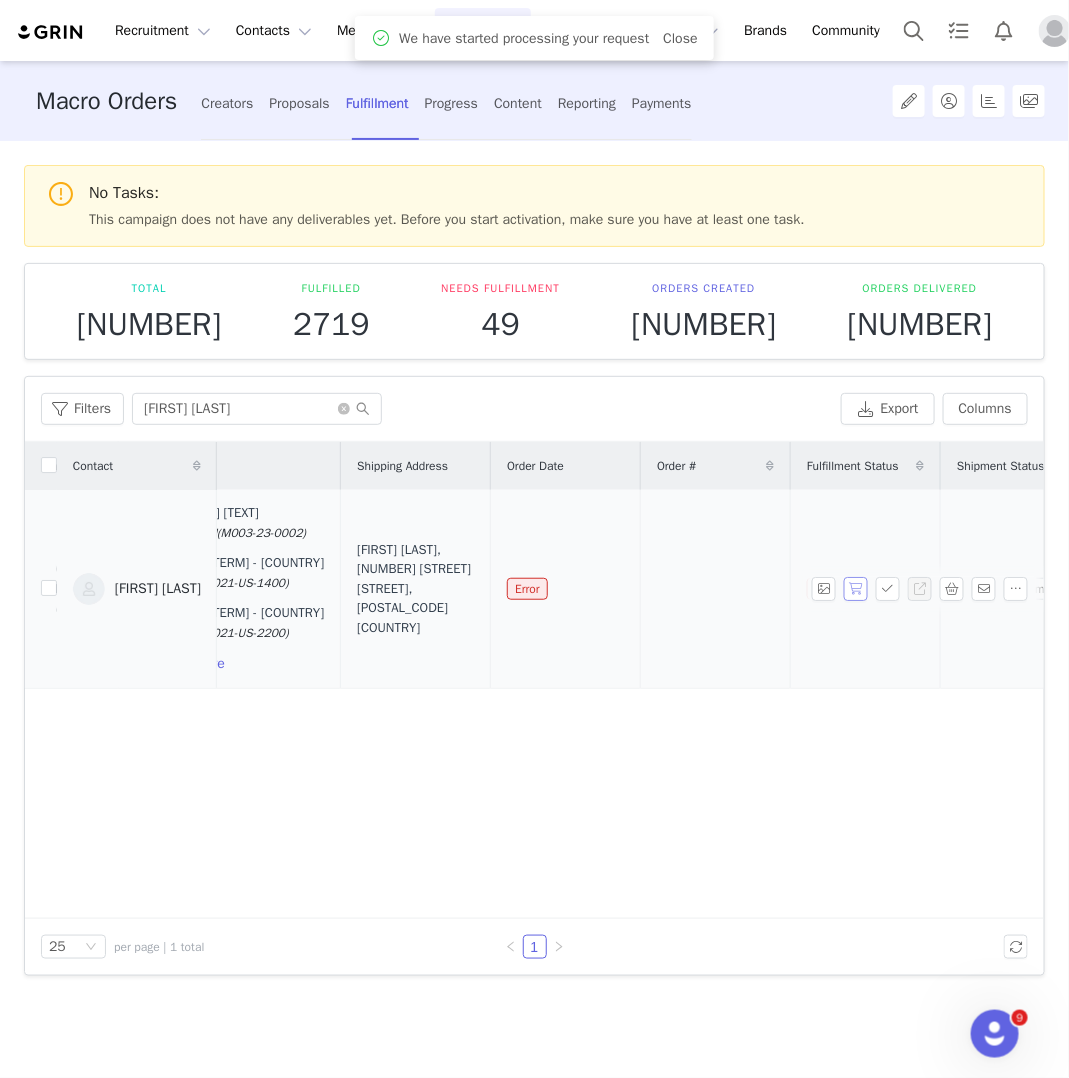 scroll, scrollTop: 0, scrollLeft: 300, axis: horizontal 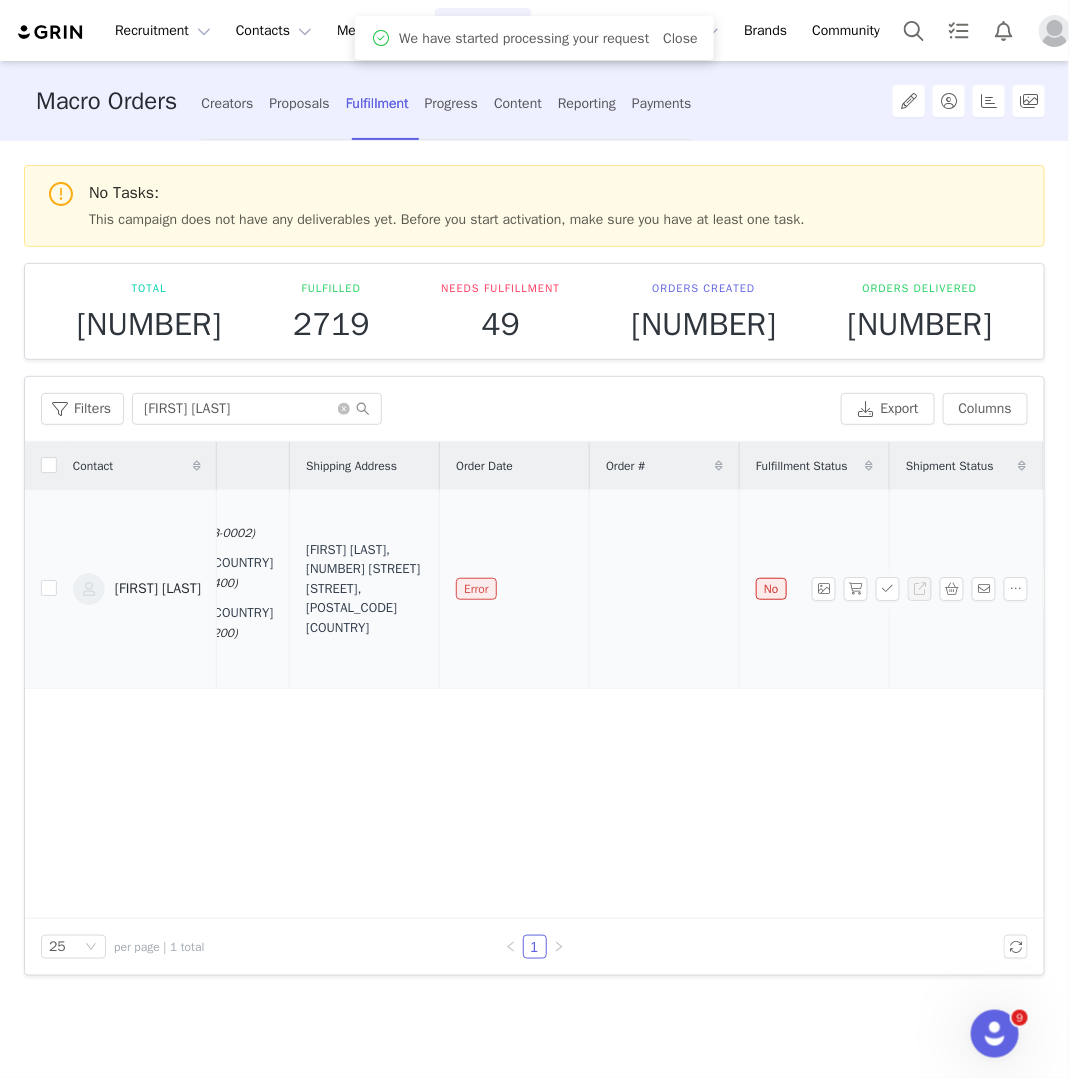 click on "Error" at bounding box center [476, 589] 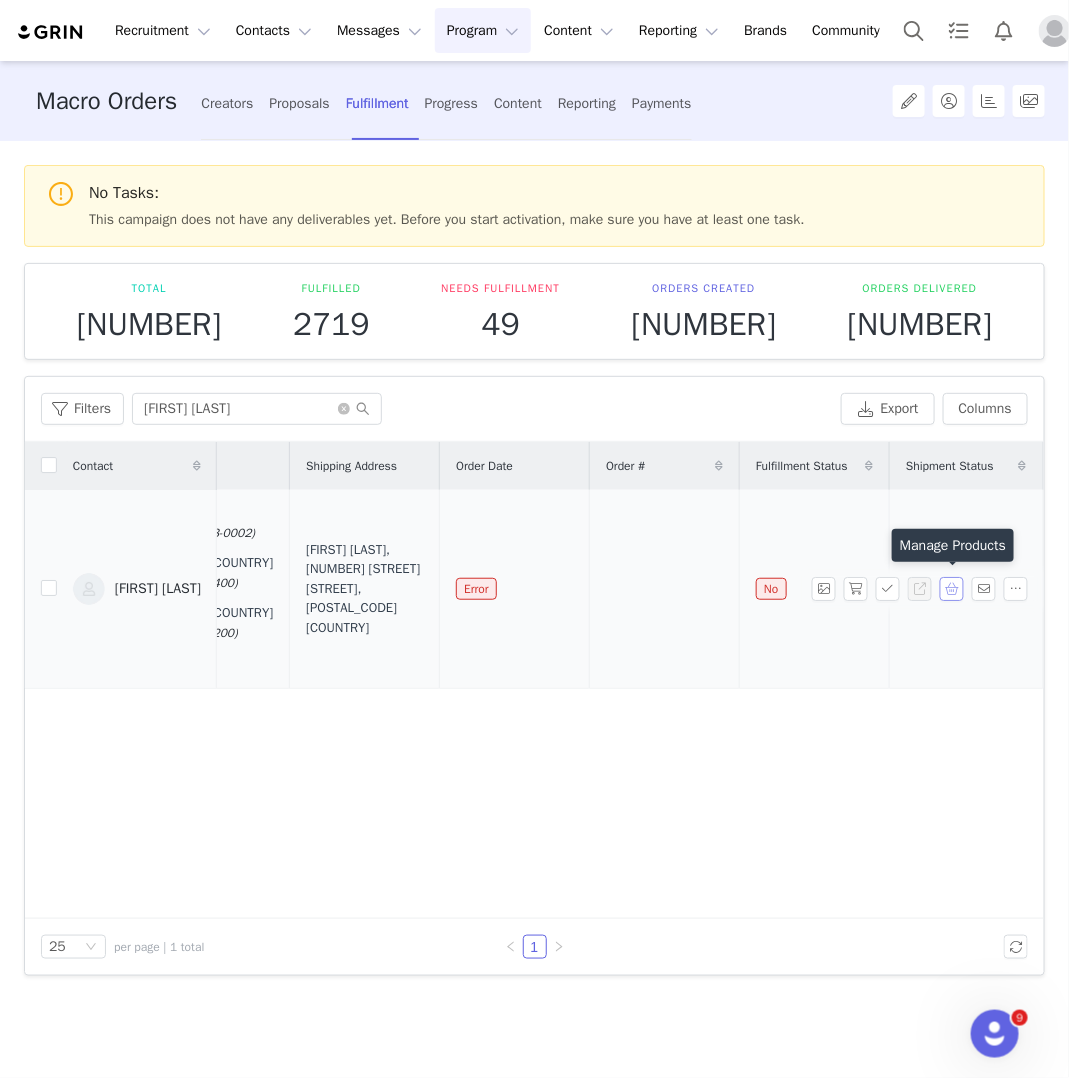 click at bounding box center [952, 589] 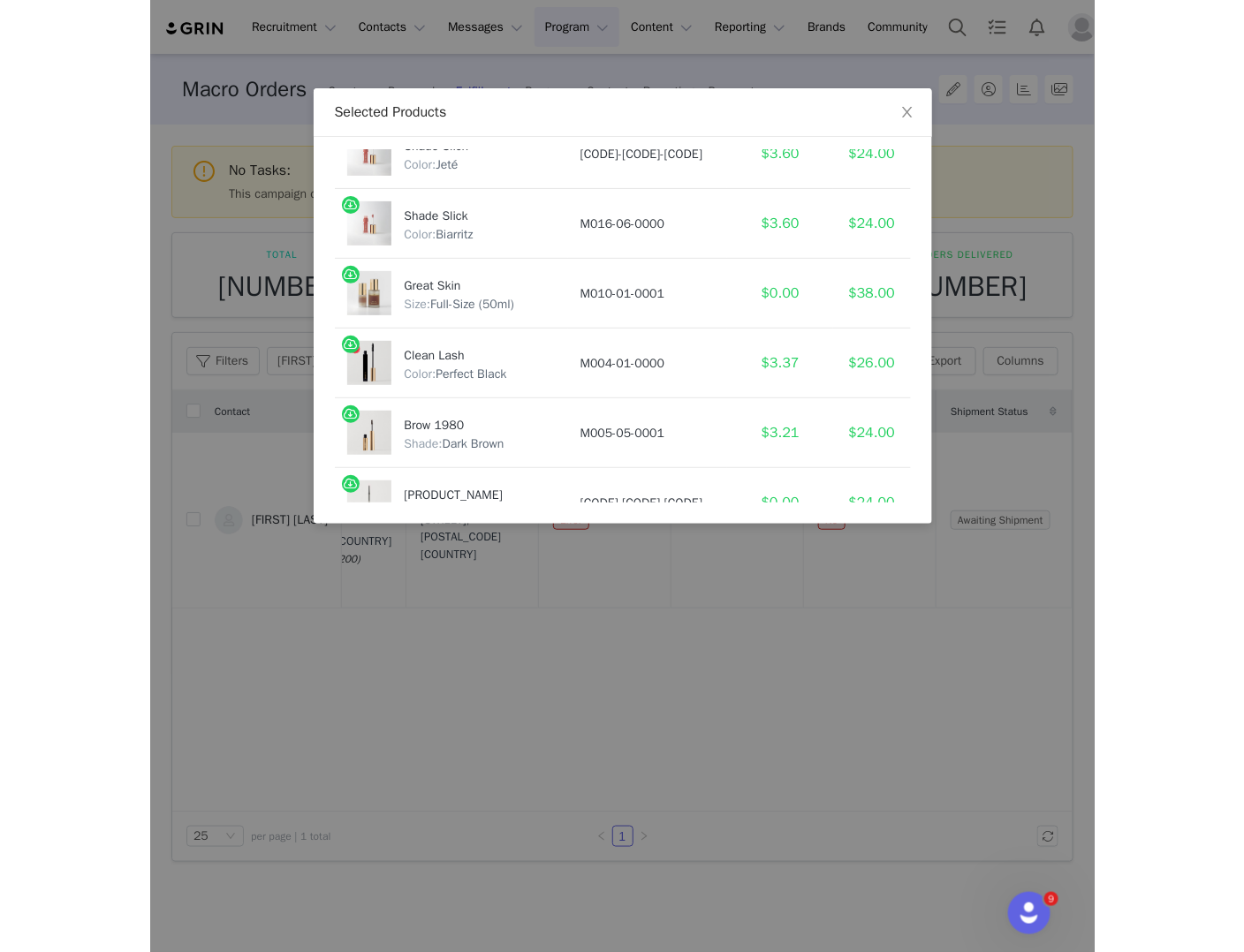 scroll, scrollTop: 904, scrollLeft: 0, axis: vertical 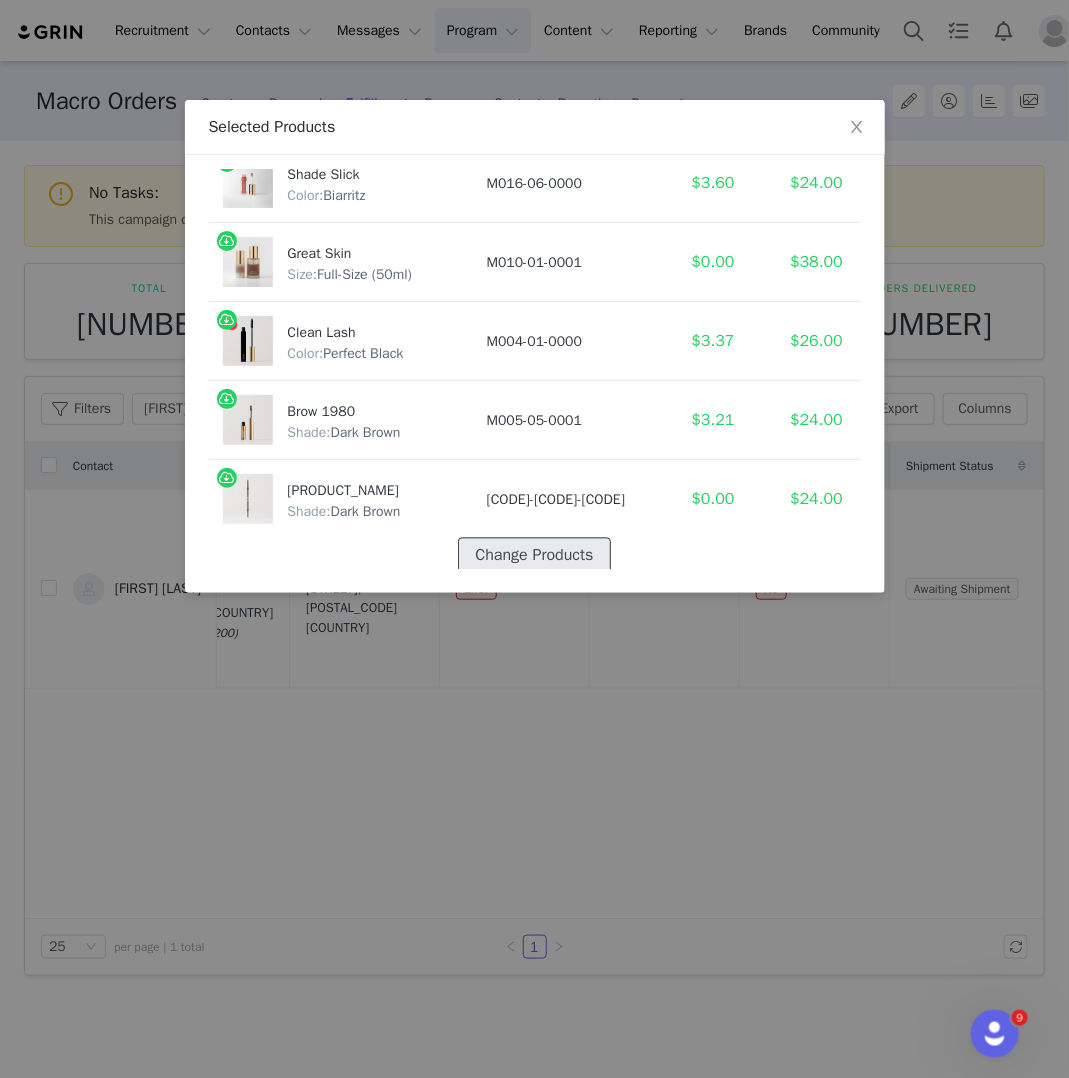 click on "Change Products" at bounding box center (534, 556) 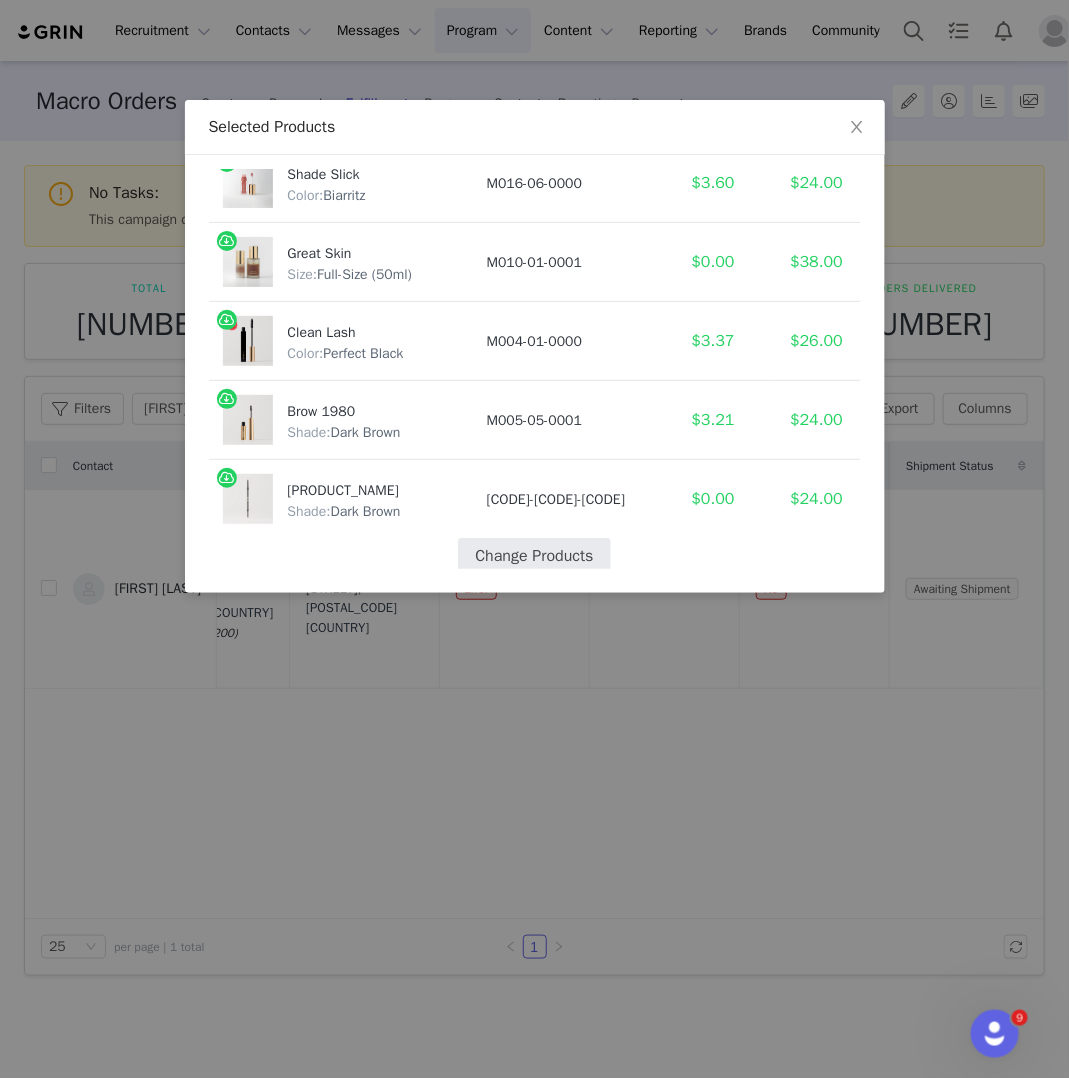 select on "25179967" 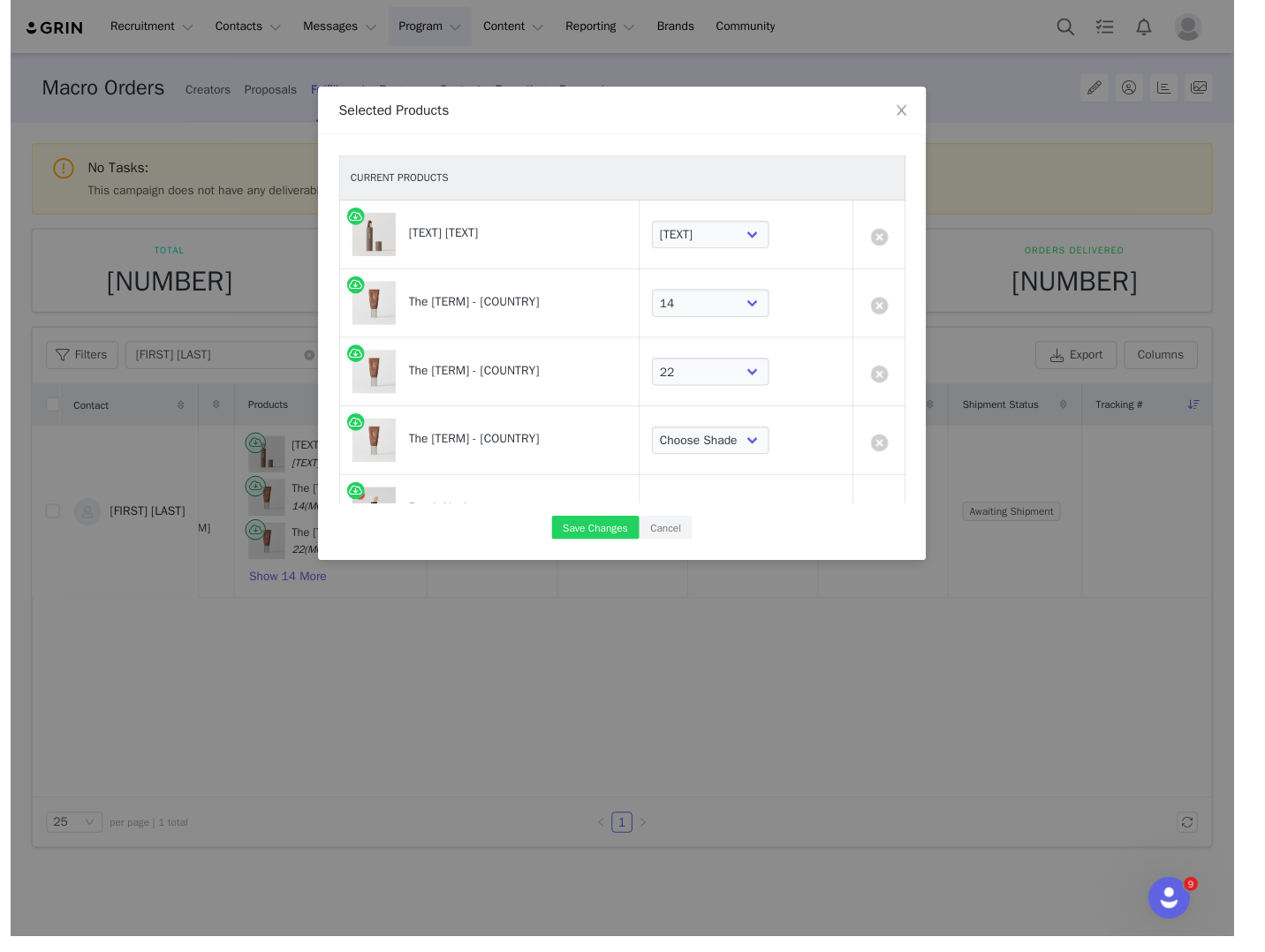 scroll, scrollTop: 0, scrollLeft: 125, axis: horizontal 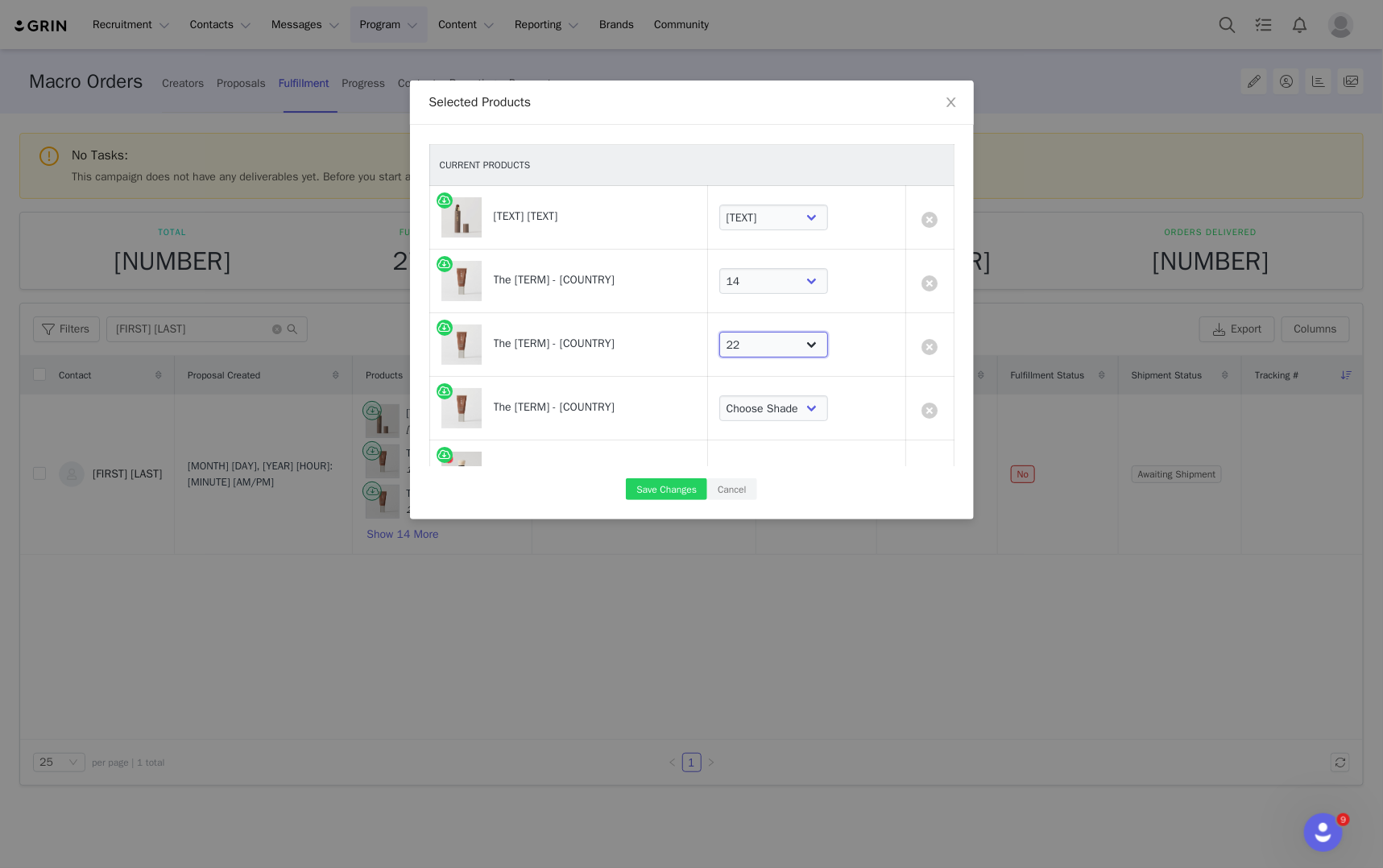 click on "Choose Shade  02   04   06   08   10   12   14   16   18   20   22   24   26   28   30" at bounding box center (773, 345) 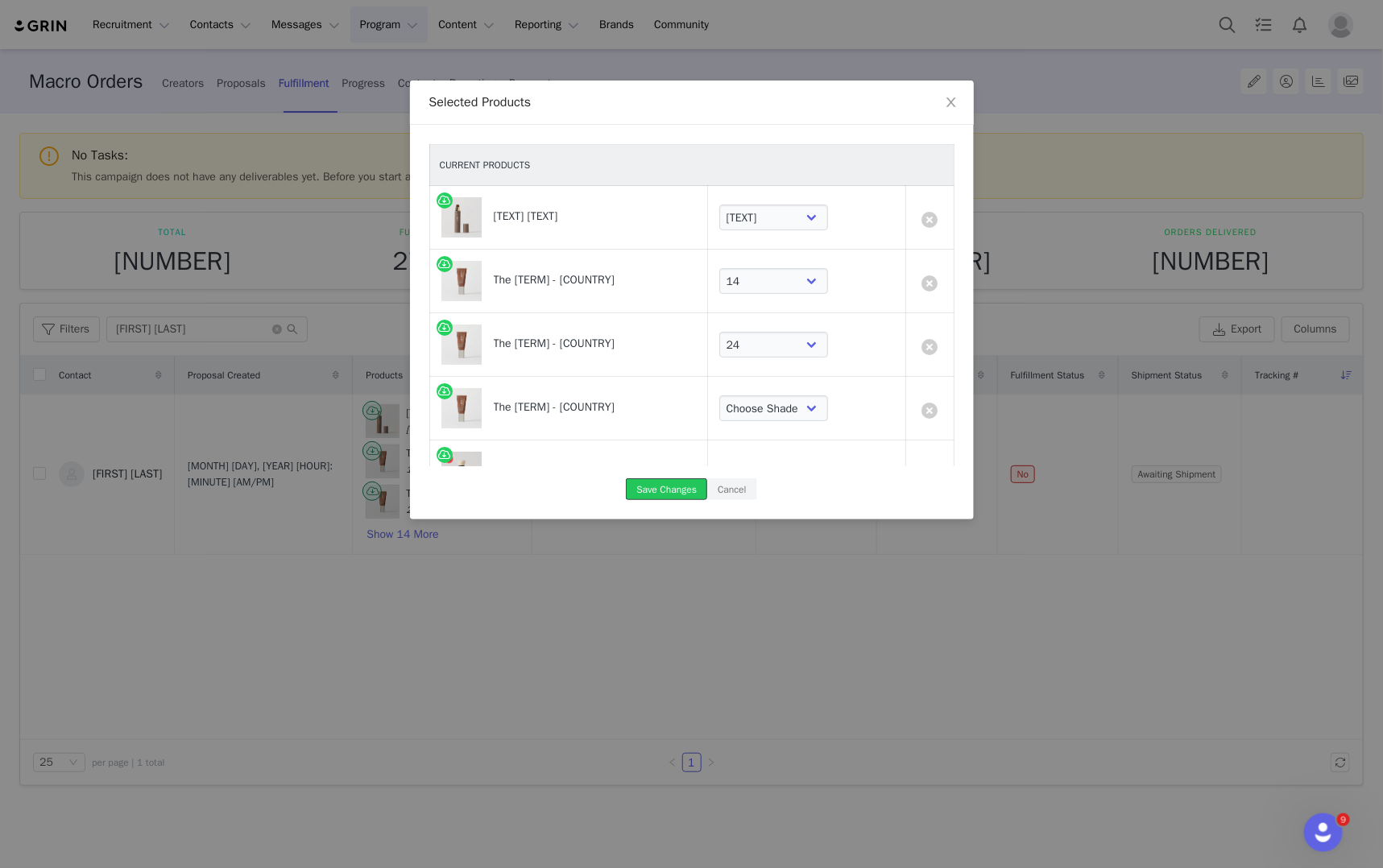 click on "Save Changes" at bounding box center [666, 489] 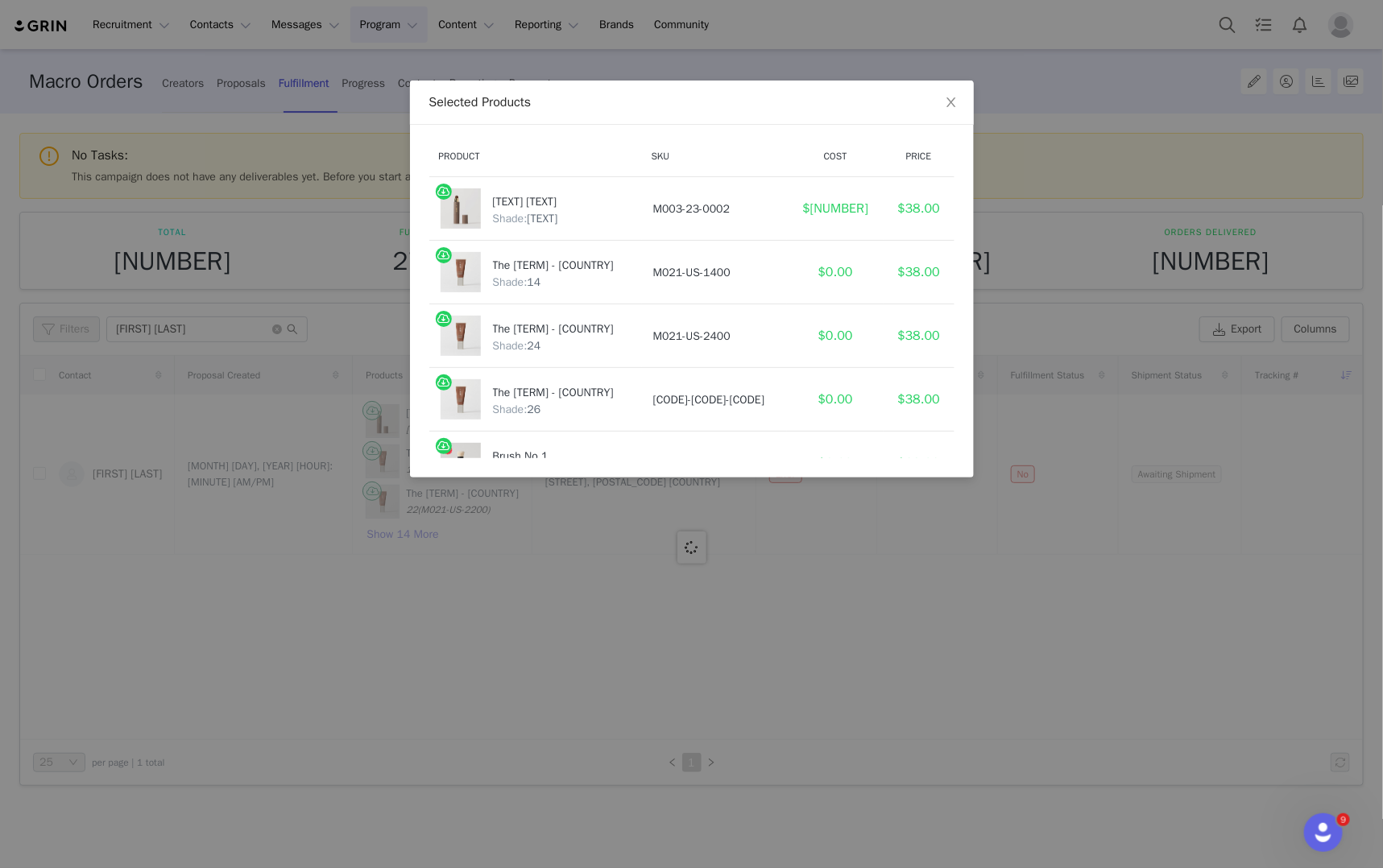 click on "[PRODUCT_NAME] [PRODUCT_SKU] [COST] [PRICE] [PRODUCT_NAME] [PRODUCT_SKU] [COLOR] [NUMBER] [COST] [PRICE] [PRODUCT_NAME] [PRODUCT_SKU] [COLOR] [NUMBER] [COST] [PRICE] [PRODUCT_NAME] [PRODUCT_SKU] [COLOR] [NUMBER] [COST] [PRICE] [PRODUCT_NAME] [PRODUCT_SKU] [COST] [PRICE] [PRODUCT_NAME] [PRODUCT_SKU] [COST] [PRICE] [PRODUCT_NAME] [COLOR] [PRODUCT_SKU] [COST] [PRICE] [PRODUCT_NAME] [COLOR] [PRODUCT_SKU] [COST] [PRICE] [PRODUCT_NAME] [COLOR] [PRODUCT_SKU] [COST] [PRICE] [PRODUCT_NAME] [COLOR] [PRODUCT_SKU] [COST] [PRICE] [PRODUCT_NAME] [COLOR] [PRODUCT_SKU] [COST] [PRICE] [PRODUCT_NAME] [SIZE] [PRODUCT_SKU] [COST] [PRICE] [PRODUCT_NAME] [COLOR] [PRODUCT_SKU] [COST] [PRICE] [PRODUCT_NAME] [COLOR] [PRODUCT_SKU] [COST] [PRICE]" at bounding box center (691, 434) 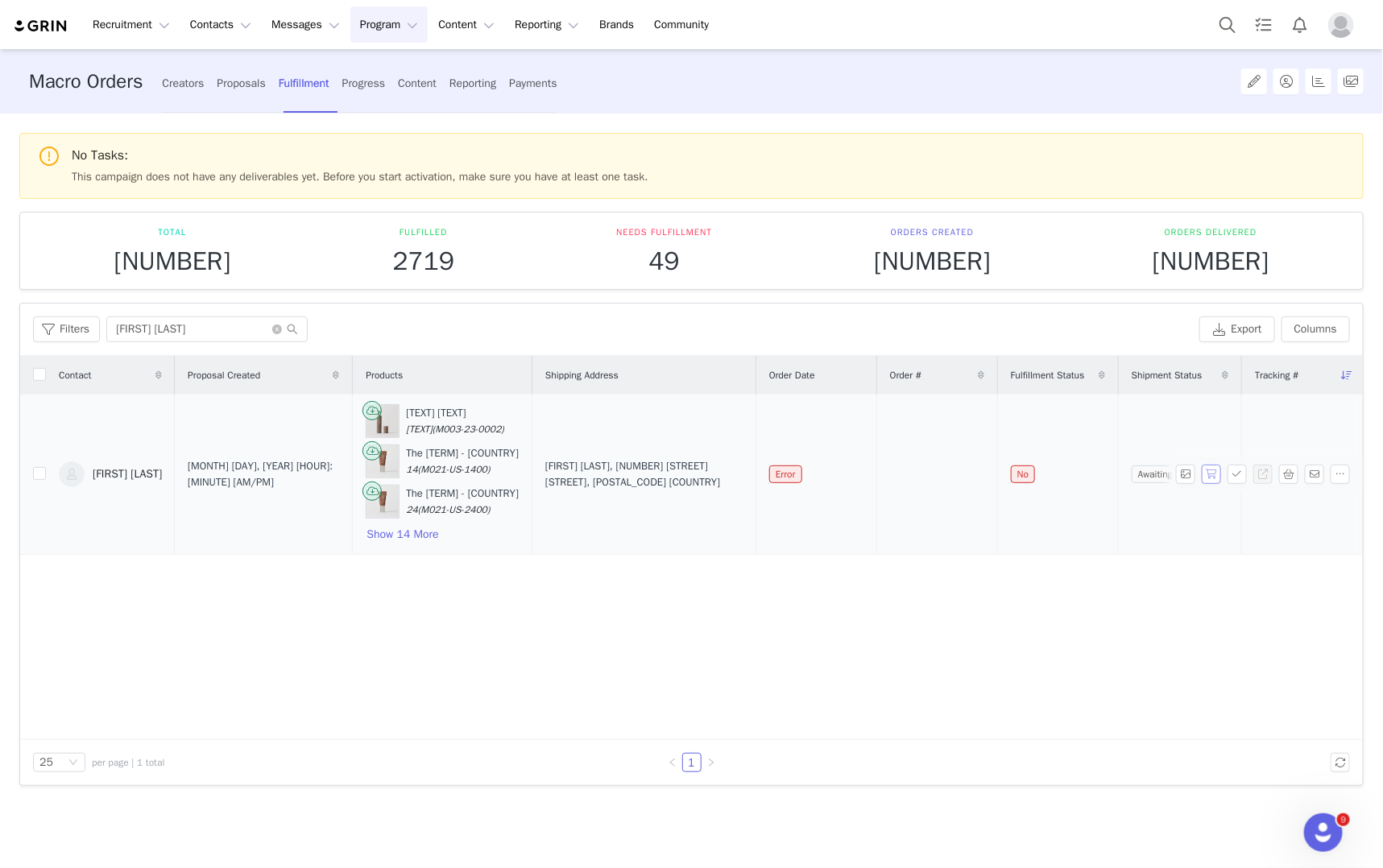 click at bounding box center (1211, 474) 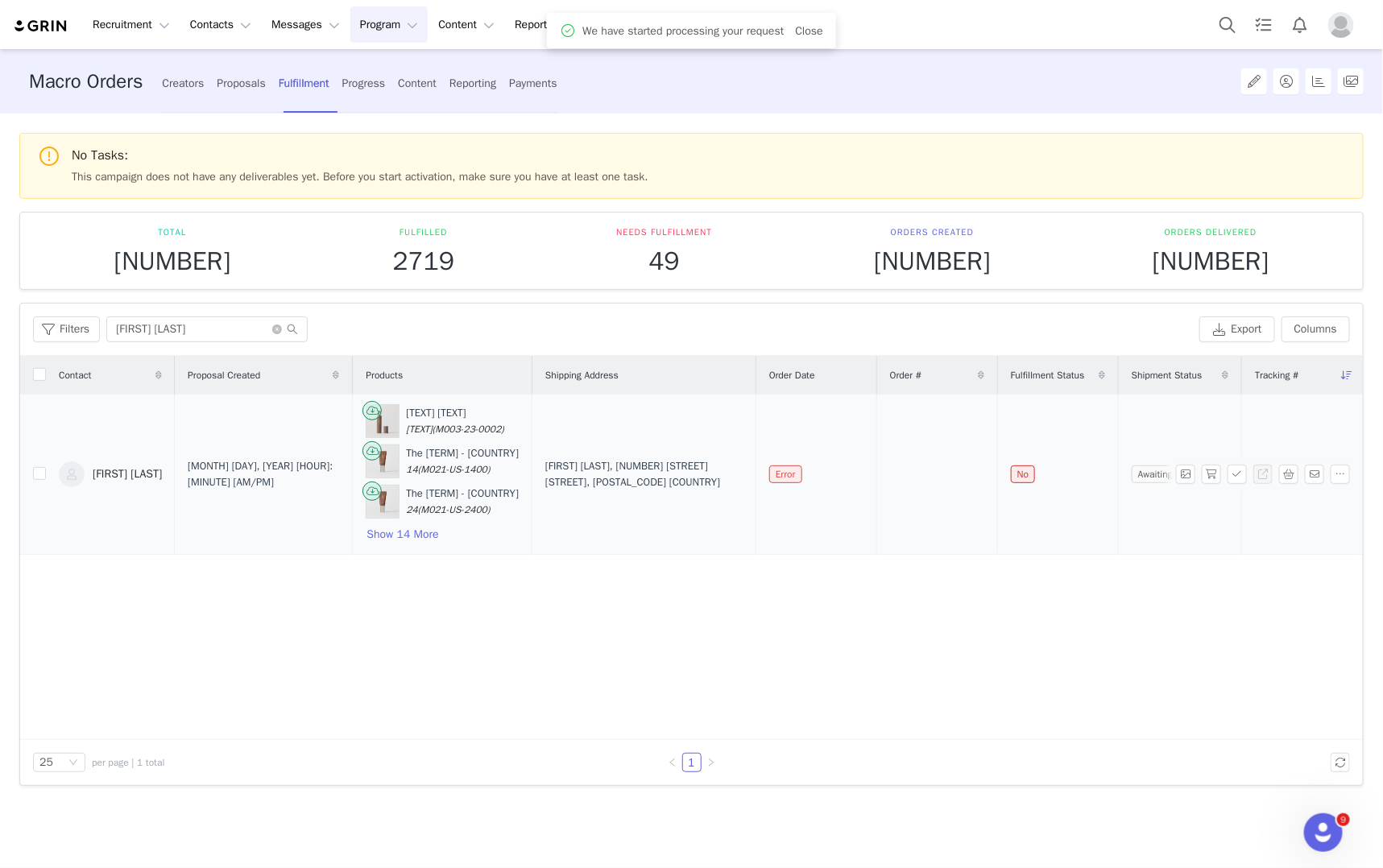 click on "Error" at bounding box center (785, 474) 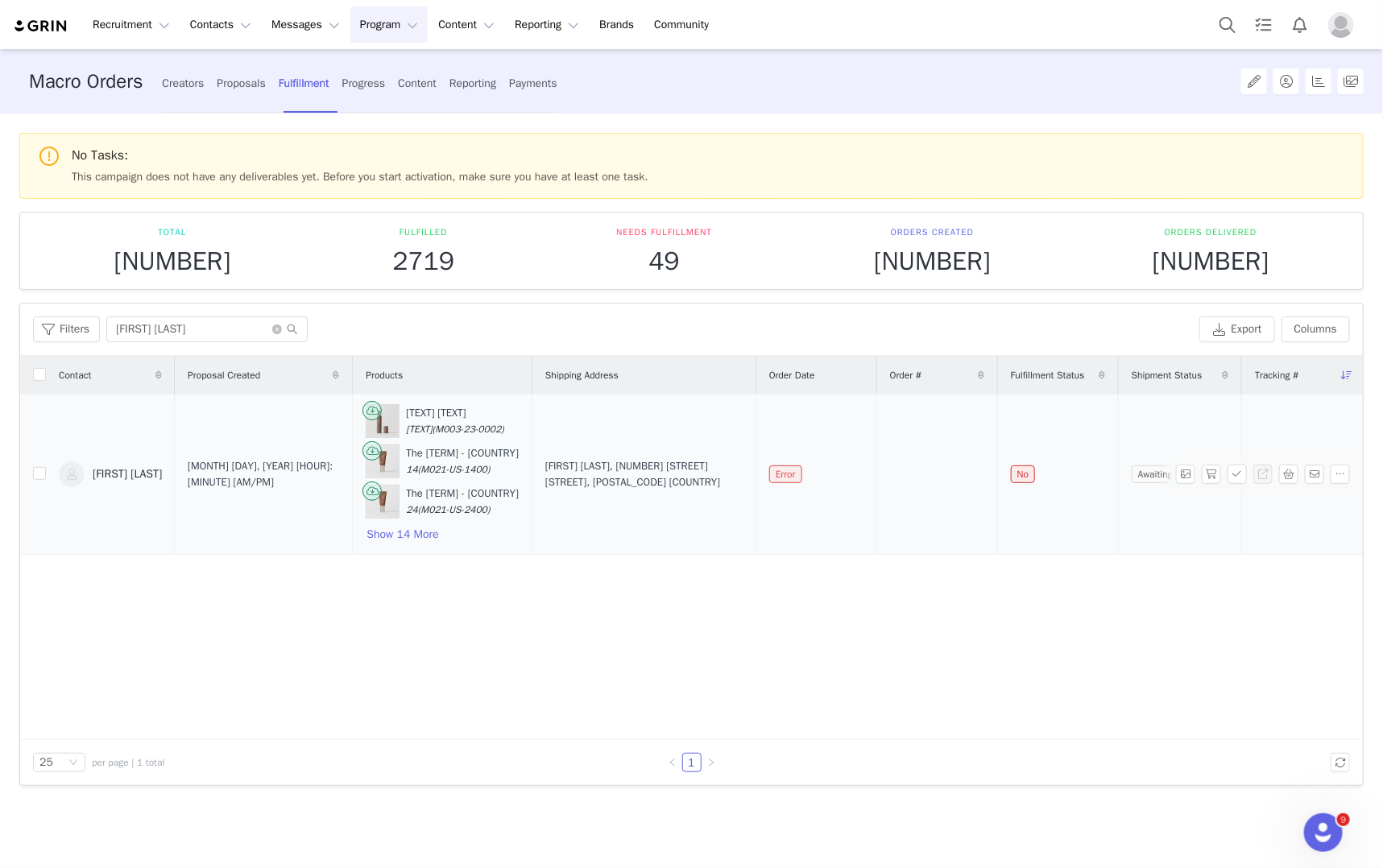 click on "Error" at bounding box center [785, 474] 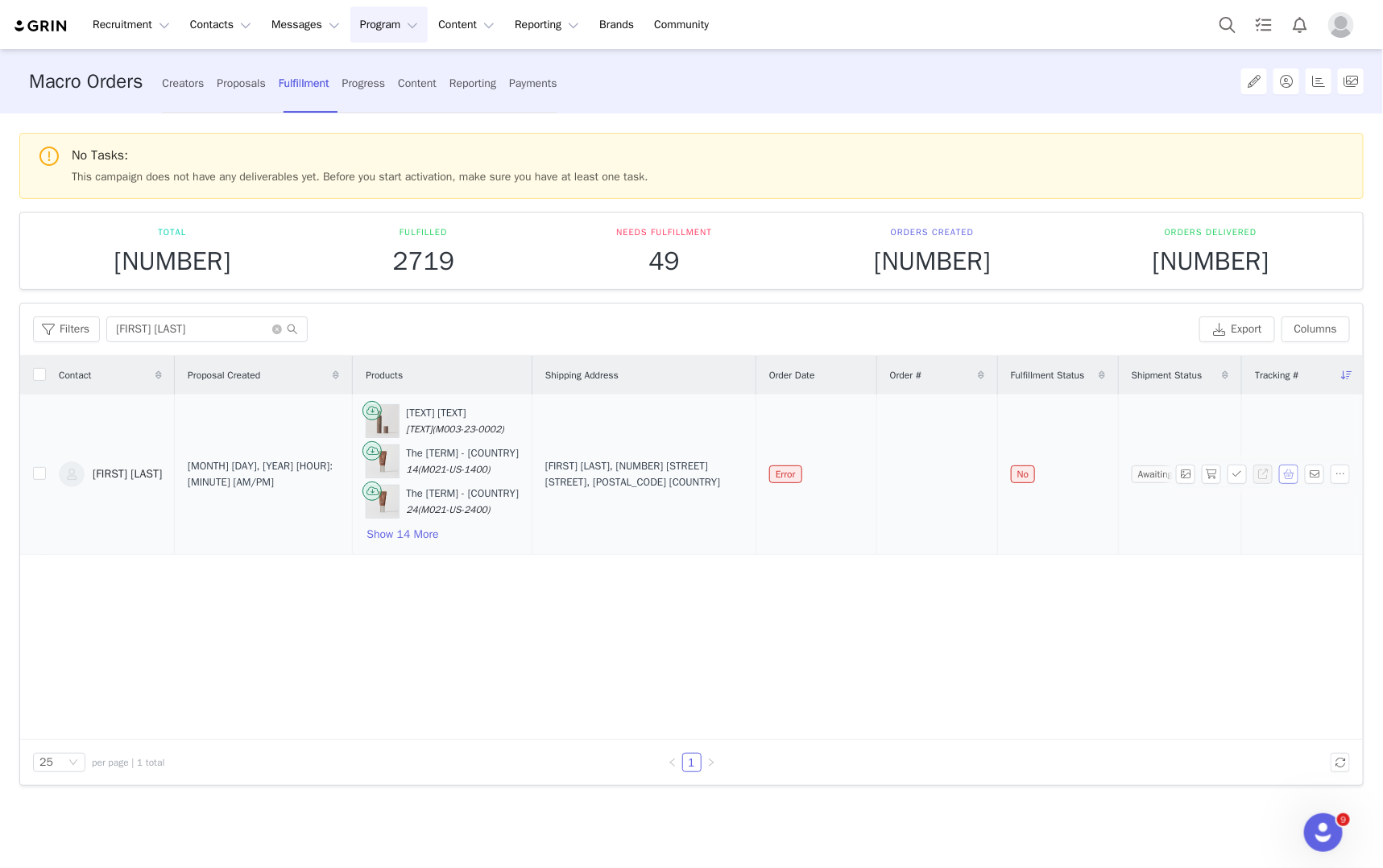 click at bounding box center (1289, 474) 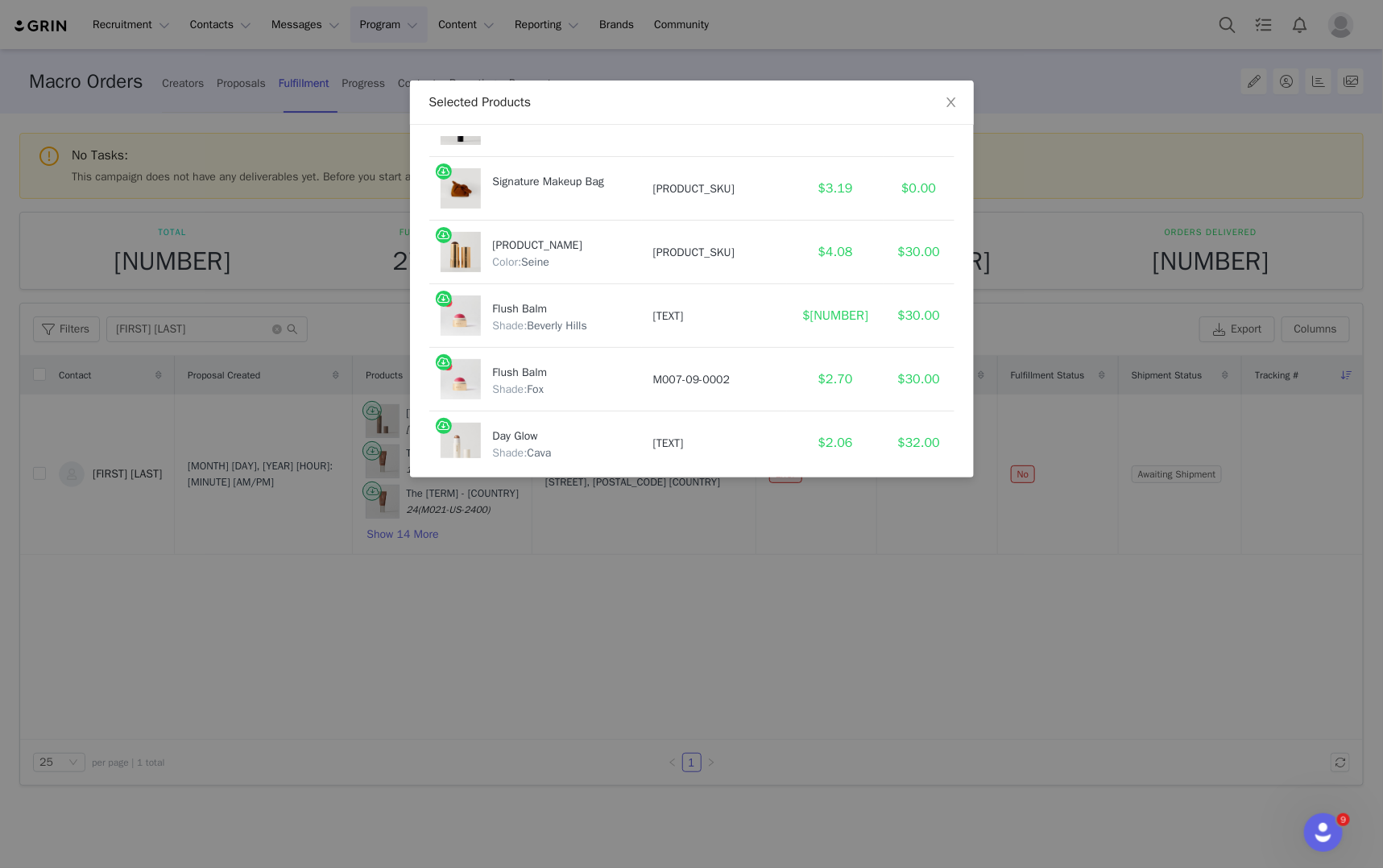 scroll, scrollTop: 825, scrollLeft: 0, axis: vertical 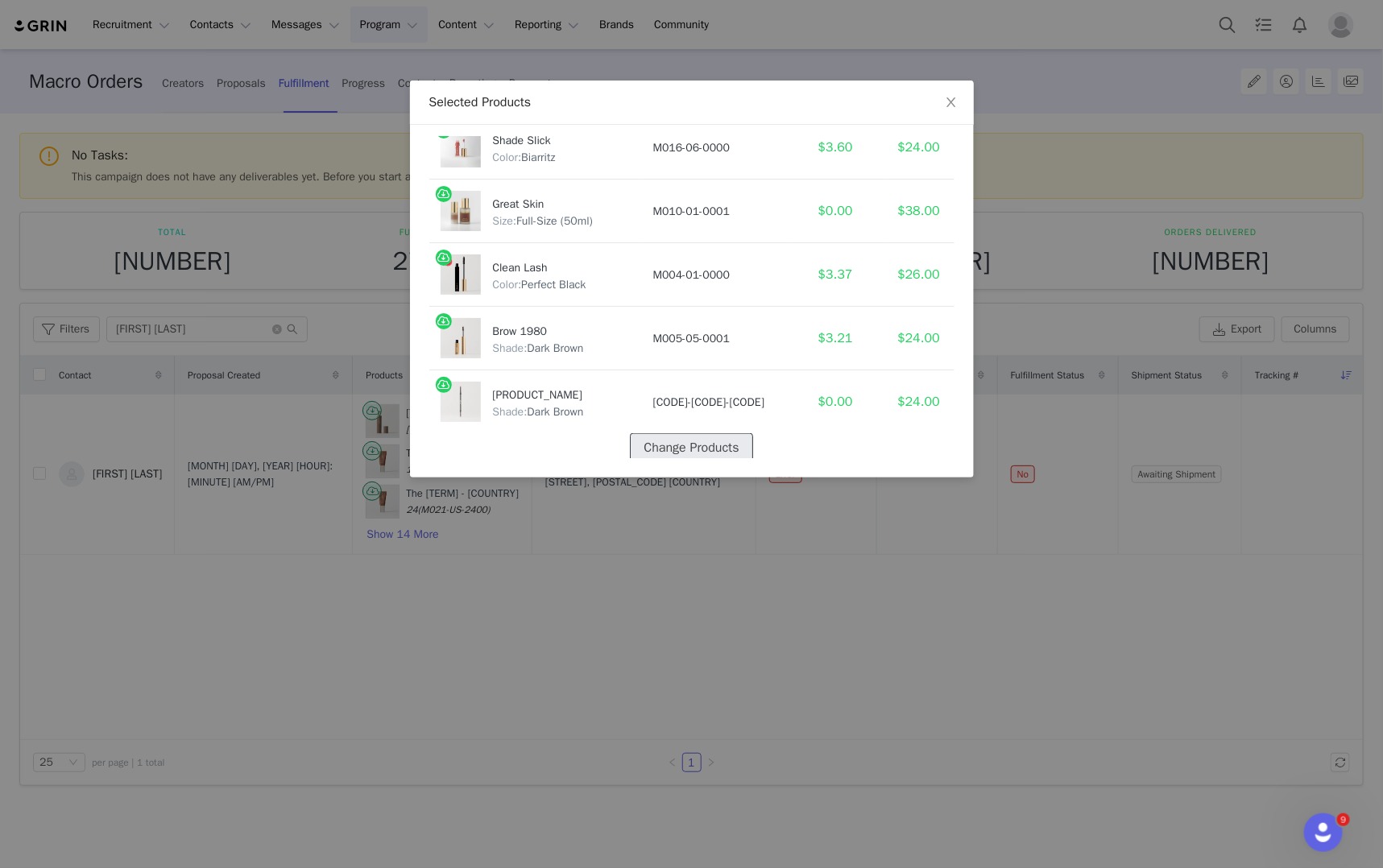 click on "Change Products" at bounding box center [691, 448] 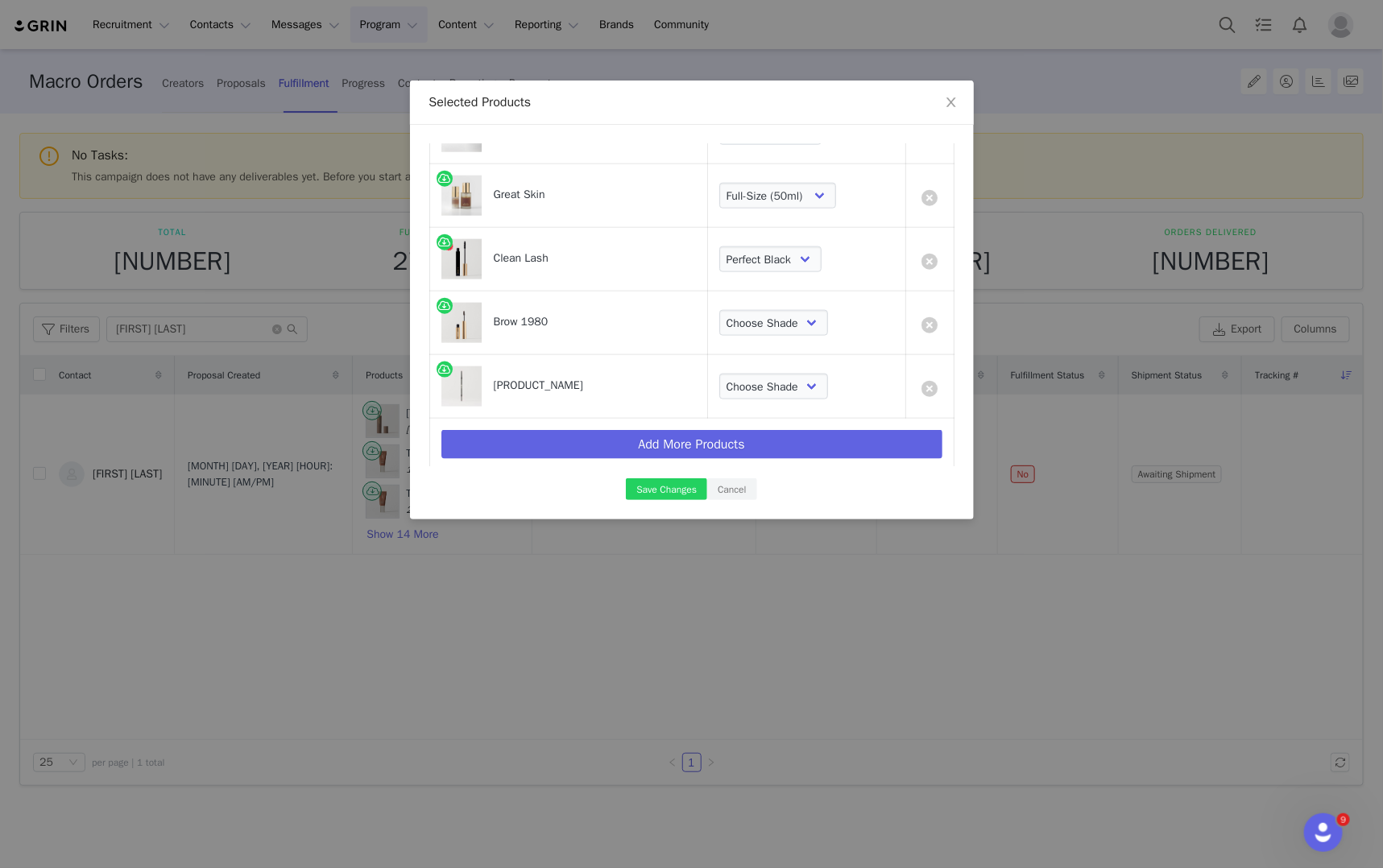 scroll, scrollTop: 0, scrollLeft: 0, axis: both 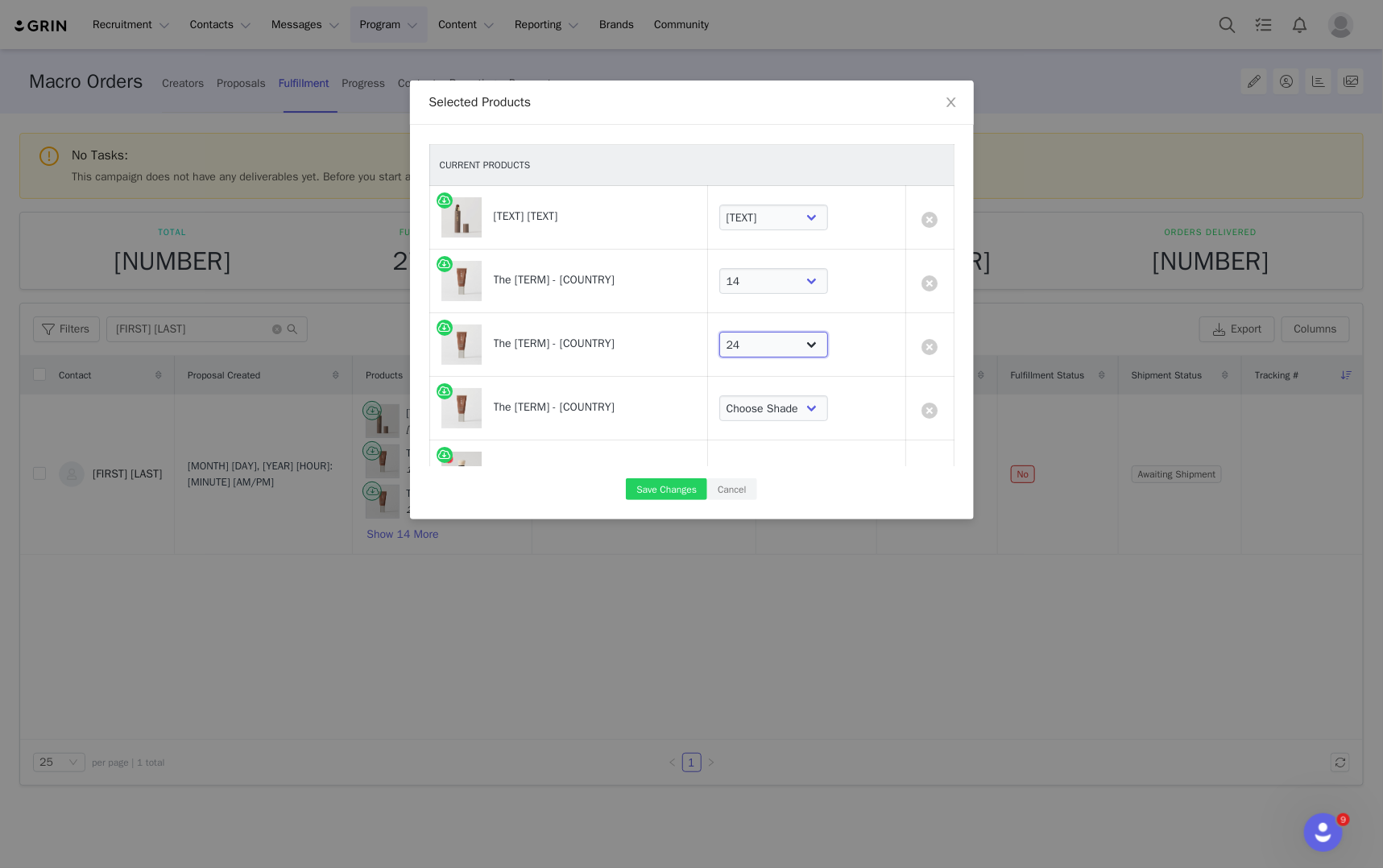 click on "Choose Shade  02   04   06   08   10   12   14   16   18   20   22   24   26   28   30" at bounding box center (773, 345) 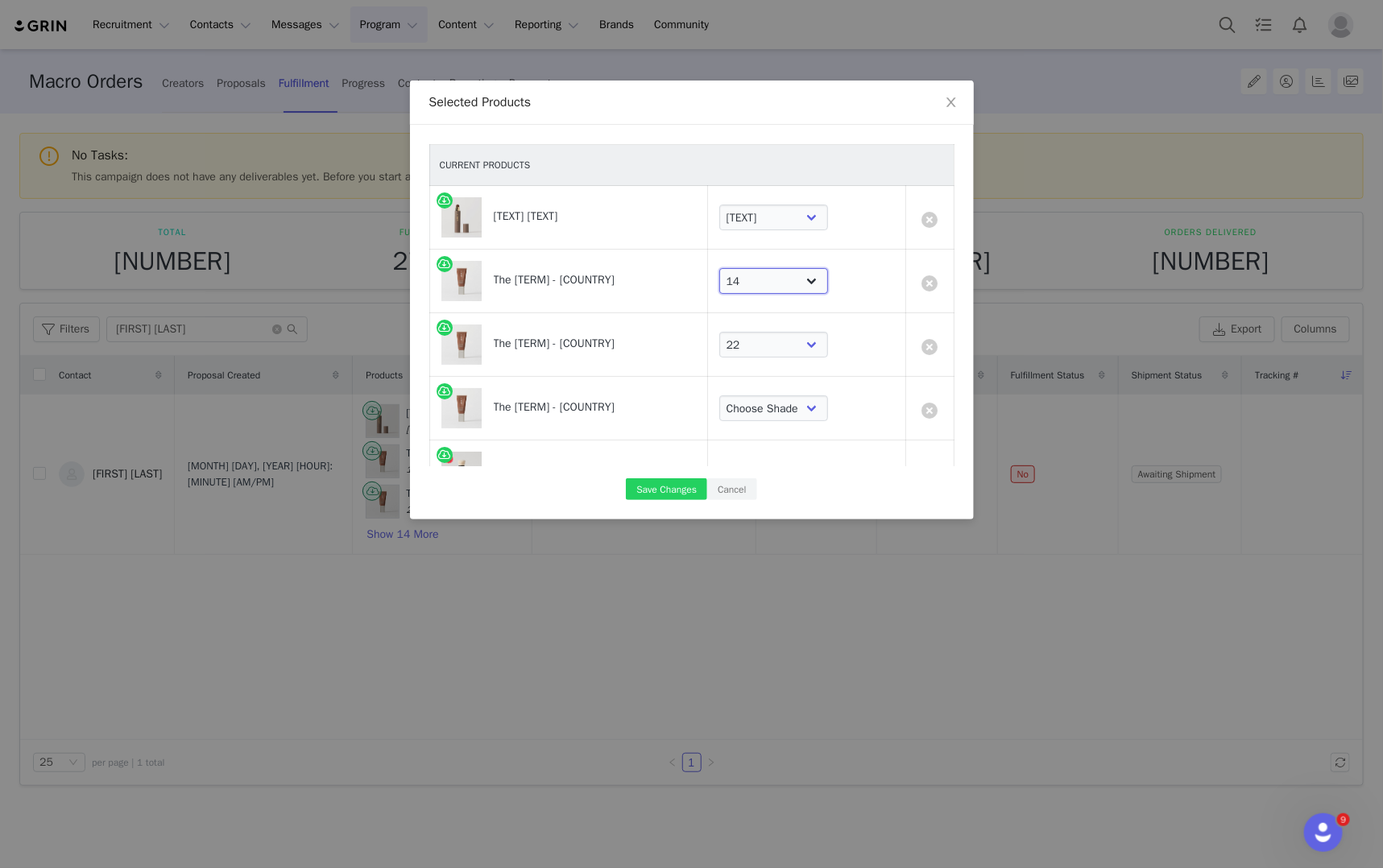 click on "Choose Shade  02   04   06   08   10   12   14   16   18   20   22   24   26   28   30" at bounding box center (773, 281) 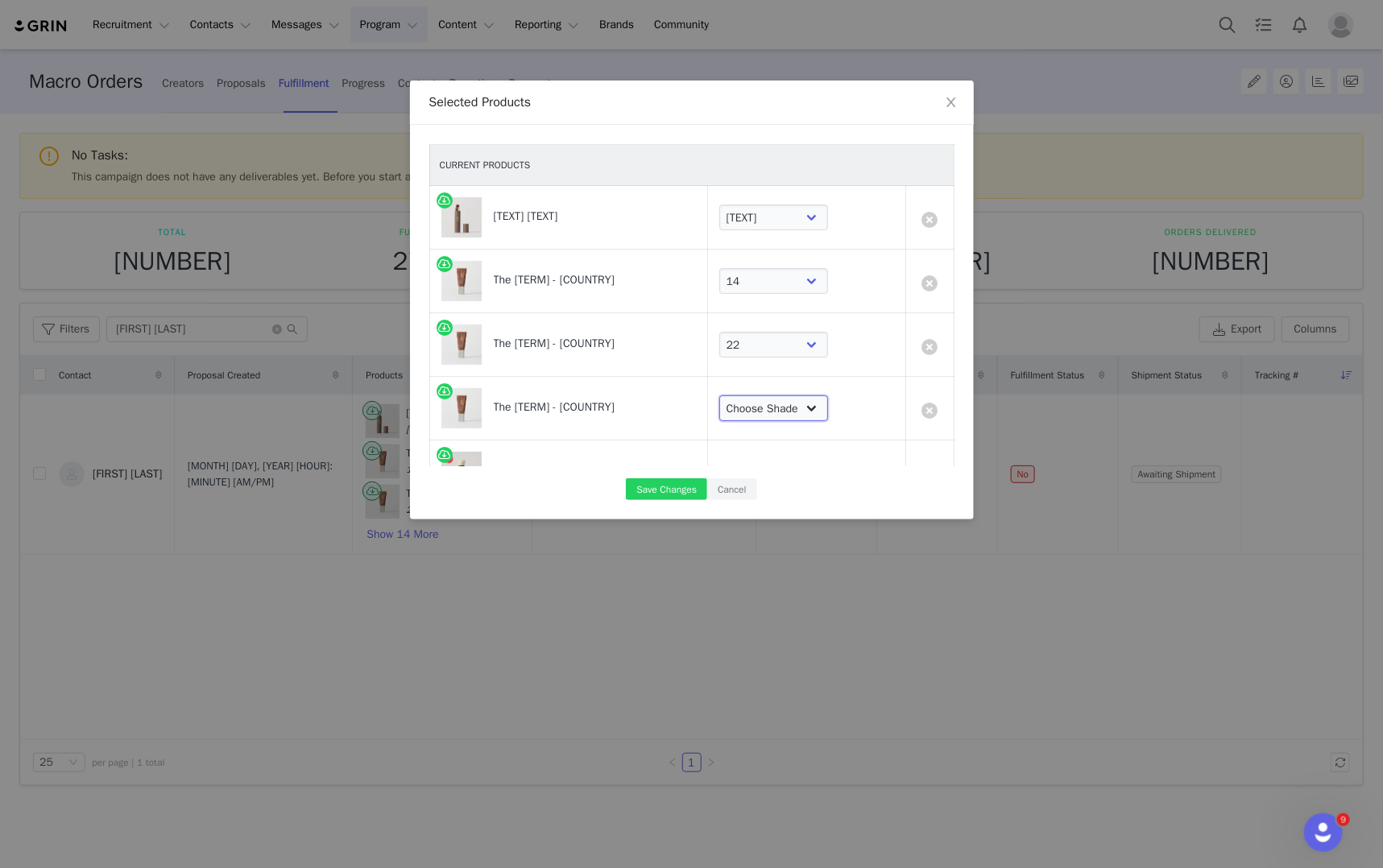 click on "Choose Shade  02   04   06   08   10   12   14   16   18   20   22   24   26   28   30" at bounding box center [773, 408] 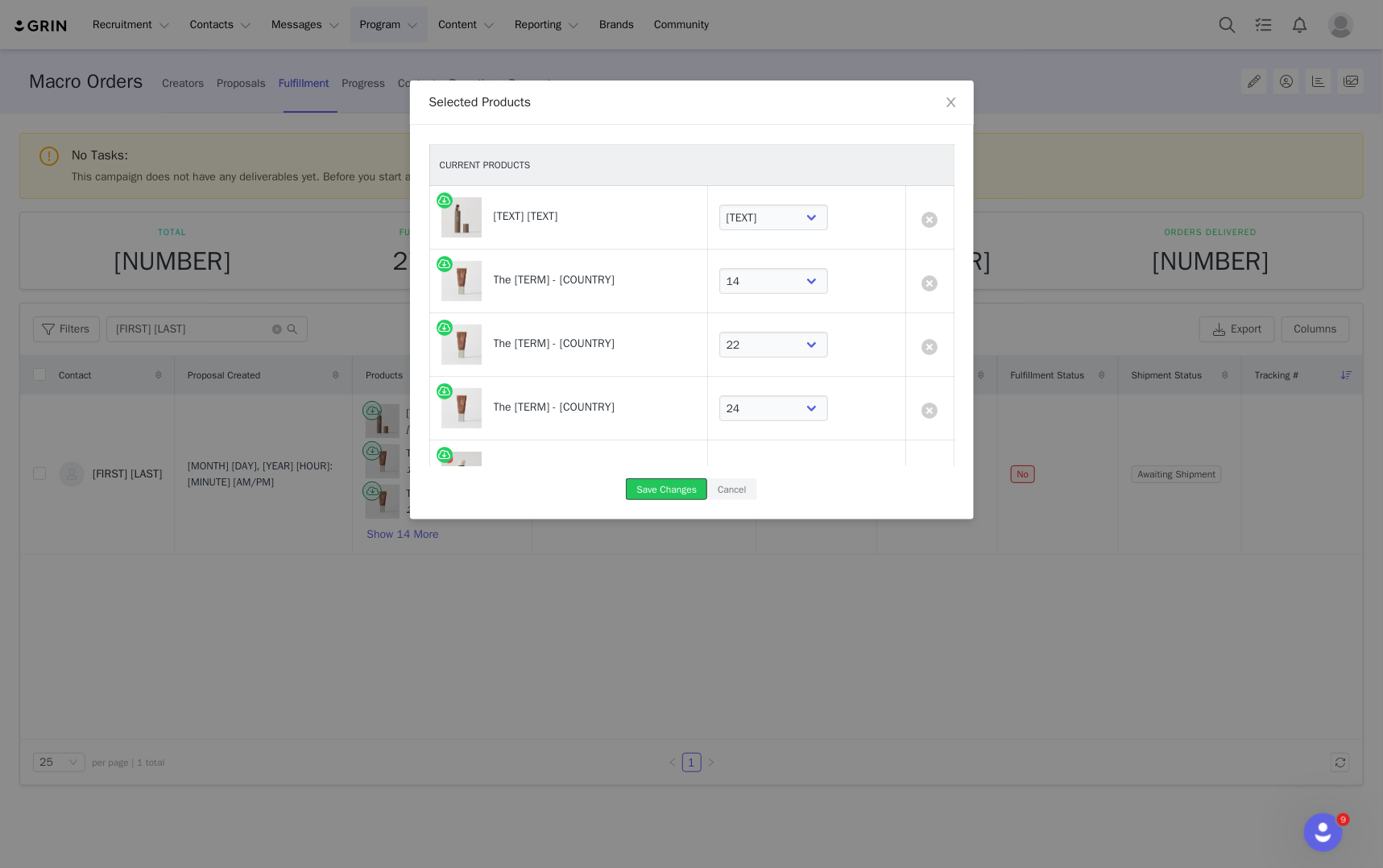 click on "Save Changes" at bounding box center [666, 489] 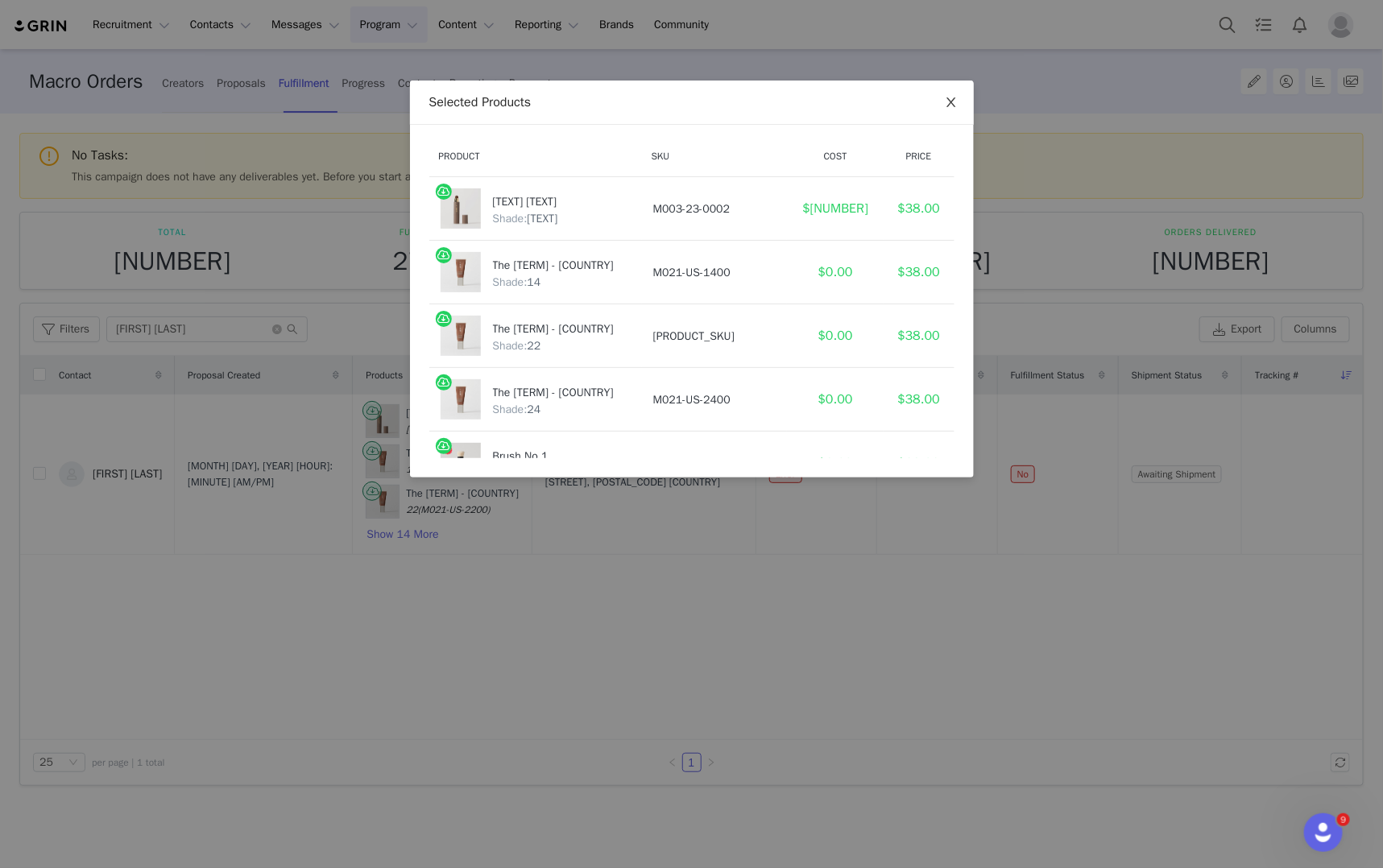 click 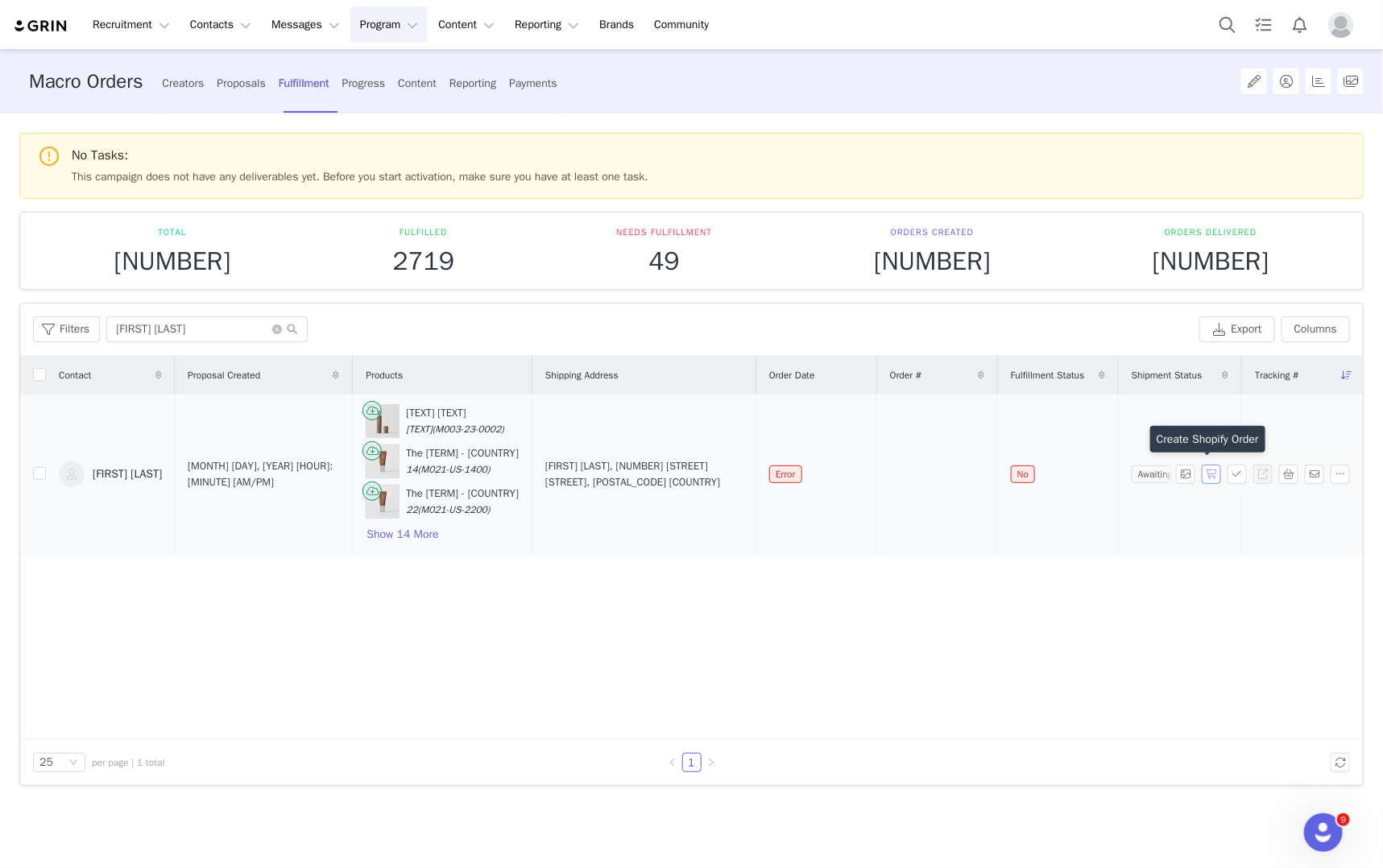 click at bounding box center (1211, 474) 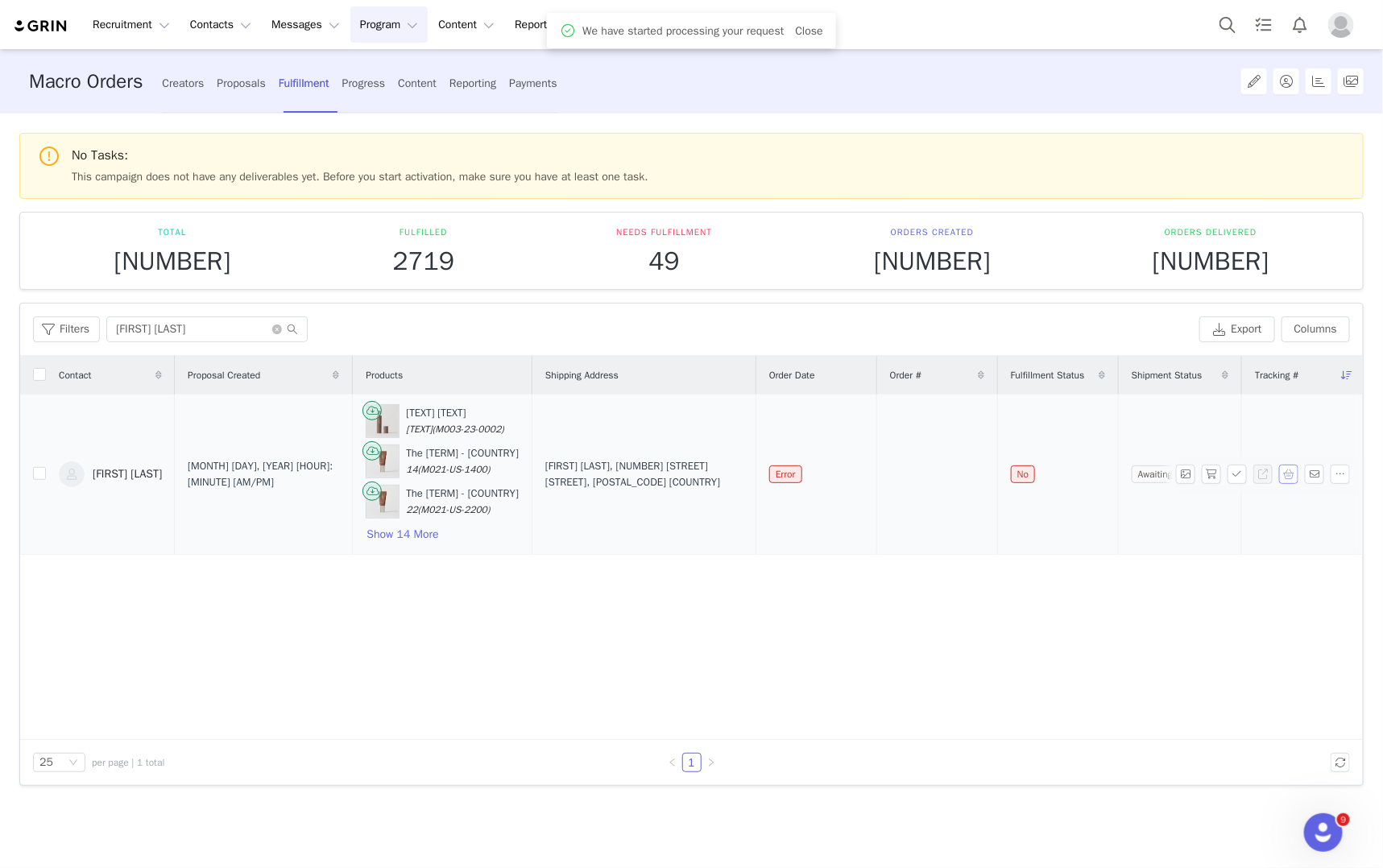 click at bounding box center [1289, 474] 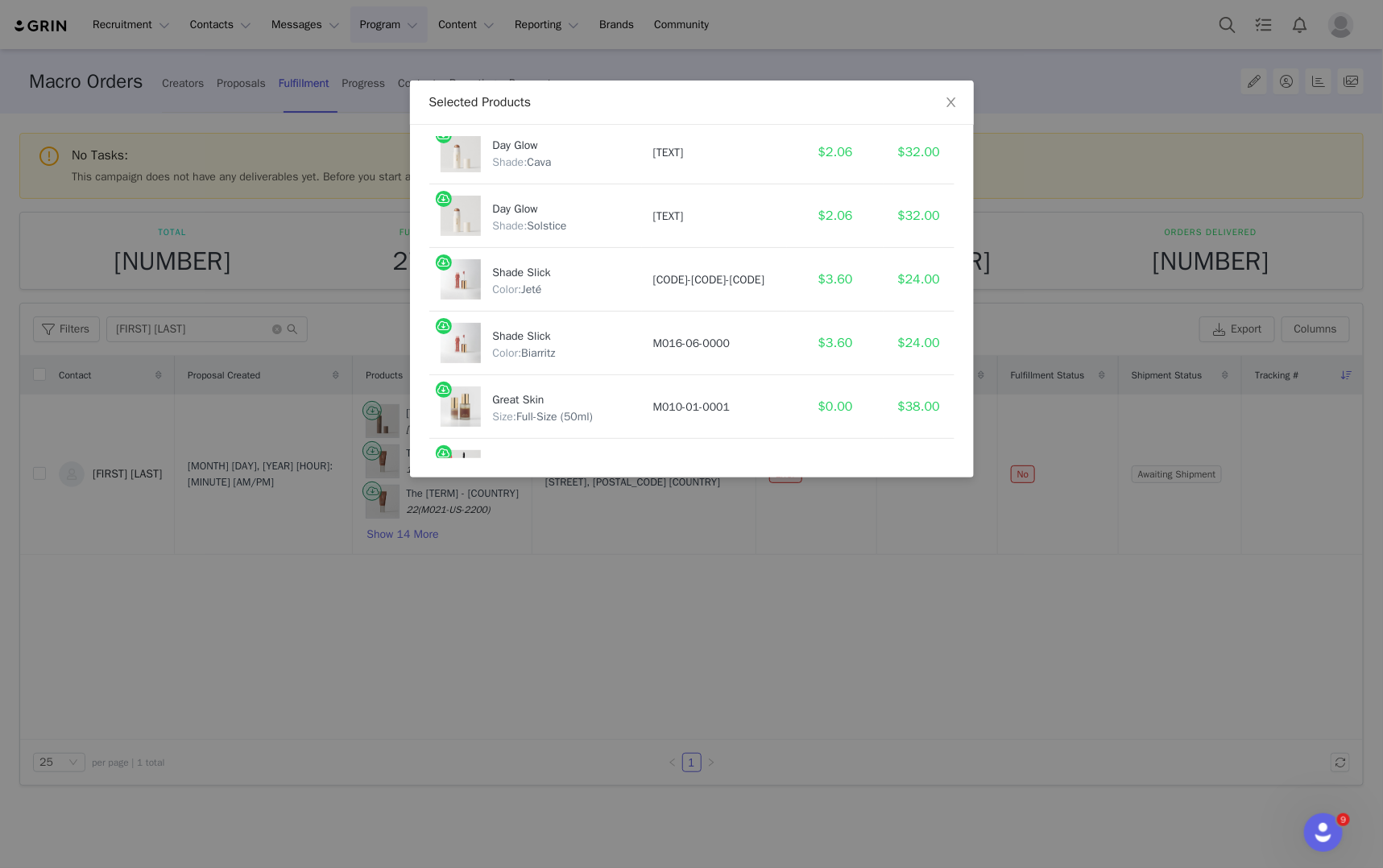 scroll, scrollTop: 825, scrollLeft: 0, axis: vertical 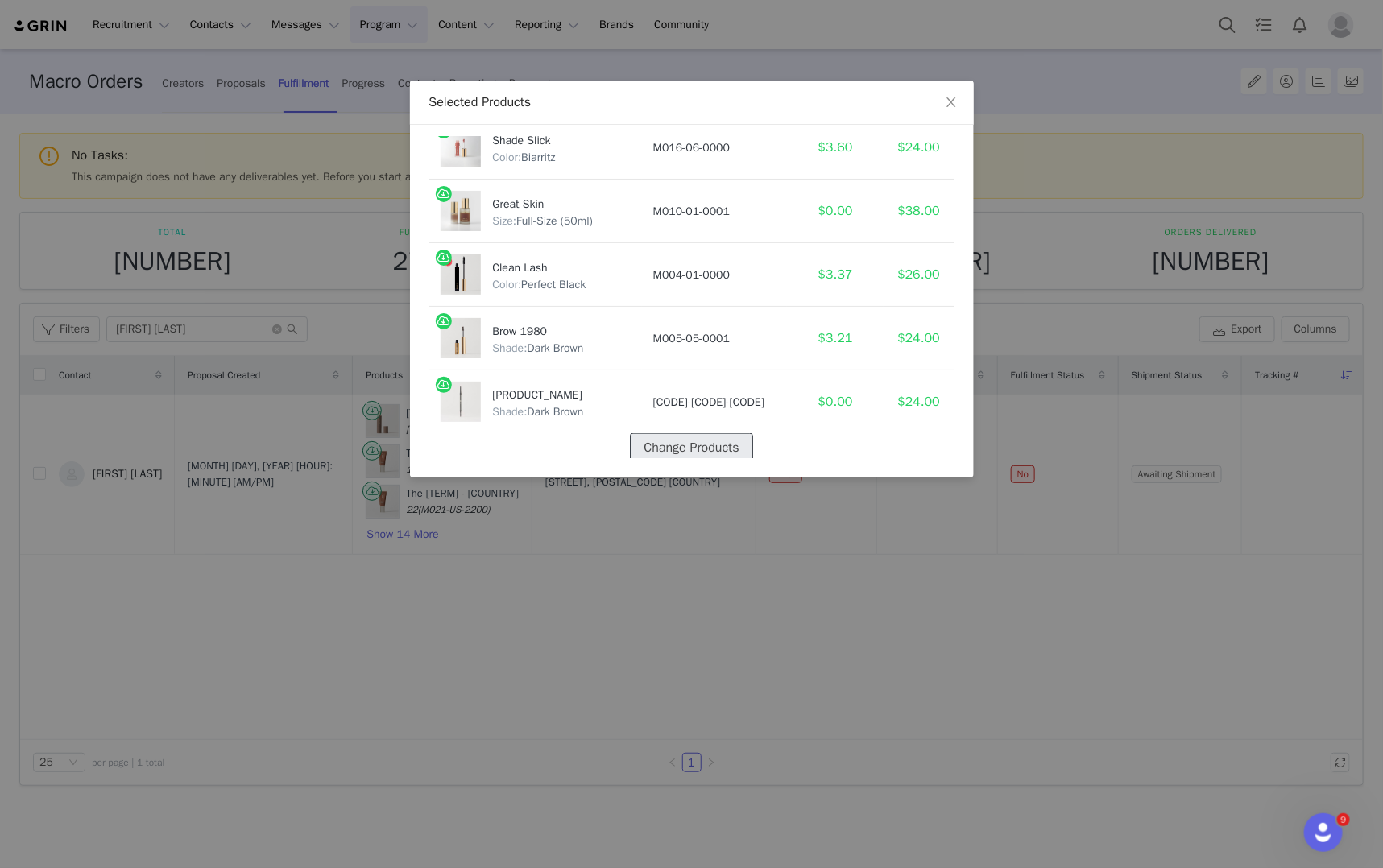 click on "Change Products" at bounding box center [691, 448] 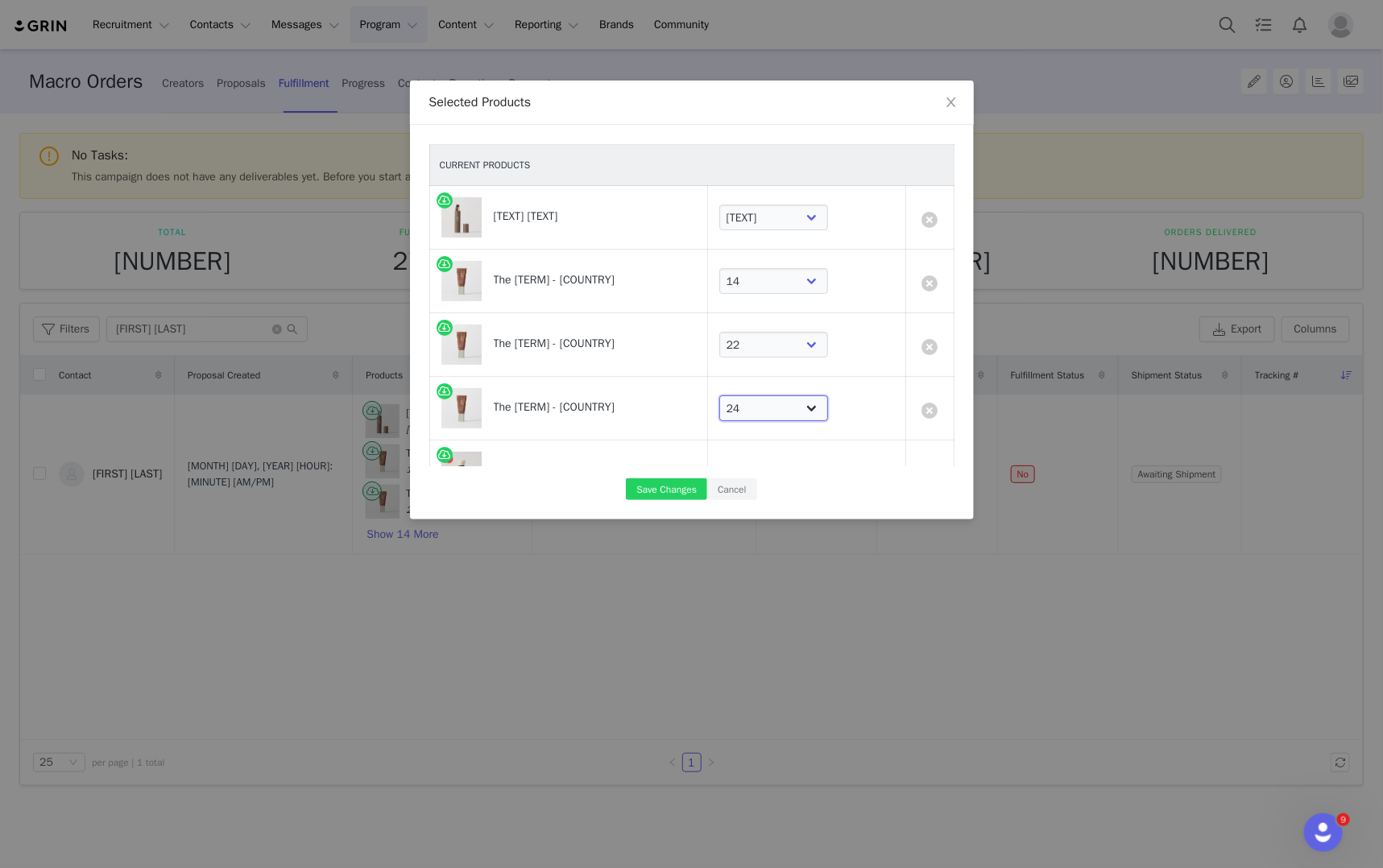 click on "Choose Shade  02   04   06   08   10   12   14   16   18   20   22   24   26   28   30" at bounding box center [773, 408] 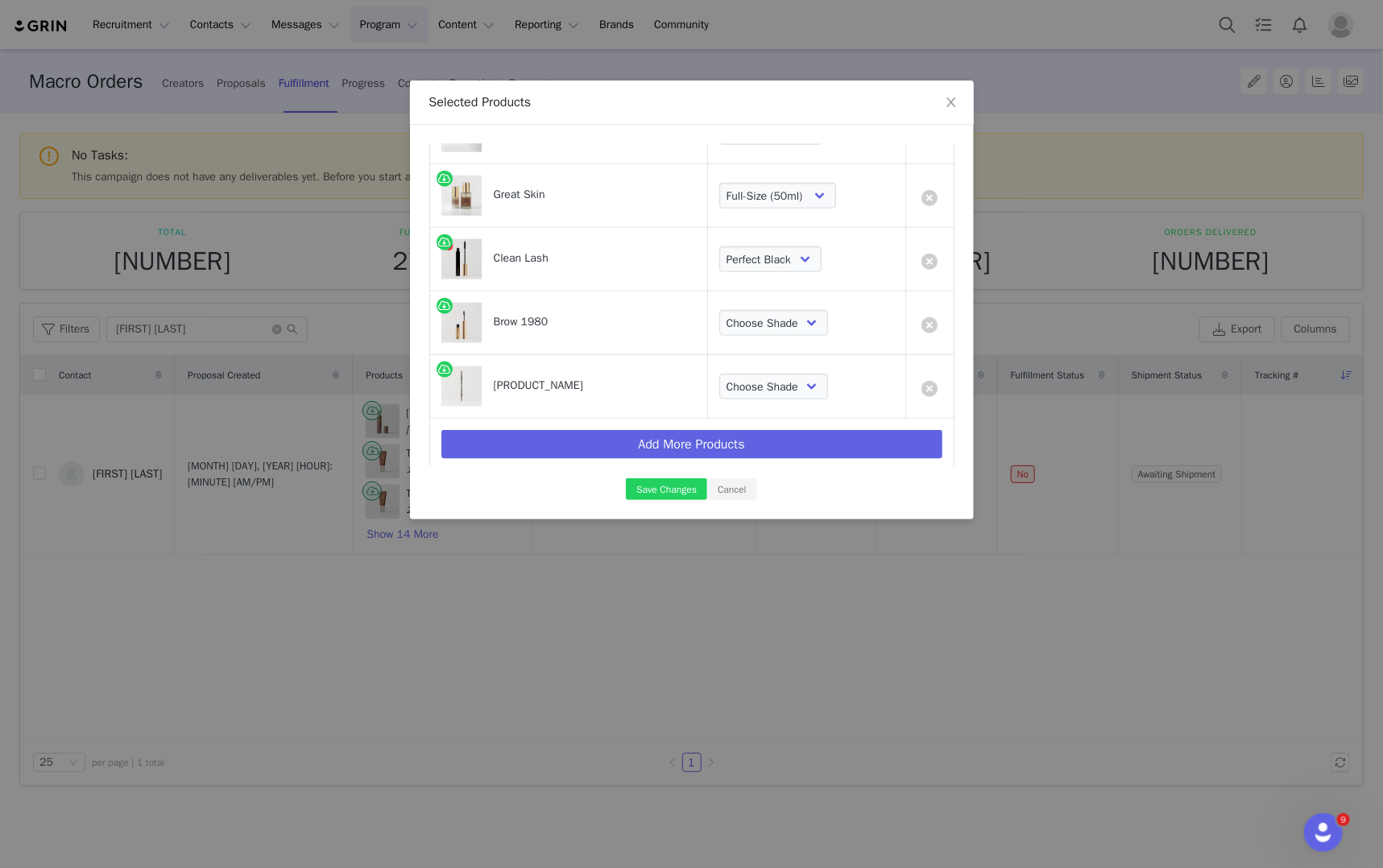 scroll, scrollTop: 0, scrollLeft: 0, axis: both 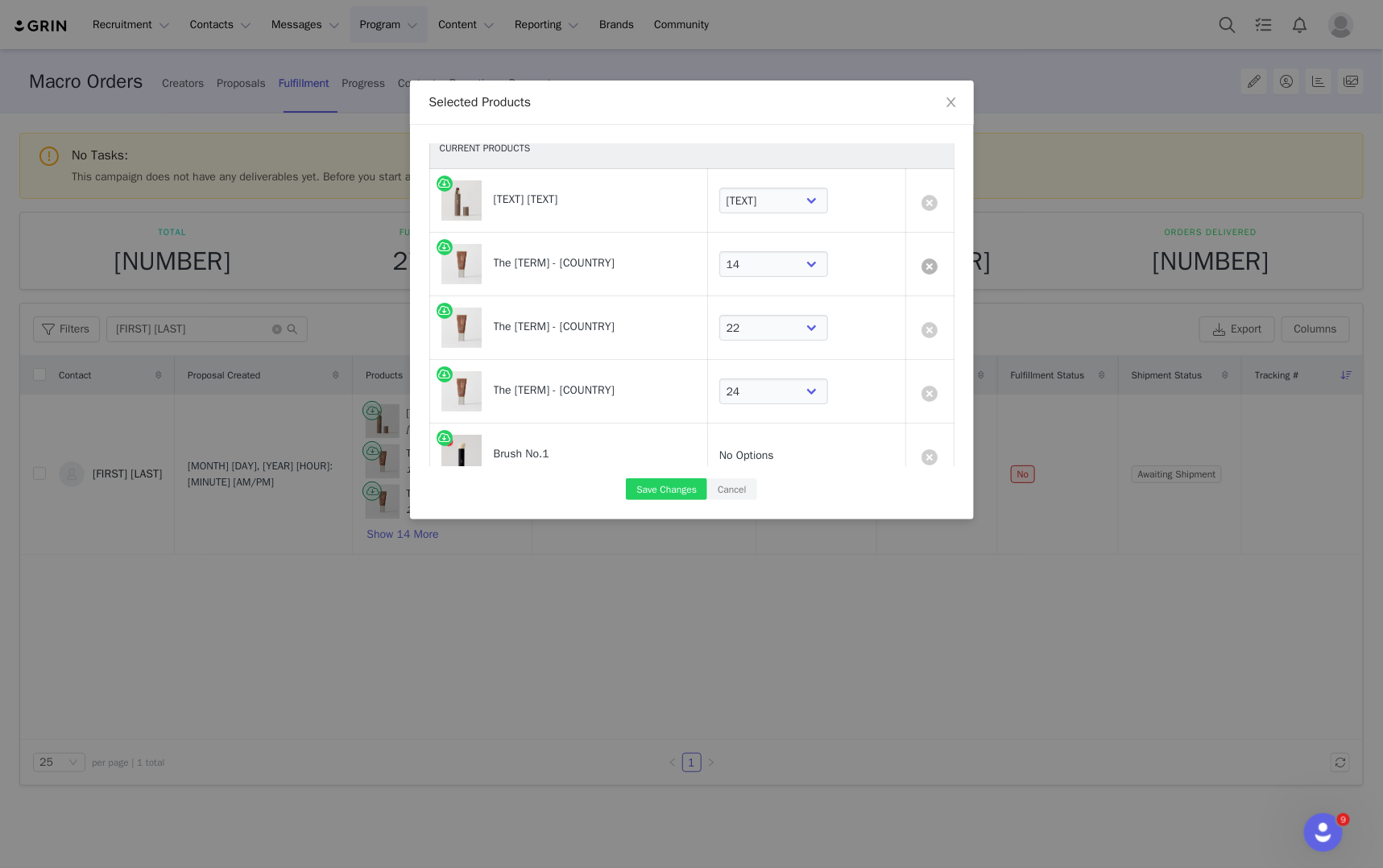 click at bounding box center (930, 267) 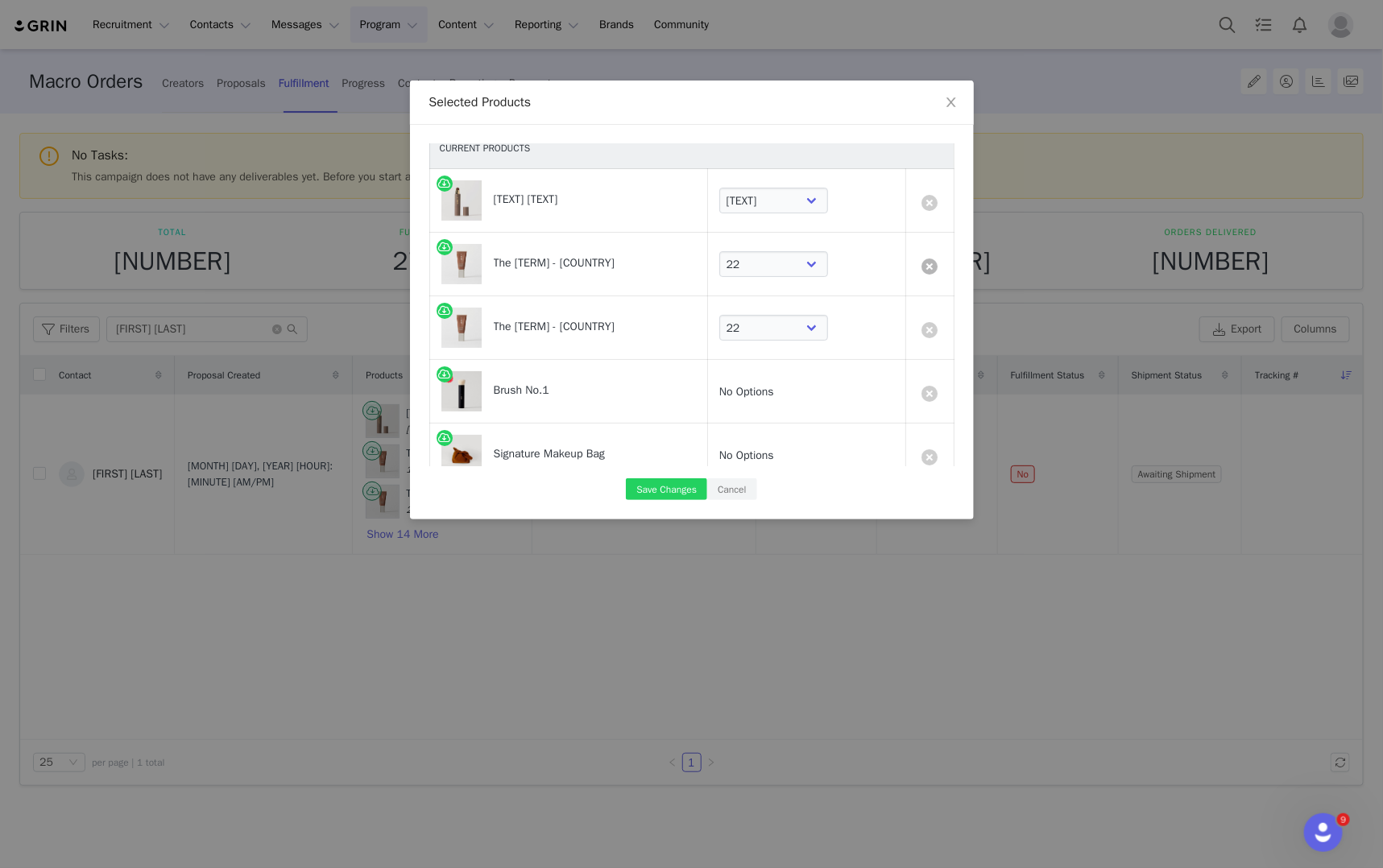 click at bounding box center [930, 267] 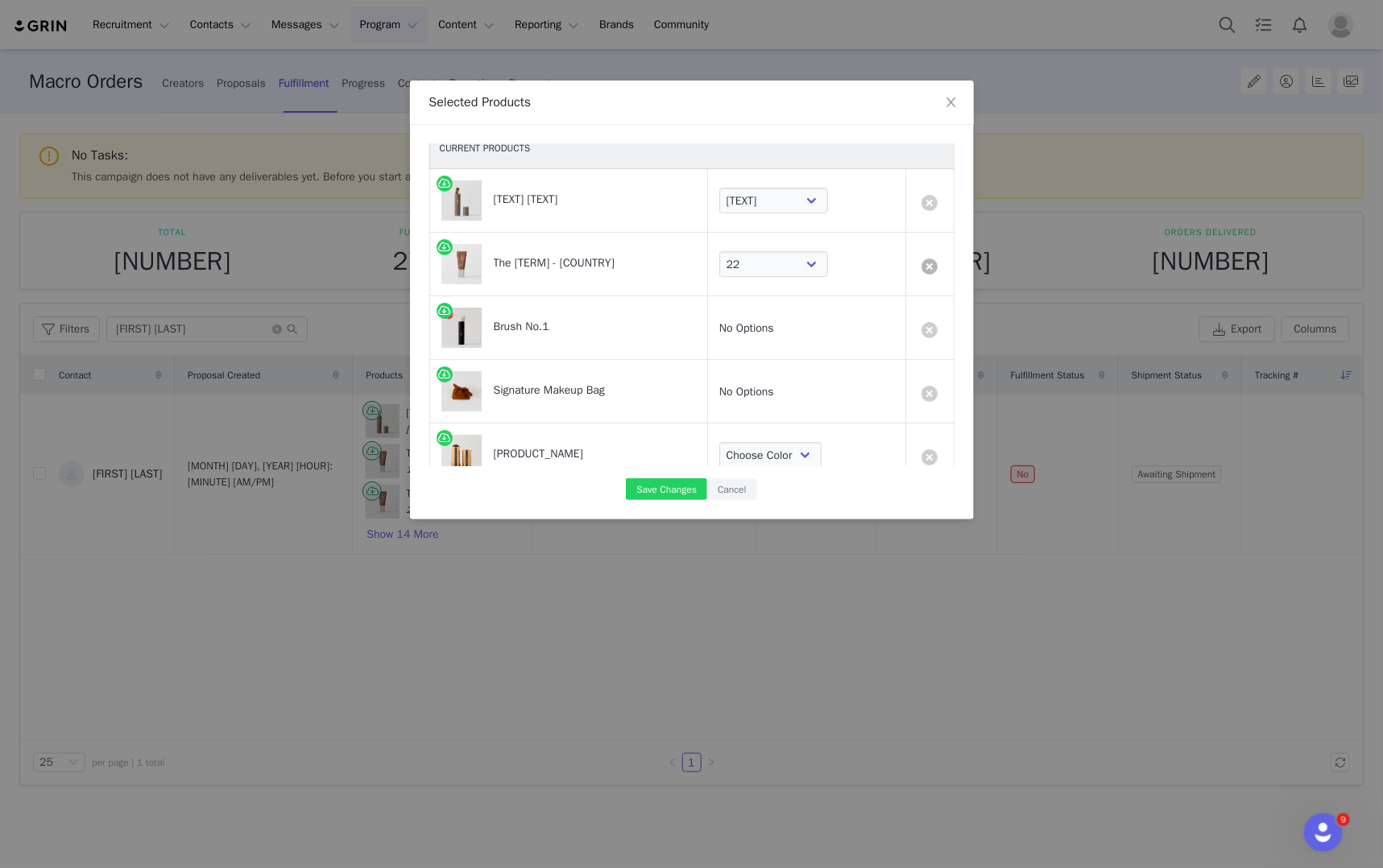 click at bounding box center (930, 267) 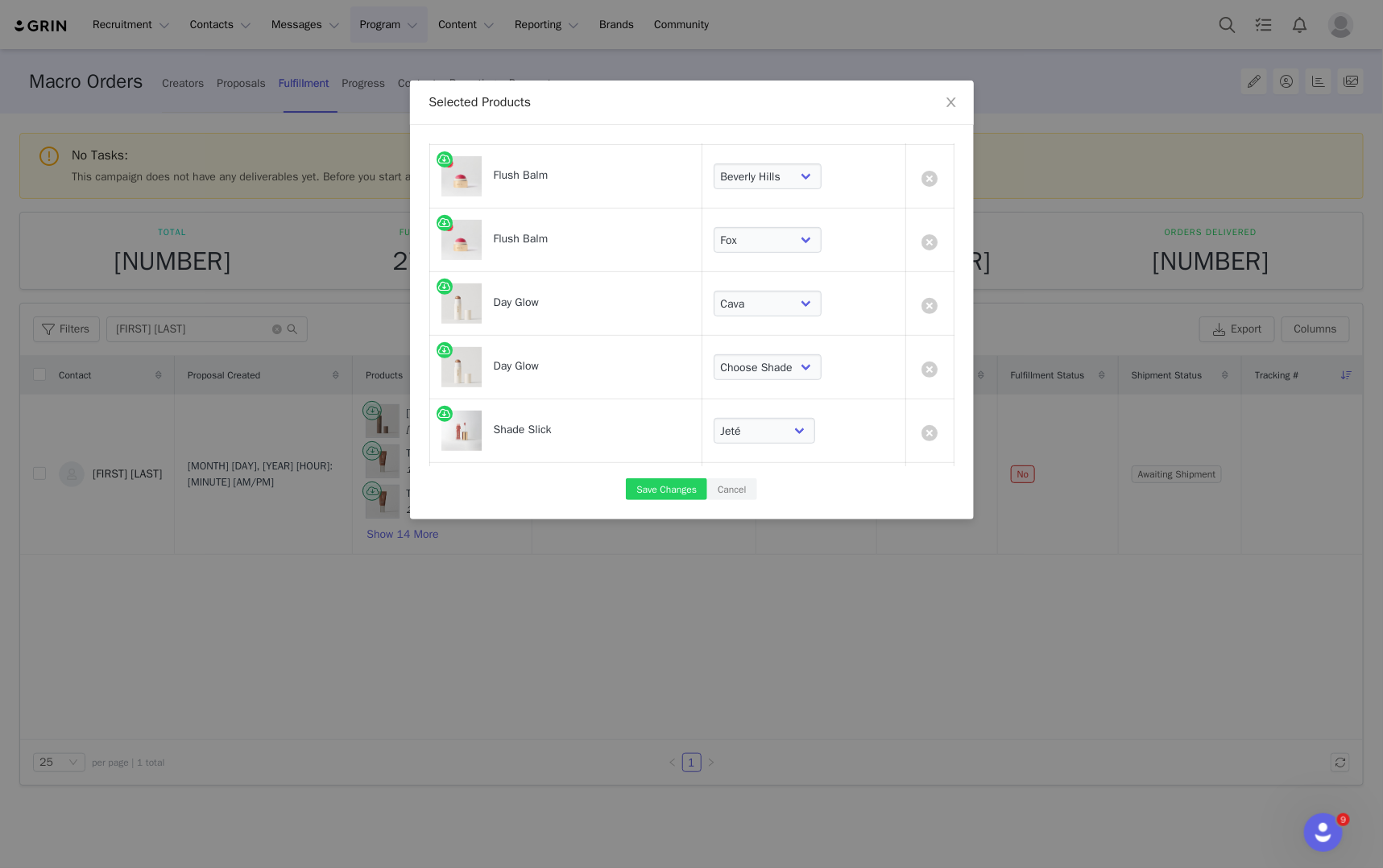 scroll, scrollTop: 659, scrollLeft: 0, axis: vertical 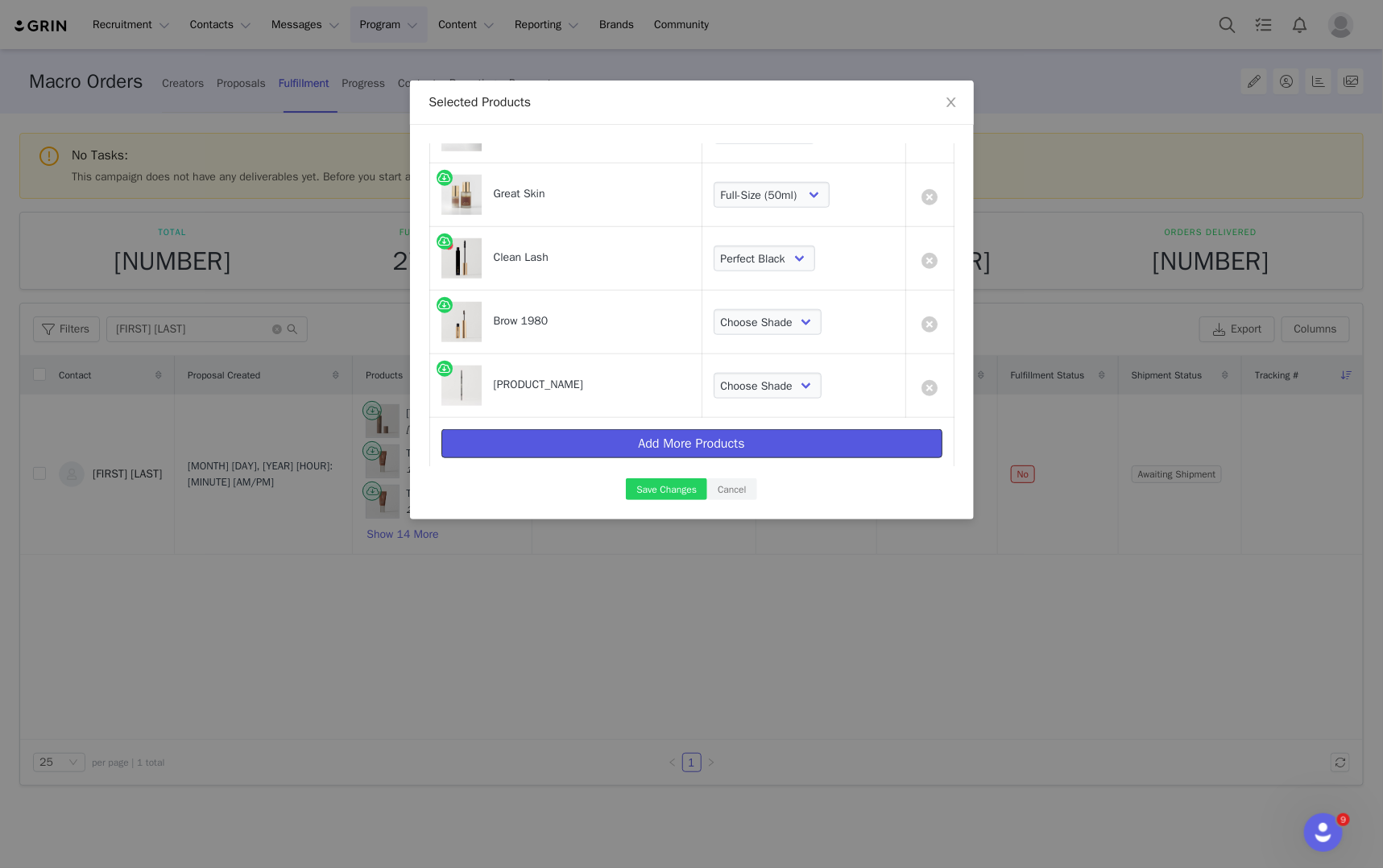 click on "Add More Products" at bounding box center [692, 444] 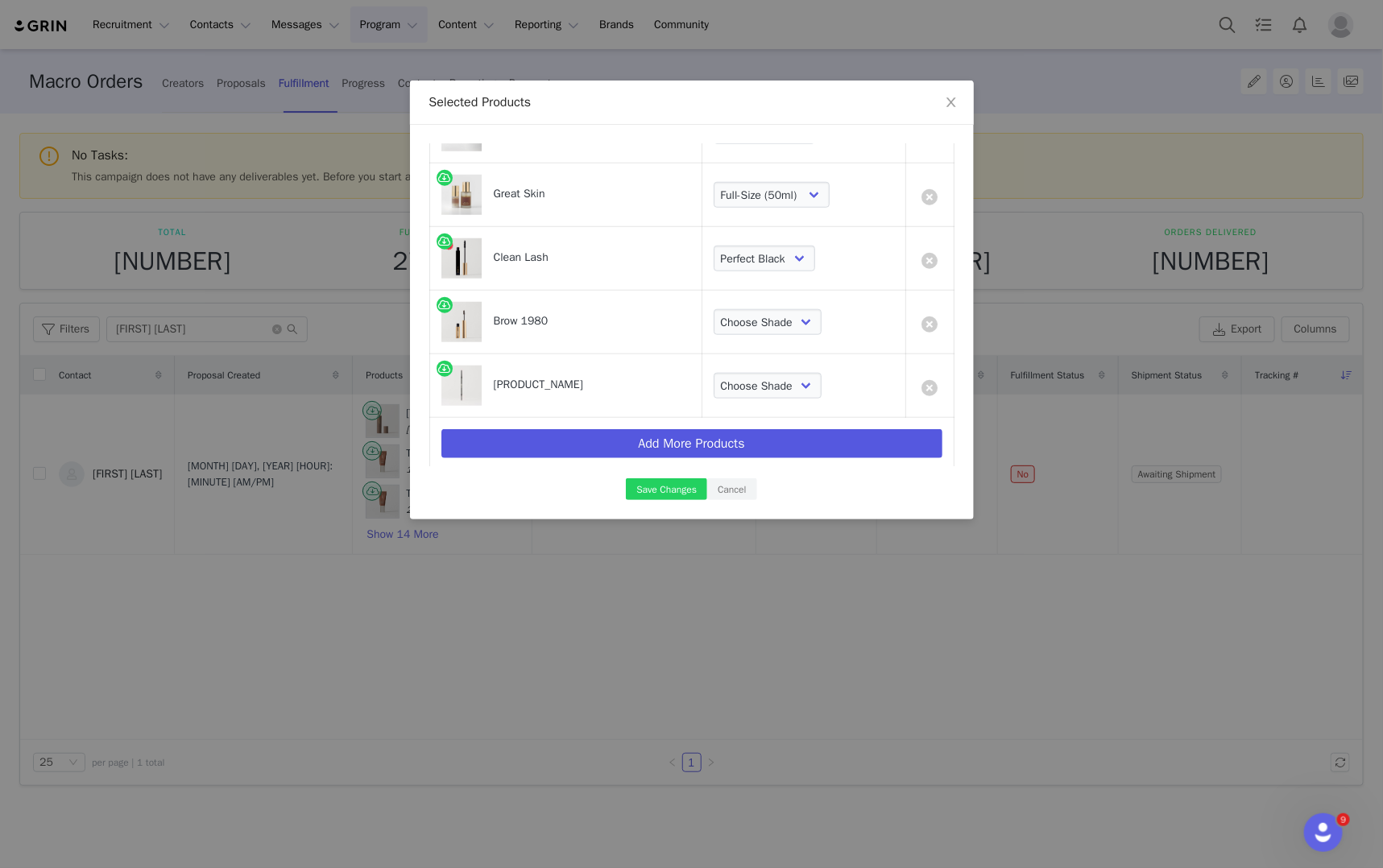 scroll, scrollTop: 0, scrollLeft: 0, axis: both 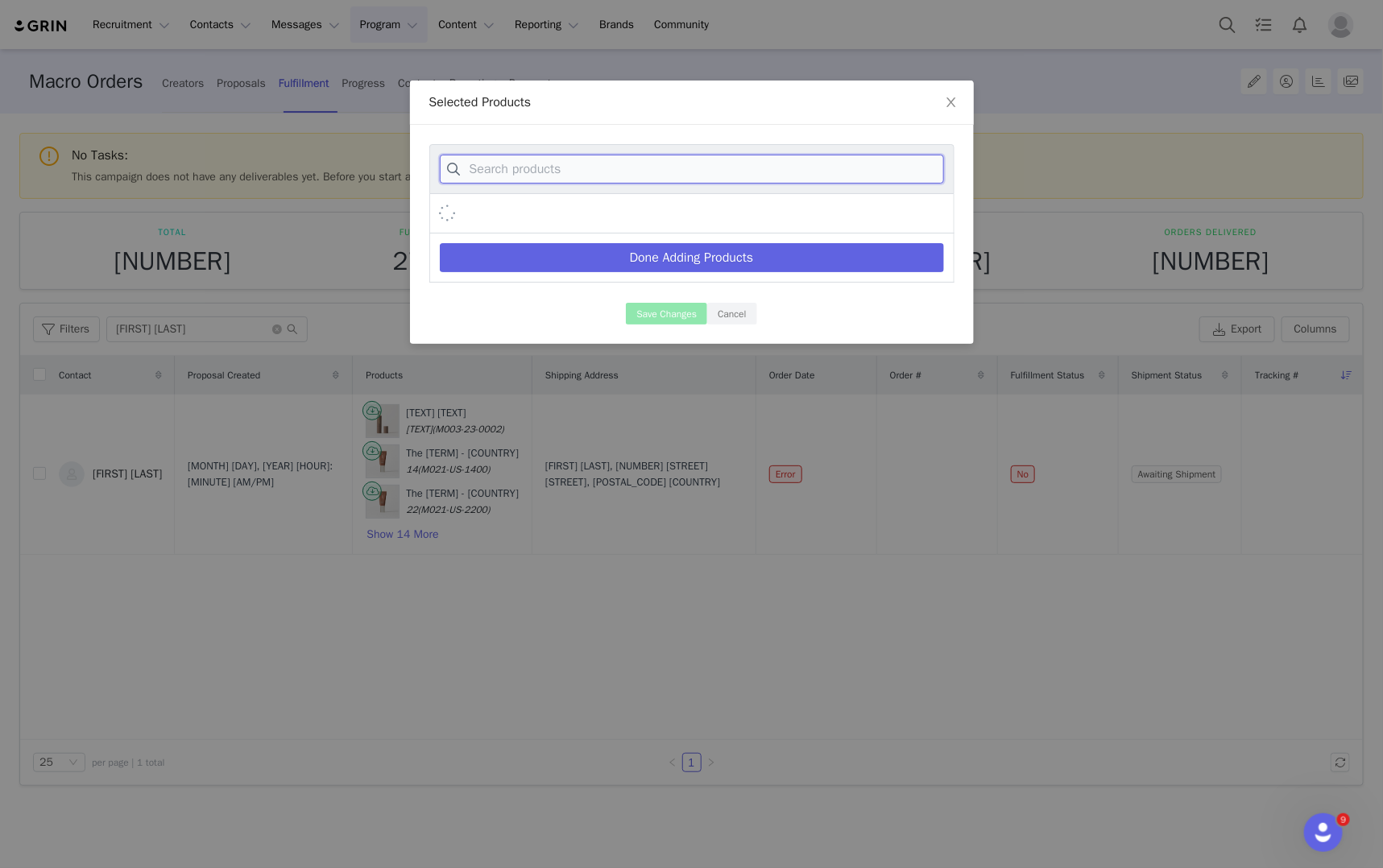 click at bounding box center [692, 169] 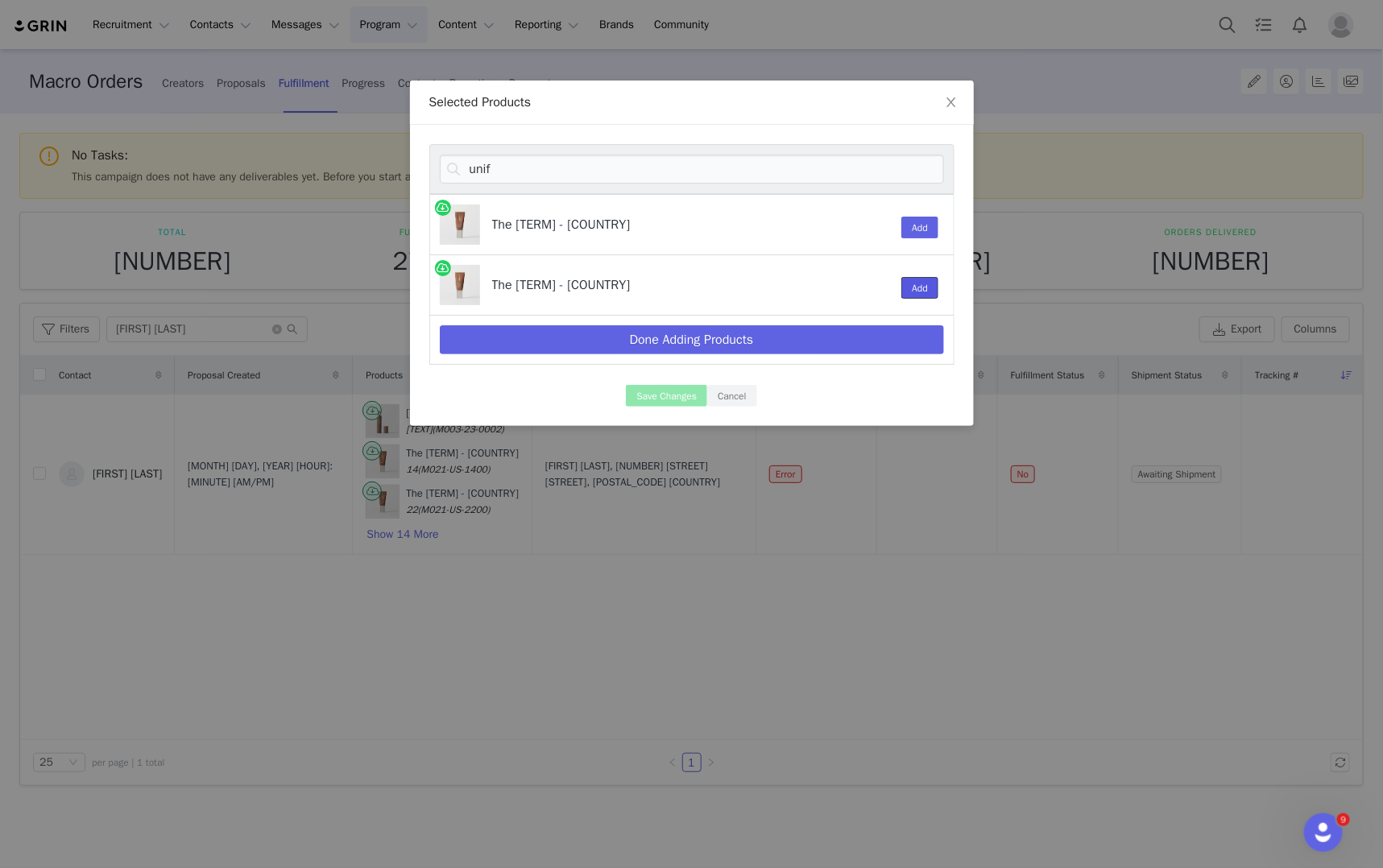 click on "Add" at bounding box center (920, 287) 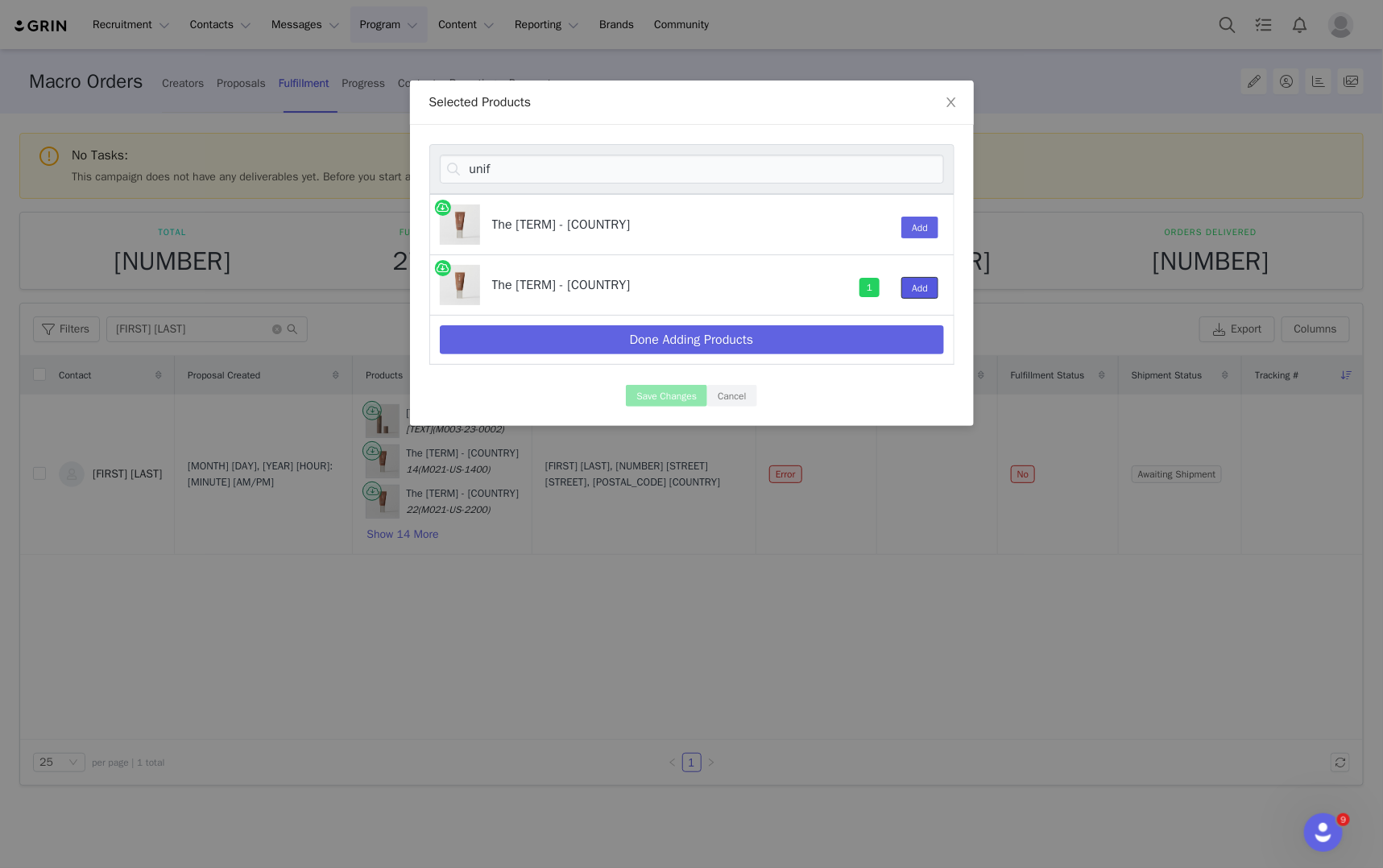 click on "Add" at bounding box center [920, 287] 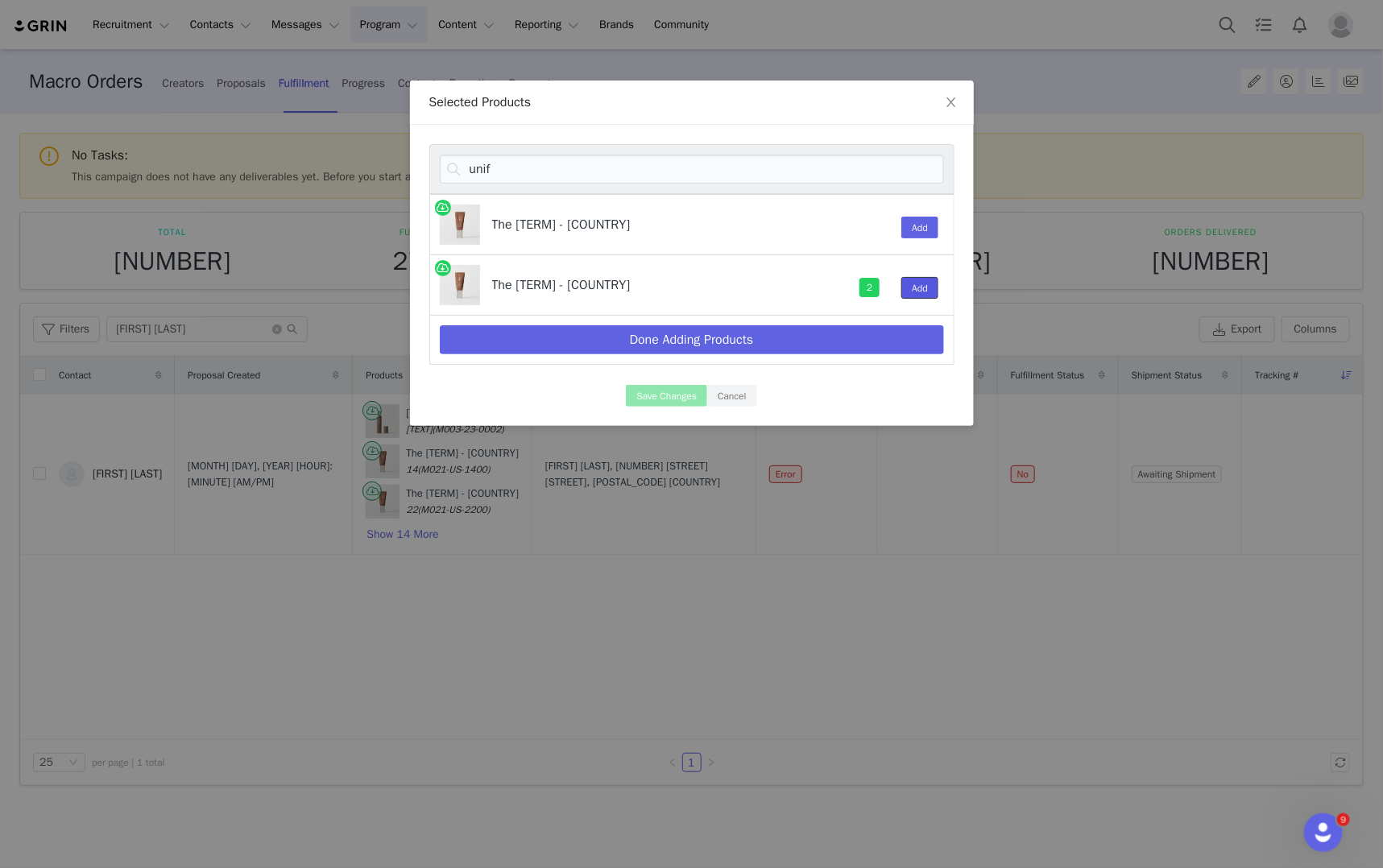 click on "Add" at bounding box center (920, 287) 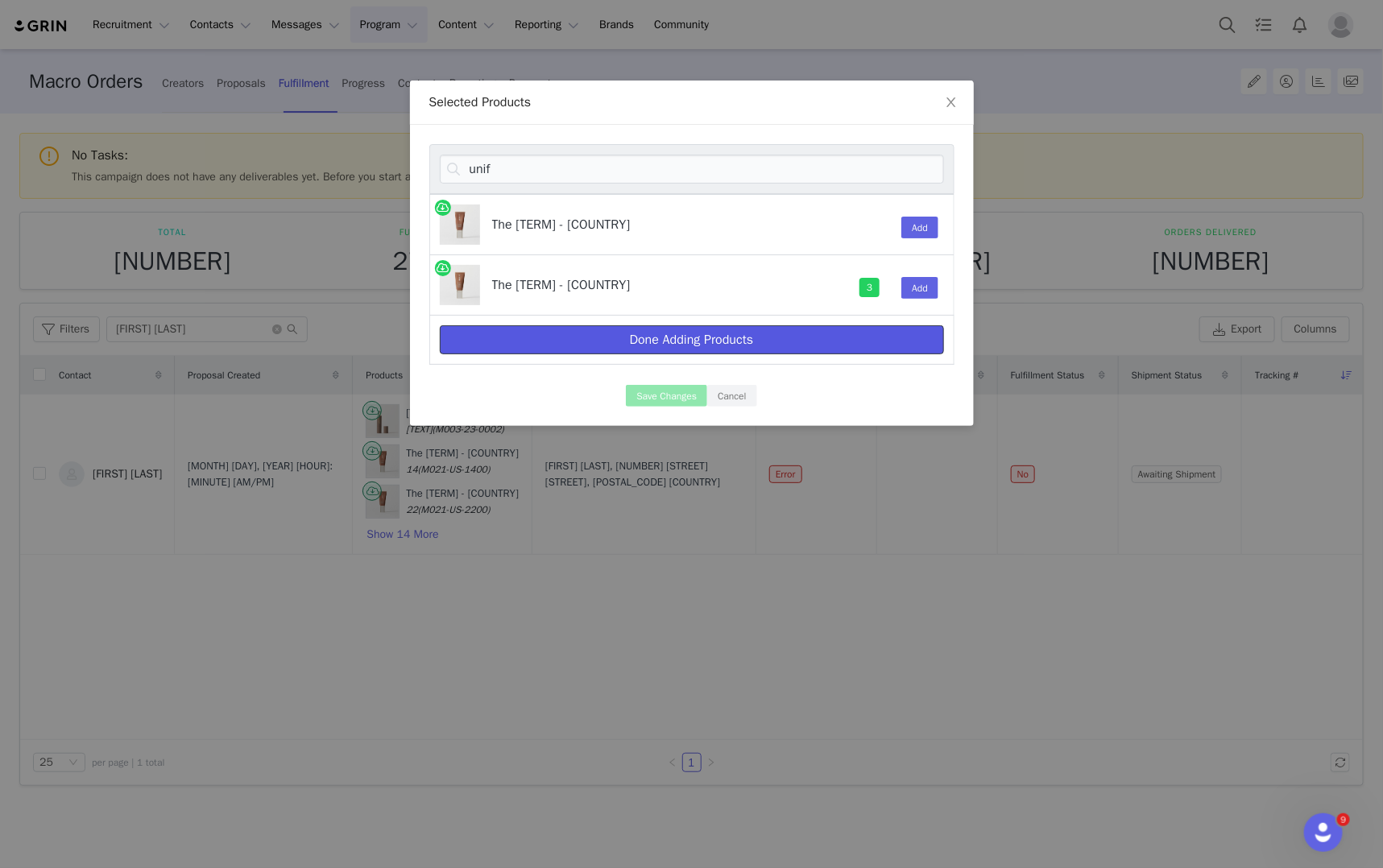 click on "Done Adding Products" at bounding box center (692, 340) 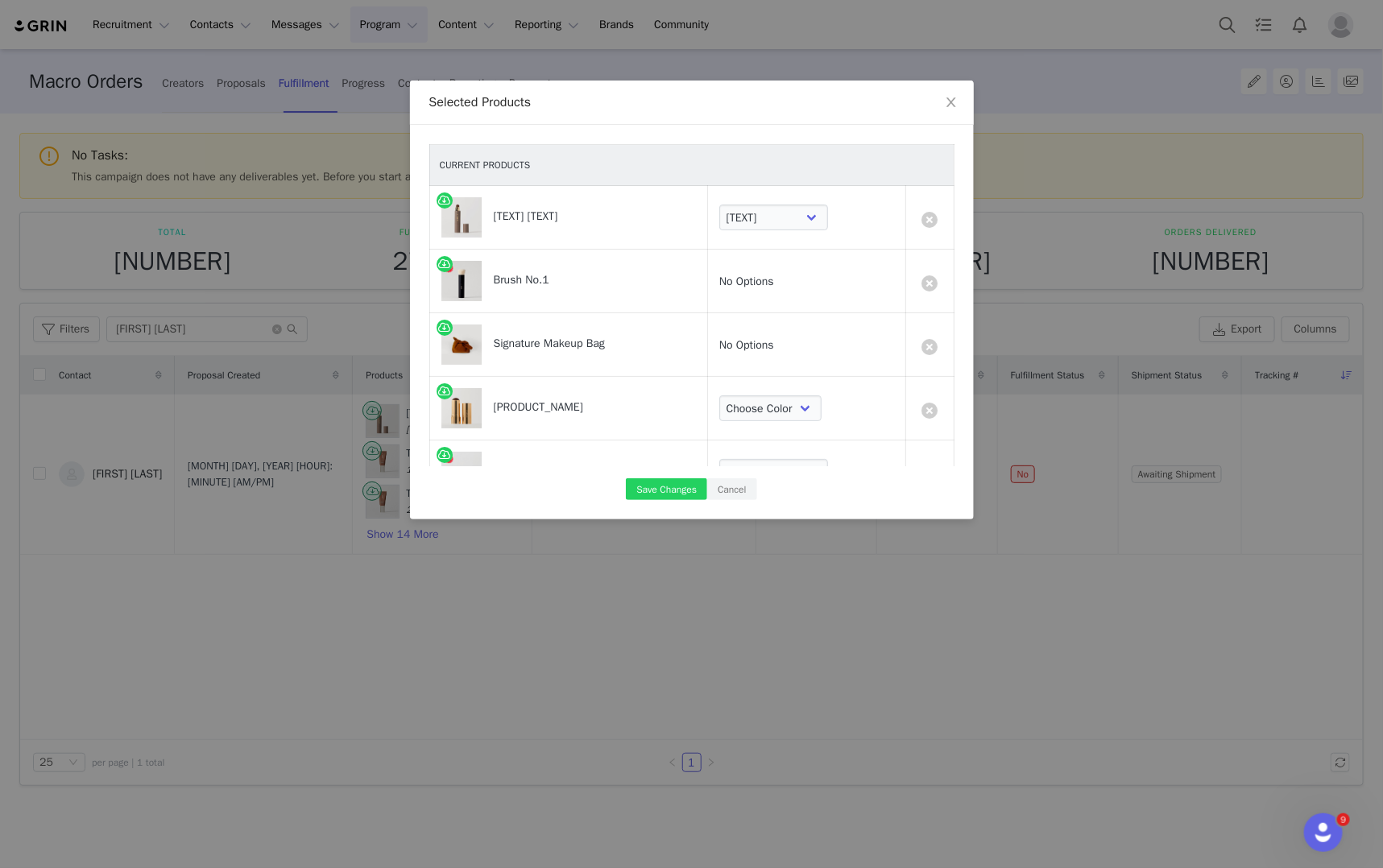 scroll, scrollTop: 849, scrollLeft: 0, axis: vertical 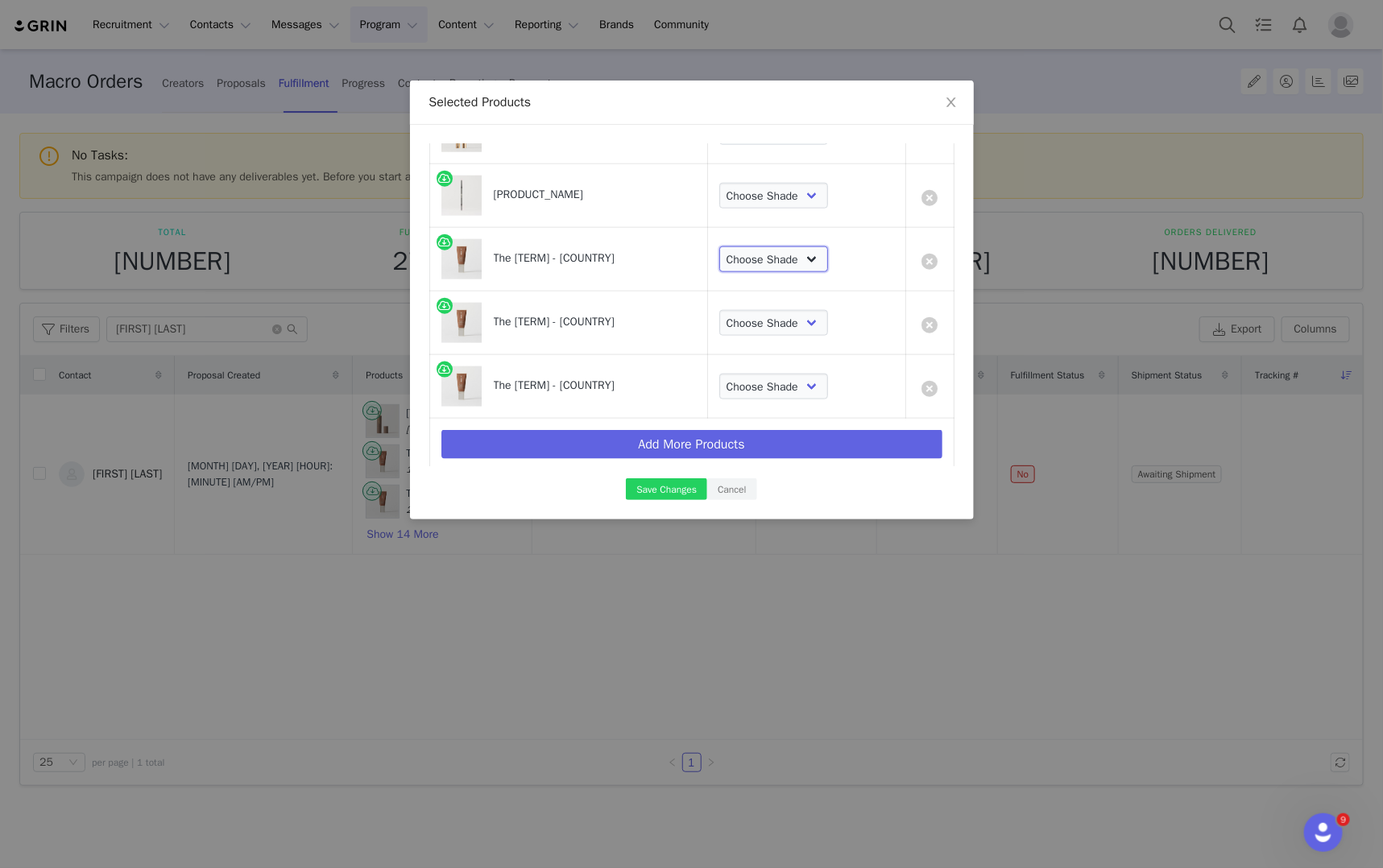 click on "Choose Shade  02   04   06   08   10   12   14   16   18   20   22   24   26   28   30" at bounding box center (773, 259) 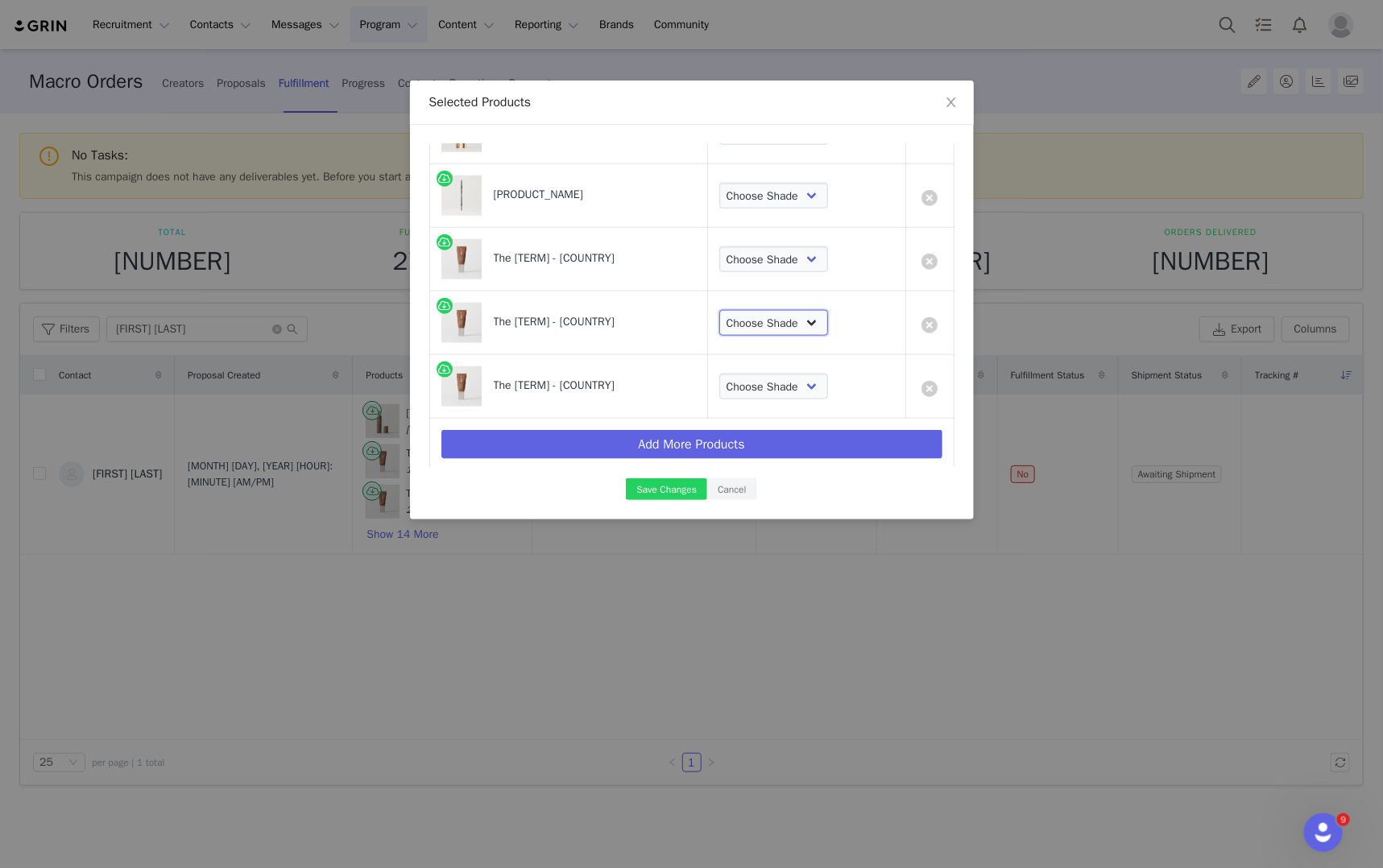 click on "Choose Shade  02   04   06   08   10   12   14   16   18   20   22   24   26   28   30" at bounding box center (773, 323) 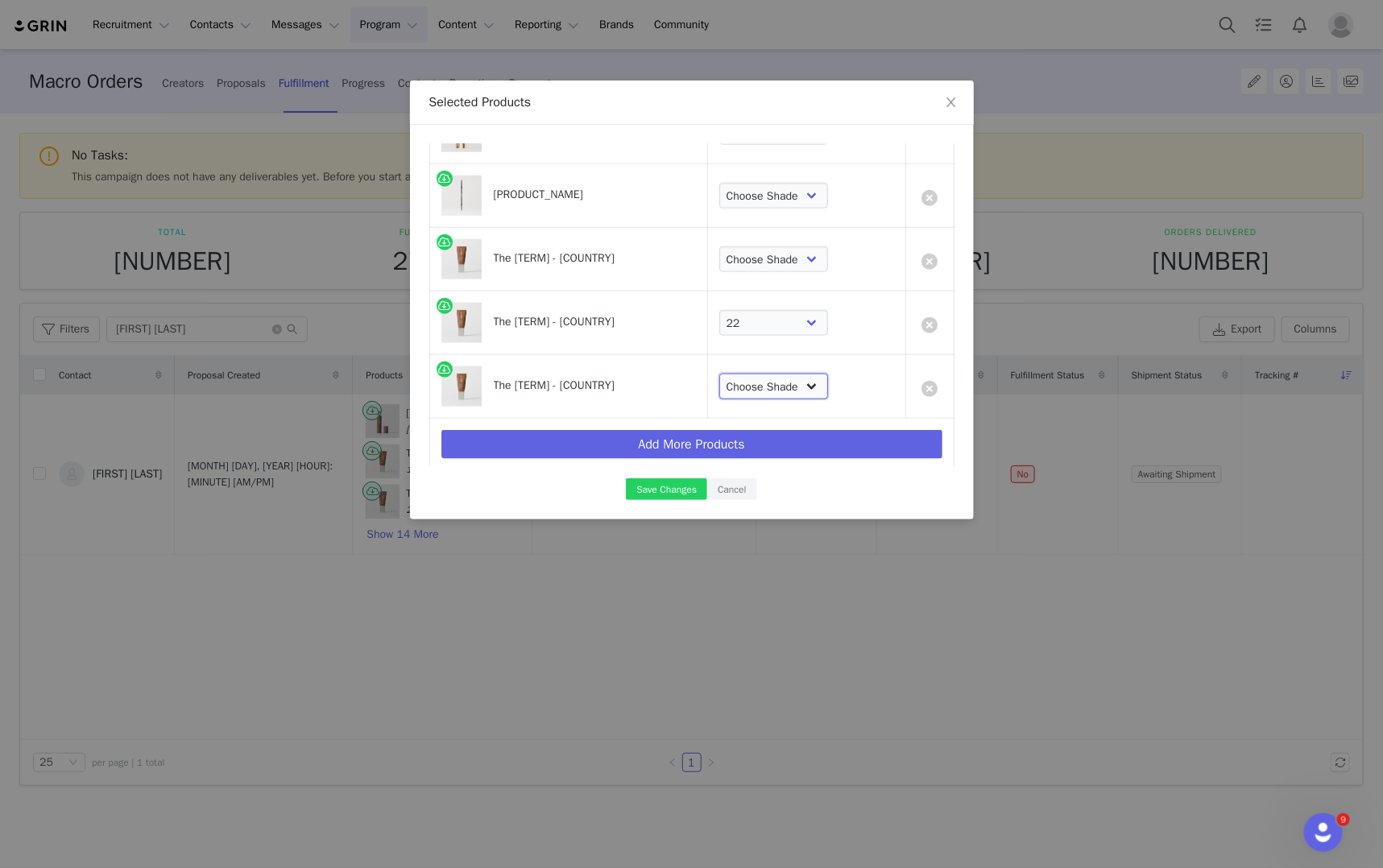 click on "Choose Shade  02   04   06   08   10   12   14   16   18   20   22   24   26   28   30" at bounding box center (773, 386) 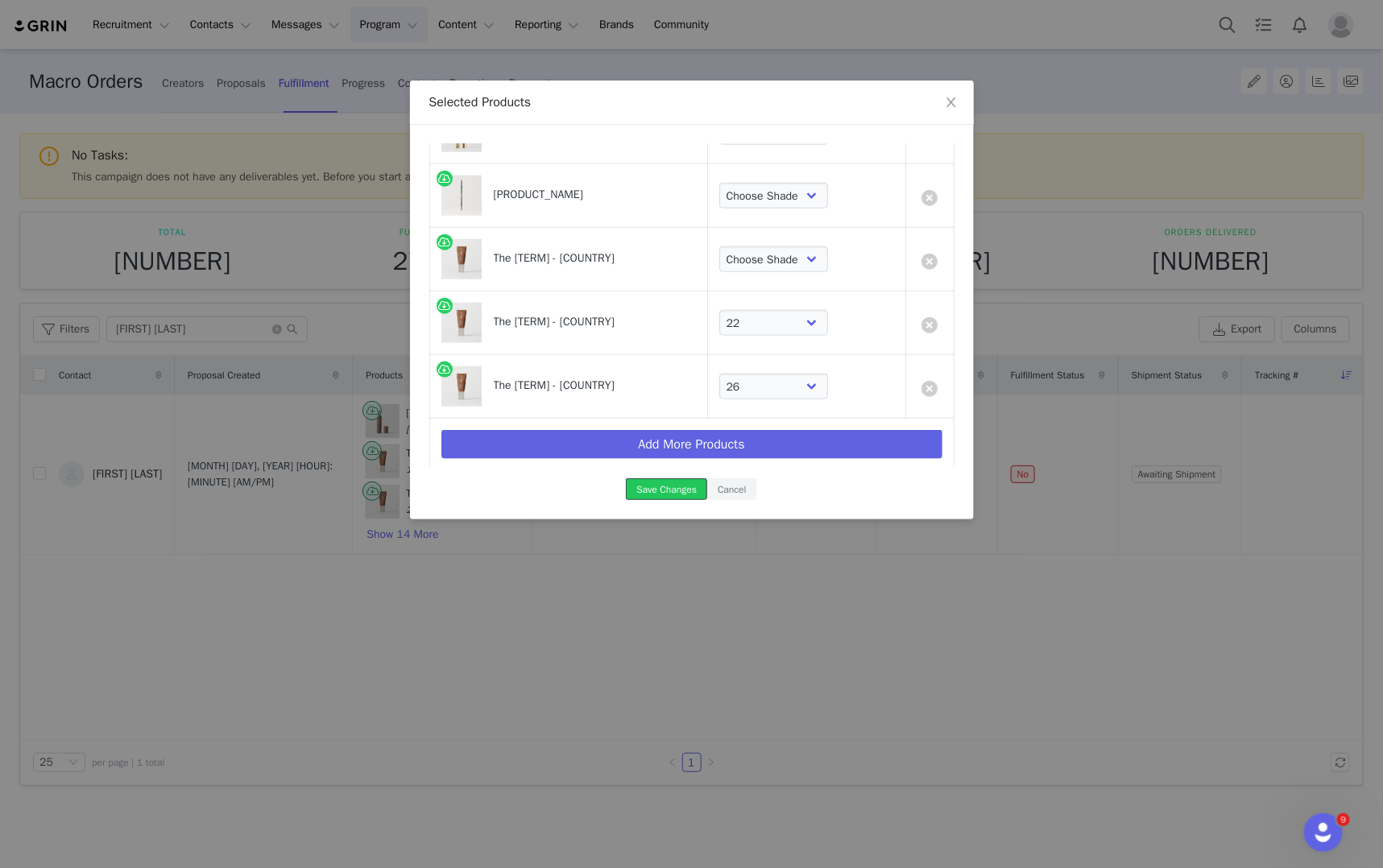 click on "Save Changes" at bounding box center (666, 489) 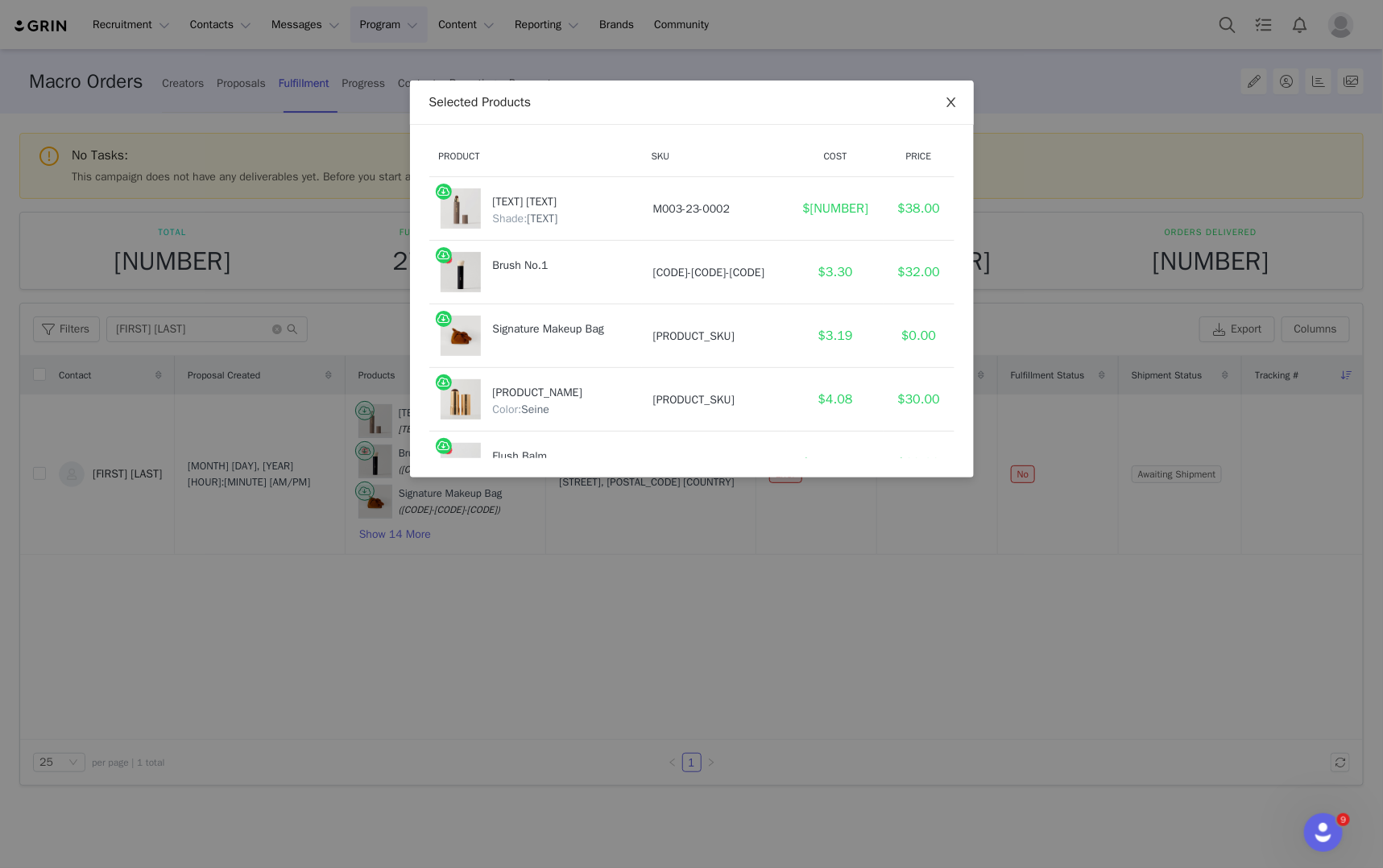 click 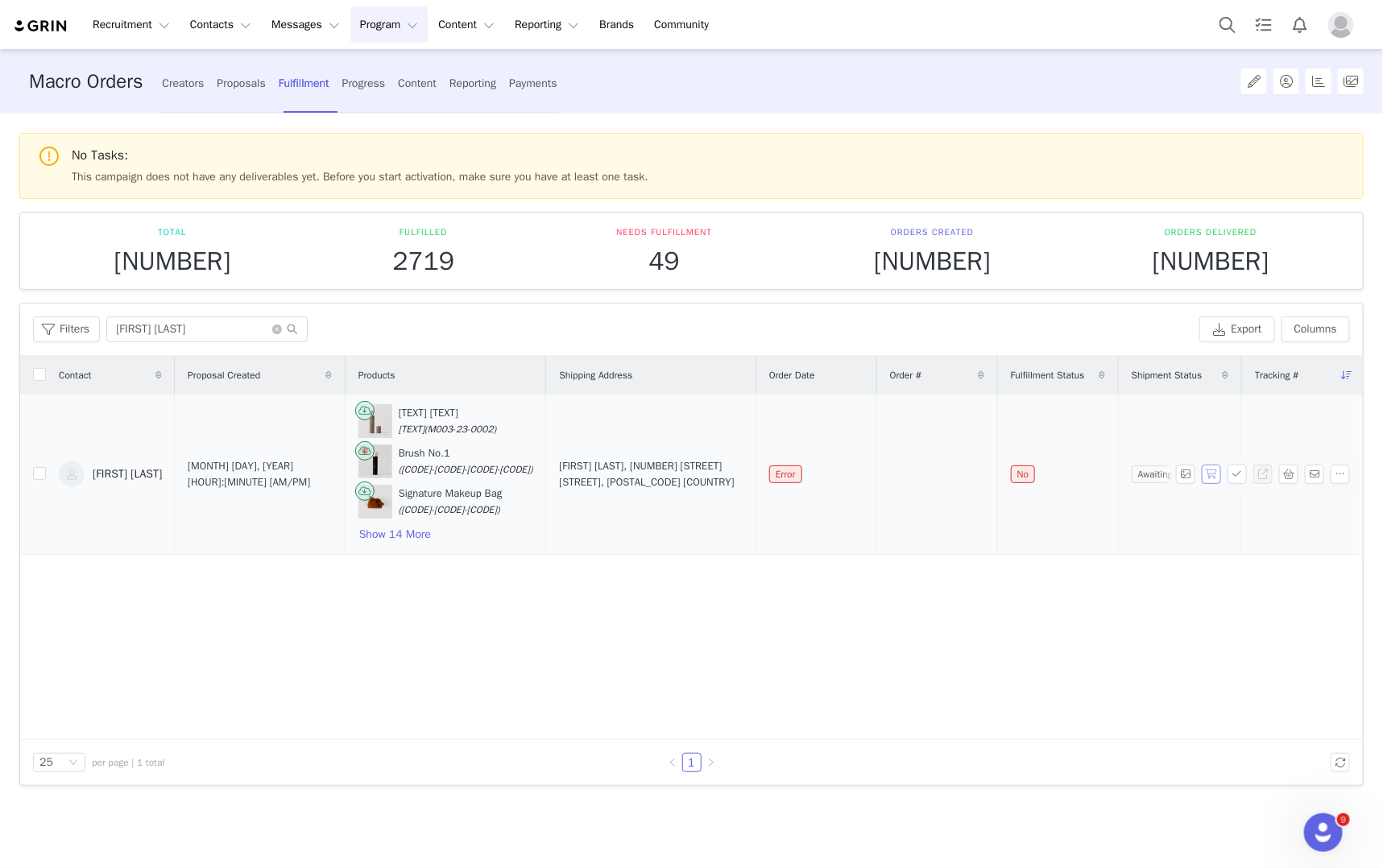 click at bounding box center [1211, 474] 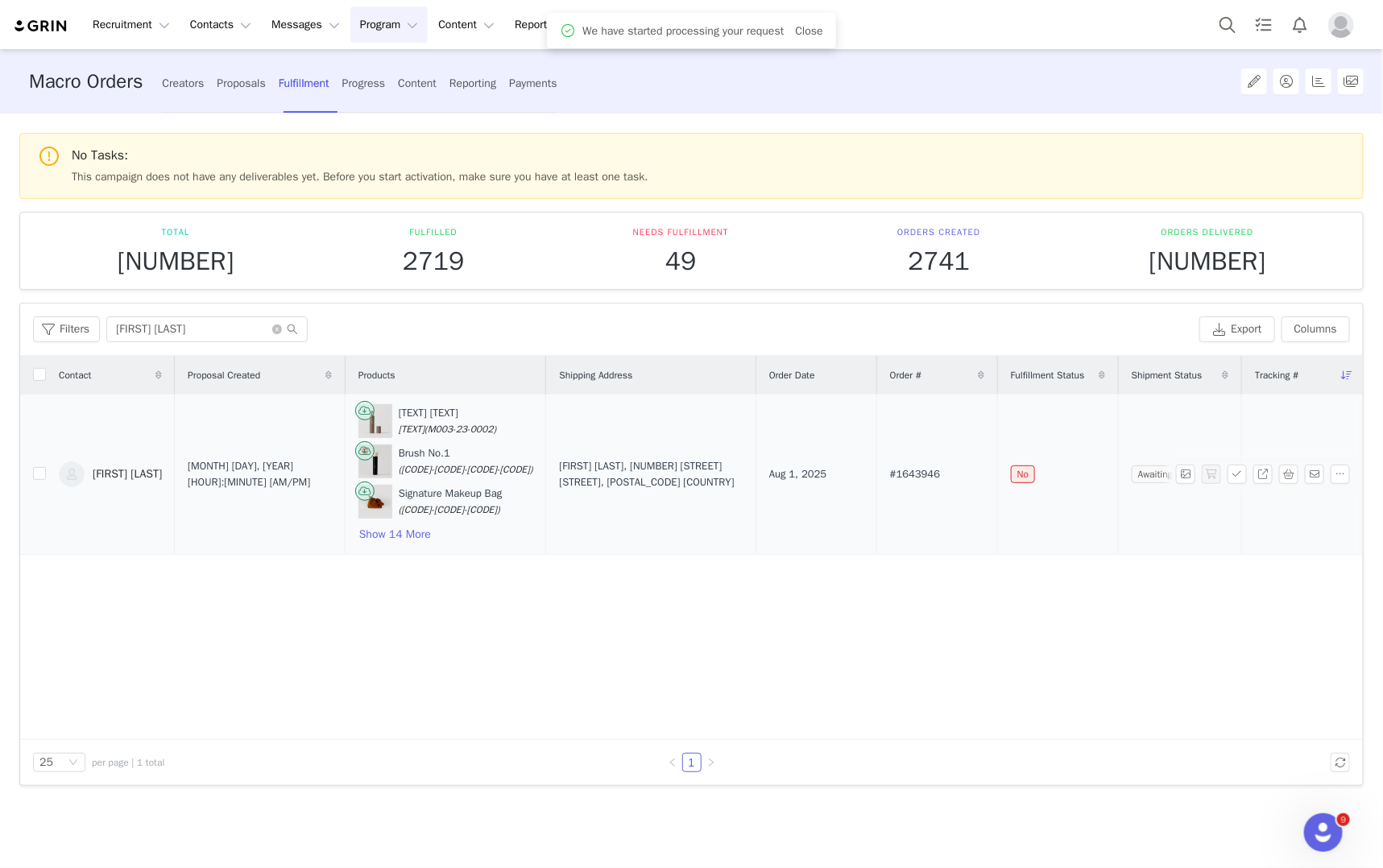 click on "#1643946" at bounding box center (915, 474) 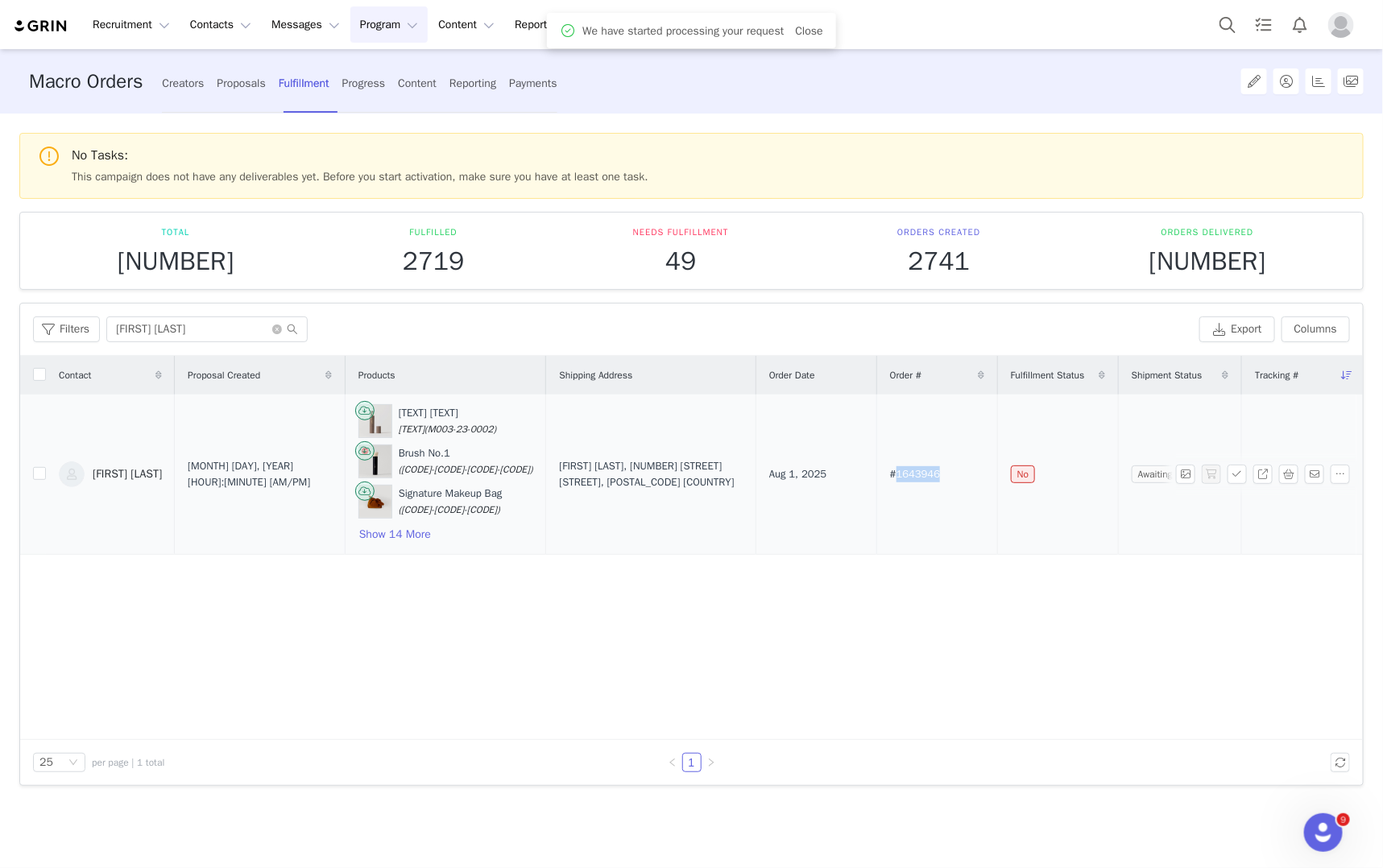 click on "#1643946" at bounding box center [915, 474] 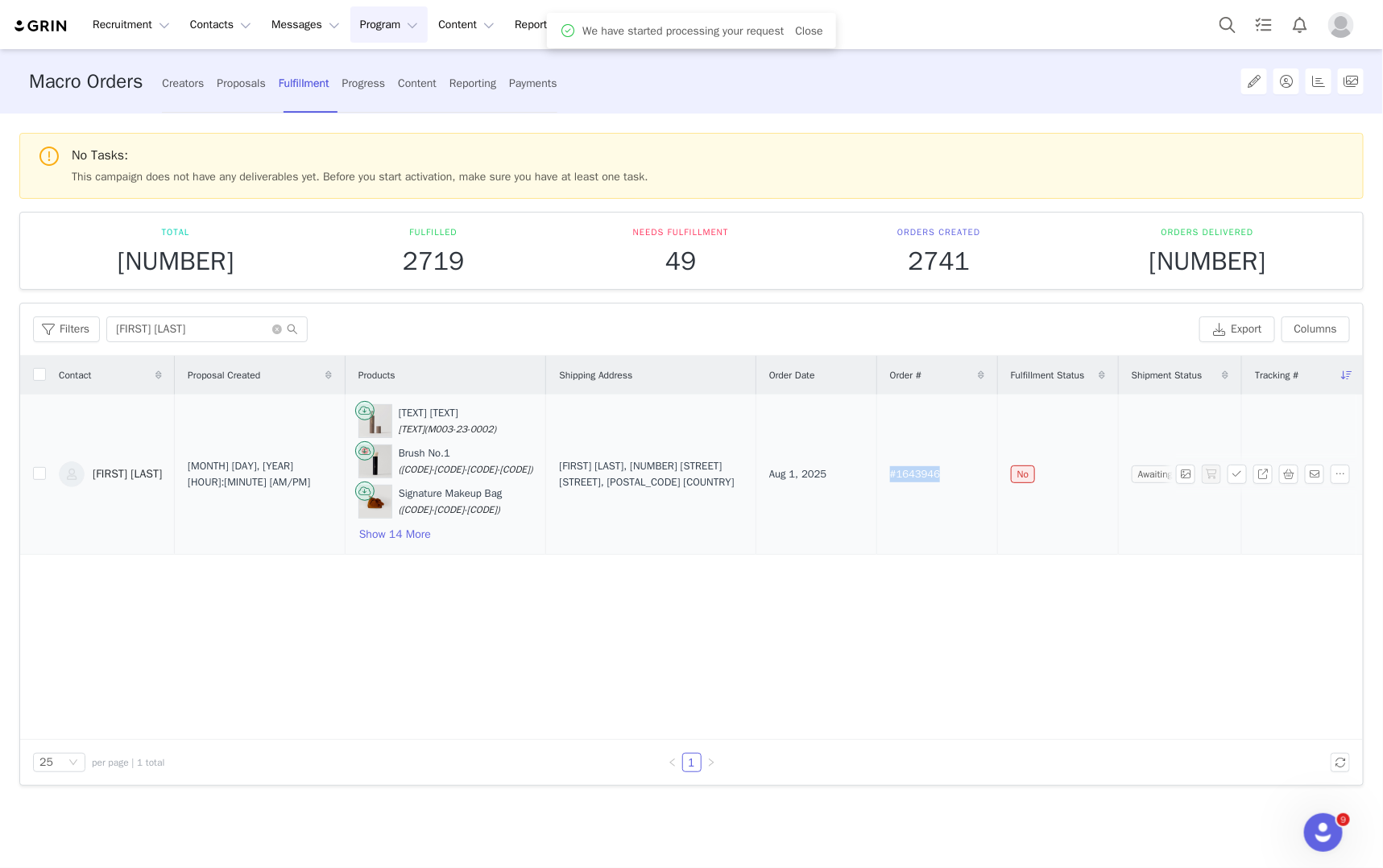 click on "#1643946" at bounding box center [915, 474] 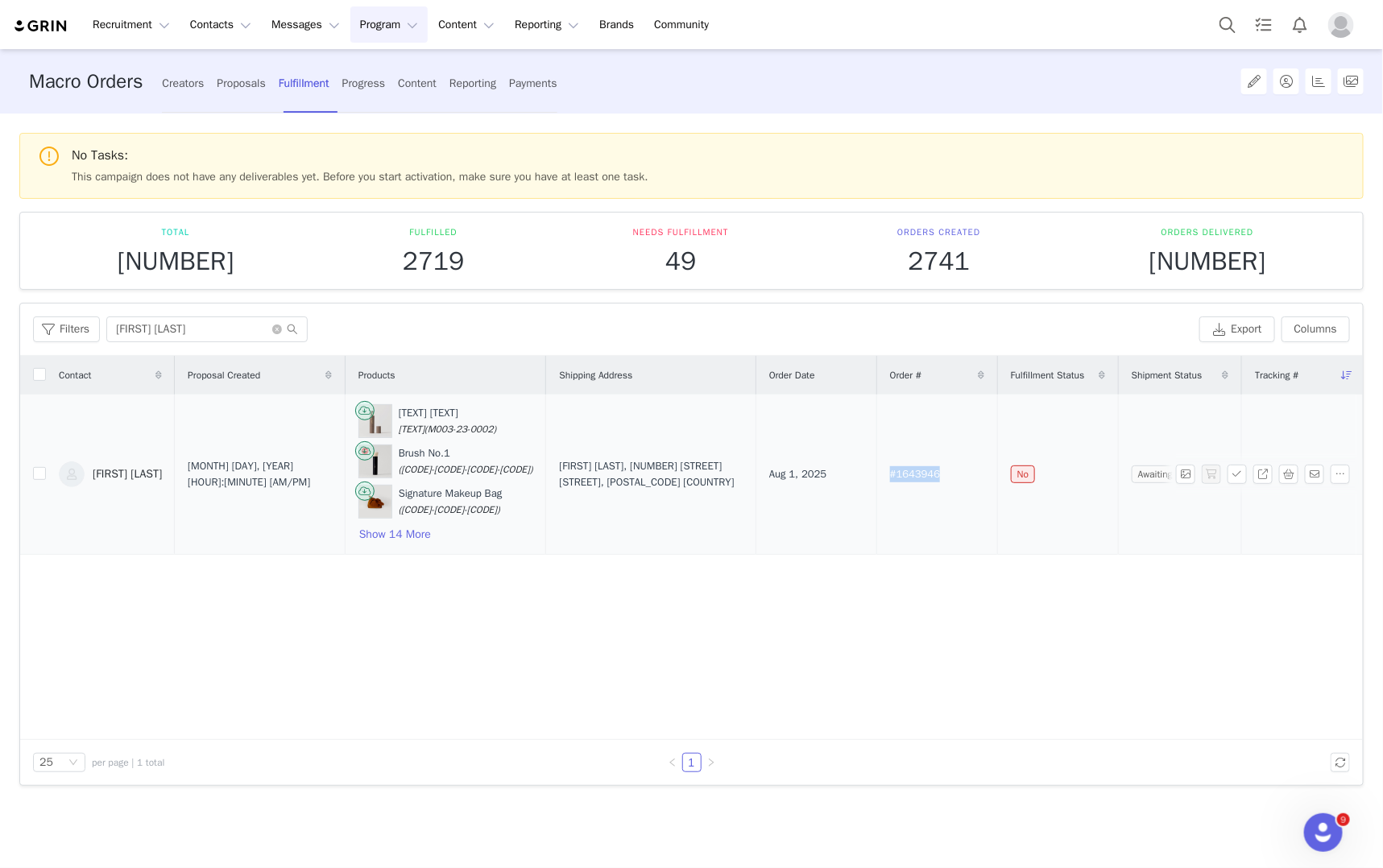 click on "[FIRST] [LAST]" at bounding box center (110, 474) 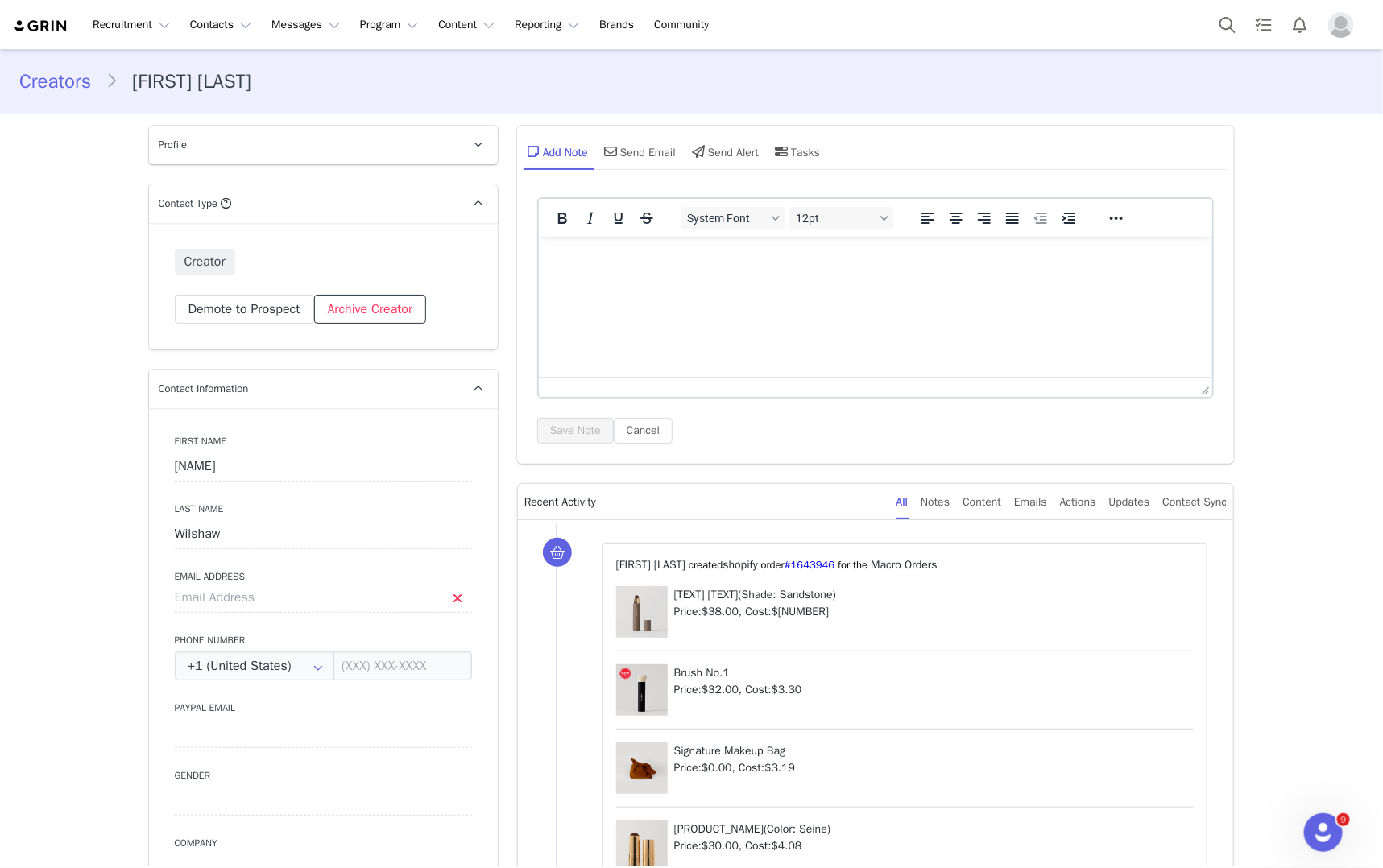 click on "Archive Creator" at bounding box center [371, 309] 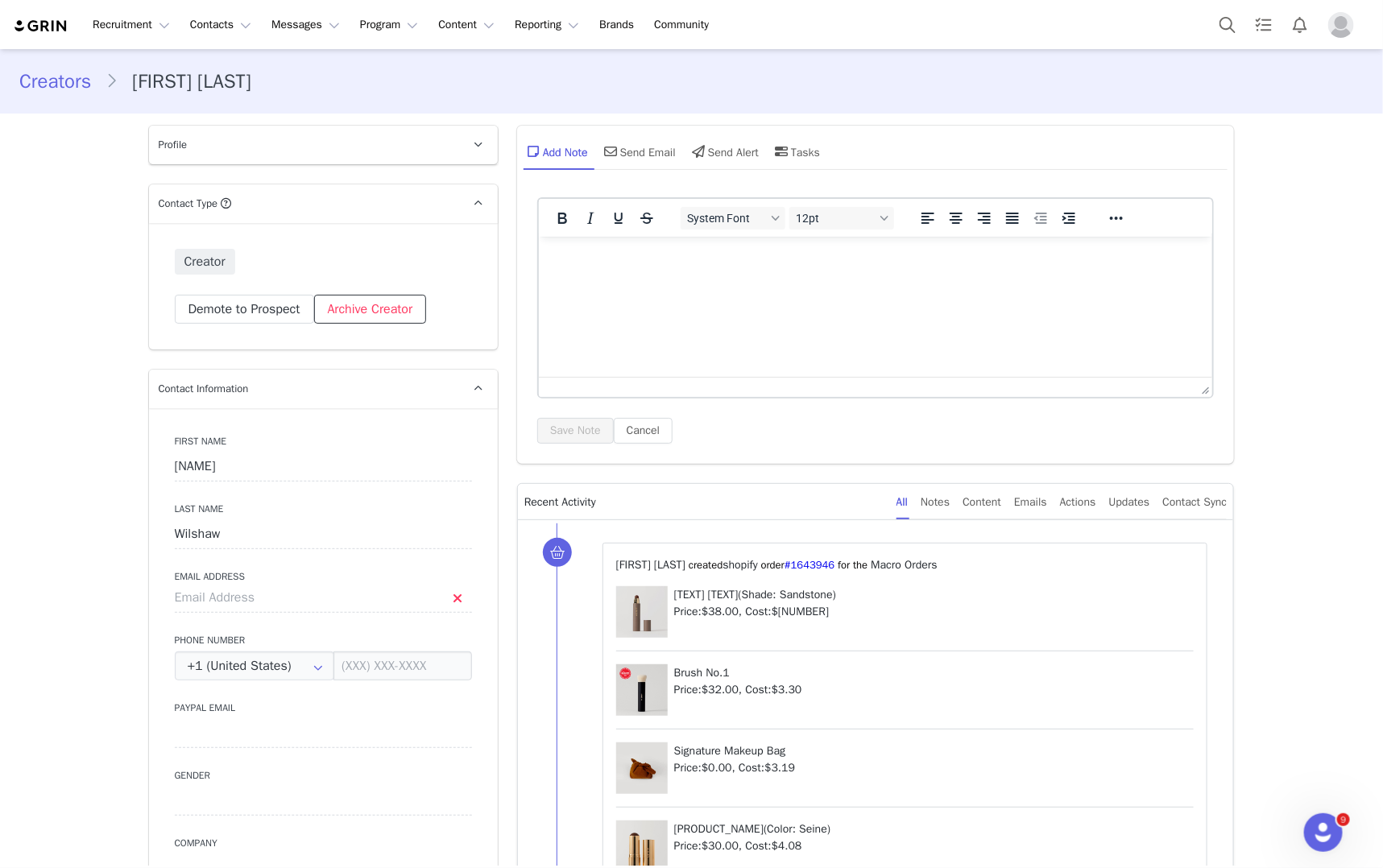 scroll, scrollTop: 0, scrollLeft: 0, axis: both 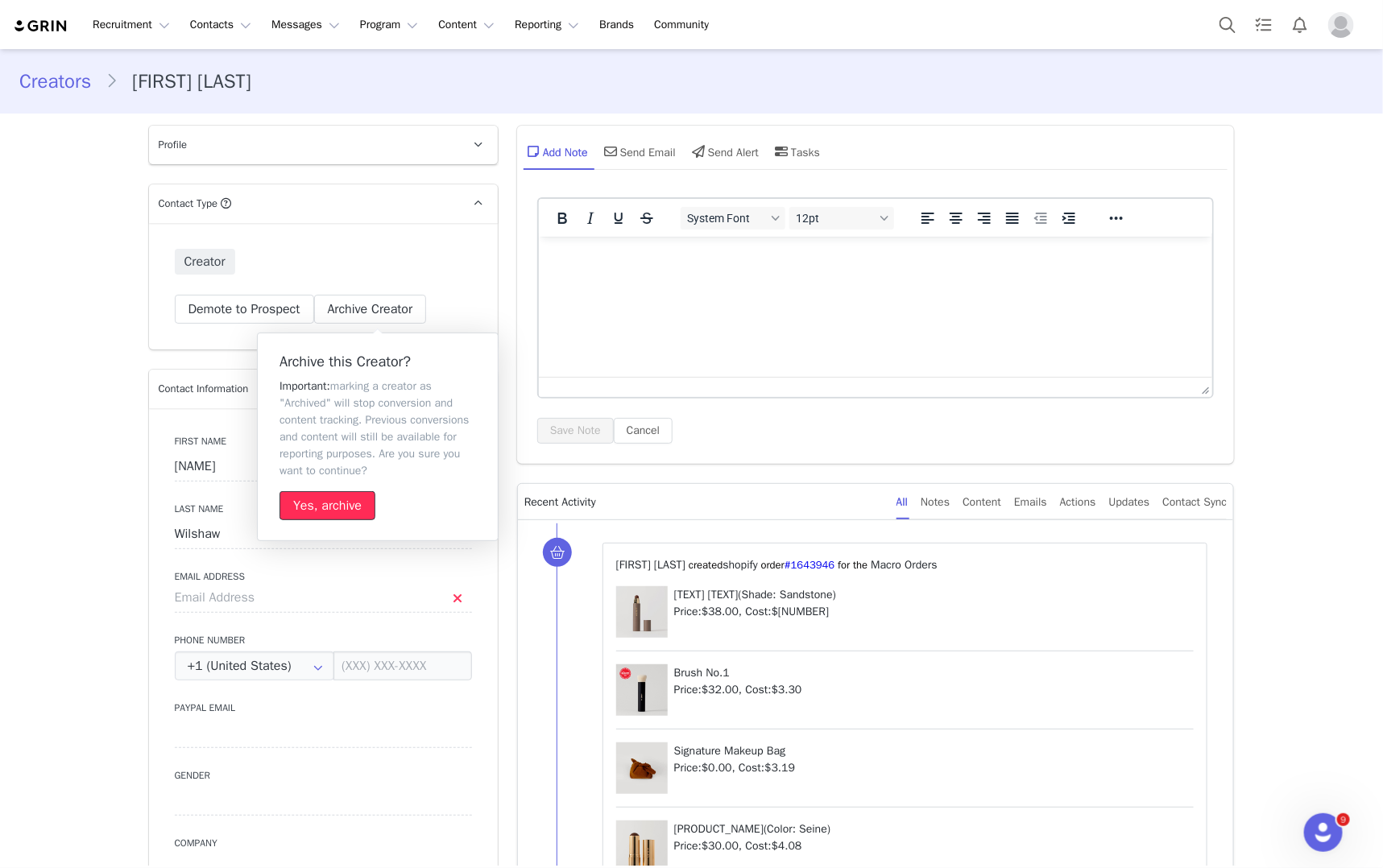 click on "Yes, archive" at bounding box center (327, 506) 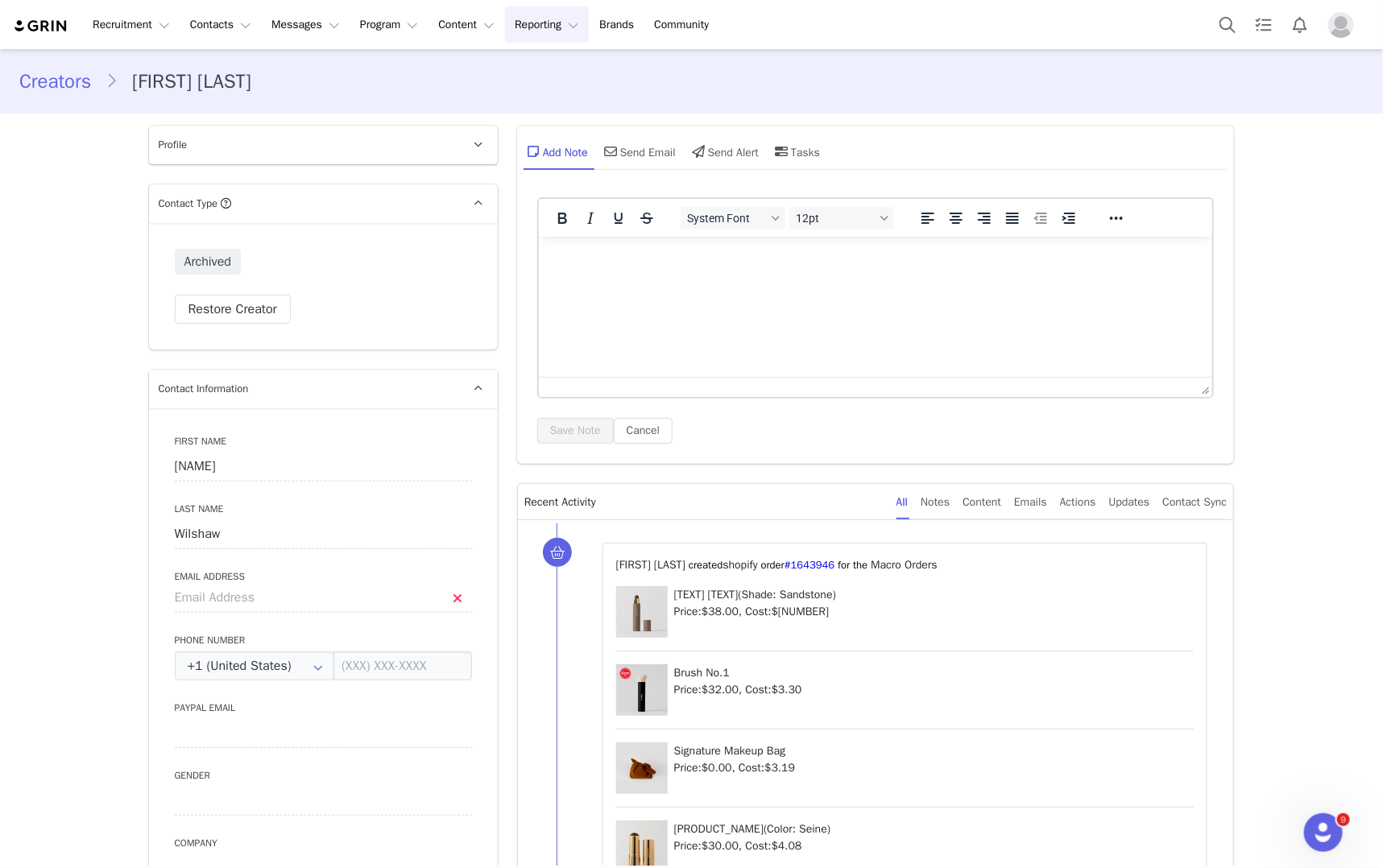click on "Reporting Reporting" at bounding box center (547, 24) 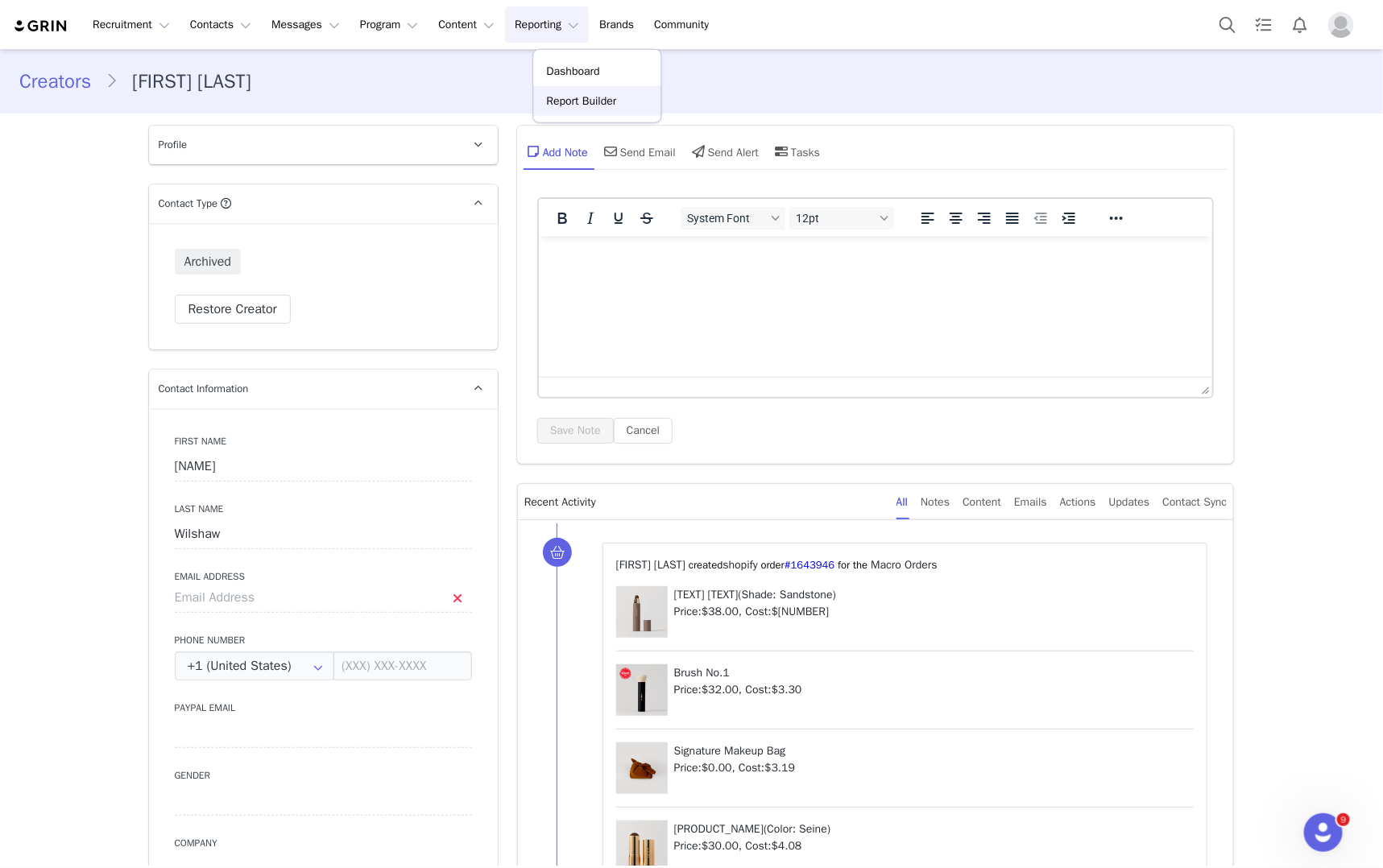 click on "Report Builder" at bounding box center [582, 101] 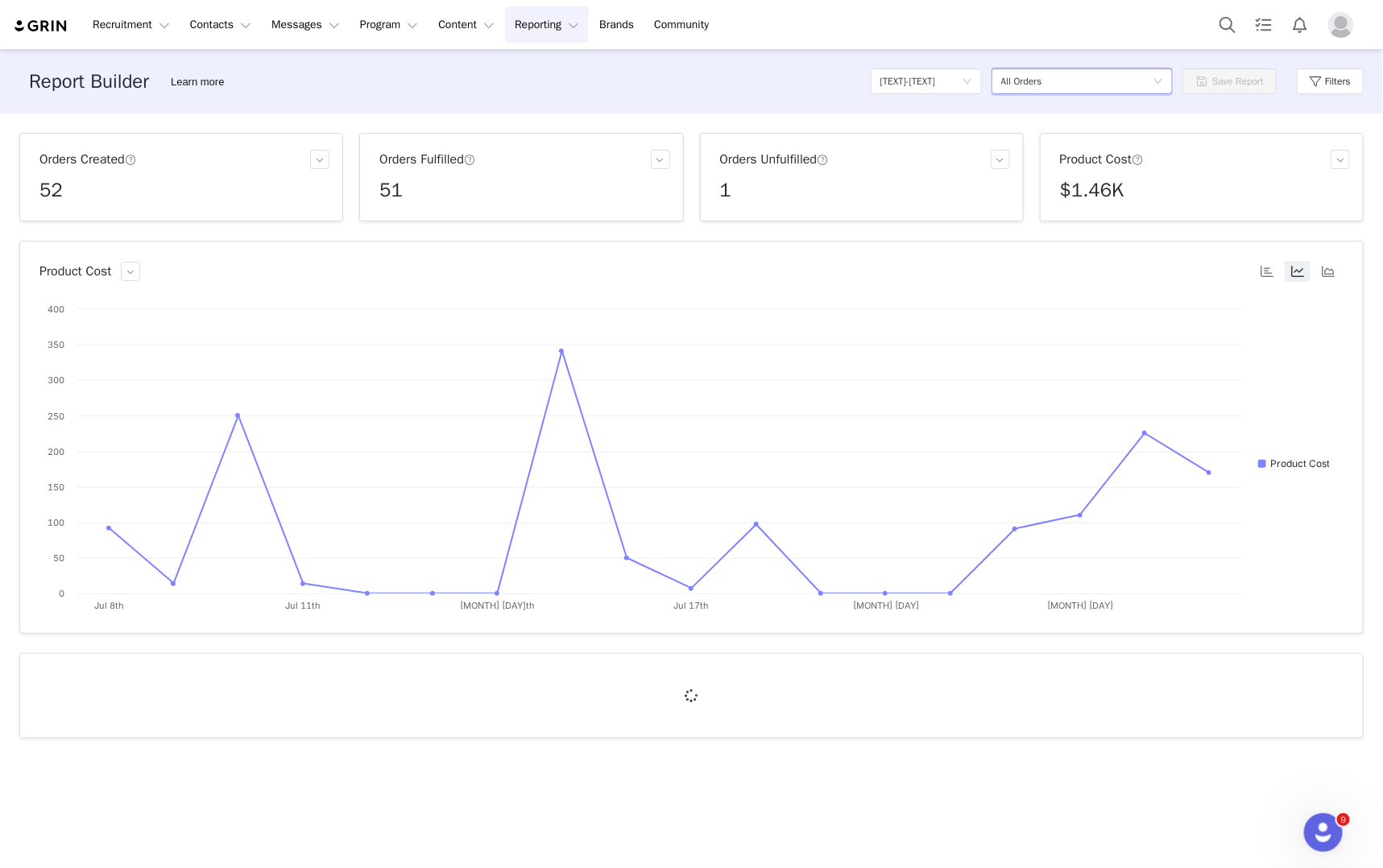 click on "All Orders" at bounding box center [1021, 81] 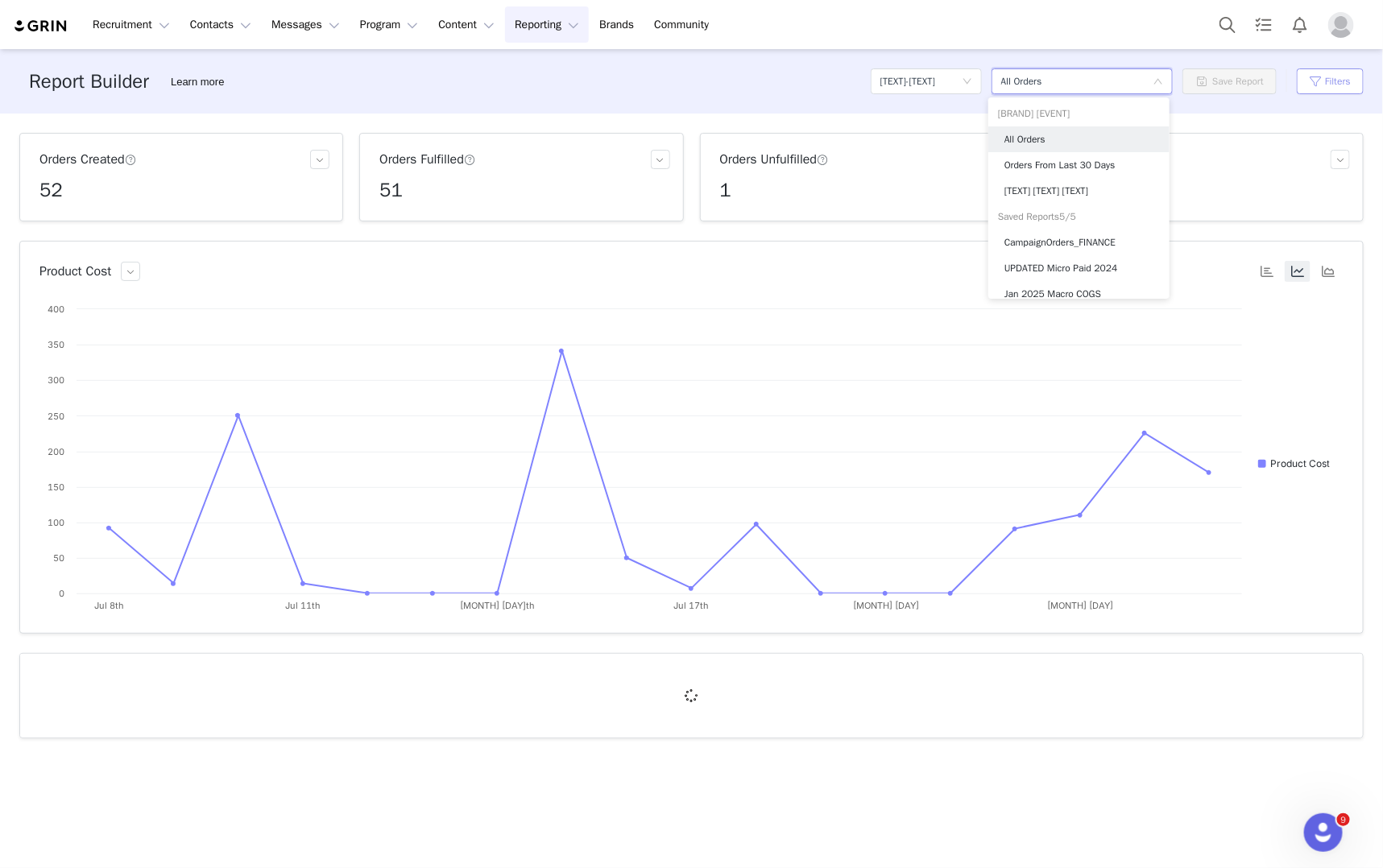 click on "Filters" at bounding box center [1330, 81] 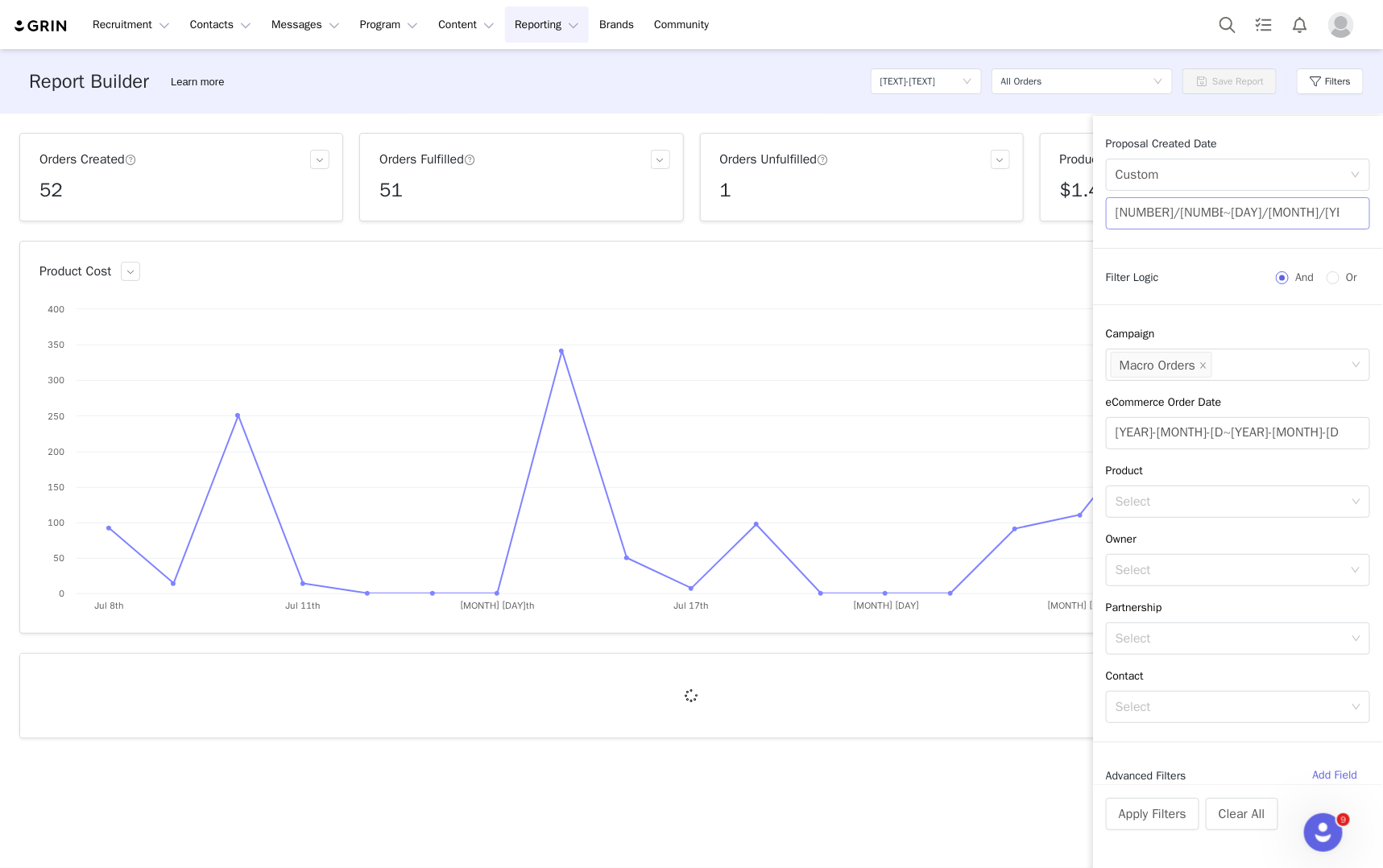 click on "[NUMBER]/[NUMBER]/[YEAR]" at bounding box center (1170, 213) 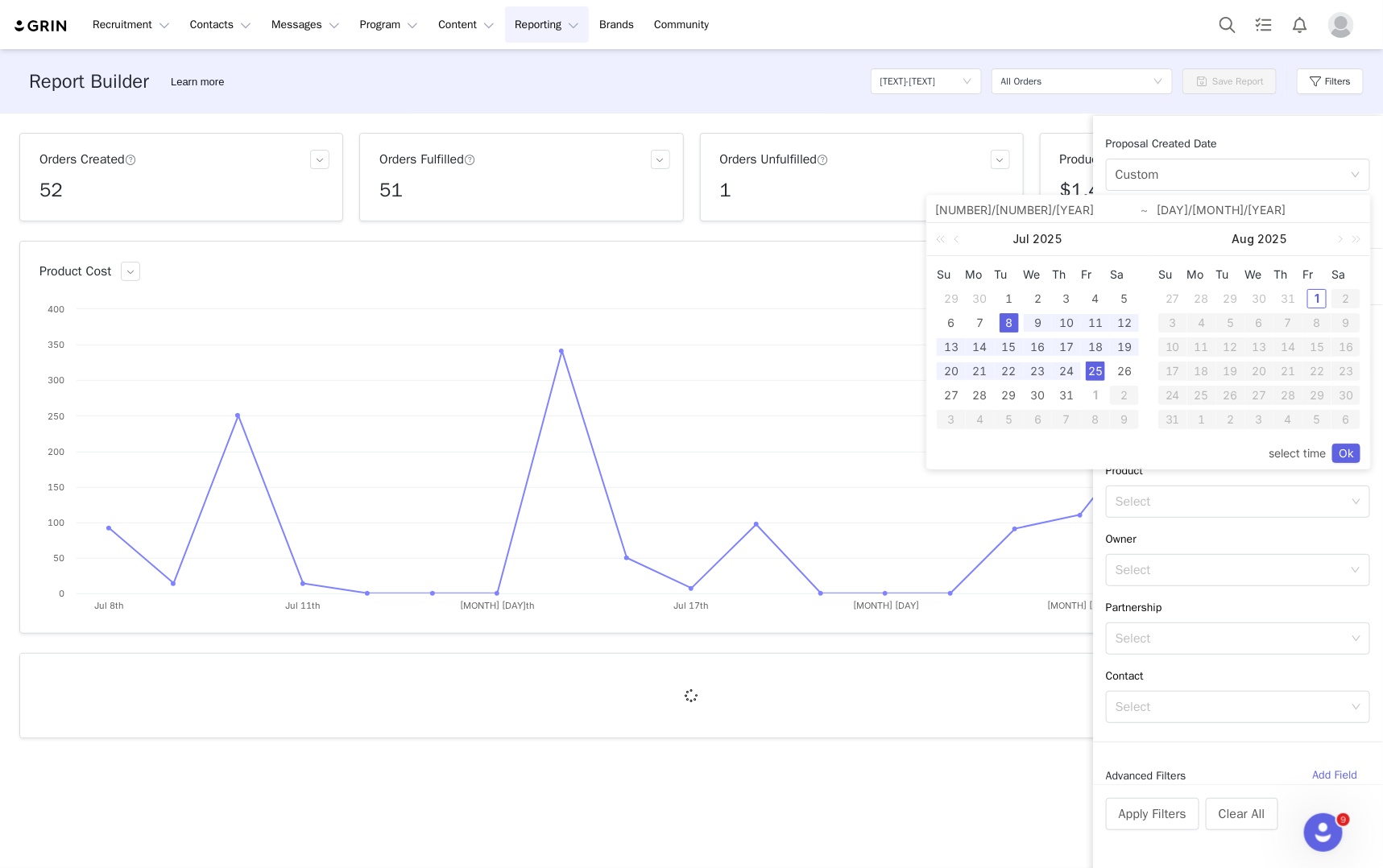 click on "8" at bounding box center [1009, 323] 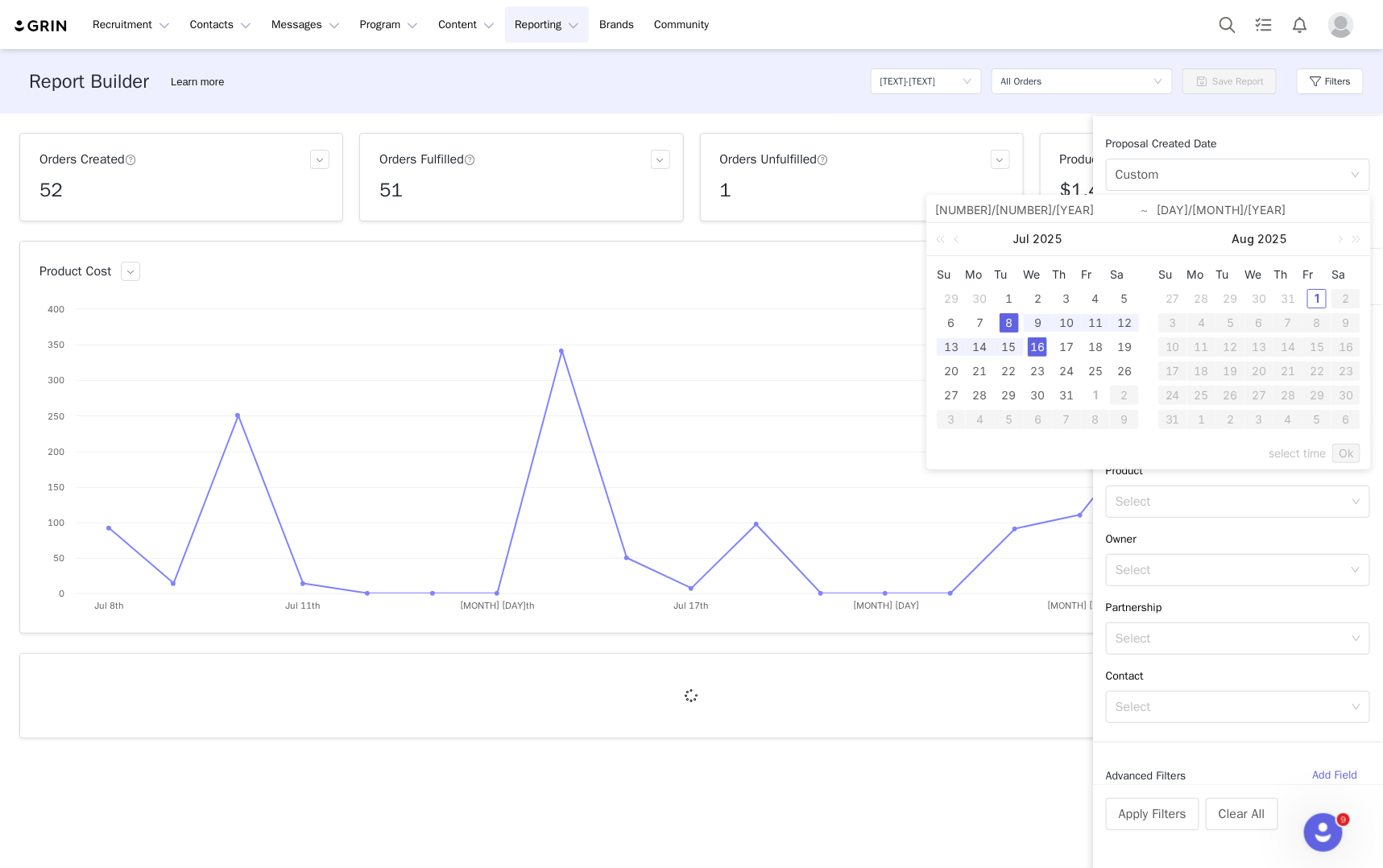 click on "16" at bounding box center [1037, 347] 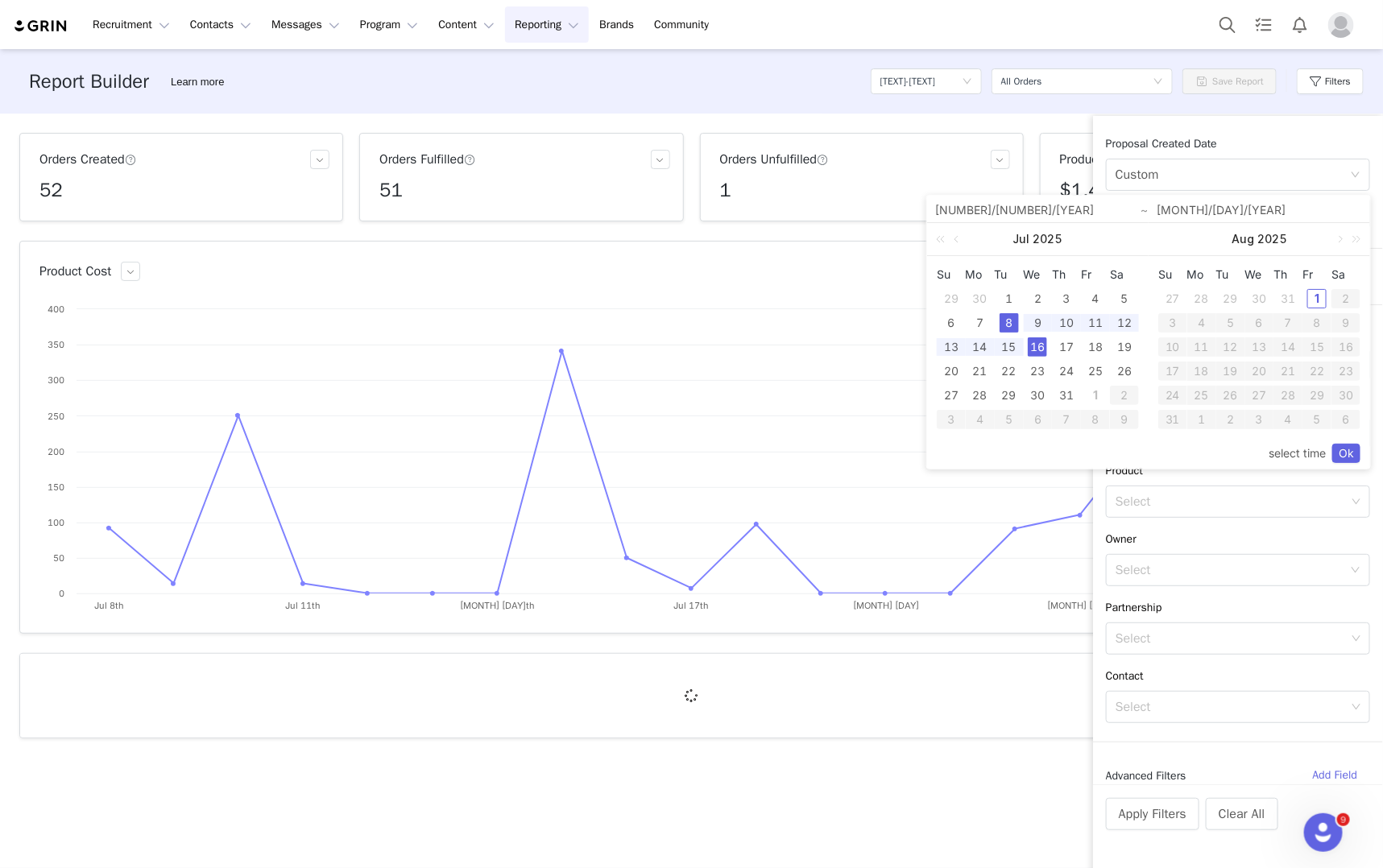 click on "16" at bounding box center (1037, 347) 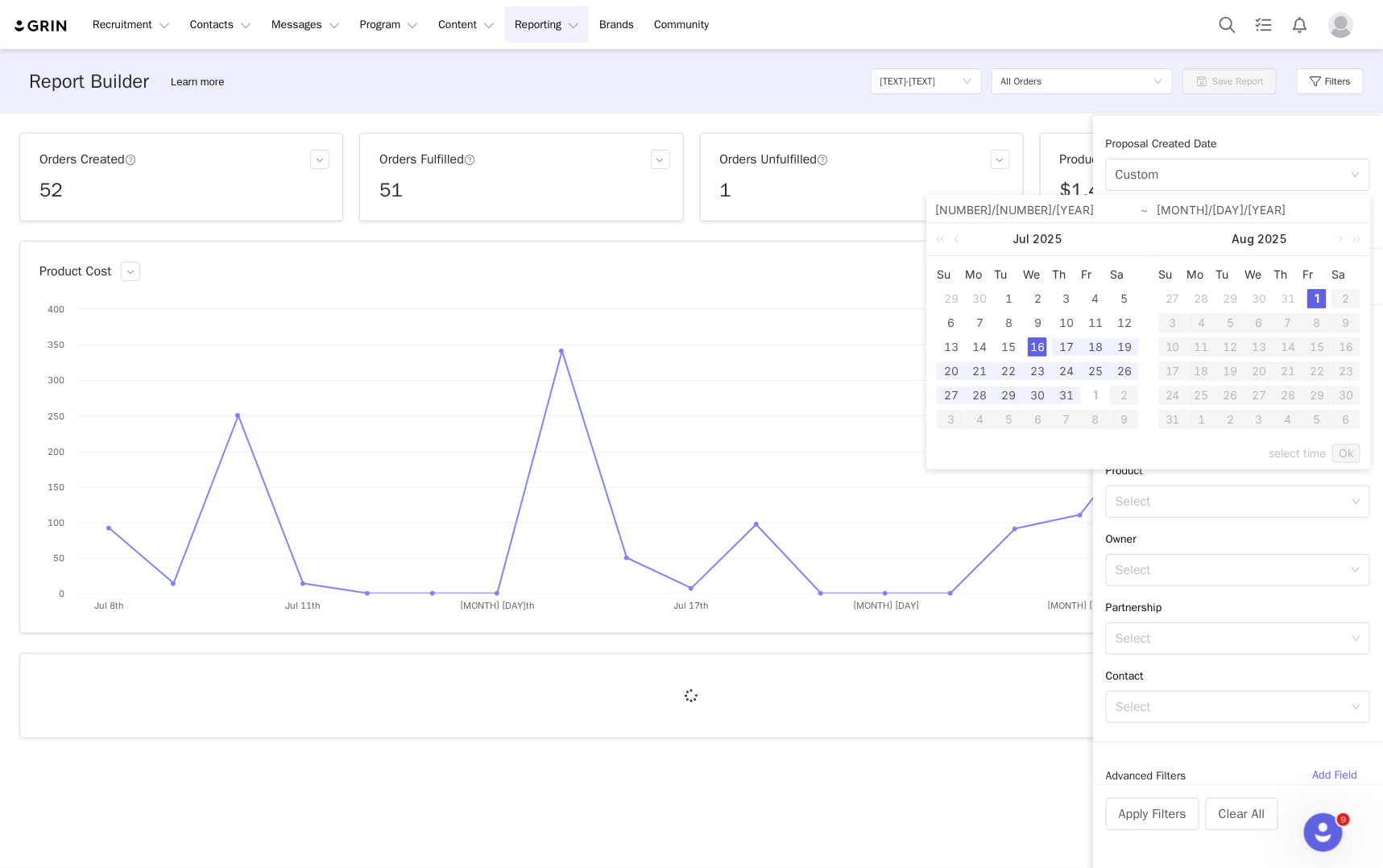 click on "1" at bounding box center [1317, 299] 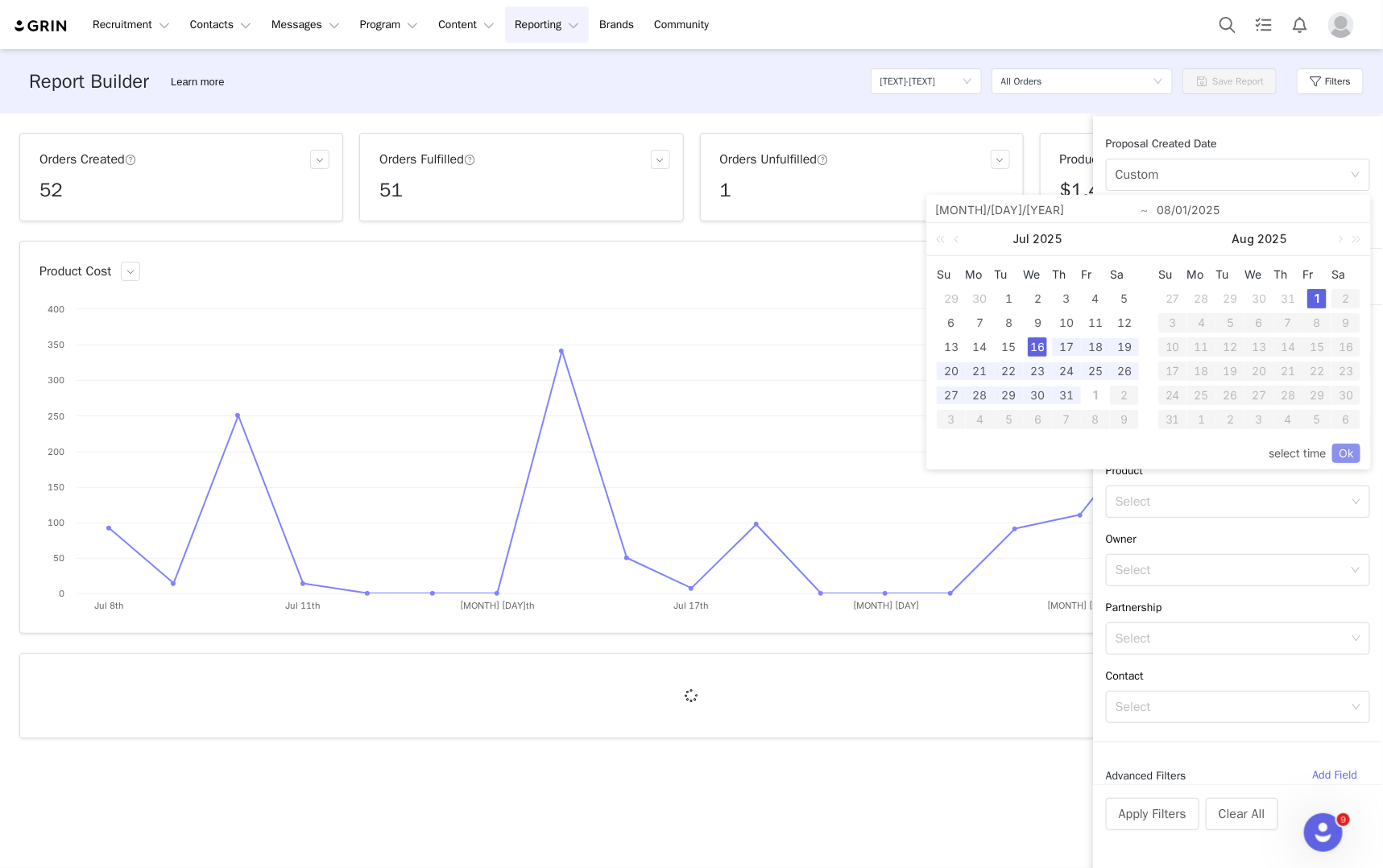 click on "Ok" at bounding box center (1346, 453) 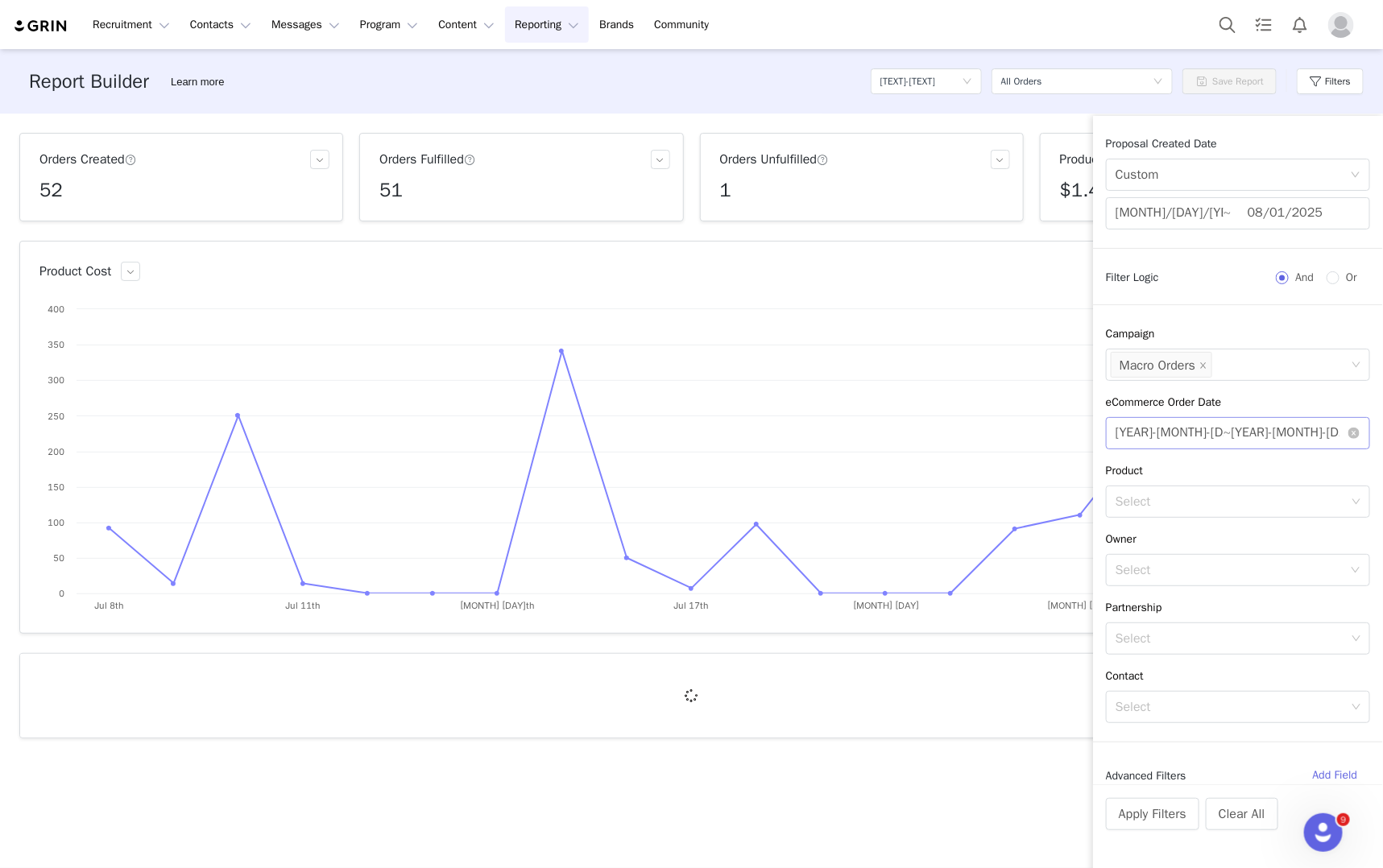 click on "[YEAR]-[MONTH]-[DAY]" at bounding box center (1170, 433) 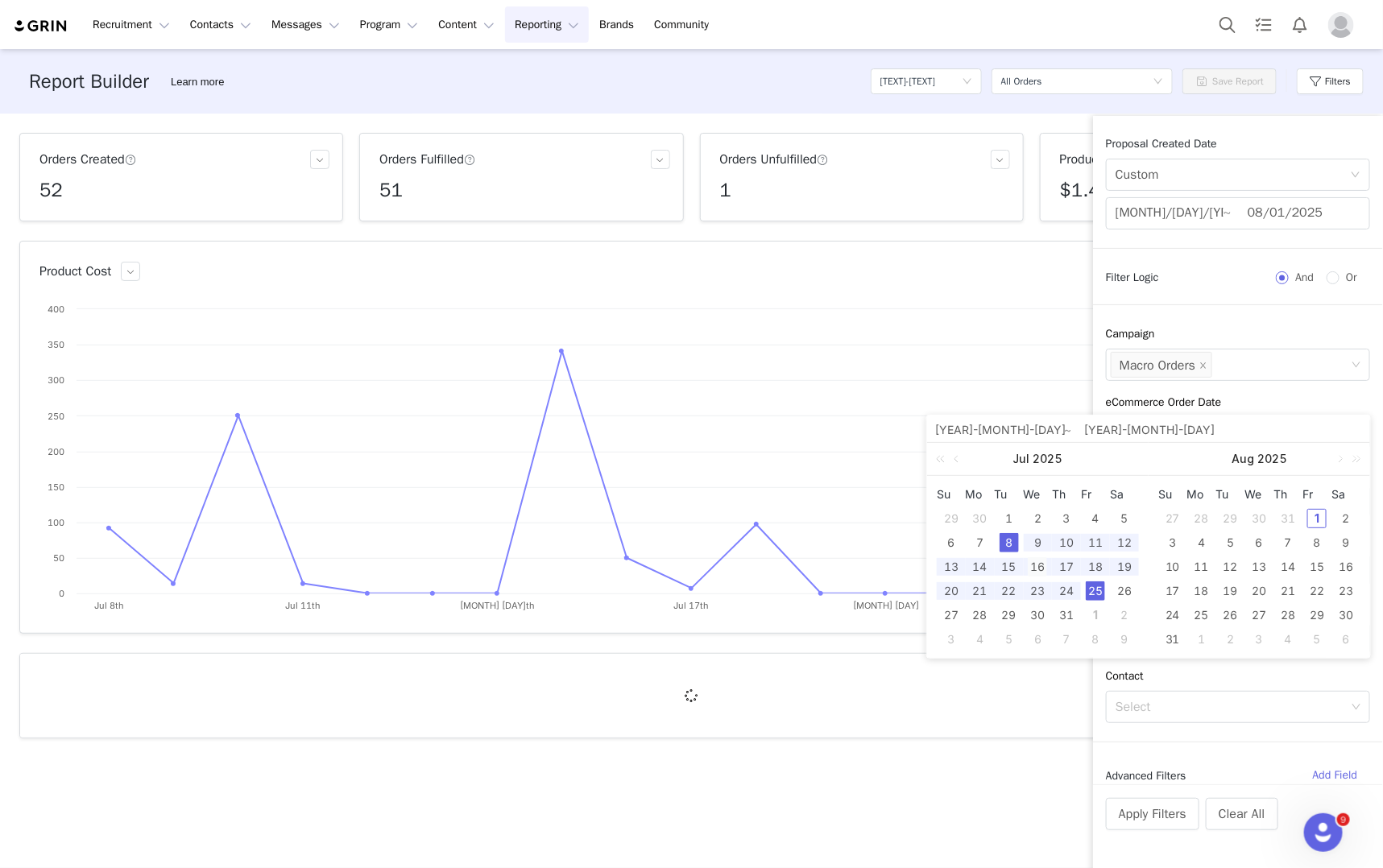 click on "16" at bounding box center (1037, 567) 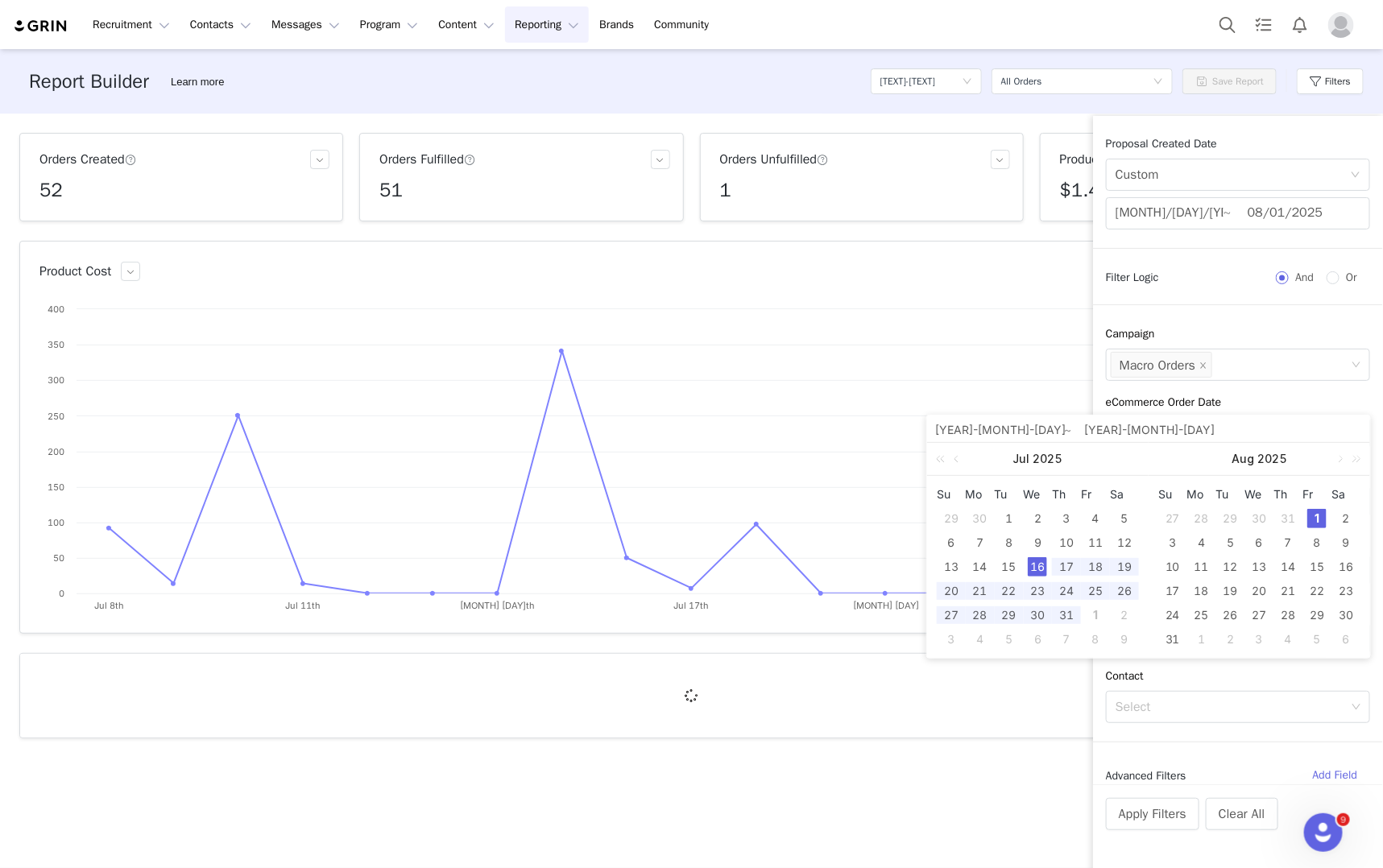 click on "1" at bounding box center [1317, 519] 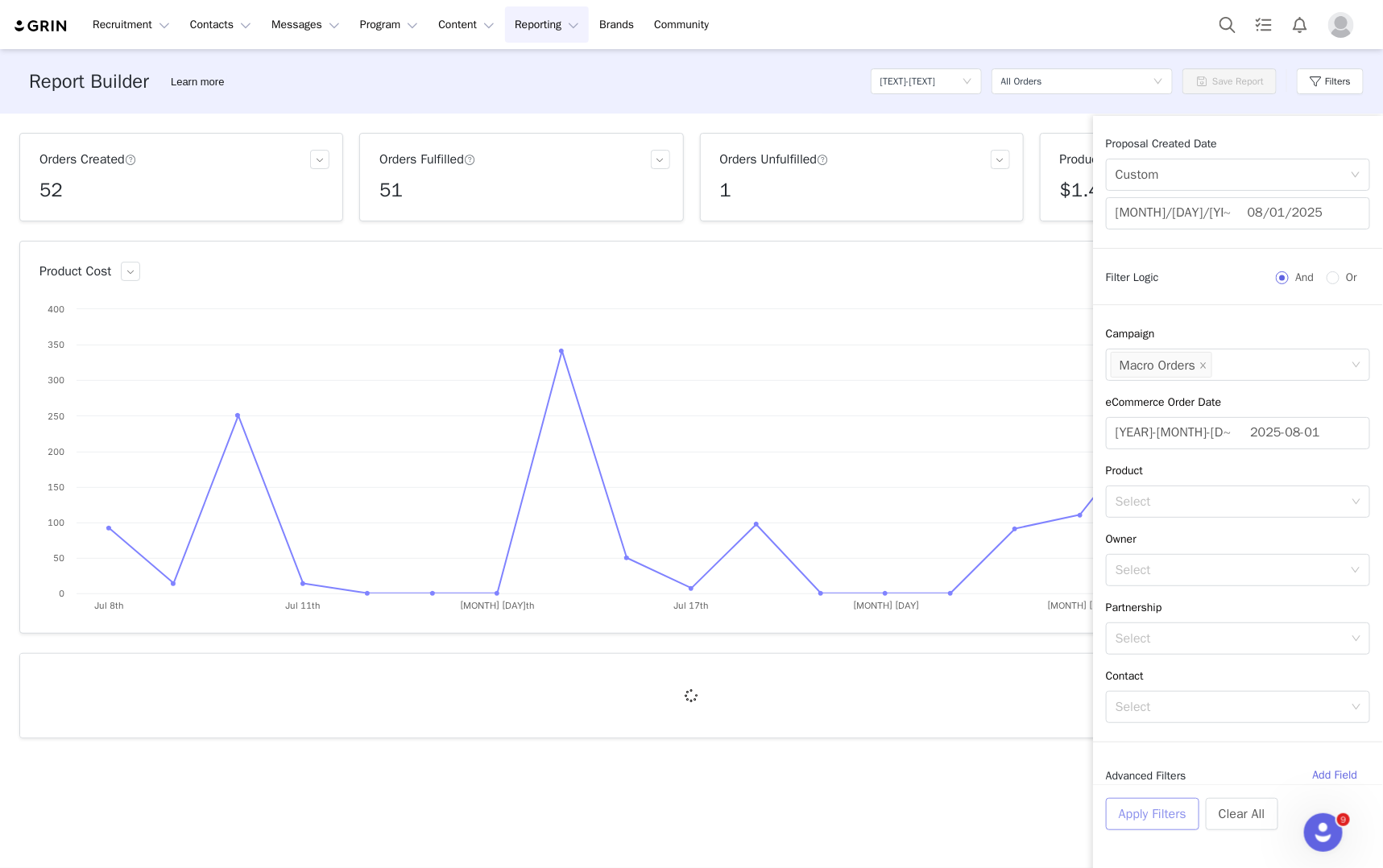 click on "Apply Filters" at bounding box center [1153, 814] 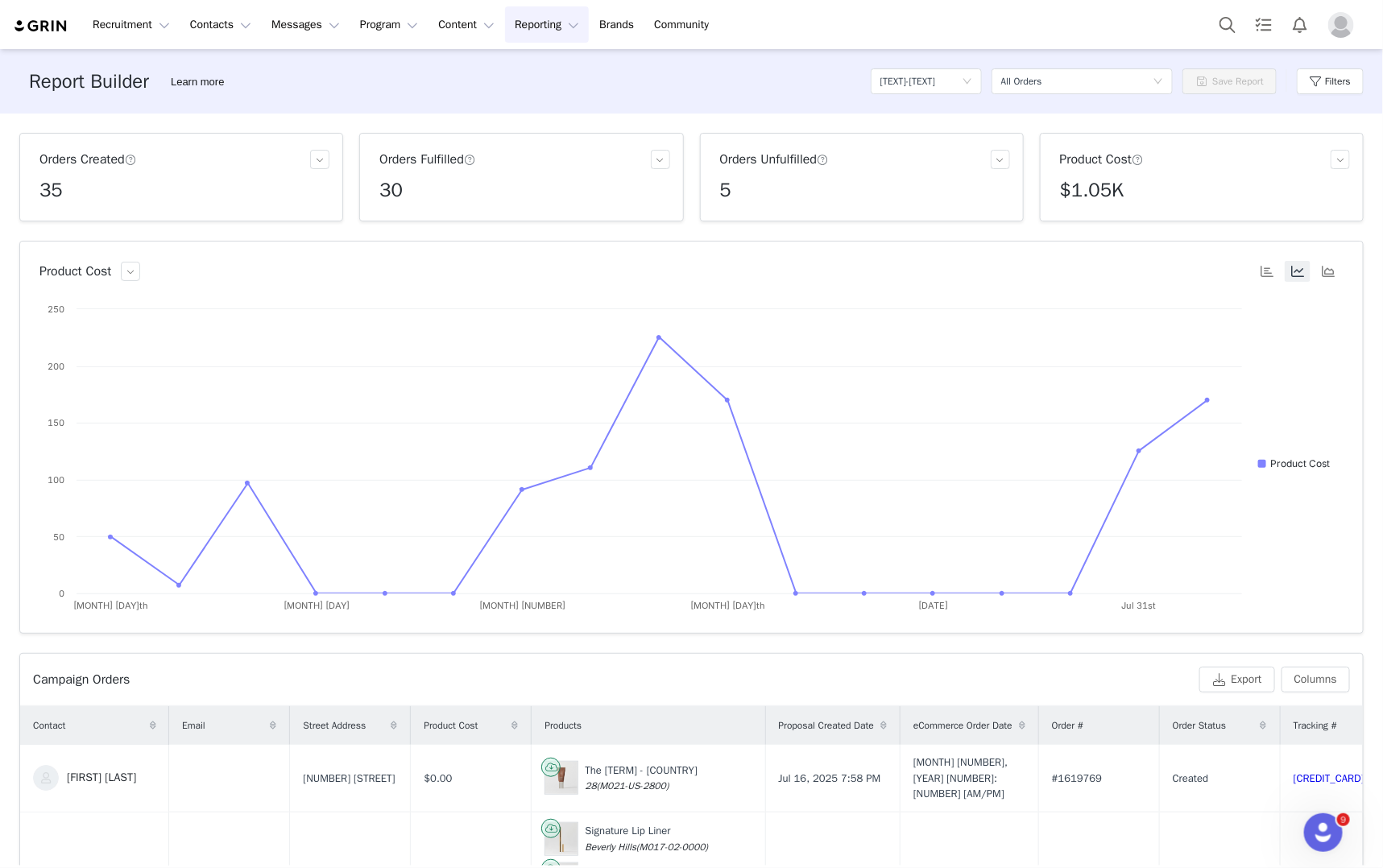 scroll, scrollTop: 531, scrollLeft: 0, axis: vertical 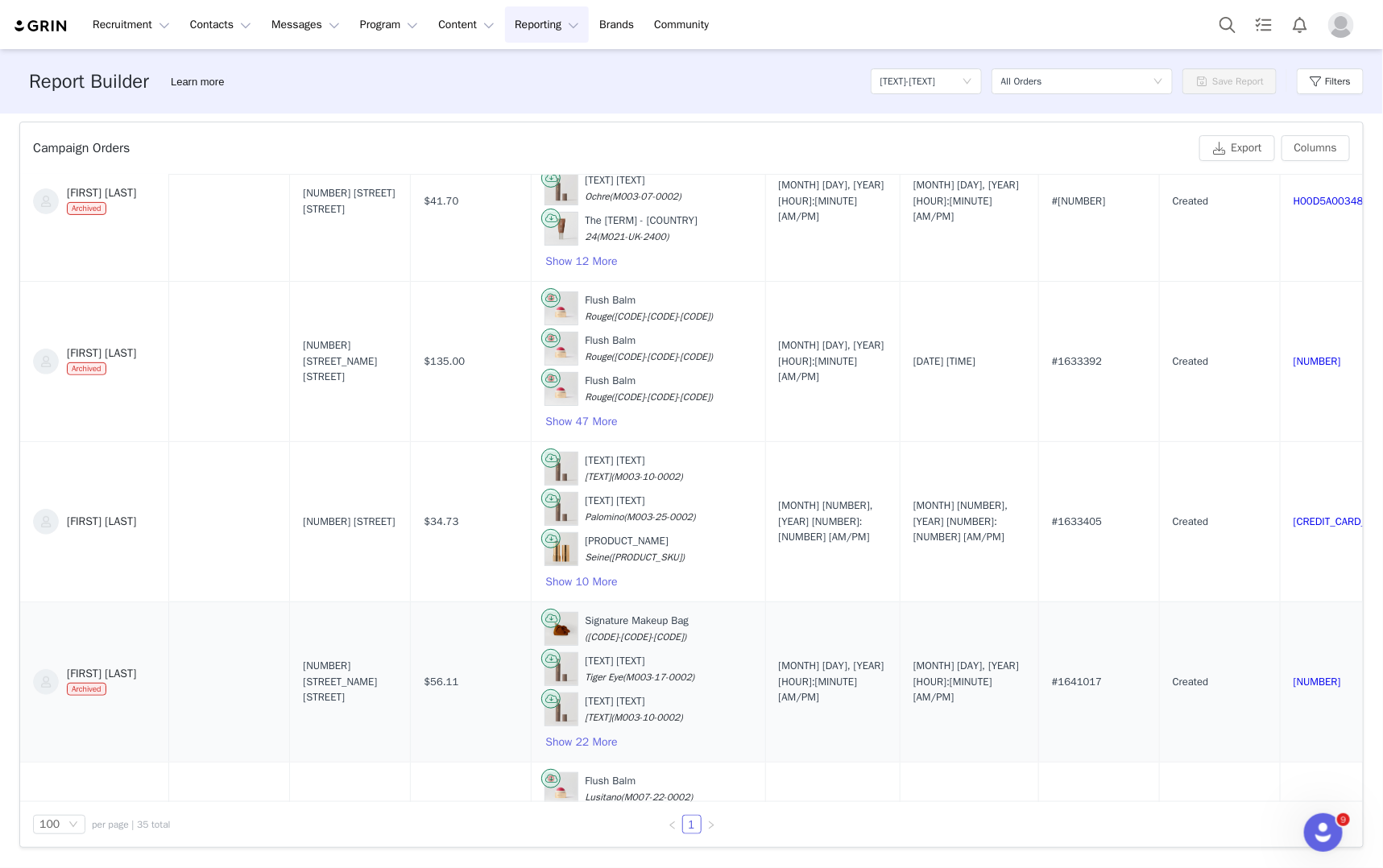 click on "$56.11" at bounding box center (441, 682) 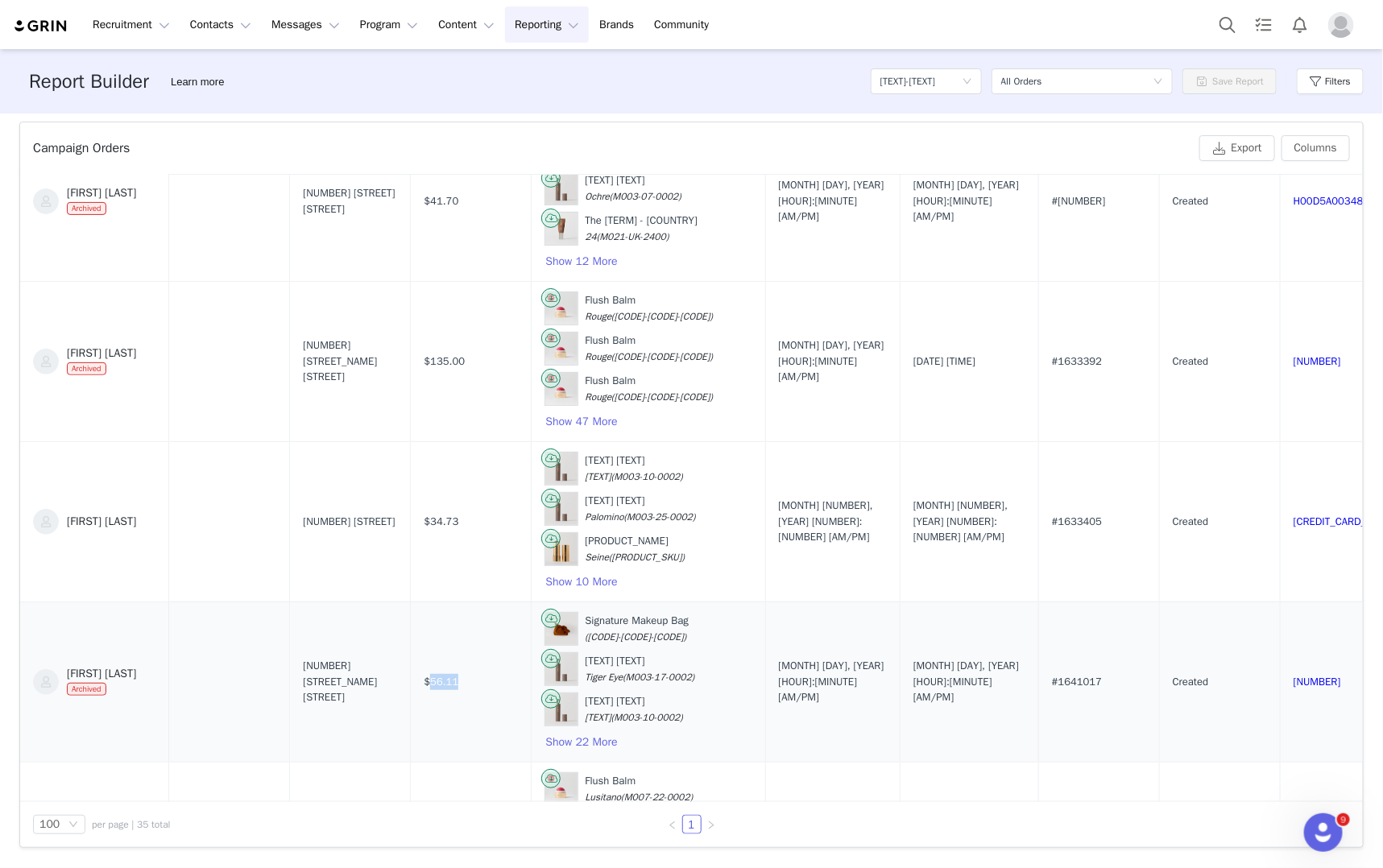 click on "$56.11" at bounding box center [441, 682] 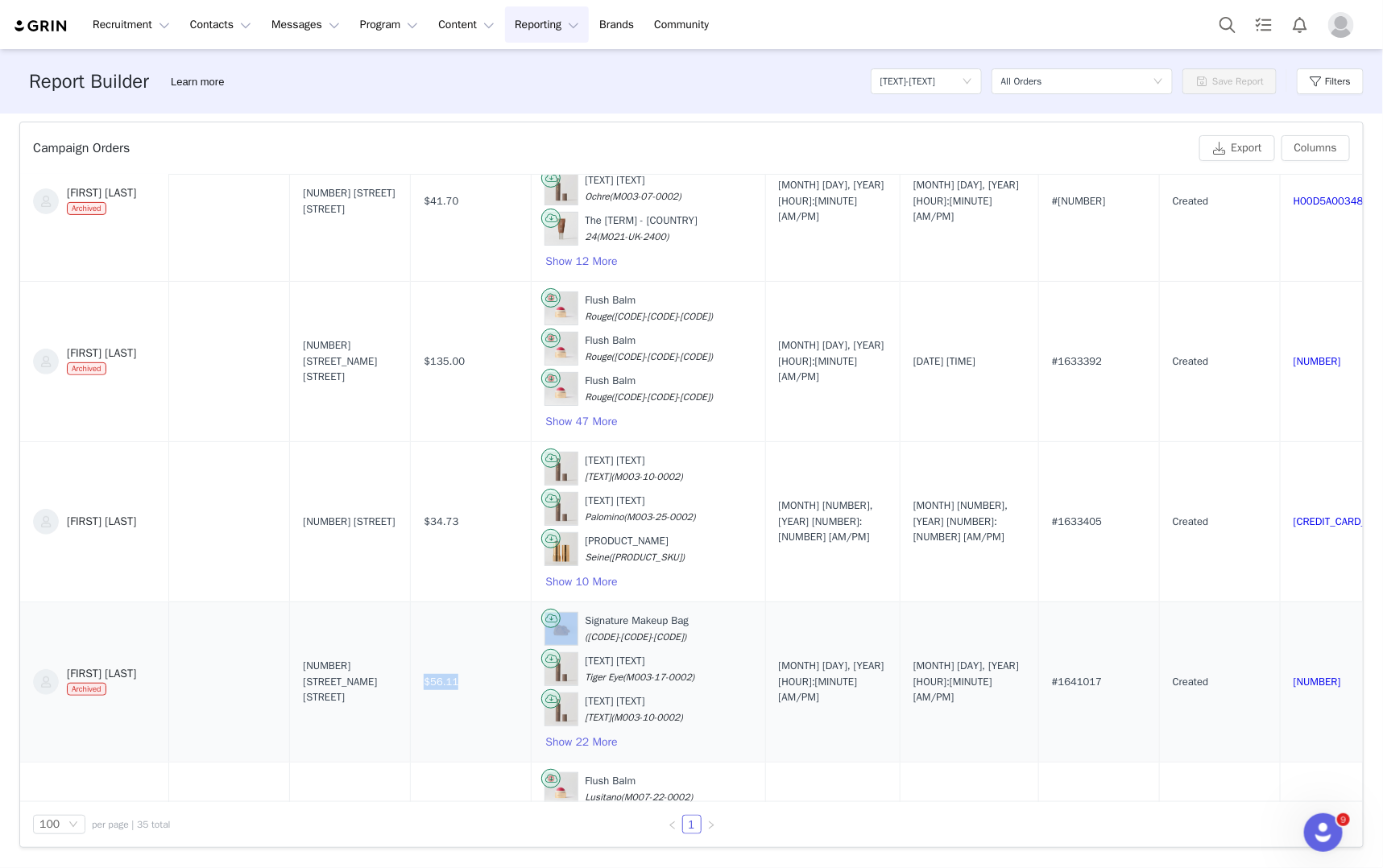click on "$56.11" at bounding box center [441, 682] 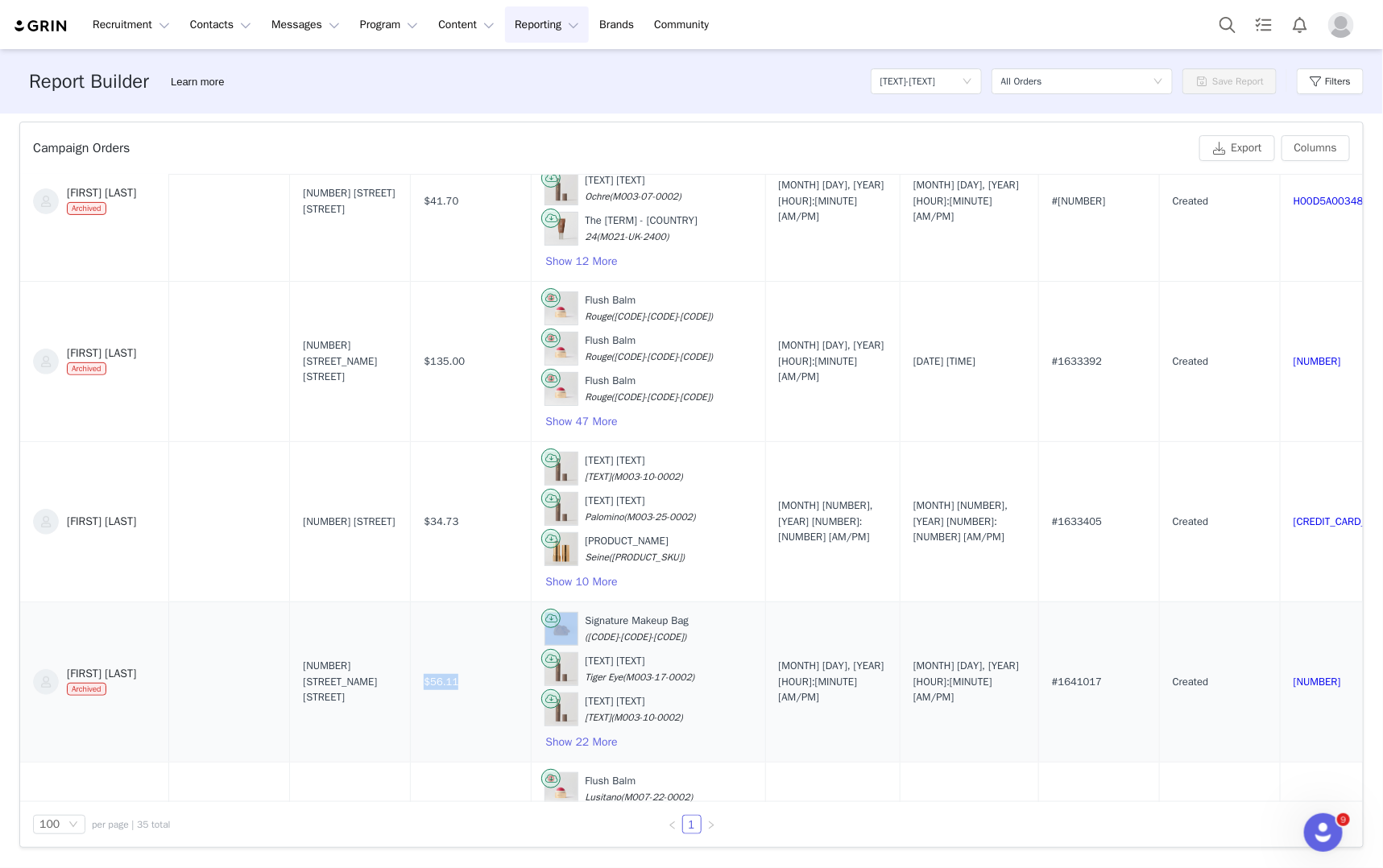 scroll, scrollTop: 3082, scrollLeft: 0, axis: vertical 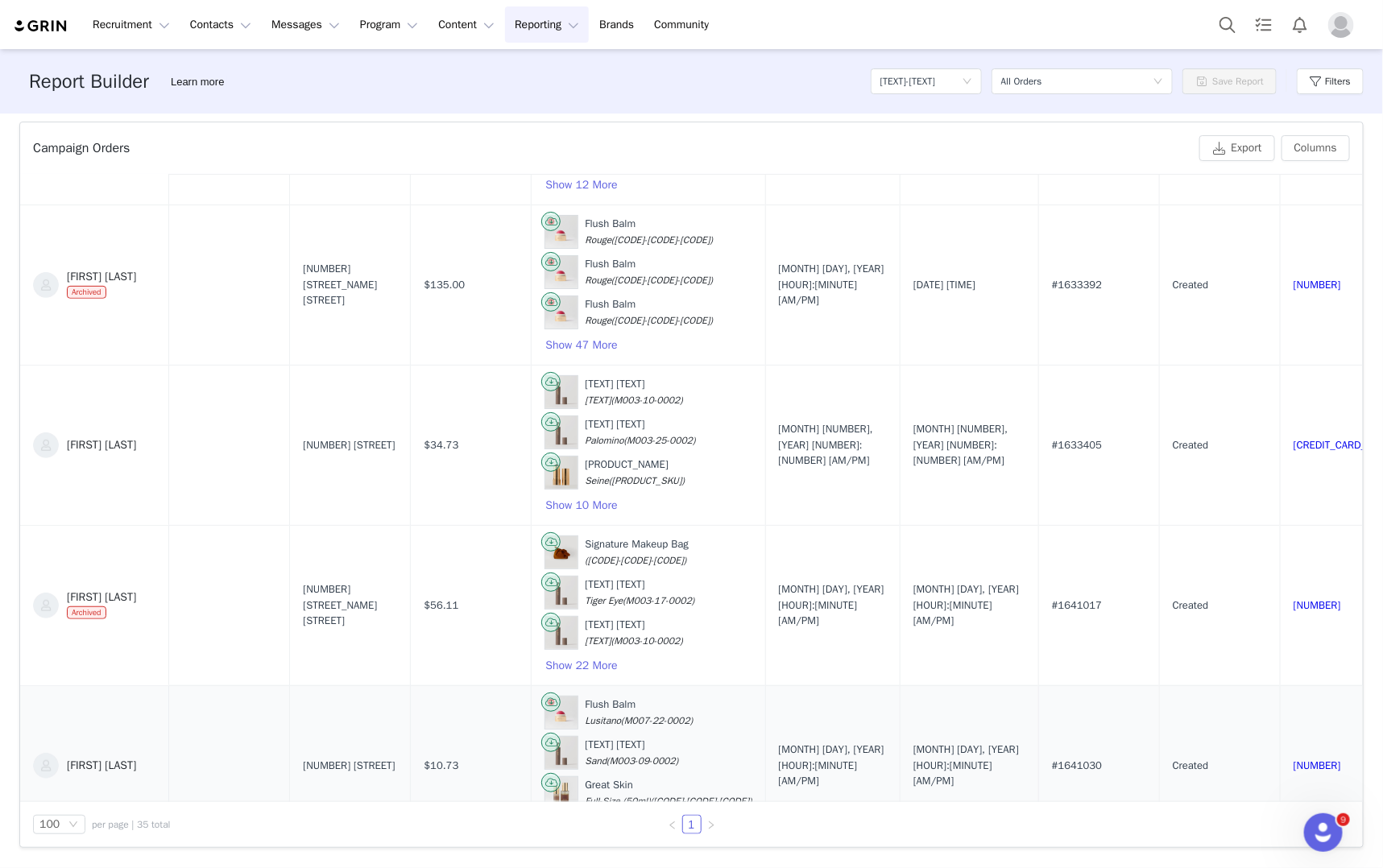 click on "$10.73" at bounding box center (441, 766) 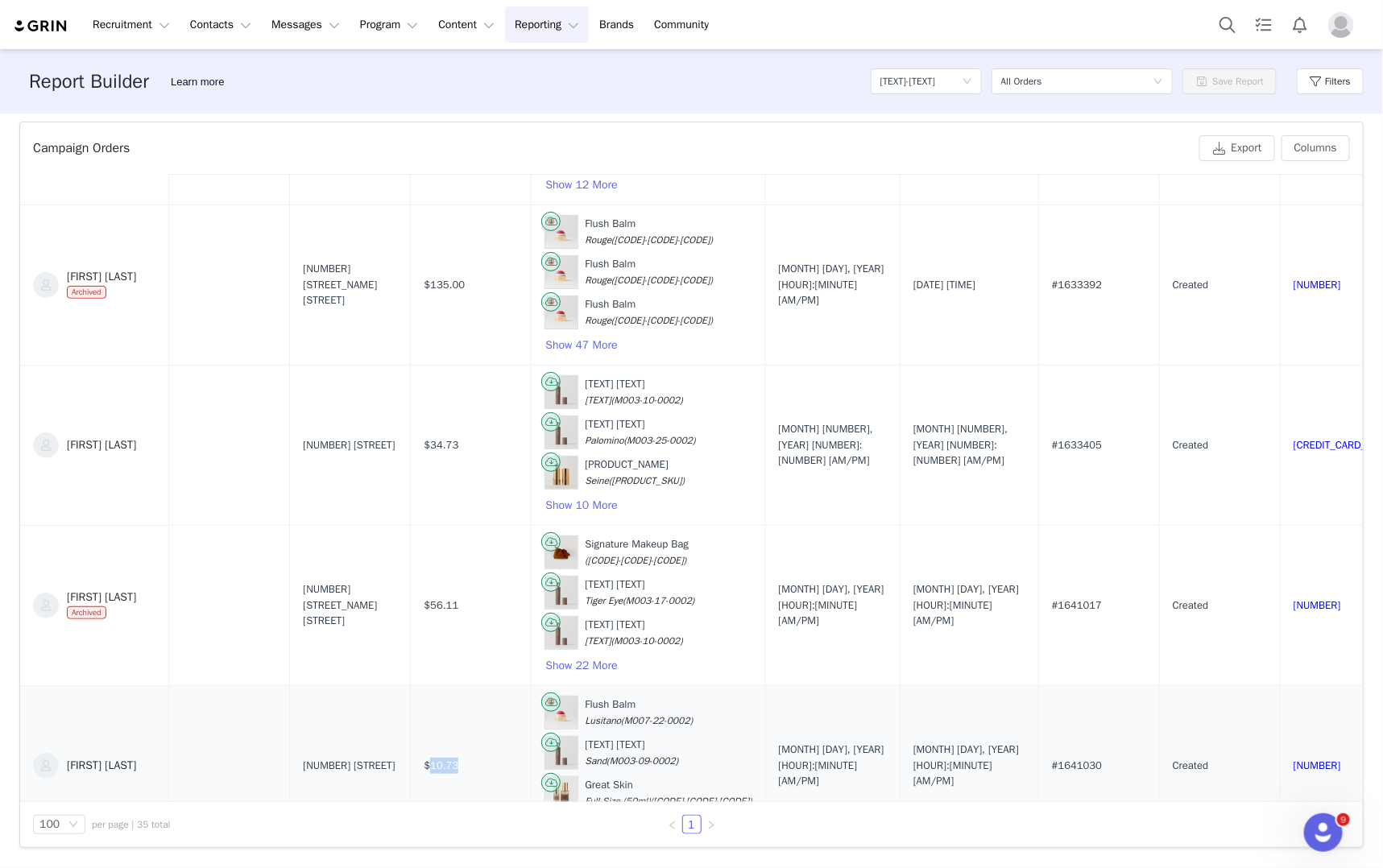 click on "$10.73" at bounding box center [441, 766] 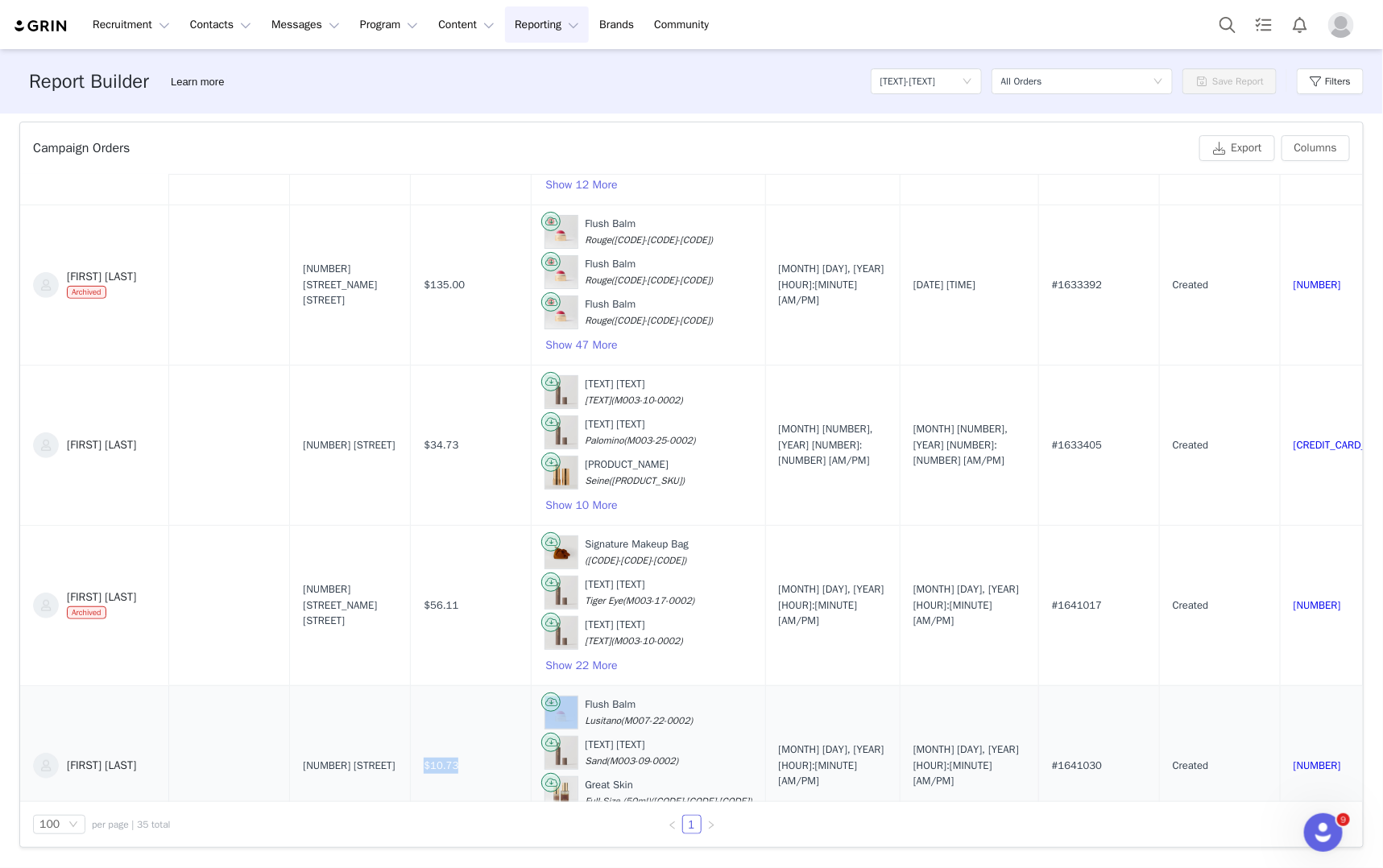 click on "$10.73" at bounding box center (441, 766) 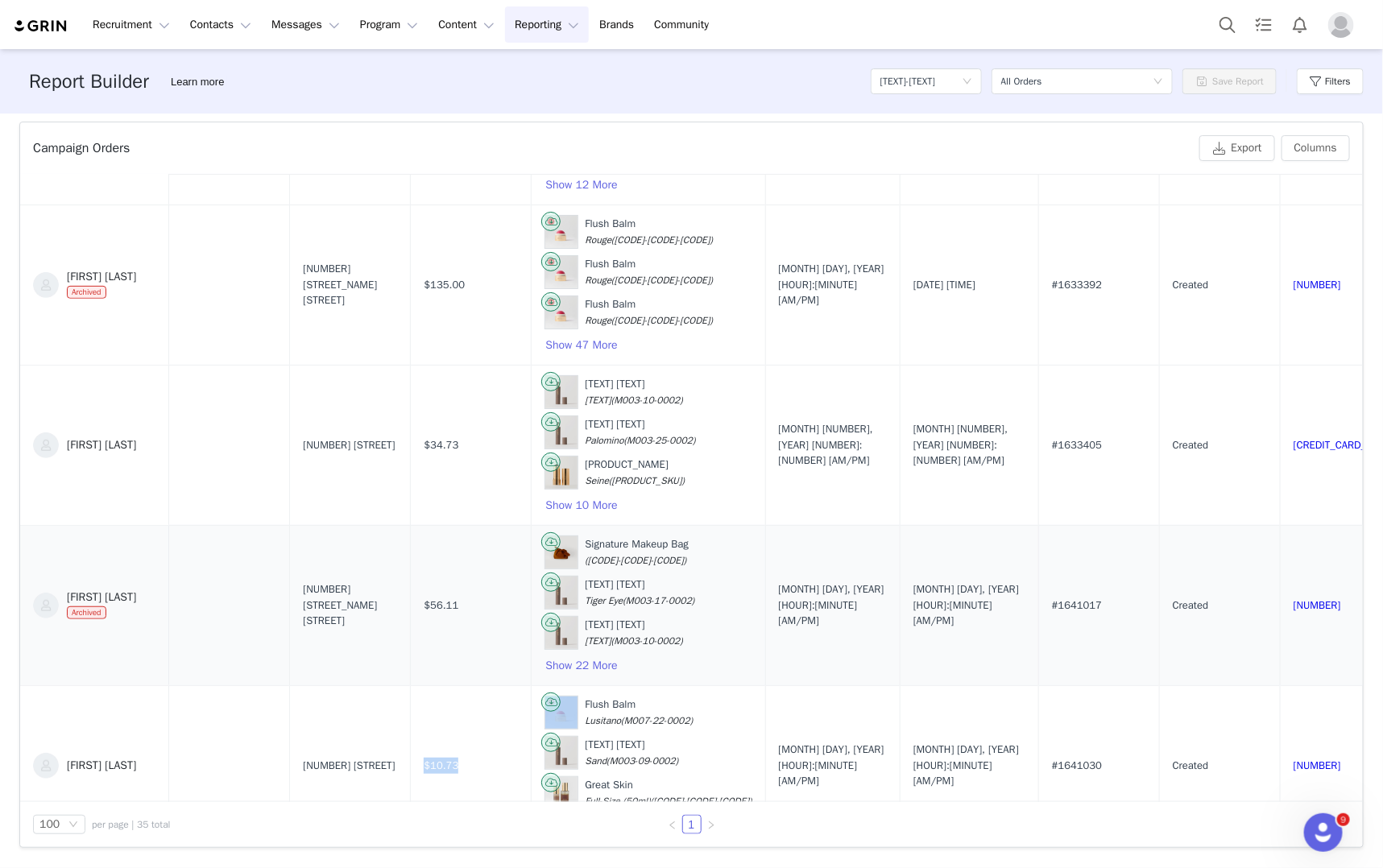 copy on "$10.73" 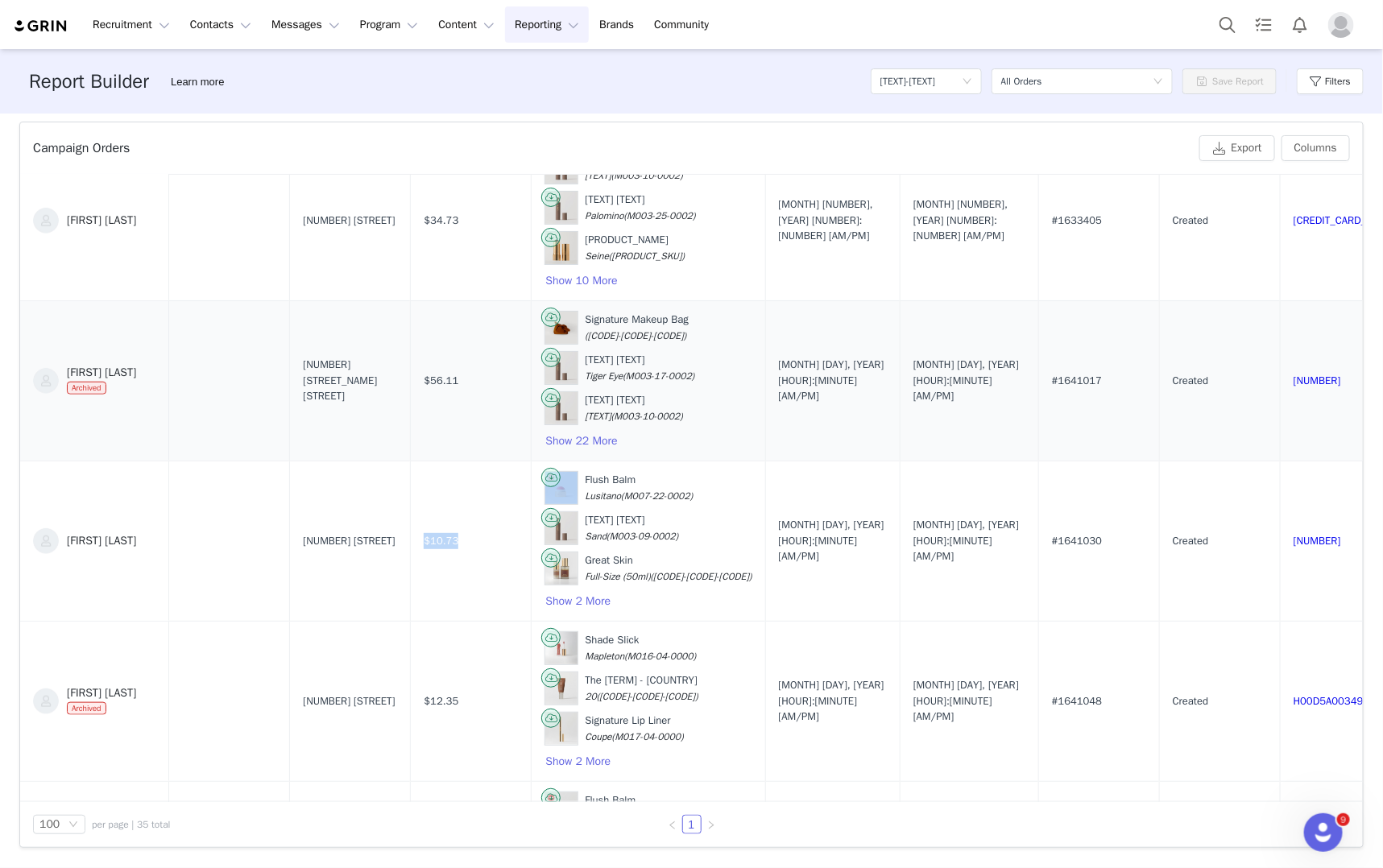 scroll, scrollTop: 3317, scrollLeft: 0, axis: vertical 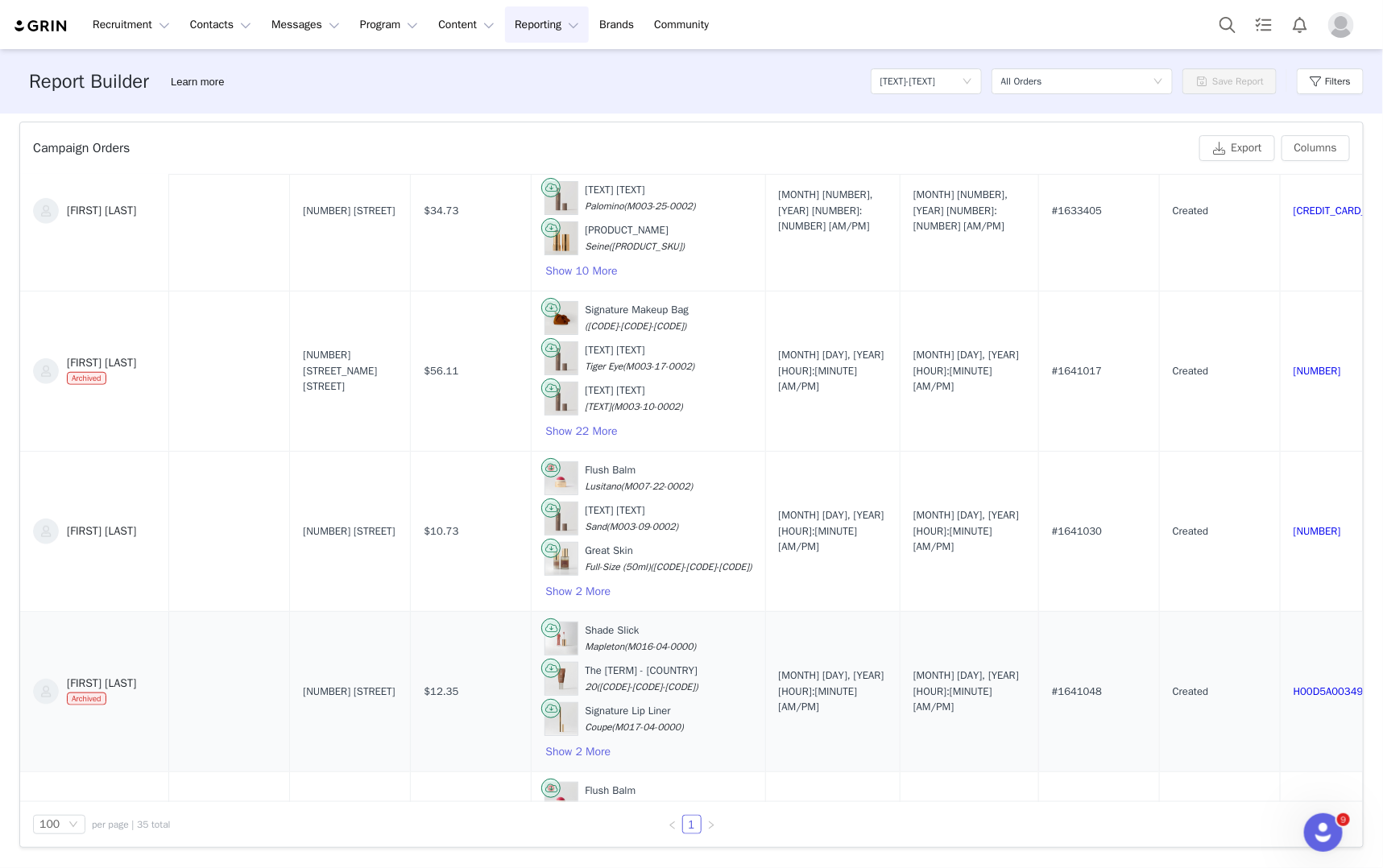 click on "$12.35" at bounding box center (441, 692) 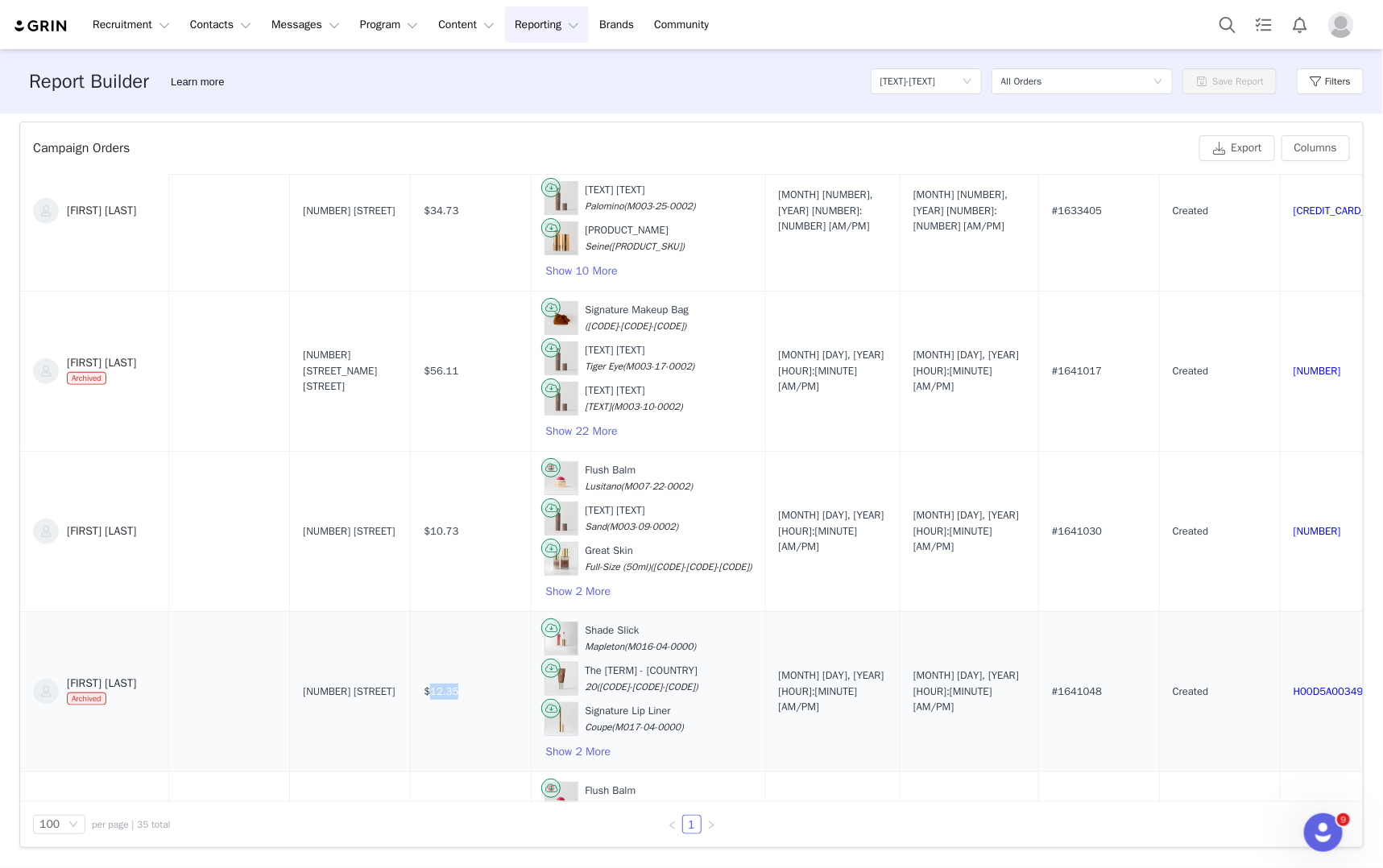 click on "$12.35" at bounding box center [441, 692] 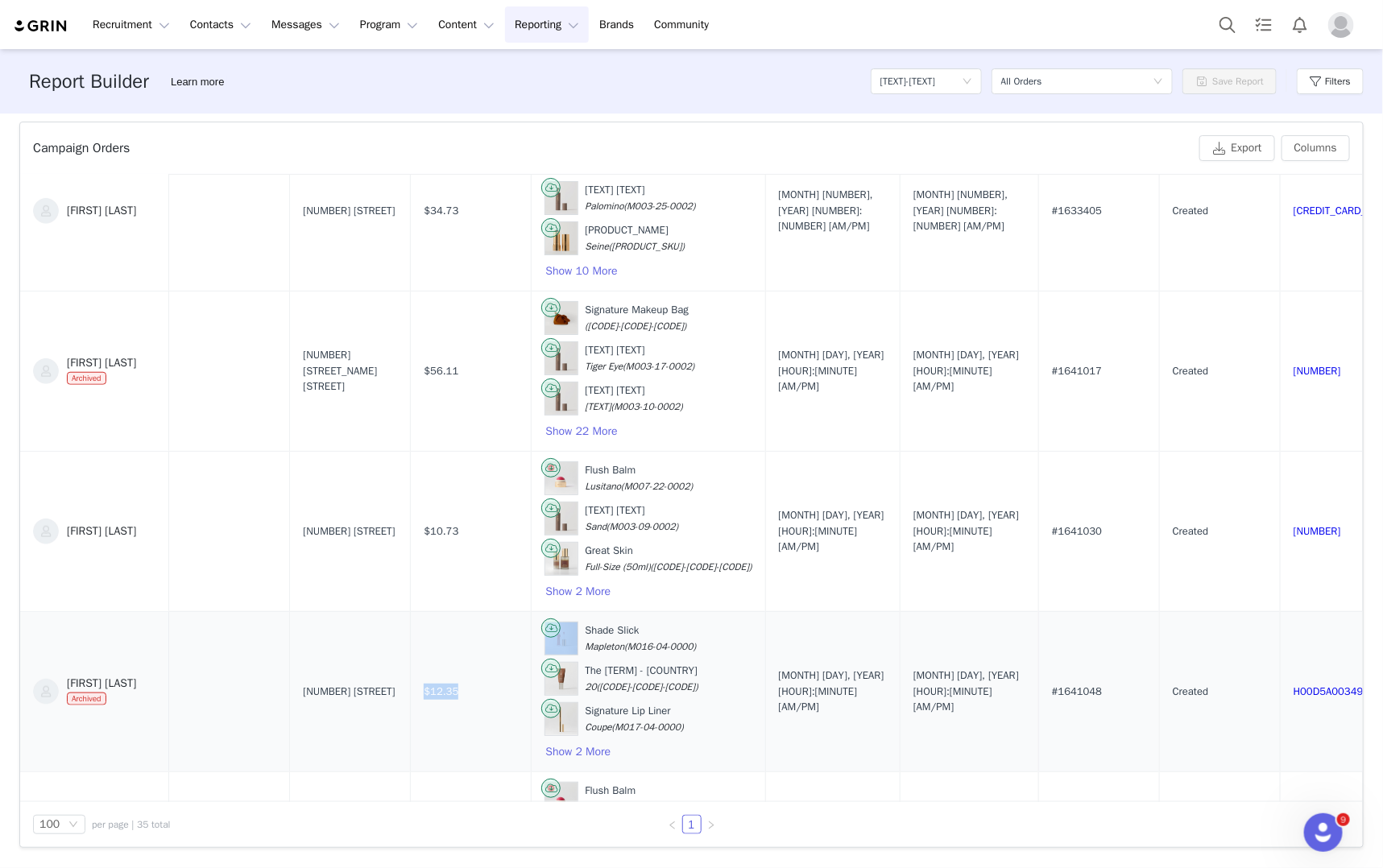 click on "$12.35" at bounding box center [441, 692] 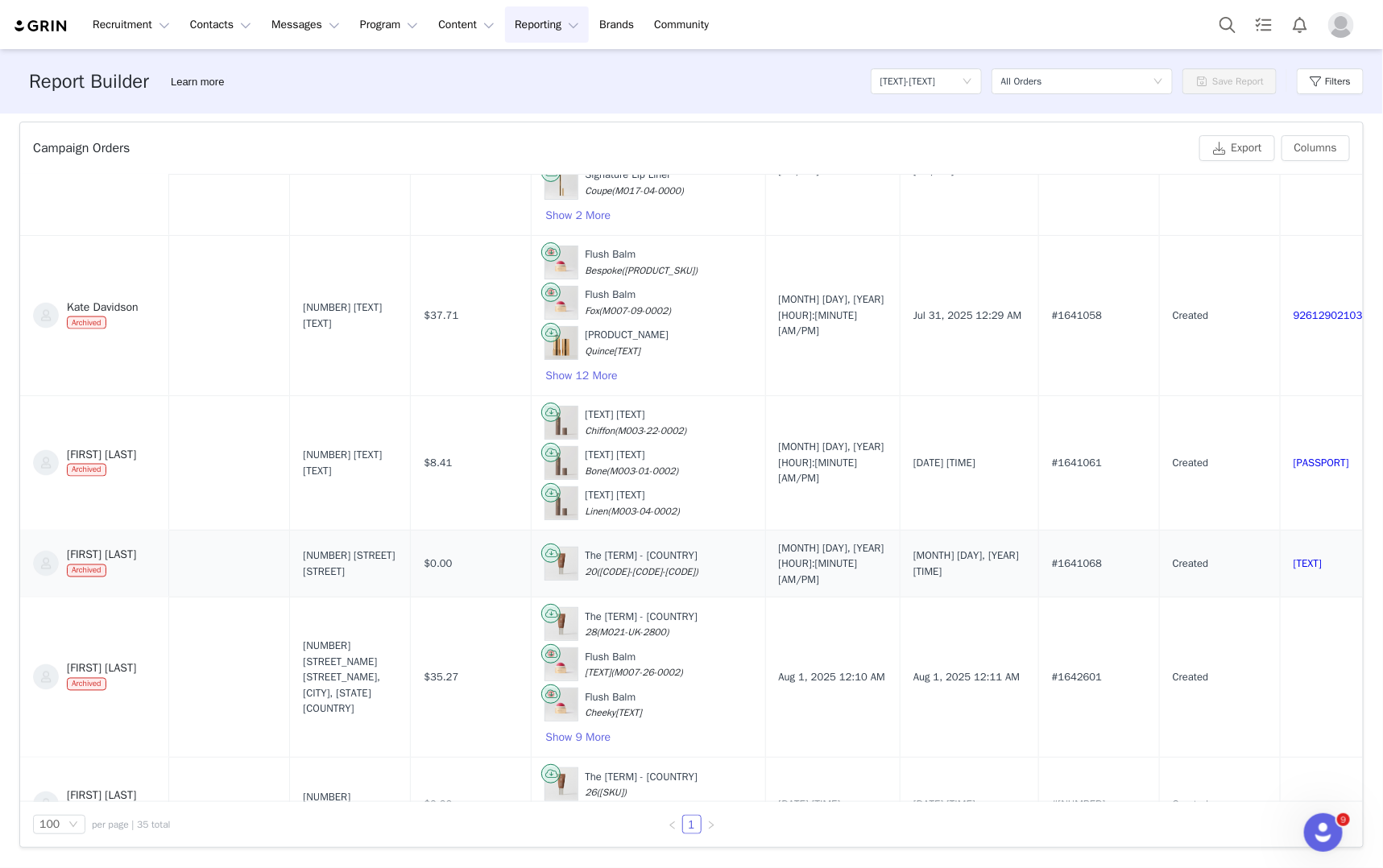scroll, scrollTop: 3776, scrollLeft: 0, axis: vertical 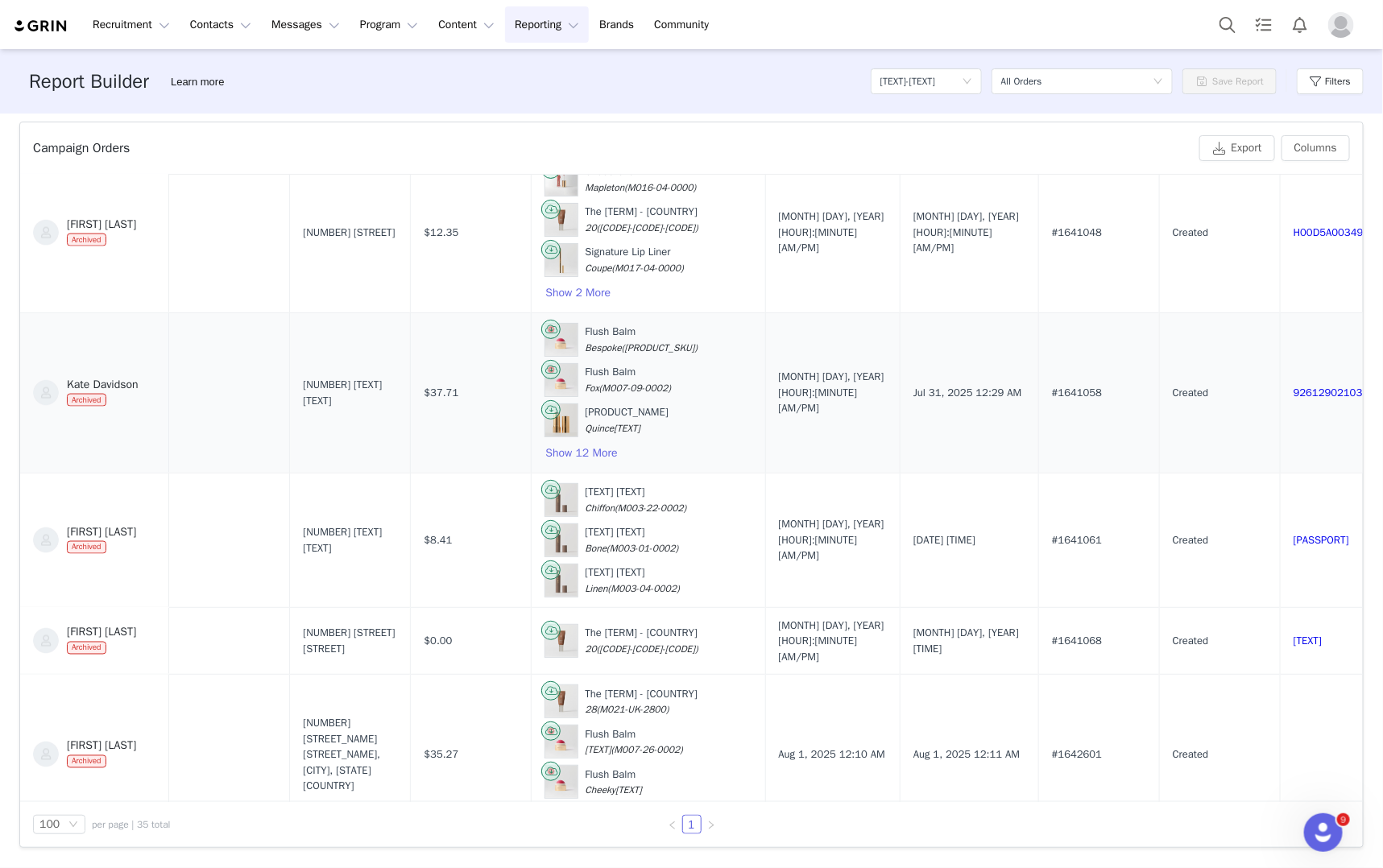 click on "$37.71" at bounding box center [441, 393] 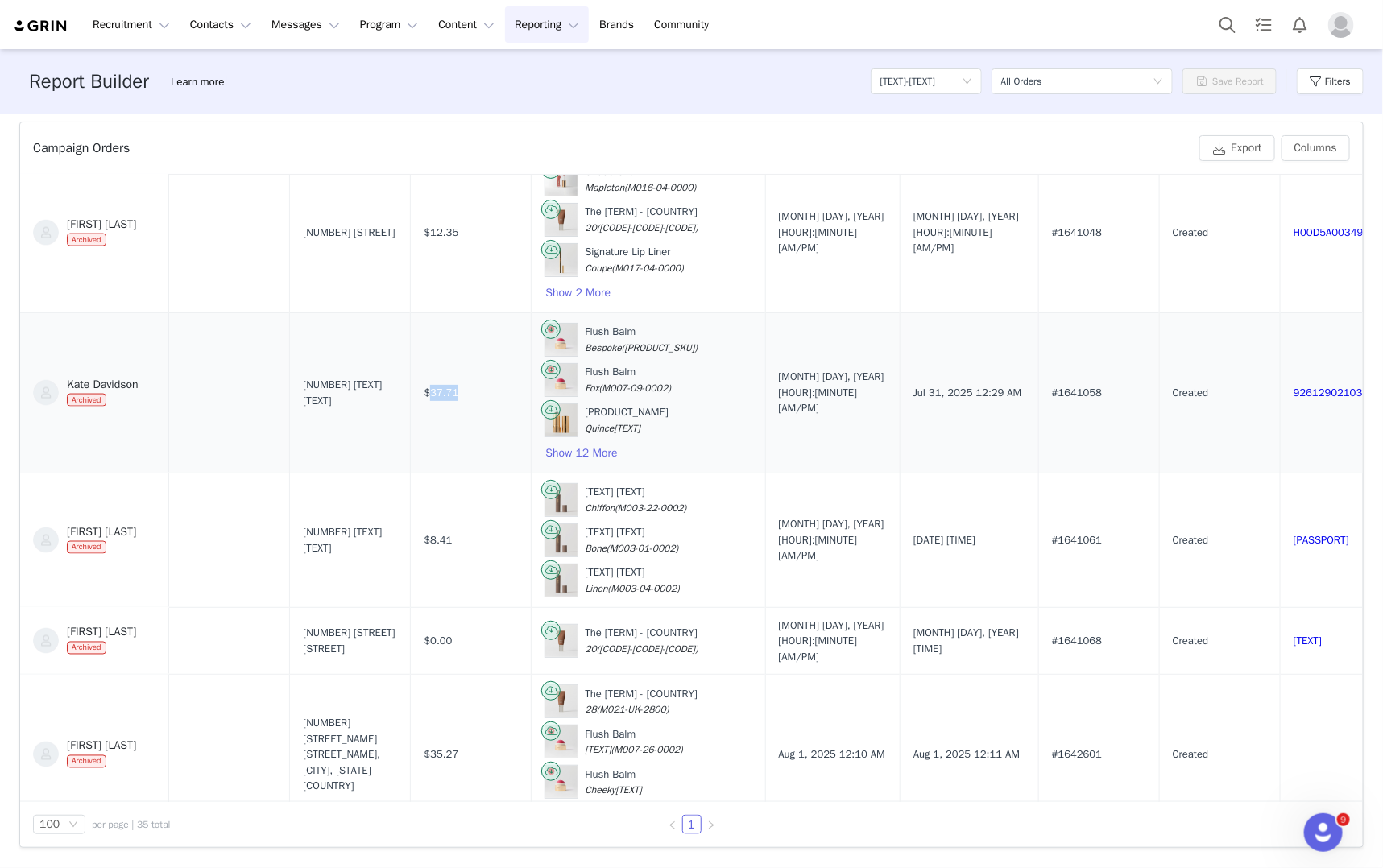 click on "$37.71" at bounding box center (441, 393) 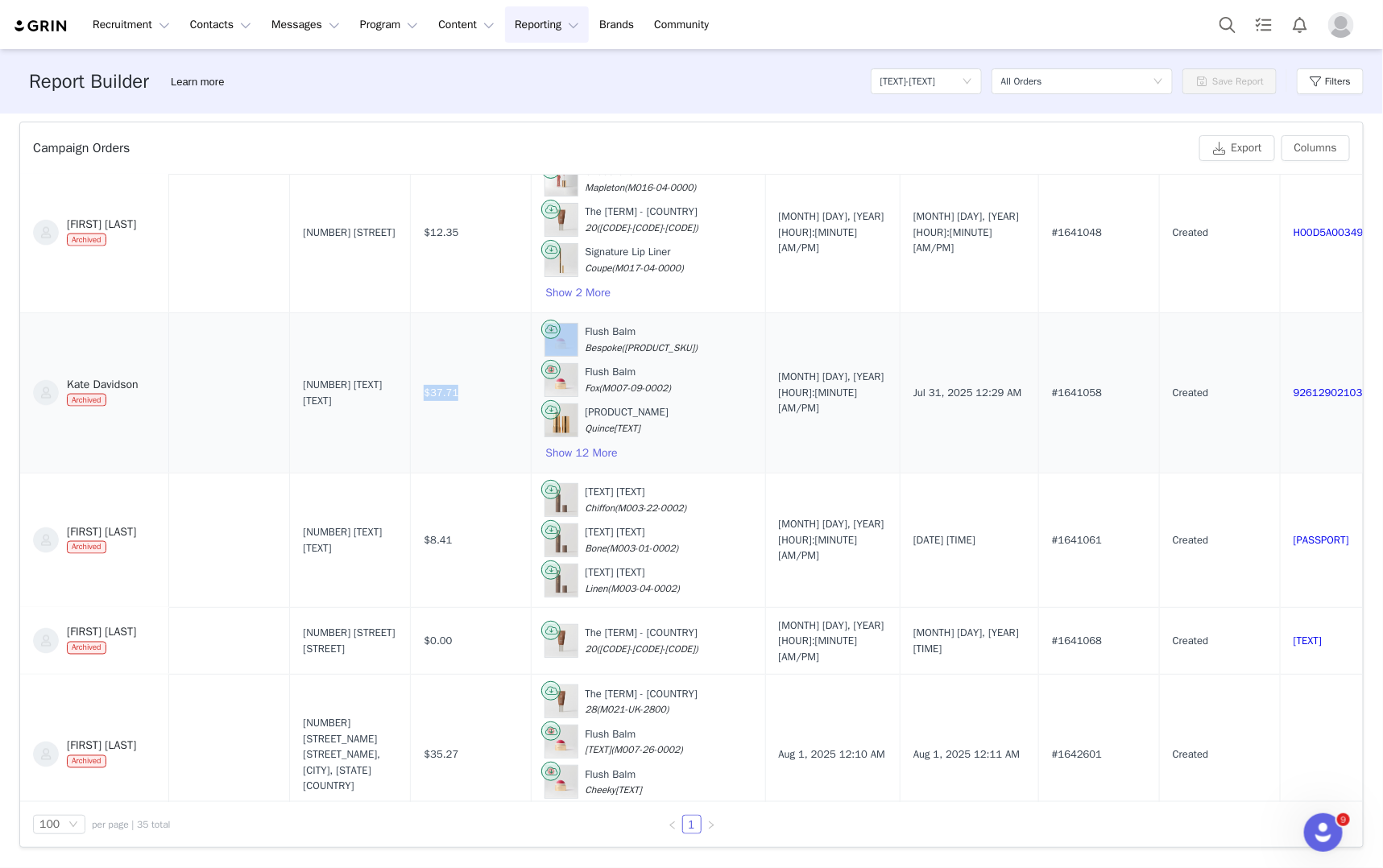 click on "$37.71" at bounding box center [441, 393] 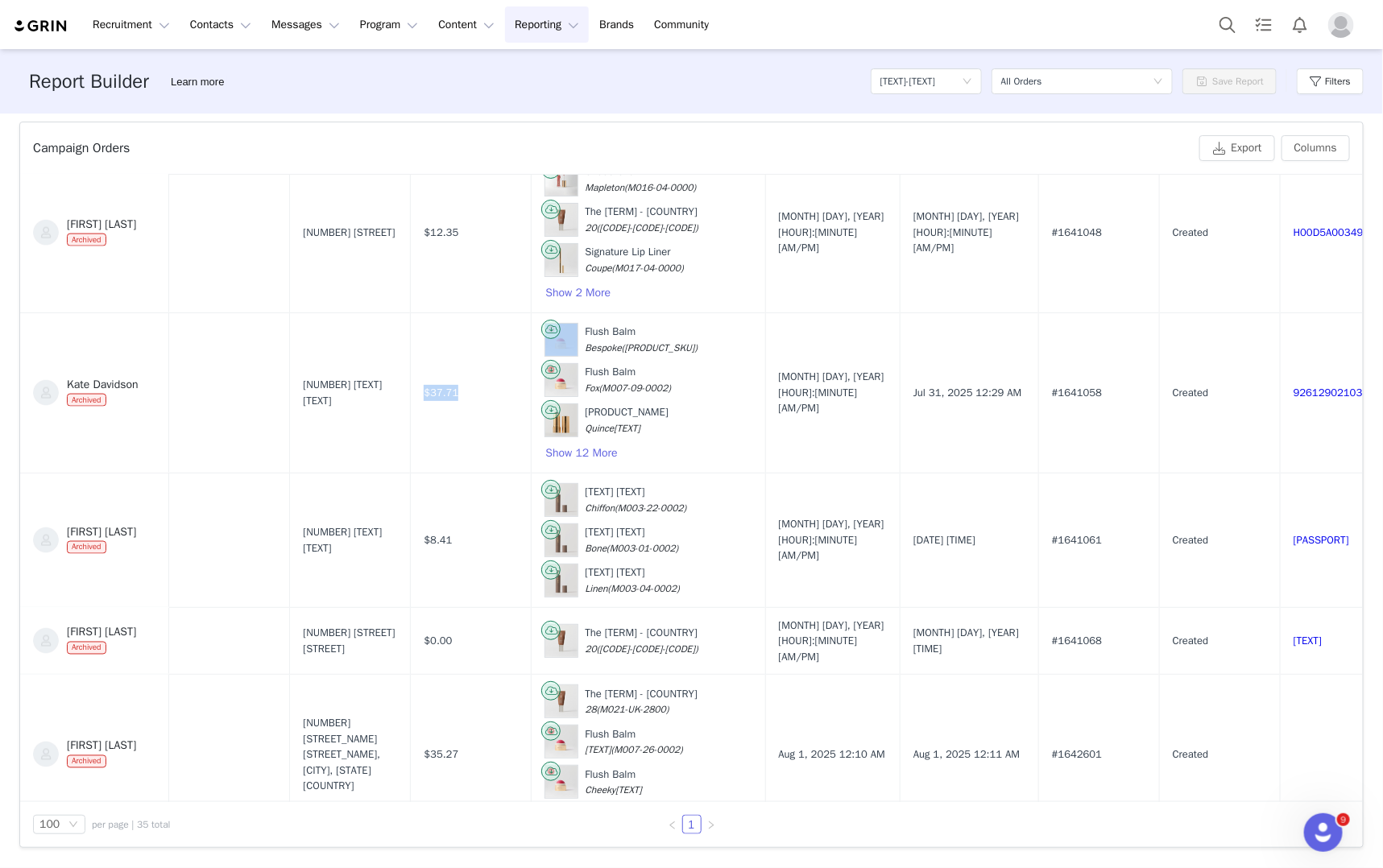 copy on "$37.71" 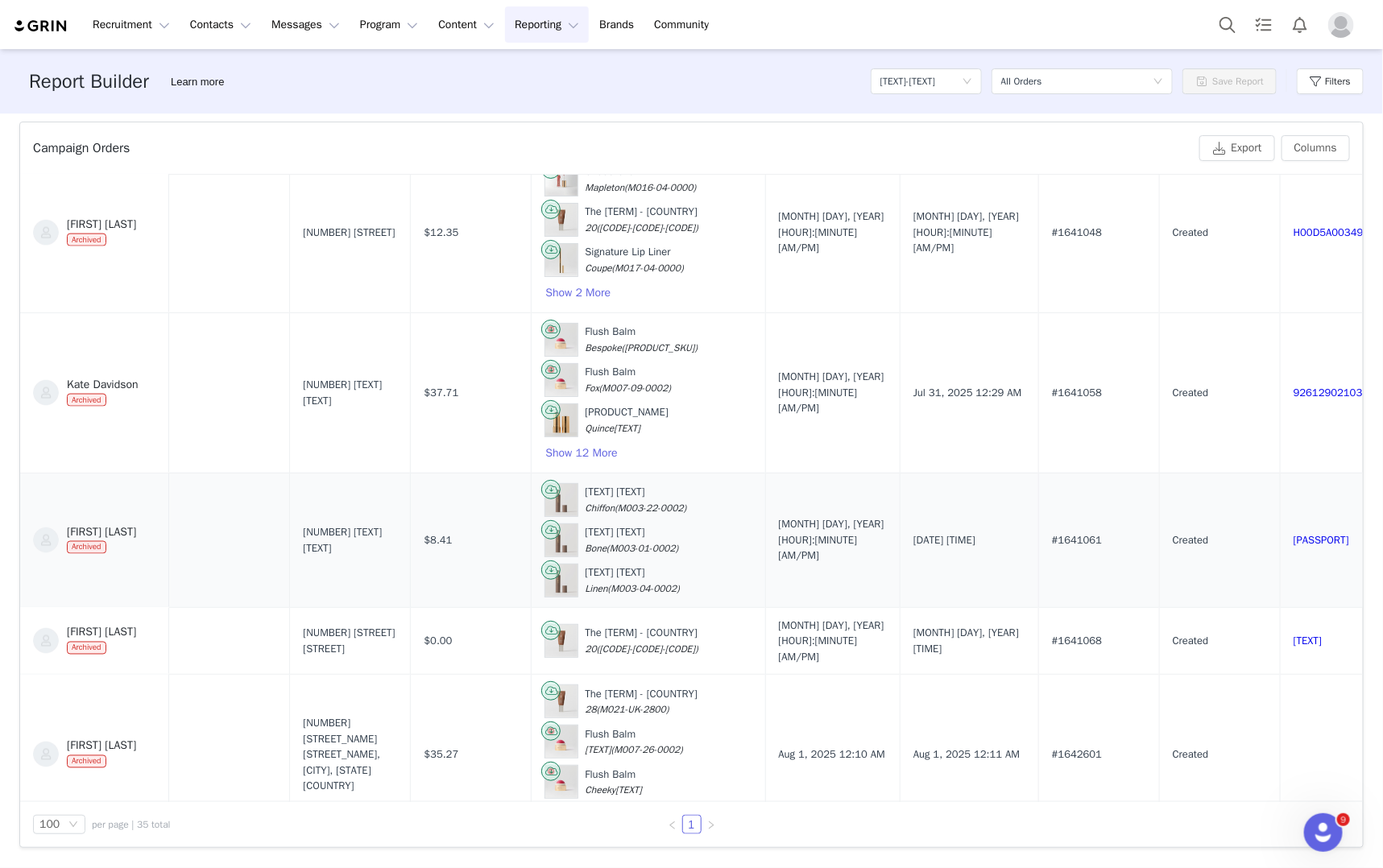 click on "$8.41" at bounding box center (437, 540) 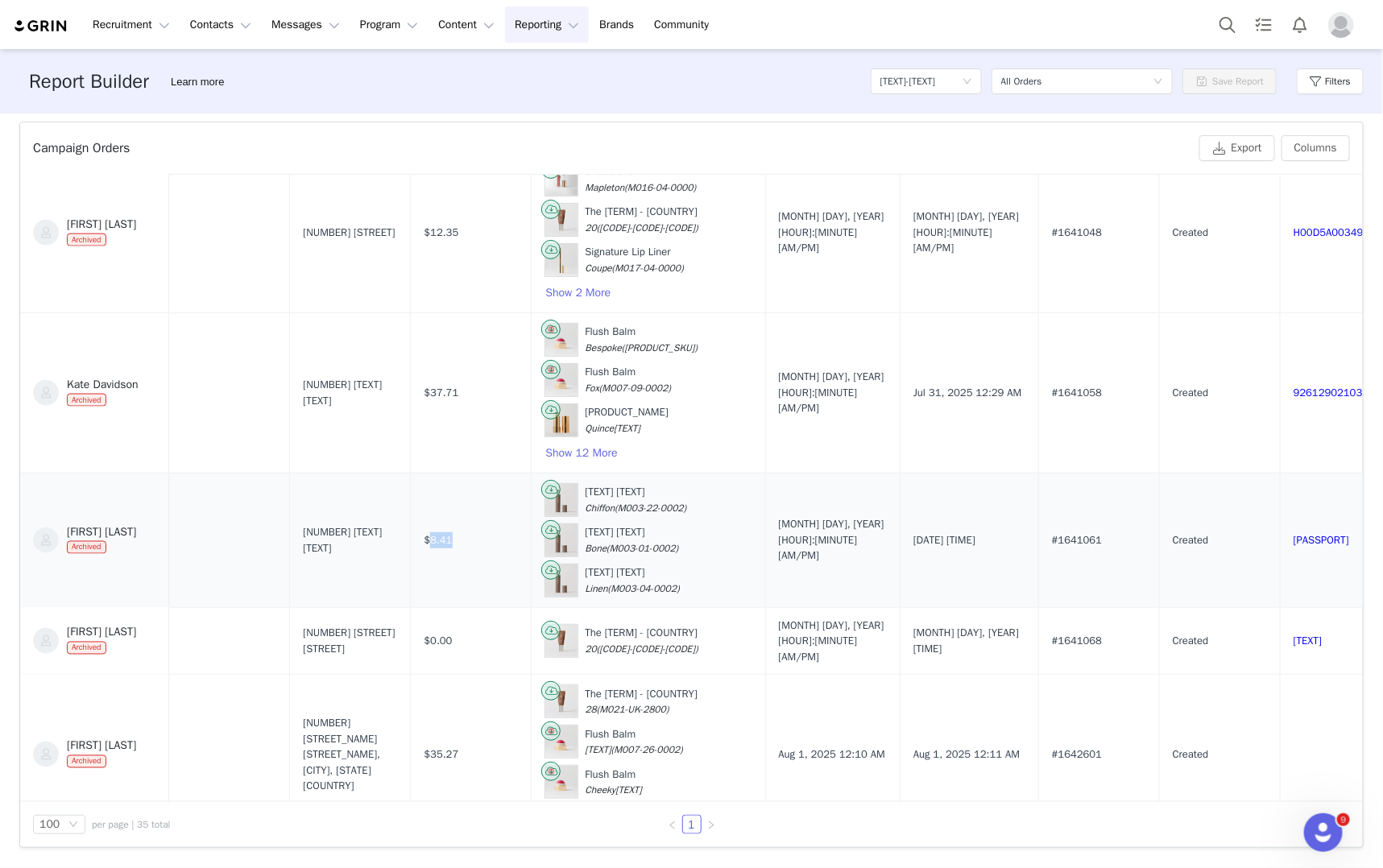 click on "$8.41" at bounding box center [437, 540] 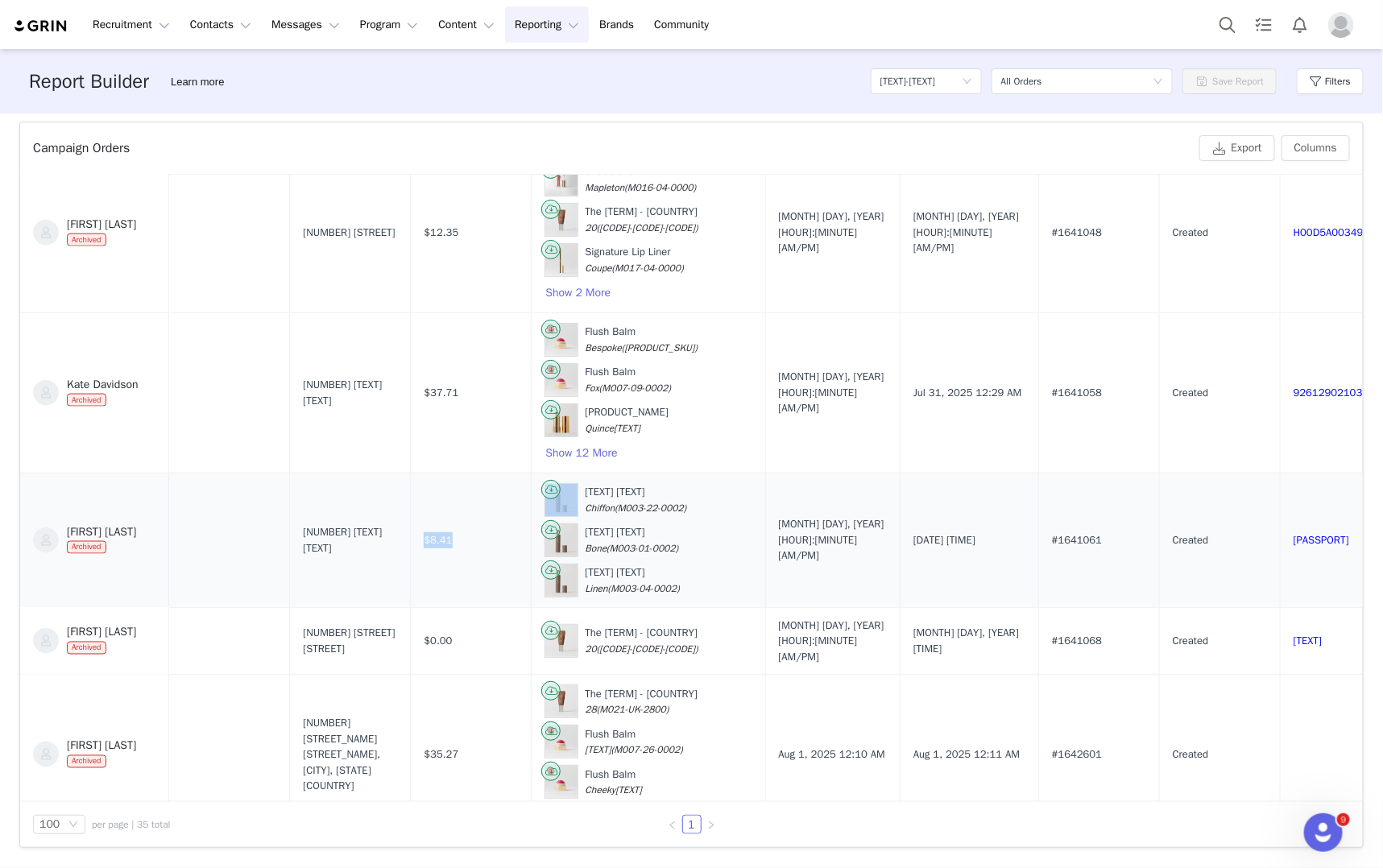 click on "$8.41" at bounding box center [437, 540] 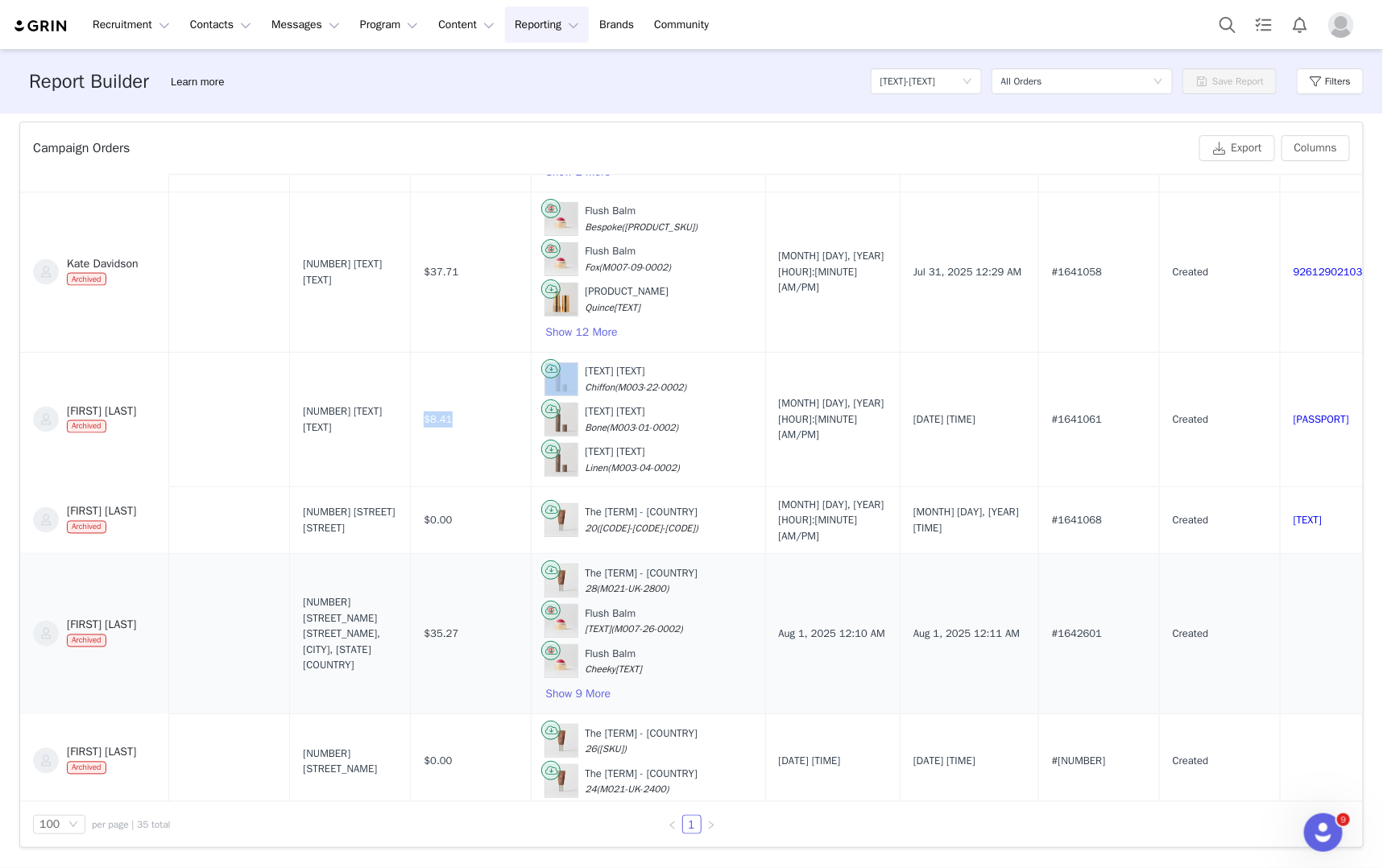 scroll, scrollTop: 3909, scrollLeft: 0, axis: vertical 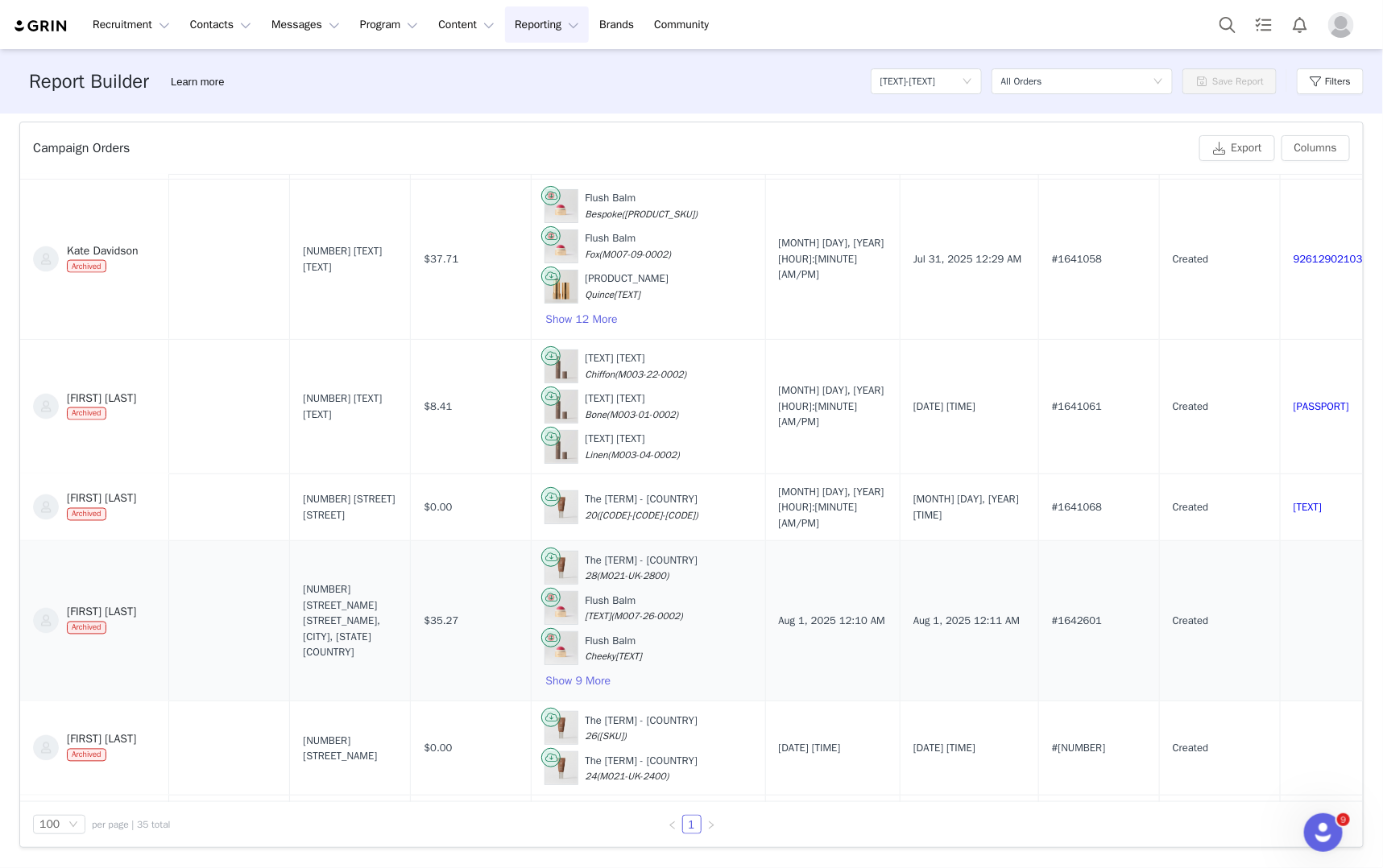 click on "$35.27" at bounding box center [441, 621] 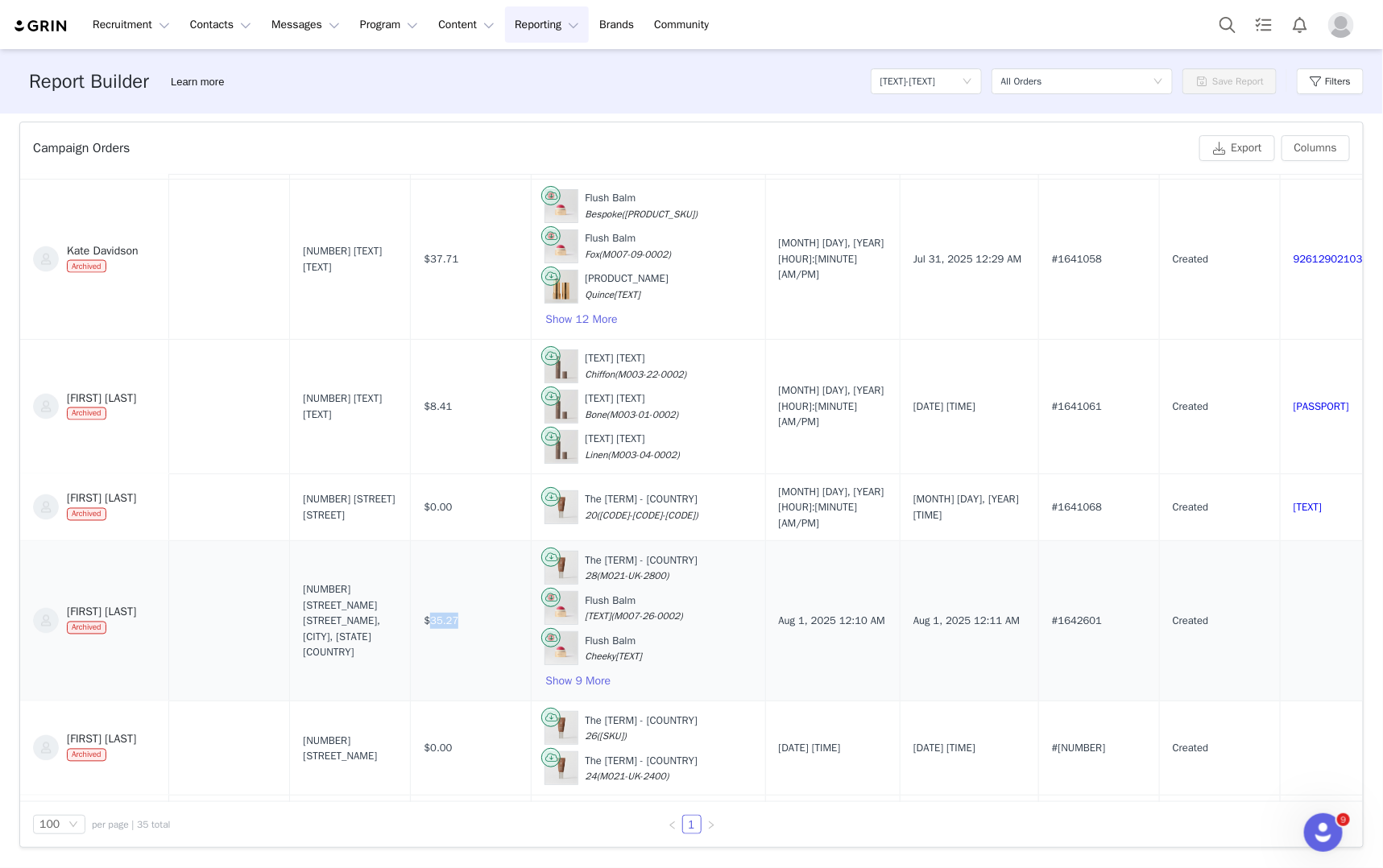 click on "$35.27" at bounding box center (441, 621) 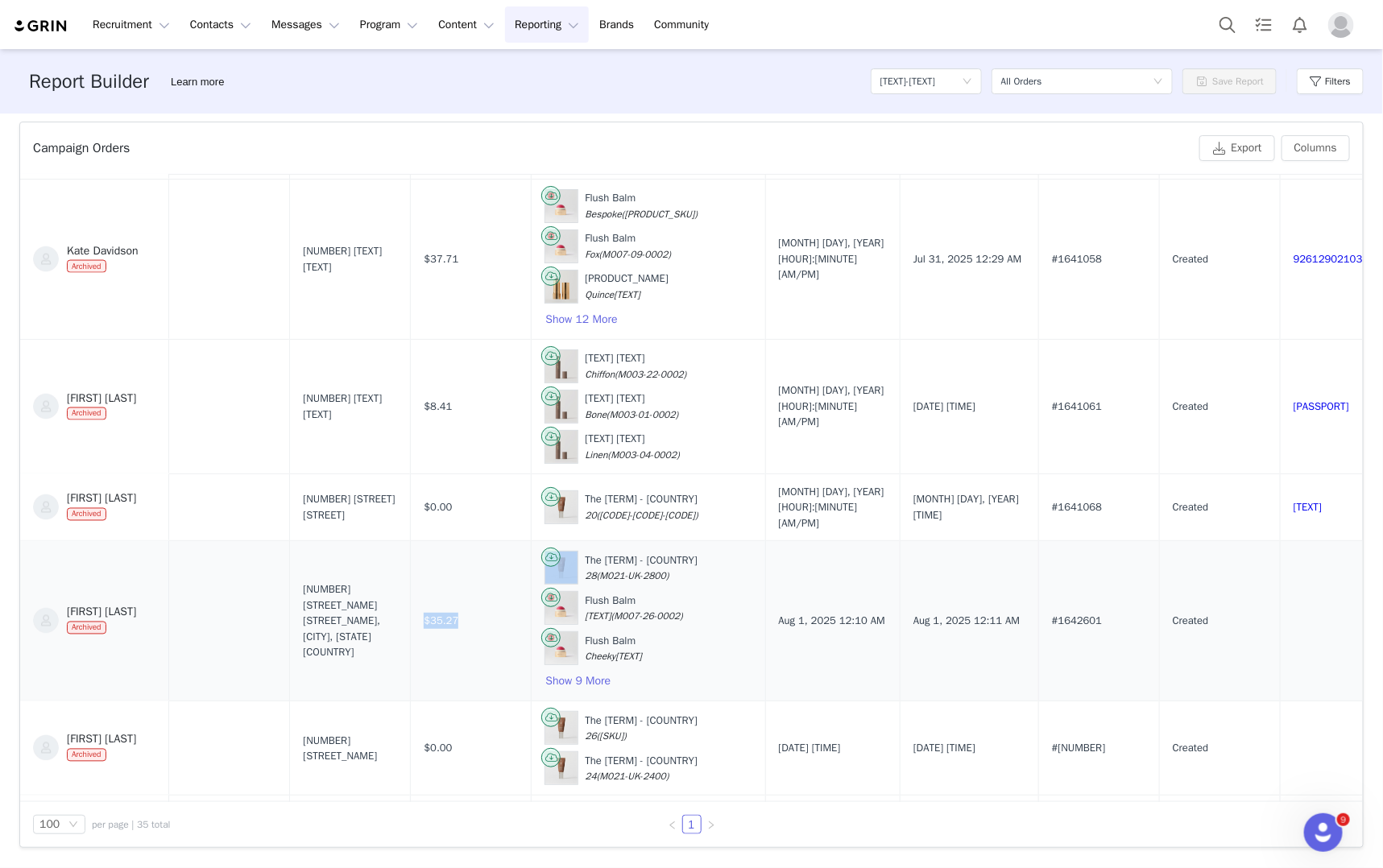 click on "$35.27" at bounding box center (441, 621) 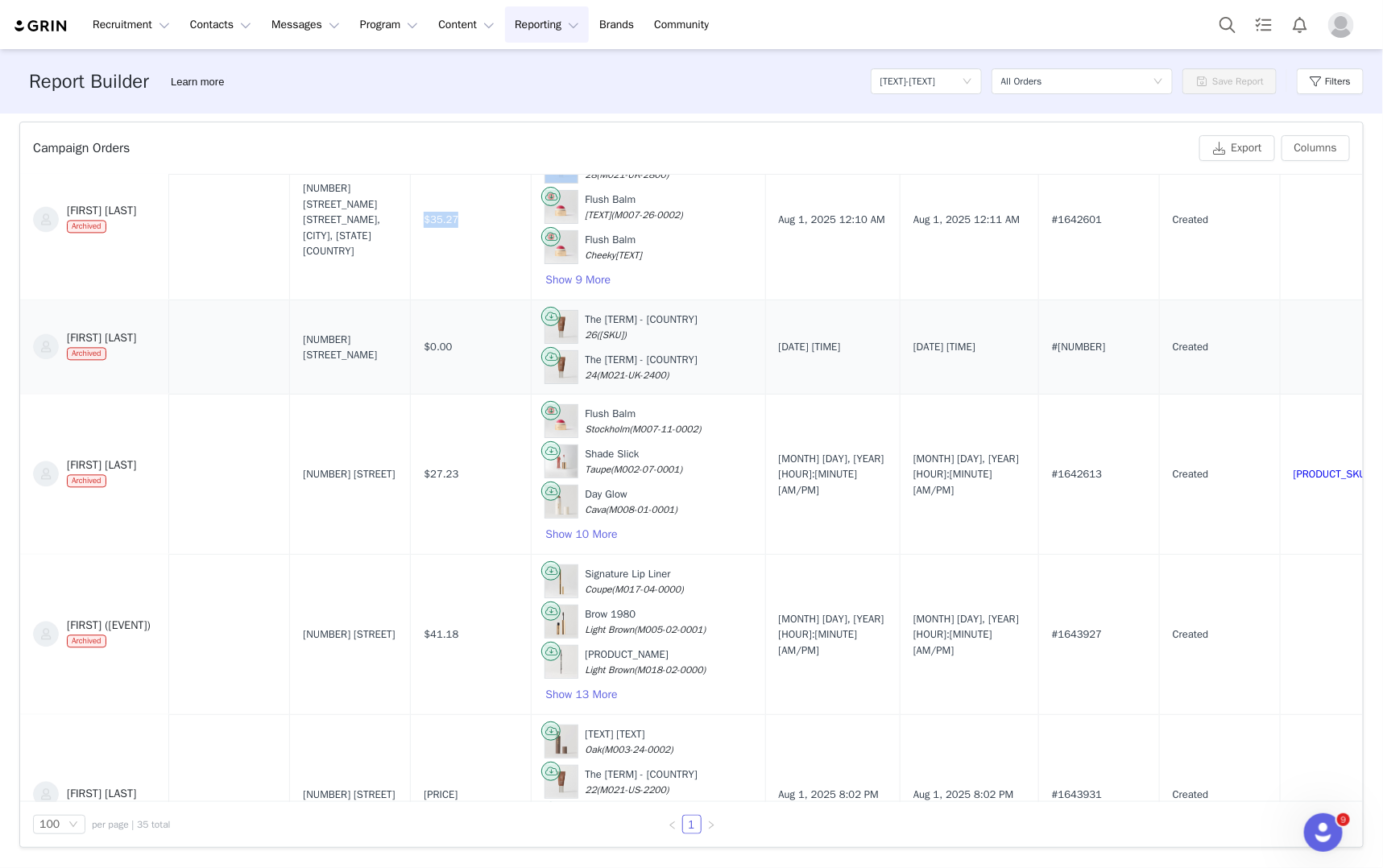 scroll, scrollTop: 4469, scrollLeft: 0, axis: vertical 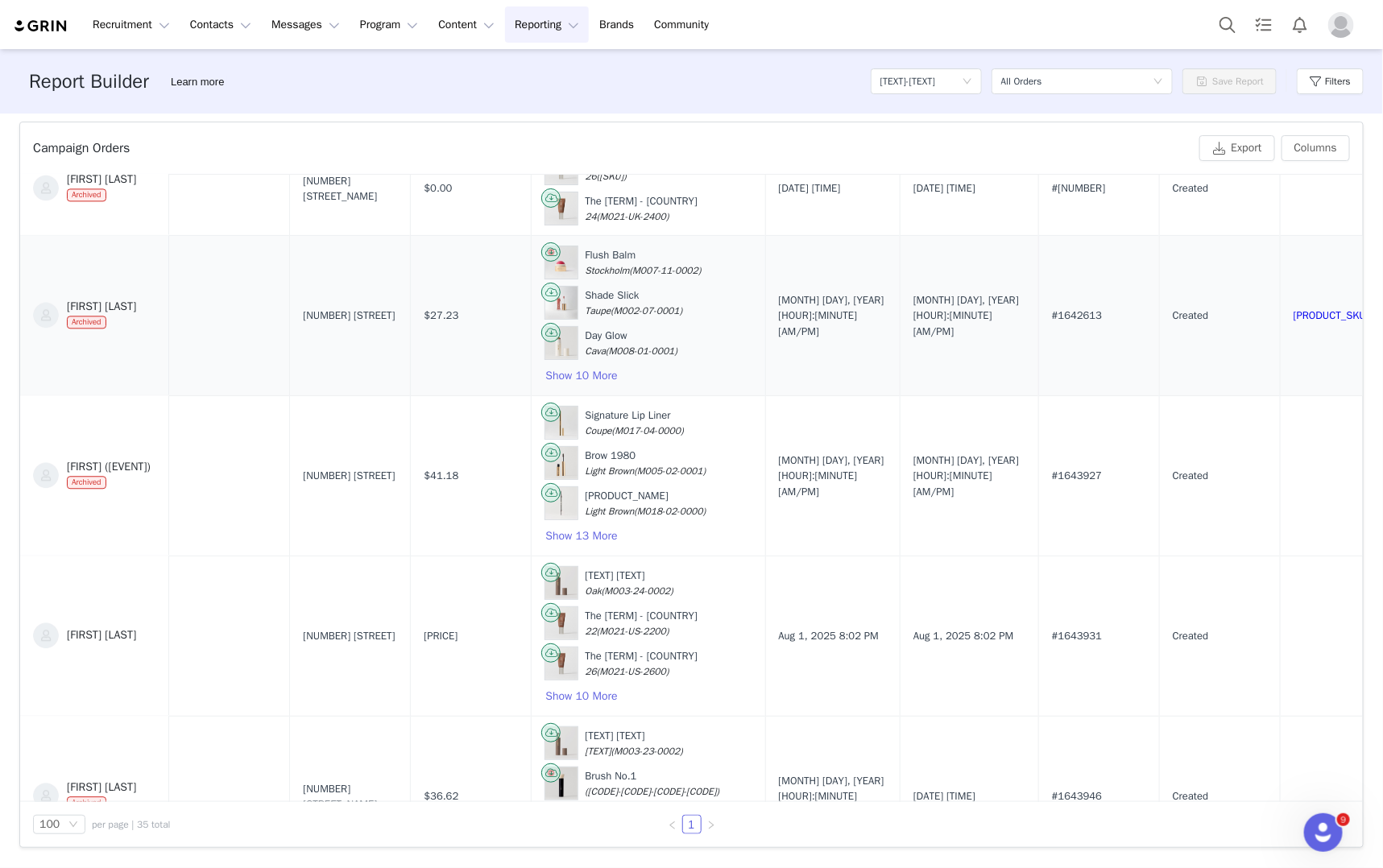 click on "$27.23" at bounding box center (441, 316) 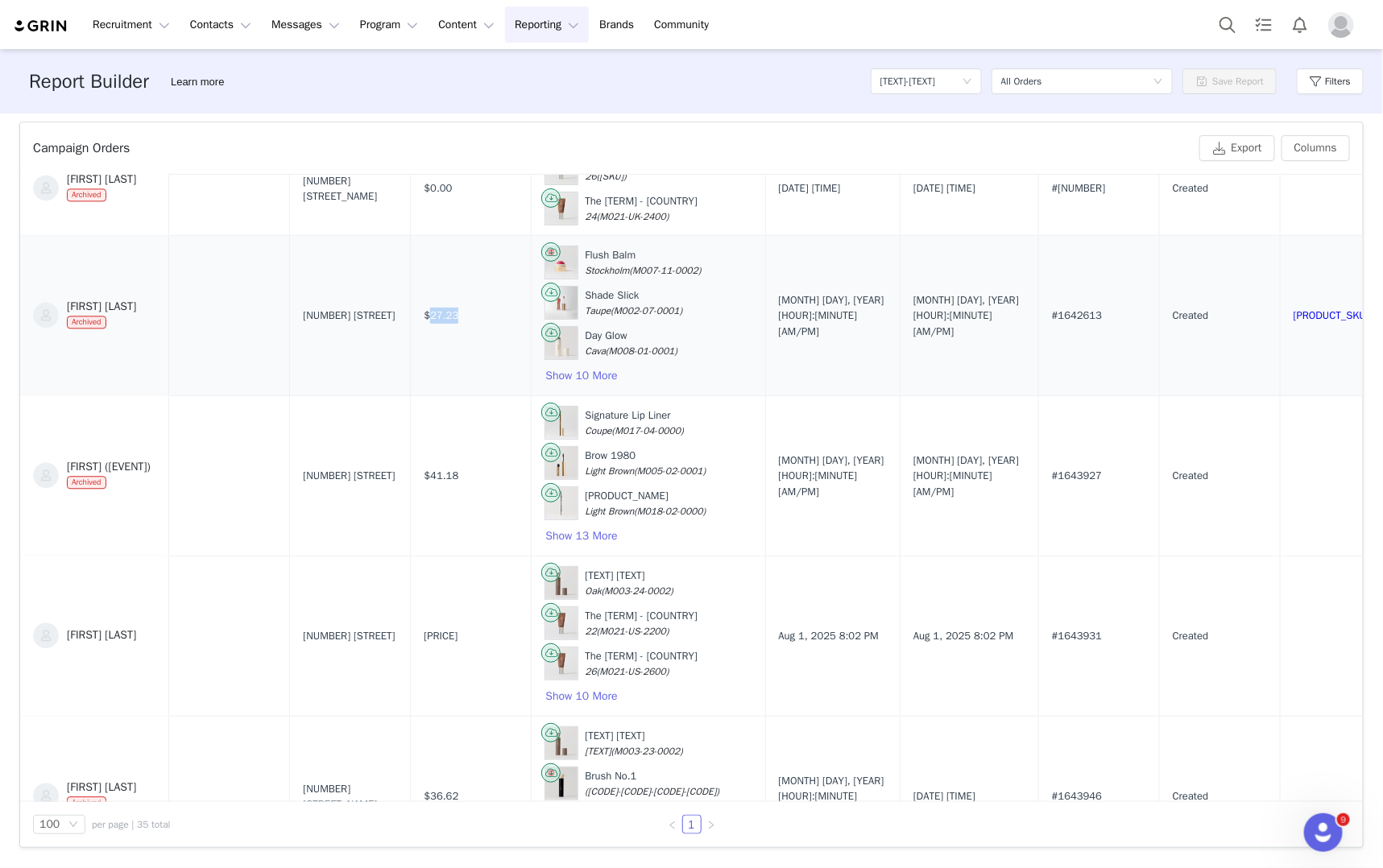 click on "$27.23" at bounding box center (441, 316) 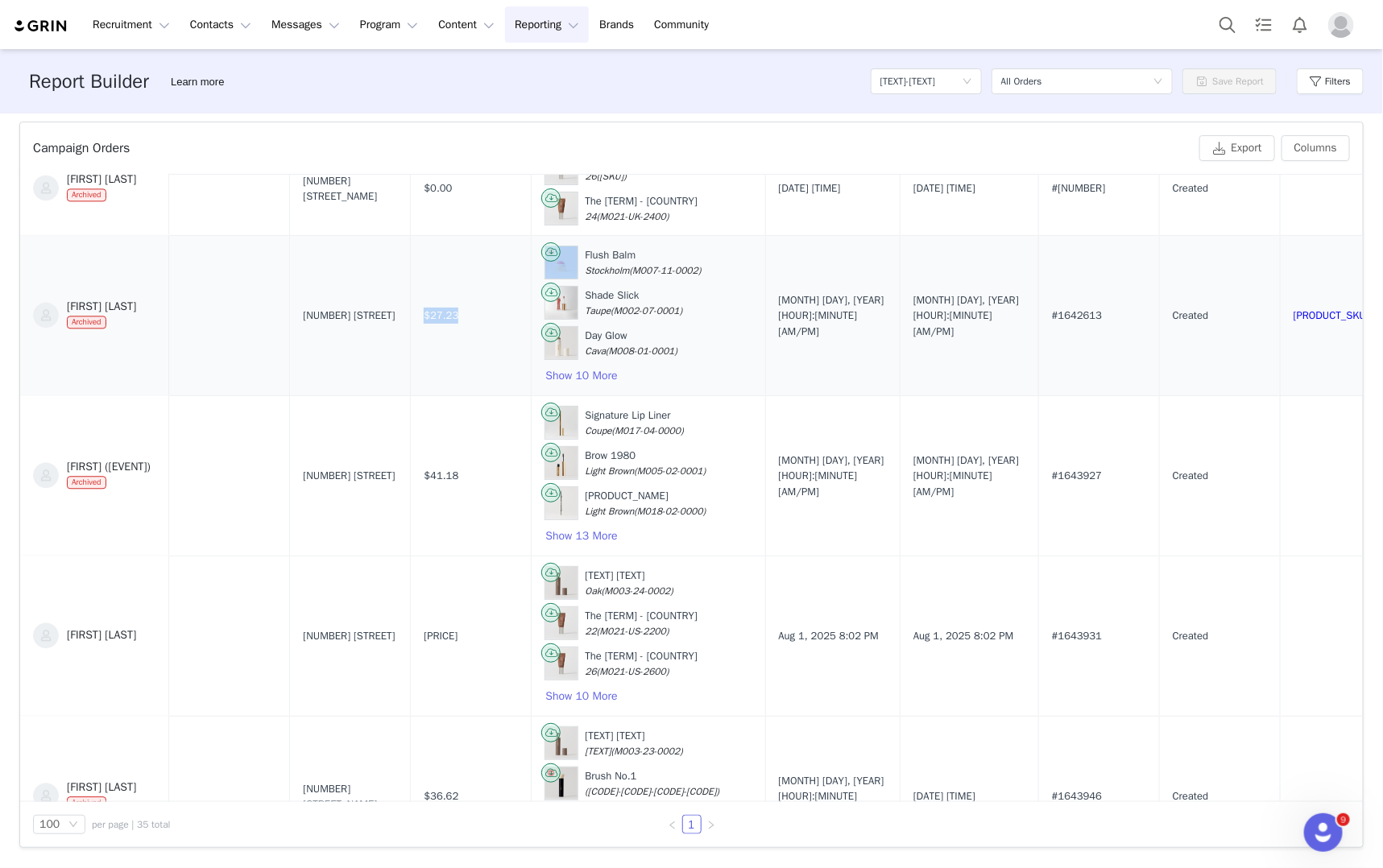 click on "$27.23" at bounding box center [441, 316] 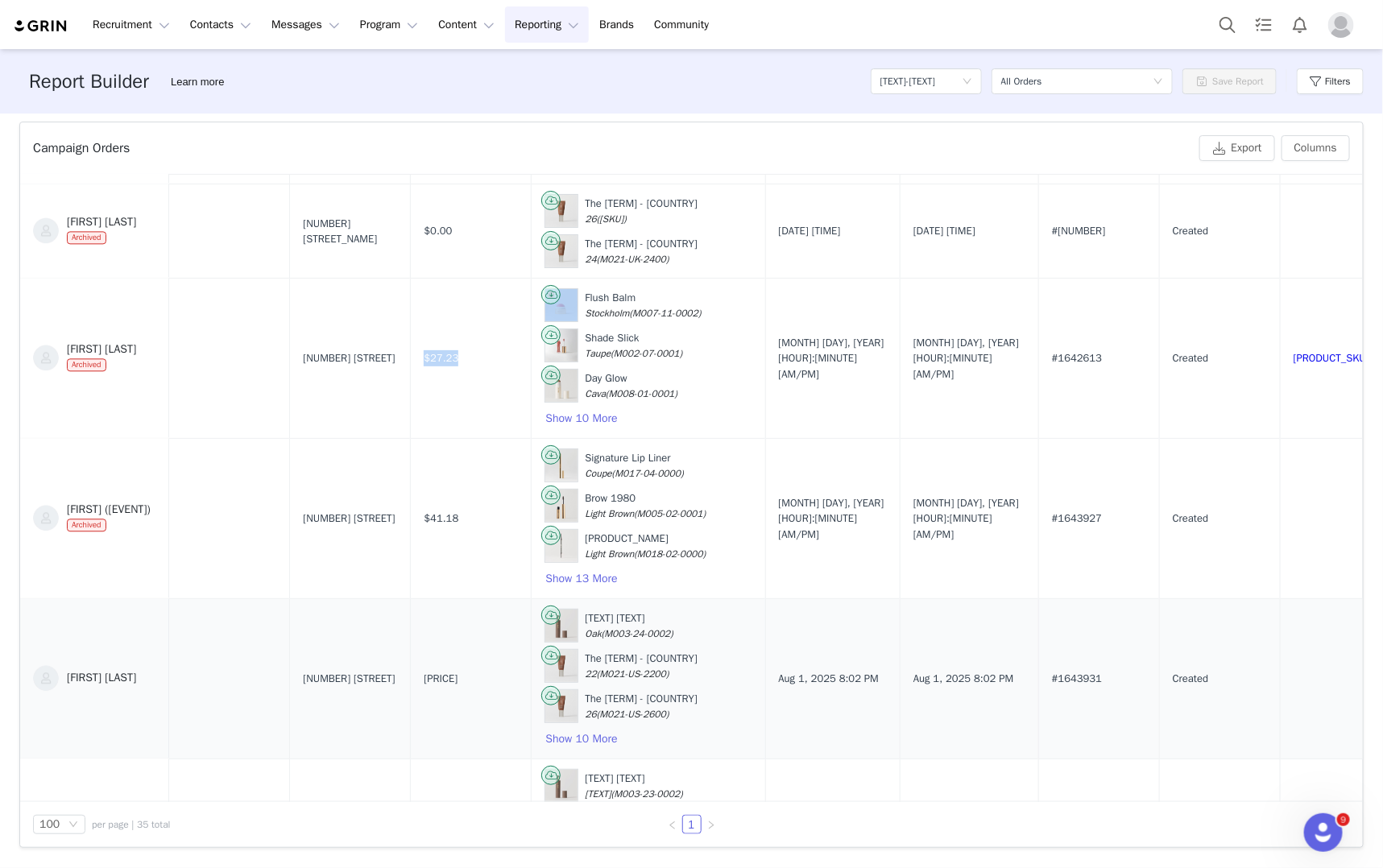 scroll, scrollTop: 4469, scrollLeft: 0, axis: vertical 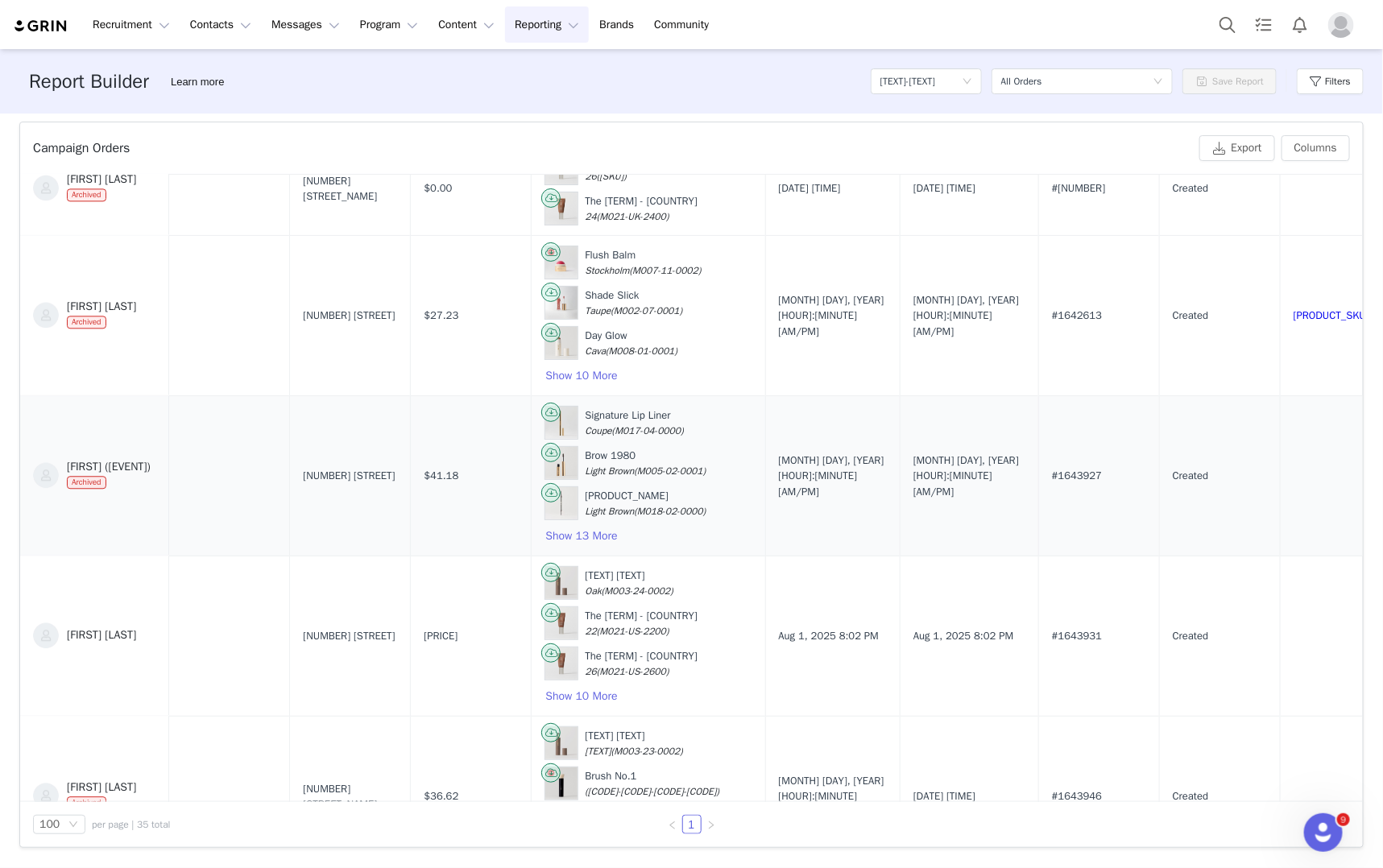 click on "$41.18" at bounding box center [441, 476] 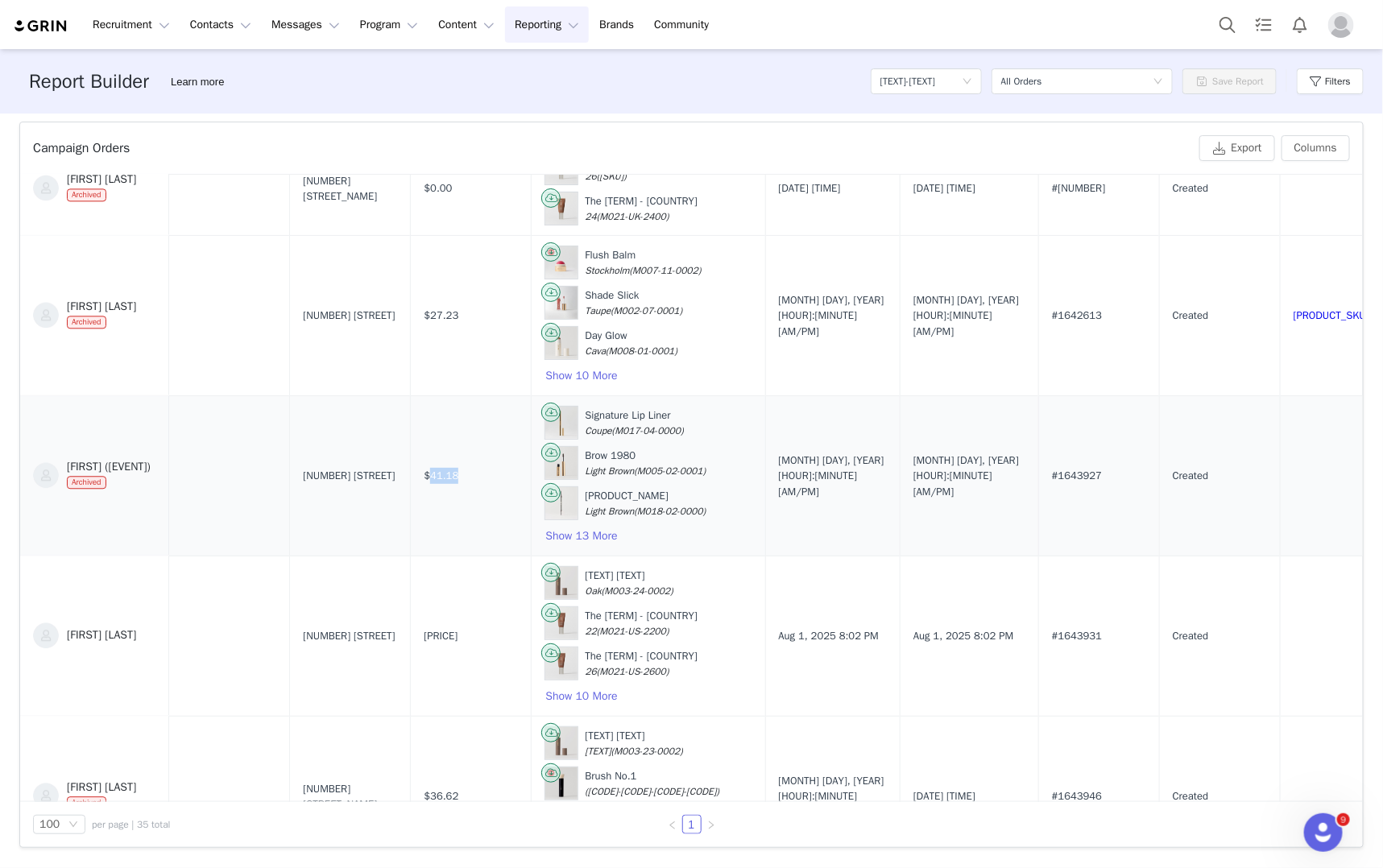 click on "$41.18" at bounding box center (441, 476) 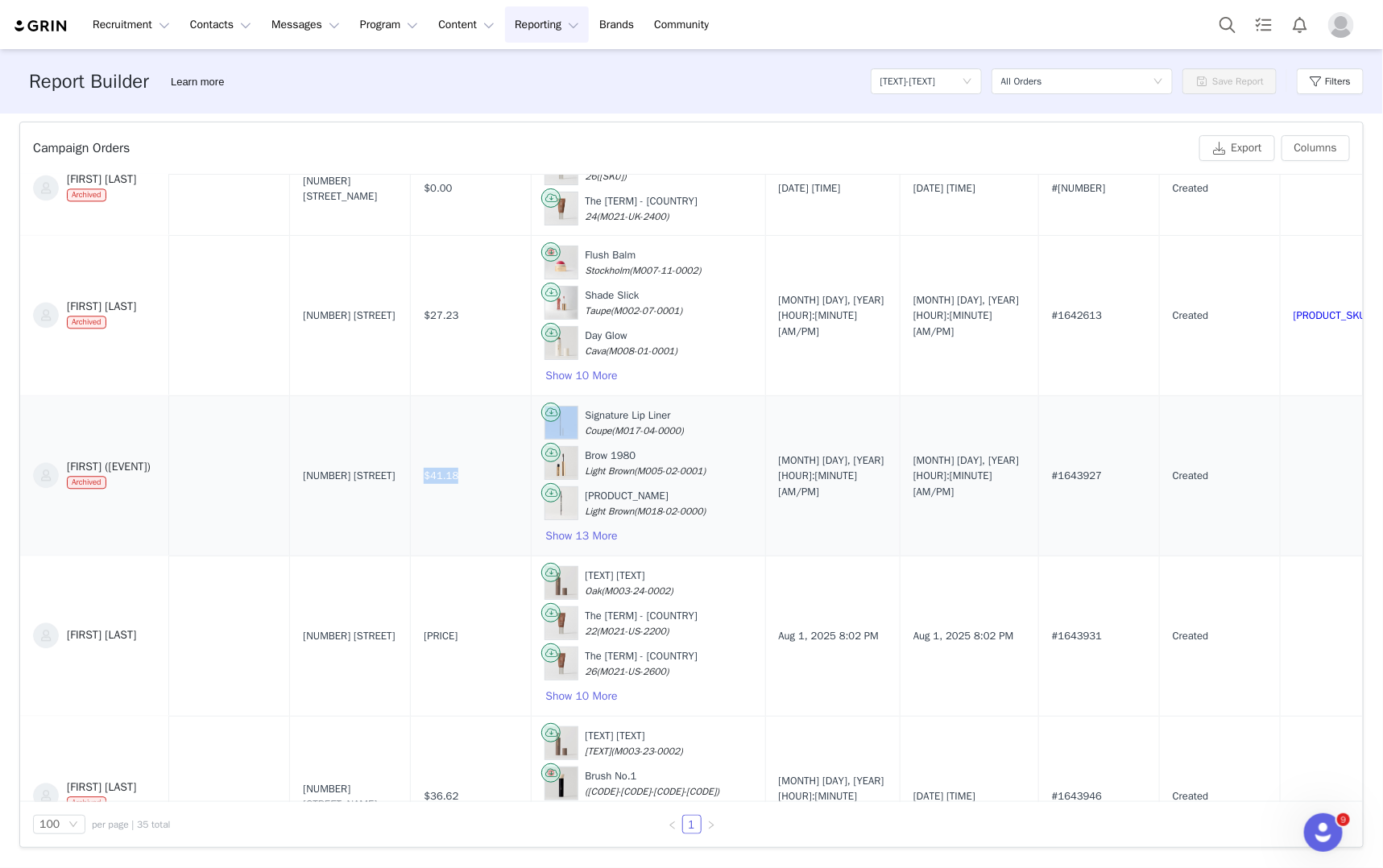 click on "$41.18" at bounding box center [441, 476] 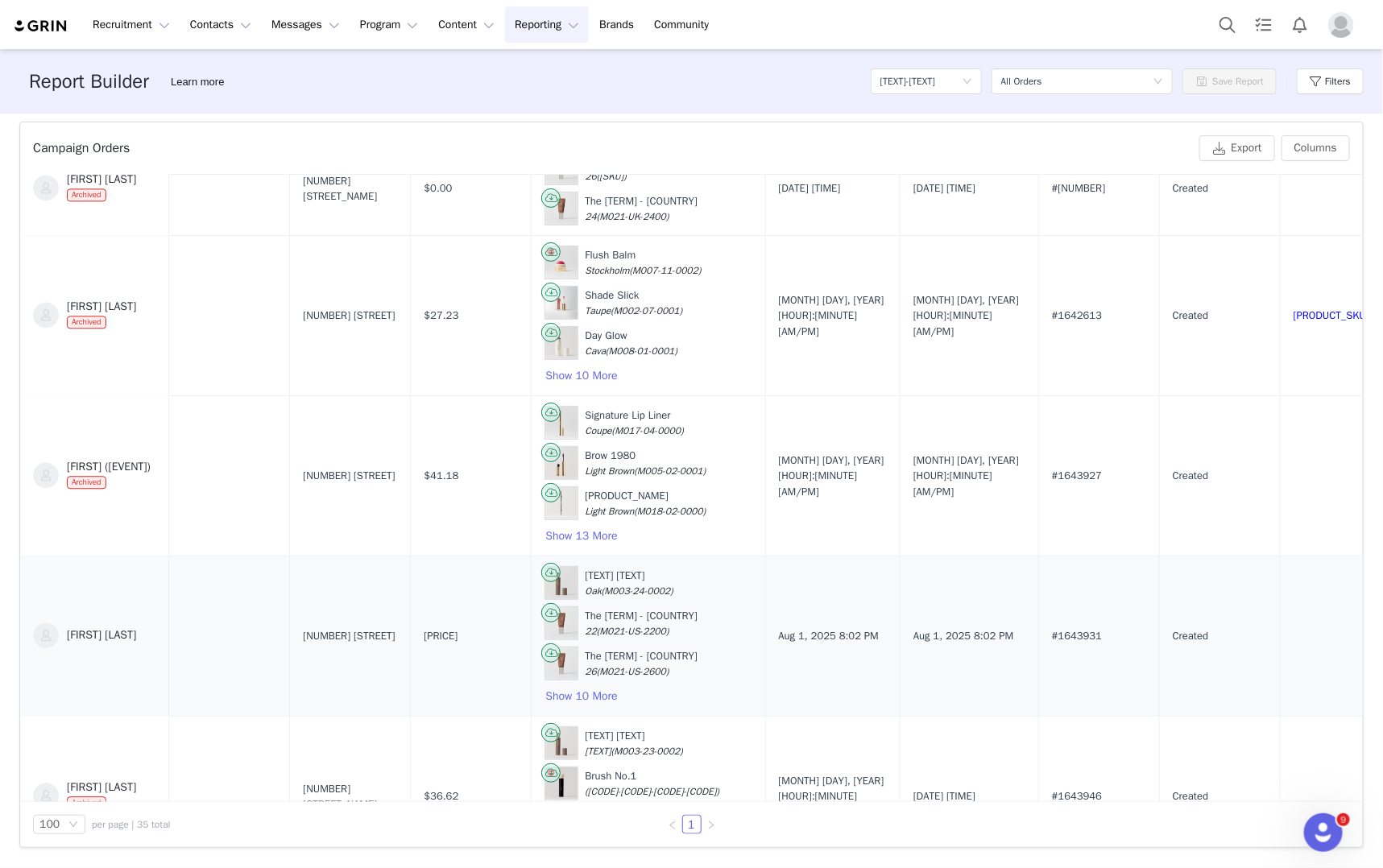 click on "[PRICE]" at bounding box center (441, 636) 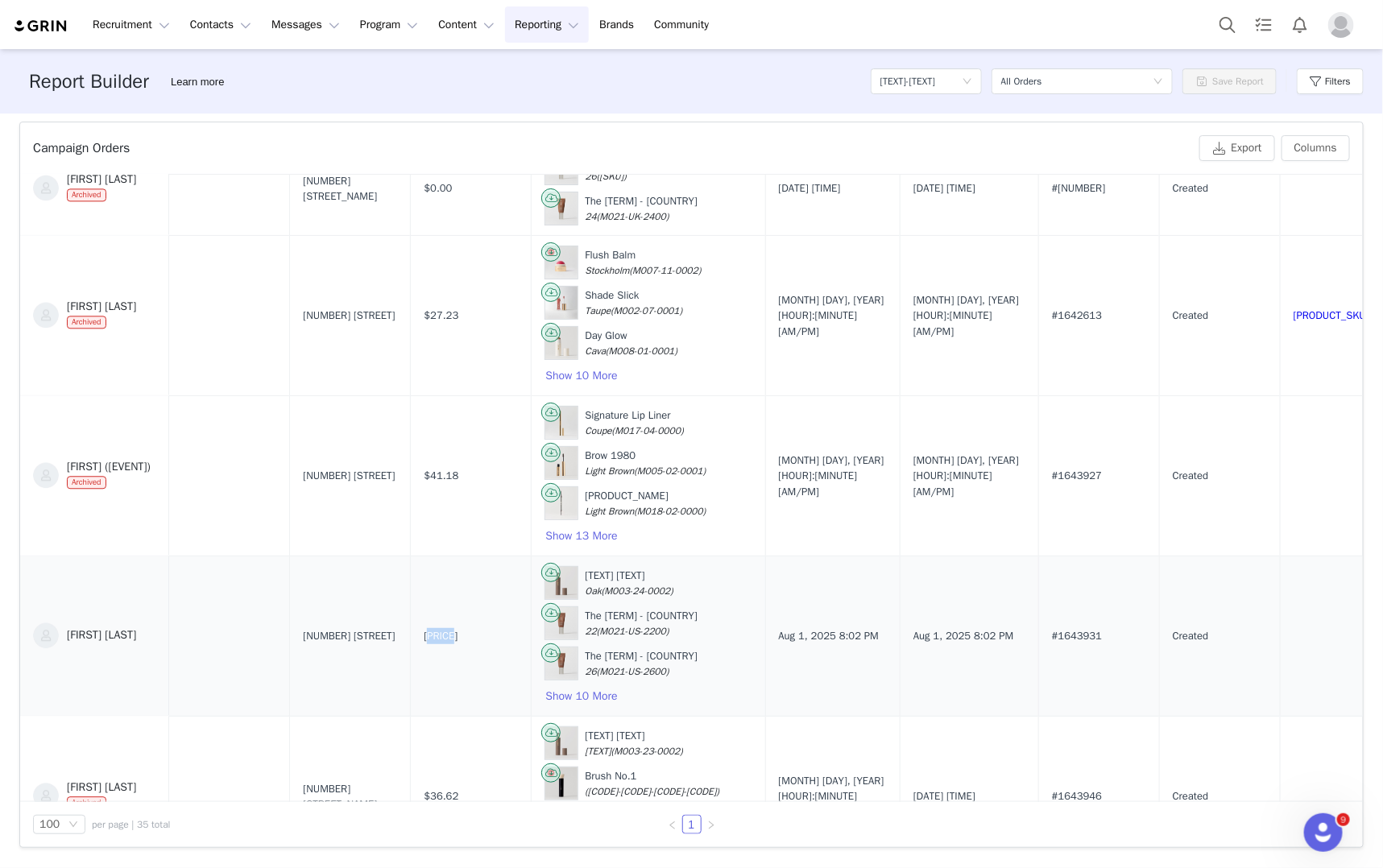 click on "[PRICE]" at bounding box center (441, 636) 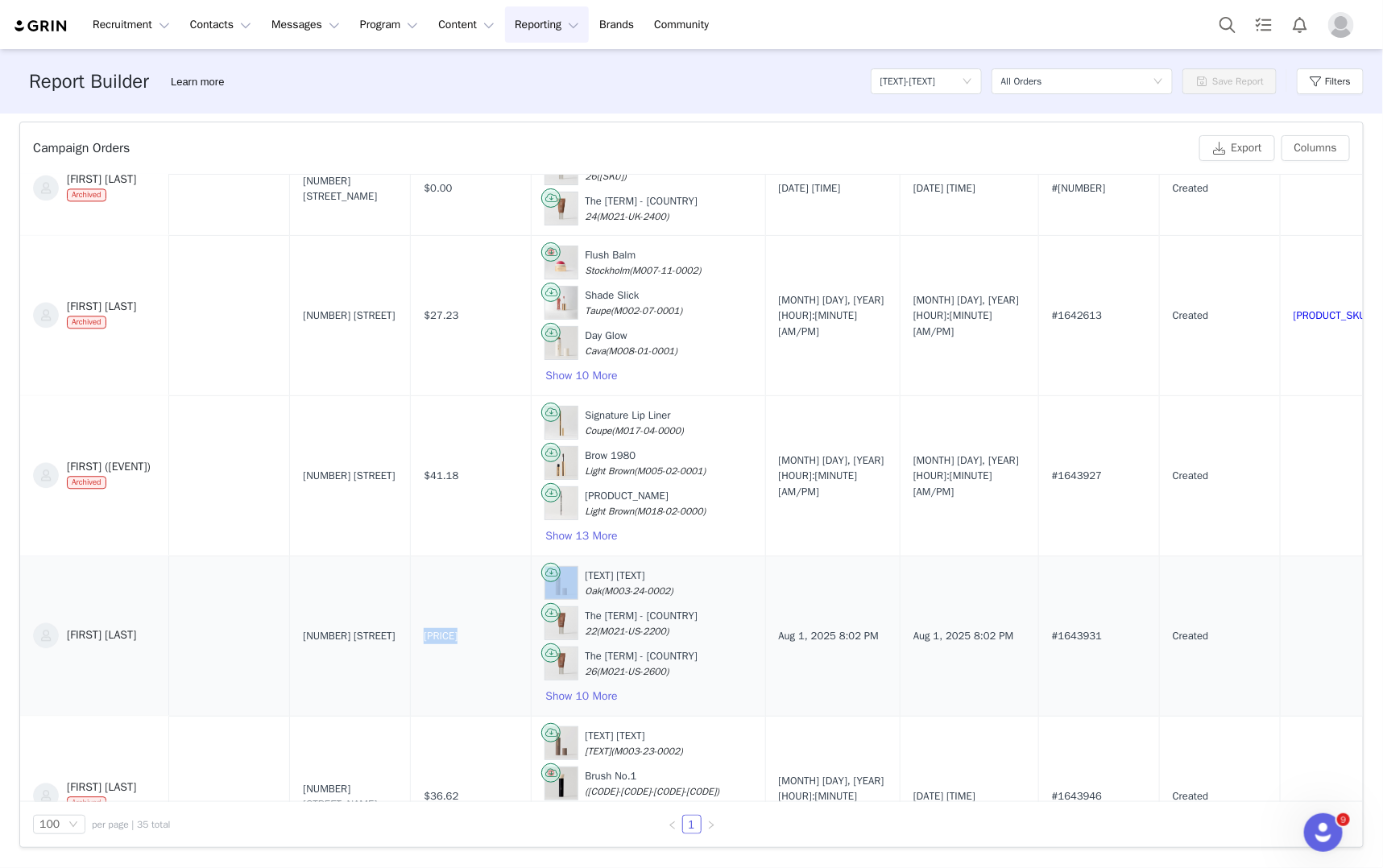 click on "[PRICE]" at bounding box center [441, 636] 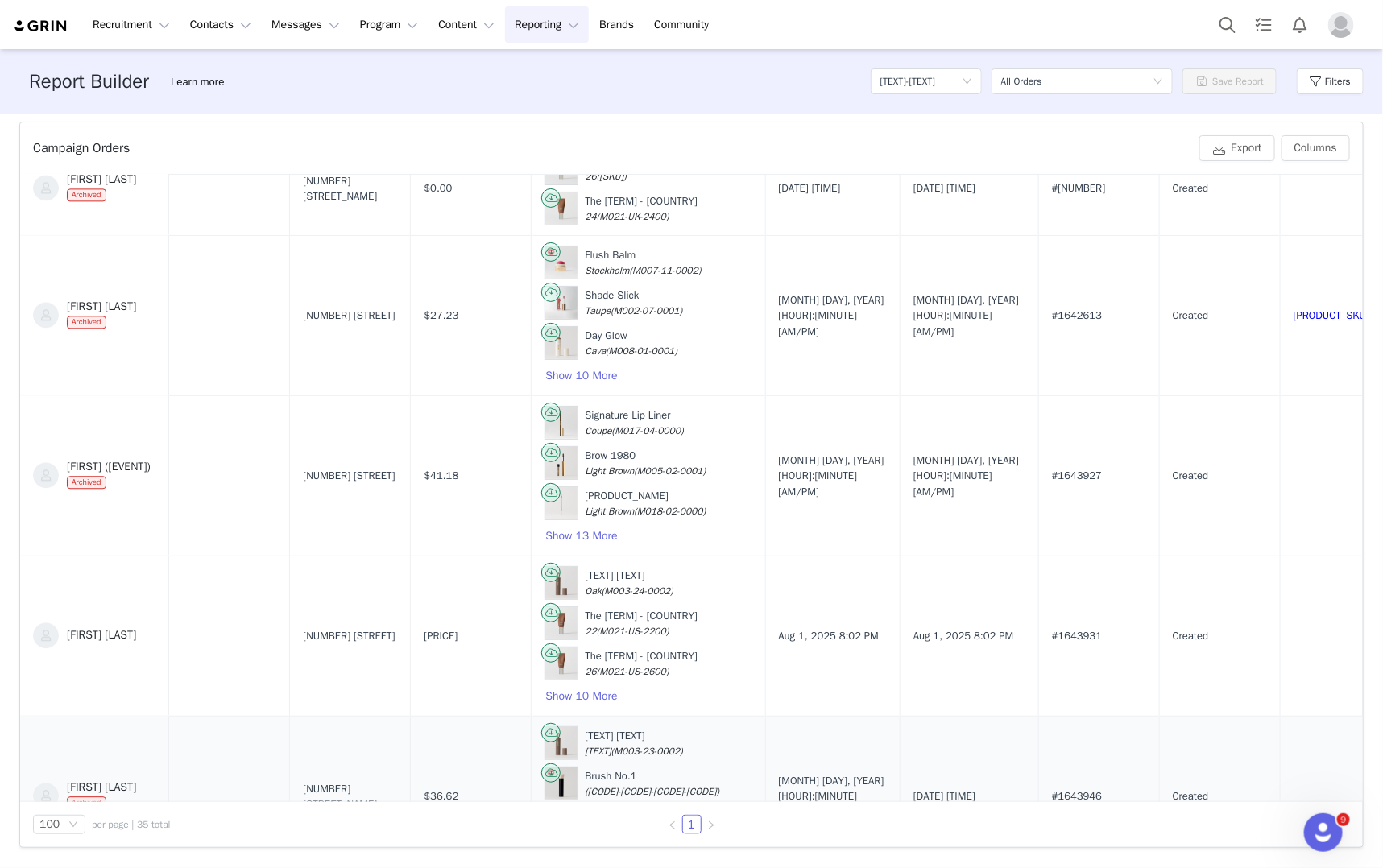click on "$36.62" at bounding box center (471, 796) 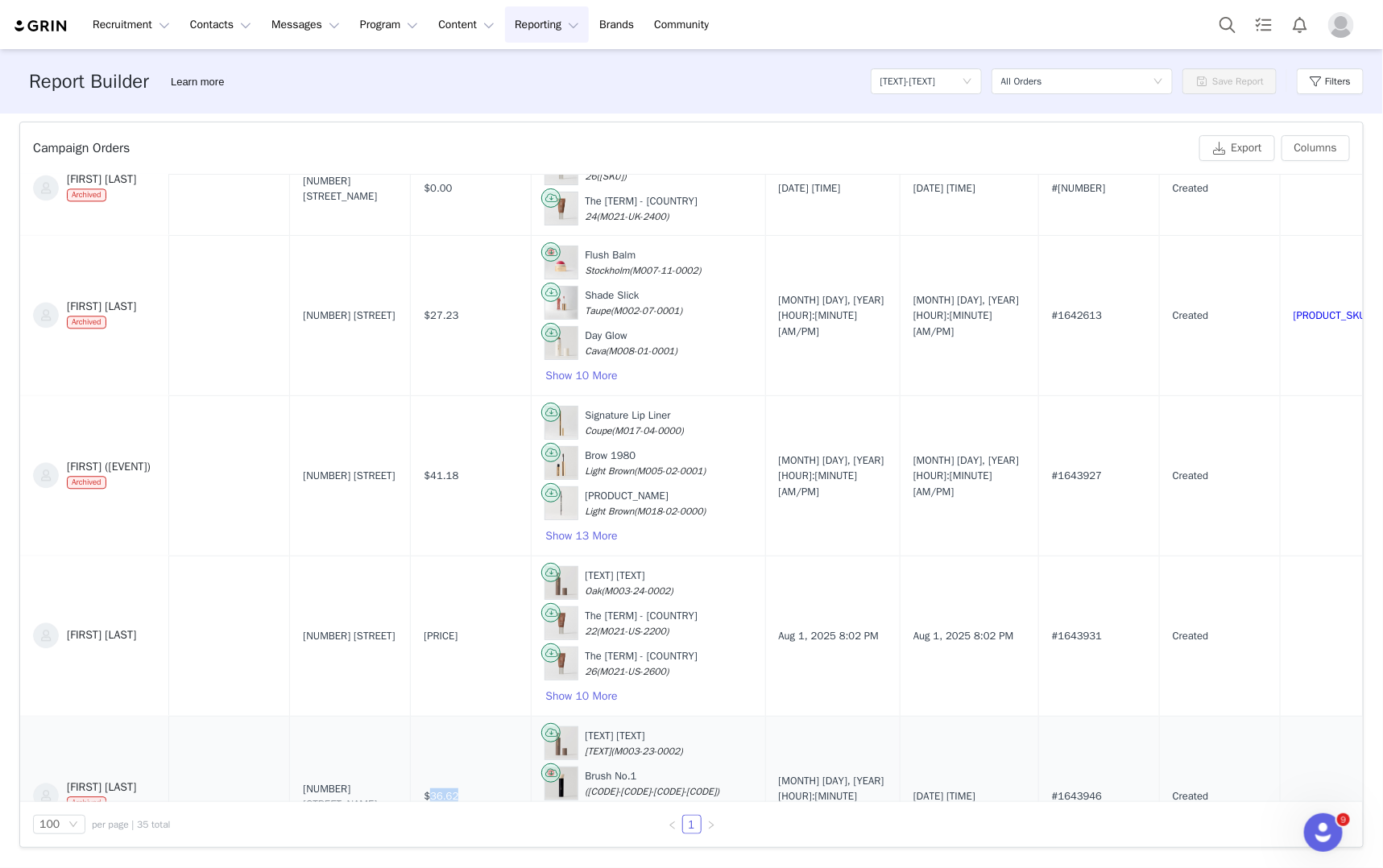 click on "$36.62" at bounding box center [441, 796] 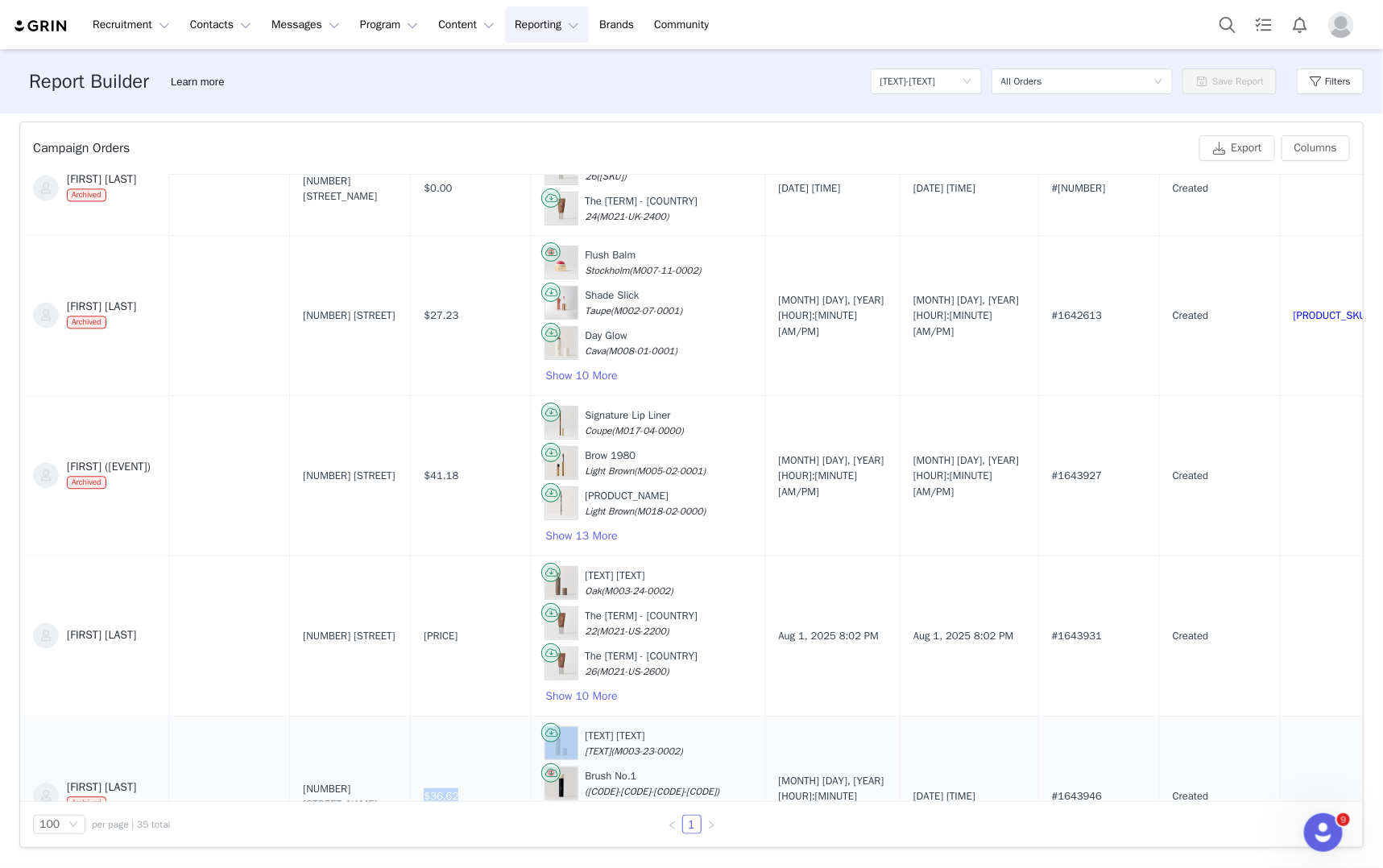 click on "$36.62" at bounding box center [441, 796] 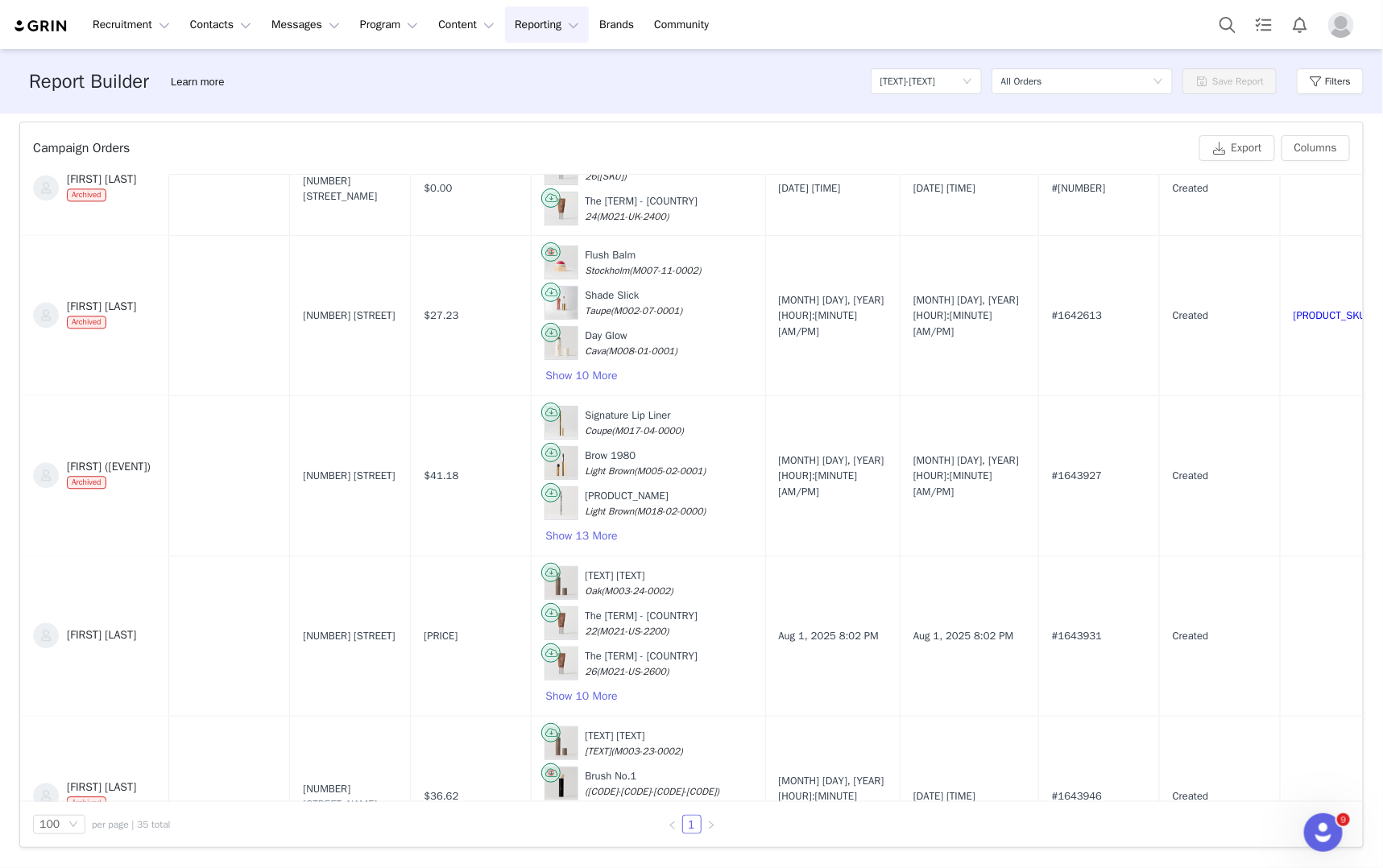 click on "Orders Created 35 Orders Fulfilled 30 Orders Unfulfilled 5 Product Cost $1.05K Product Cost Created with Highcharts 9.3.3 Chart title Product Cost Jul 16th Jul 19th Jul 22nd Jul 25th Jul 28th Jul 31st 0 50 100 150 200 250 Campaign Orders Export Columns Contact Email Street Address Product Cost Products Proposal Created Date eCommerce Order Date Order # Order Status Tracking # Delivery Date [FIRST] [LAST] [NUMBER] [STREET] $0.00 The Uniform - US 28 ([SKU]) [MONTH] [DAY], [YEAR] [HOUR]:[MINUTE] [AM/PM] [MONTH] [DAY], [YEAR] [HOUR]:[MINUTE] [AM/PM] #[NUMBER] Created [TRACKING_NUMBER] [FIRST] [LAST] [EMAIL] [NUMBER]-[NUMBER] [STREET] Suite [NUMBER] $24.03 Signature Lip Liner Beverly Hills ([SKU]) Signature Lip Liner Sportif ([SKU]) Signature Lip Liner Tabac ([SKU]) Show 4 More [MONTH] [DAY], [YEAR] [HOUR]:[MINUTE] [AM/PM] [MONTH] [DAY], [YEAR] [HOUR]:[MINUTE] [AM/PM] #[NUMBER] Created PG[NUMBER]AU [FIRST] [LAST] [NUMBER] [STREET] $0.00 Retrospect Full-Size (30ml) ([SKU]) Retrospect" at bounding box center (691, 490) 